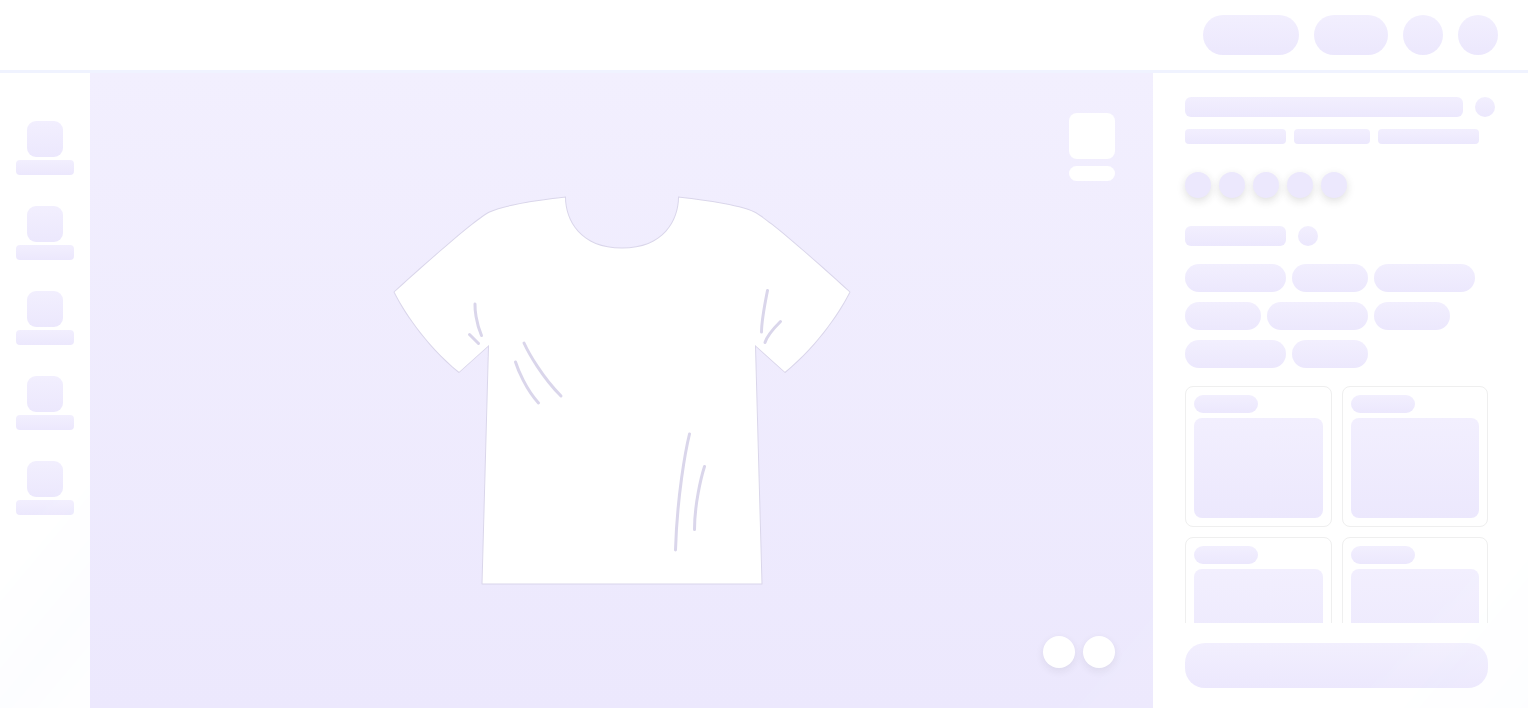scroll, scrollTop: 0, scrollLeft: 0, axis: both 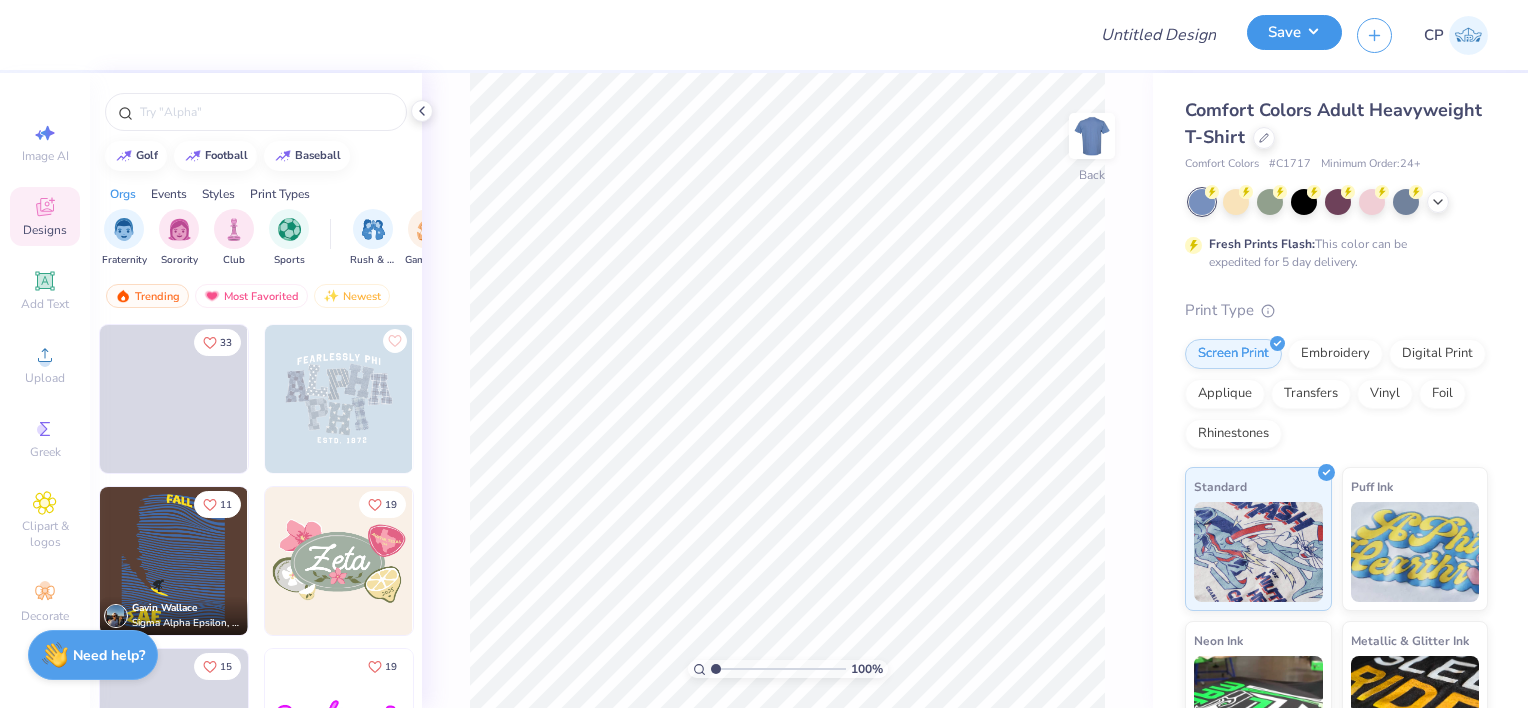 click on "Save" at bounding box center [1294, 32] 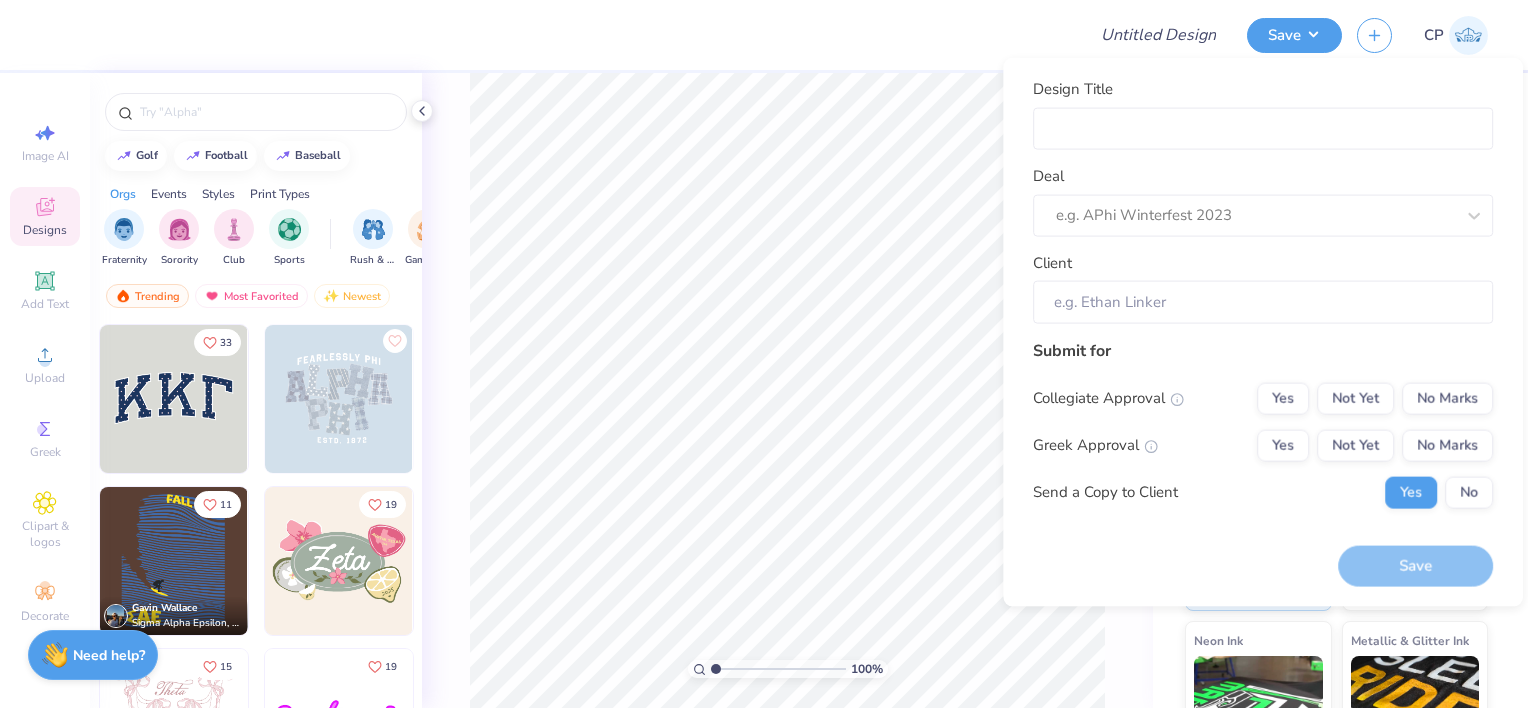 click at bounding box center (562, 35) 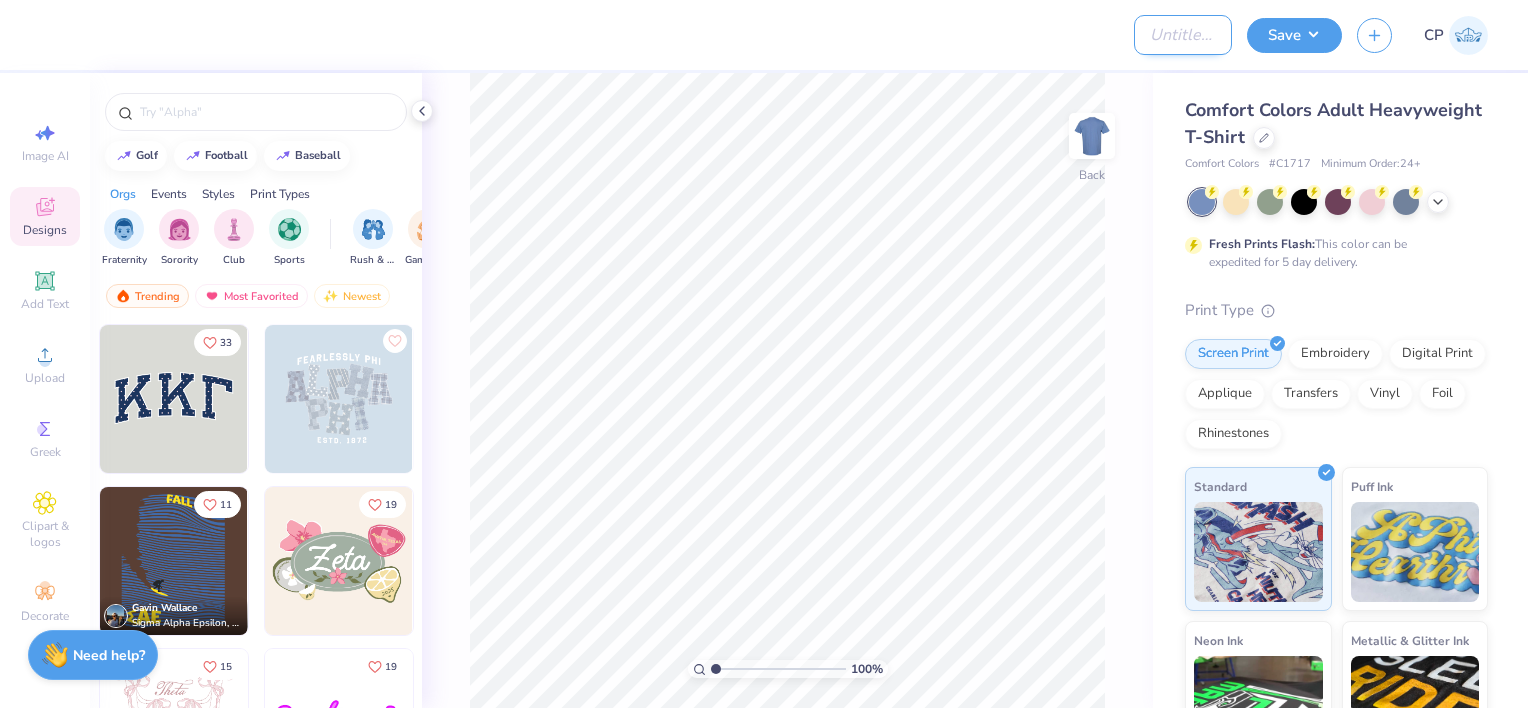 click on "Design Title" at bounding box center [1183, 35] 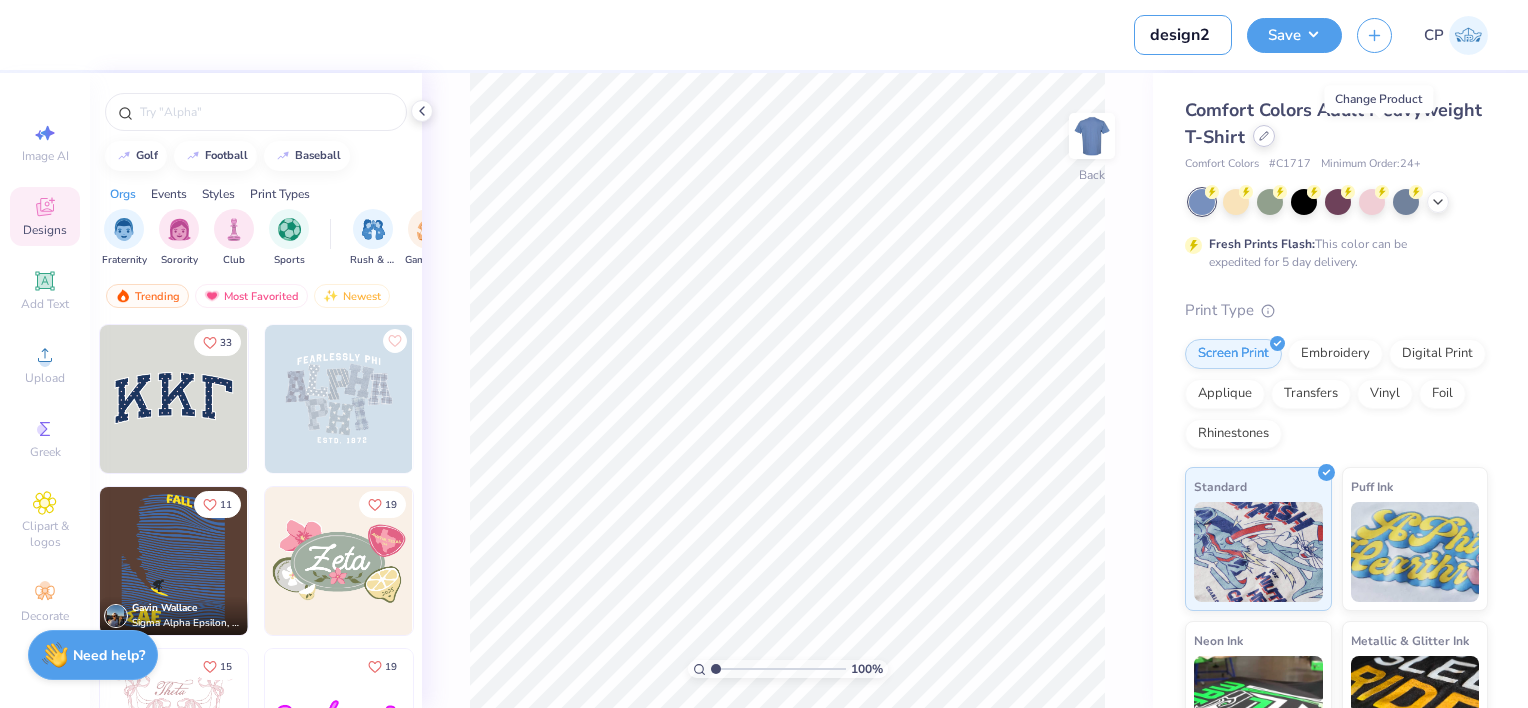 type on "design2" 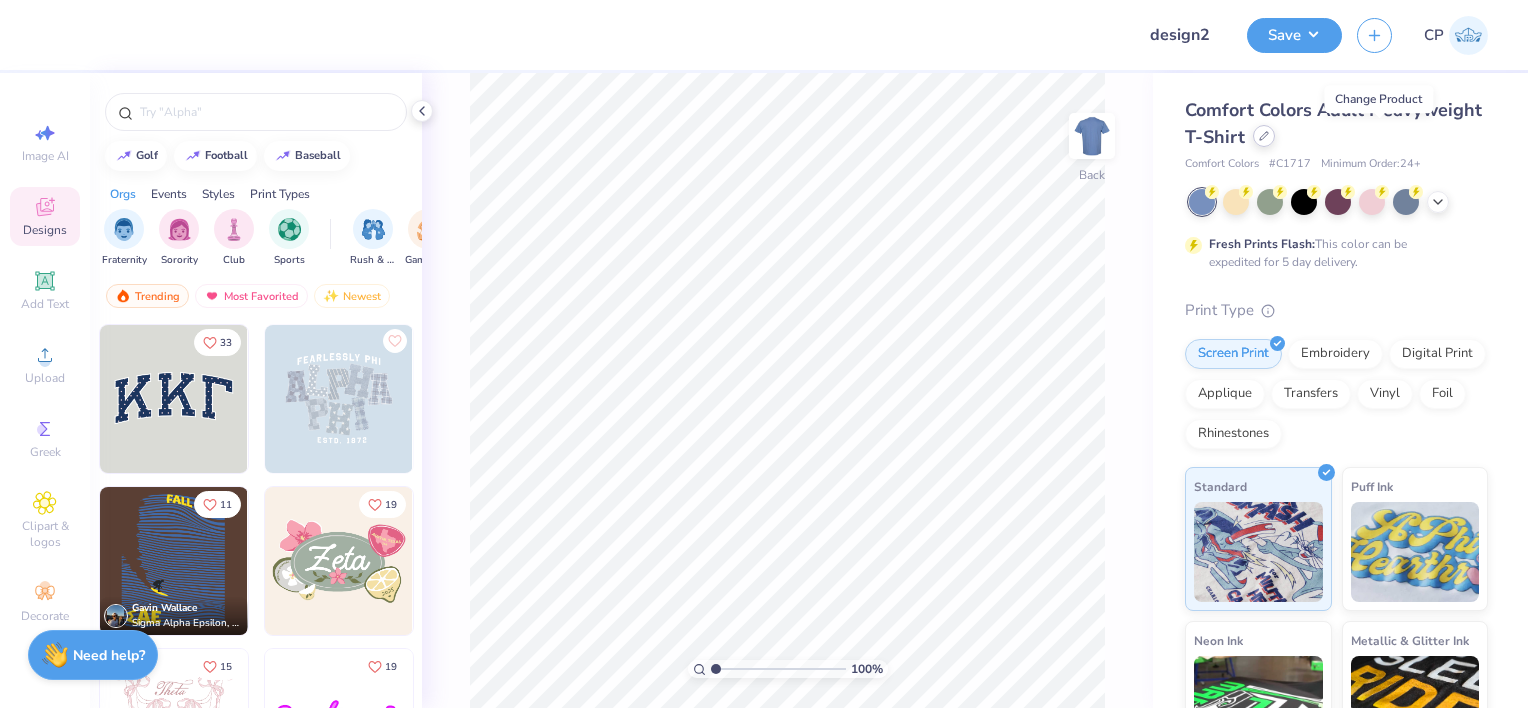 click 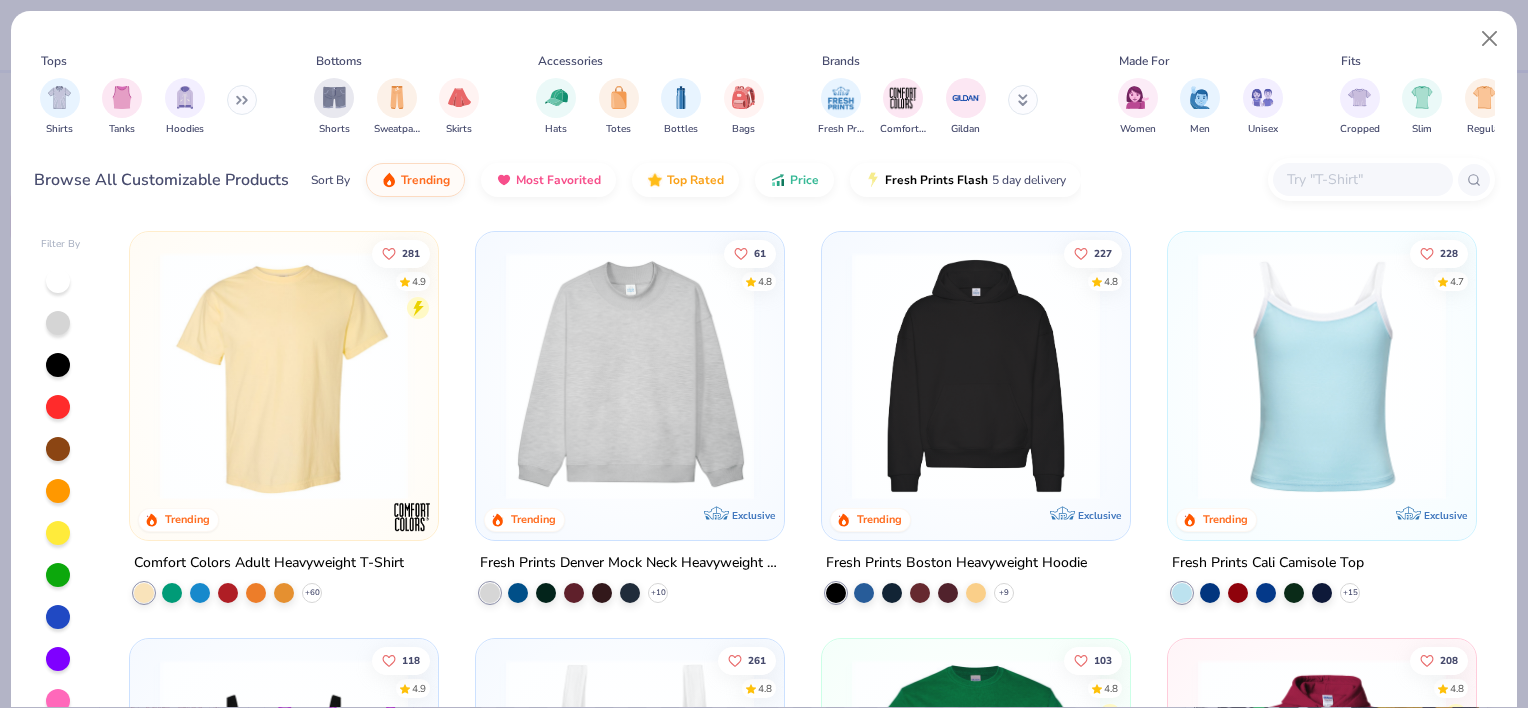 click at bounding box center (1362, 179) 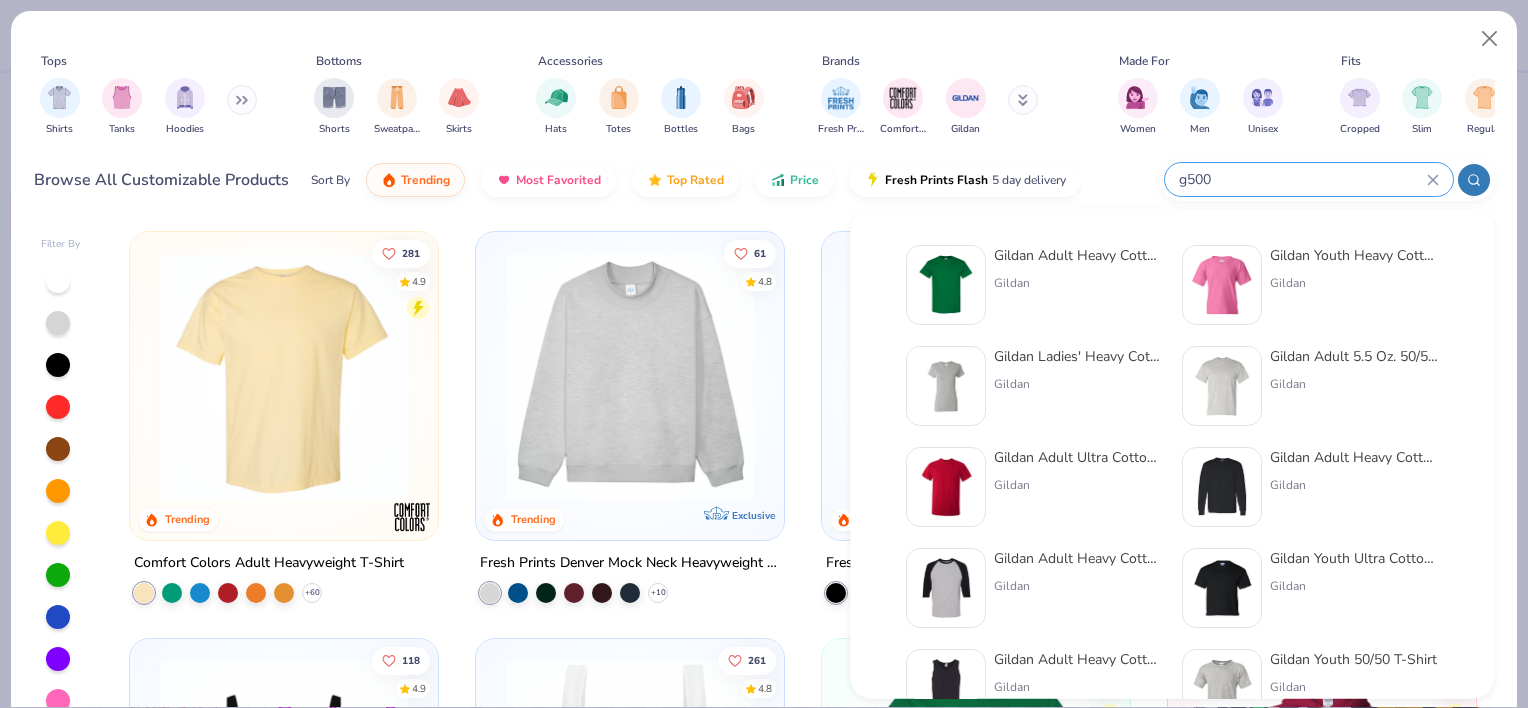 type on "g500" 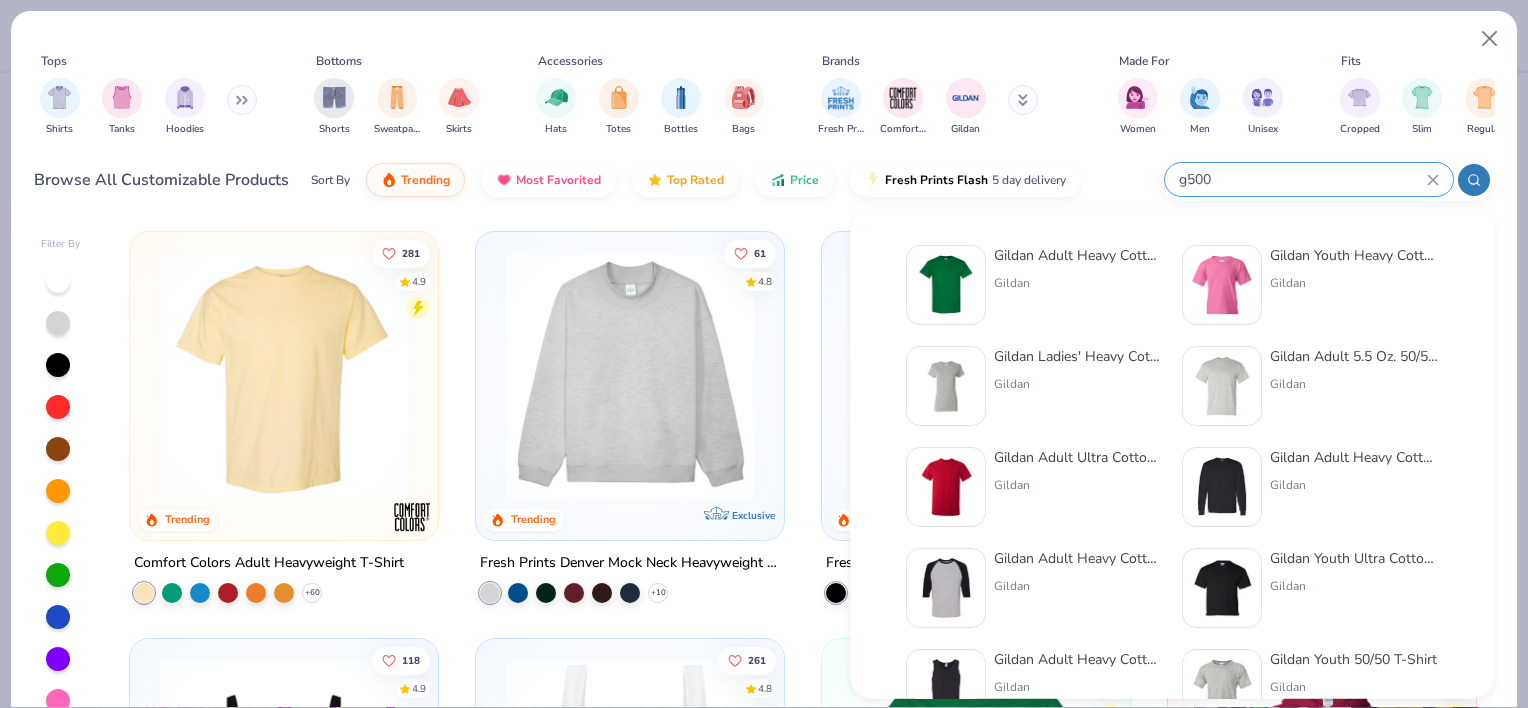 click on "Gildan Adult Heavy Cotton T-Shirt Gildan Gildan Youth Heavy Cotton 5.3 Oz. T-Shirt Gildan Gildan Ladies' Heavy Cotton™ T-Shirt Gildan Gildan Adult 5.5 Oz. 50/50 T-Shirt Gildan Gildan Adult Ultra Cotton 6 Oz. T-Shirt Gildan Gildan Adult Heavy Cotton 5.3 Oz. Long-Sleeve T-Shirt Gildan Gildan Adult Heavy Cotton™ 5.3 Oz. 3/4-Raglan Sleeve T-Shirt Gildan Gildan Youth Ultra Cotton® T-Shirt Gildan Gildan Adult Heavy Cotton 5.3 Oz. Tank Gildan Gildan Youth 50/50 T-Shirt Gildan Gildan Youth Heavy Cotton 5.3 Oz. Long-Sleeve T-Shirt Gildan Yupoong Adult Knit Beanie Yupoong" at bounding box center (1172, 537) 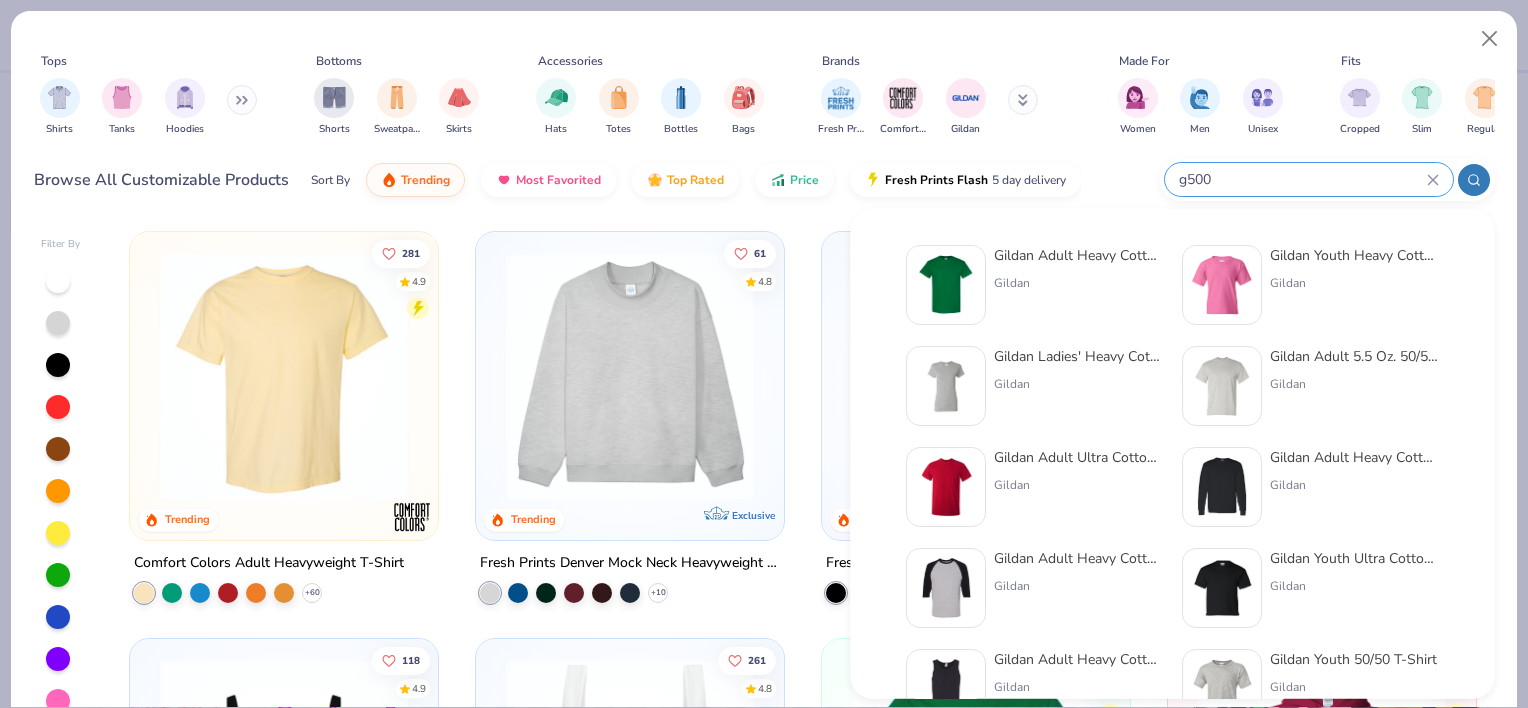 click on "Gildan Adult Heavy Cotton T-Shirt Gildan" at bounding box center (1078, 285) 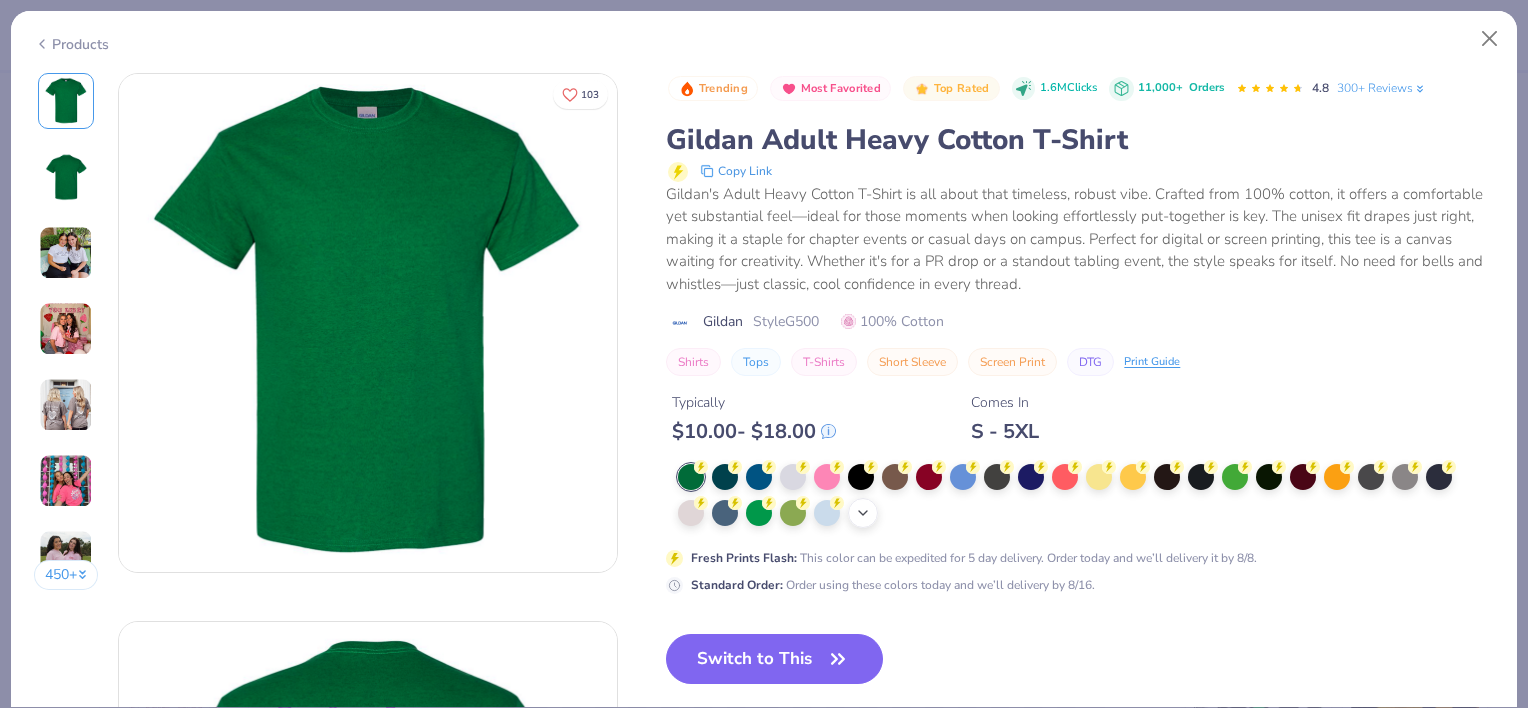click 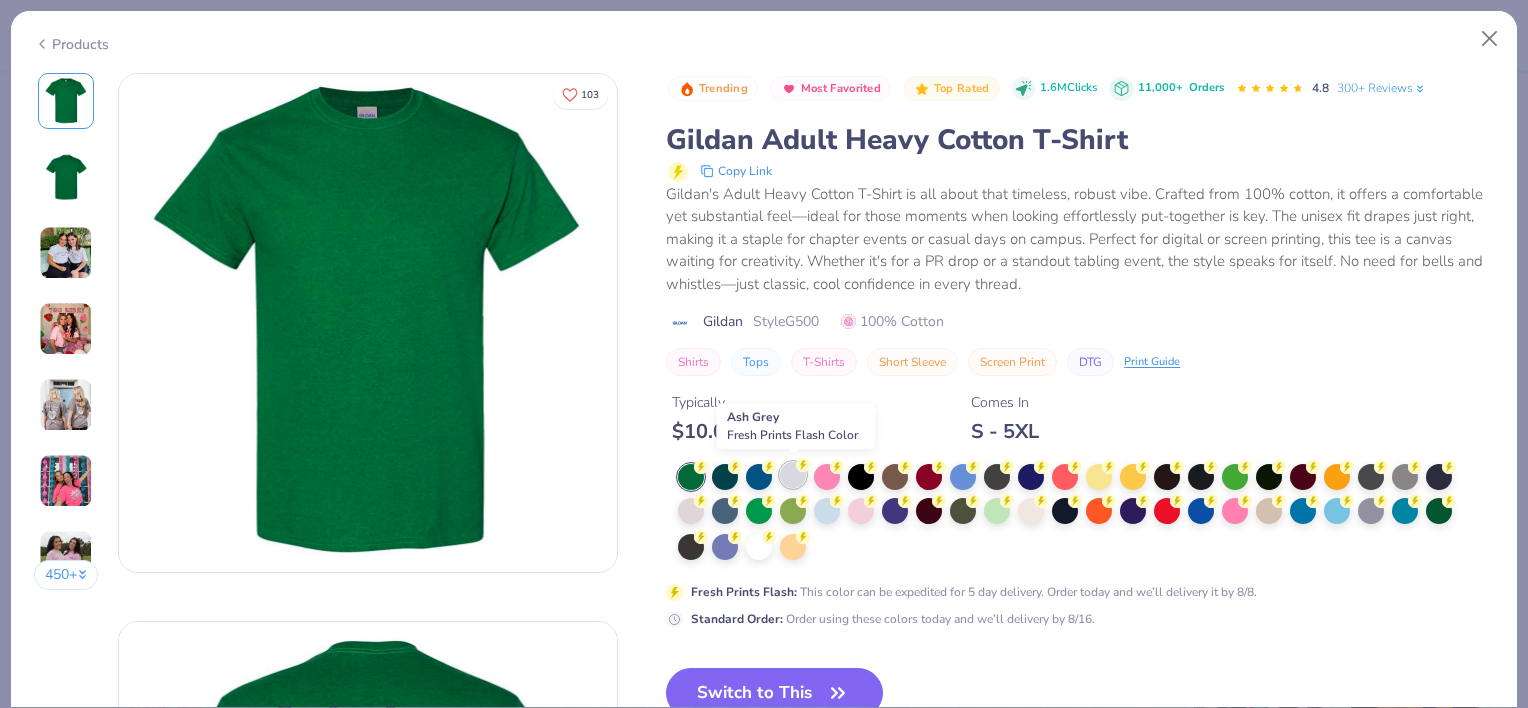 click at bounding box center (793, 475) 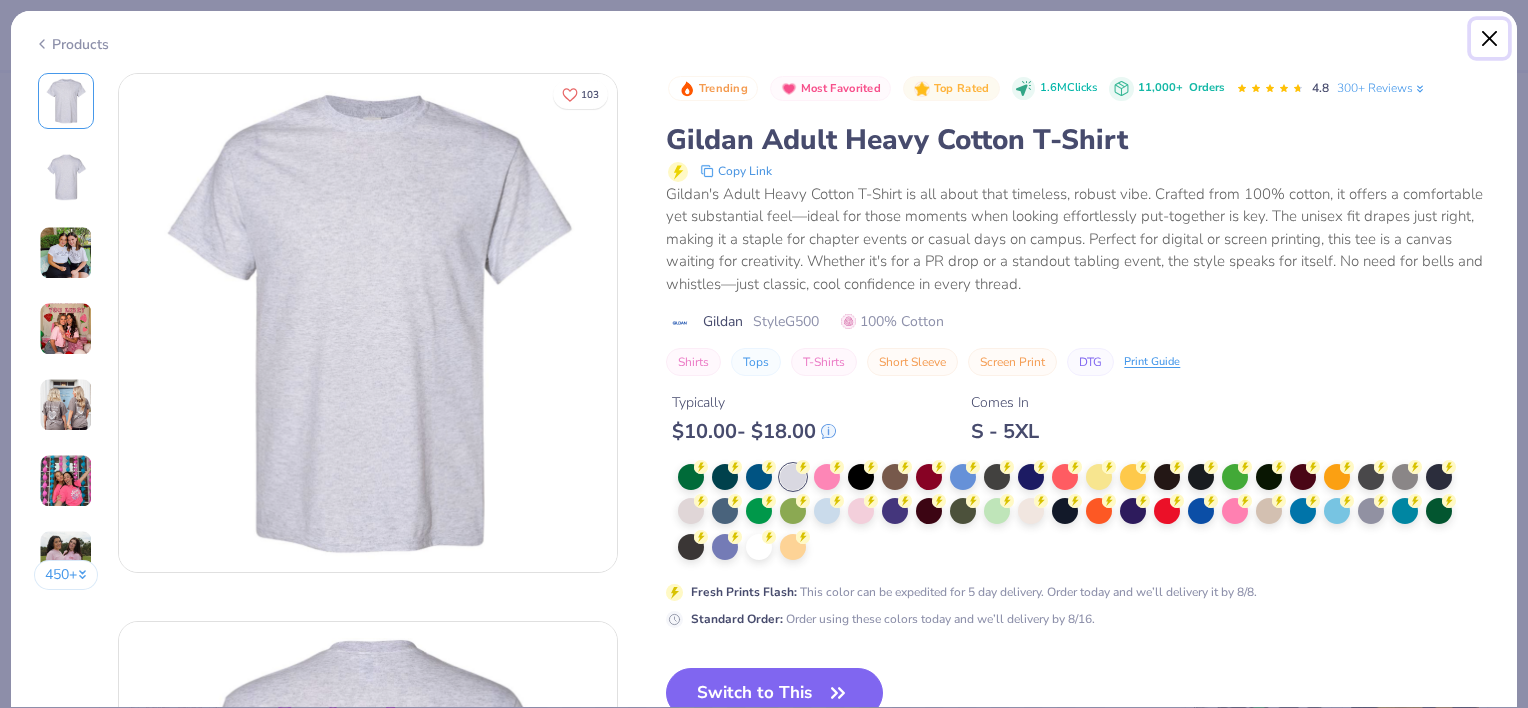 click at bounding box center [1490, 39] 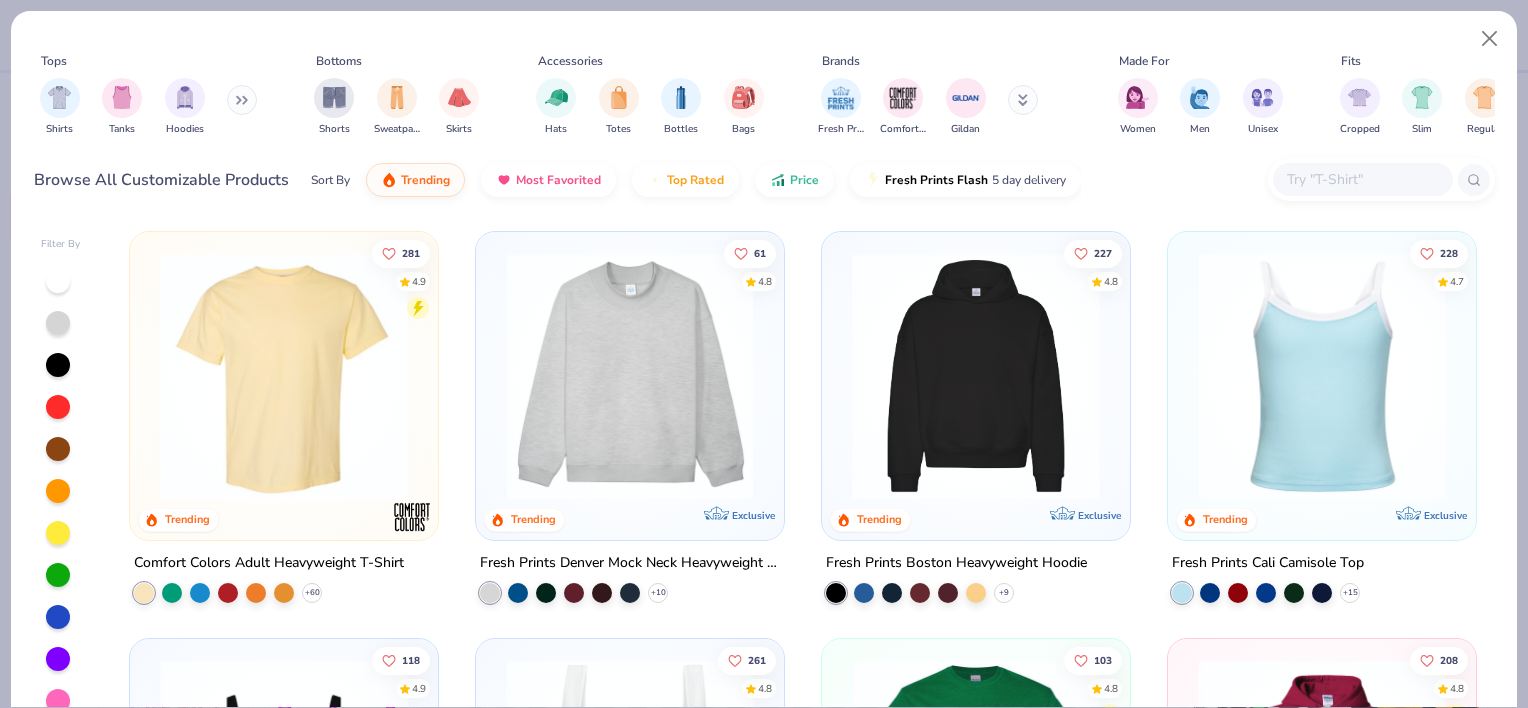 click at bounding box center [1362, 179] 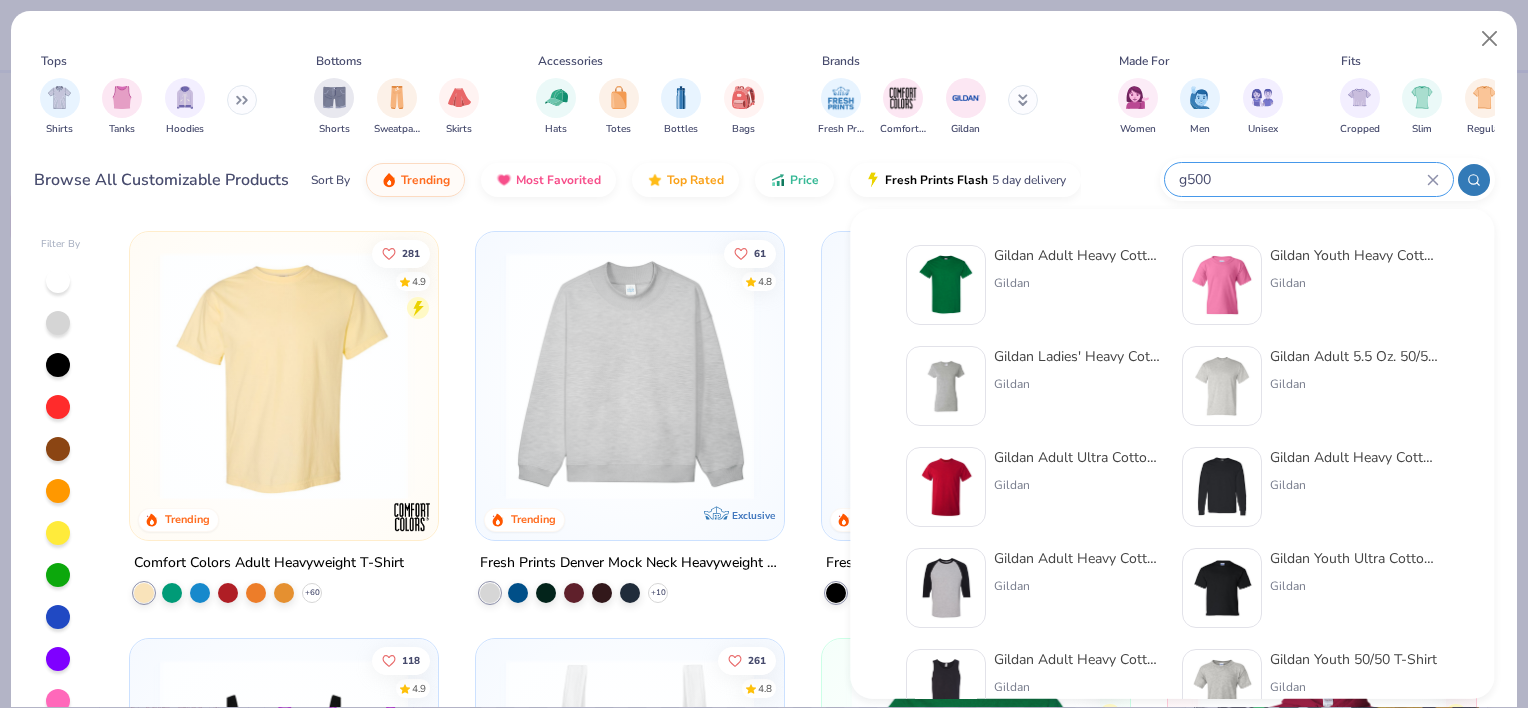 type on "g500" 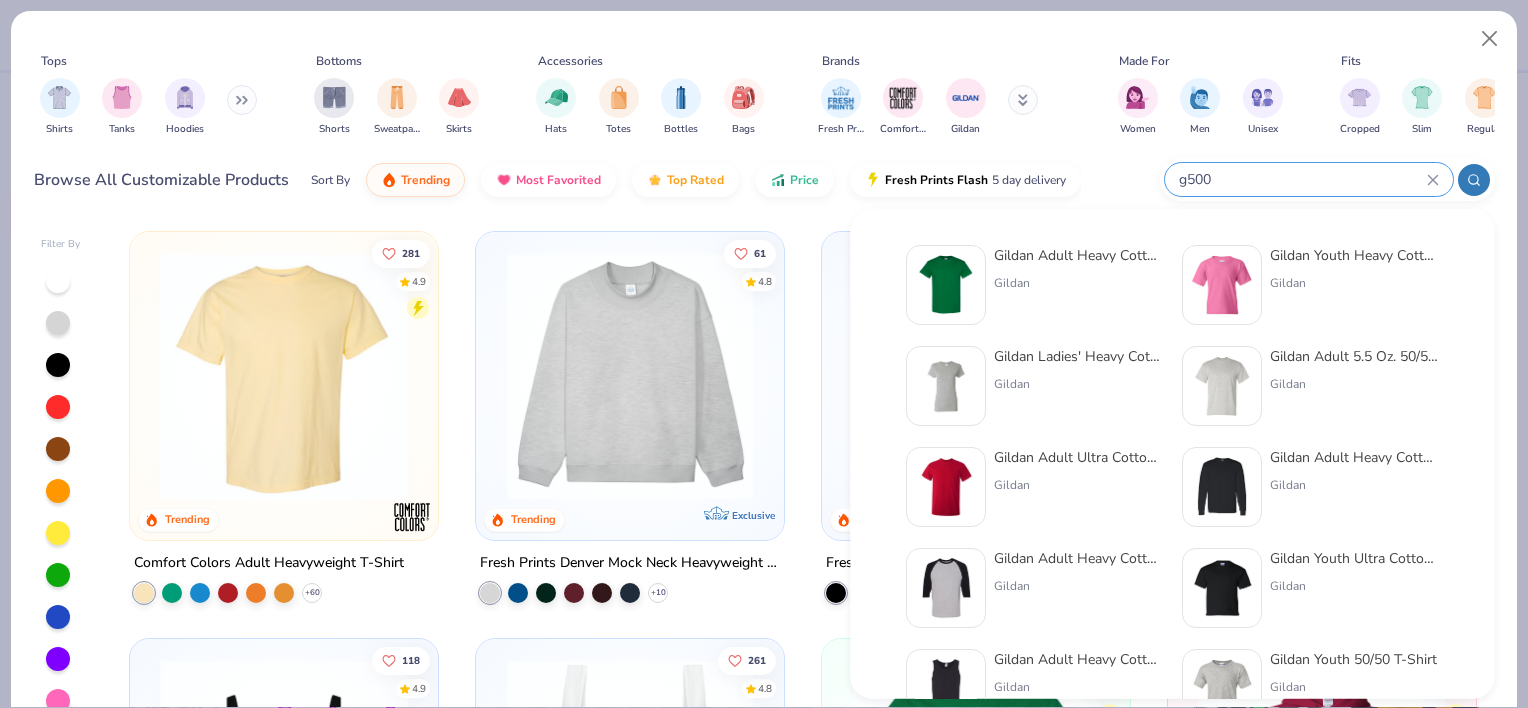 click on "Gildan Adult Heavy Cotton T-Shirt" at bounding box center [1078, 255] 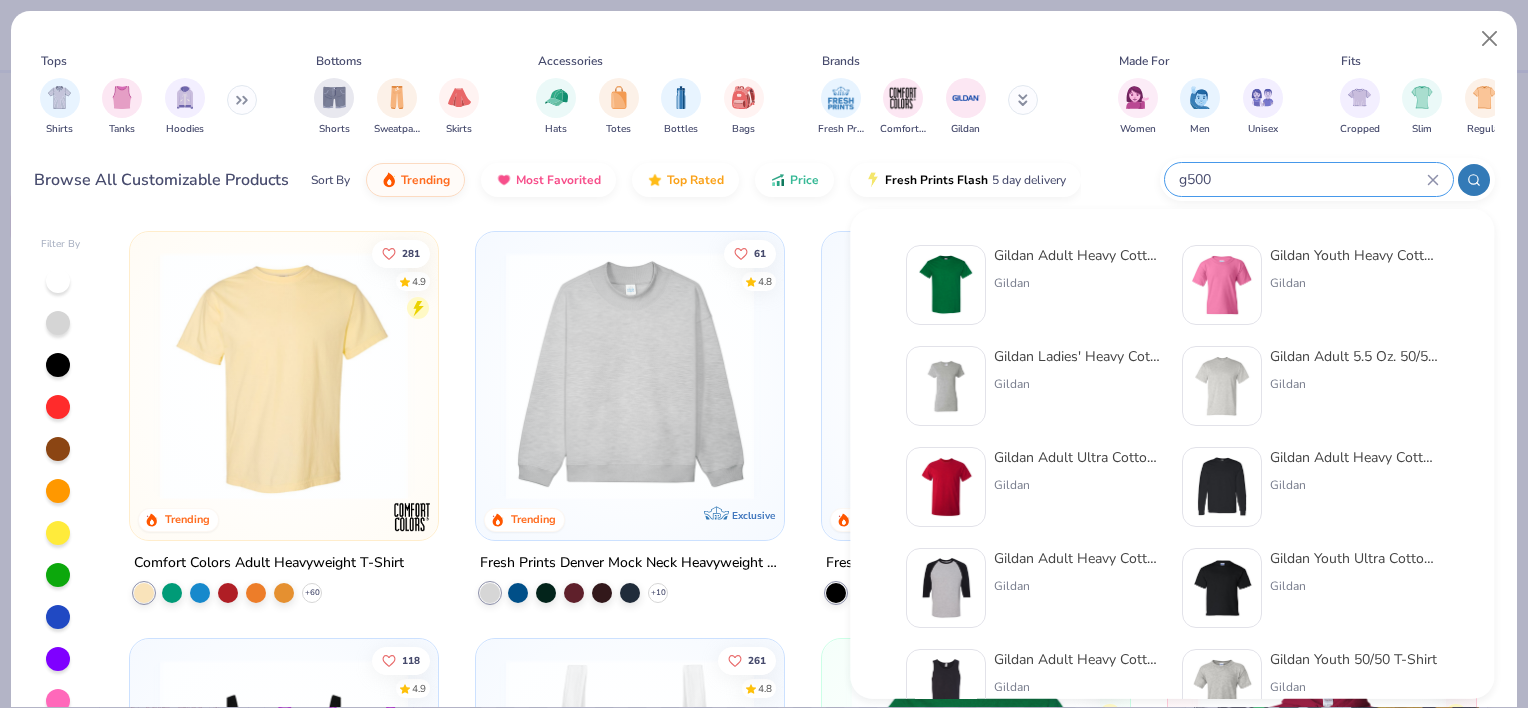type 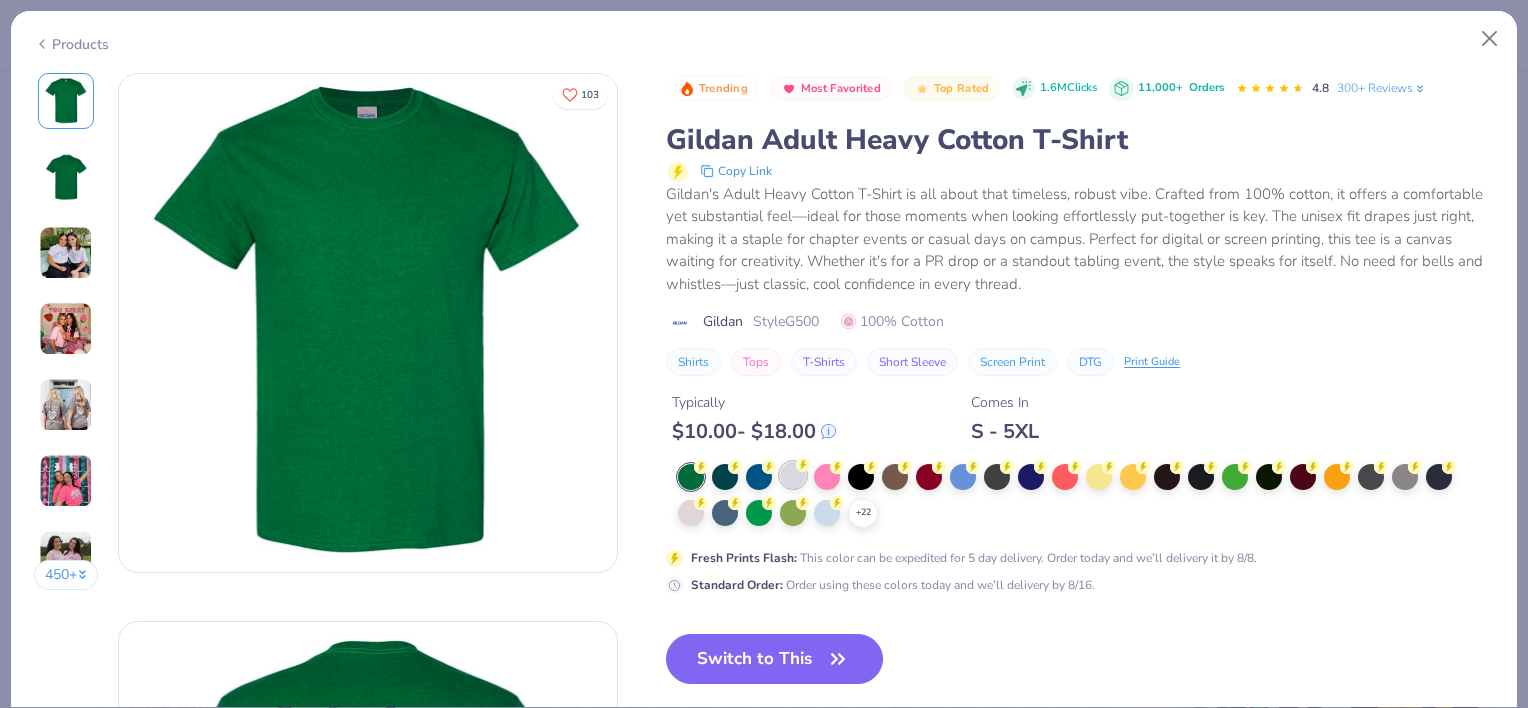 click at bounding box center (793, 475) 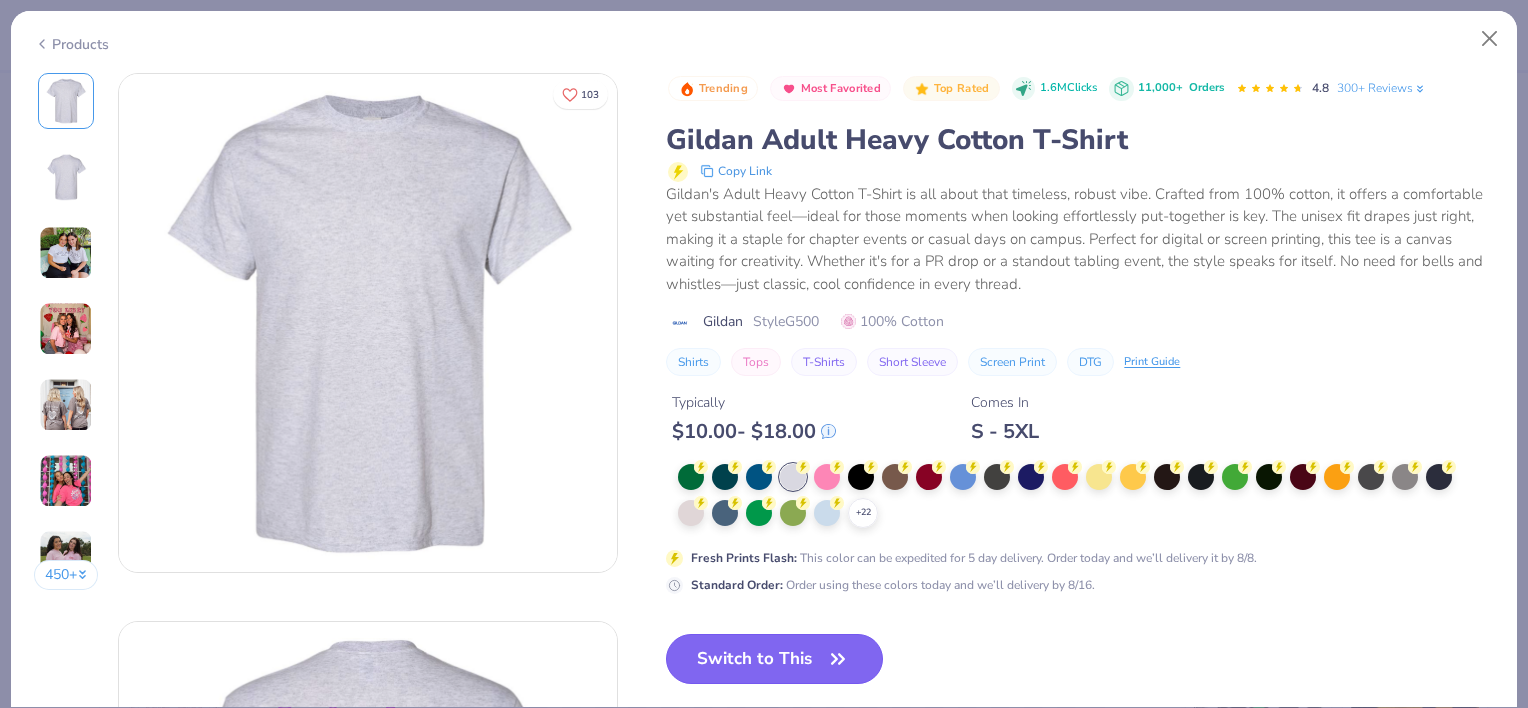 click on "Switch to This" at bounding box center (774, 659) 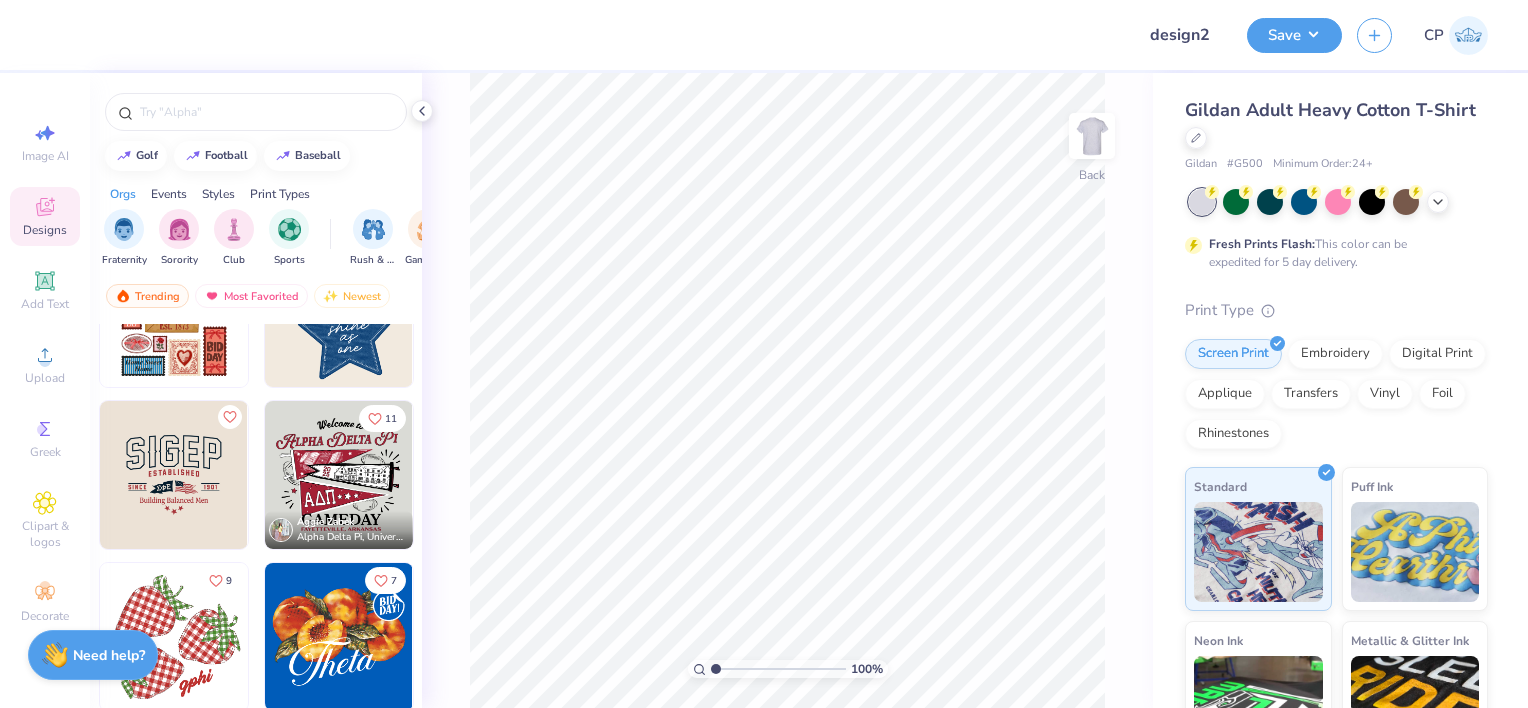scroll, scrollTop: 575, scrollLeft: 0, axis: vertical 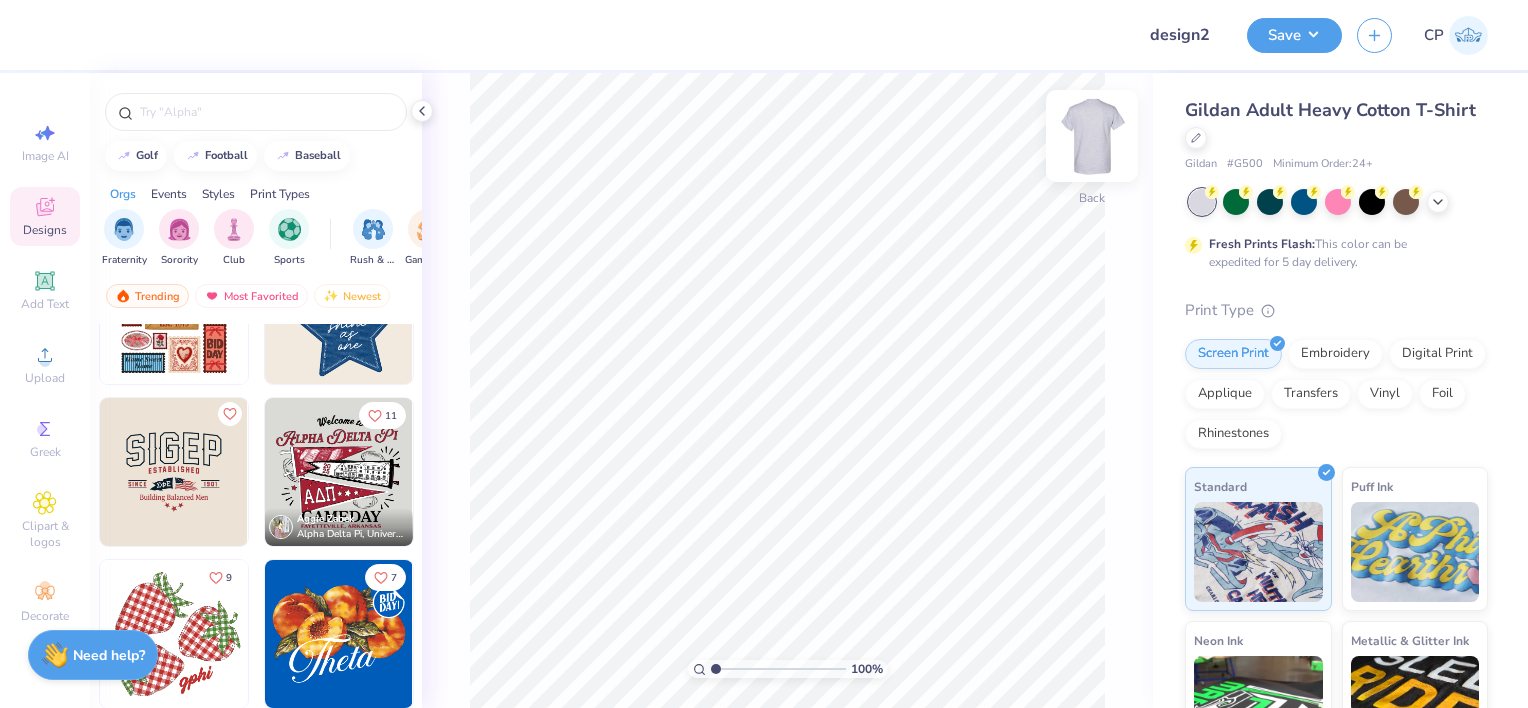 click at bounding box center [1092, 136] 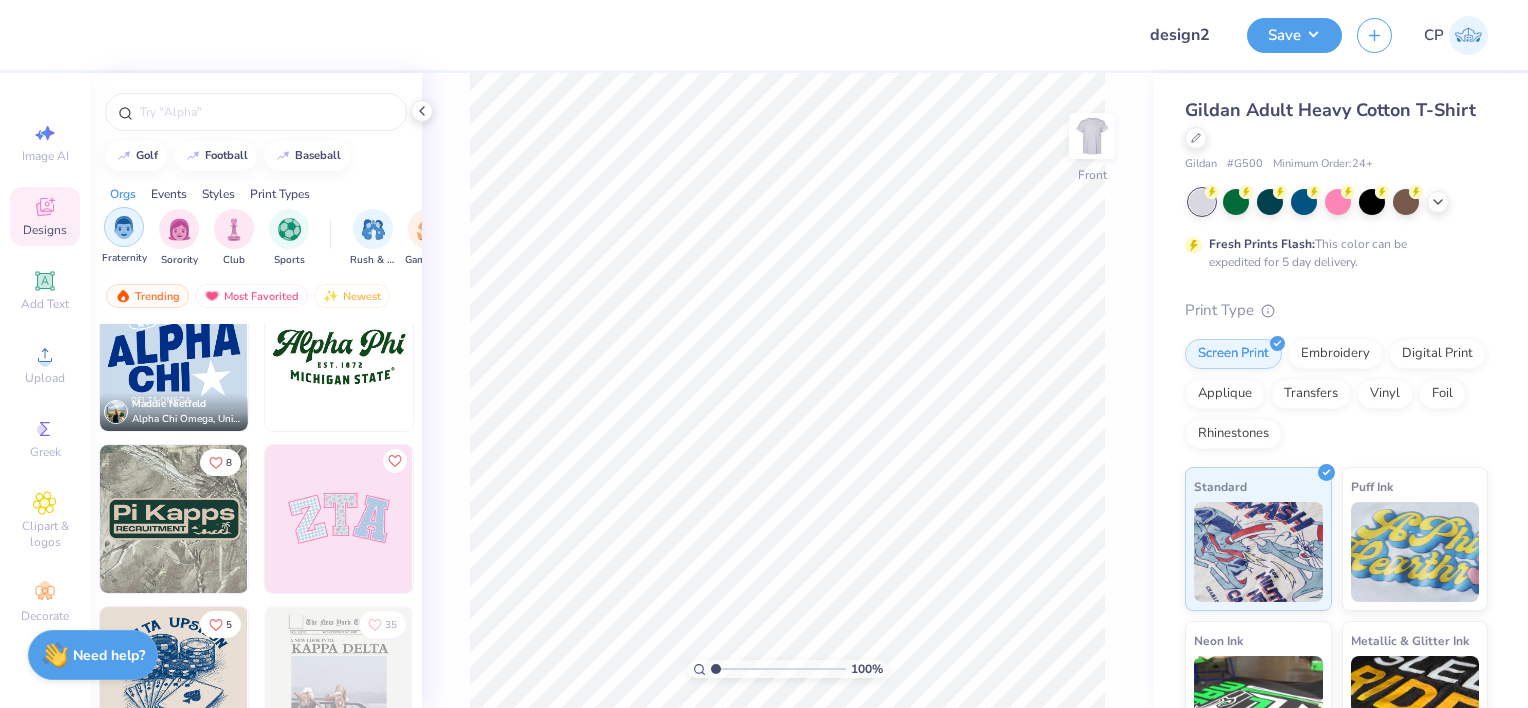 scroll, scrollTop: 1336, scrollLeft: 0, axis: vertical 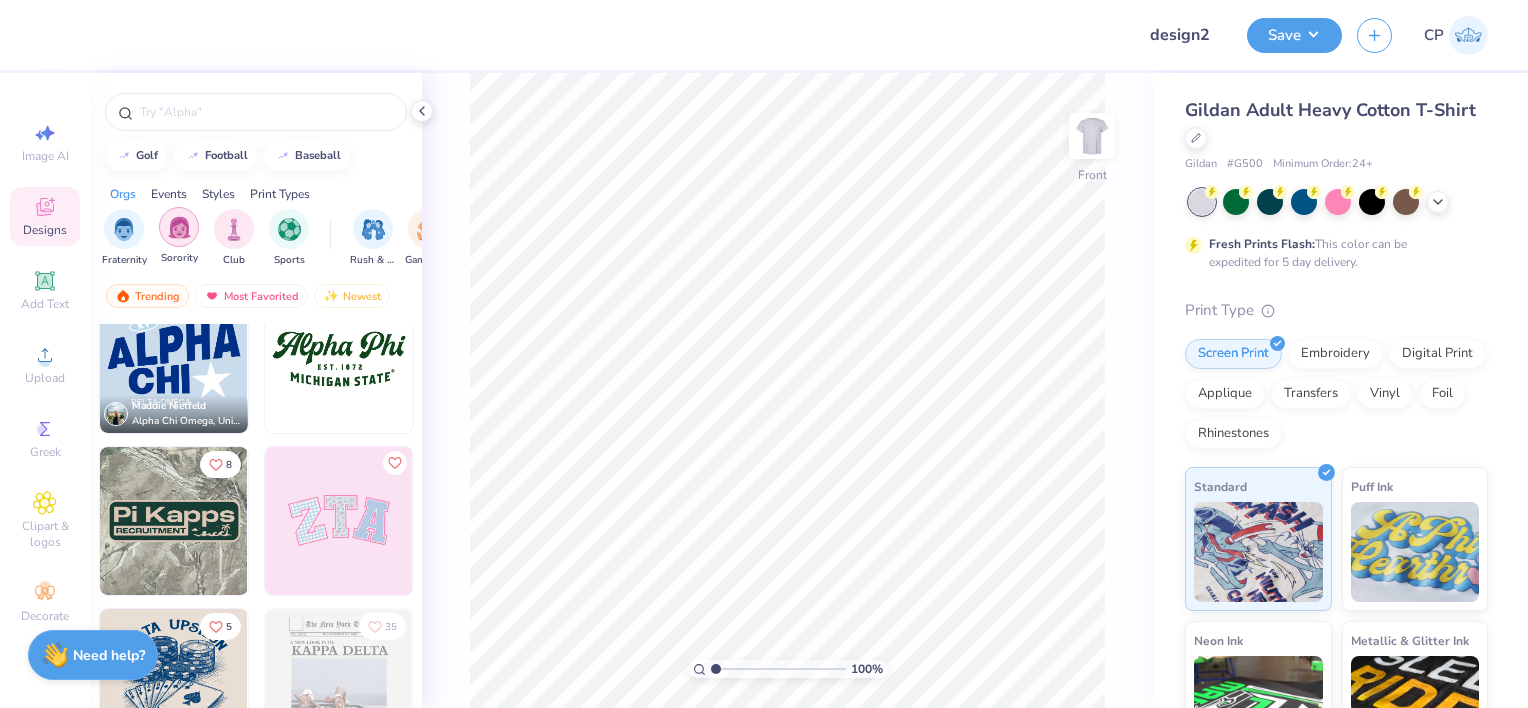 click at bounding box center (179, 227) 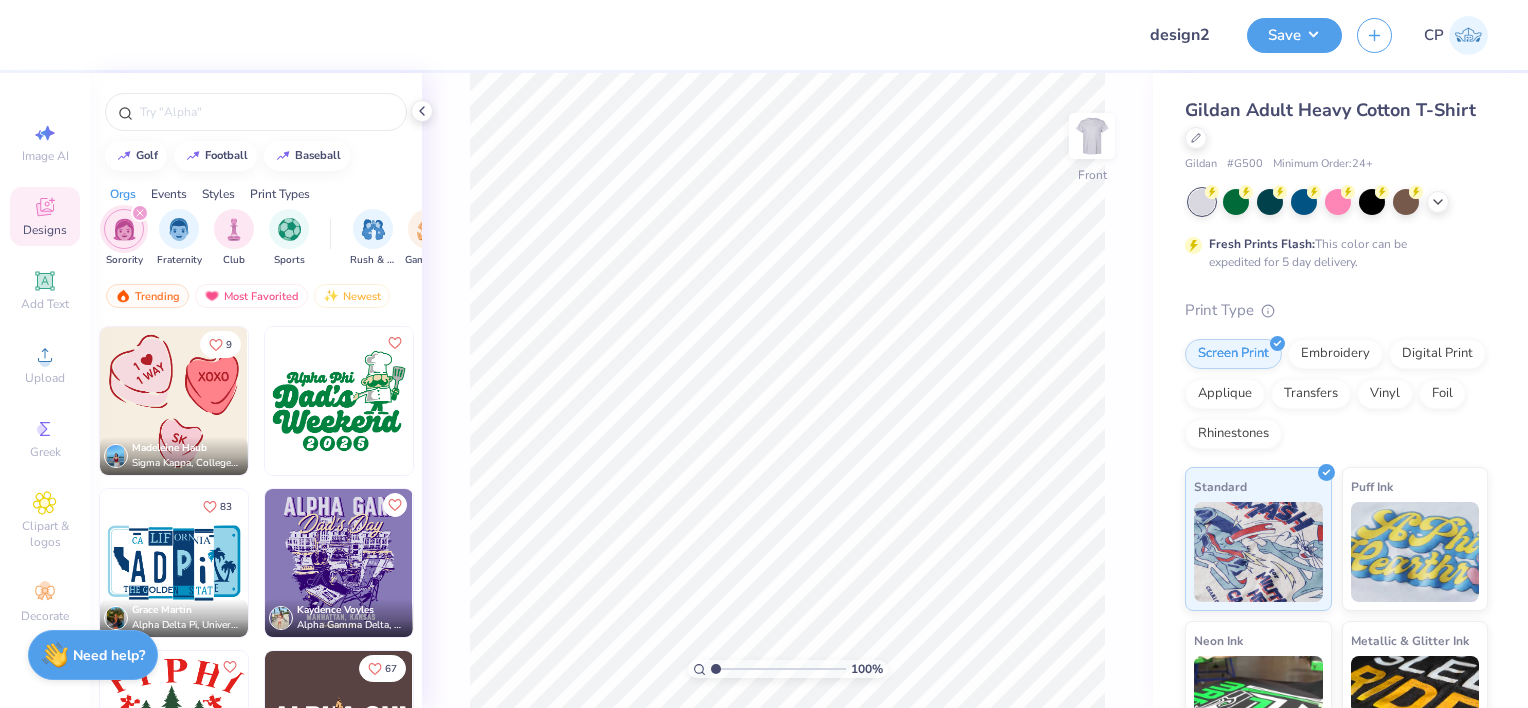 scroll, scrollTop: 7155, scrollLeft: 0, axis: vertical 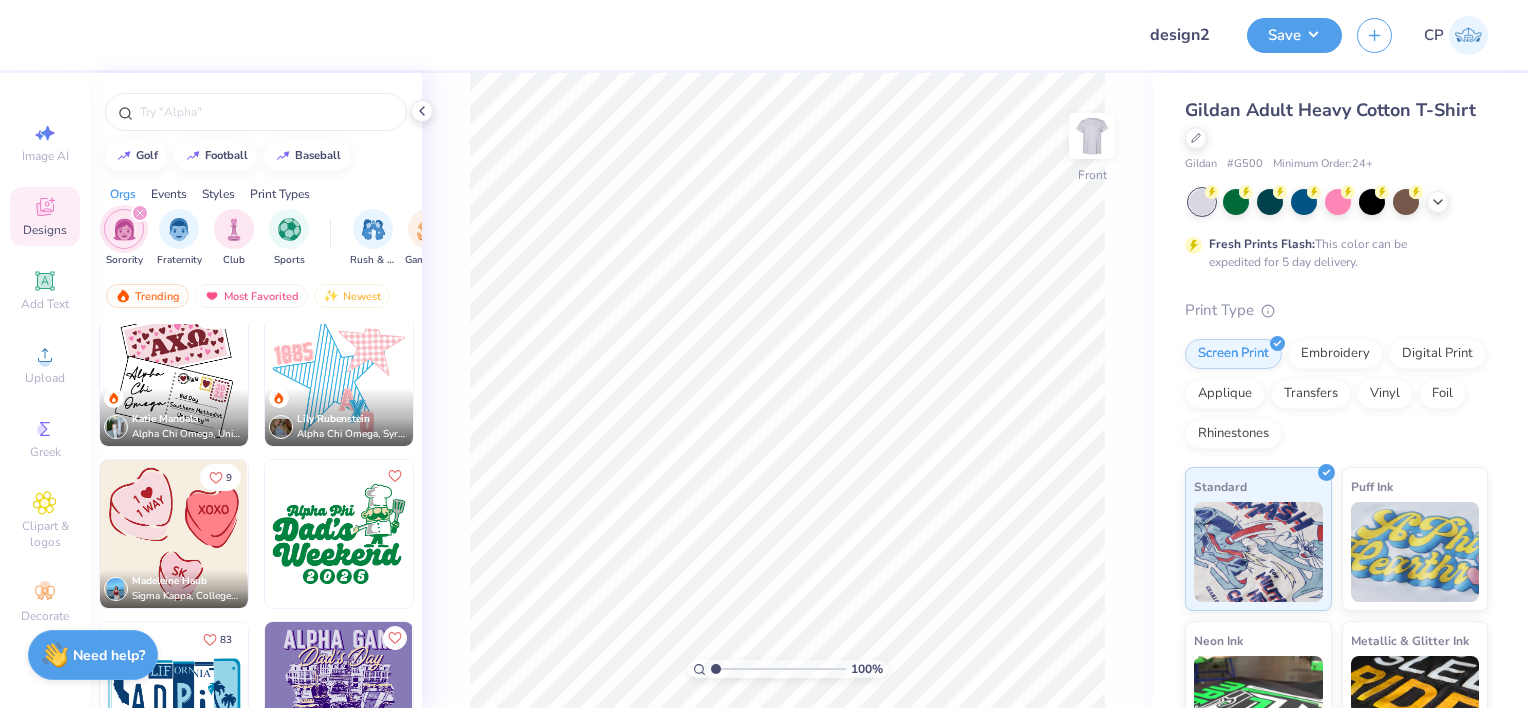 click at bounding box center [174, 372] 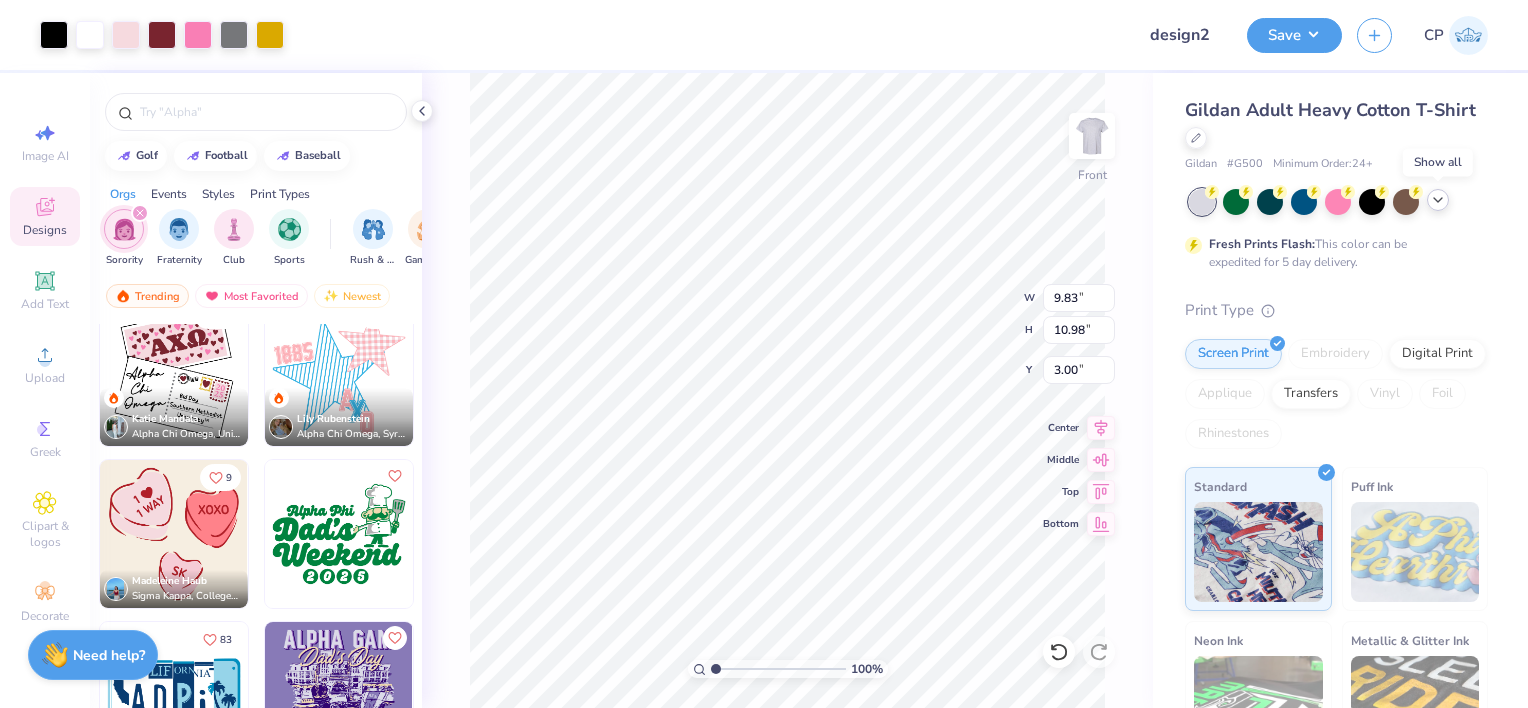 click at bounding box center [1438, 200] 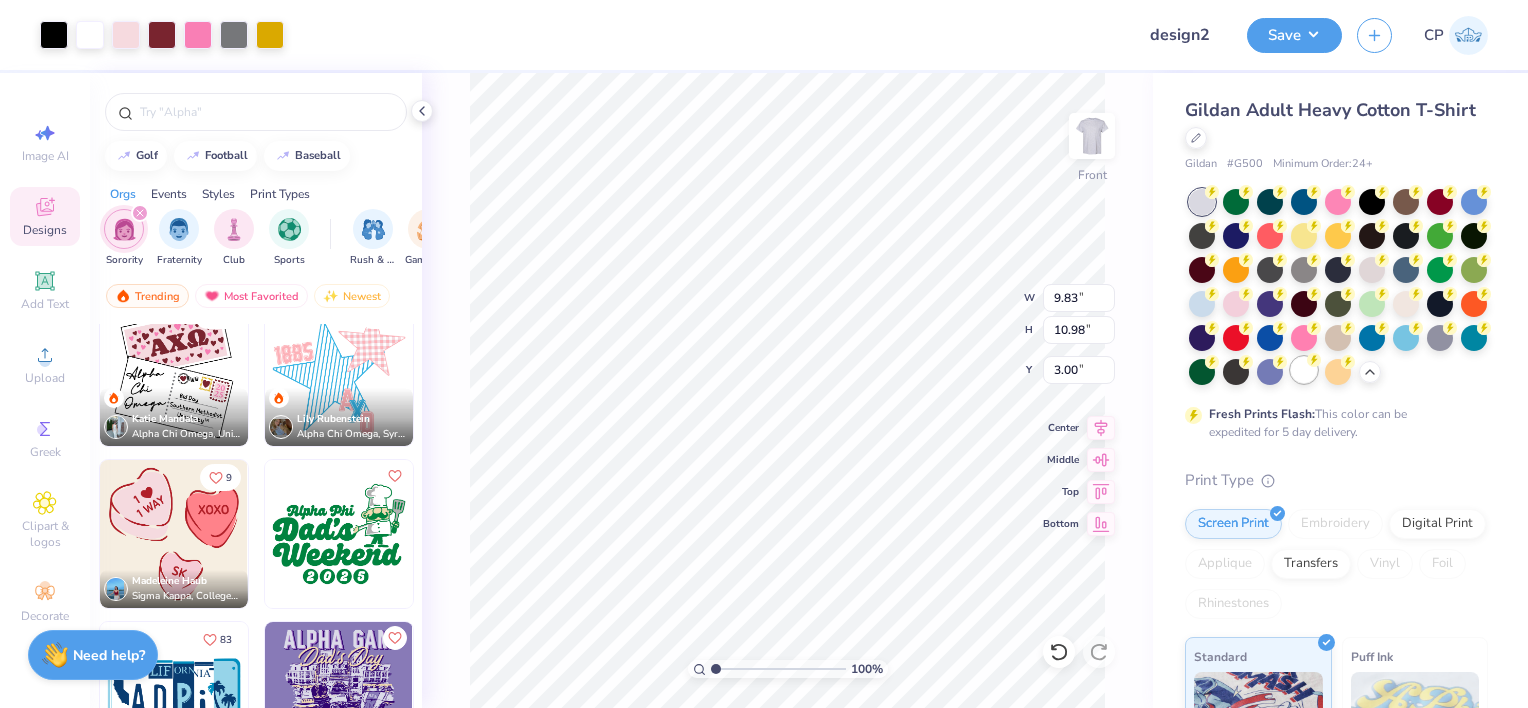 click 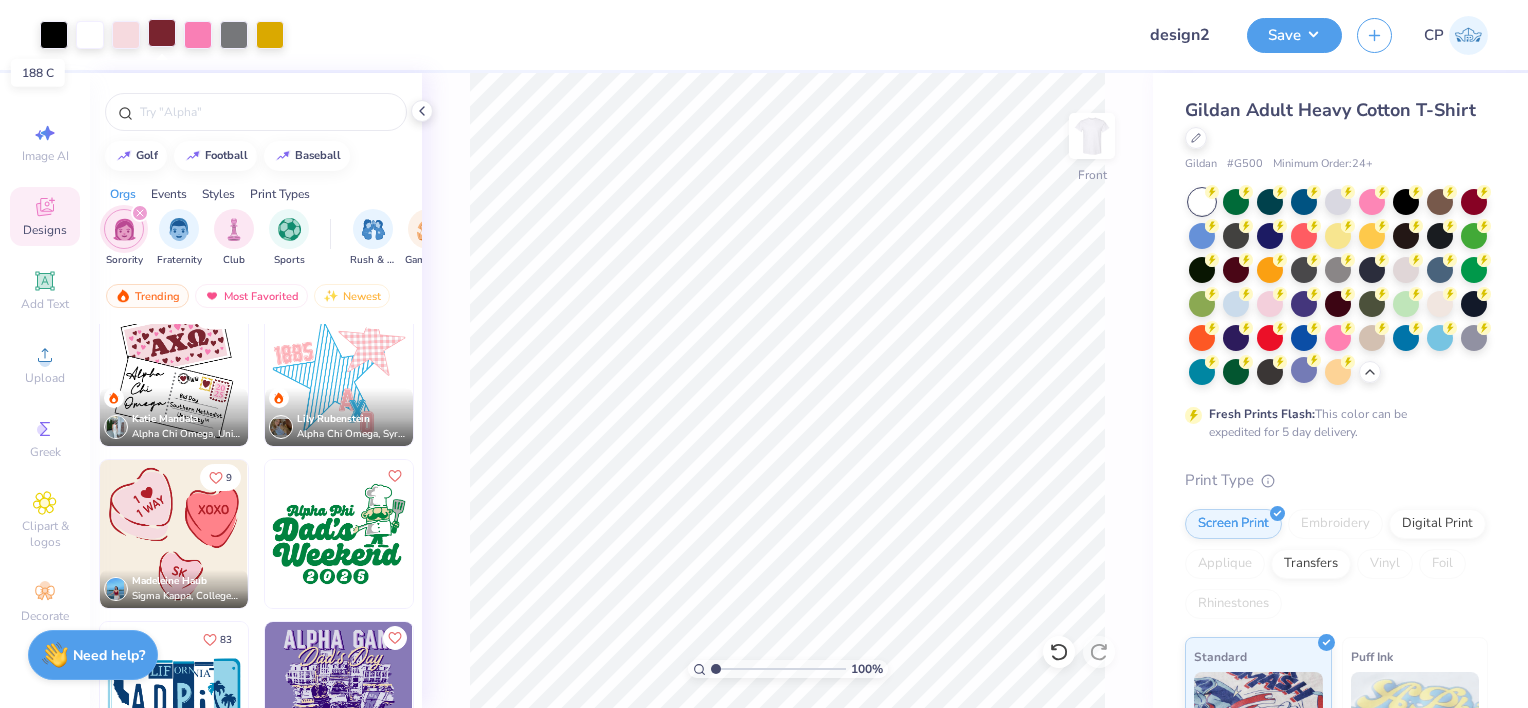 click at bounding box center (162, 33) 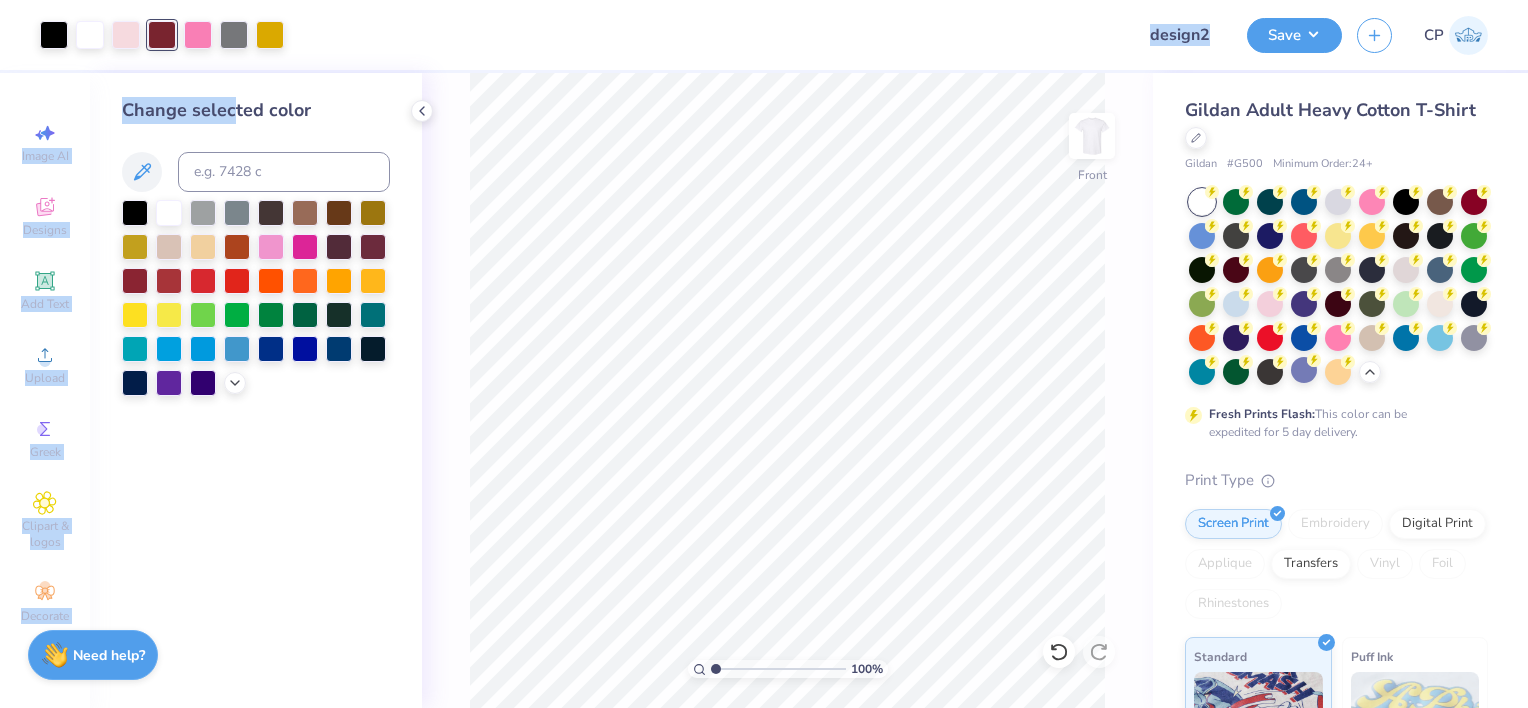 drag, startPoint x: 234, startPoint y: 122, endPoint x: 337, endPoint y: 69, distance: 115.83609 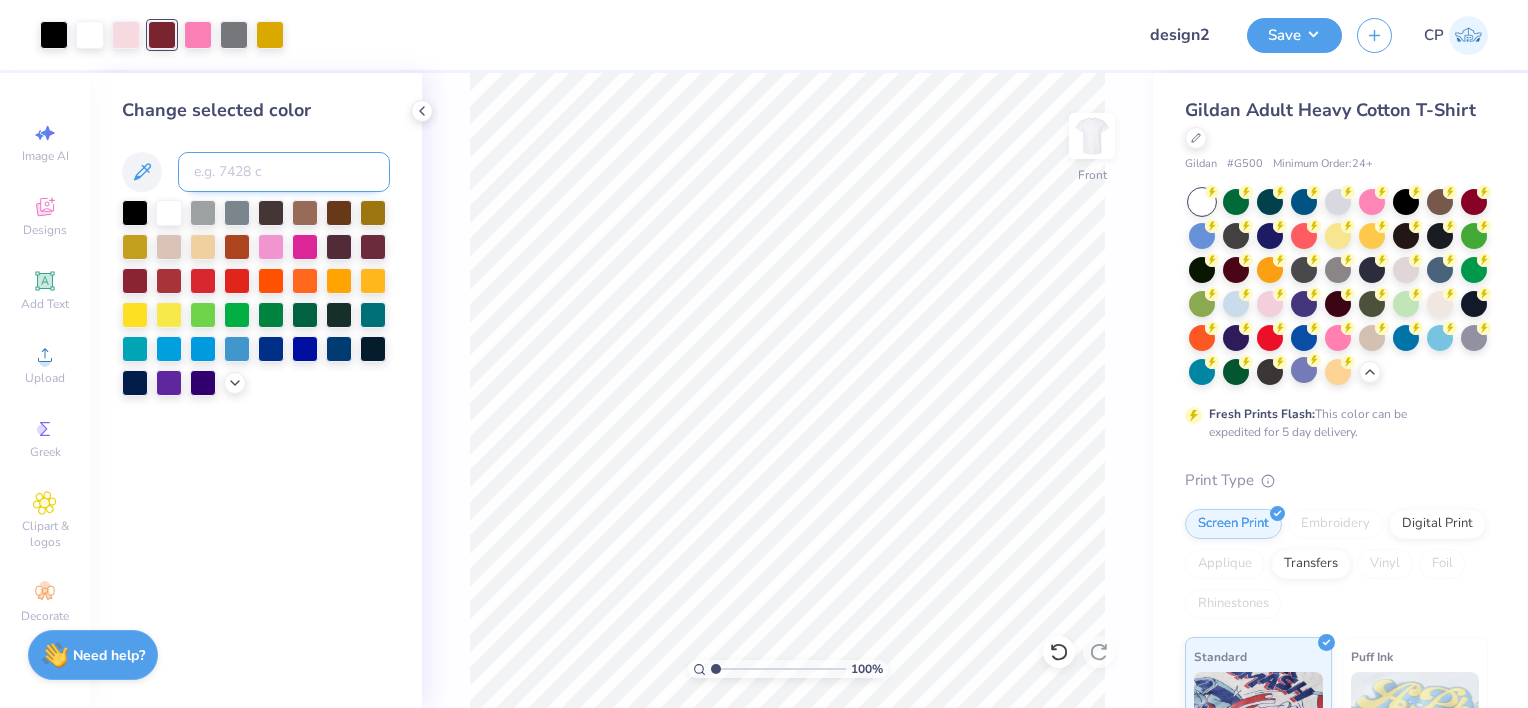 click at bounding box center (284, 172) 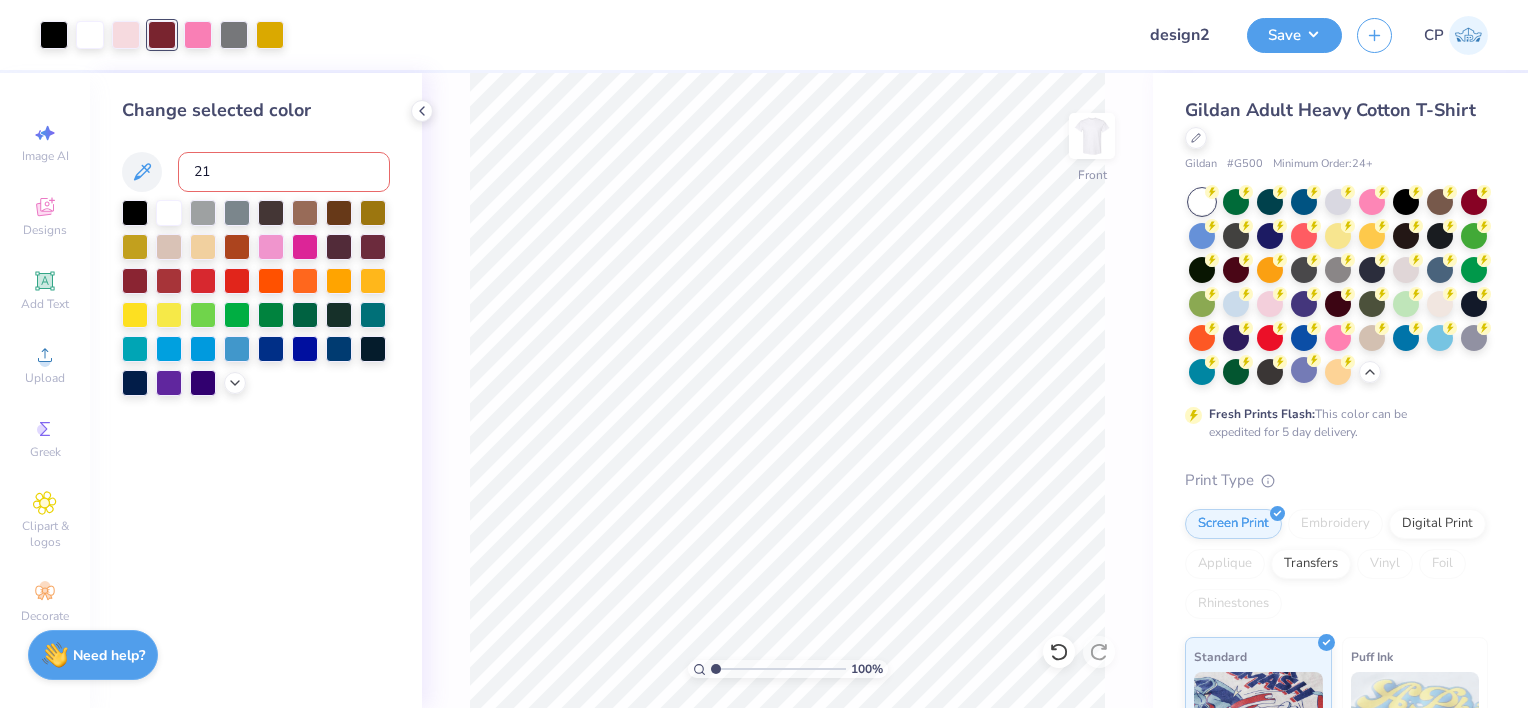 type on "211" 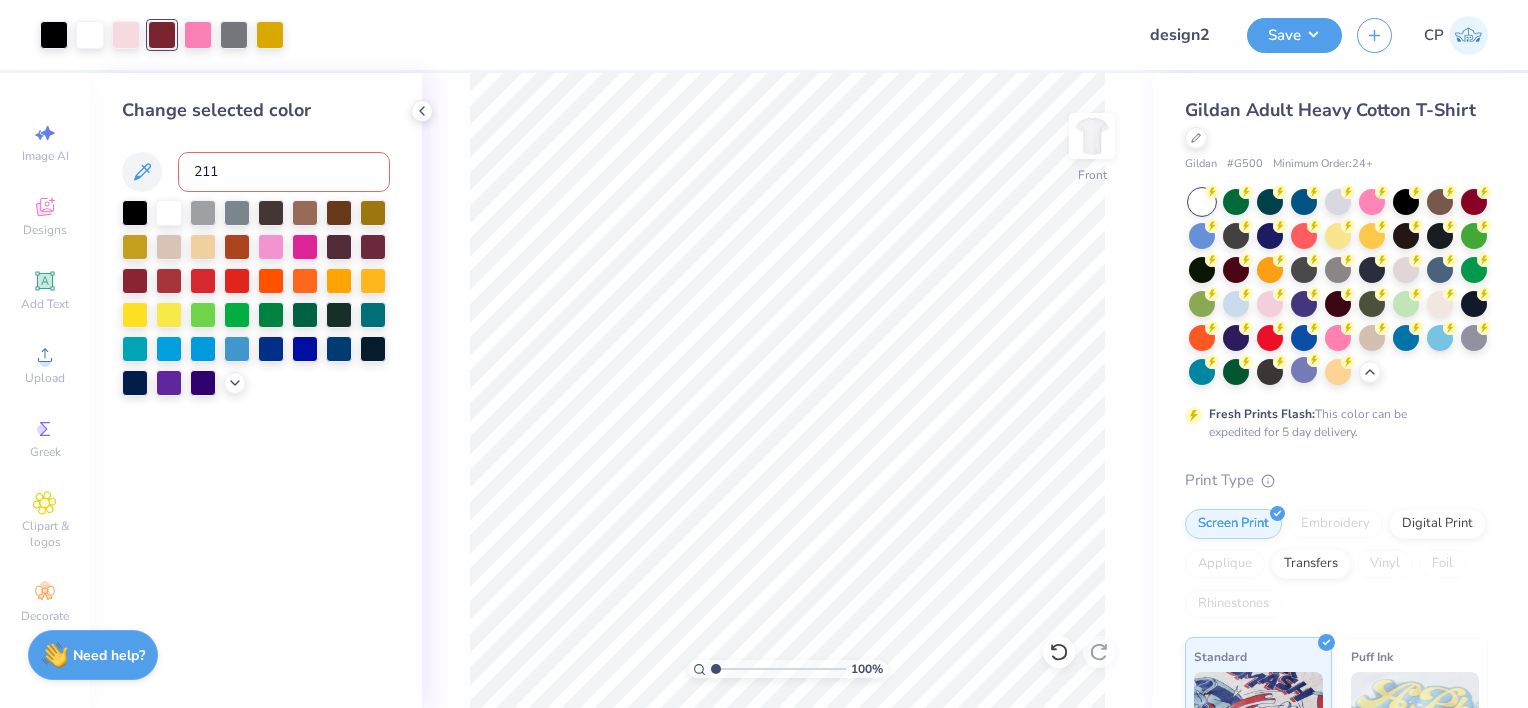 type 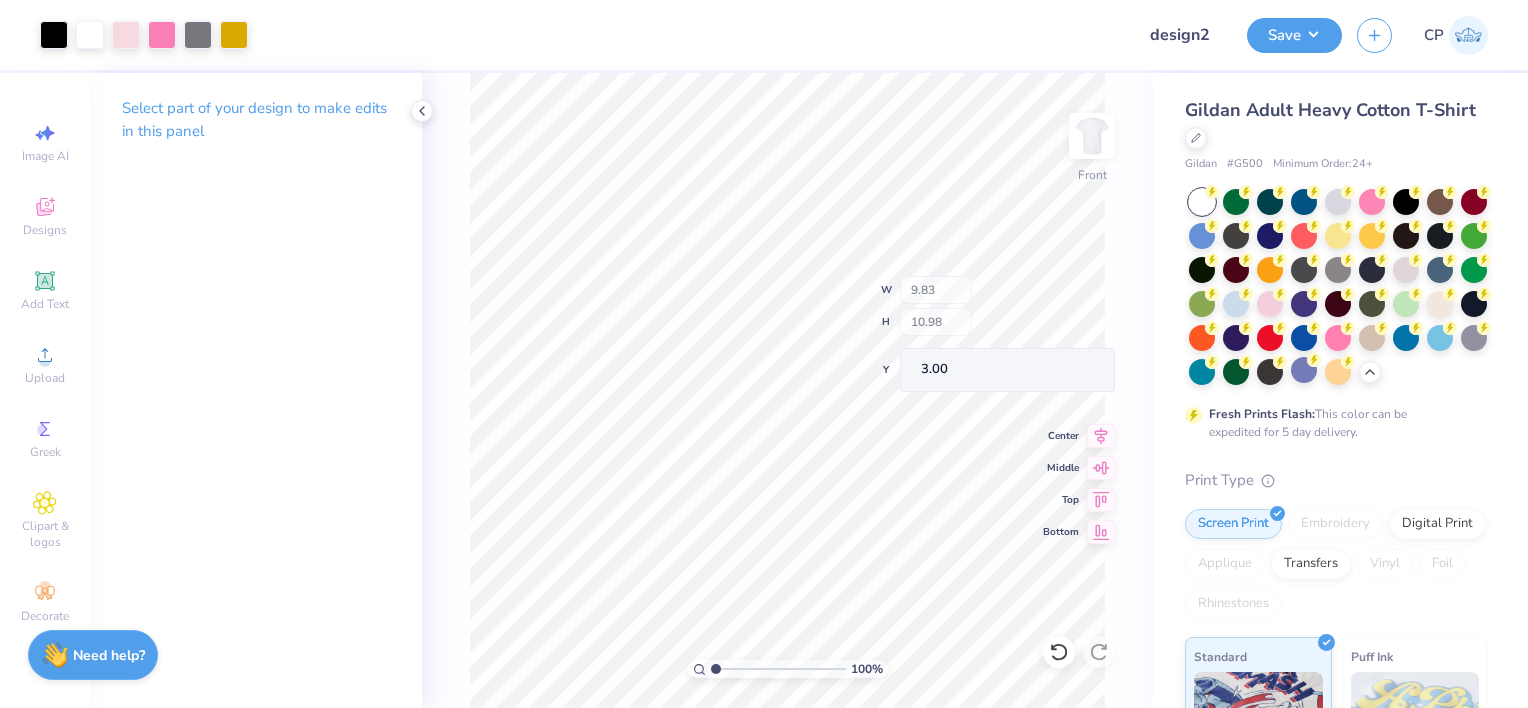 type on "4.63" 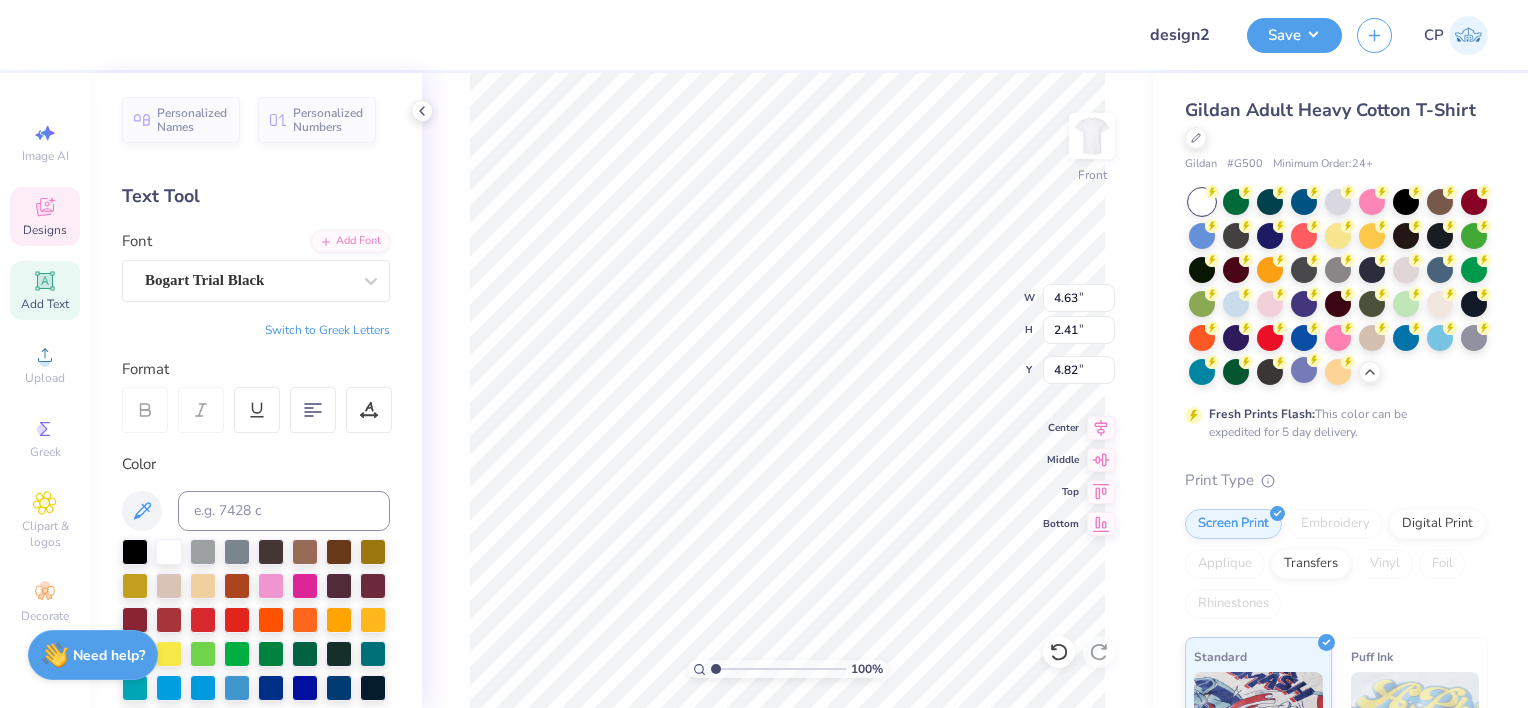 scroll, scrollTop: 16, scrollLeft: 2, axis: both 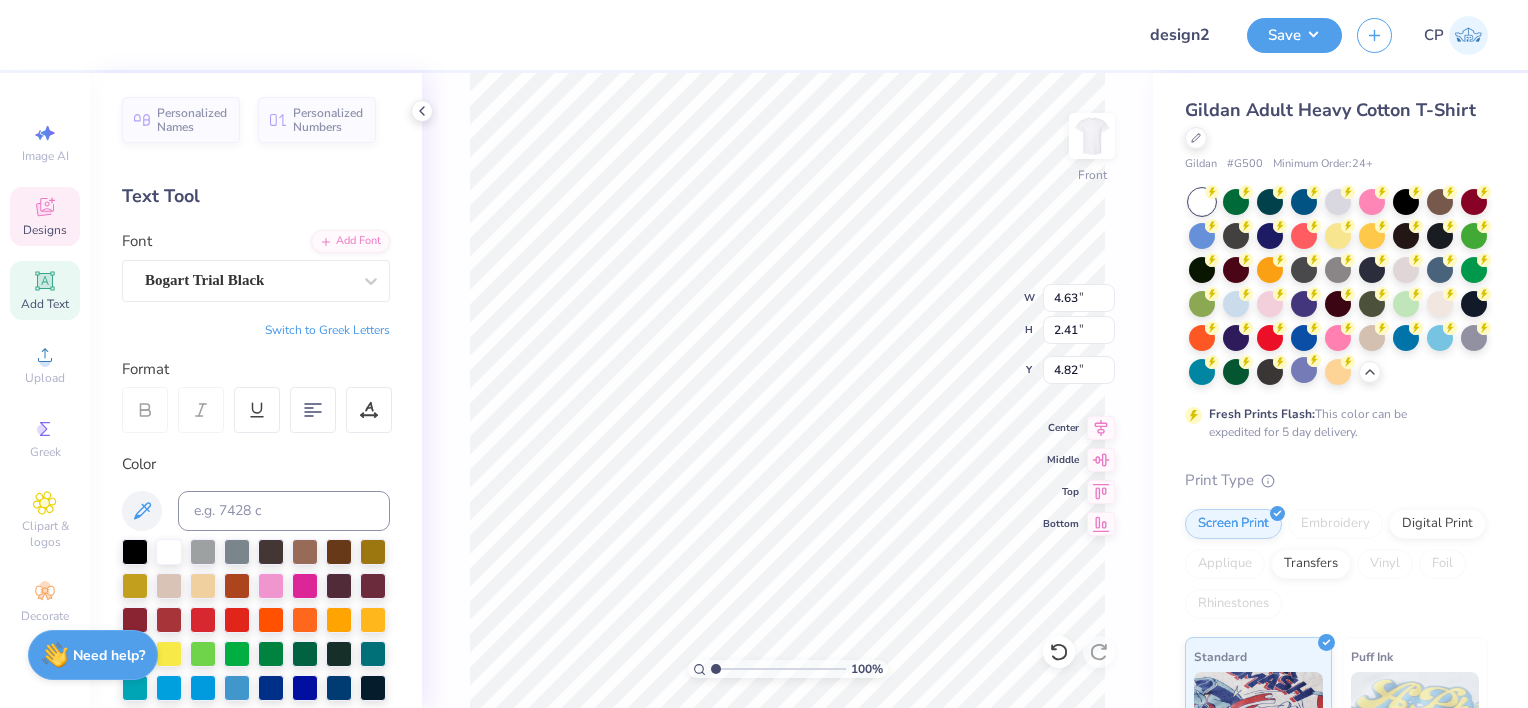 type on "A" 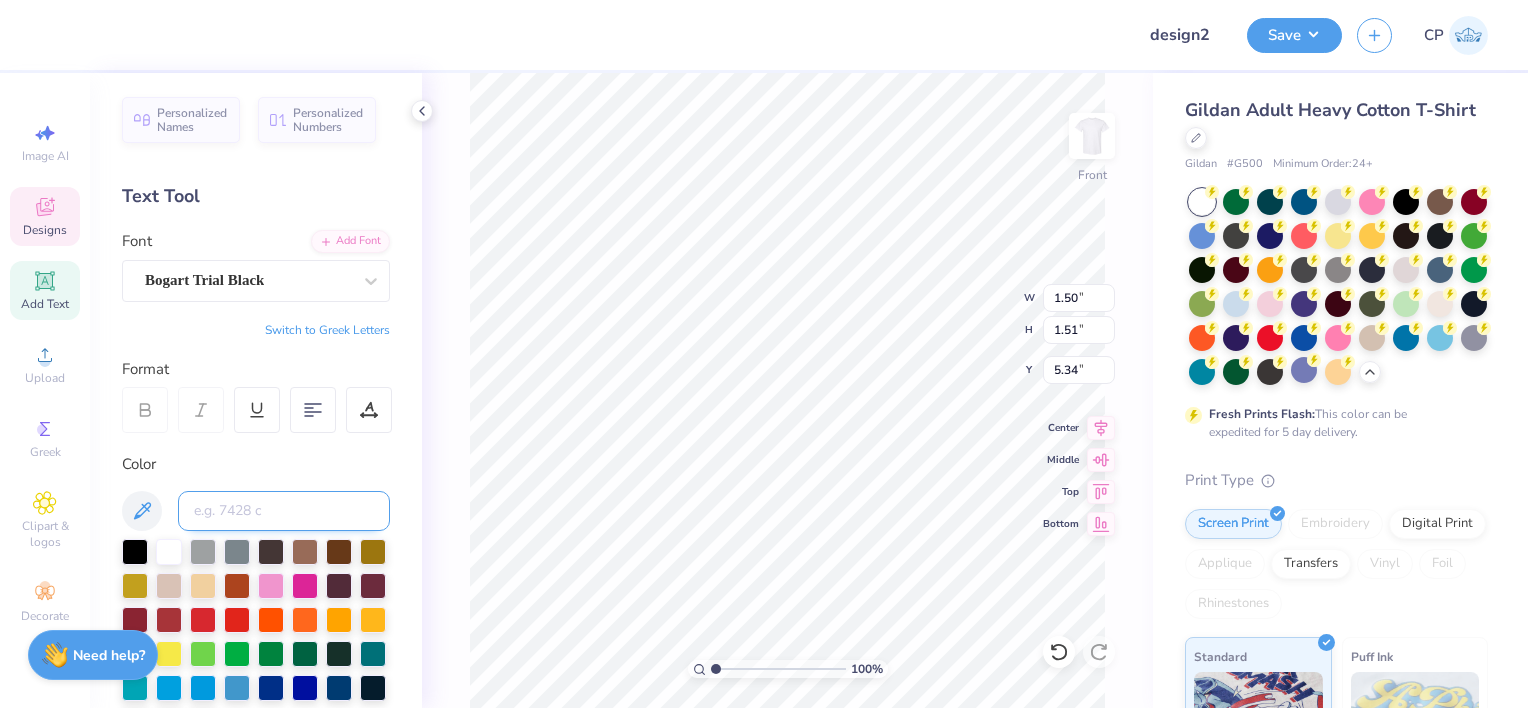 click at bounding box center [284, 511] 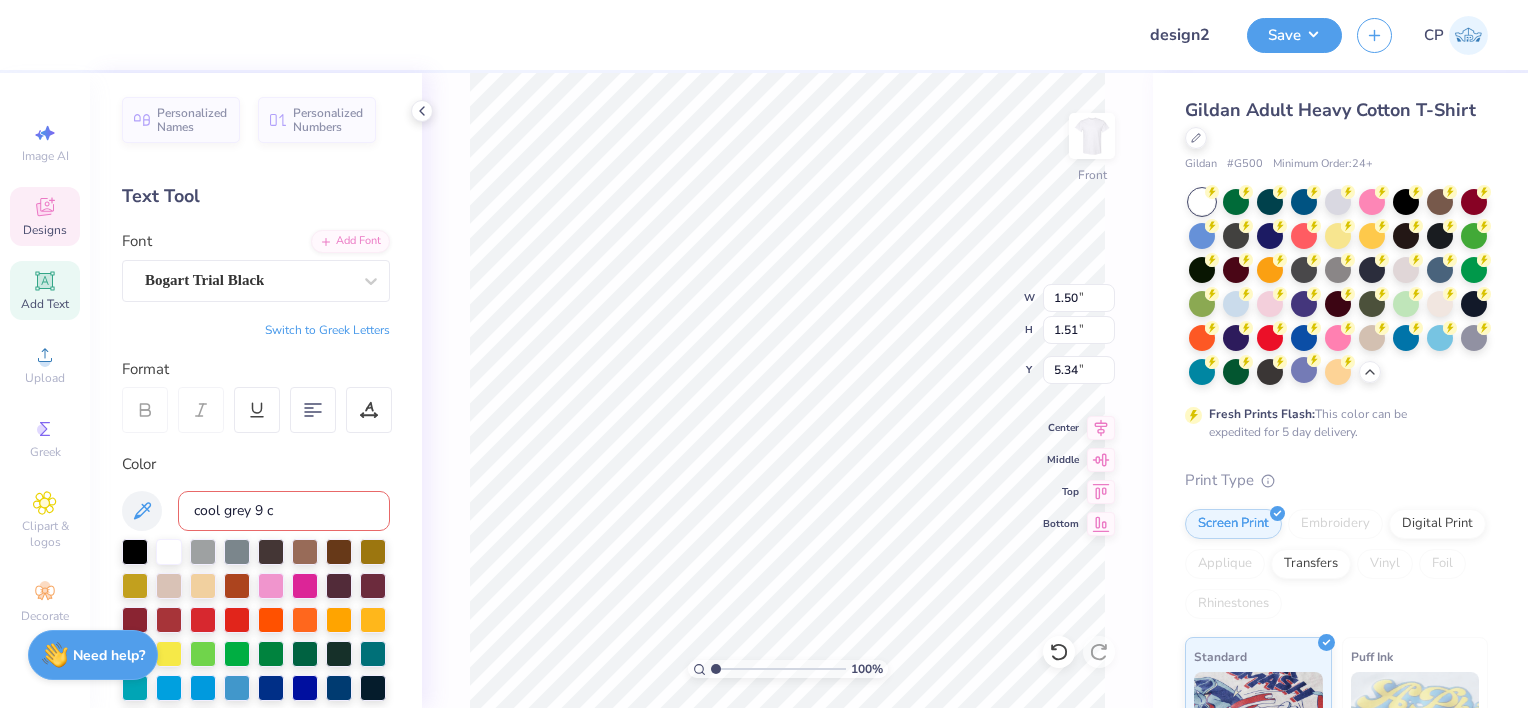 click on "cool grey 9 c" at bounding box center (284, 511) 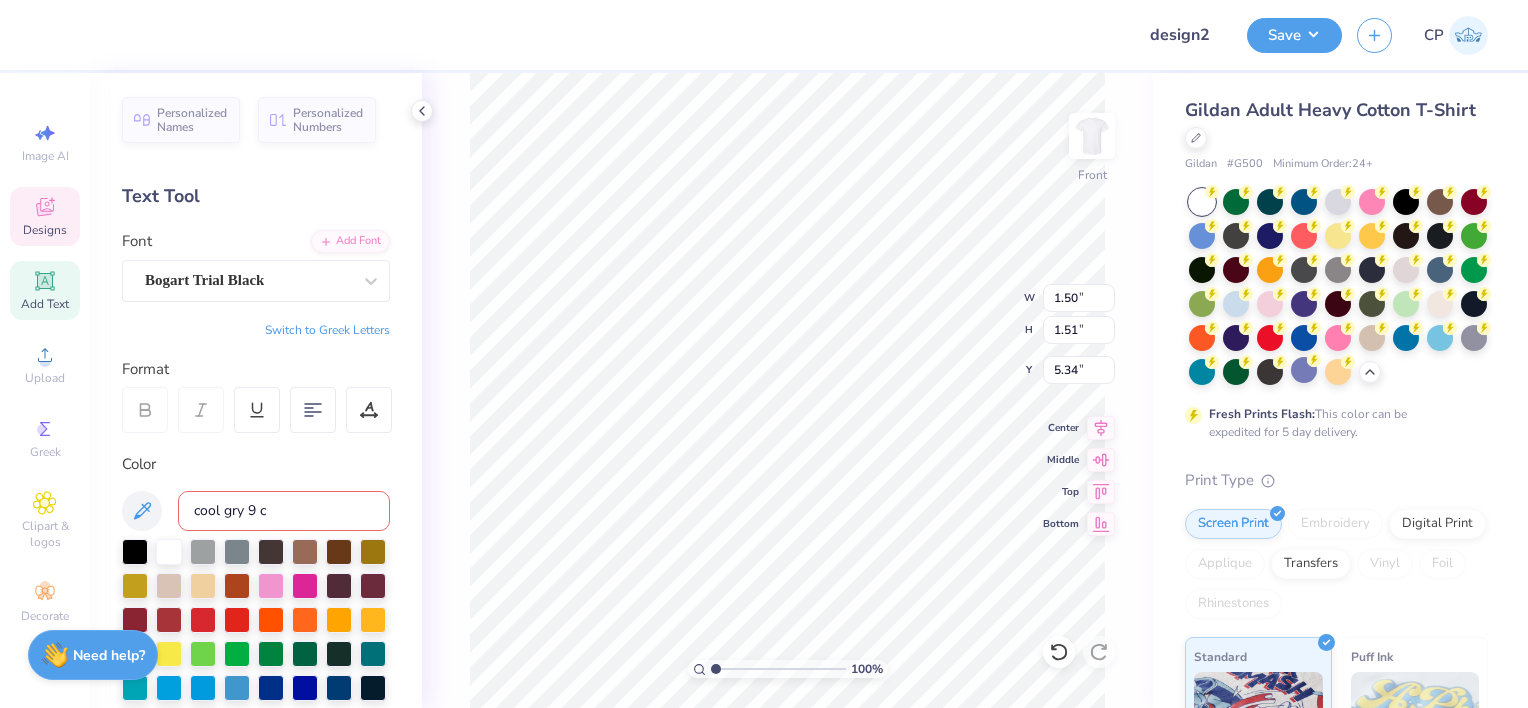 type 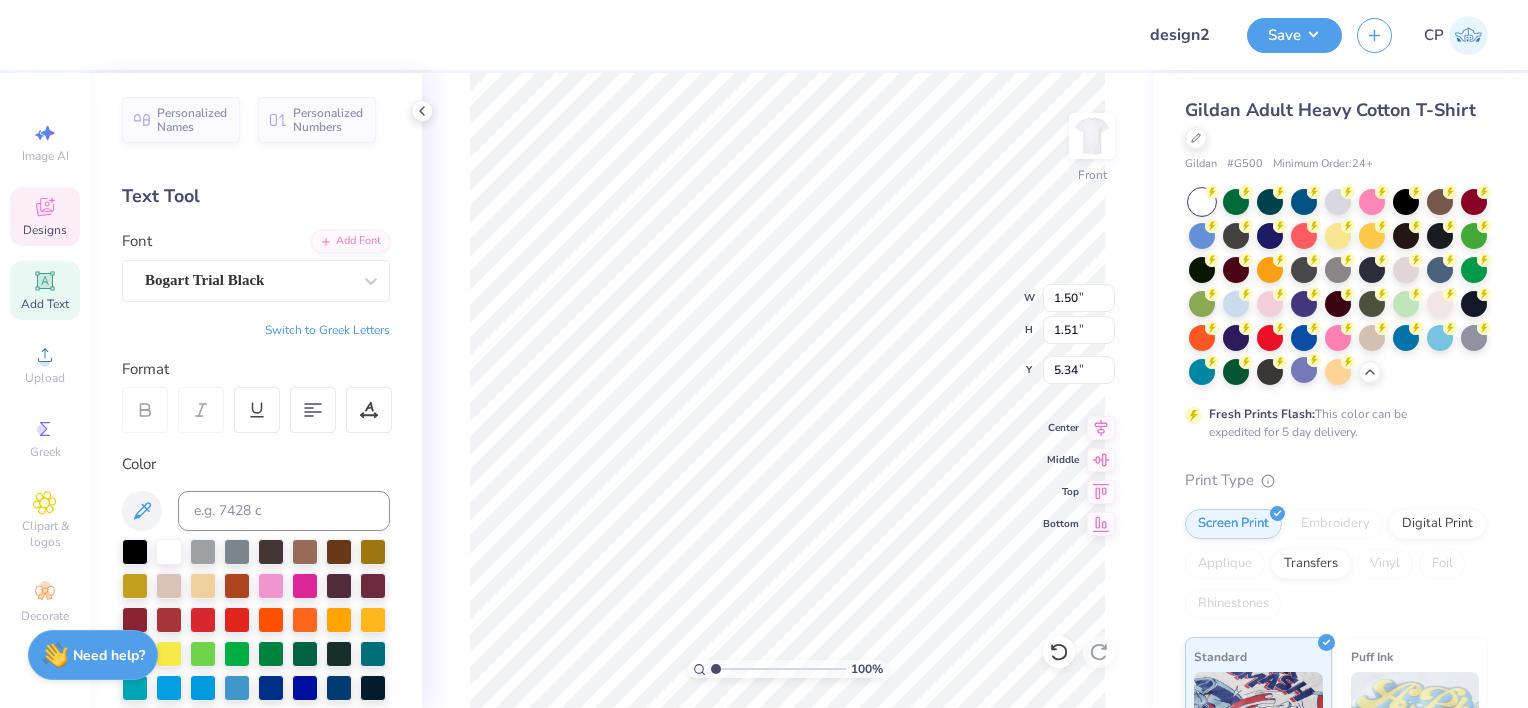 click at bounding box center [135, 552] 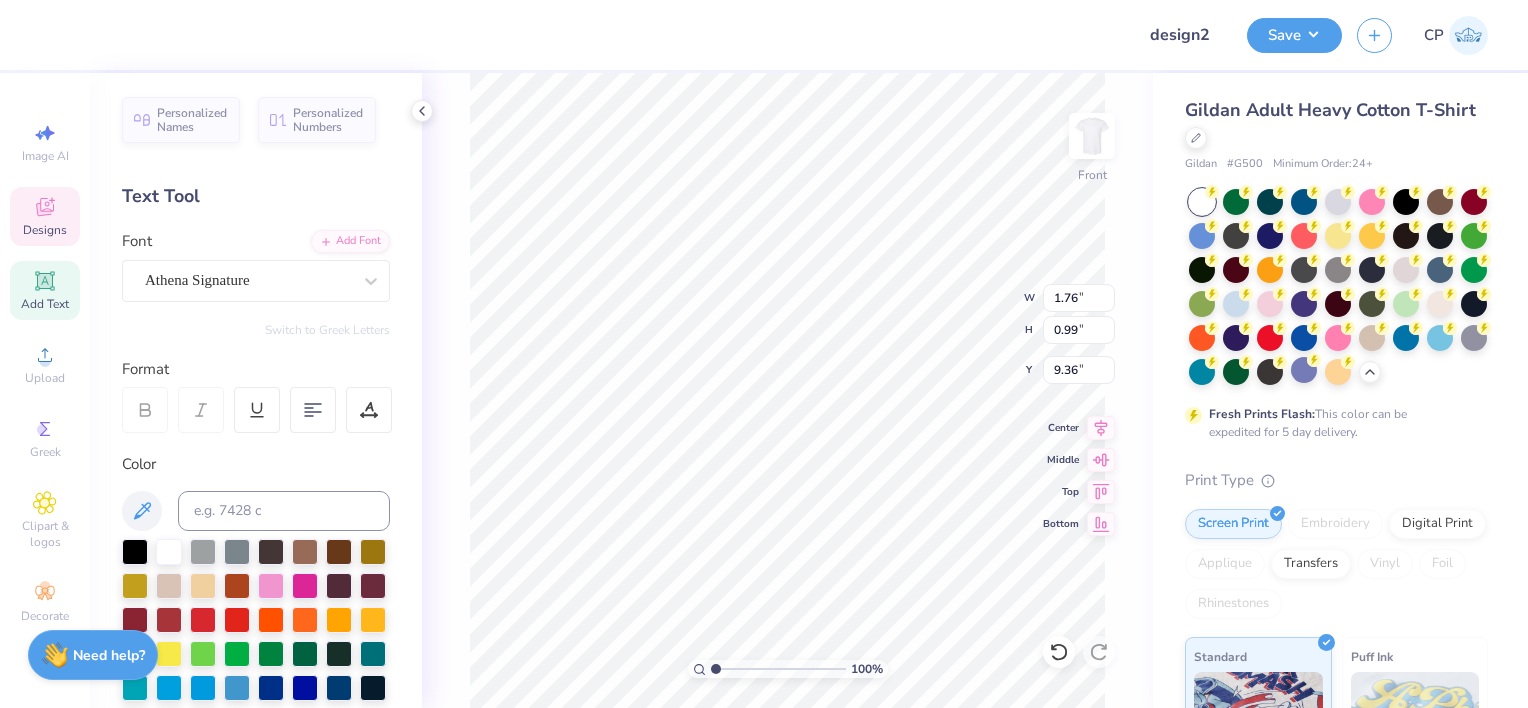 scroll, scrollTop: 16, scrollLeft: 2, axis: both 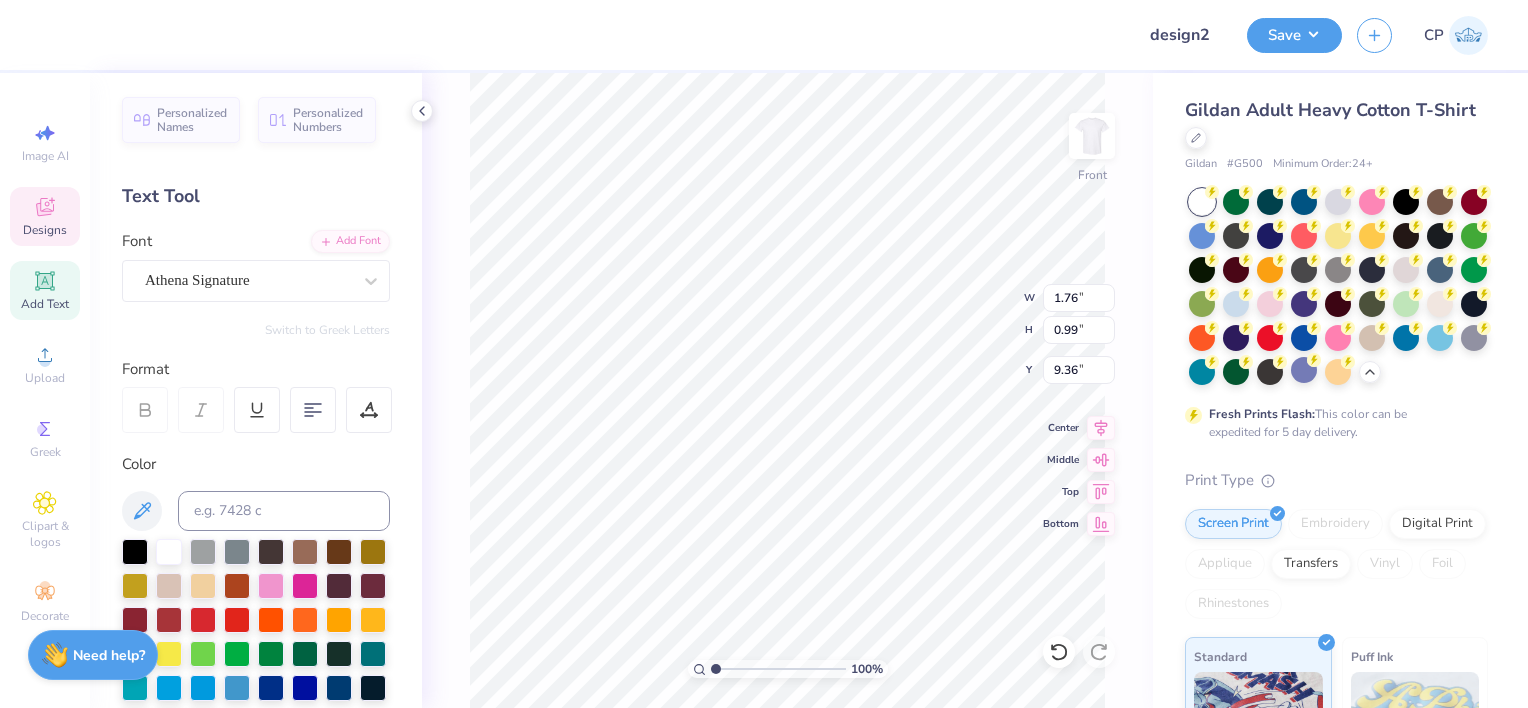 type on "Omega" 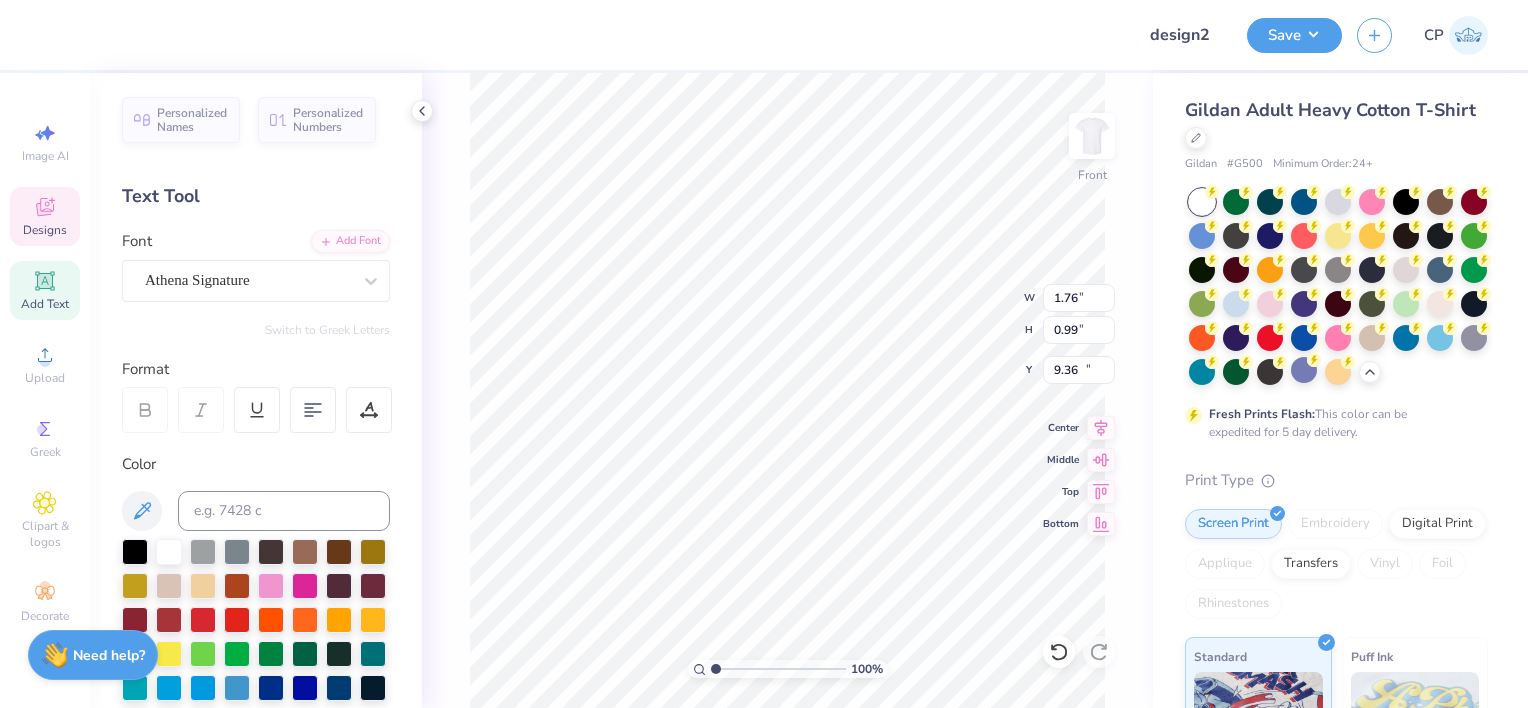 type on "3.44" 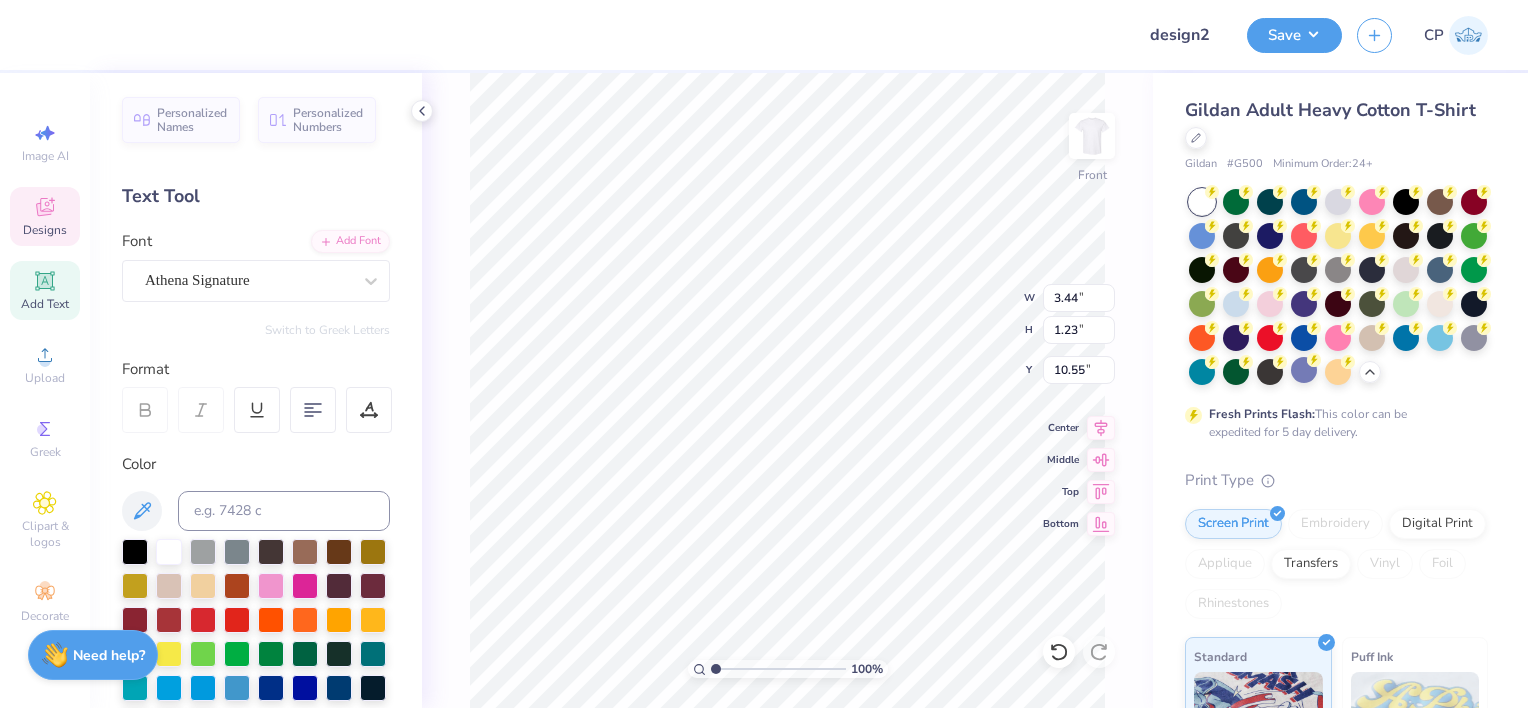 scroll, scrollTop: 16, scrollLeft: 2, axis: both 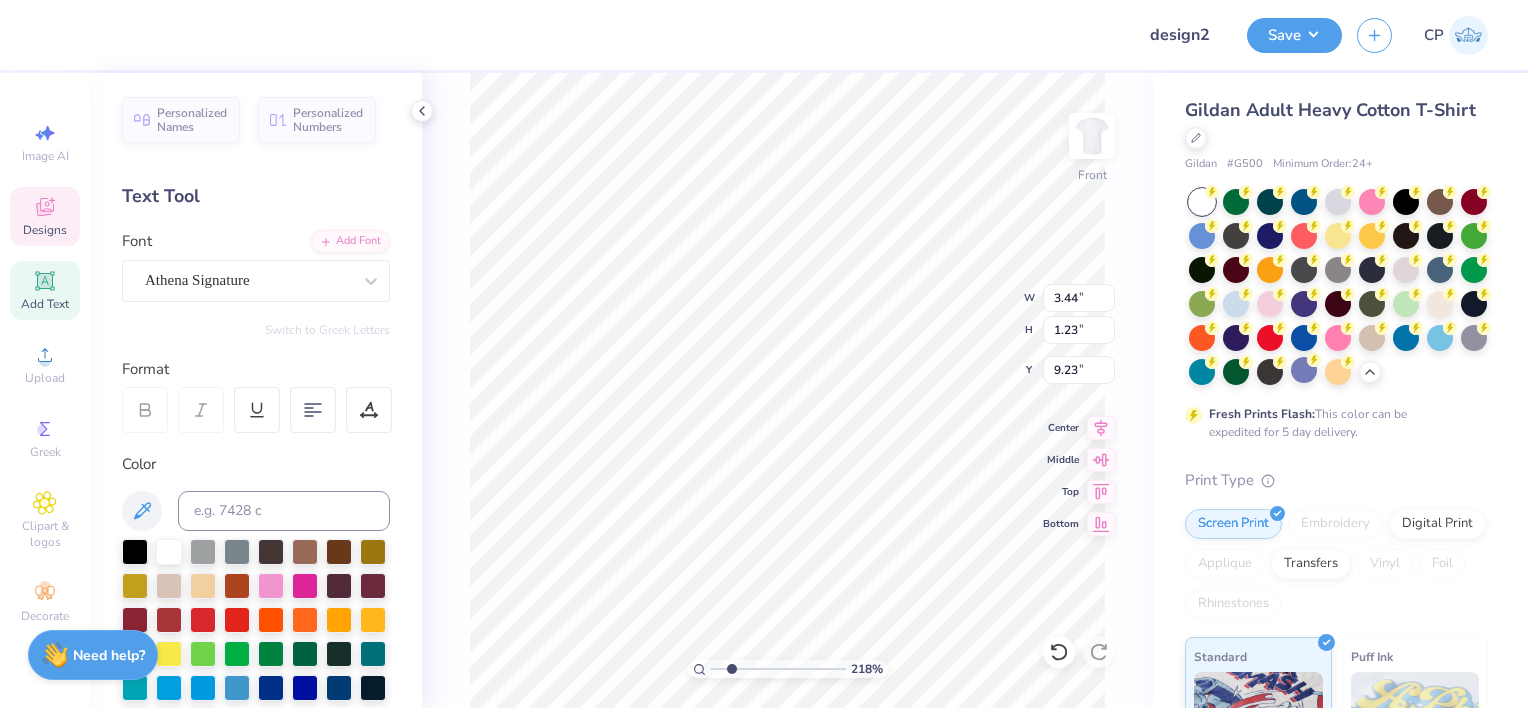 type on "2.17631740319163" 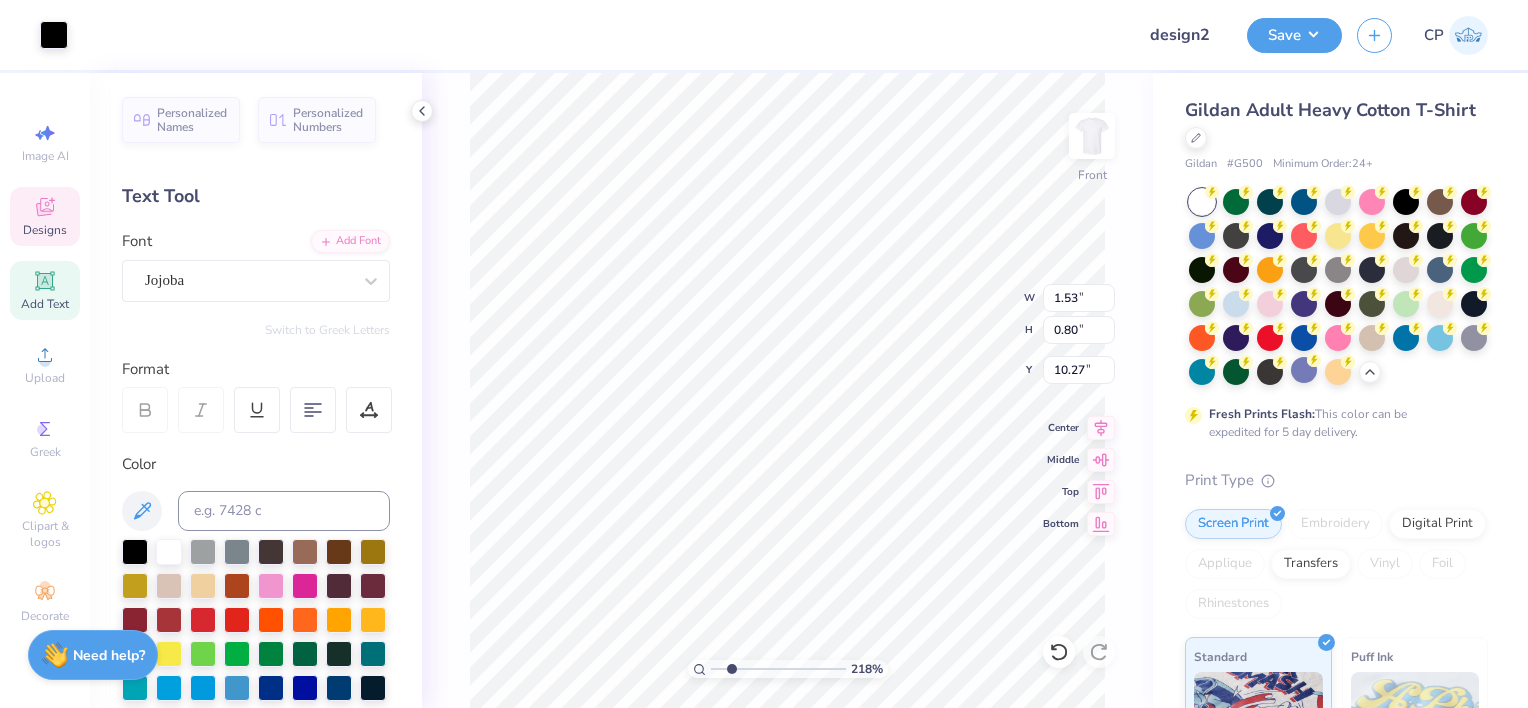 scroll, scrollTop: 16, scrollLeft: 2, axis: both 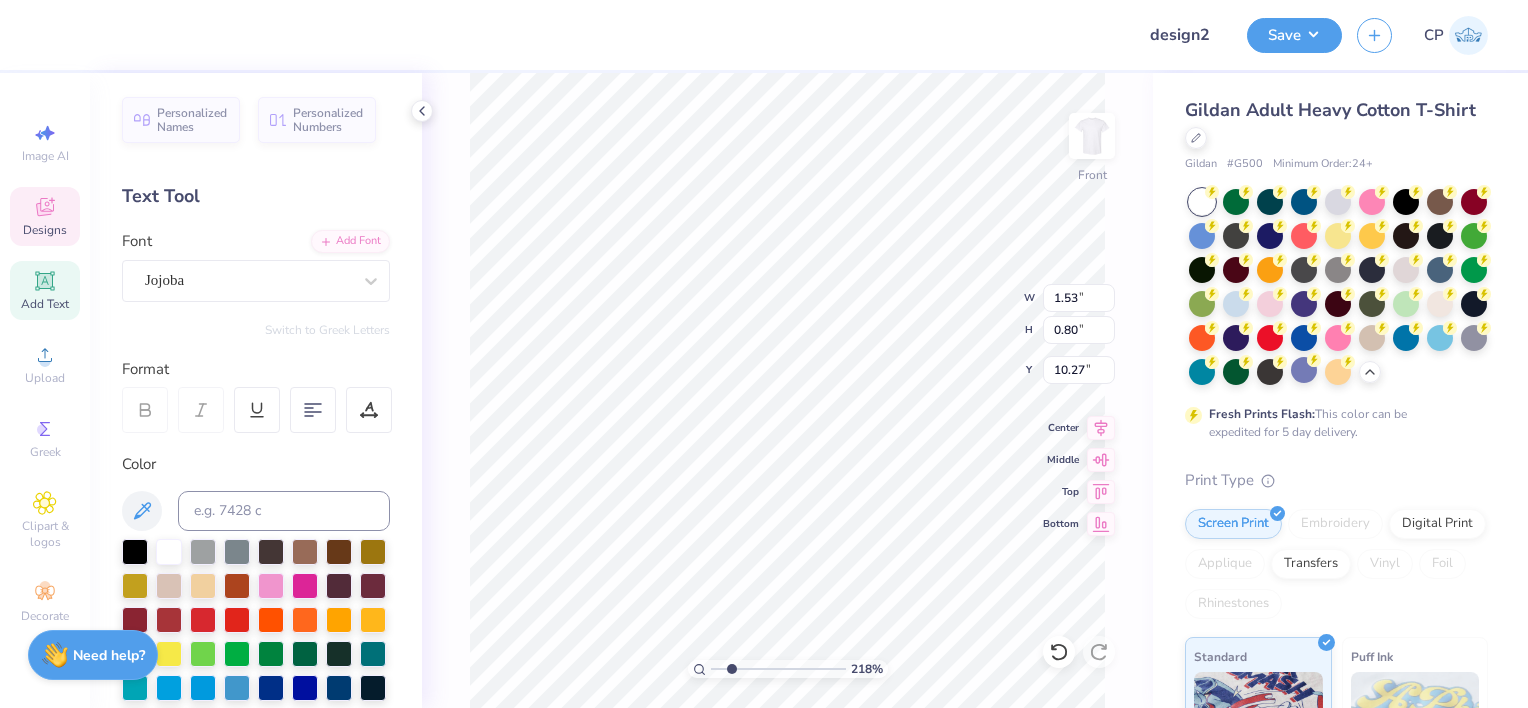 type on "2.17631740319163" 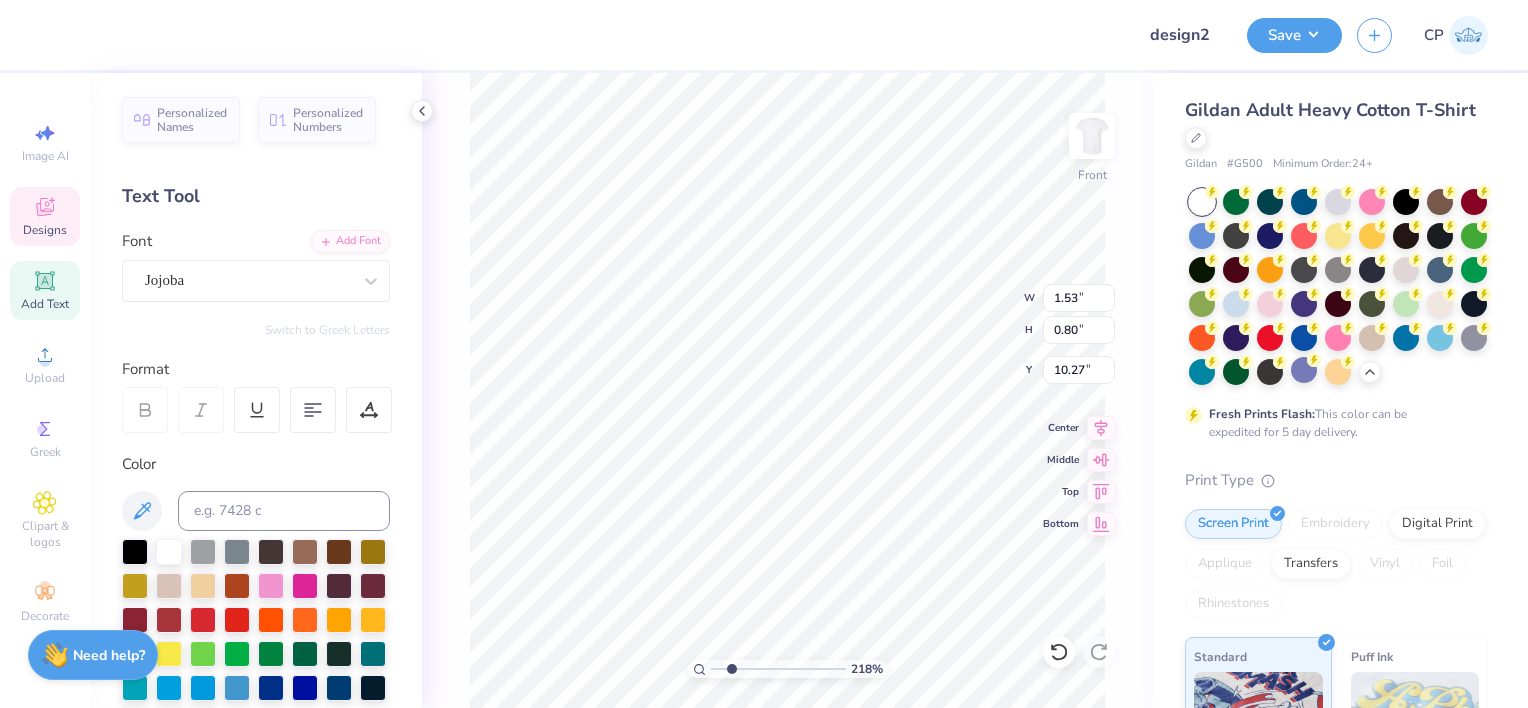 type on "2.17631740319163" 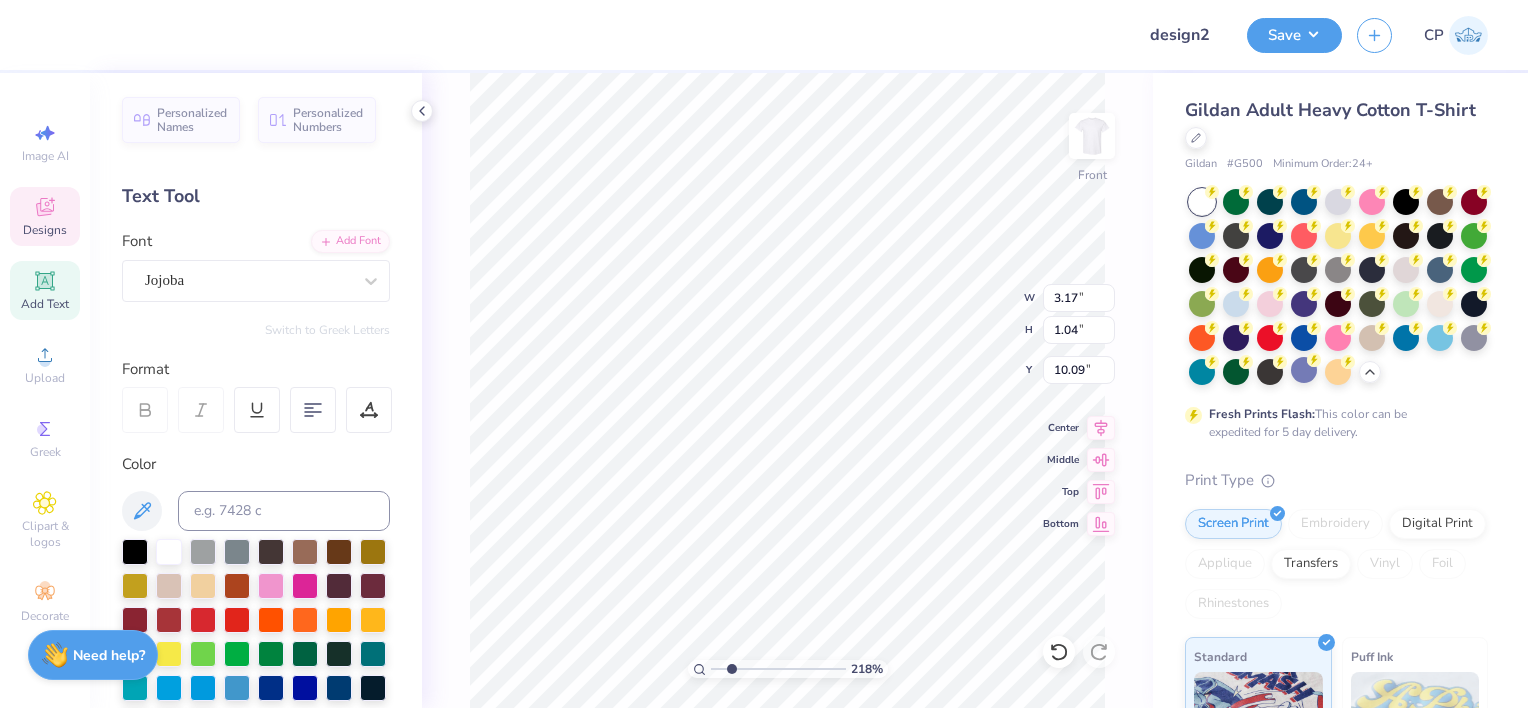 type on "2.17631740319163" 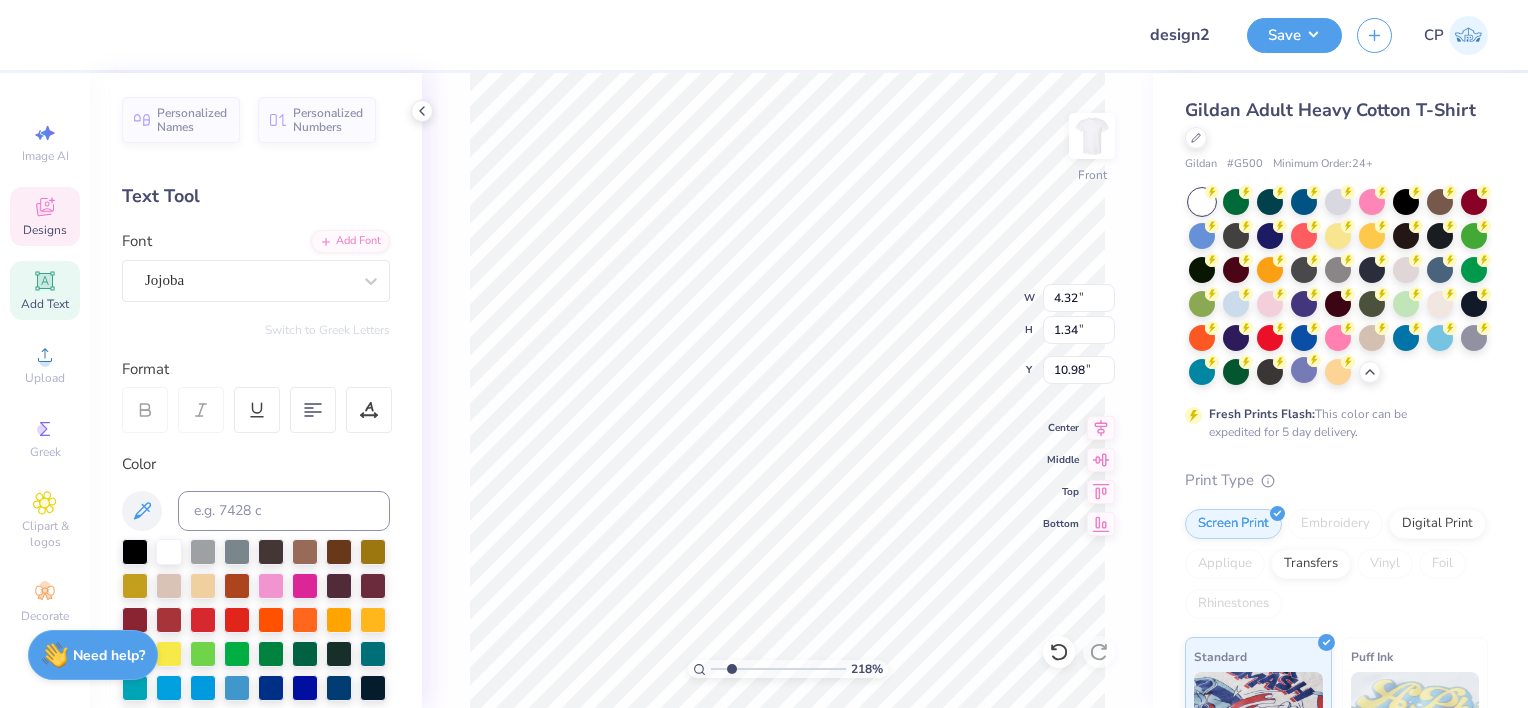 scroll, scrollTop: 16, scrollLeft: 5, axis: both 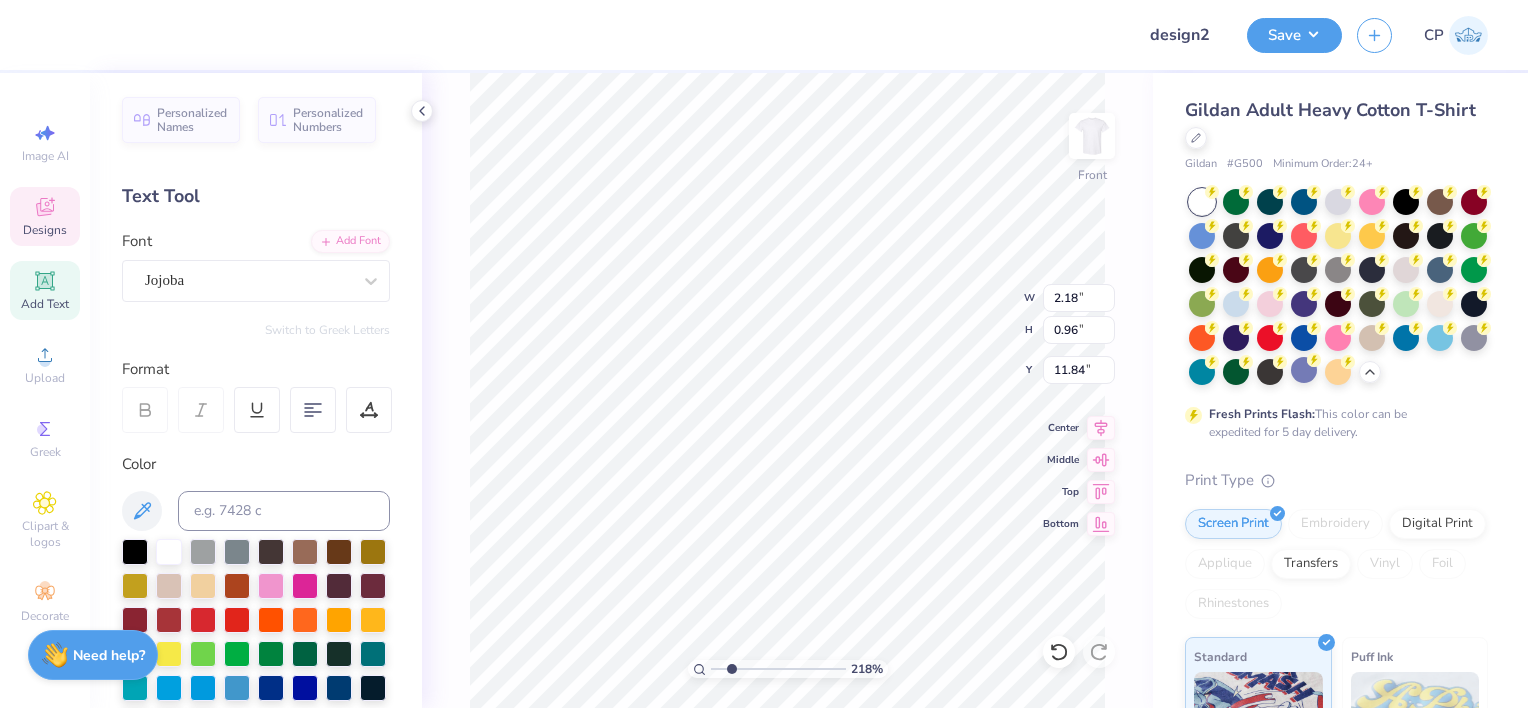 type on "2.17631740319163" 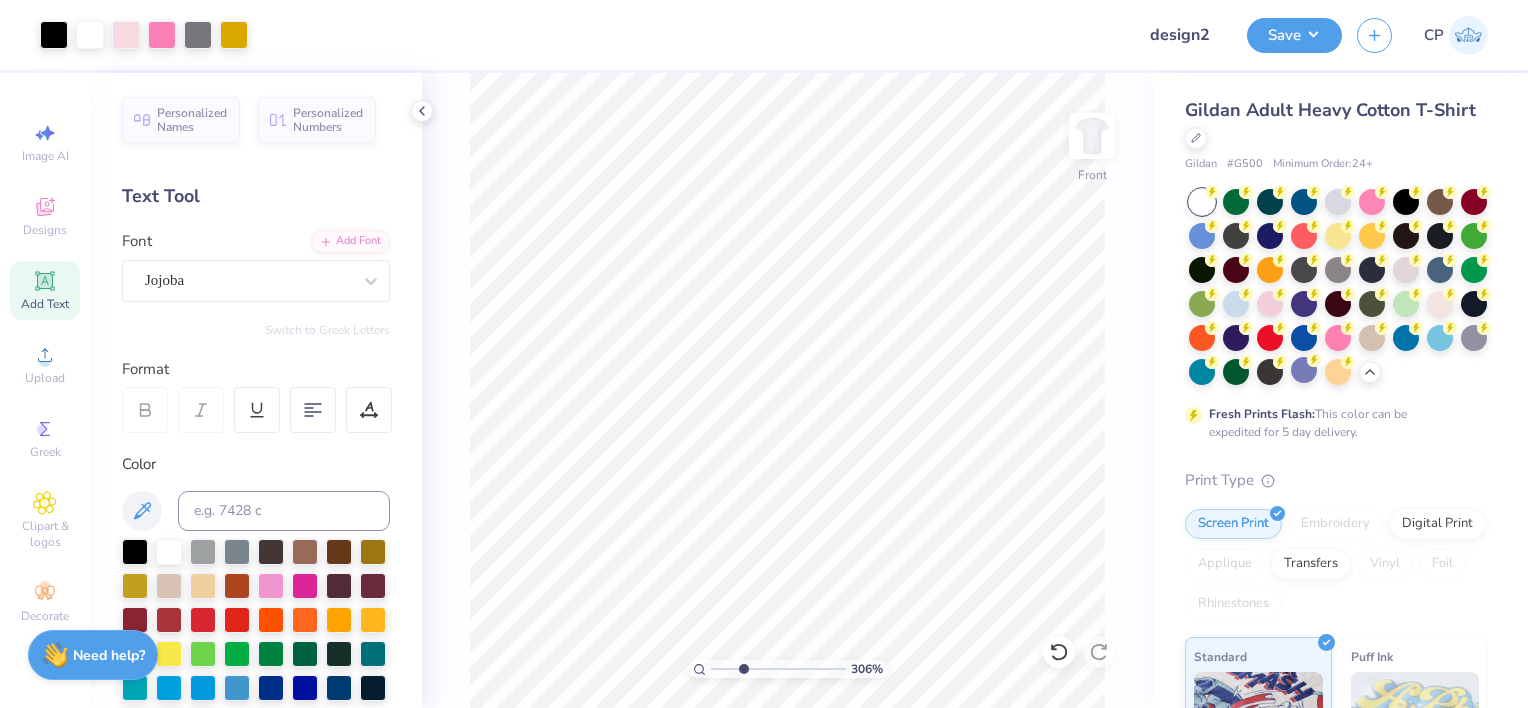 drag, startPoint x: 732, startPoint y: 667, endPoint x: 743, endPoint y: 667, distance: 11 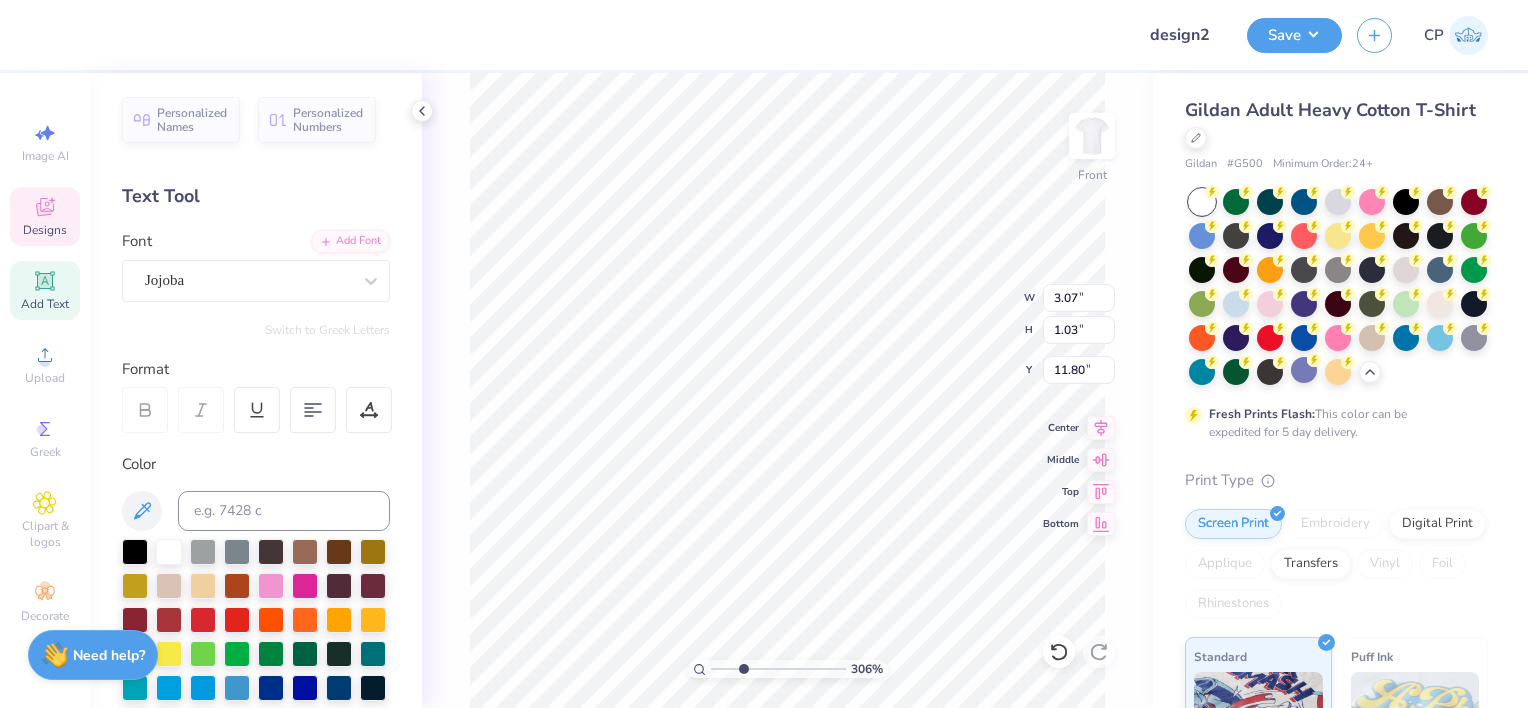 type on "11.16" 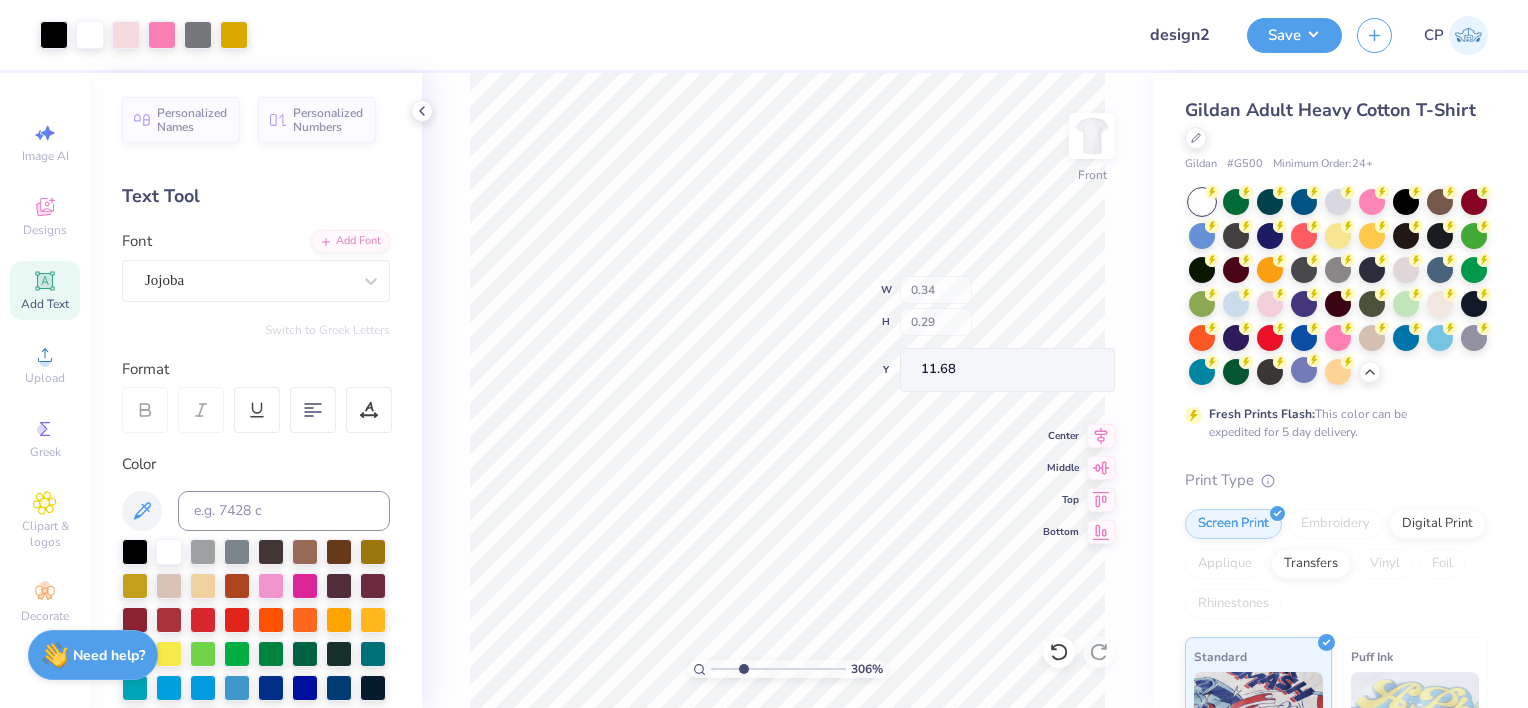 type on "11.68" 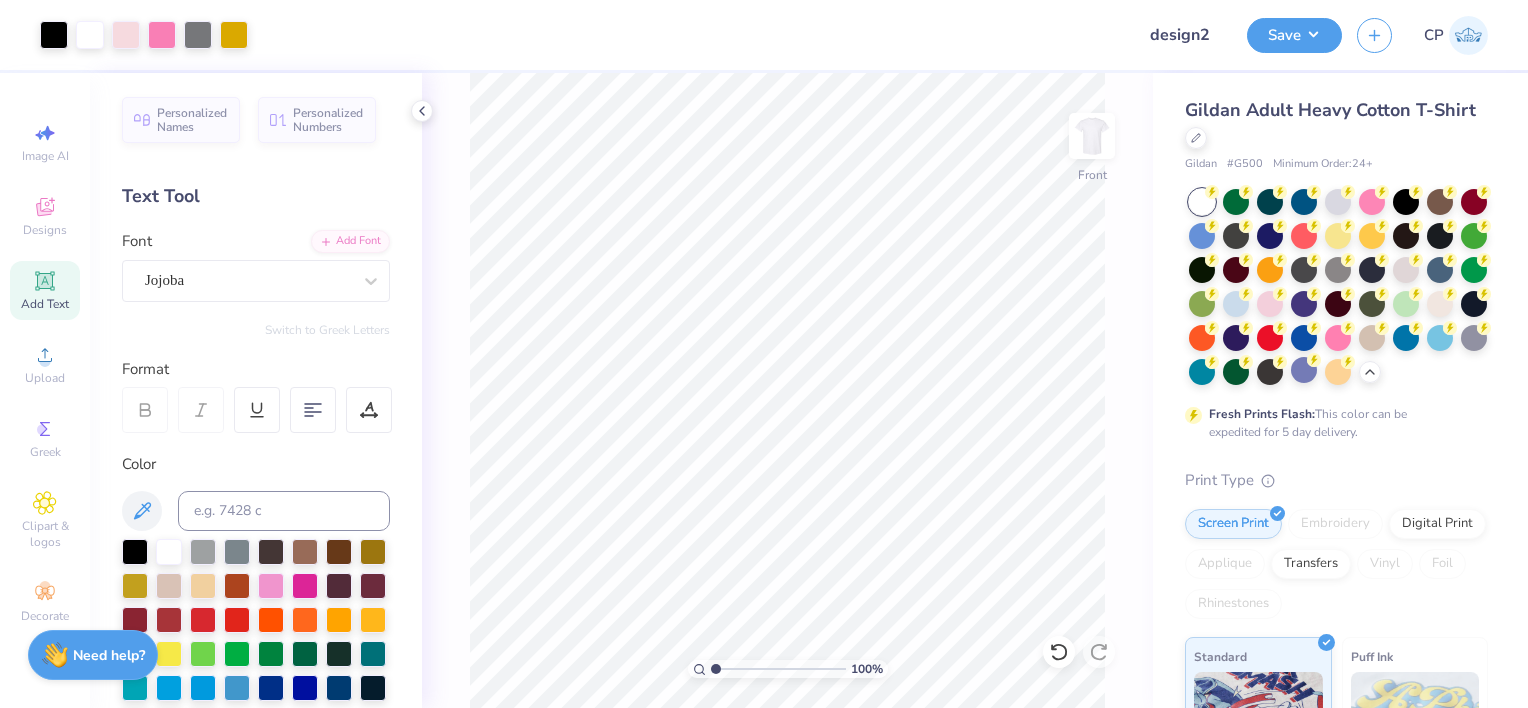 type on "1" 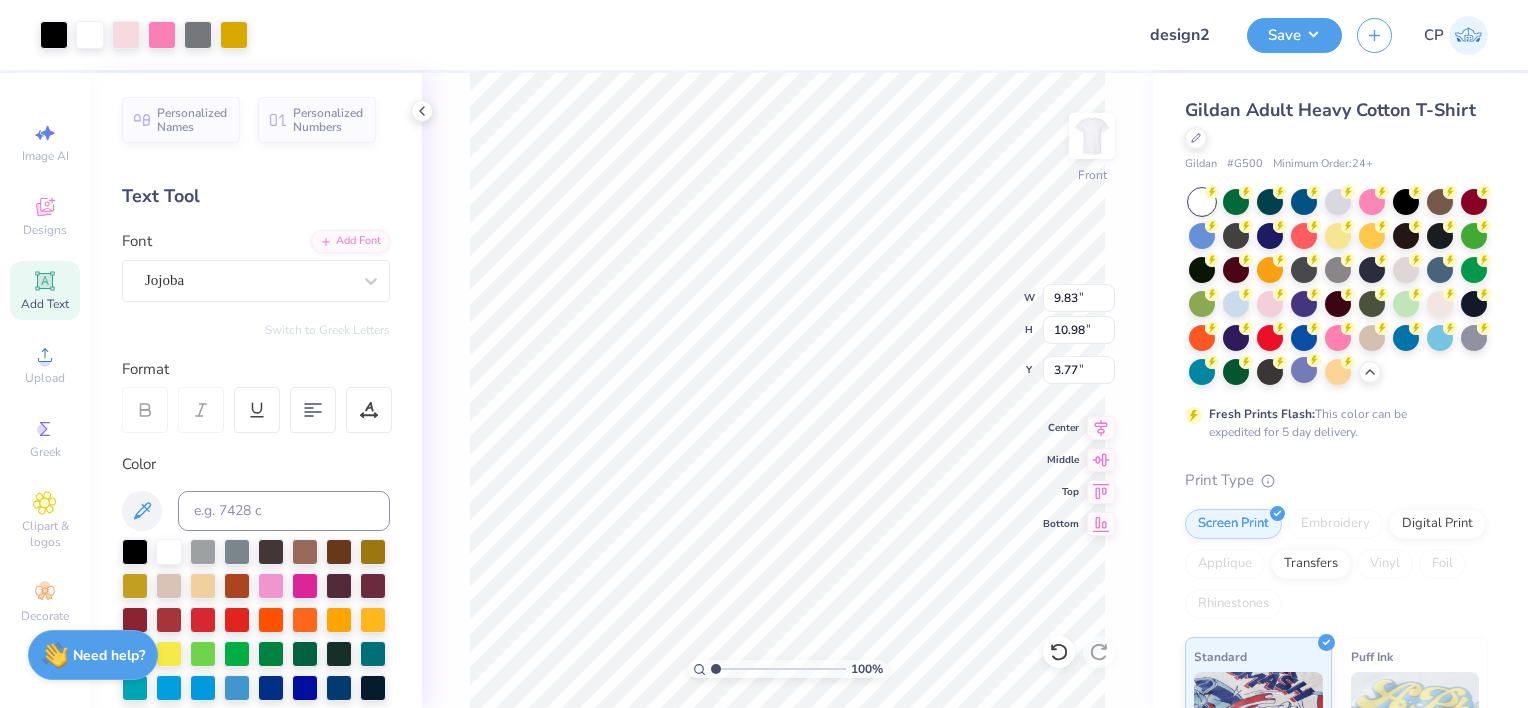 type on "3.77" 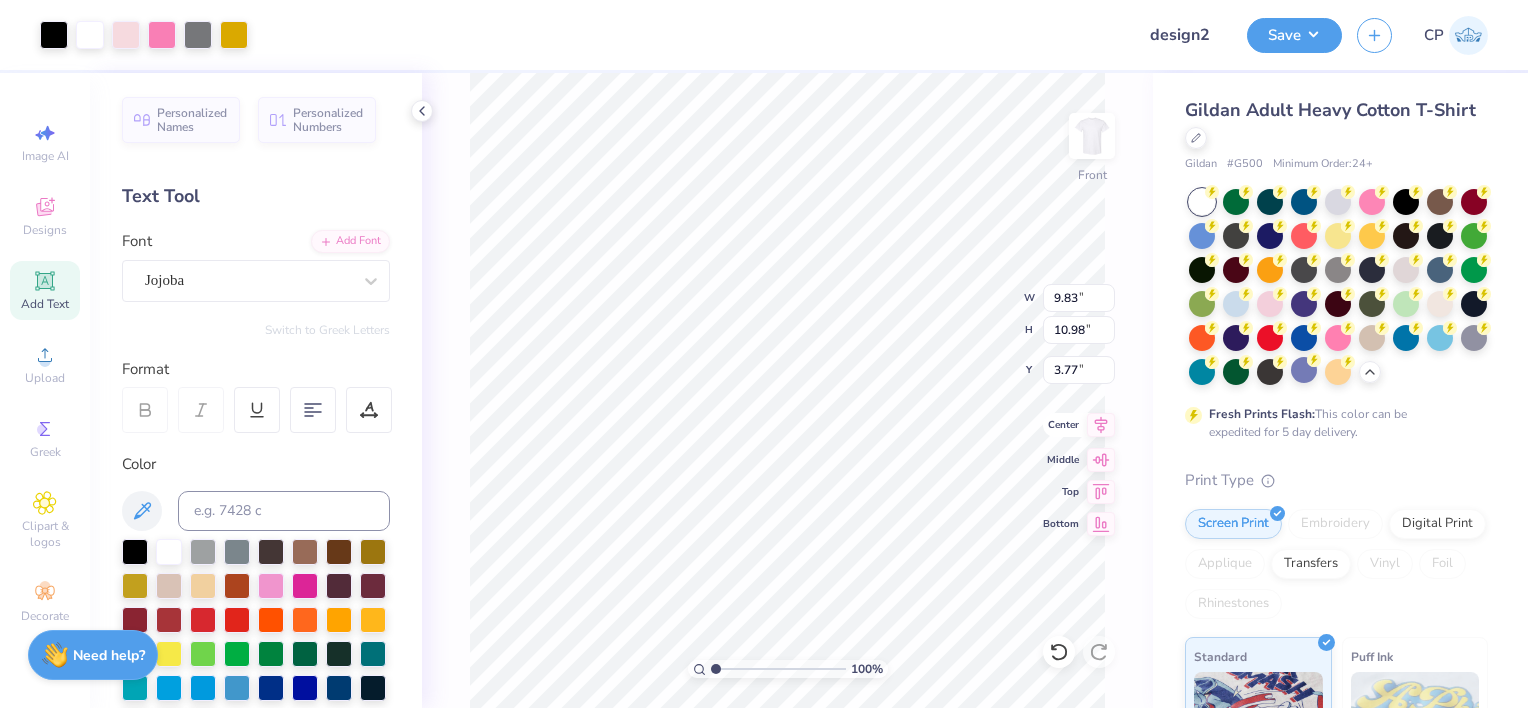 type on "11.07" 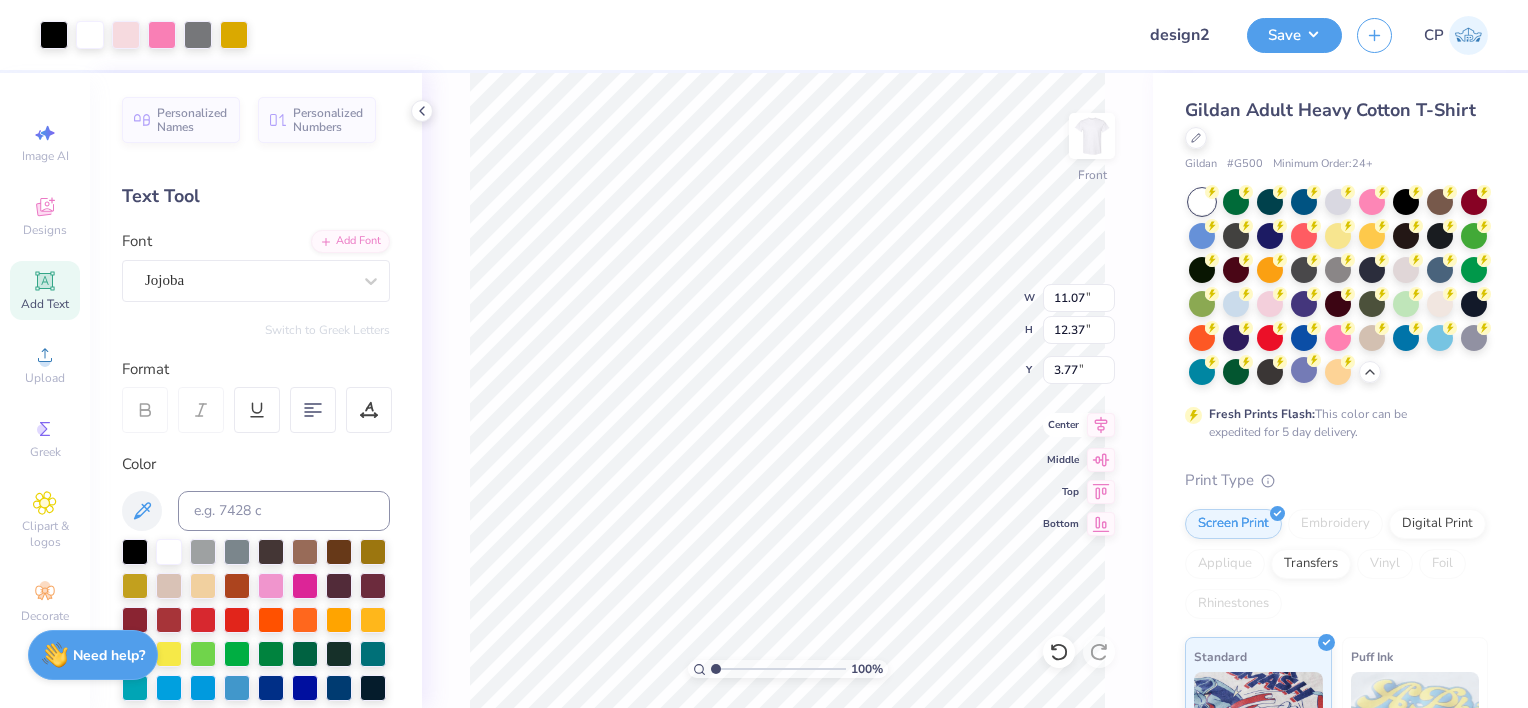 click 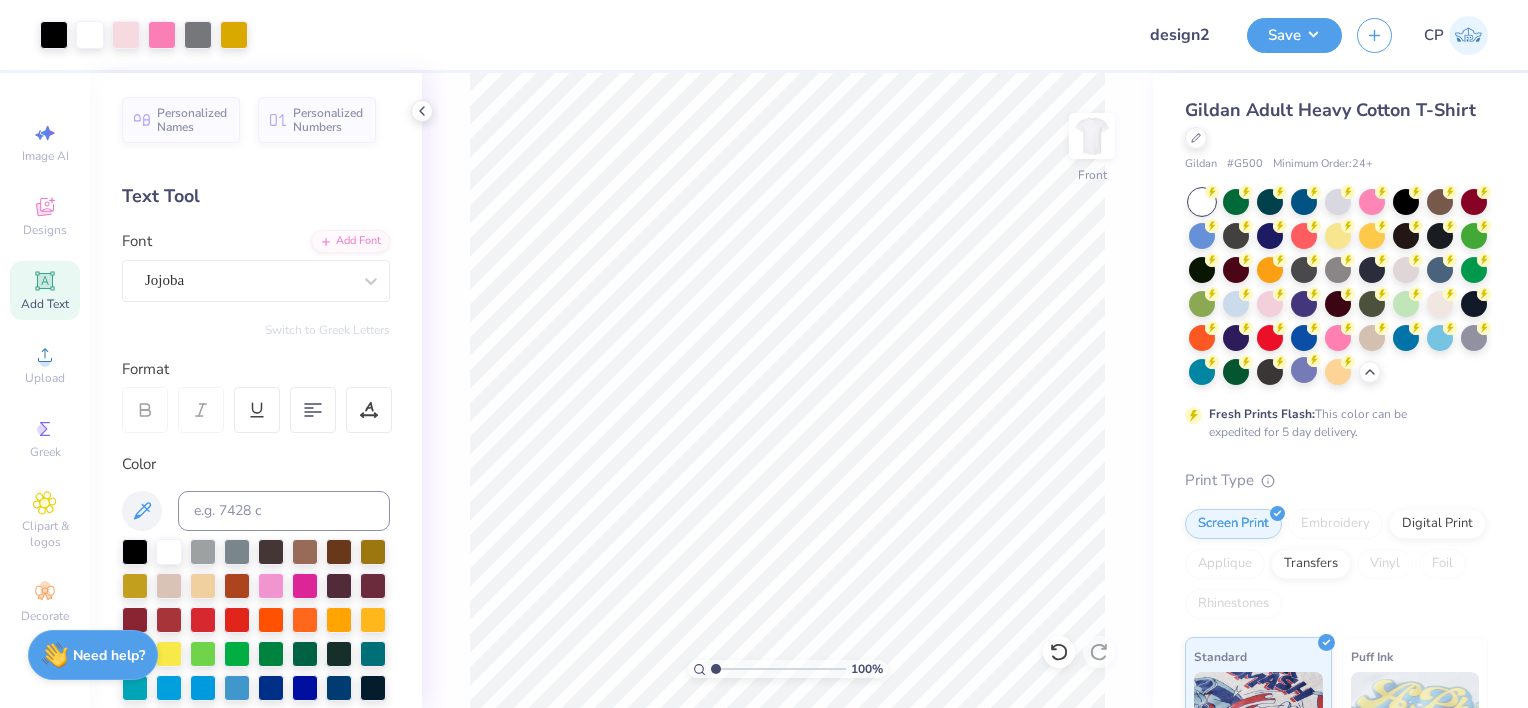 type on "1" 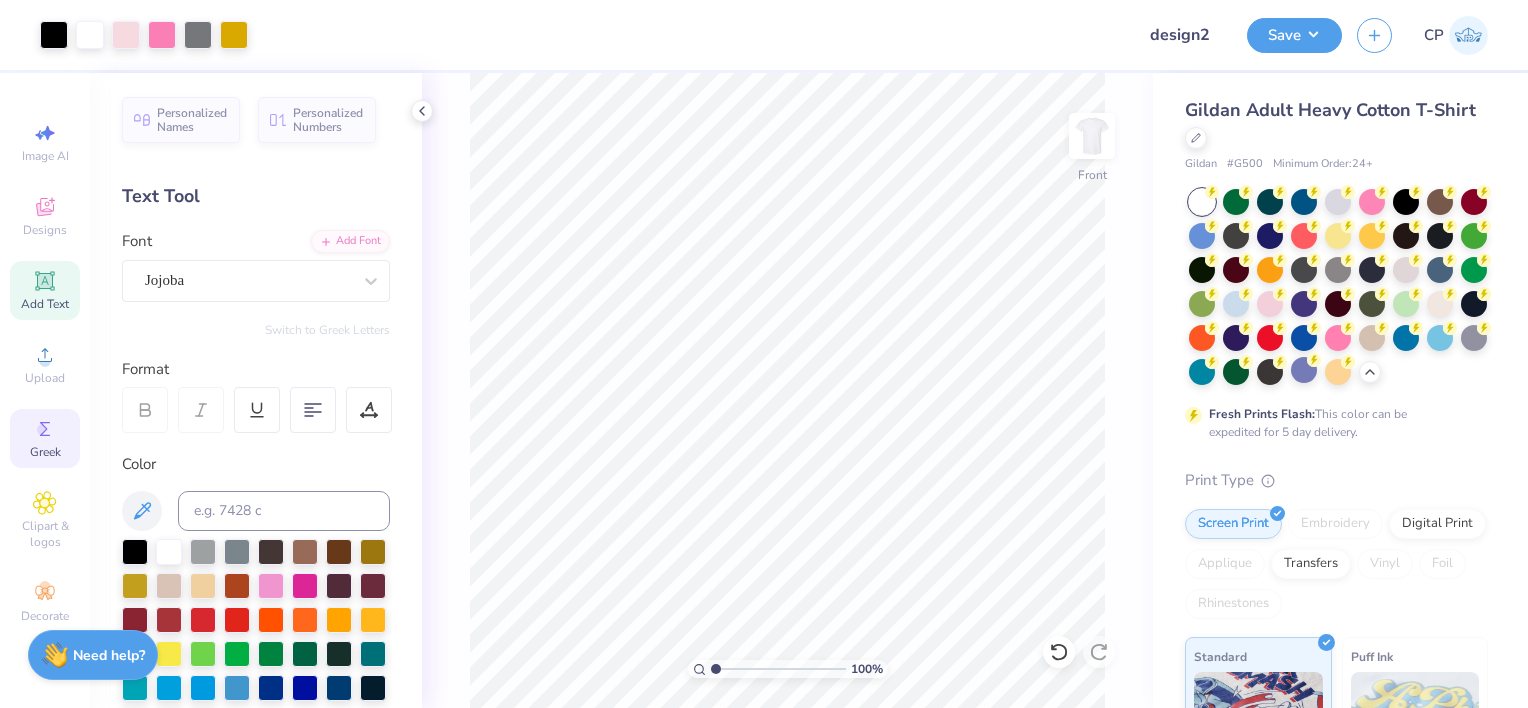 click 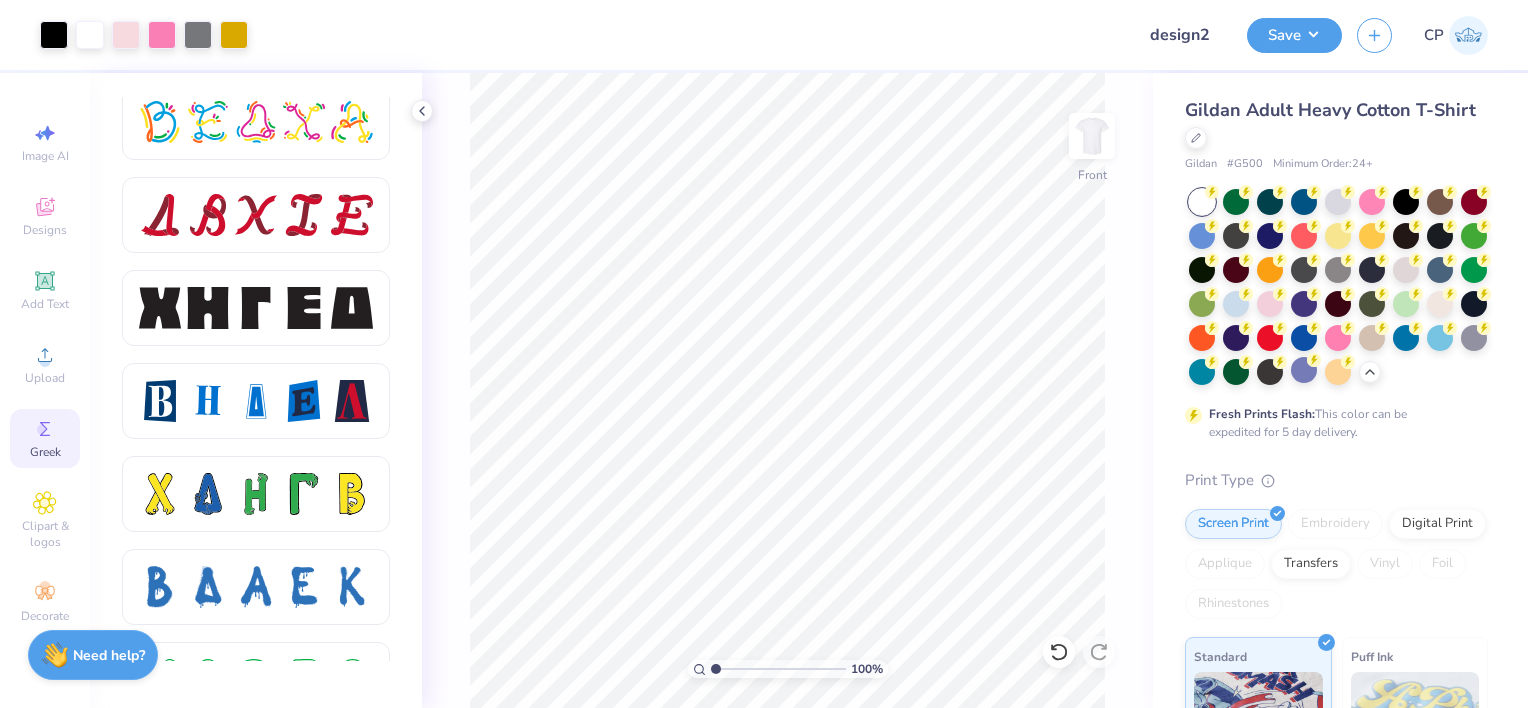 scroll, scrollTop: 2710, scrollLeft: 0, axis: vertical 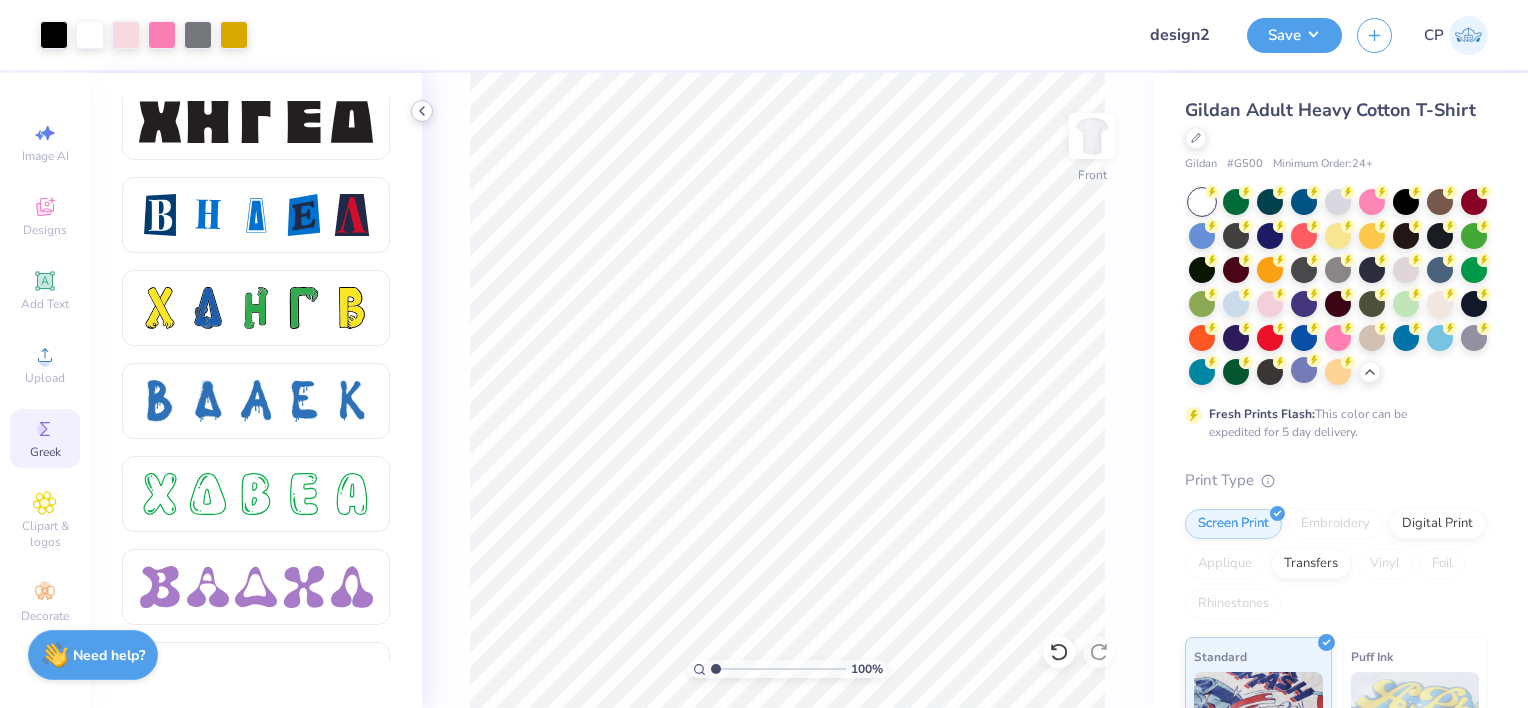 click 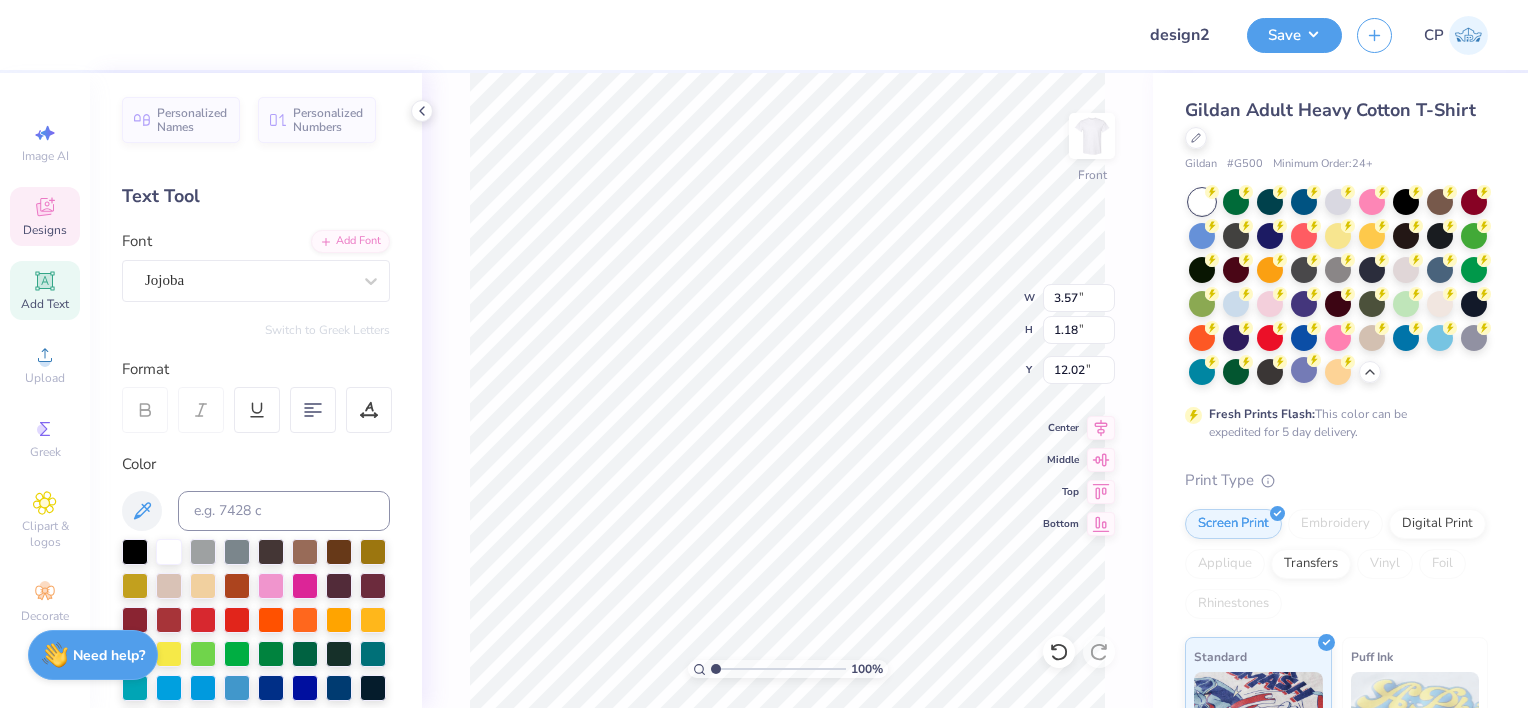 type on "10.91" 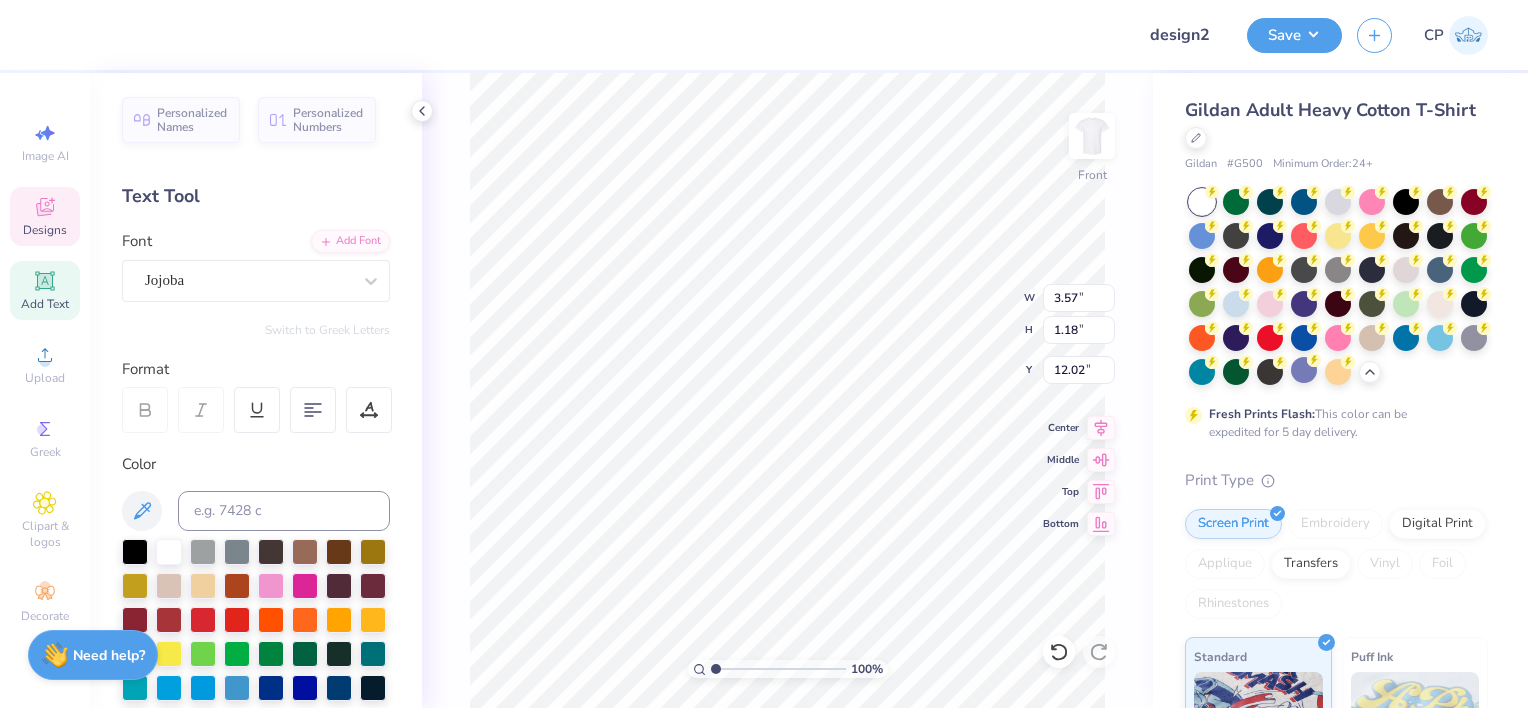 type on "7U" 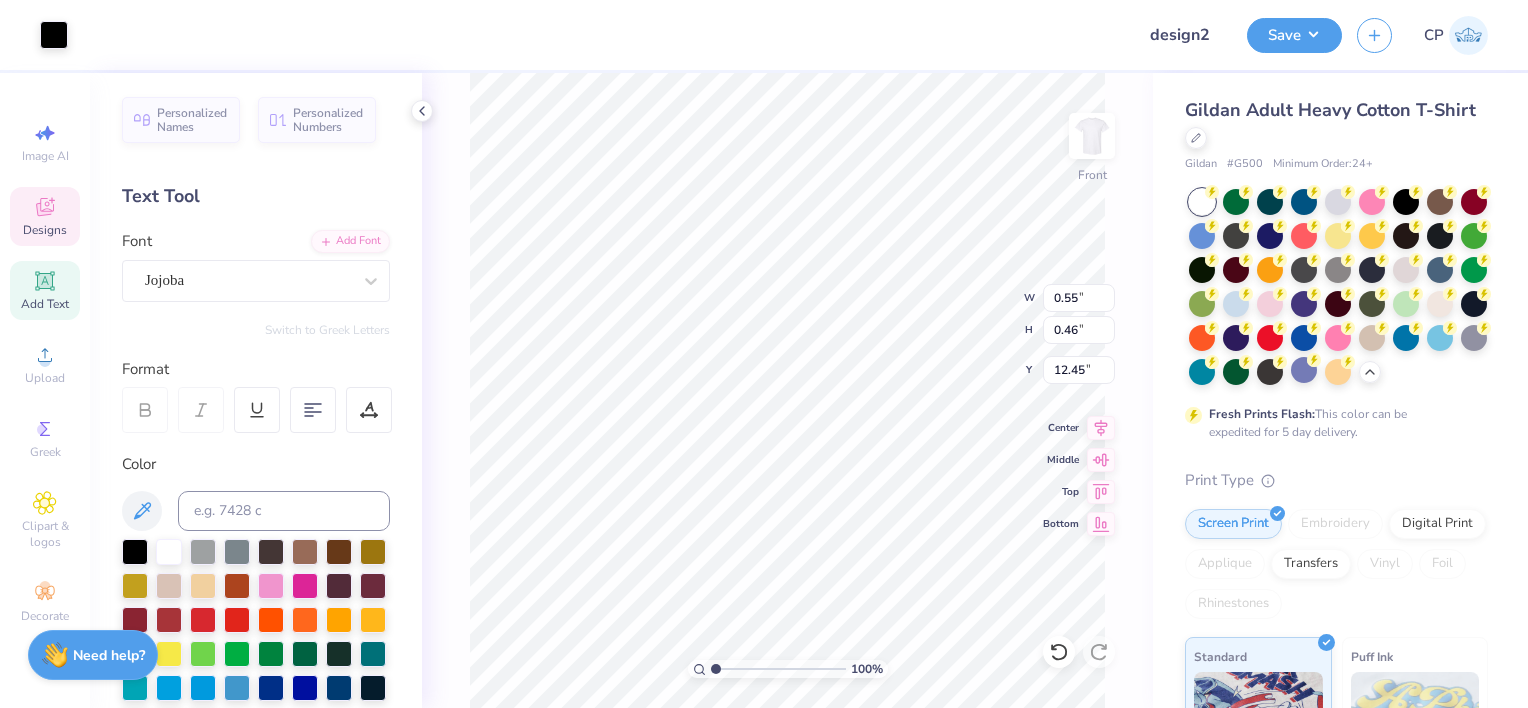 type on "0.55" 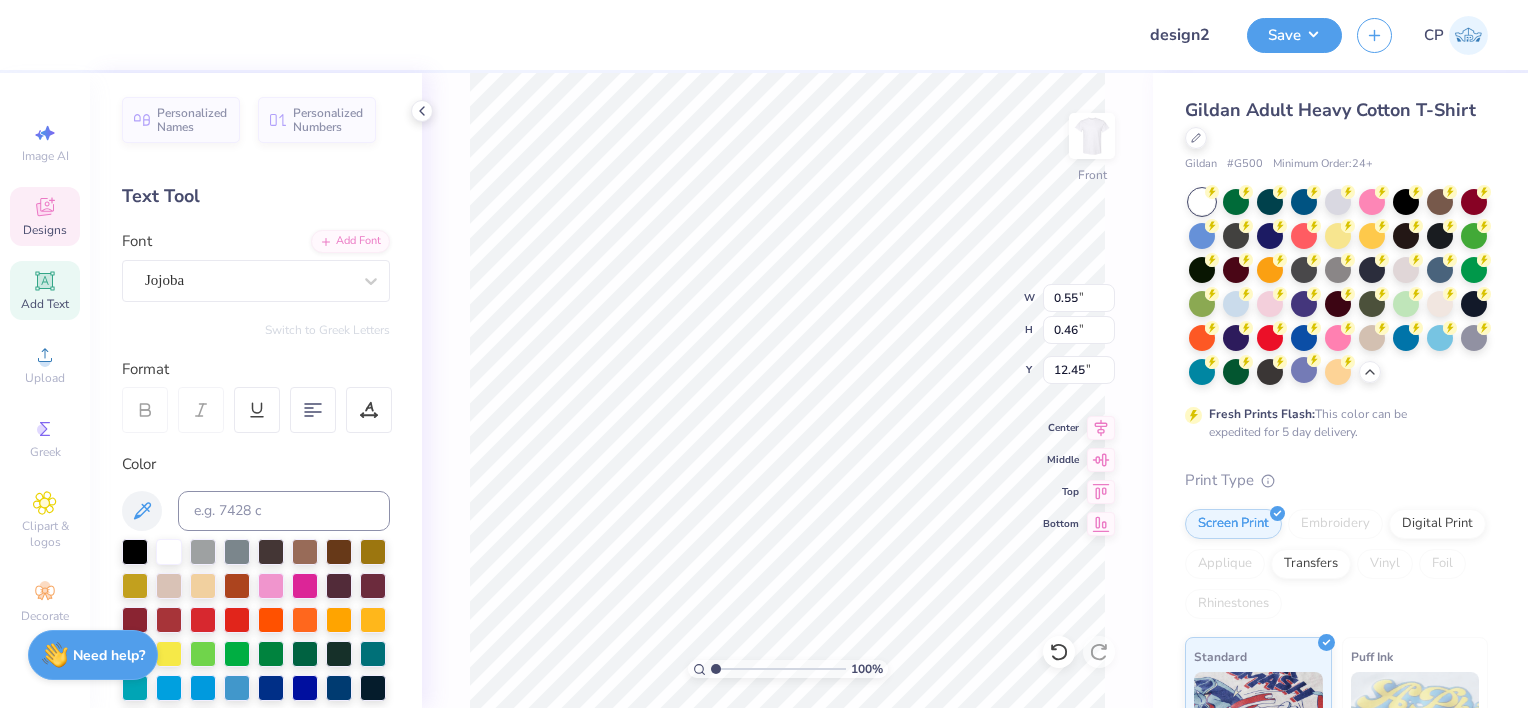 scroll, scrollTop: 16, scrollLeft: 7, axis: both 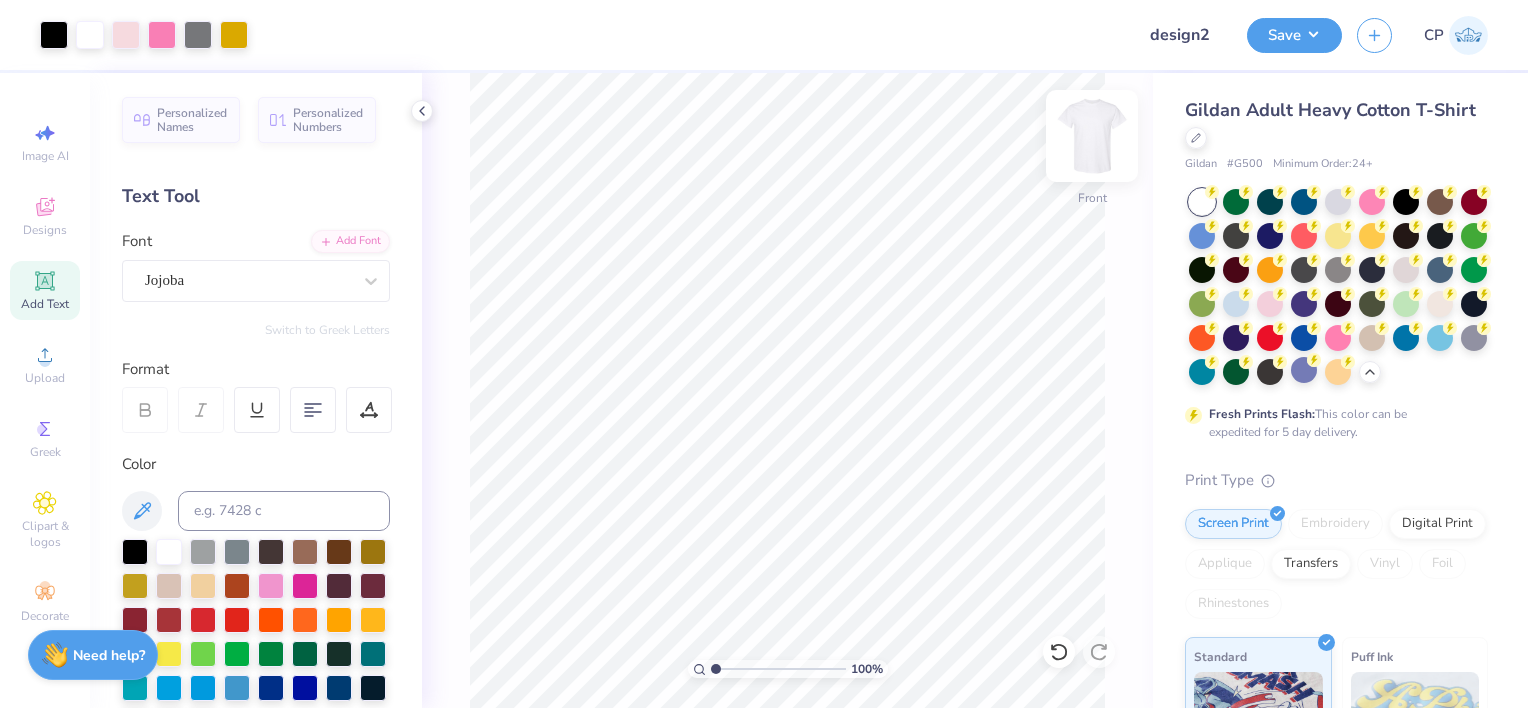 click at bounding box center (1092, 136) 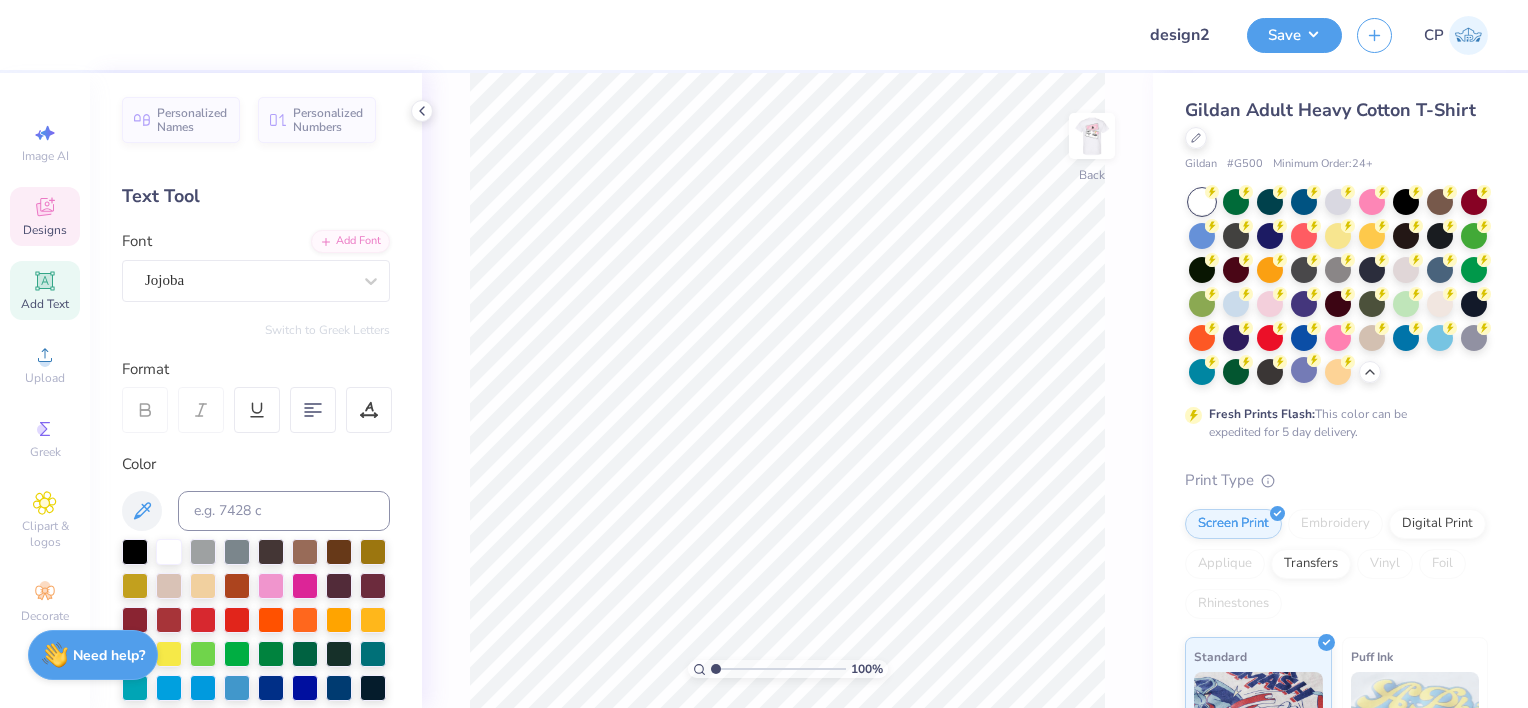 click on "Designs" at bounding box center (45, 230) 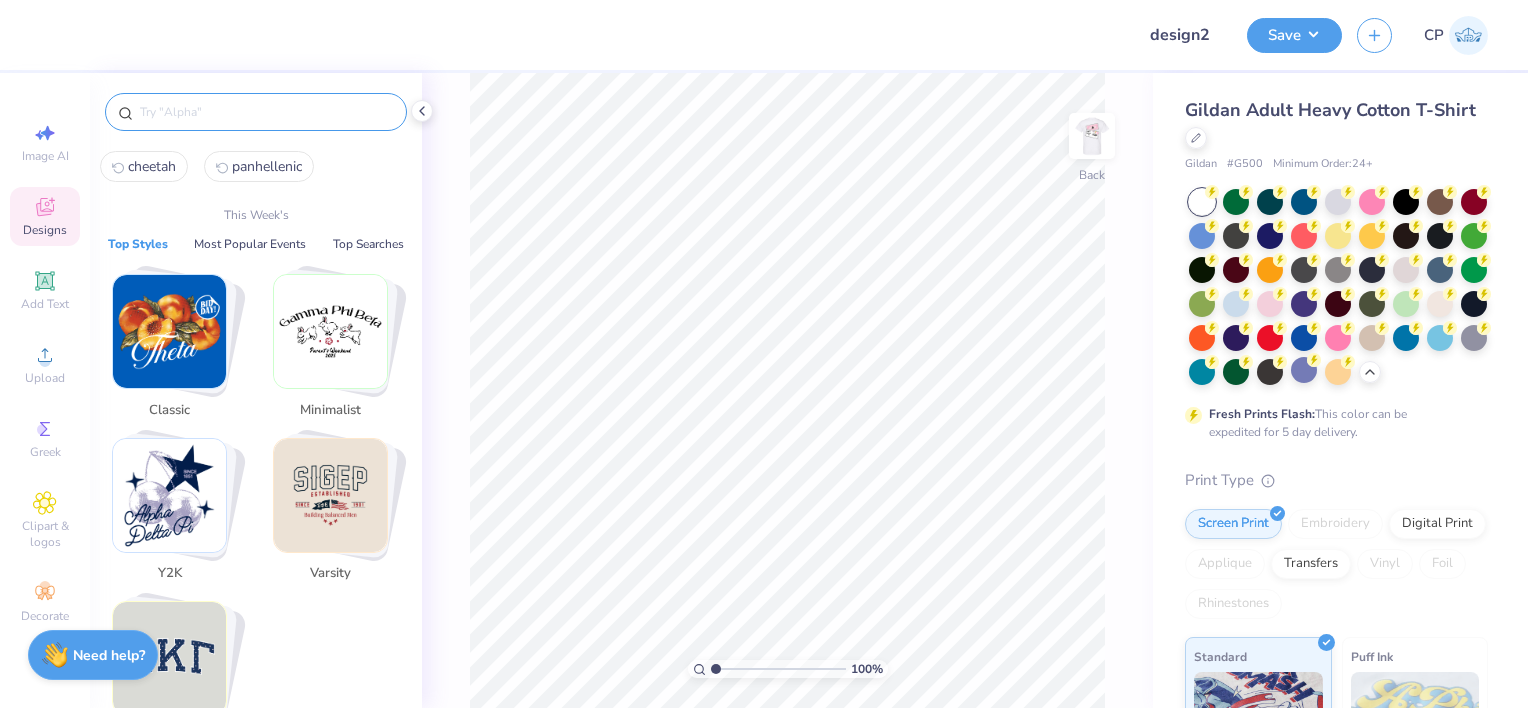 click at bounding box center (266, 112) 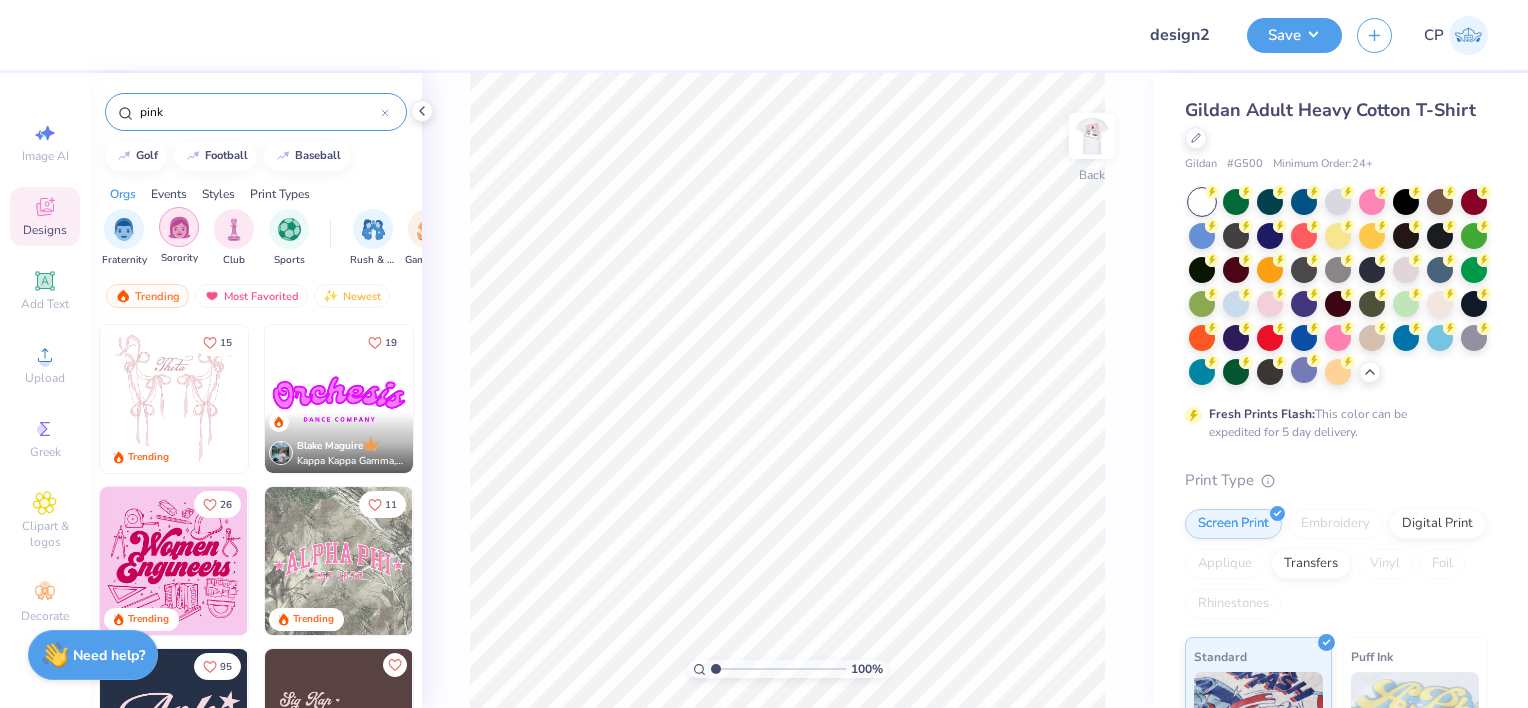type on "pink" 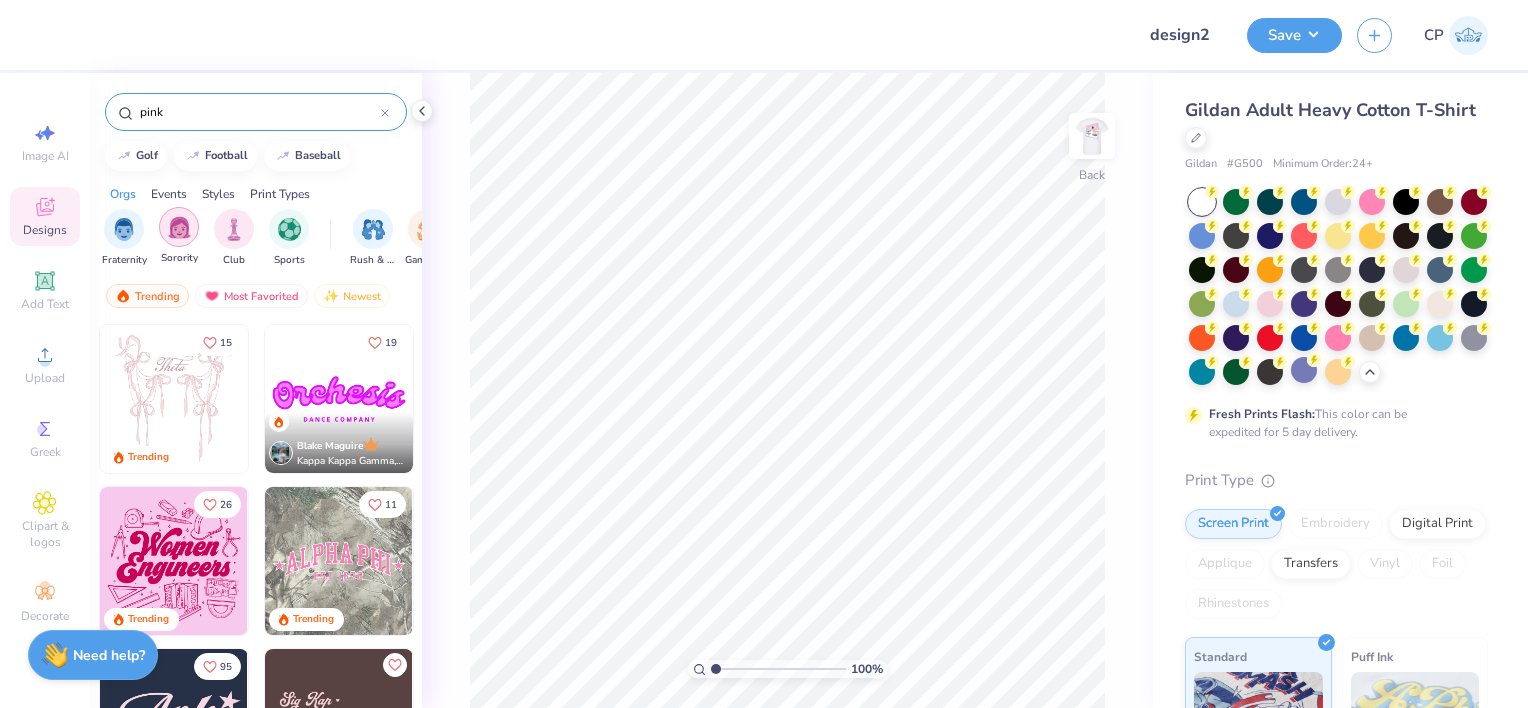 click at bounding box center (179, 227) 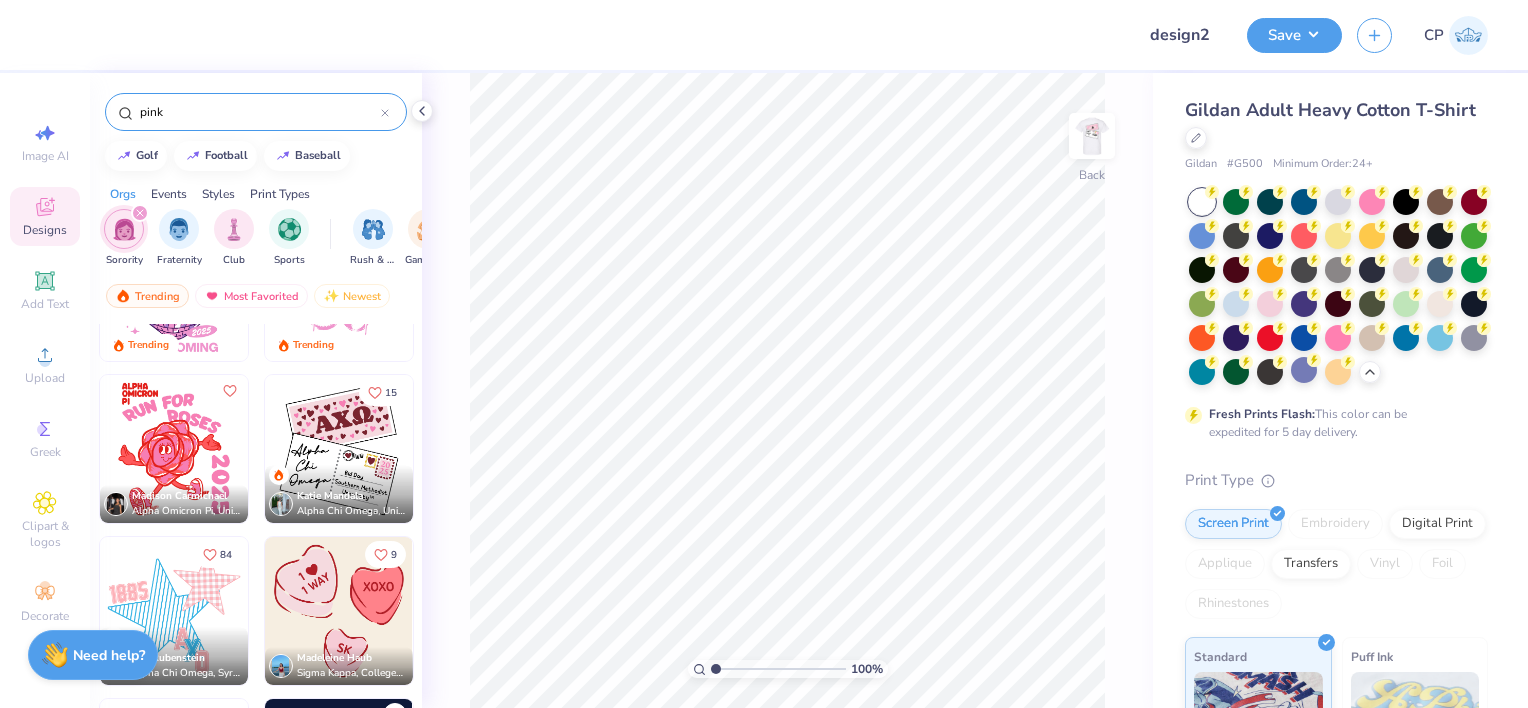 scroll, scrollTop: 920, scrollLeft: 0, axis: vertical 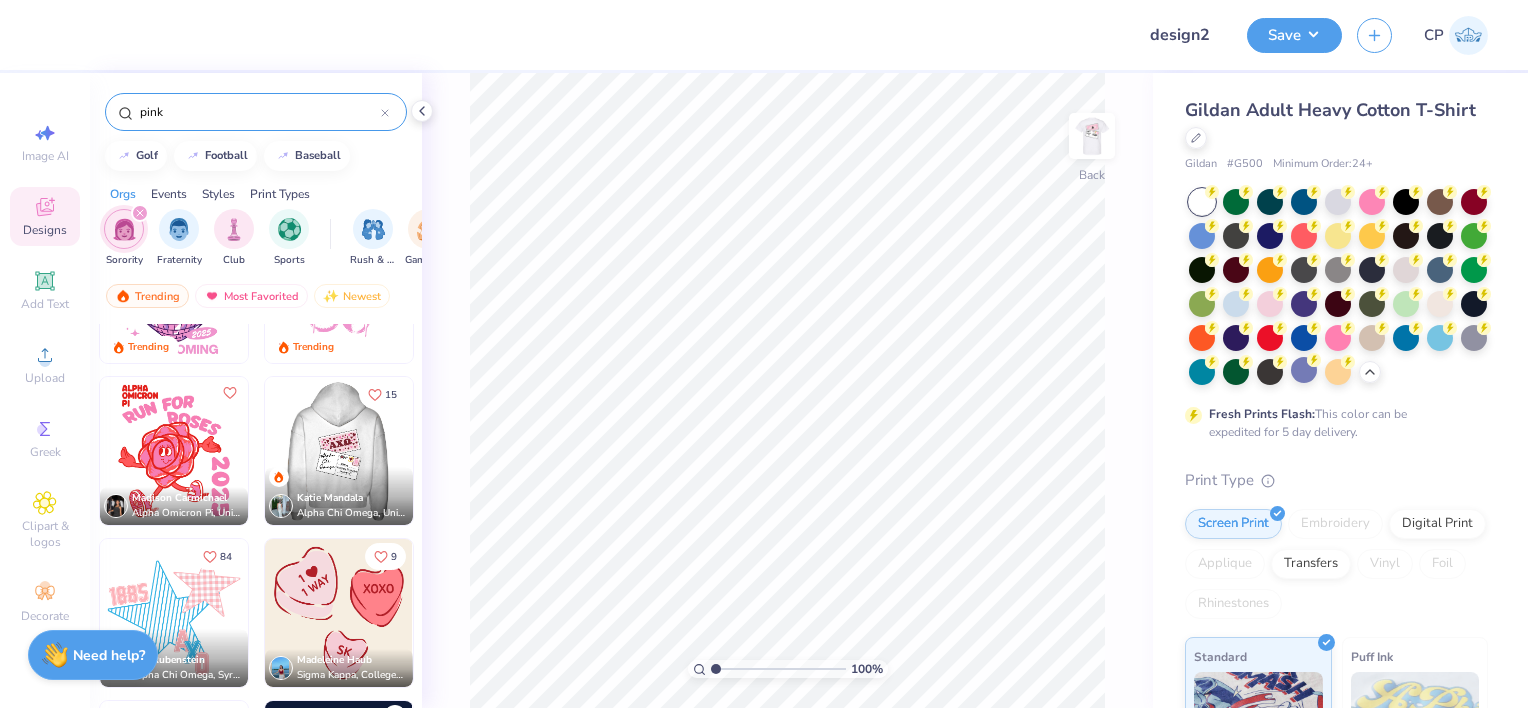 click at bounding box center [338, 451] 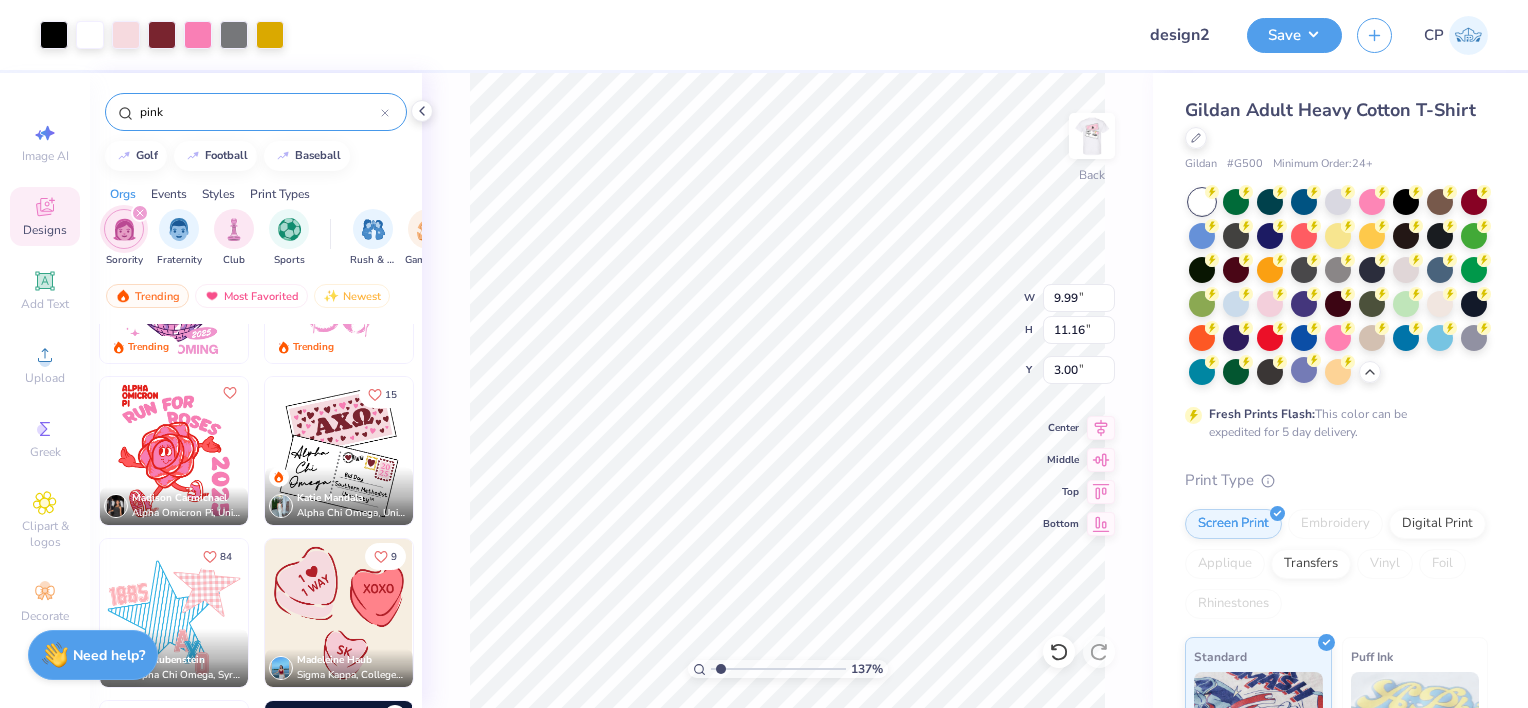 type on "1.3717190830672" 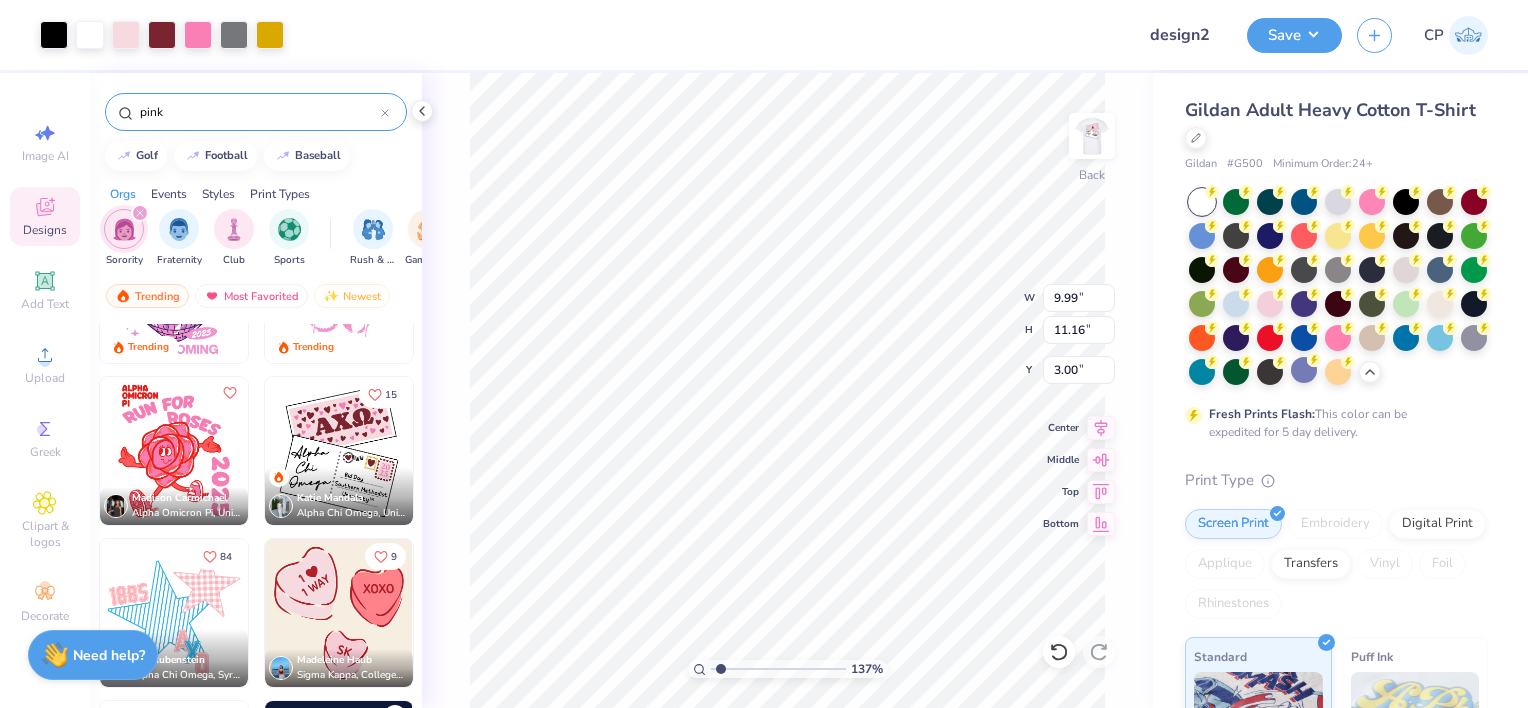 type on "6.57" 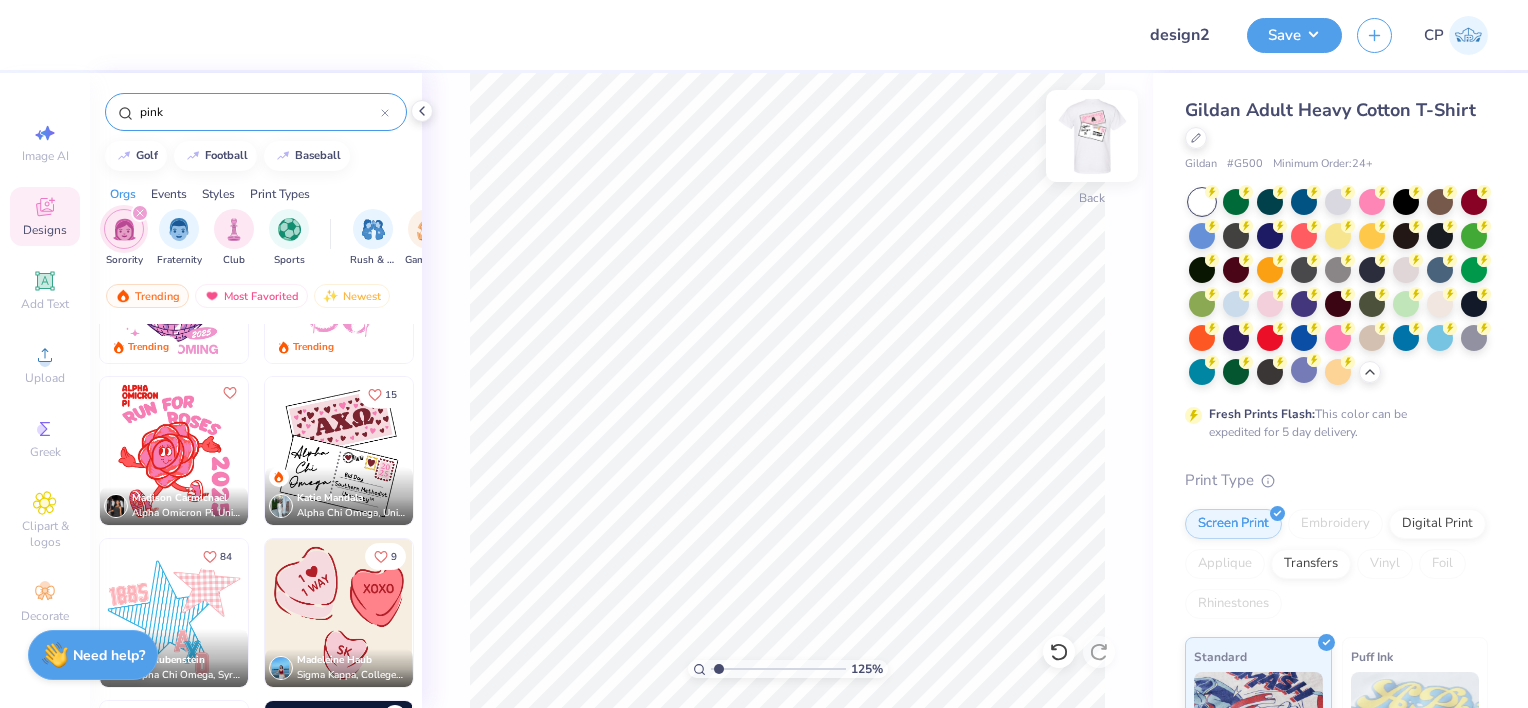 click at bounding box center [1092, 136] 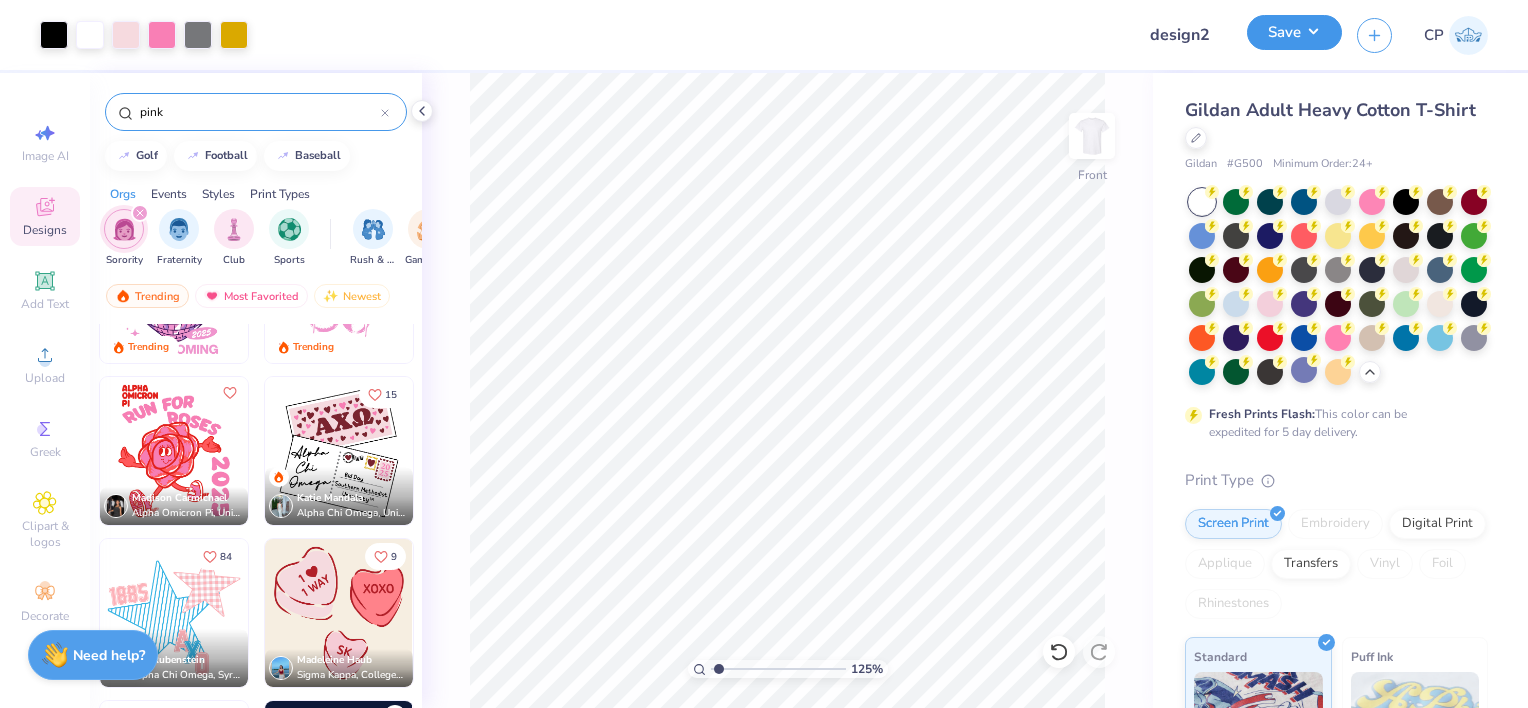 click on "Save" at bounding box center [1294, 32] 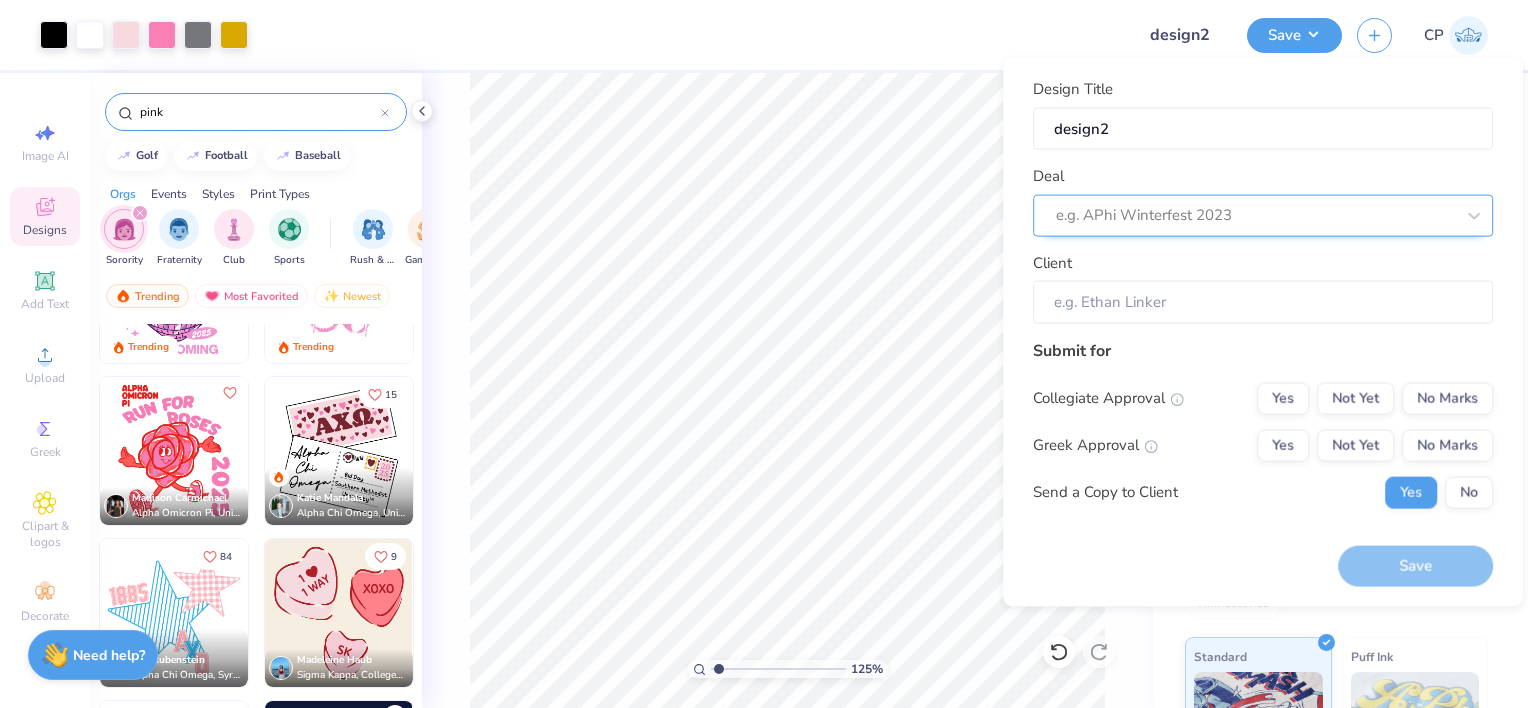 click at bounding box center [1255, 215] 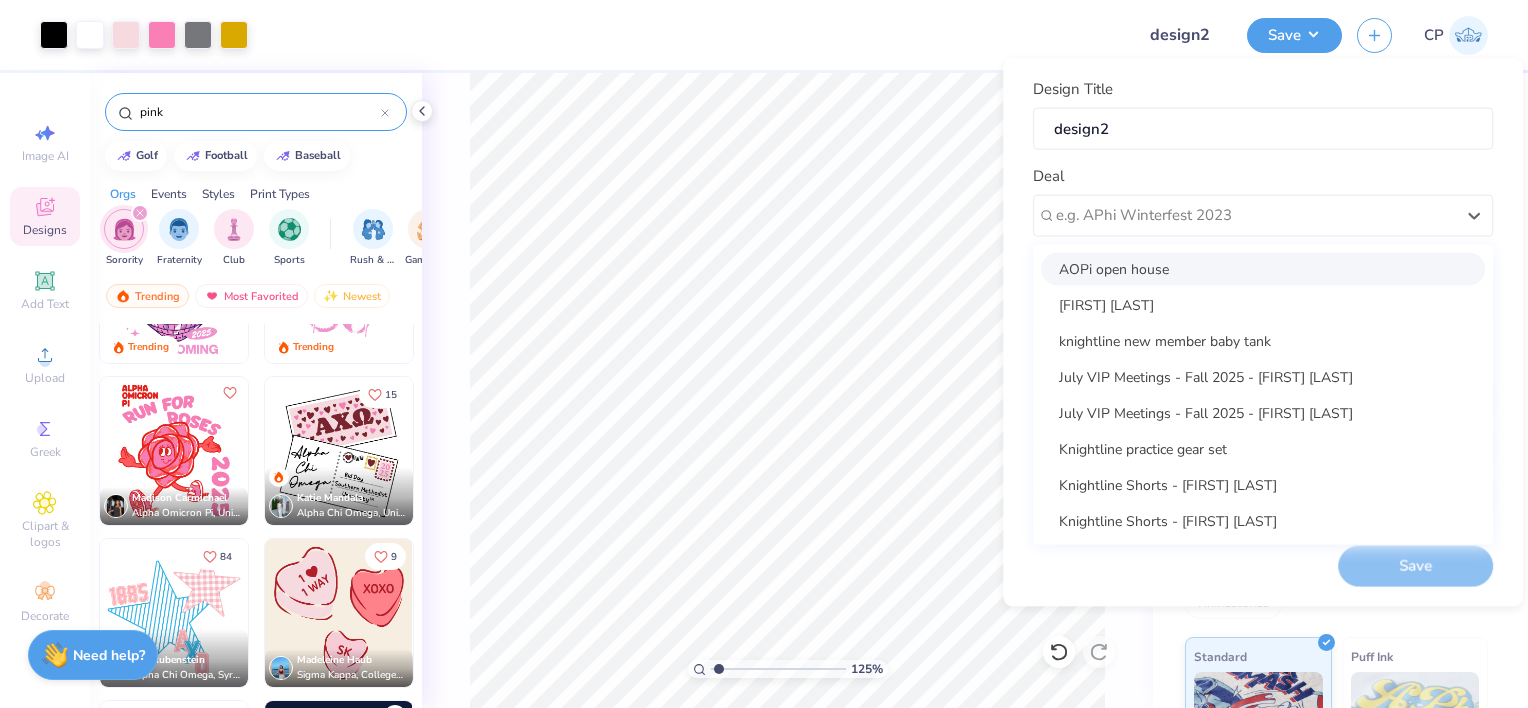 click on "AOPi open house" at bounding box center [1263, 268] 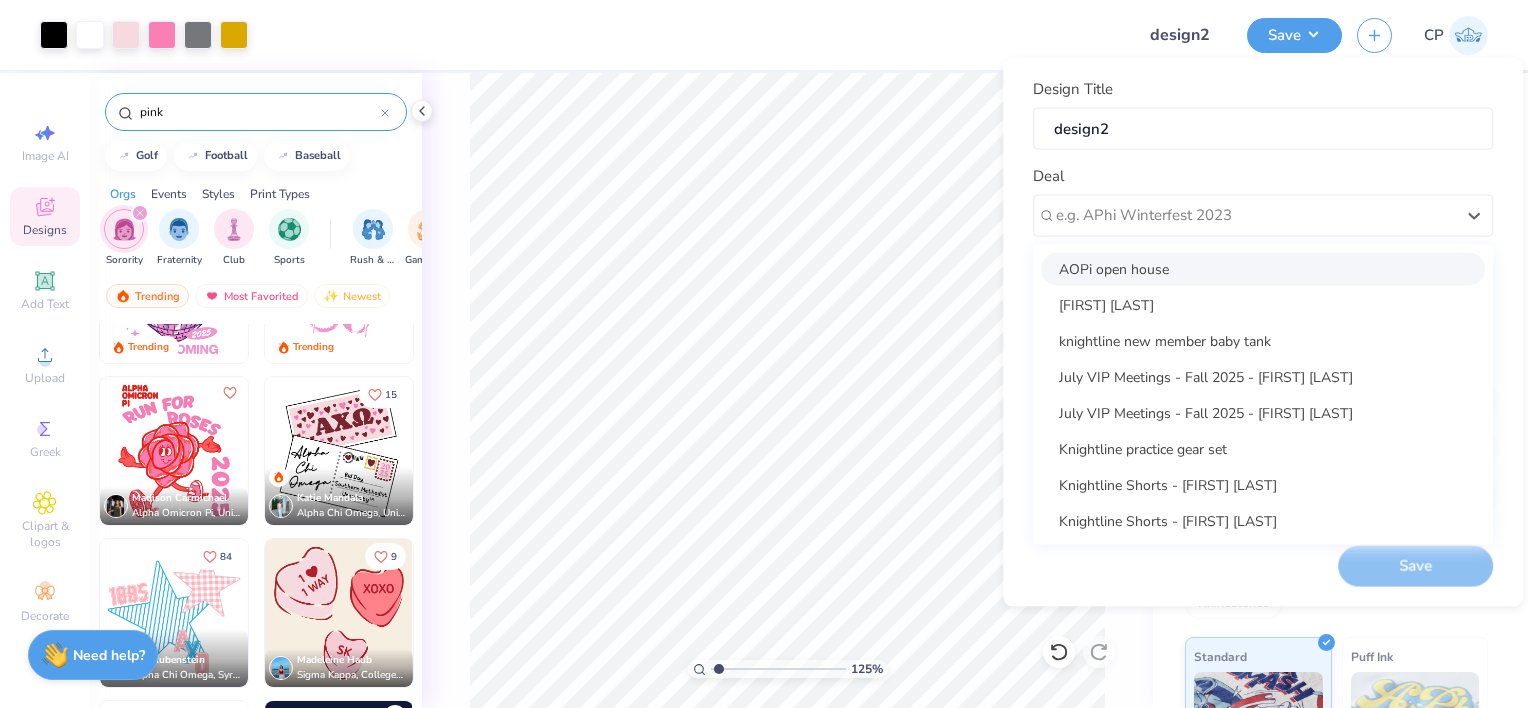 type on "1.24855469326666" 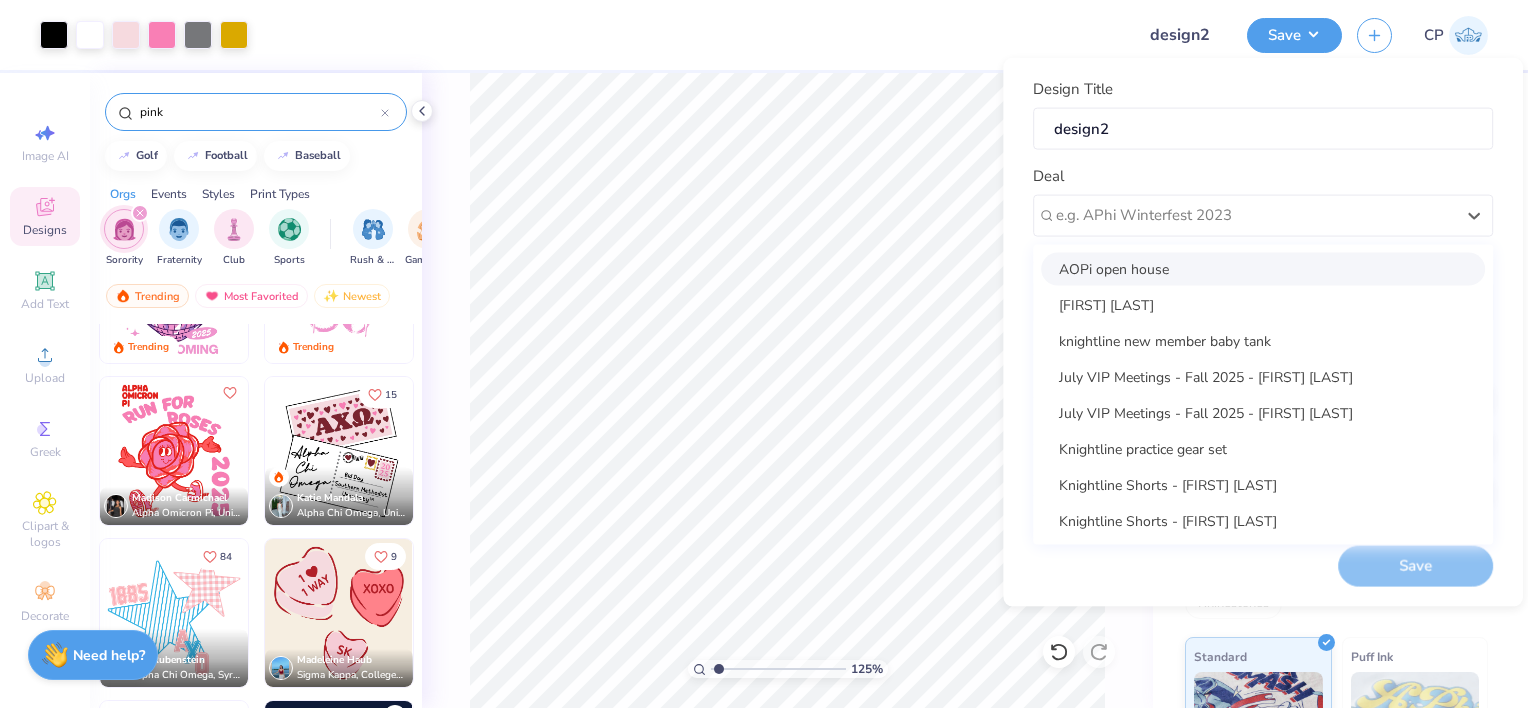 type on "Jordan [LAST]" 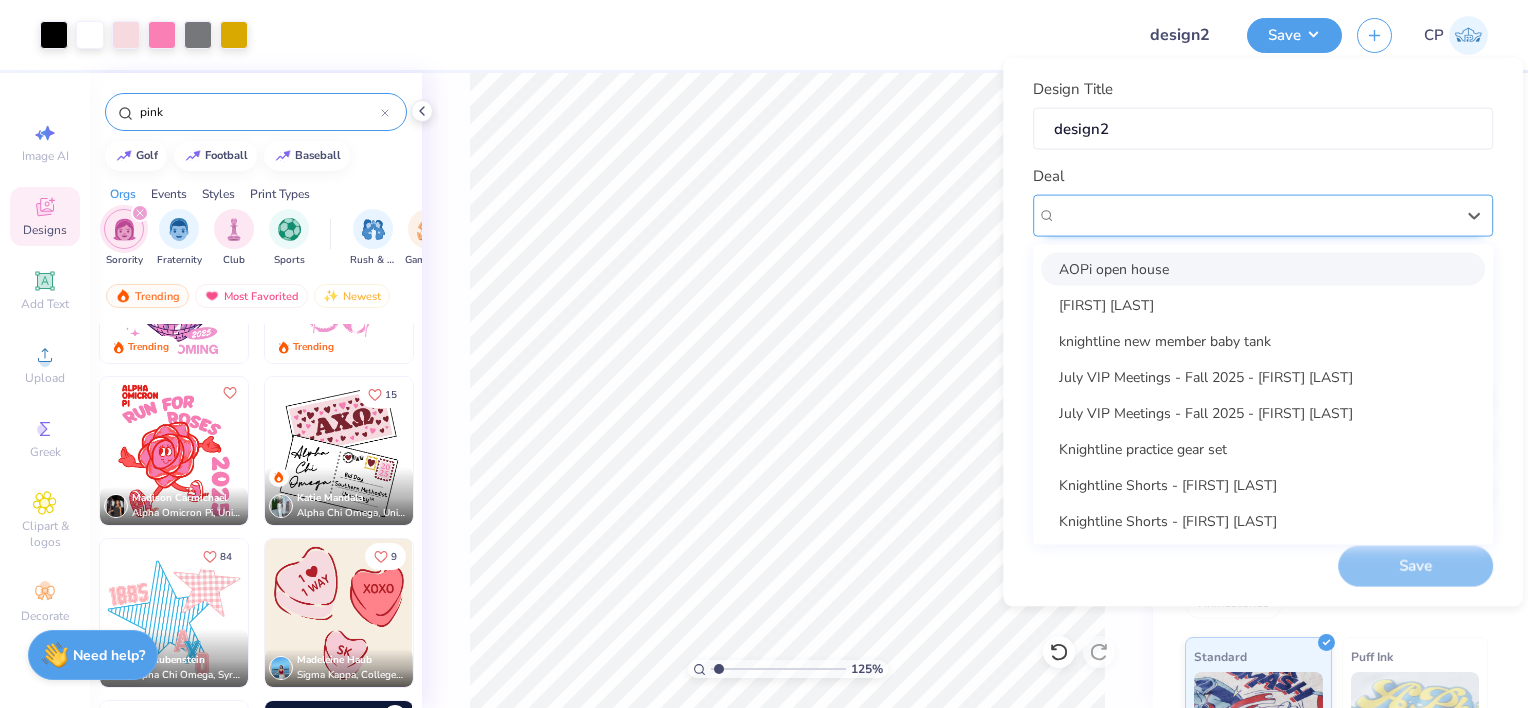 click on "AOPi open house" at bounding box center (1255, 215) 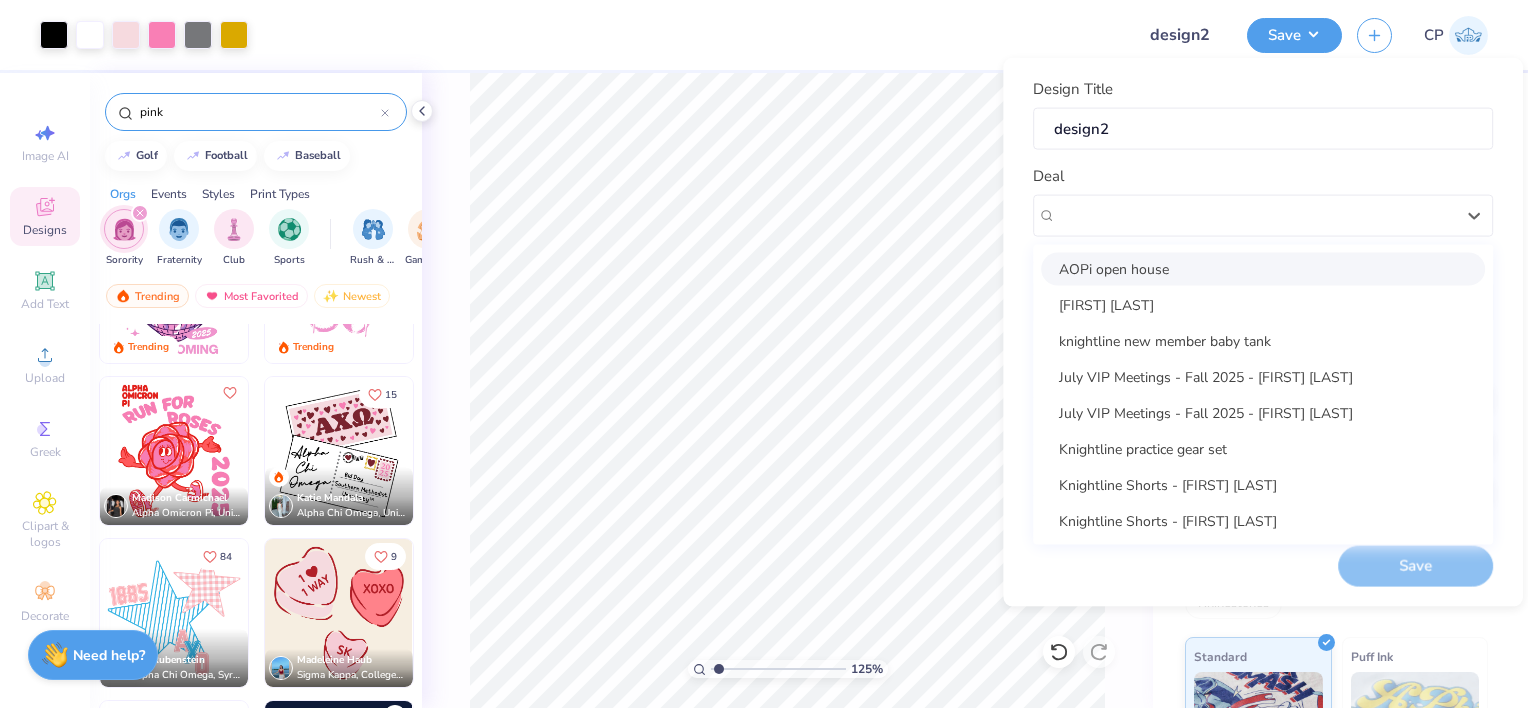 click on "AOPi open house" at bounding box center [1263, 268] 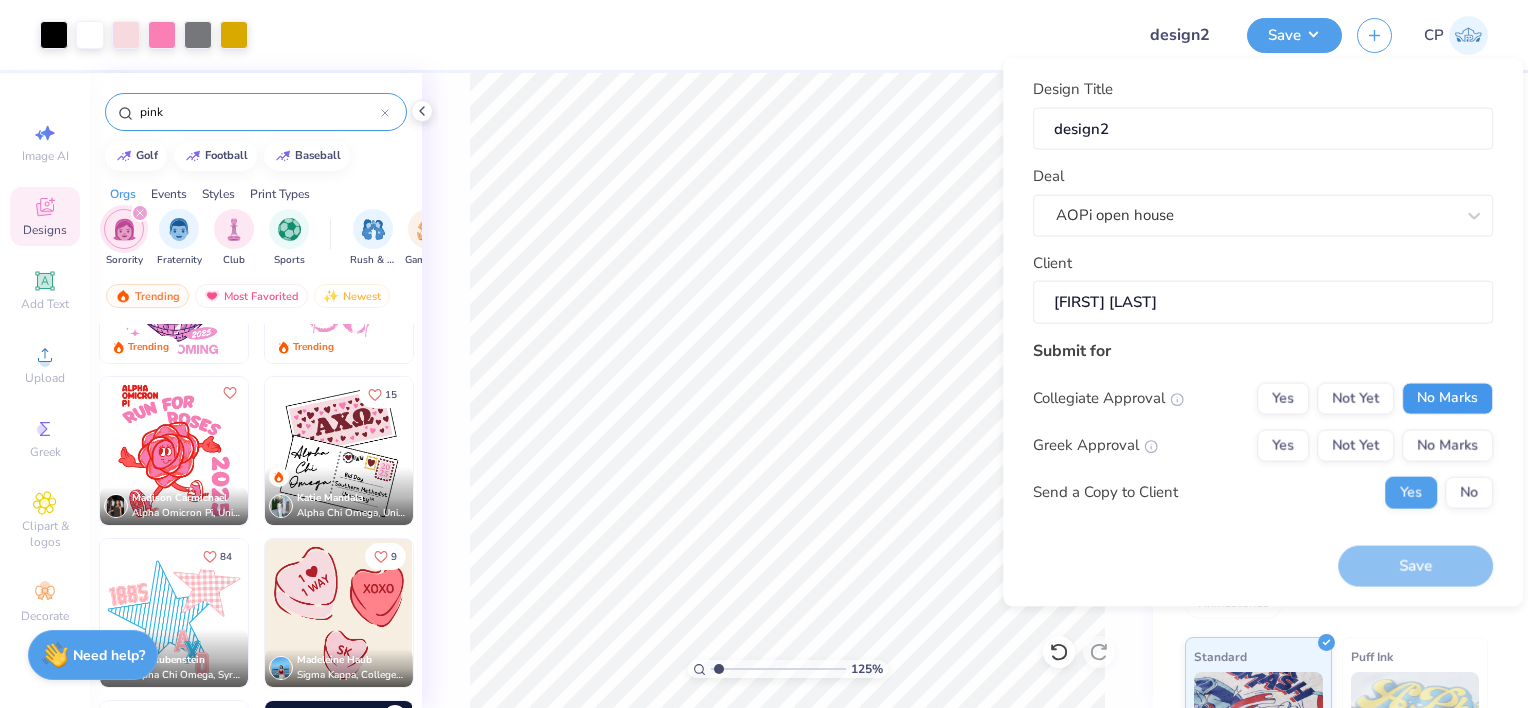 click on "No Marks" at bounding box center (1447, 398) 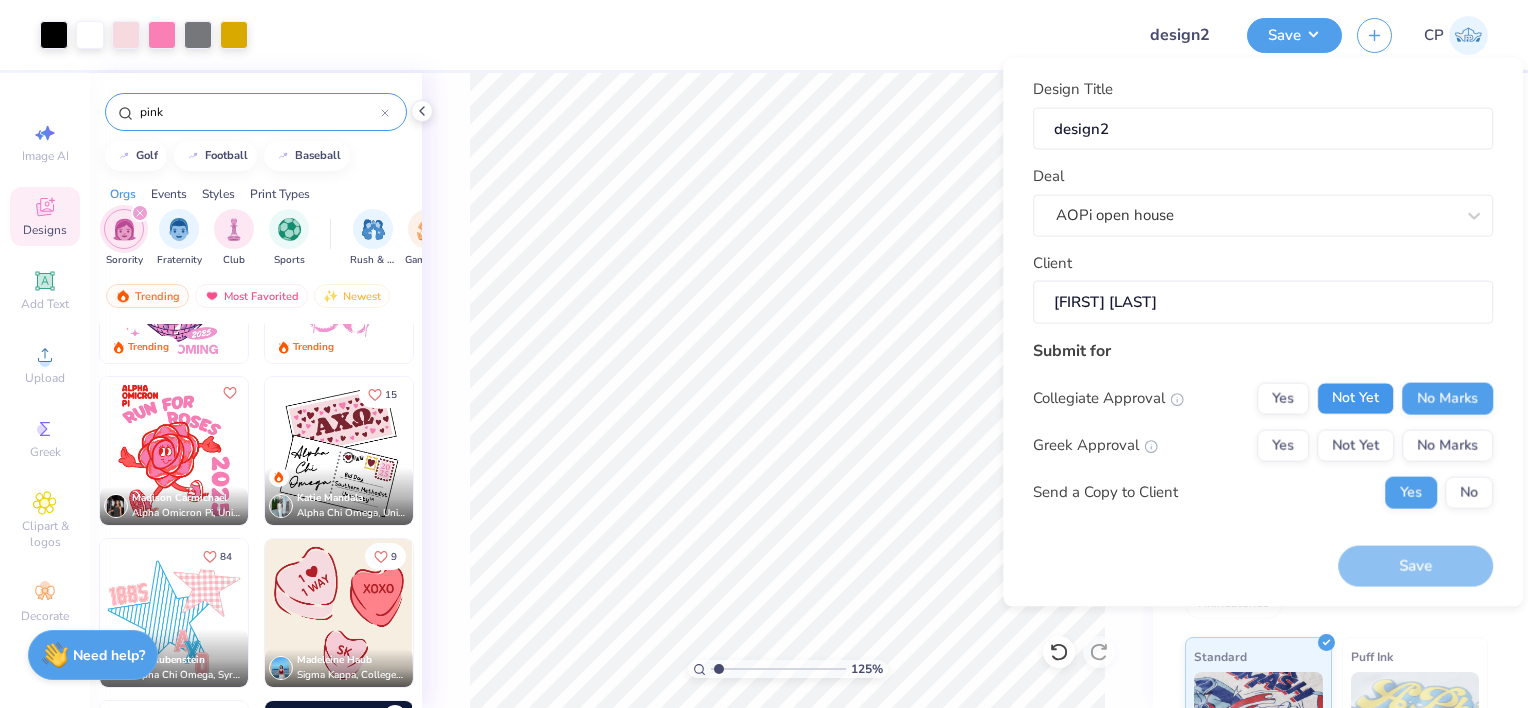 click on "Not Yet" at bounding box center [1355, 398] 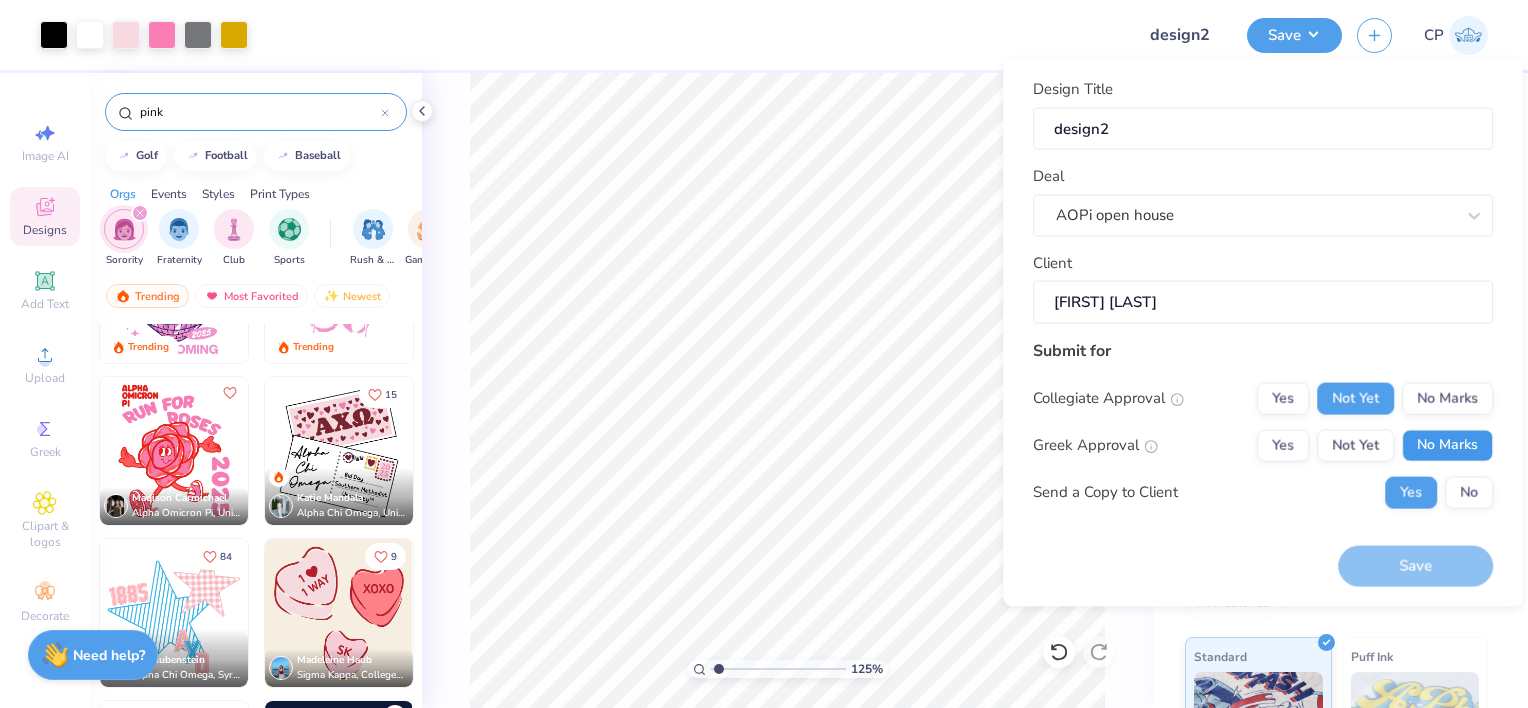 click on "No Marks" at bounding box center (1447, 445) 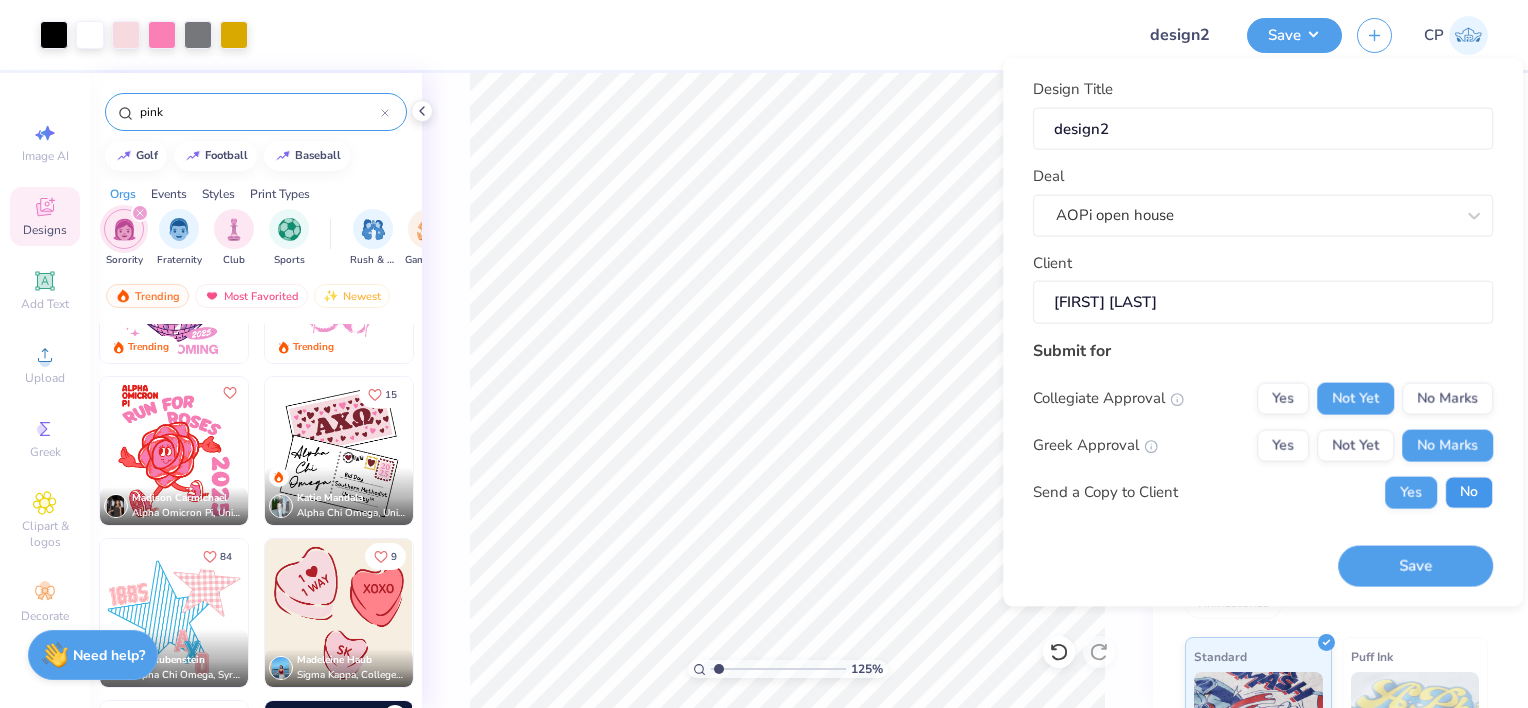 click on "No" at bounding box center (1469, 492) 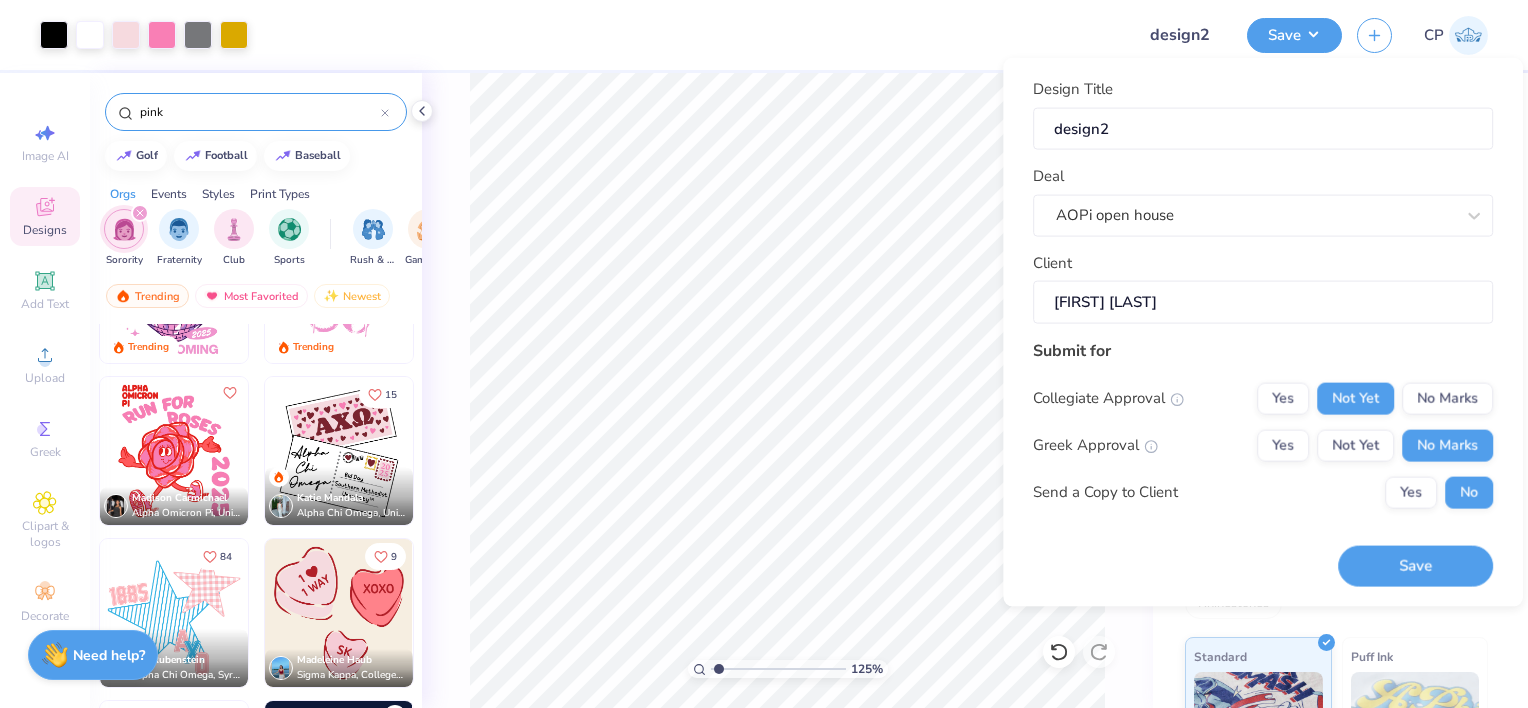 click on "Save" at bounding box center [1415, 566] 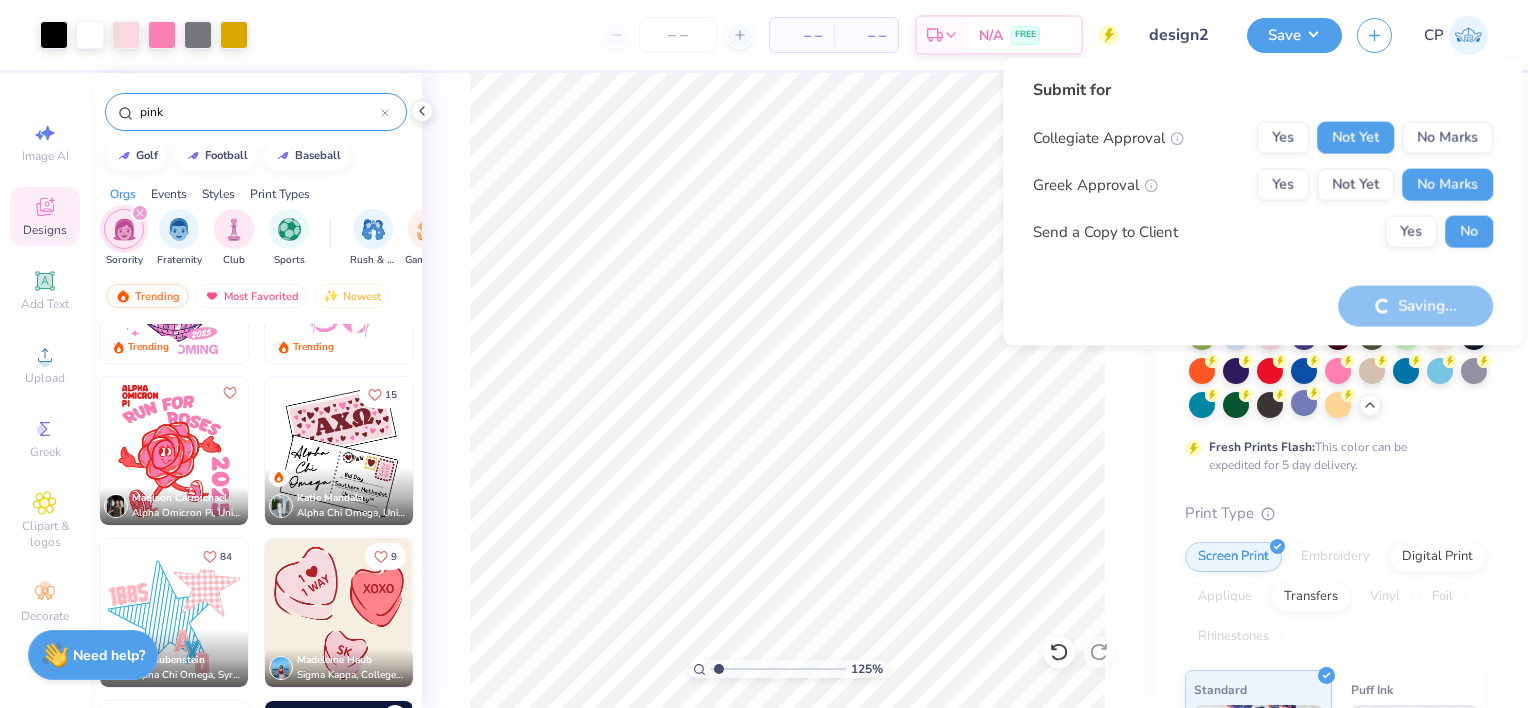 type on "1.24855469326666" 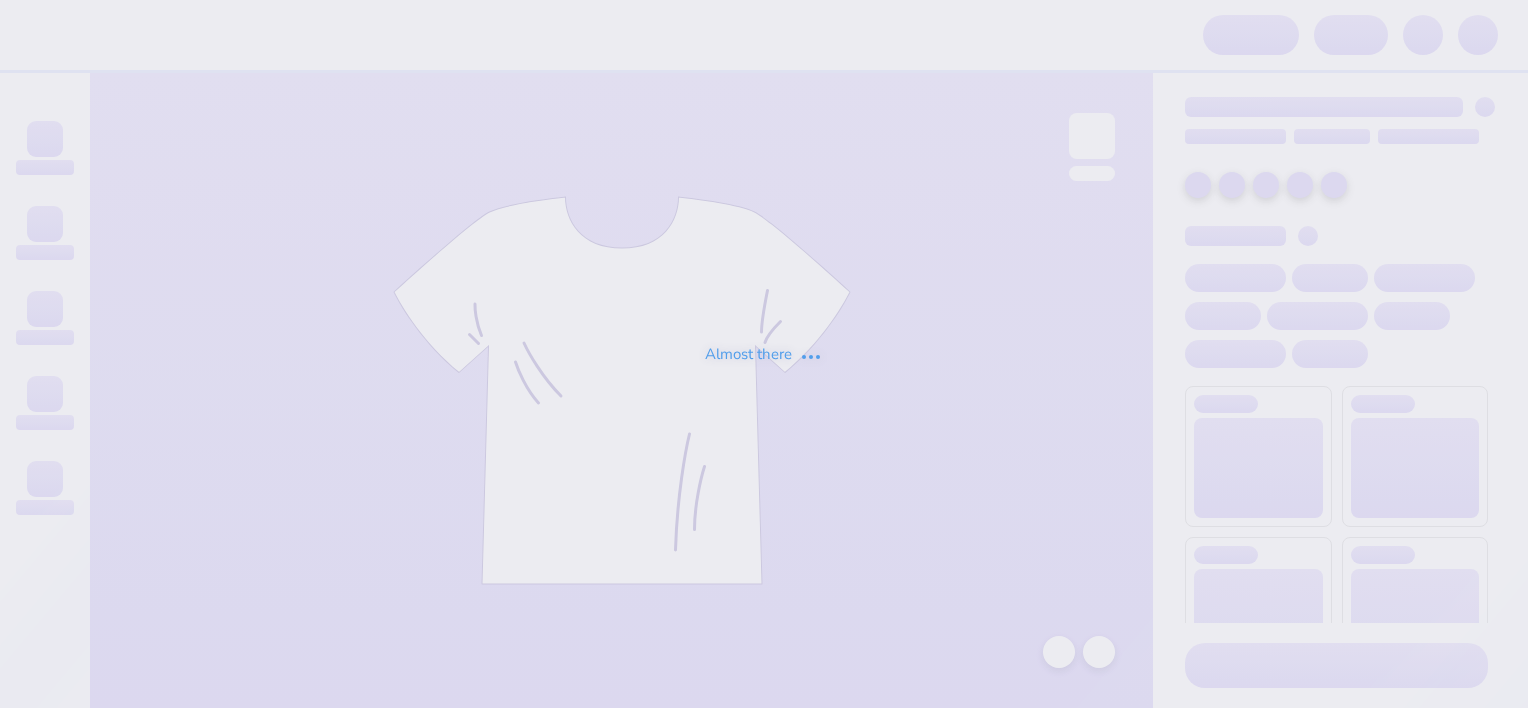 scroll, scrollTop: 0, scrollLeft: 0, axis: both 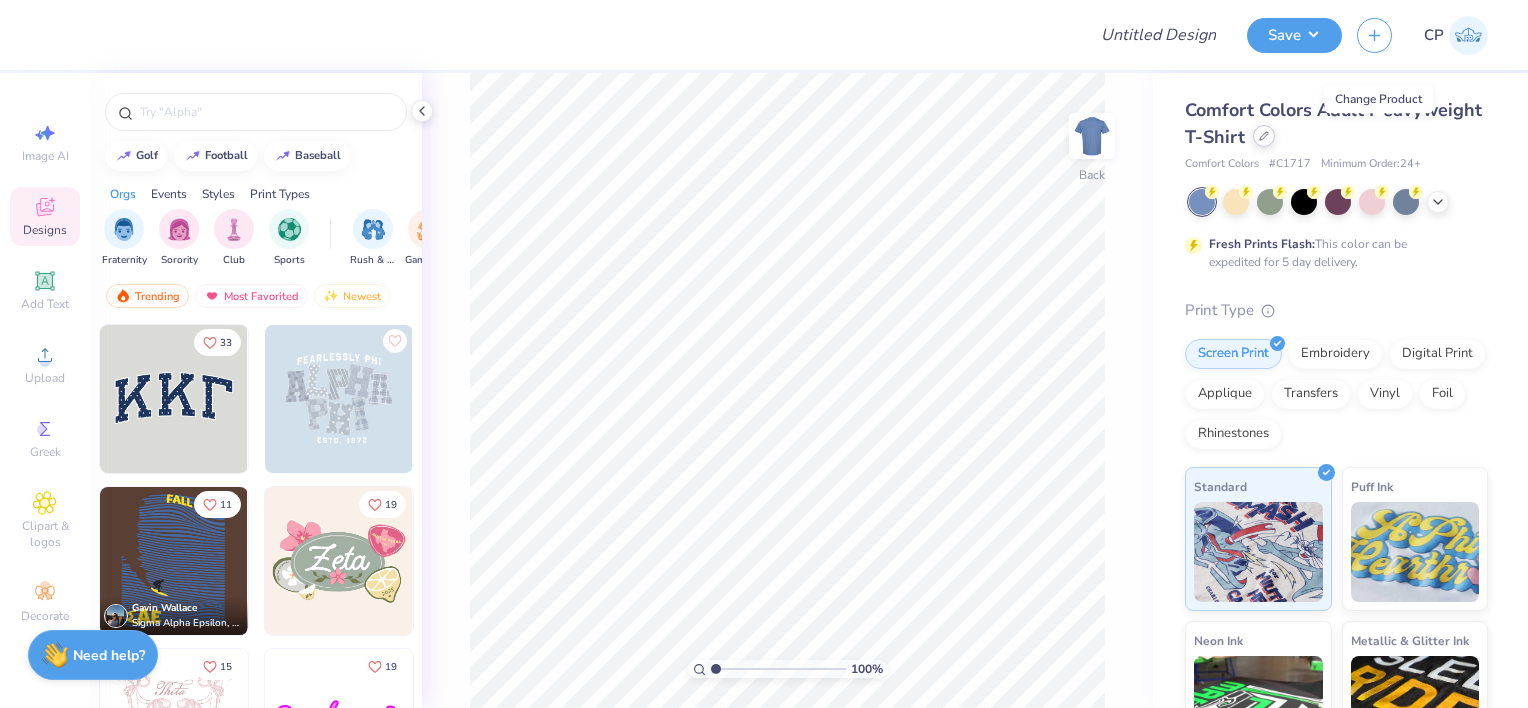 click at bounding box center (1264, 136) 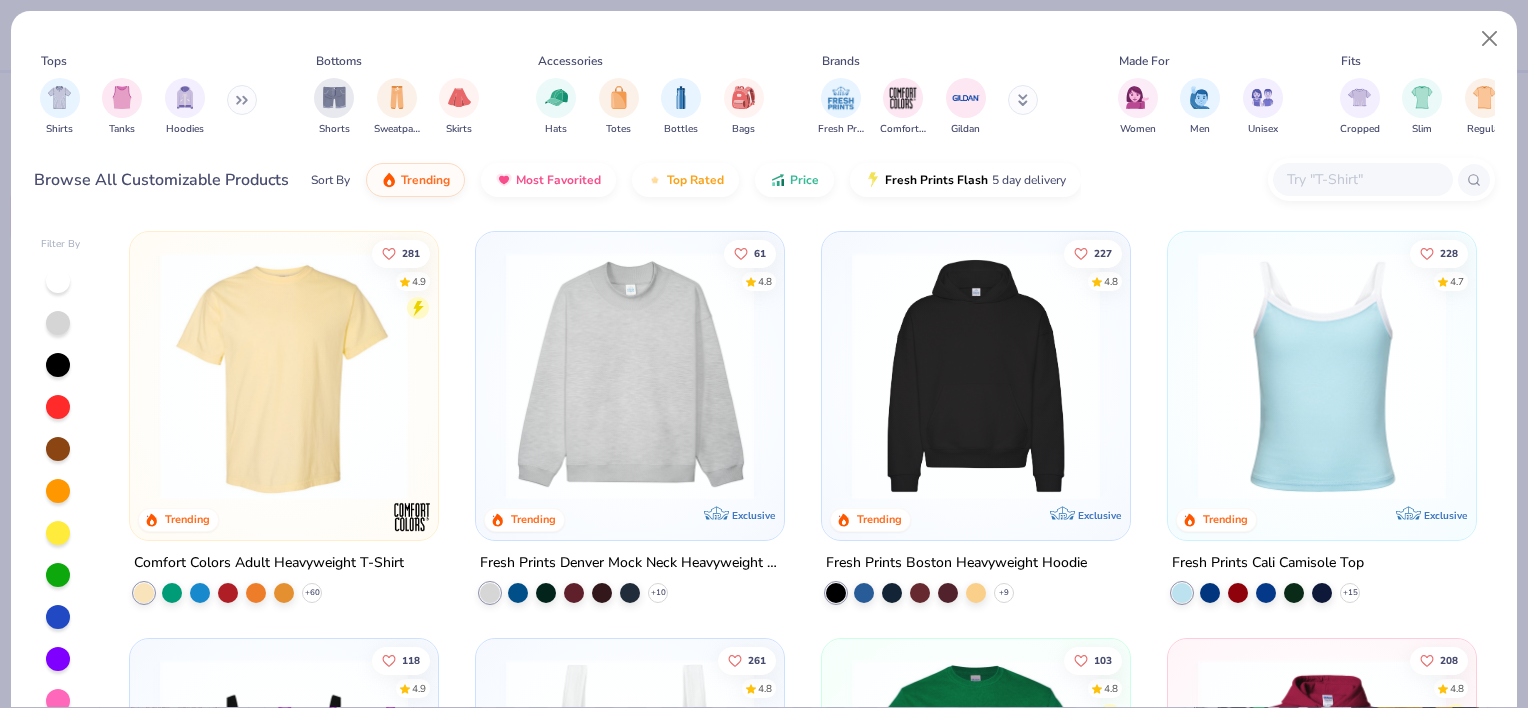 click at bounding box center [242, 100] 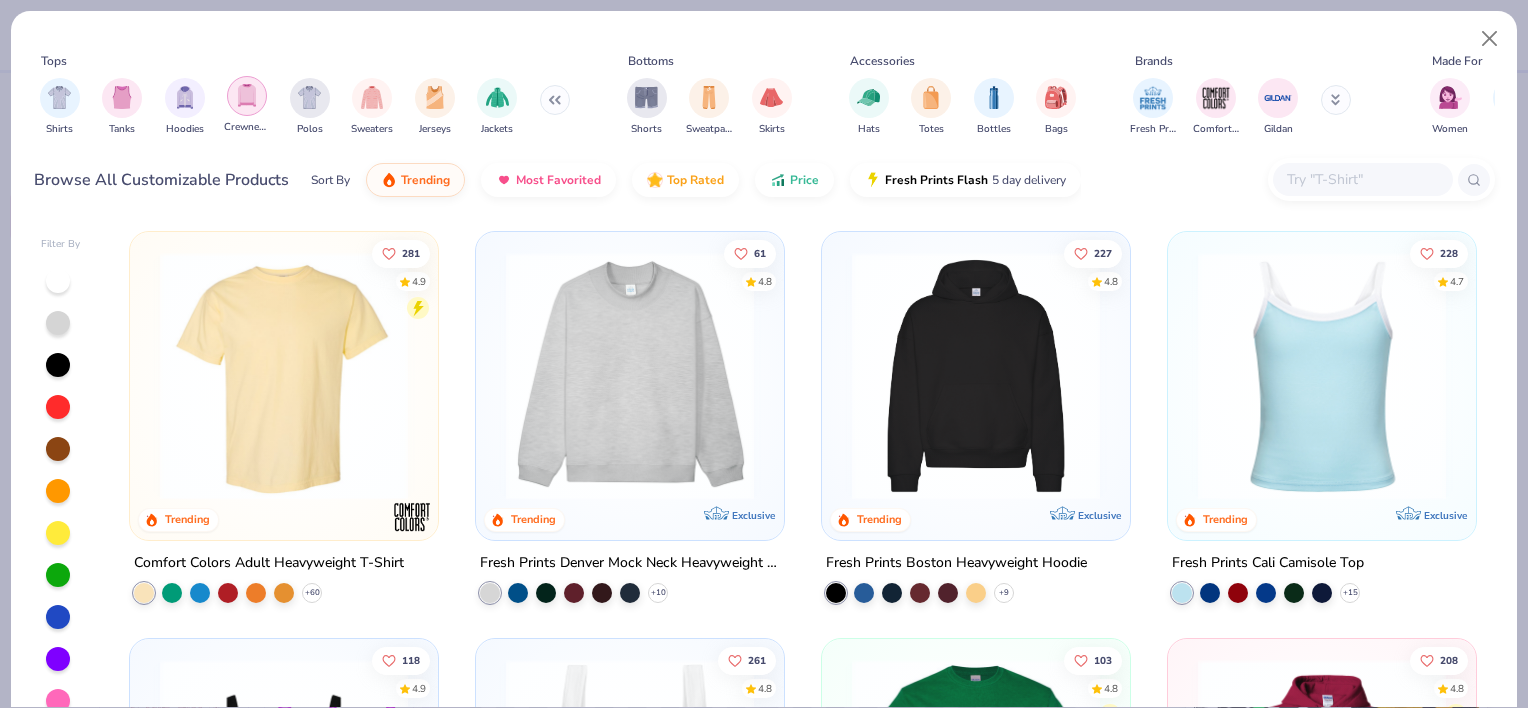 click at bounding box center (247, 95) 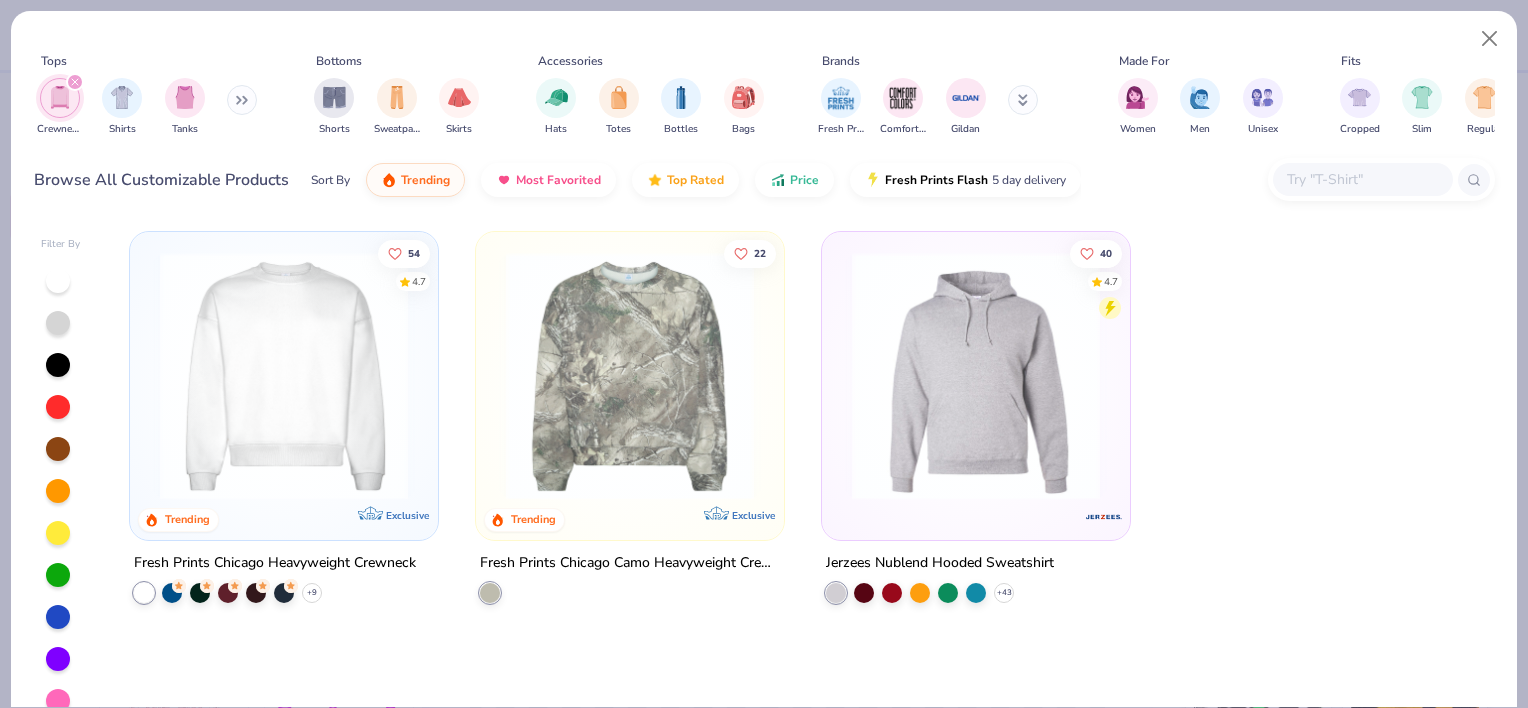 click at bounding box center [242, 100] 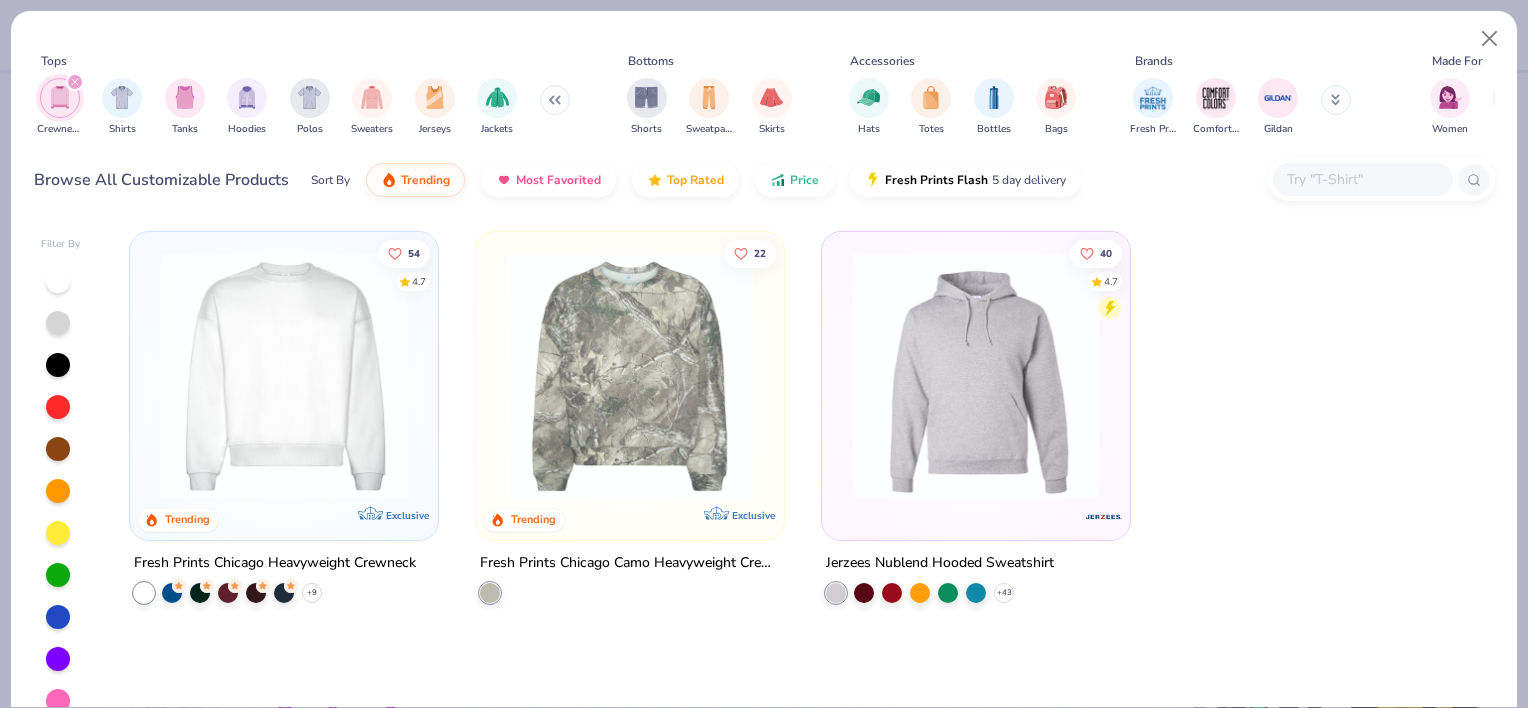 click 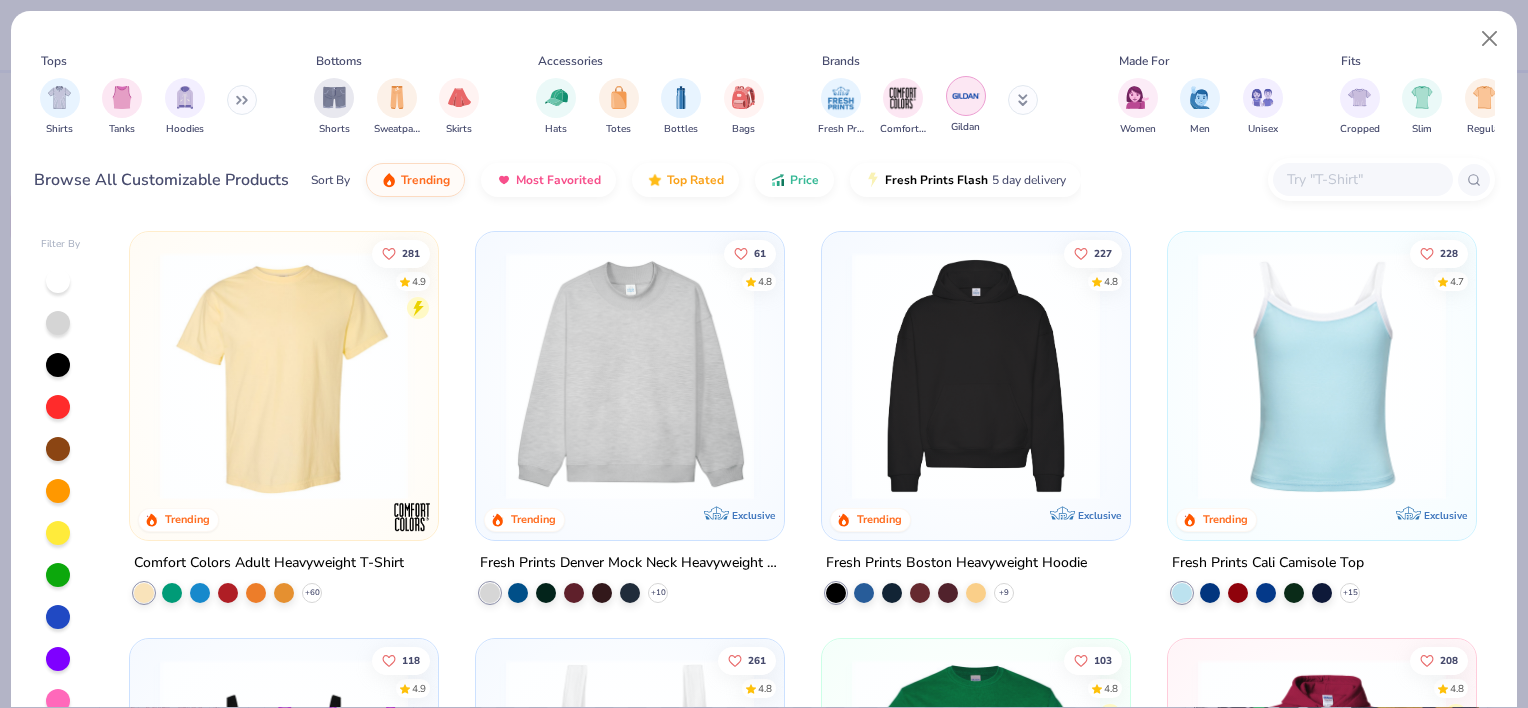 click at bounding box center (966, 96) 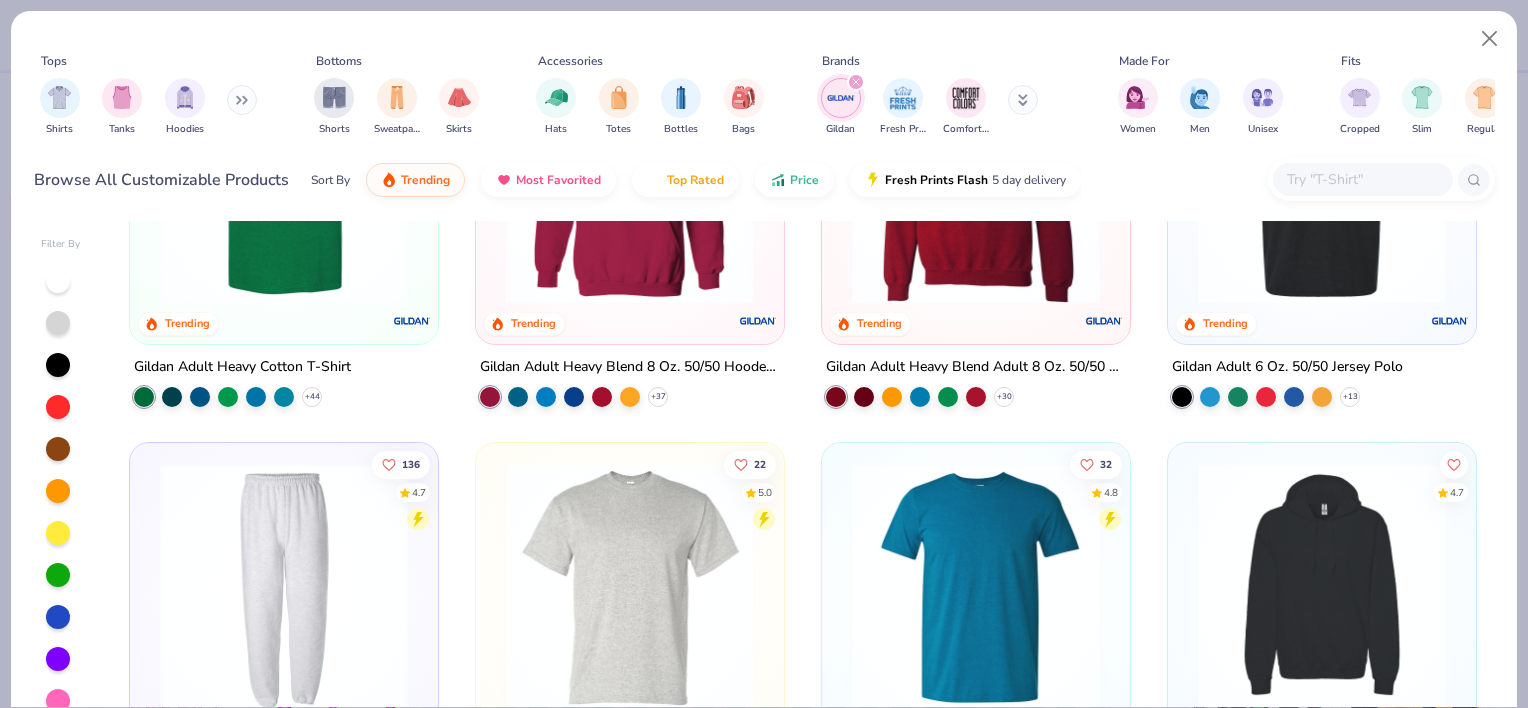 scroll, scrollTop: 12, scrollLeft: 0, axis: vertical 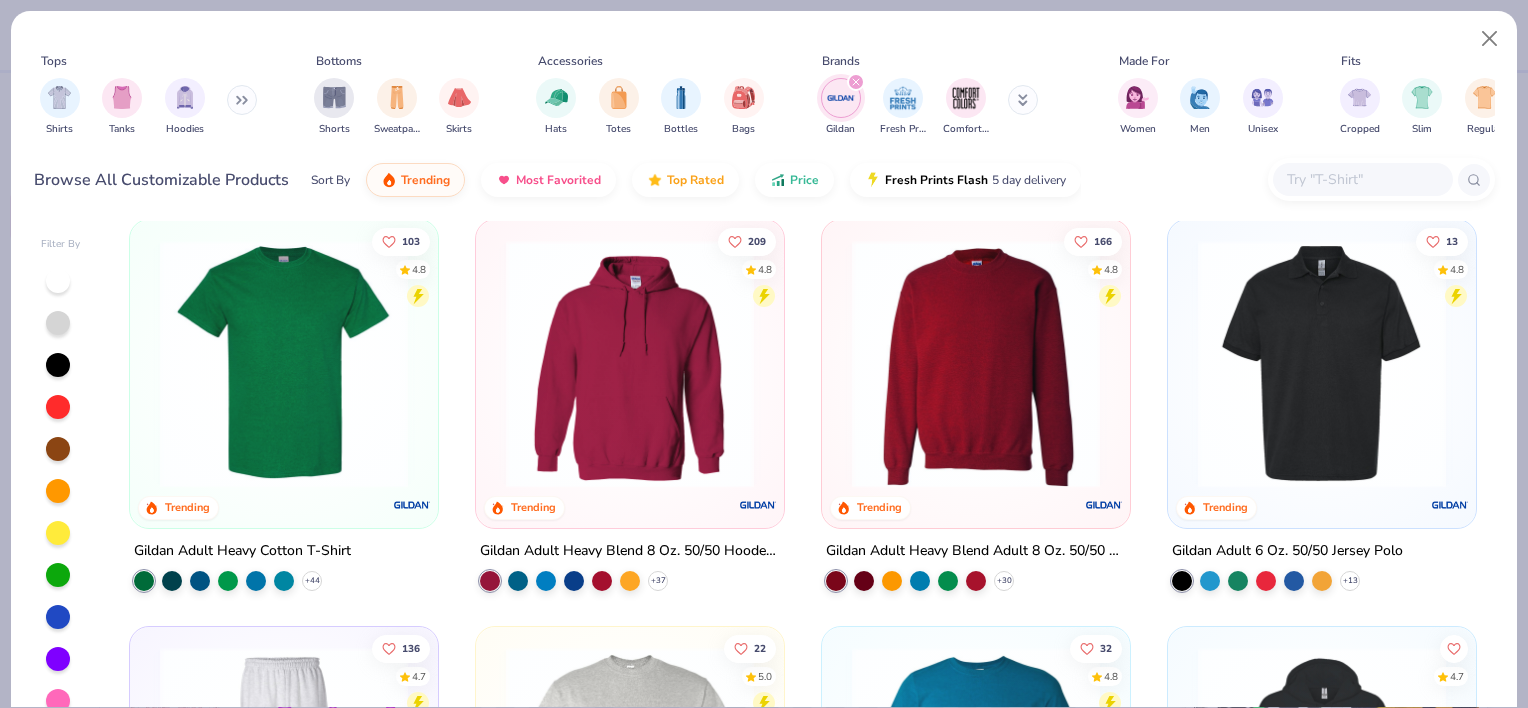 click at bounding box center [976, 364] 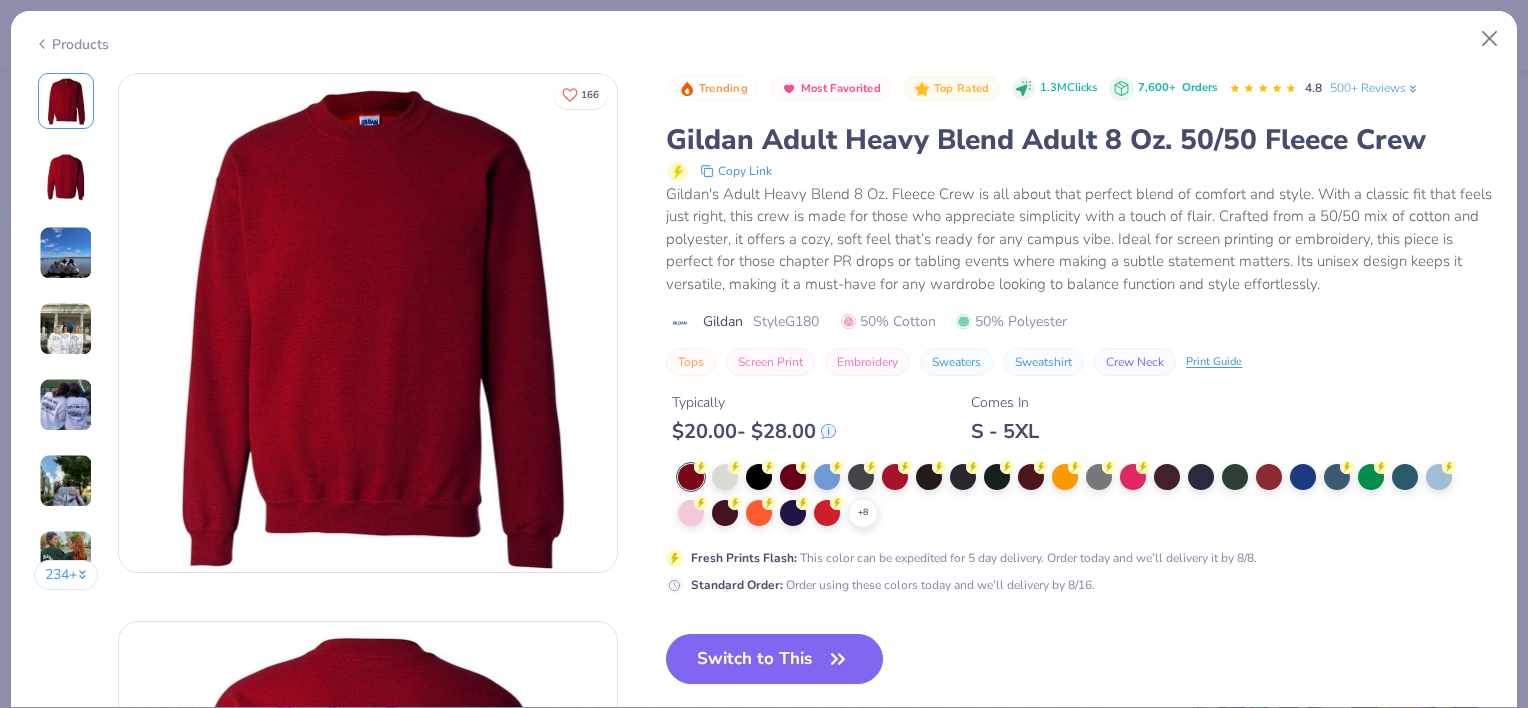 click at bounding box center [66, 405] 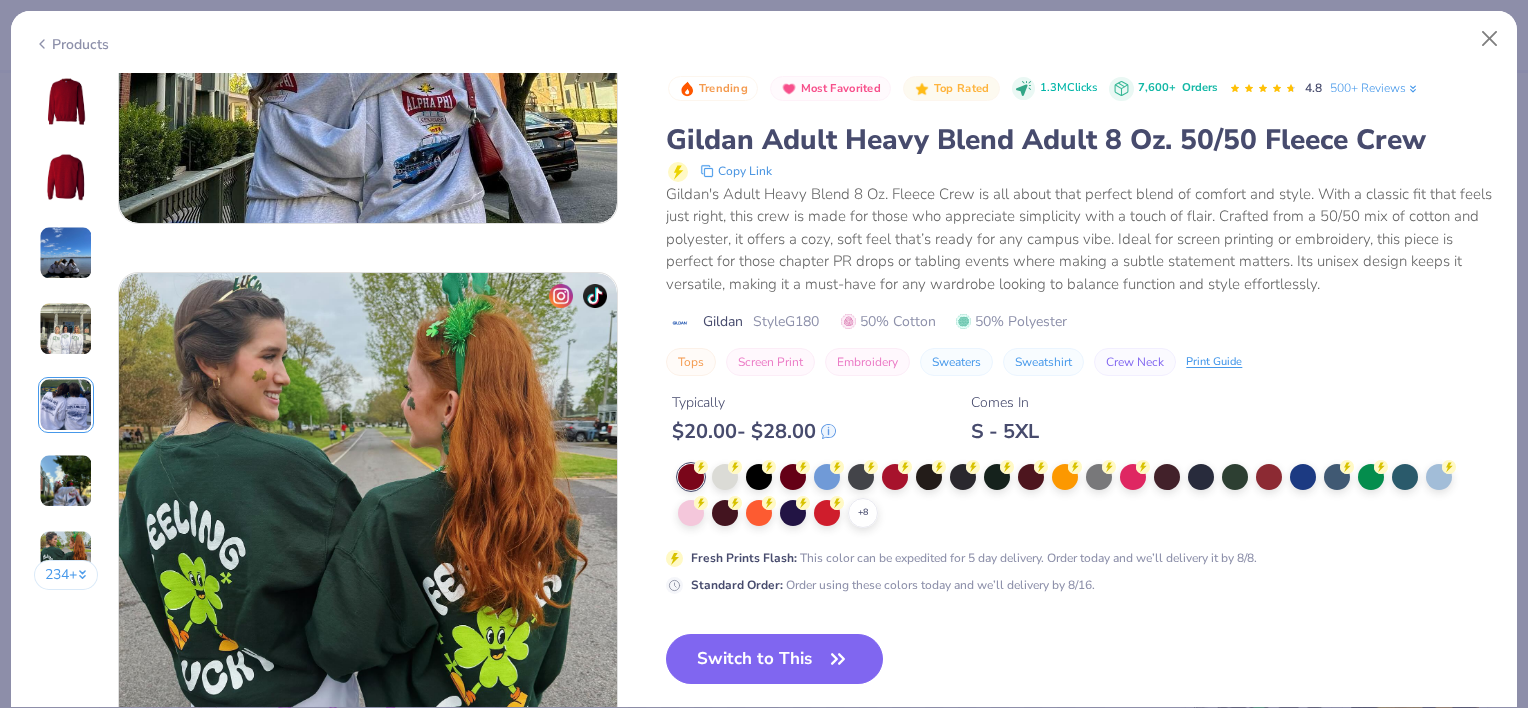scroll, scrollTop: 3088, scrollLeft: 0, axis: vertical 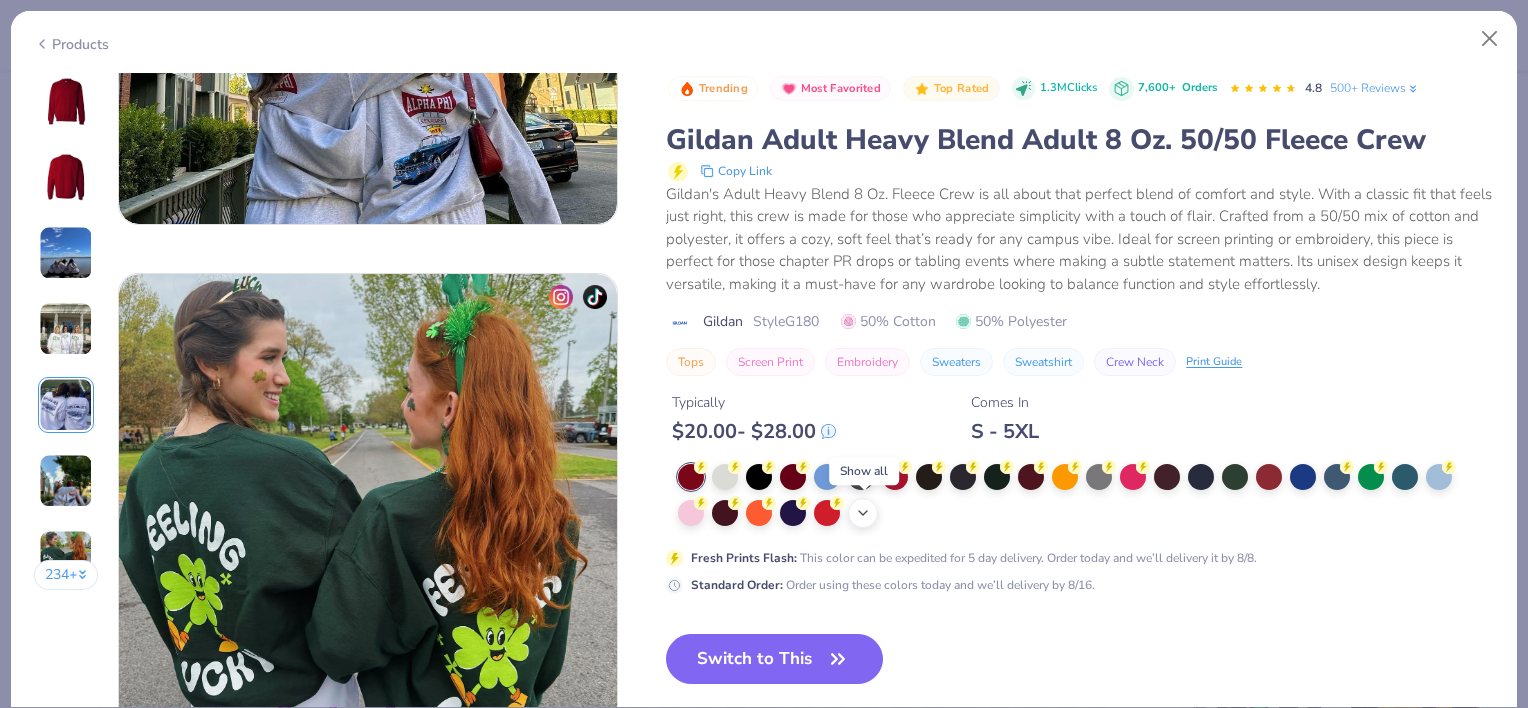 click 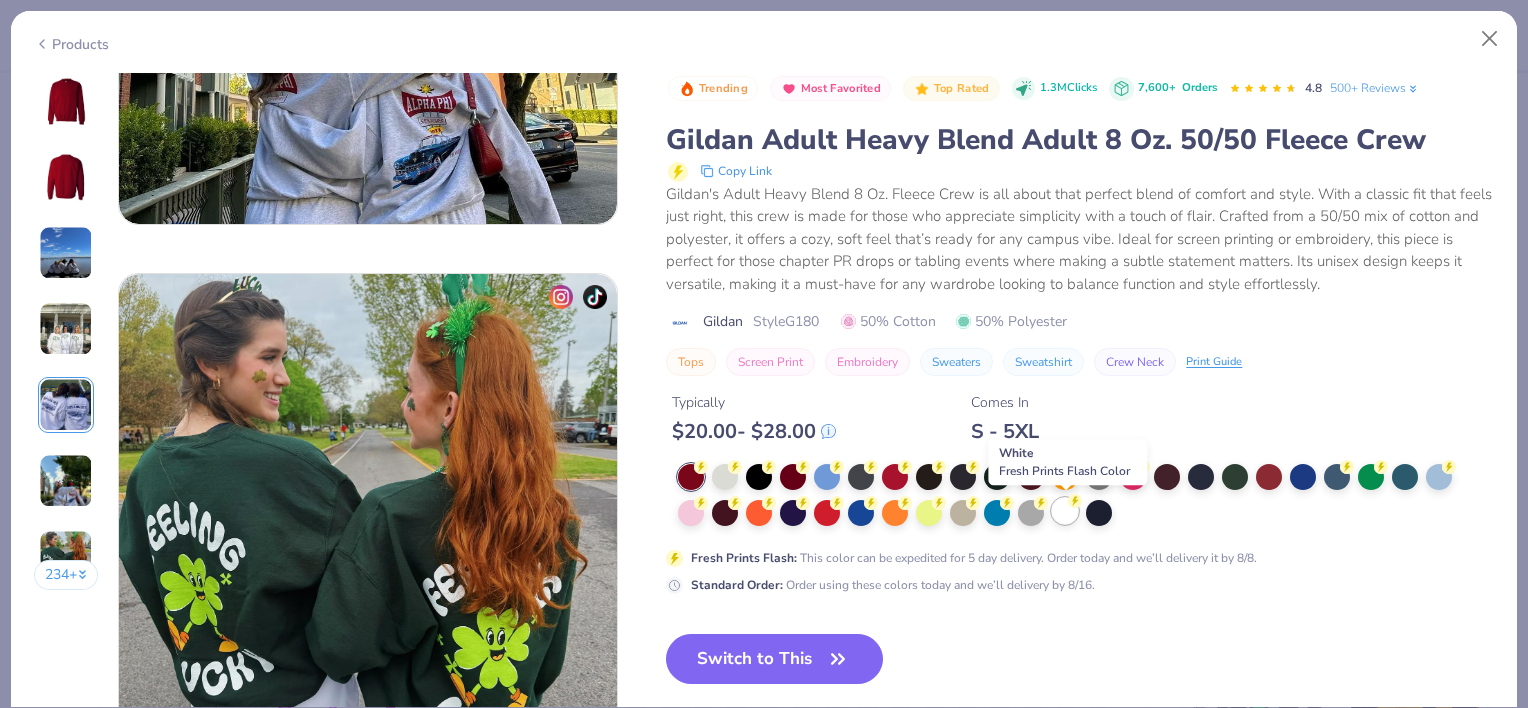 click 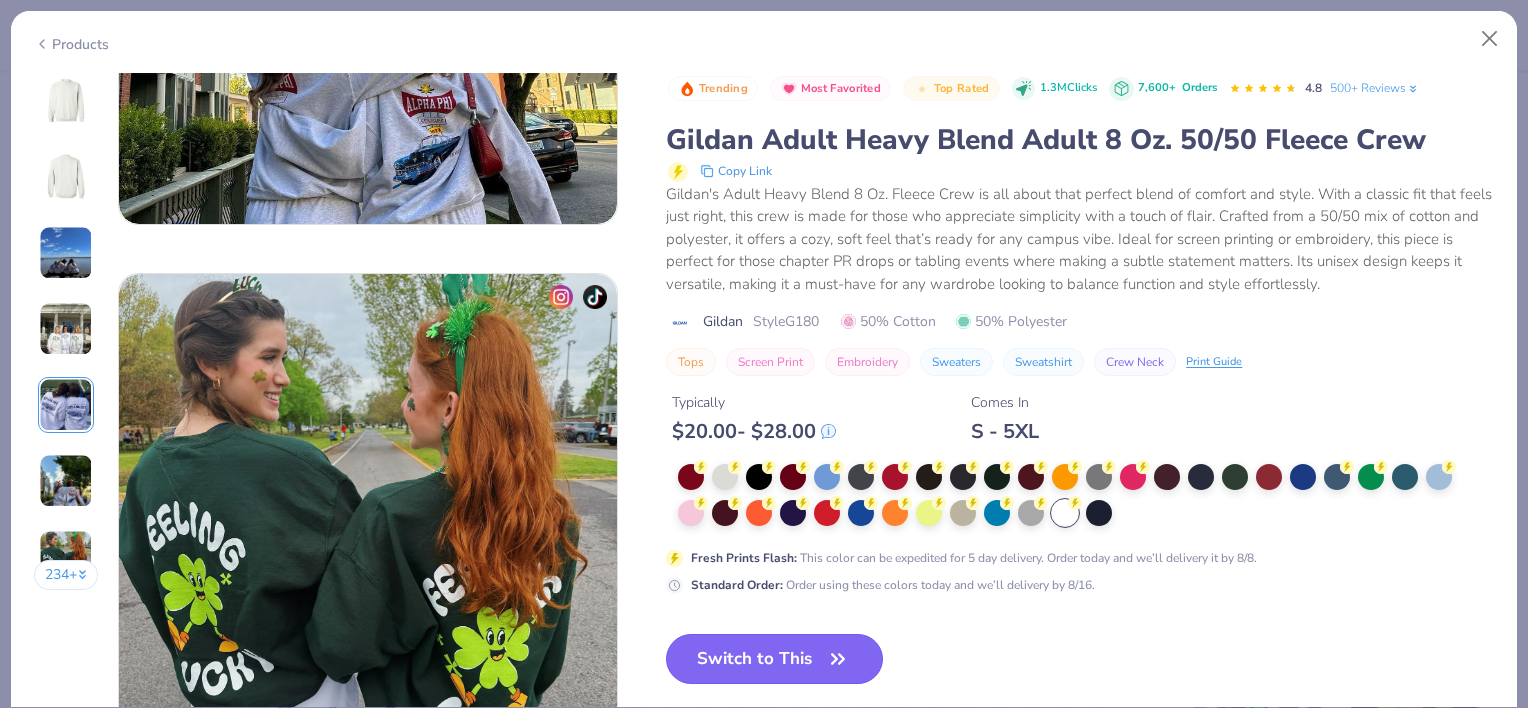 click on "Switch to This" at bounding box center (774, 659) 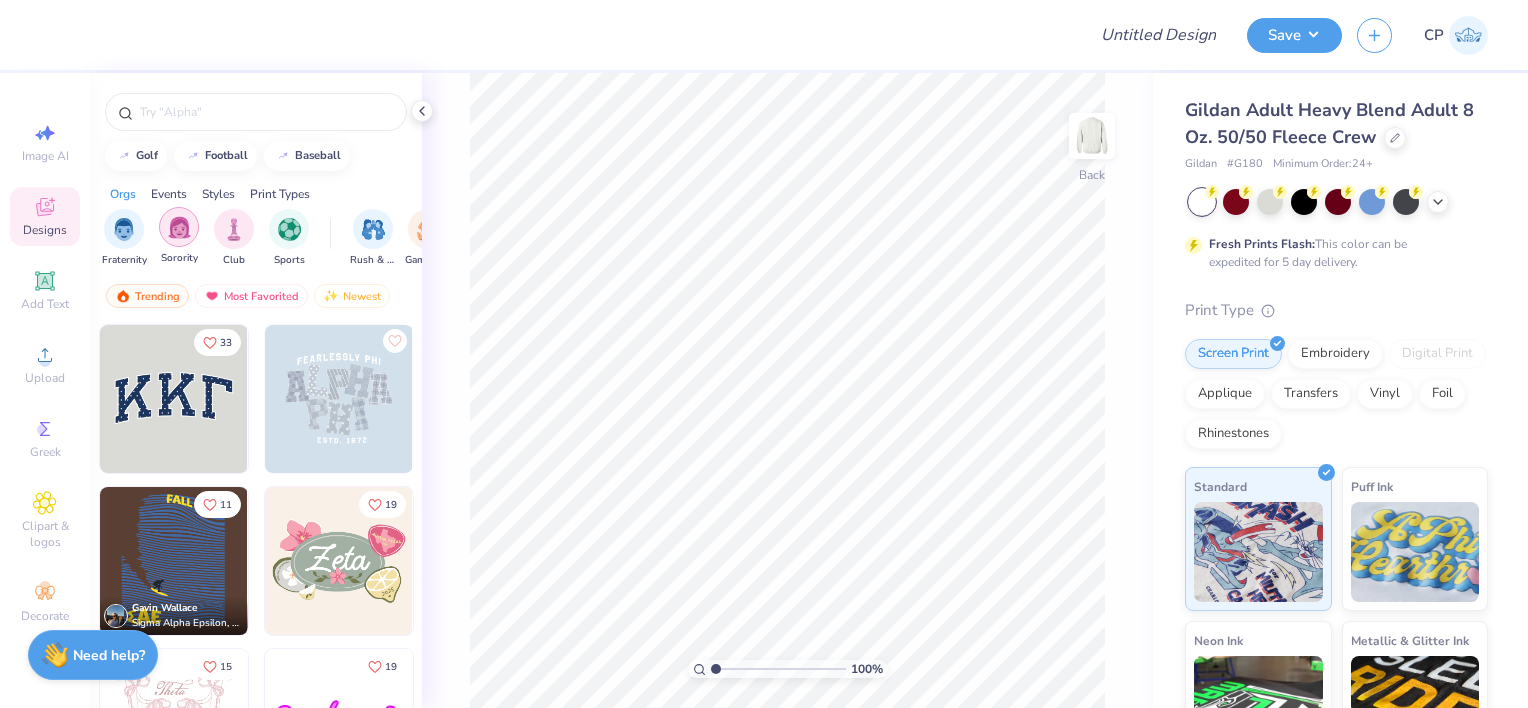 click at bounding box center (179, 227) 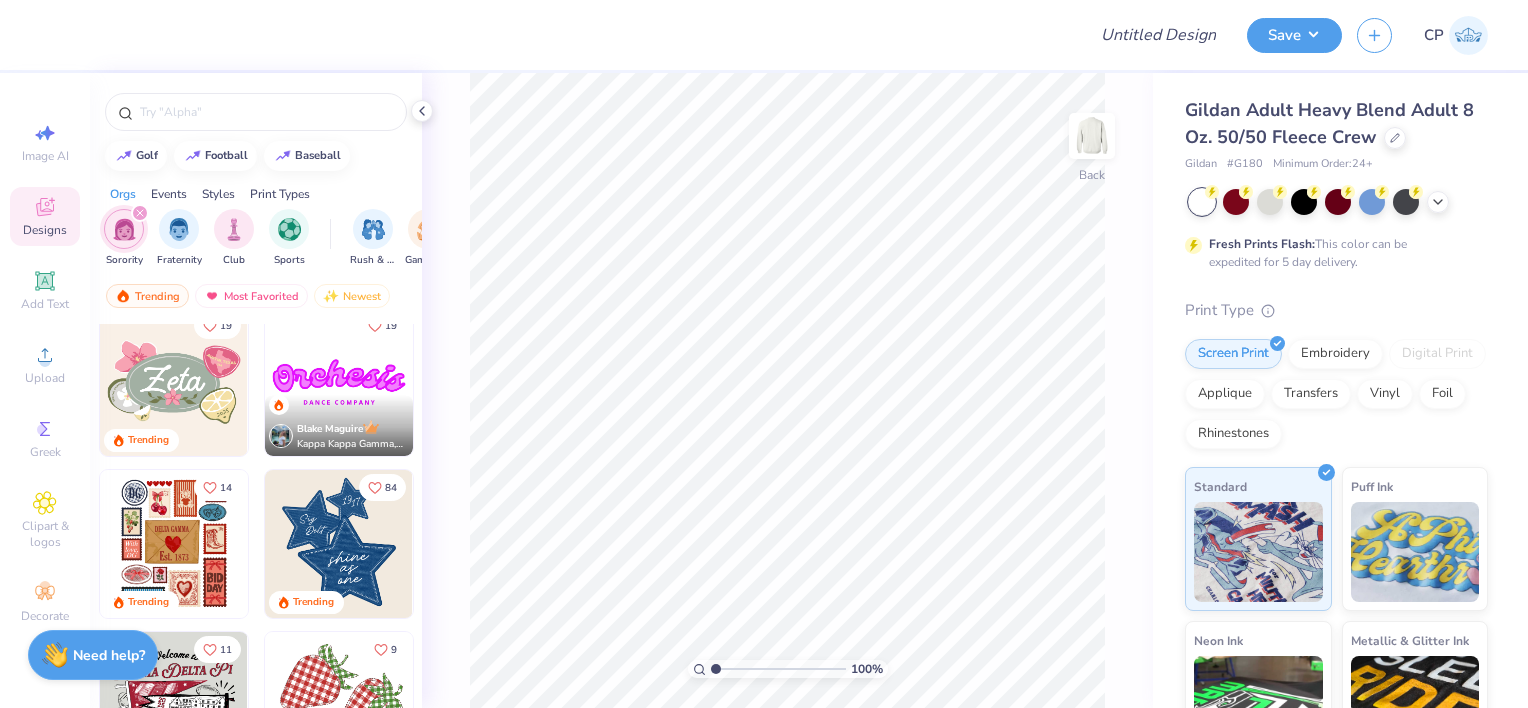 scroll, scrollTop: 182, scrollLeft: 0, axis: vertical 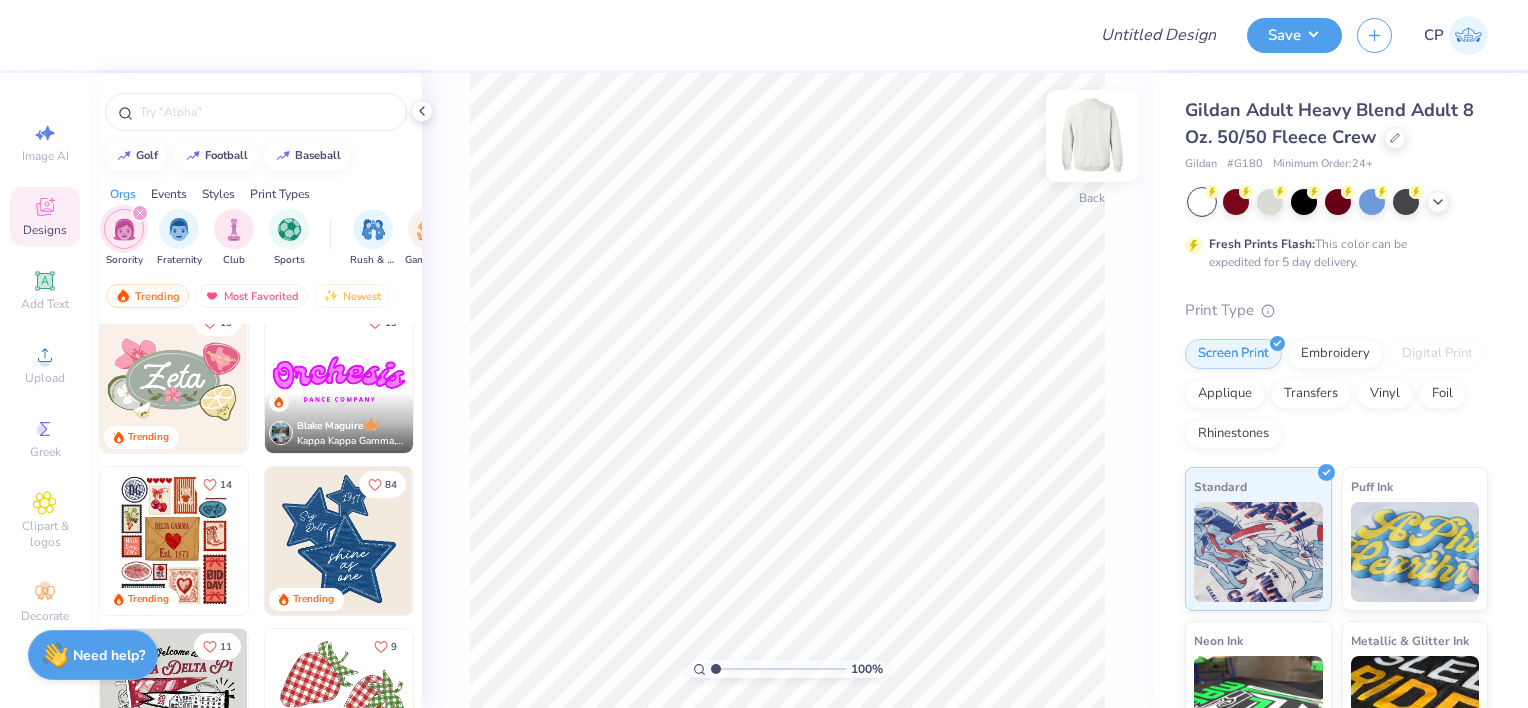 click at bounding box center (1092, 136) 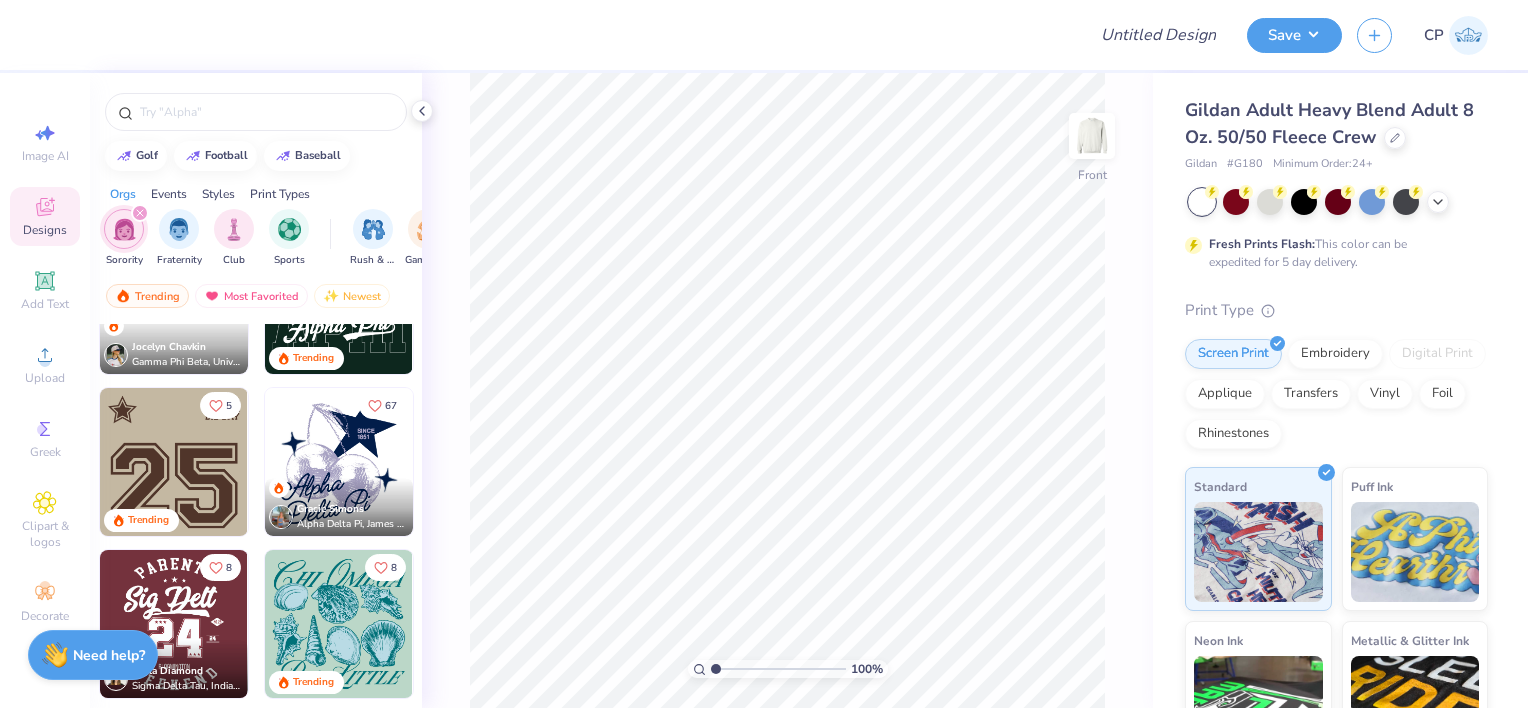 scroll, scrollTop: 1722, scrollLeft: 0, axis: vertical 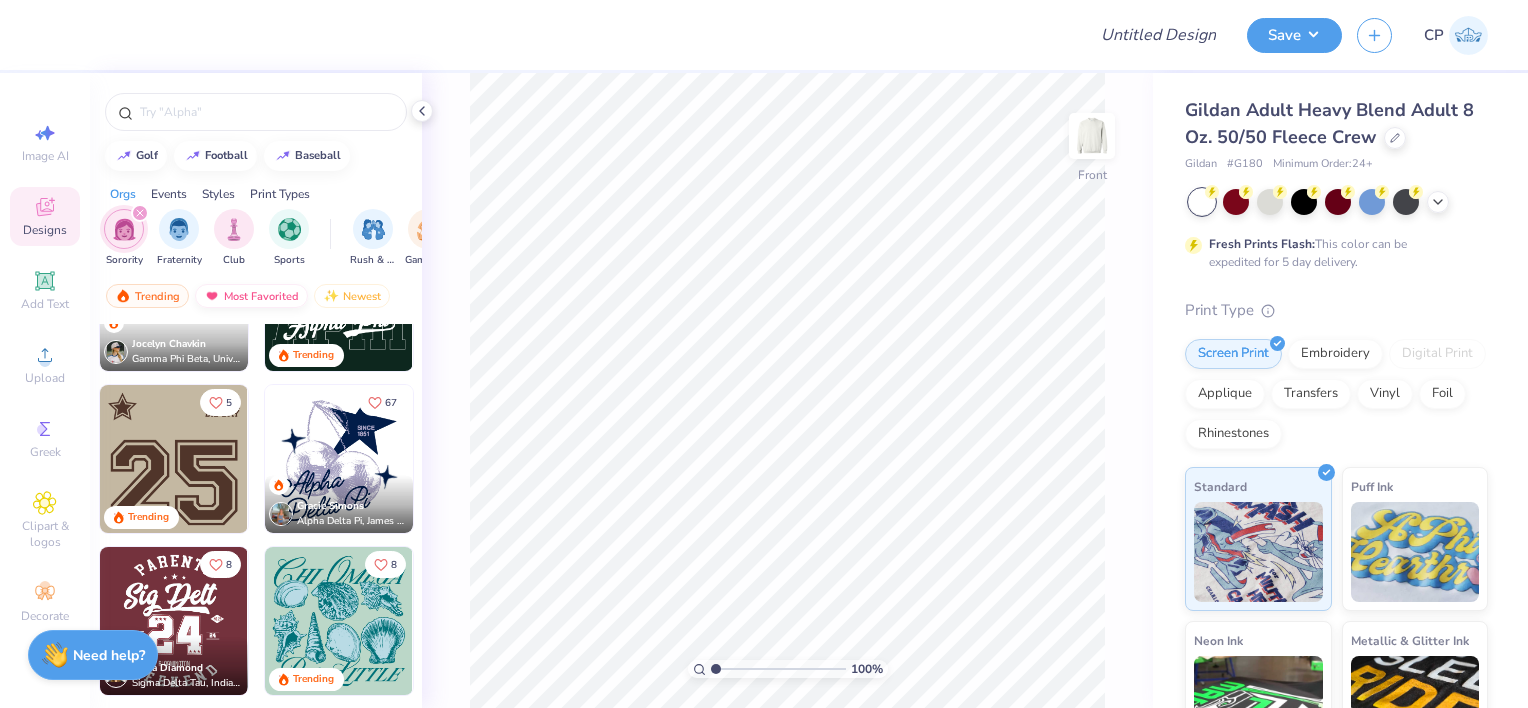 click on "Most Favorited" at bounding box center (251, 296) 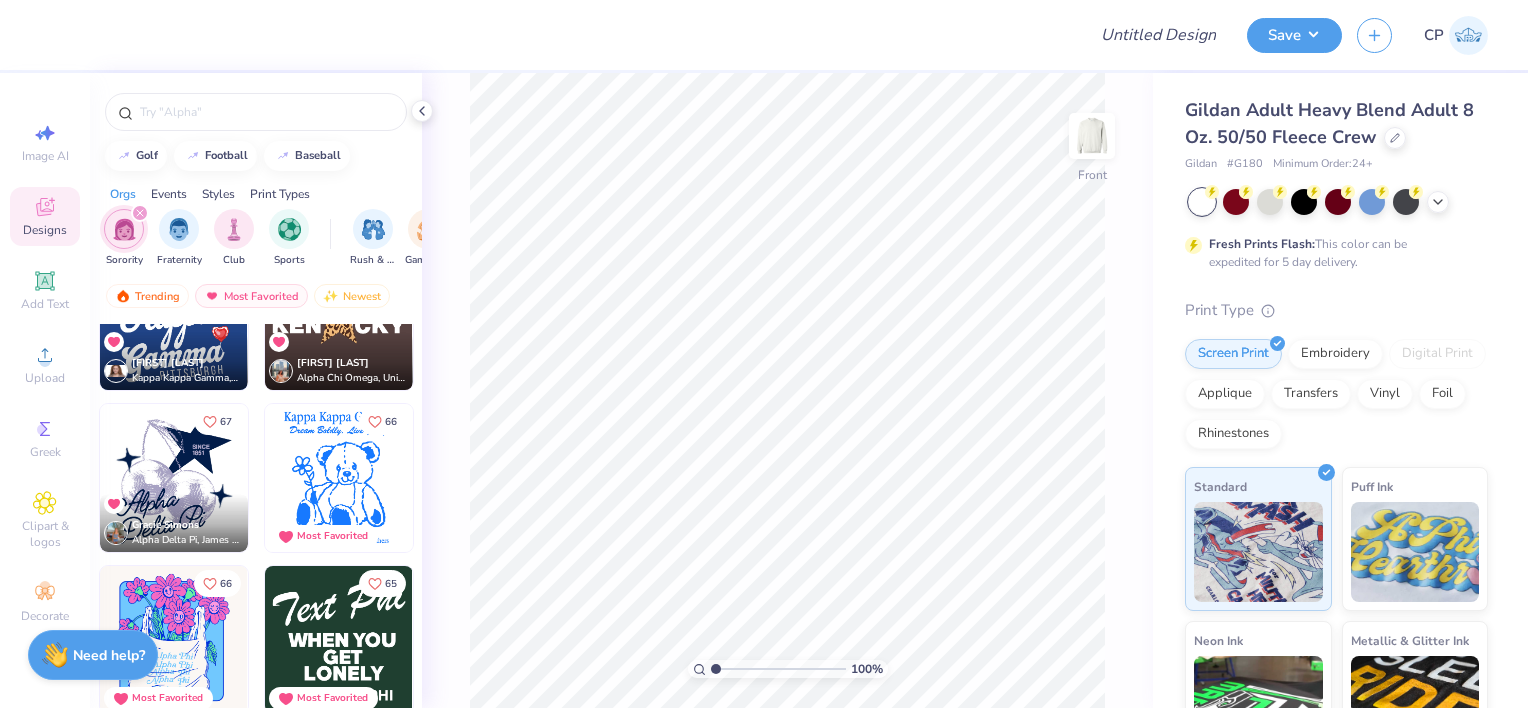 scroll, scrollTop: 4131, scrollLeft: 0, axis: vertical 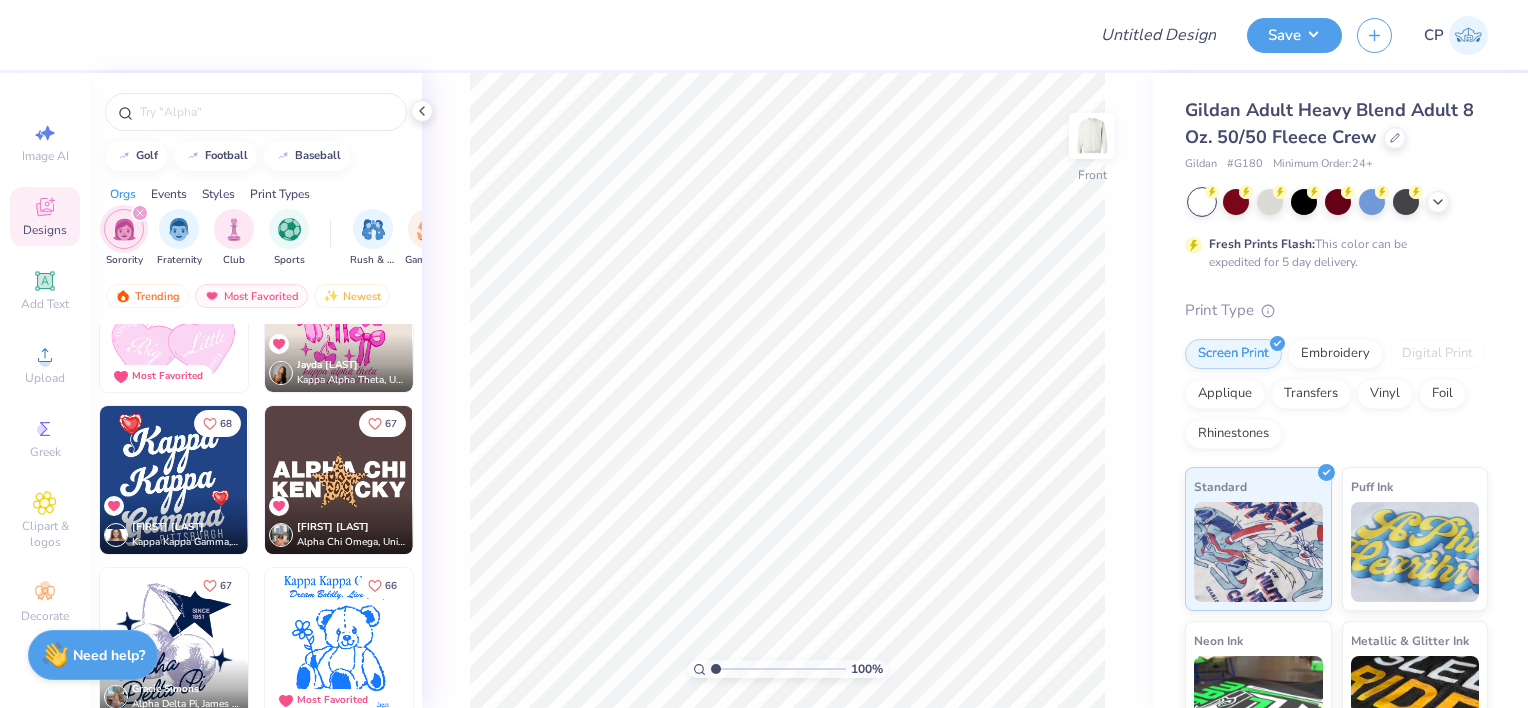 click at bounding box center [174, 480] 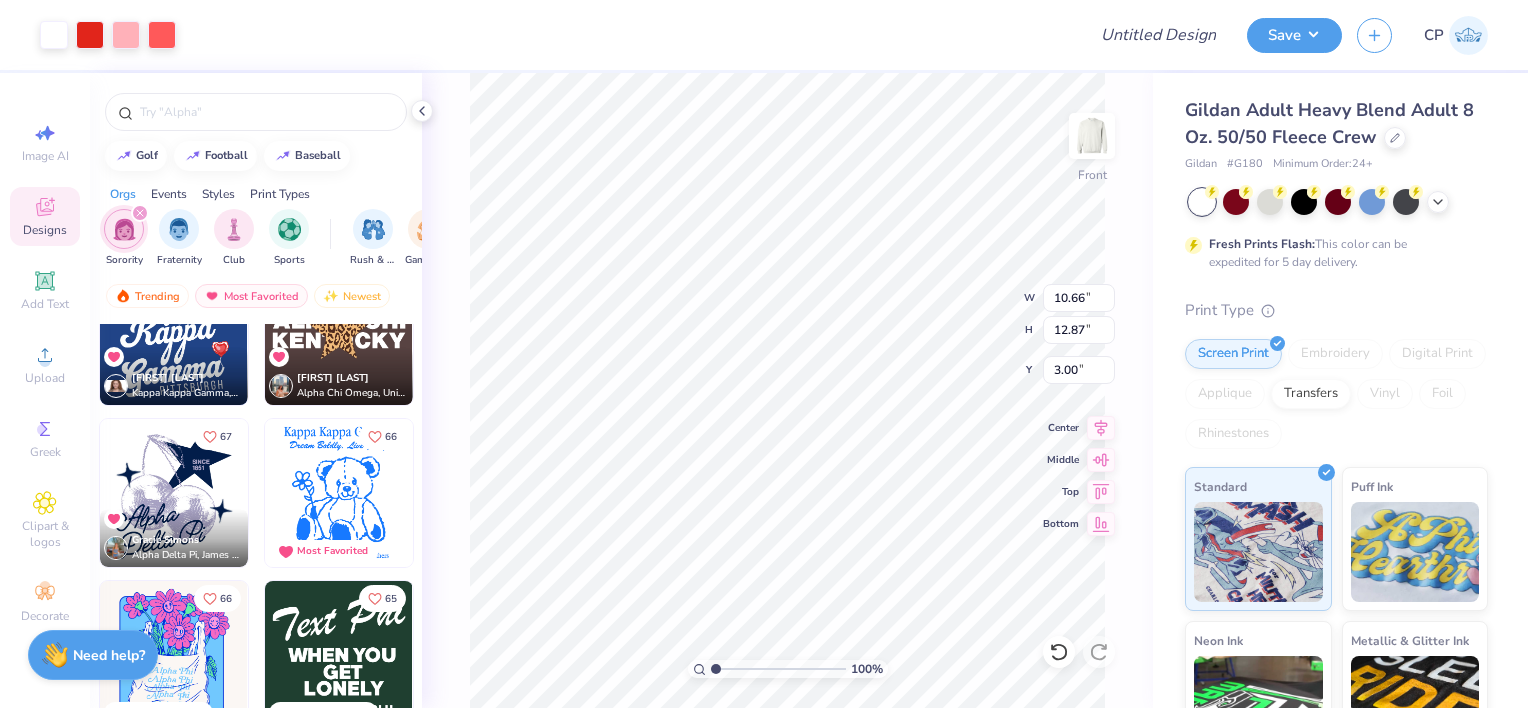 scroll, scrollTop: 4271, scrollLeft: 0, axis: vertical 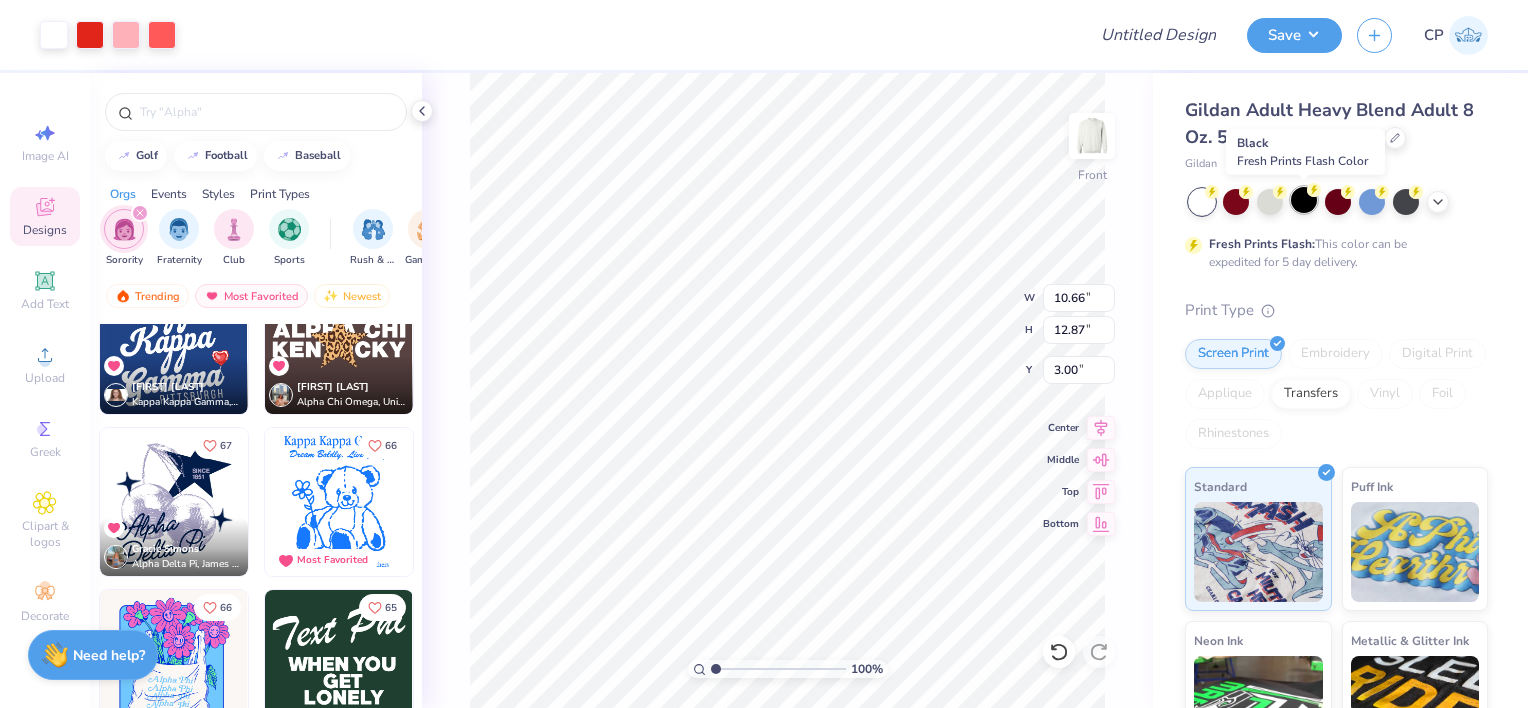 click at bounding box center (1304, 200) 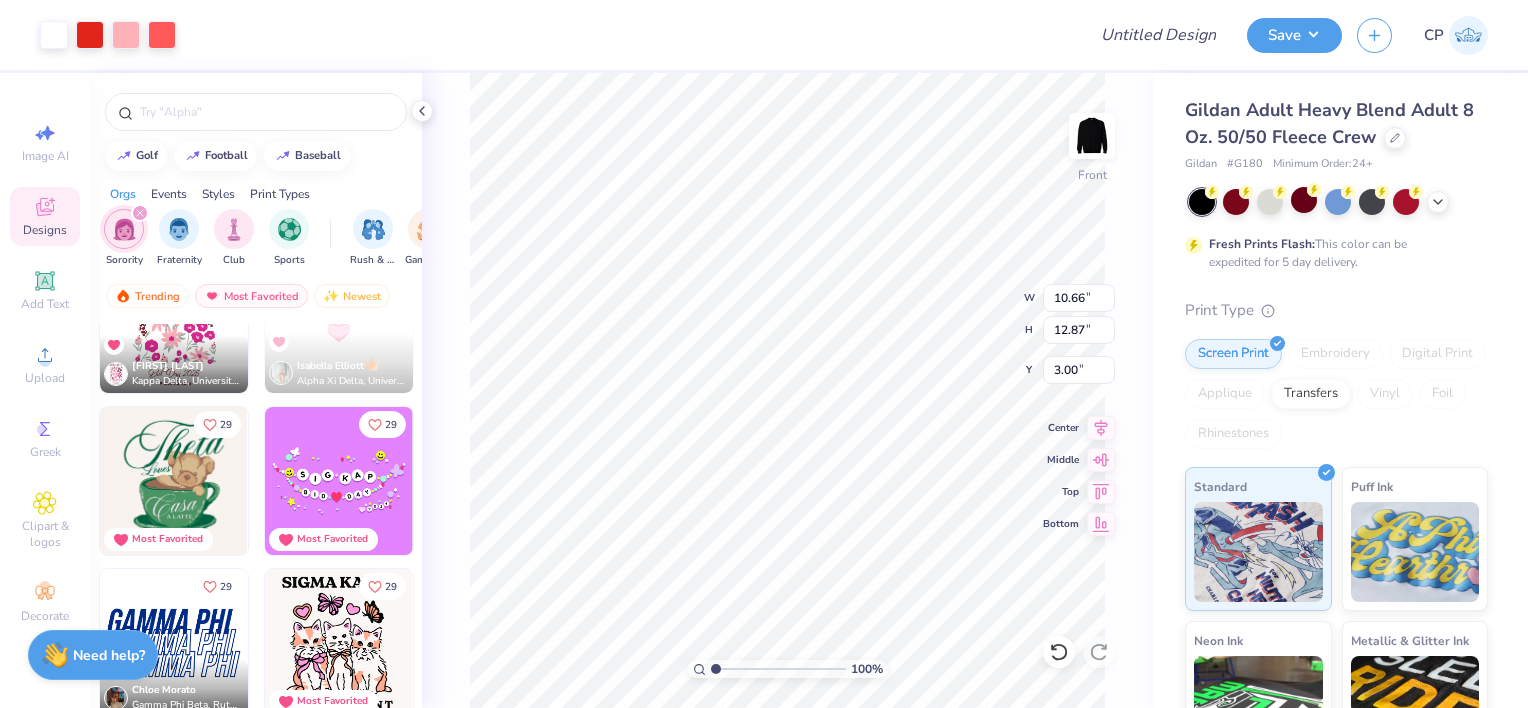 scroll, scrollTop: 15860, scrollLeft: 0, axis: vertical 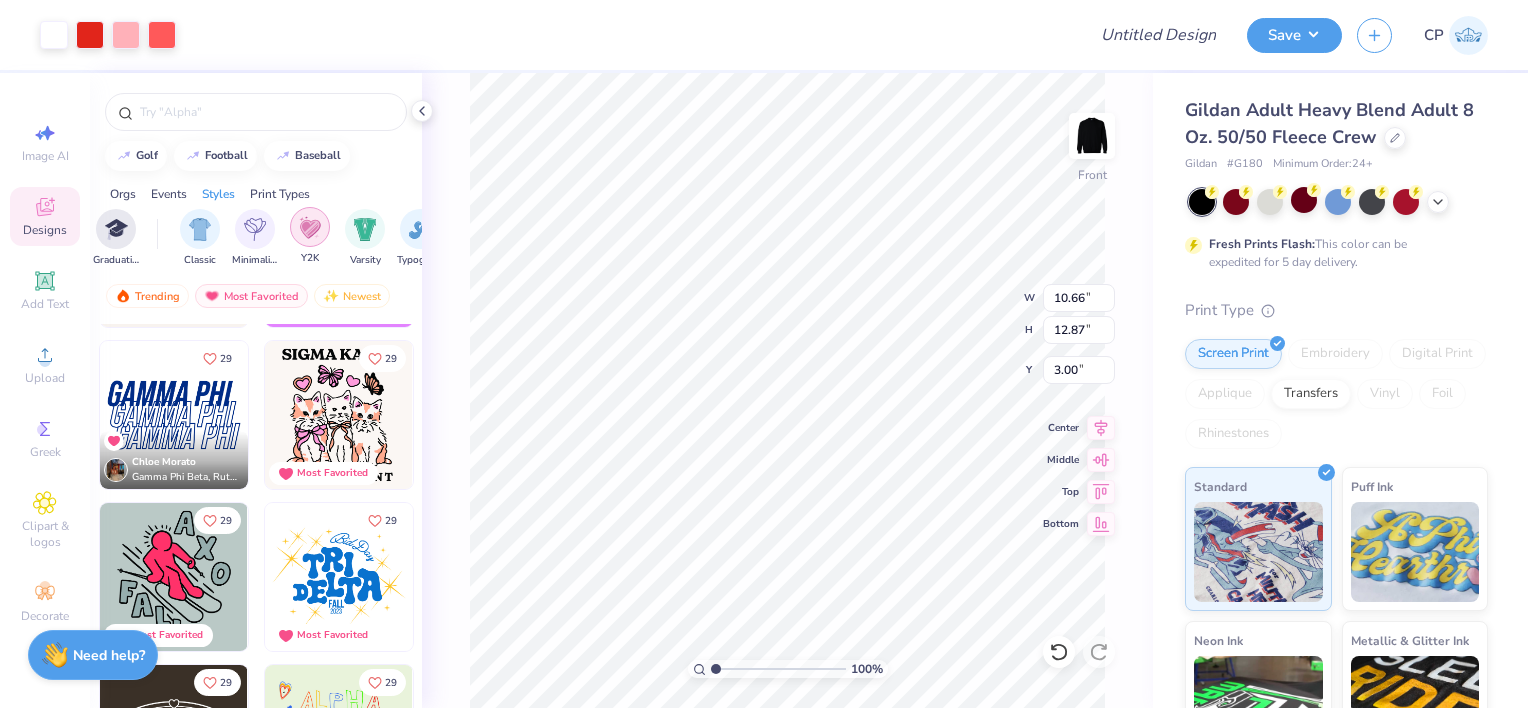 click at bounding box center [310, 227] 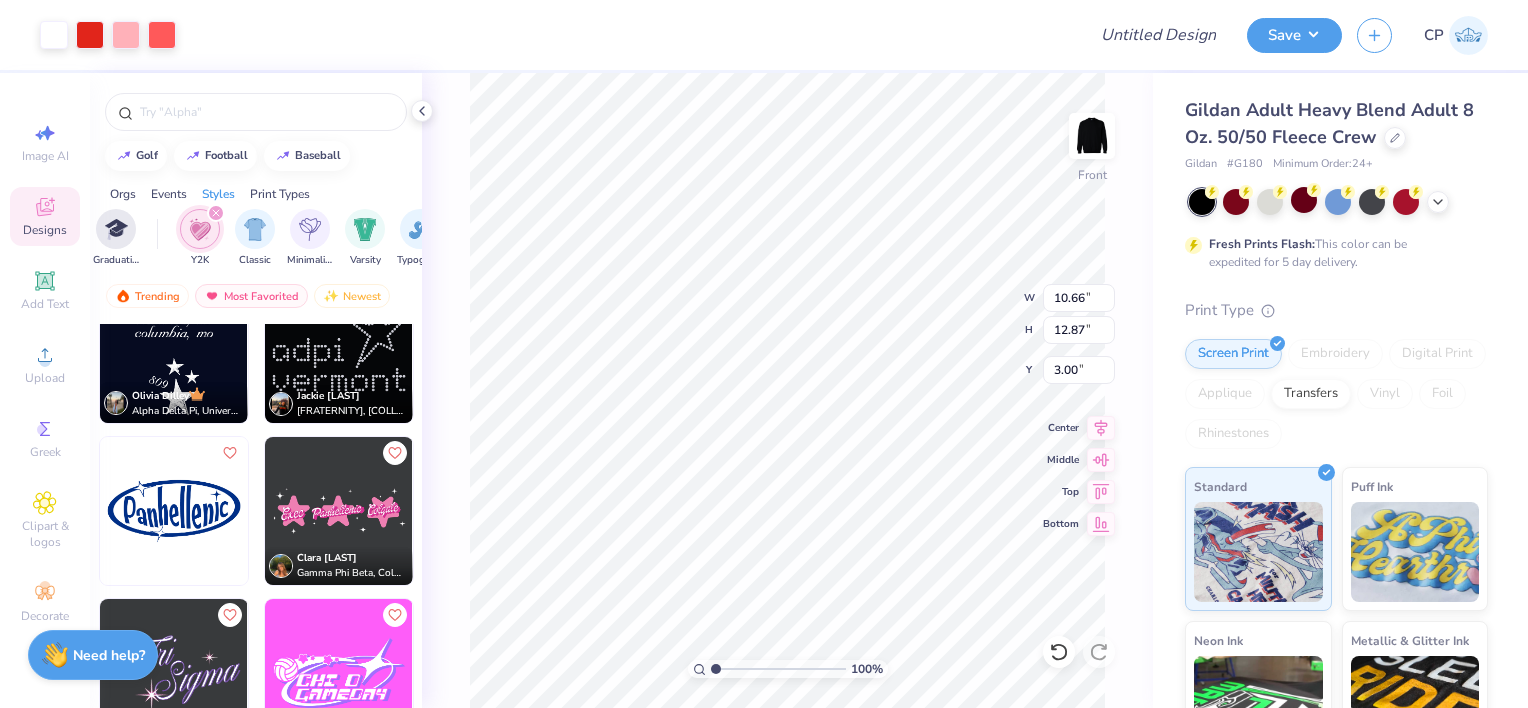 scroll, scrollTop: 19327, scrollLeft: 0, axis: vertical 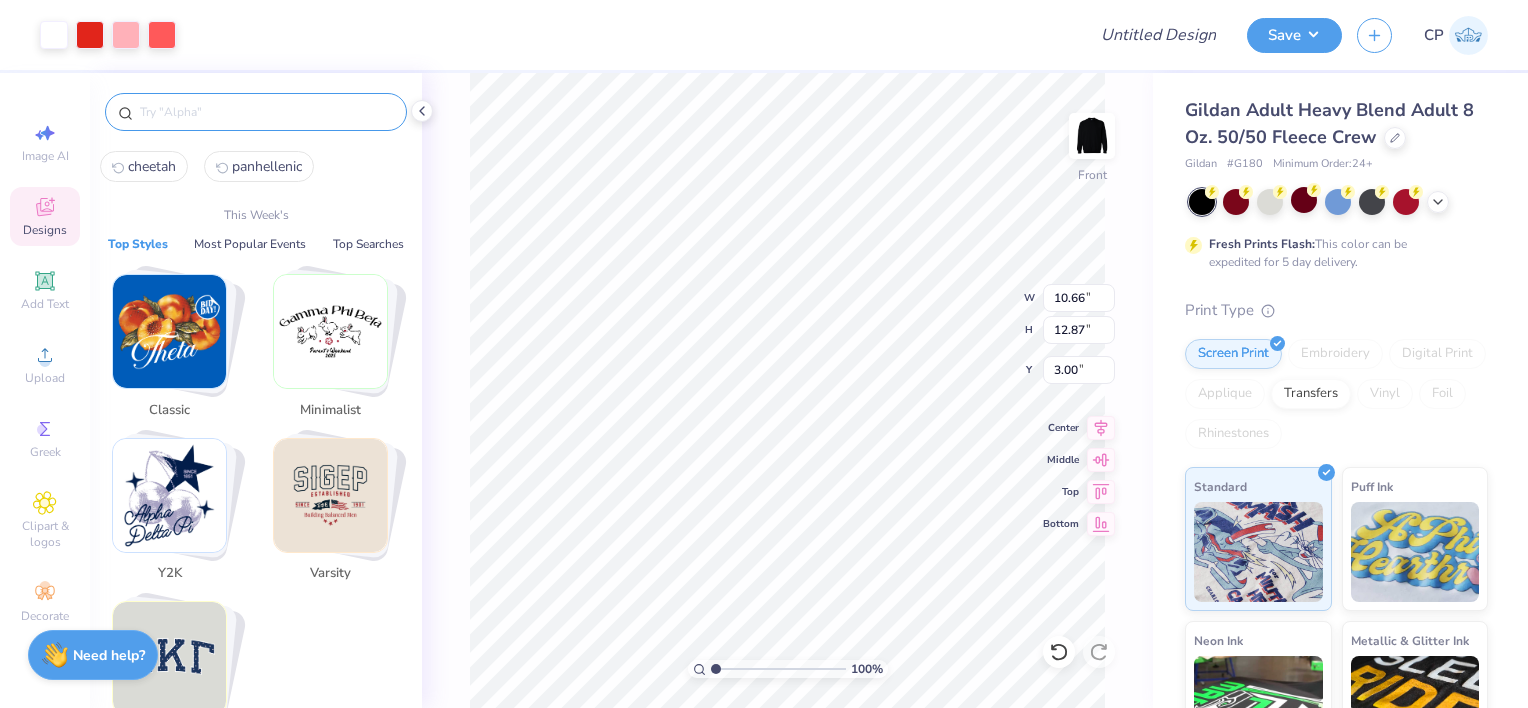 click at bounding box center [266, 112] 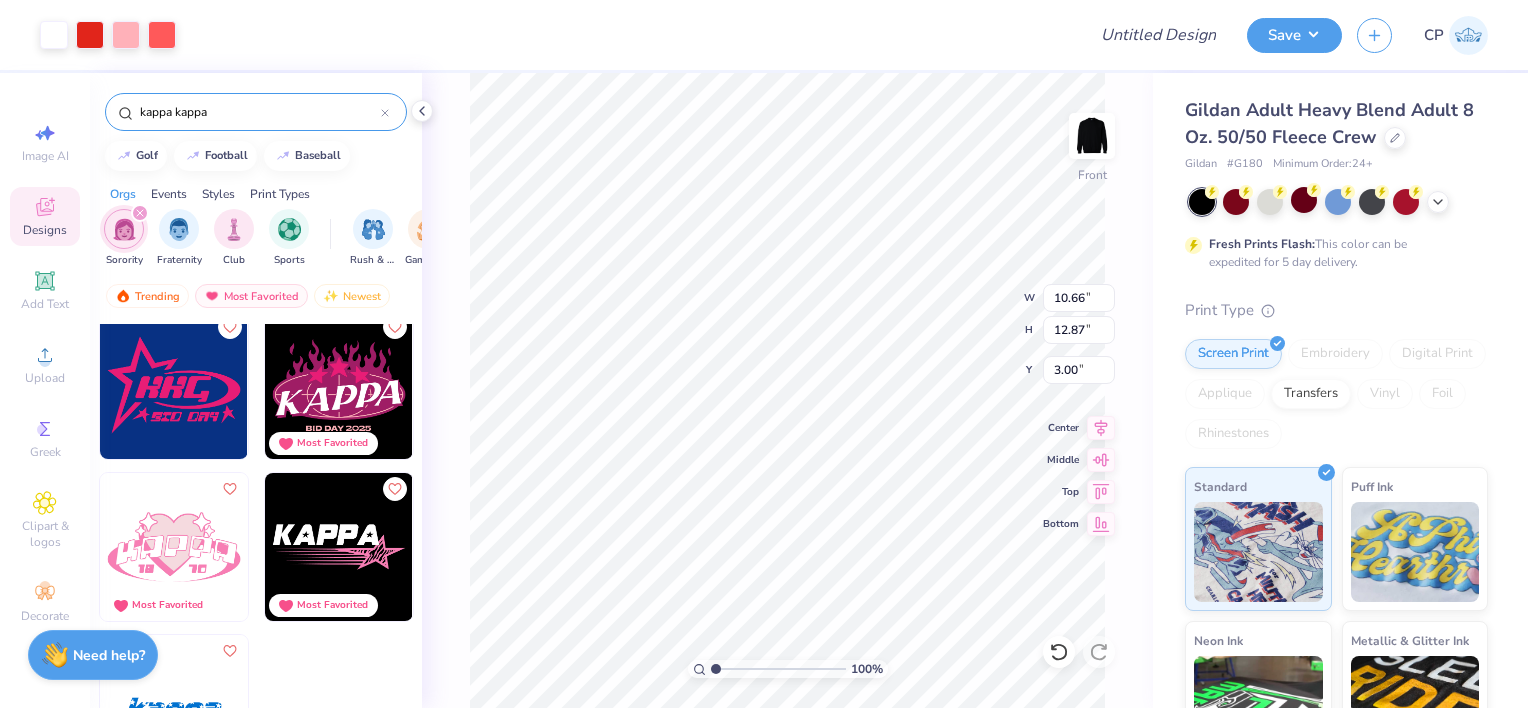 scroll, scrollTop: 512, scrollLeft: 0, axis: vertical 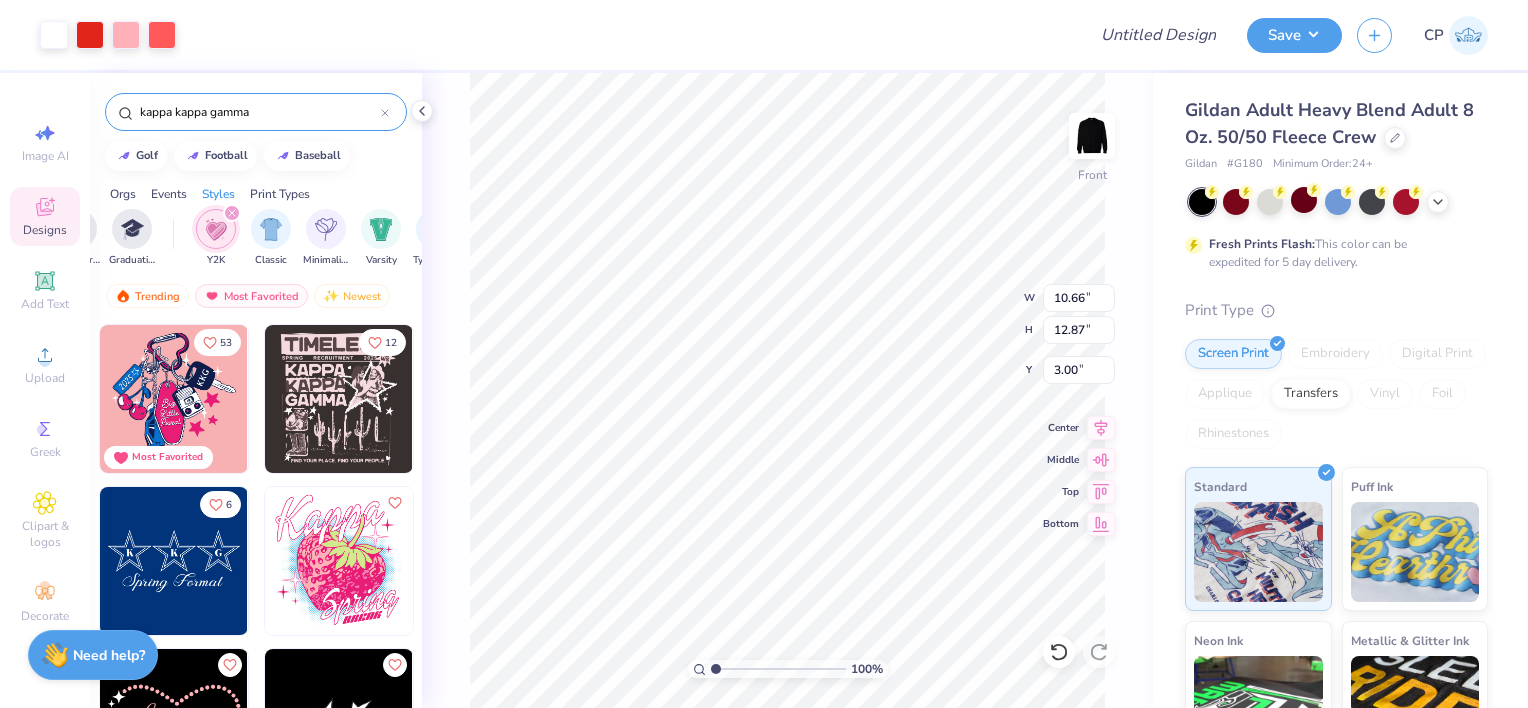 type on "kappa kappa gamma" 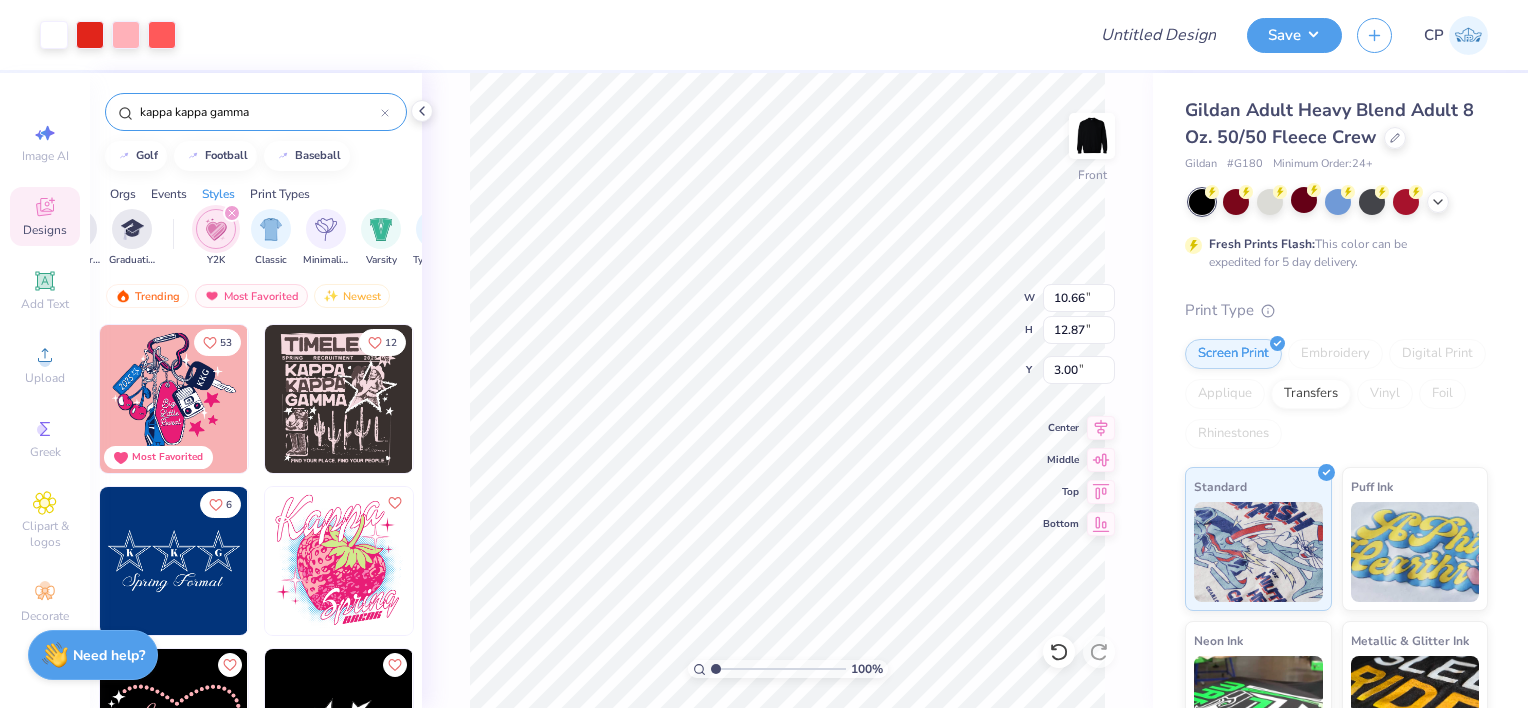 click 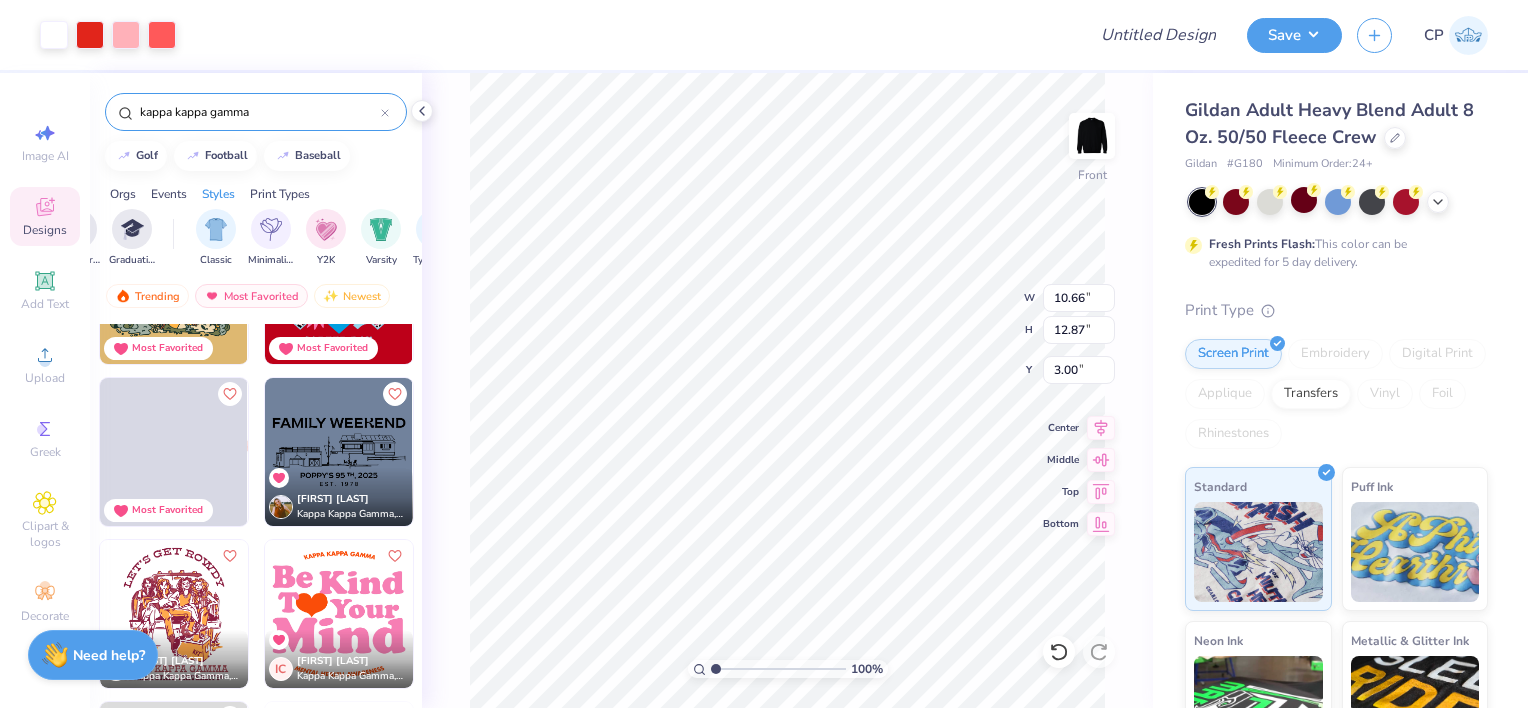 scroll, scrollTop: 8048, scrollLeft: 0, axis: vertical 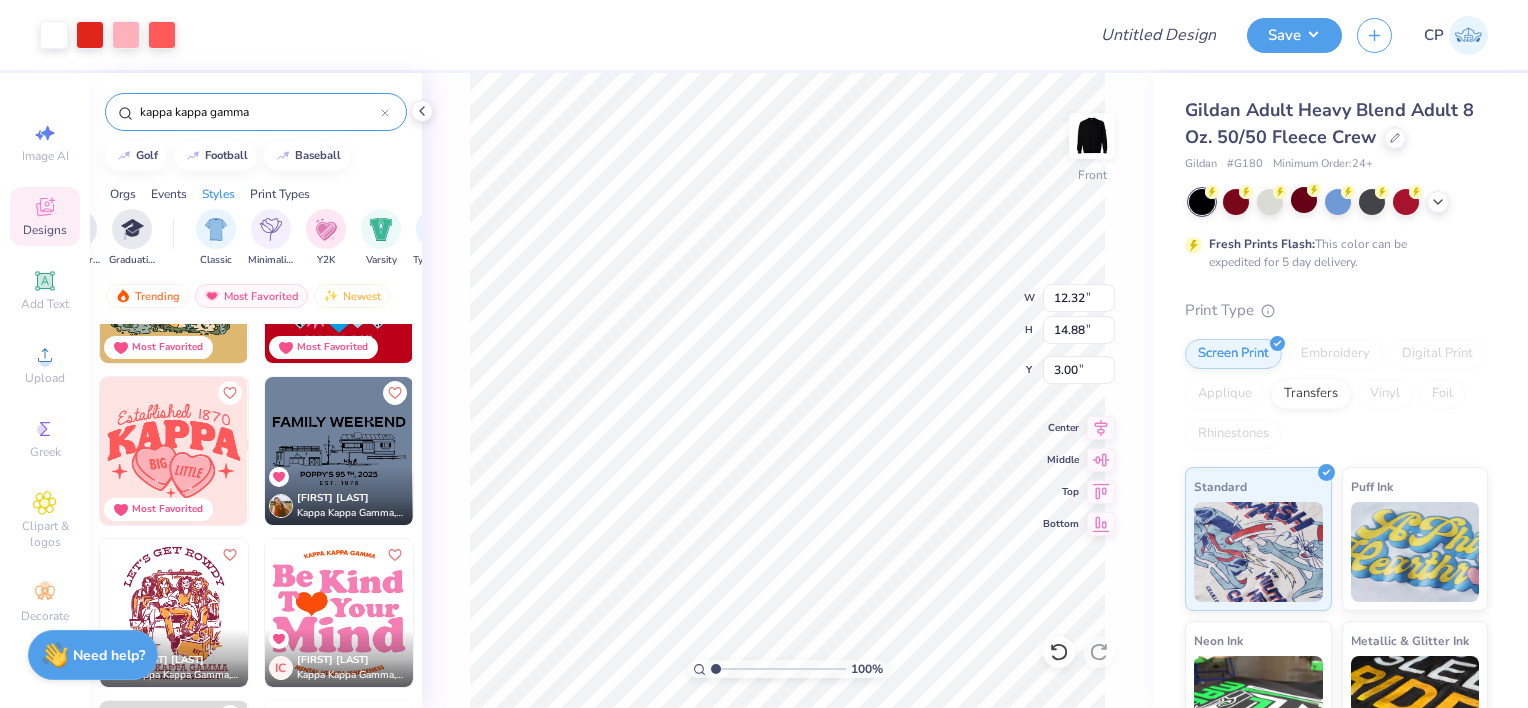 type on "12.32" 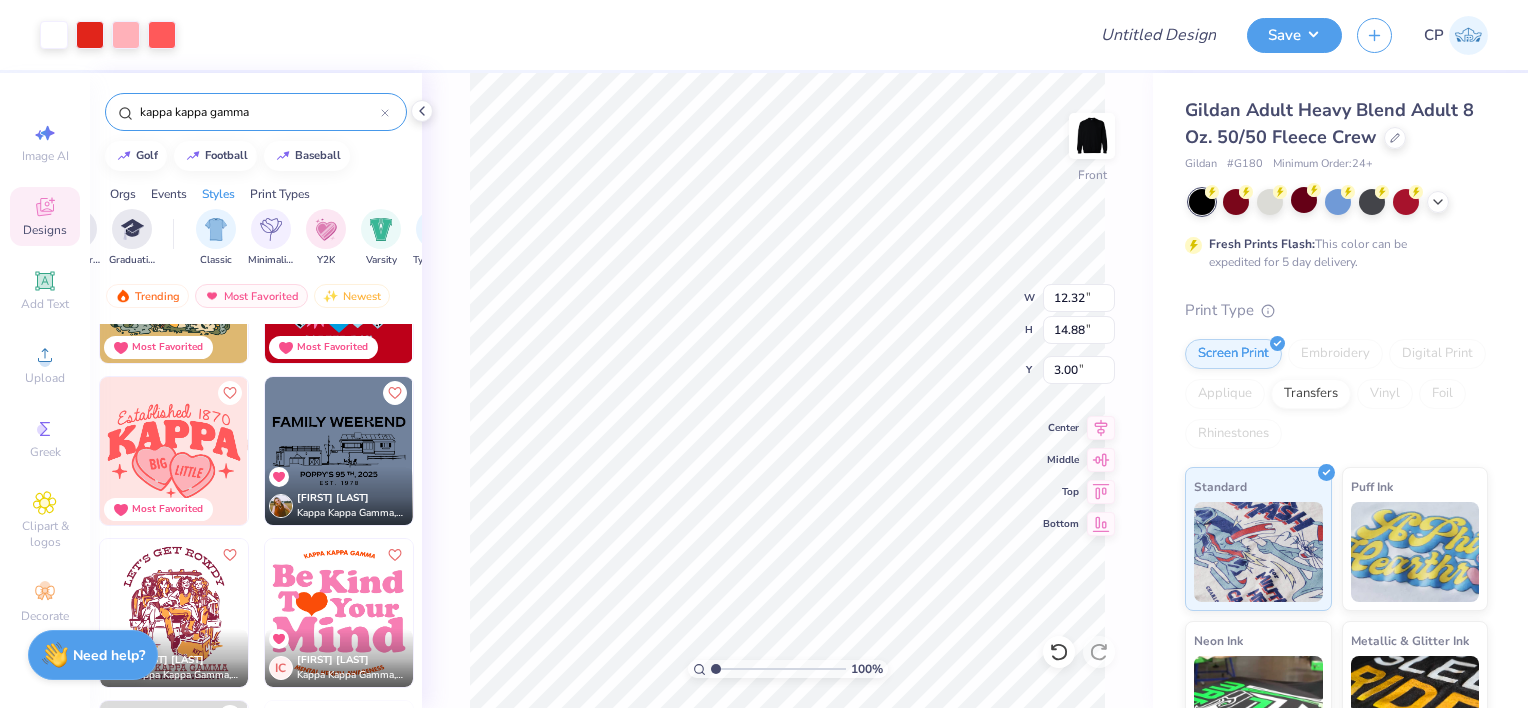 type on "14.88" 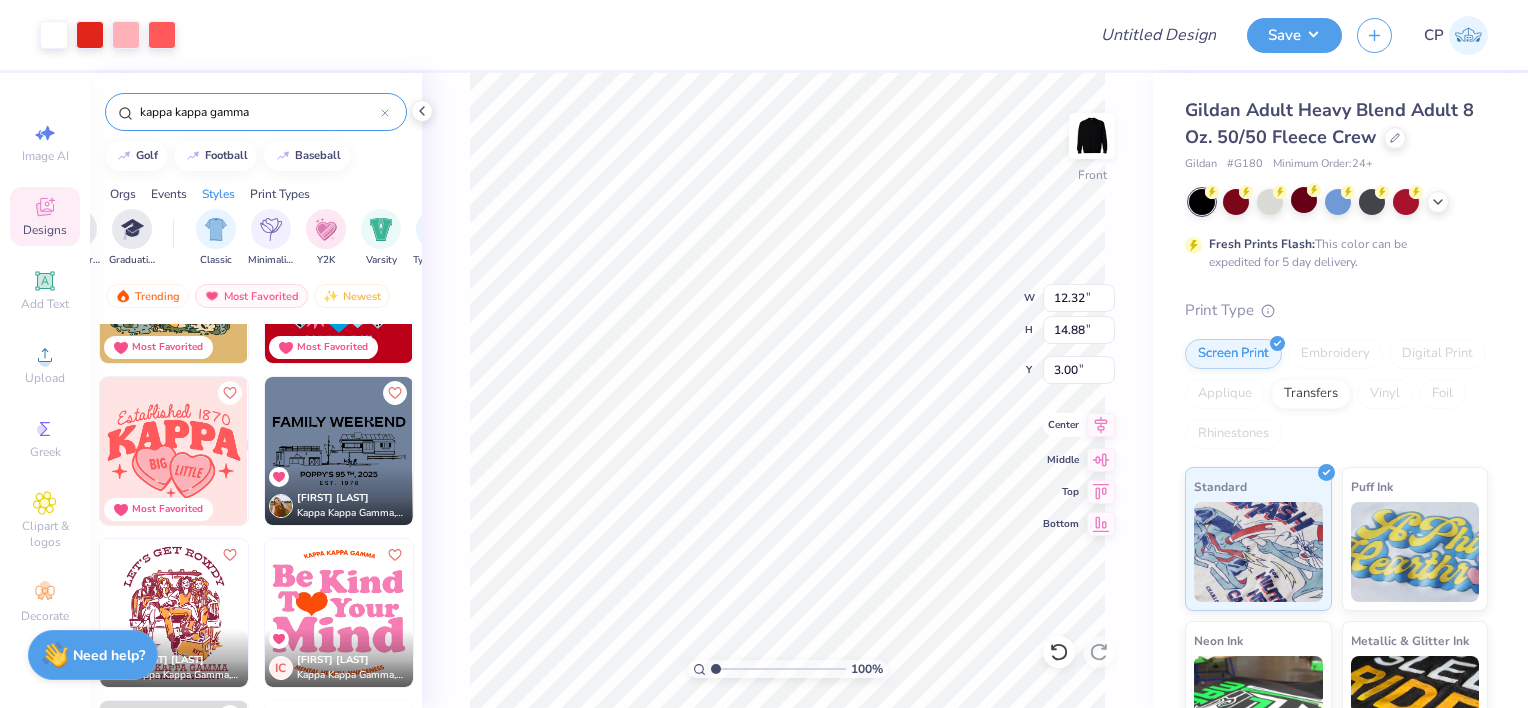 click 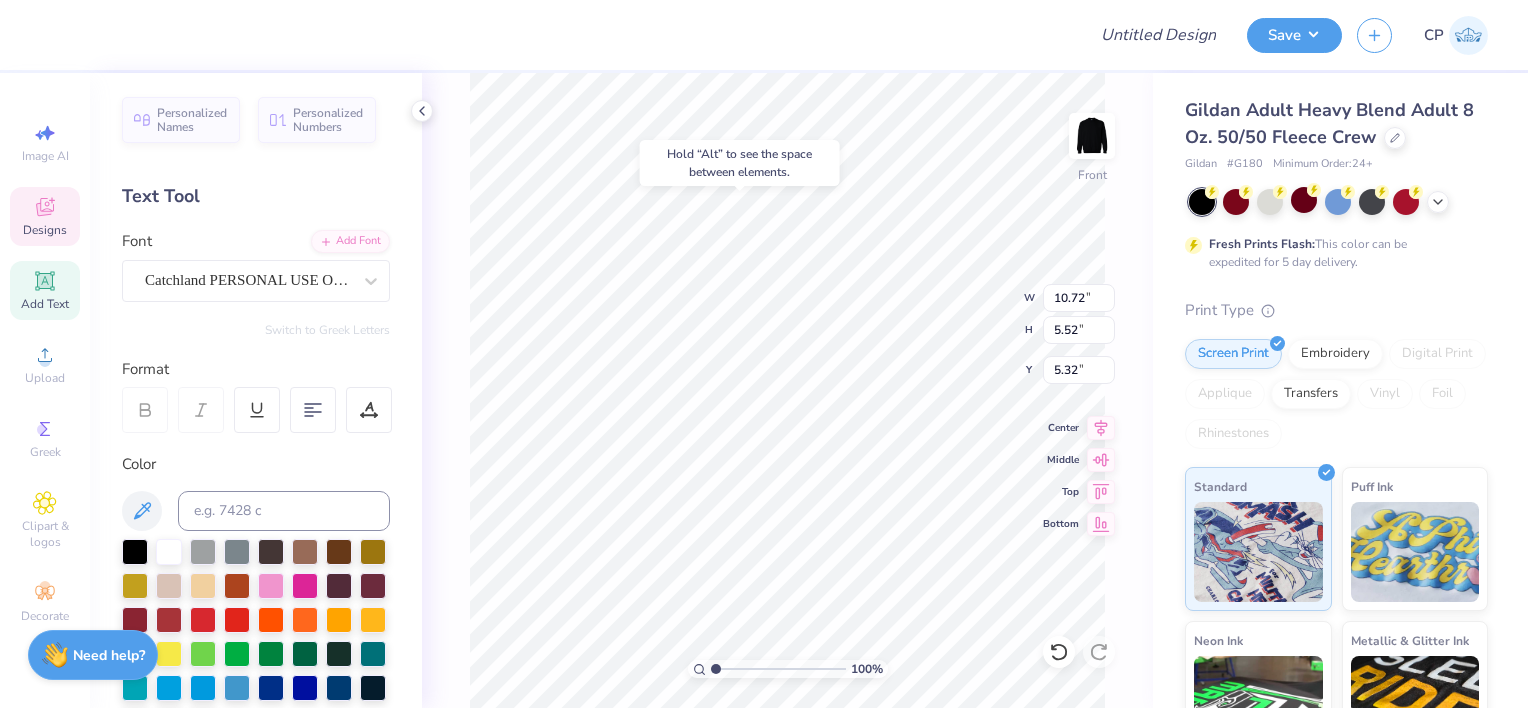 type on "5.32" 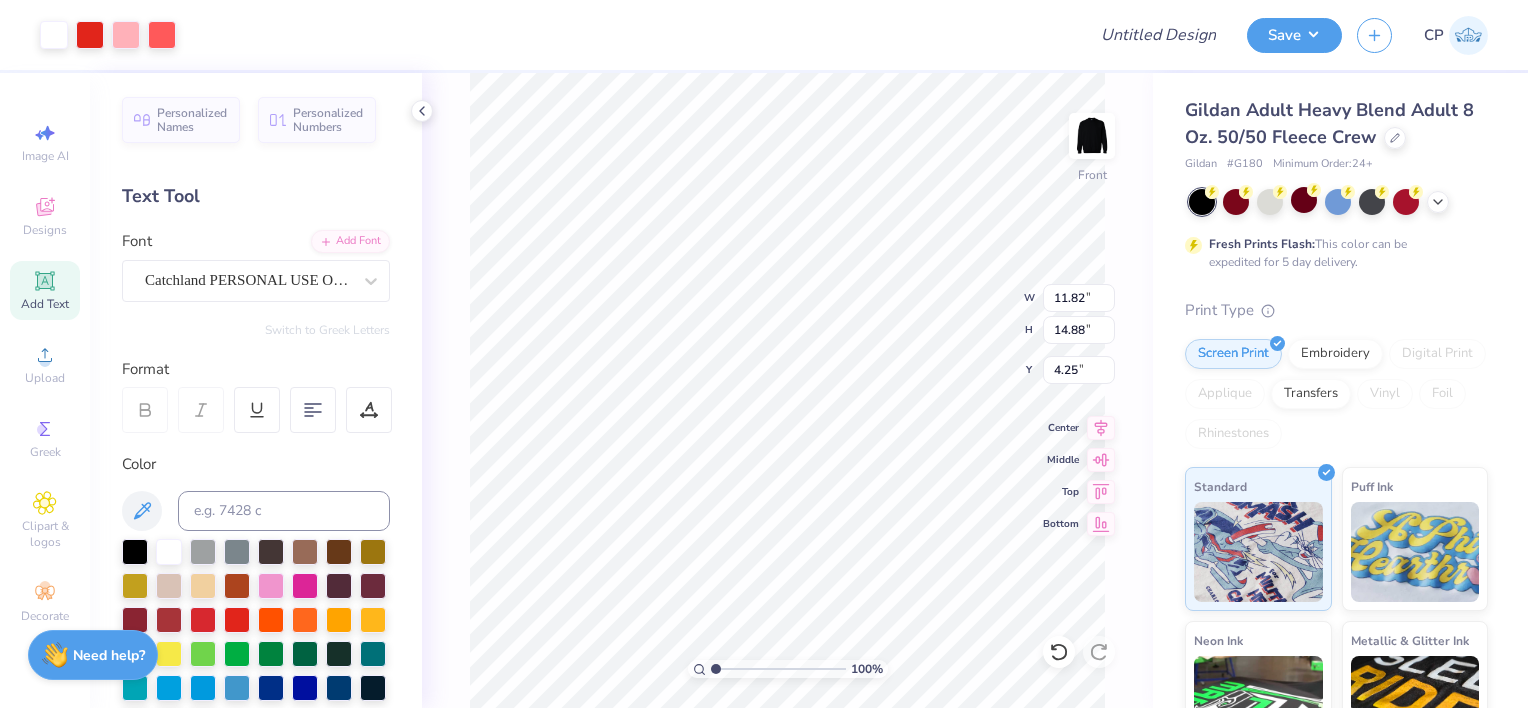 type on "4.25" 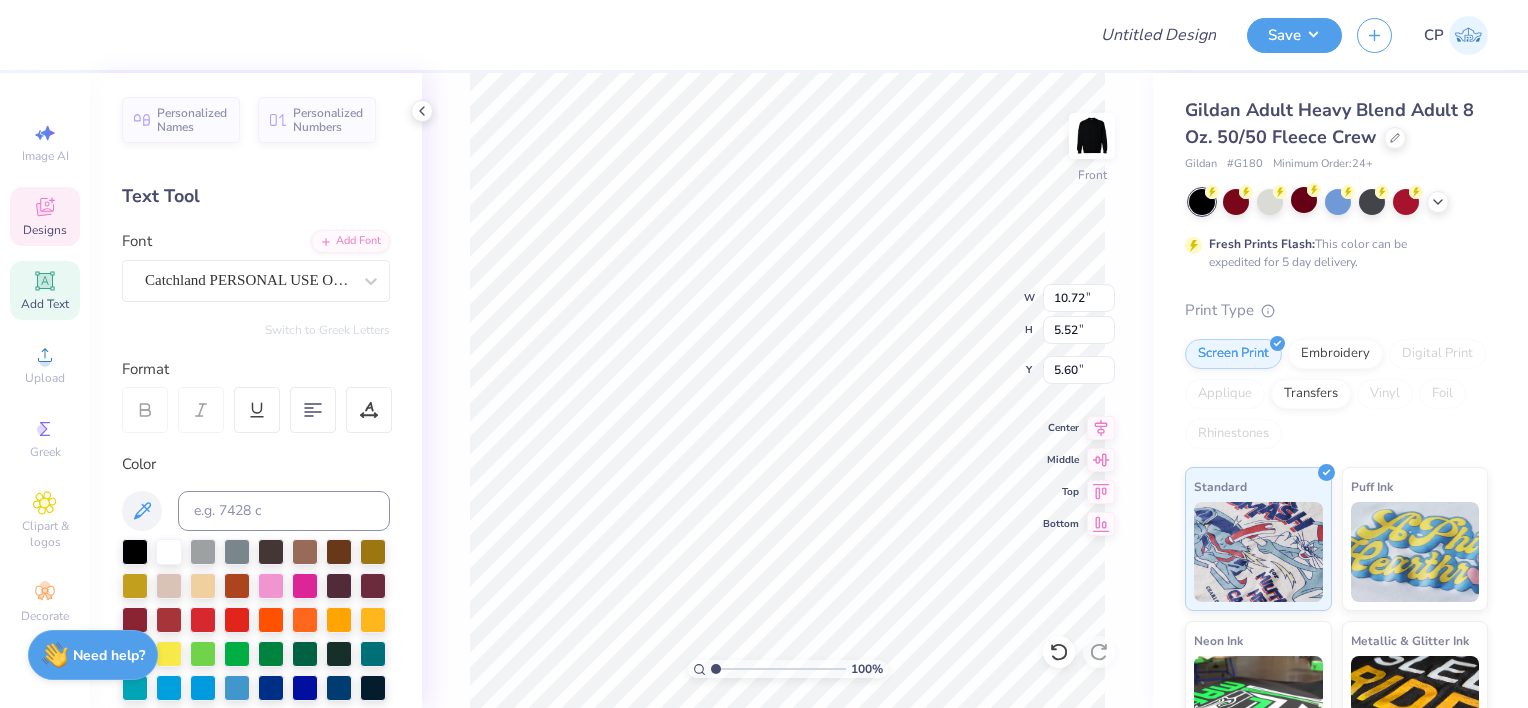 scroll, scrollTop: 16, scrollLeft: 2, axis: both 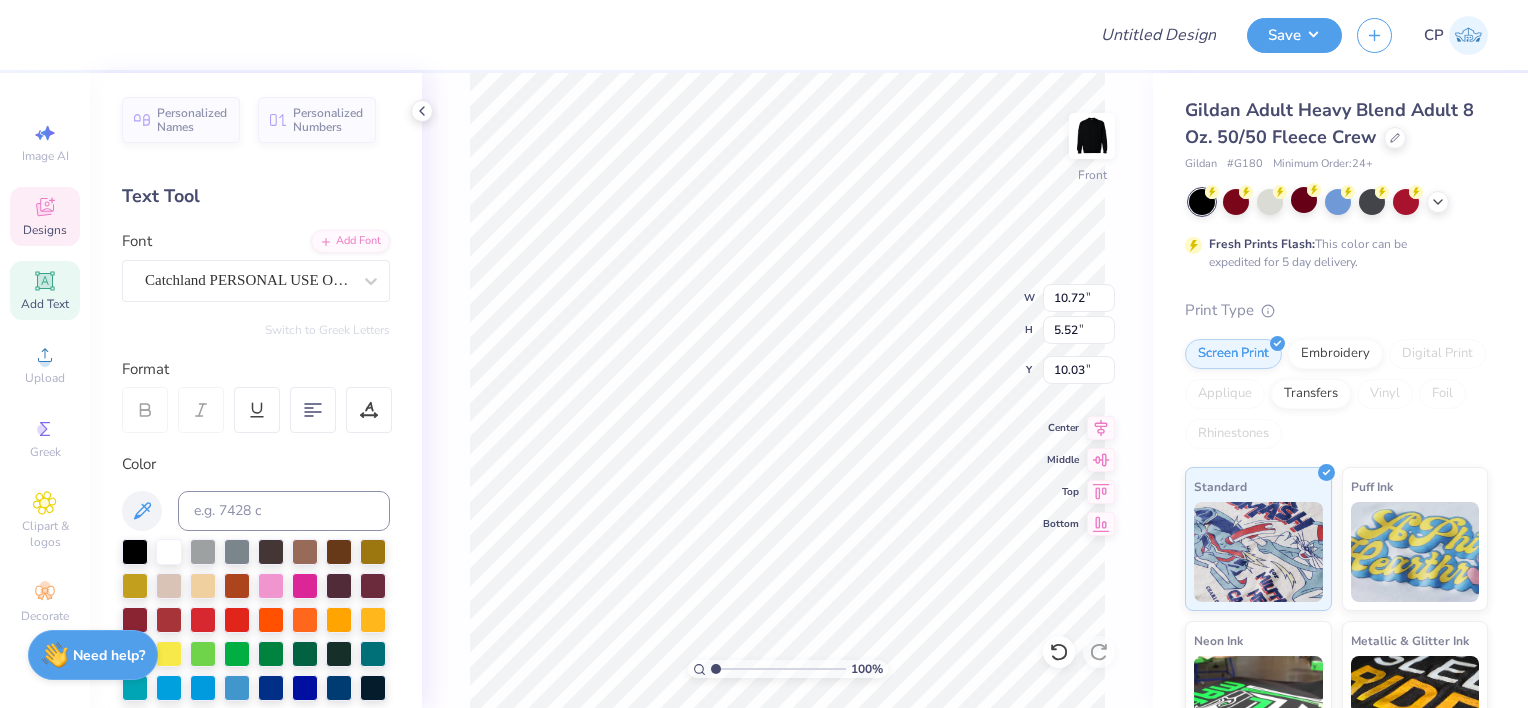 type on "10.03" 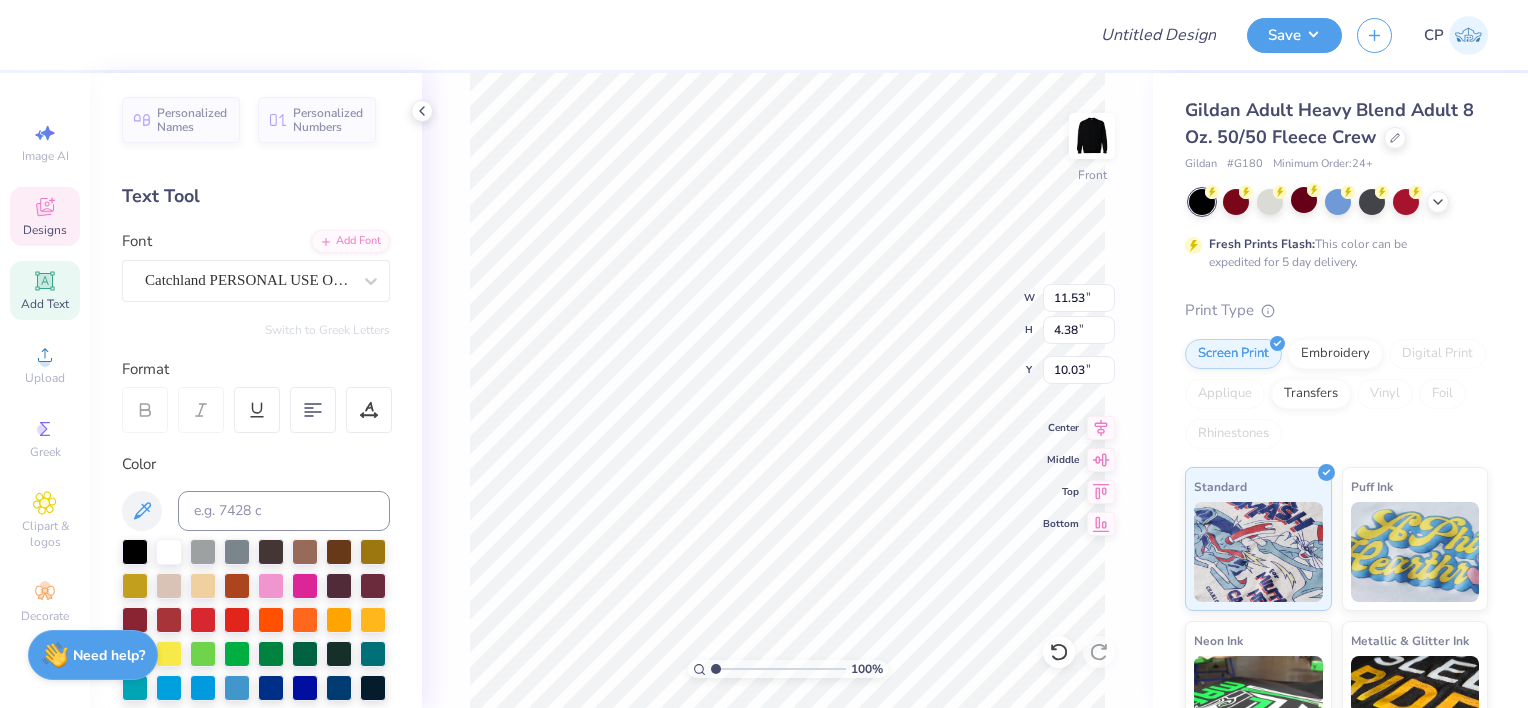 type on "11.53" 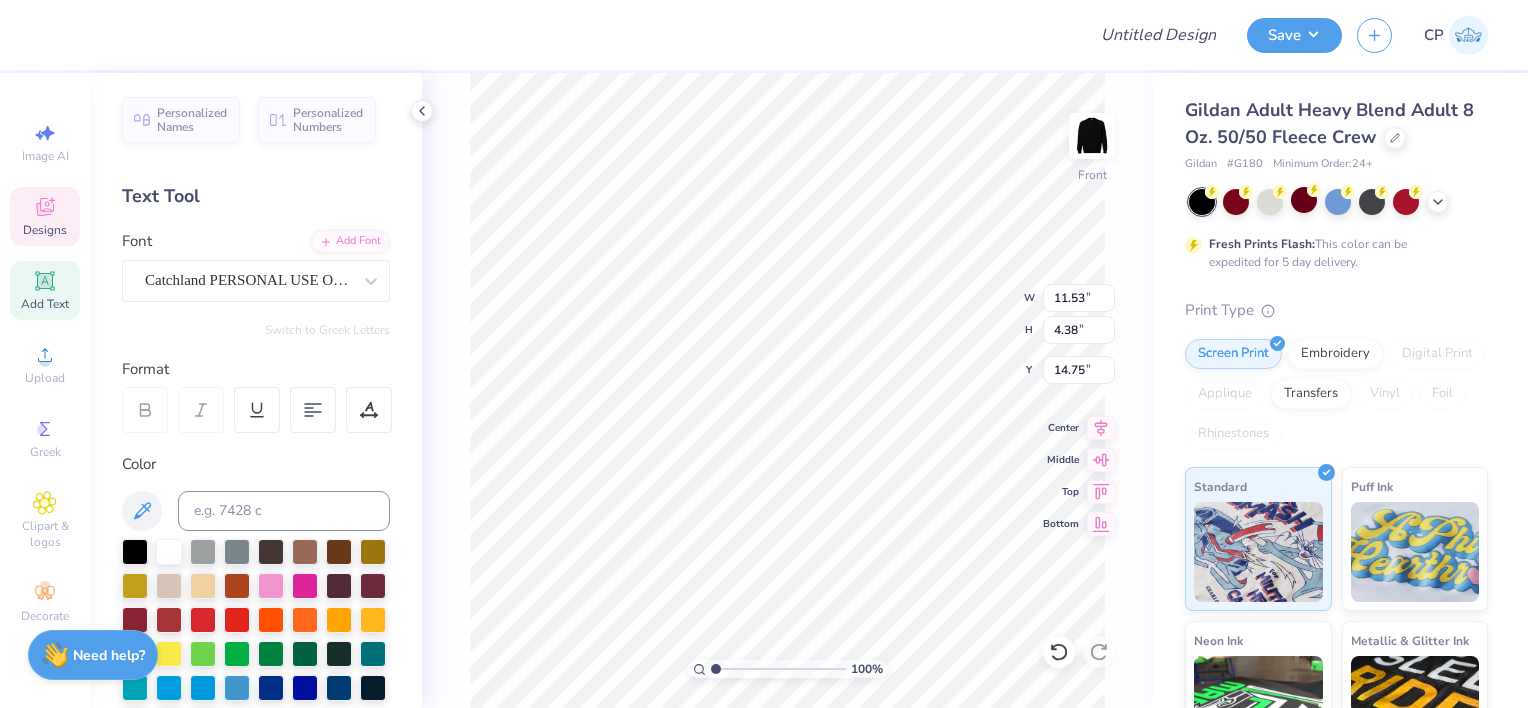 scroll, scrollTop: 16, scrollLeft: 2, axis: both 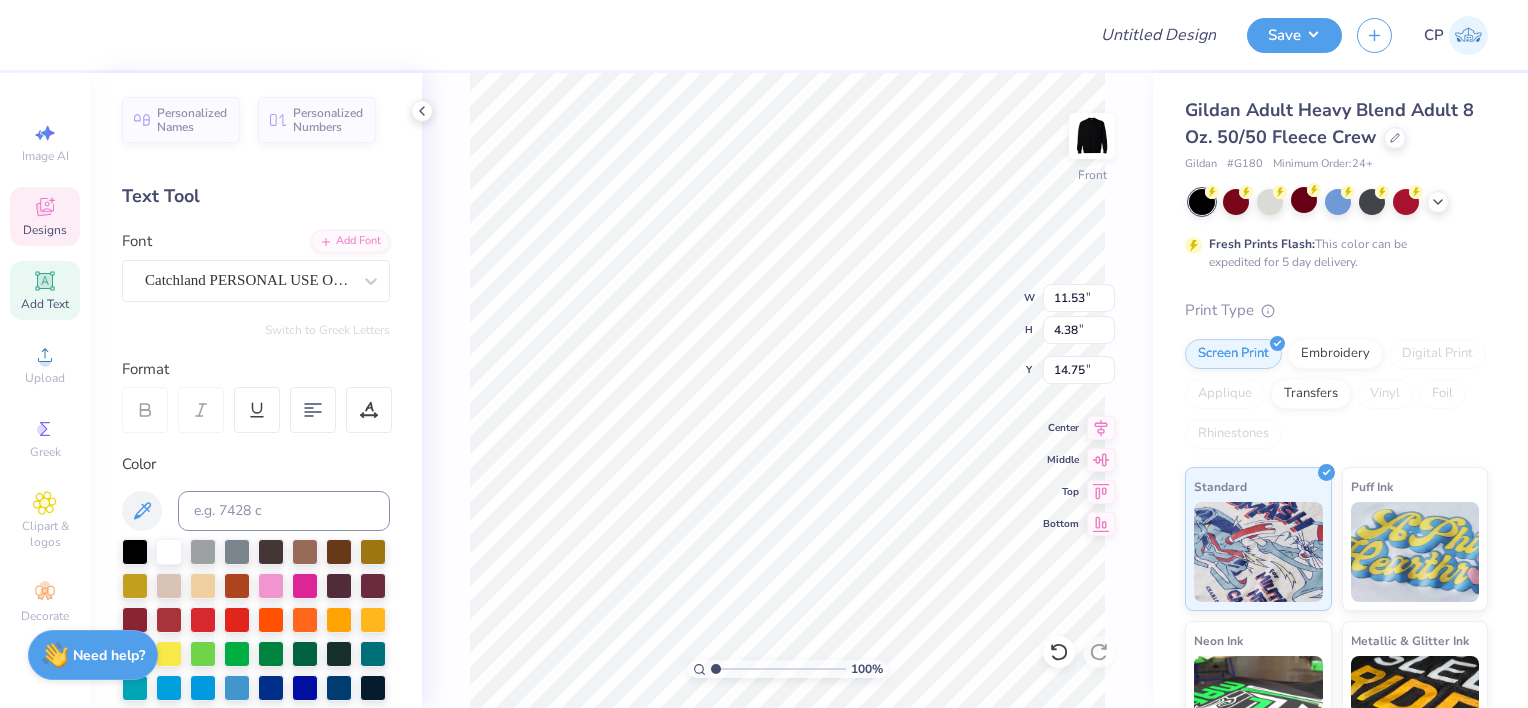 type on "Pi" 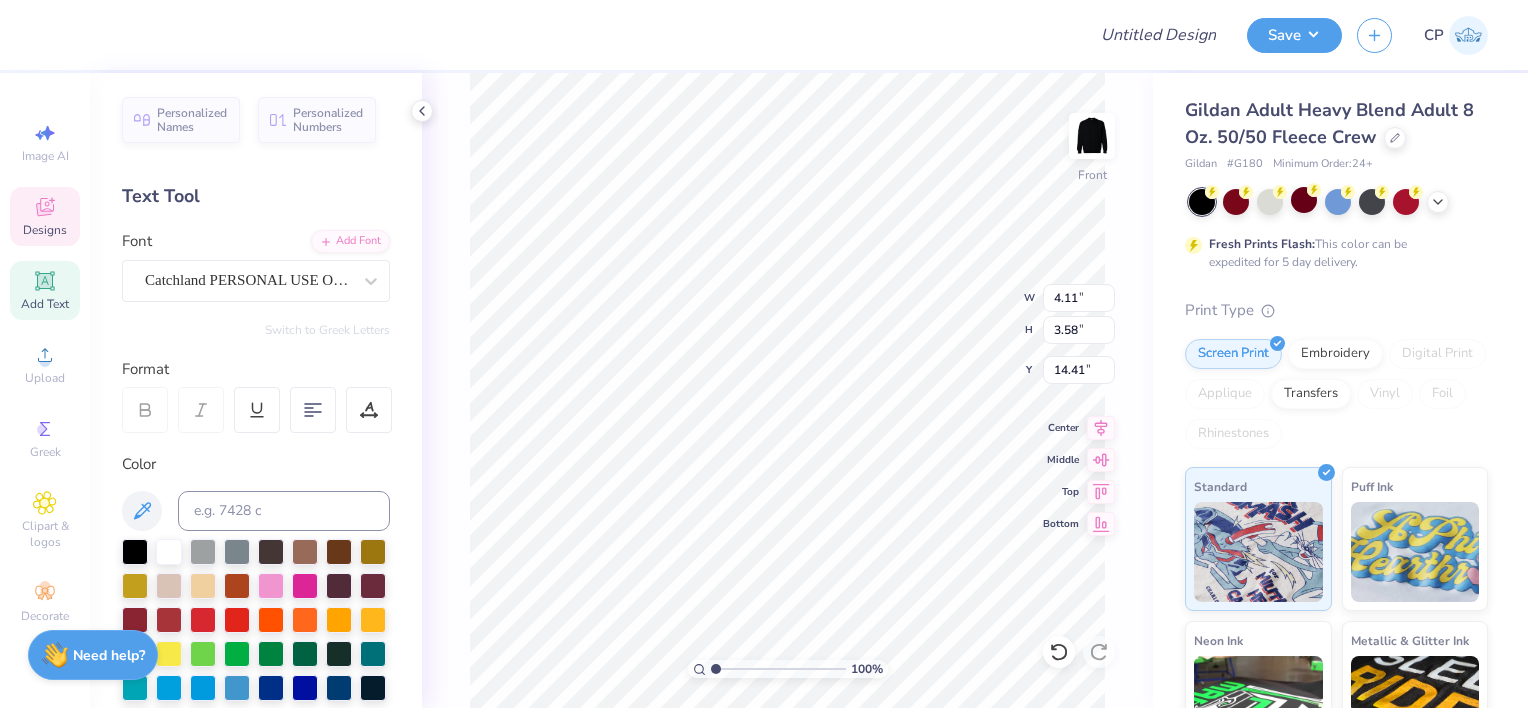 type on "14.41" 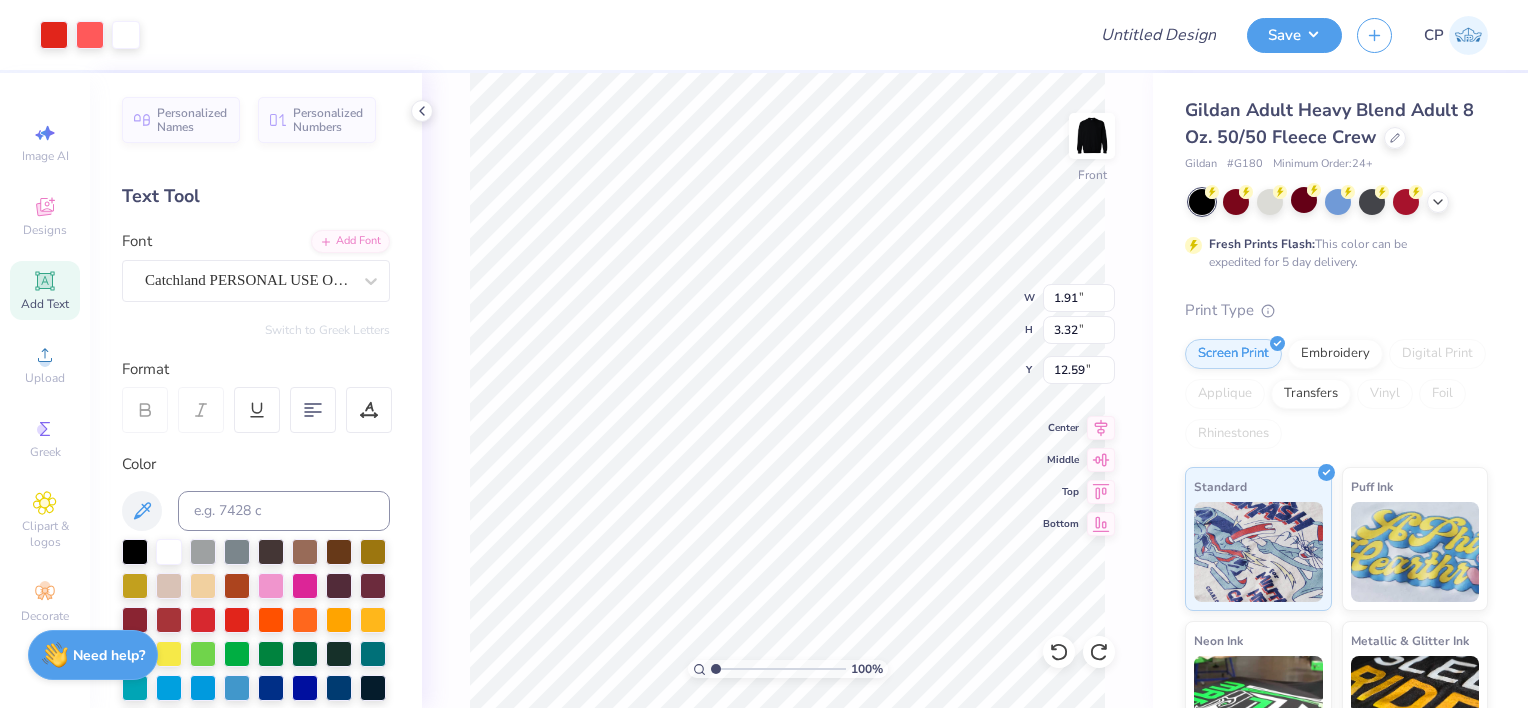 type on "11.59" 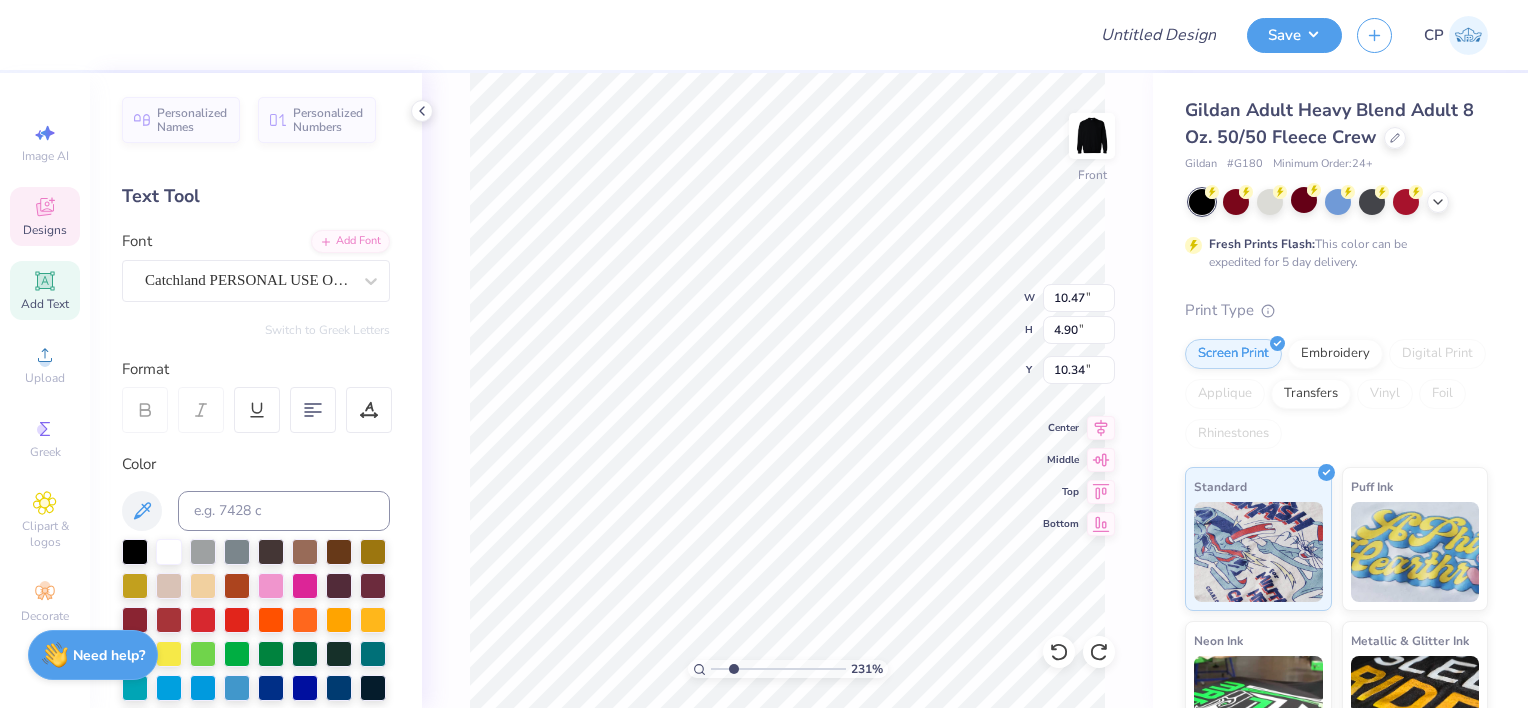 type on "2.31358037612676" 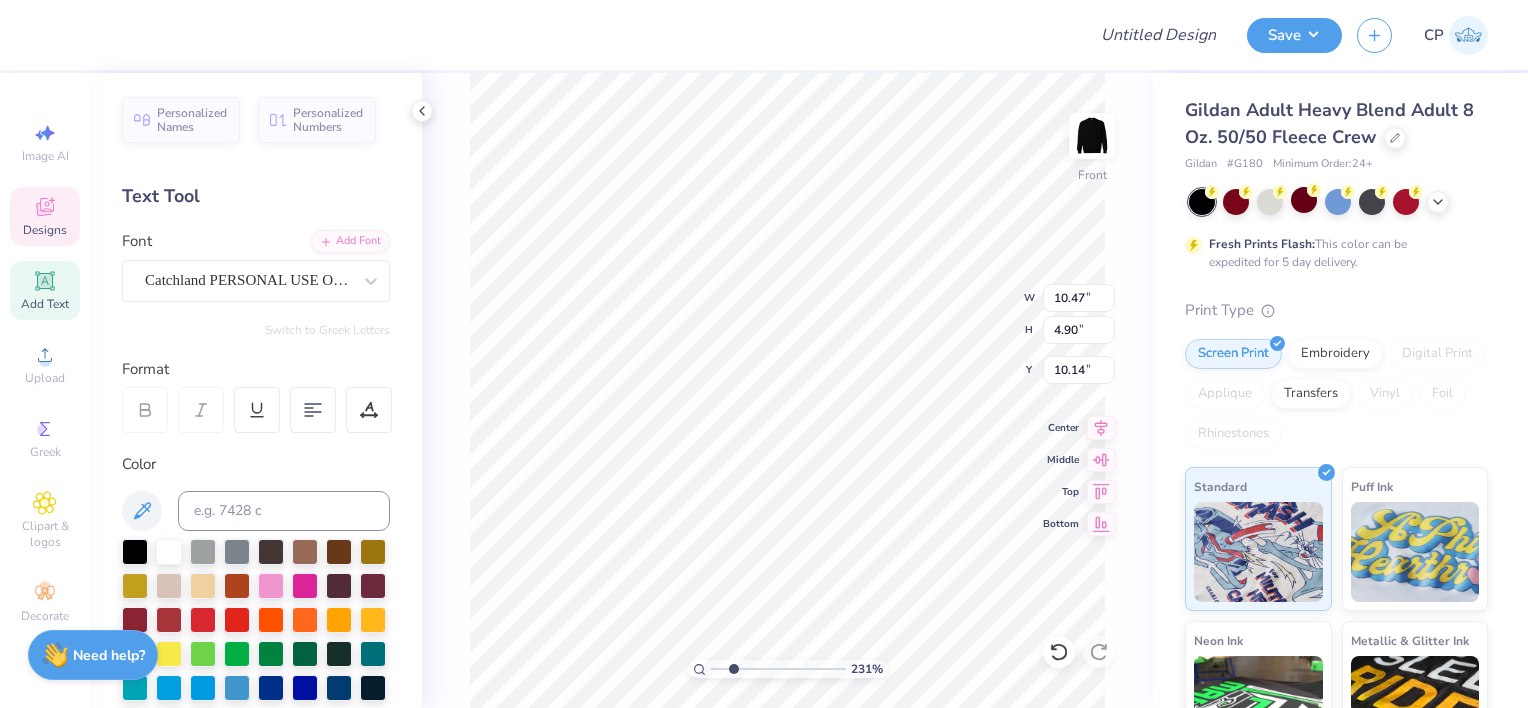 type on "2.31358037612676" 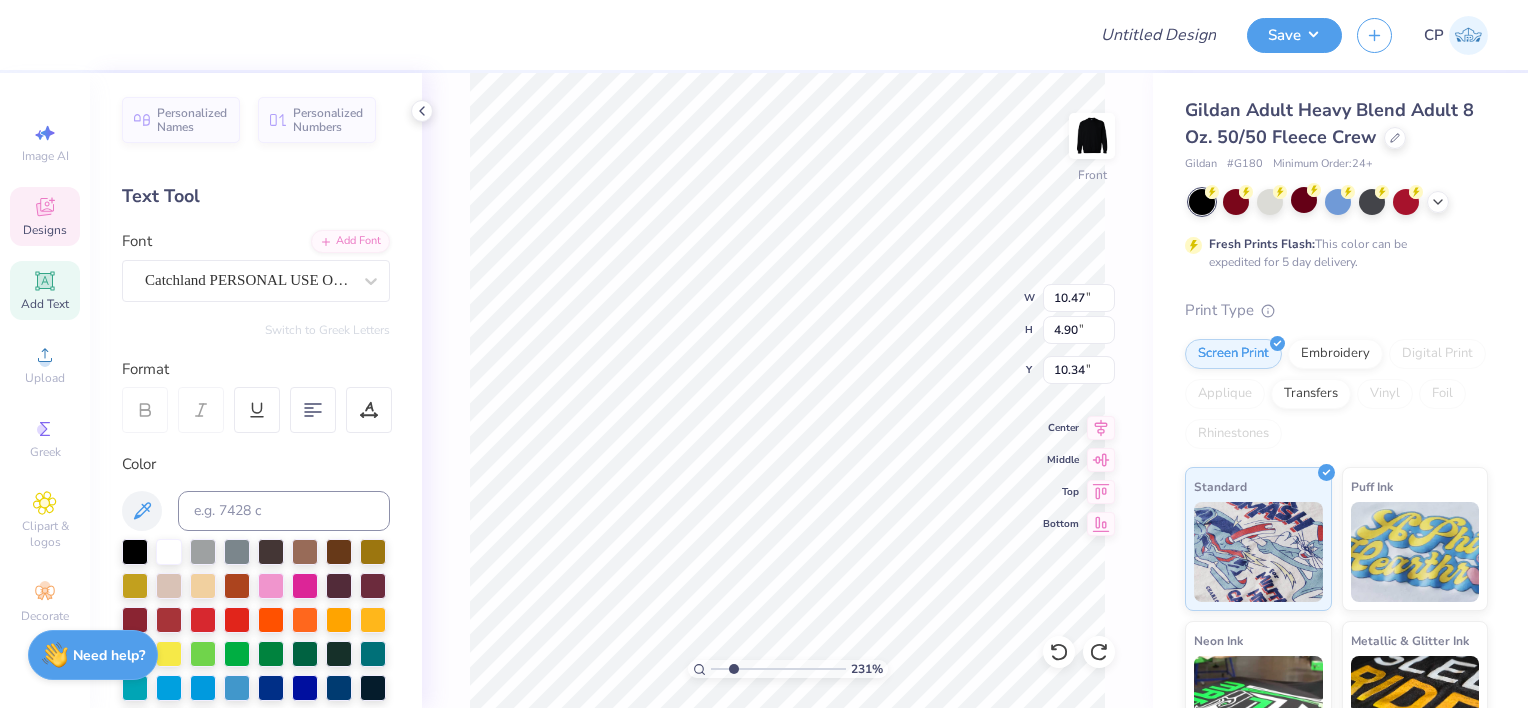 type on "2.31358037612676" 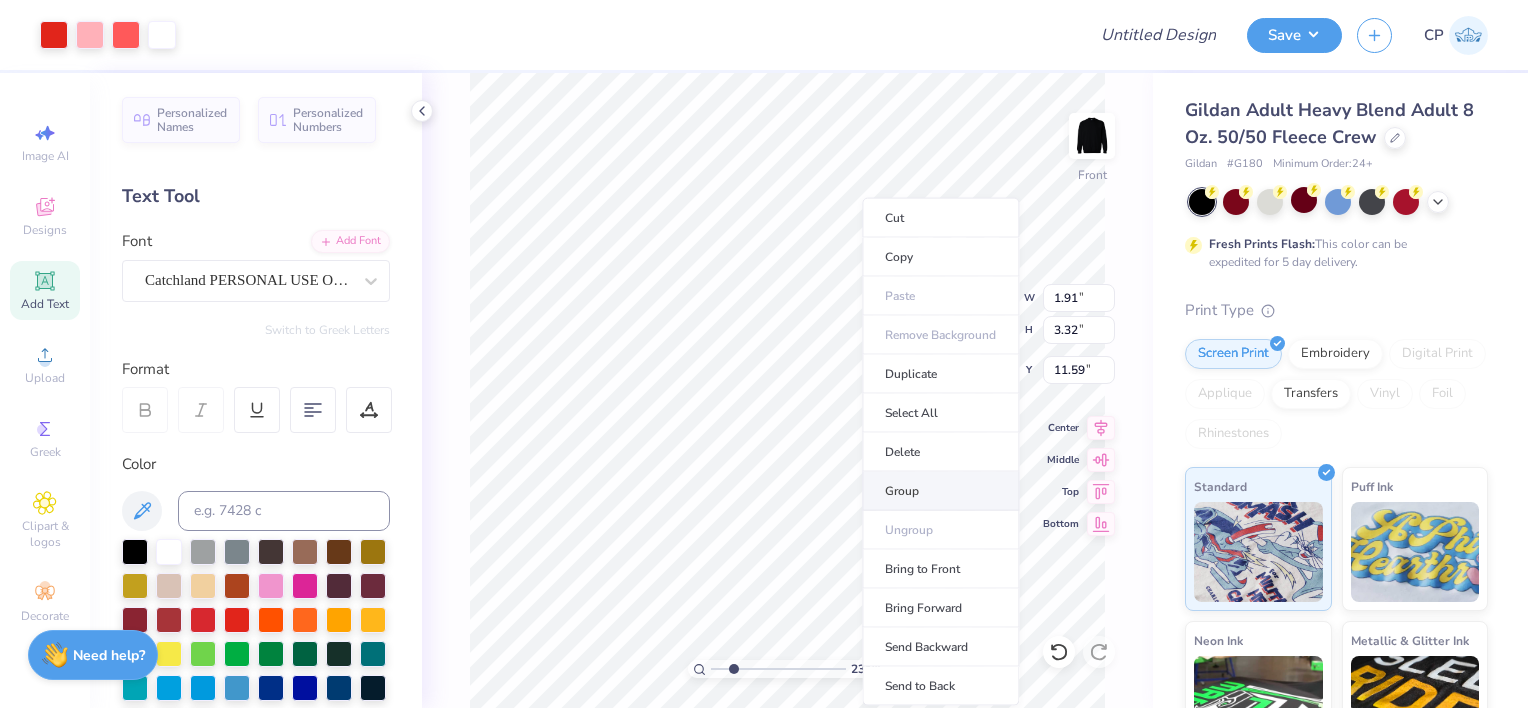 click on "Group" at bounding box center [940, 491] 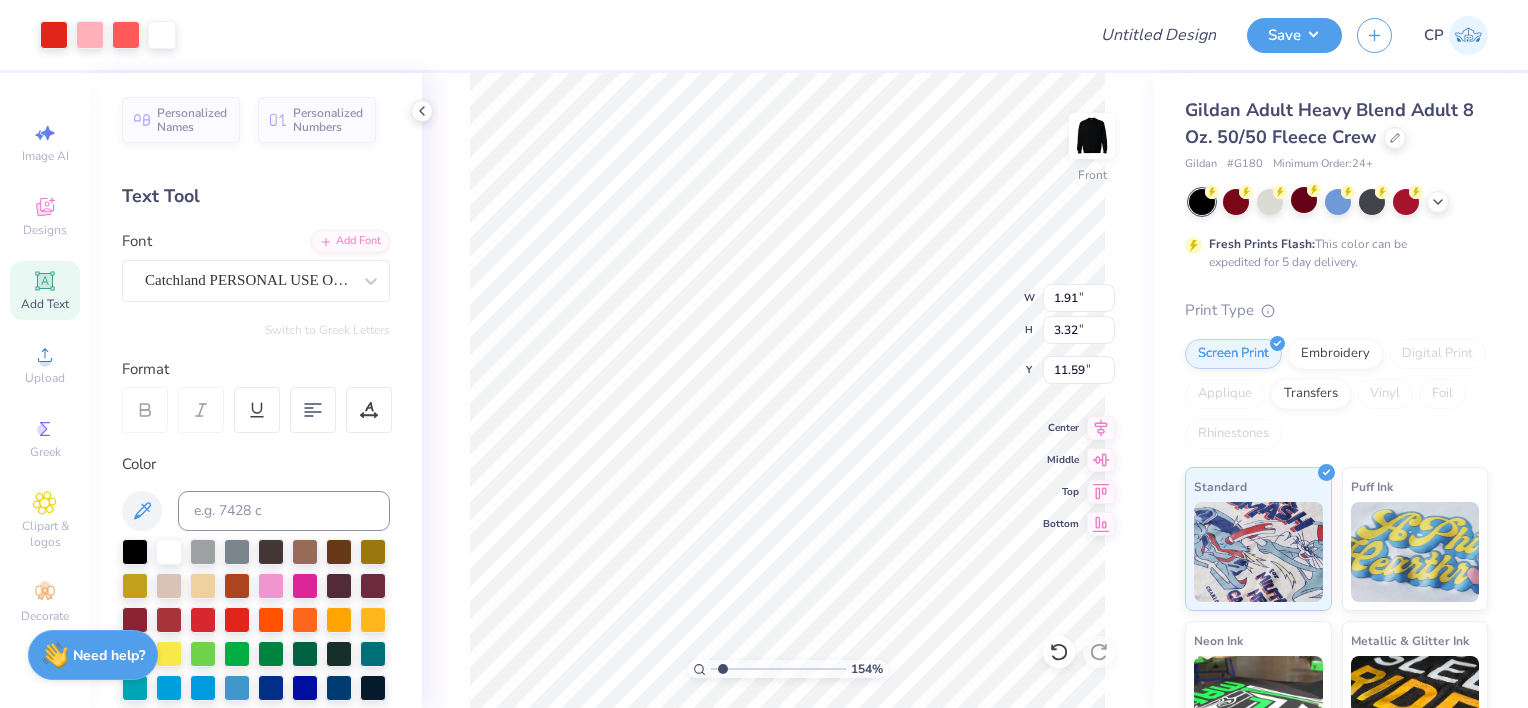 type on "1.54498150247582" 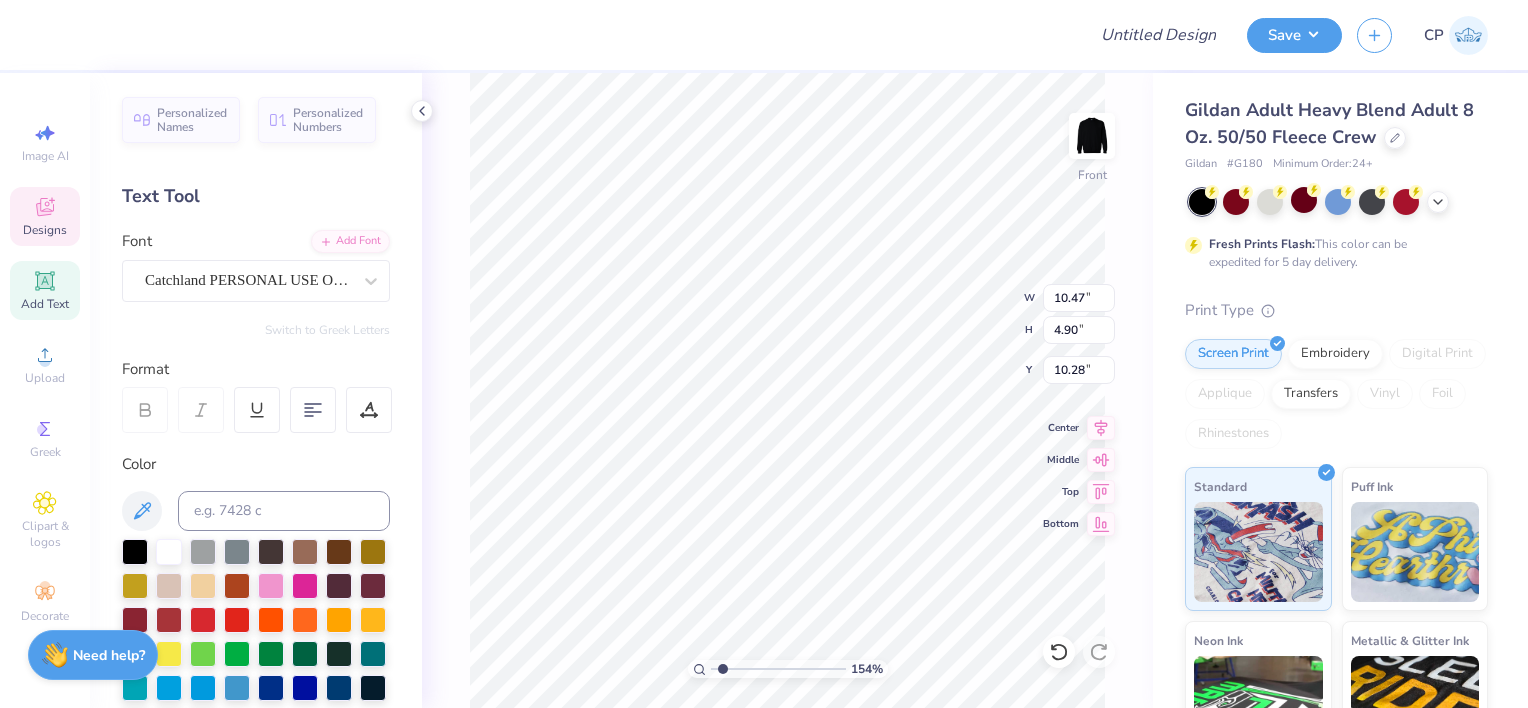 type on "1.54498150247582" 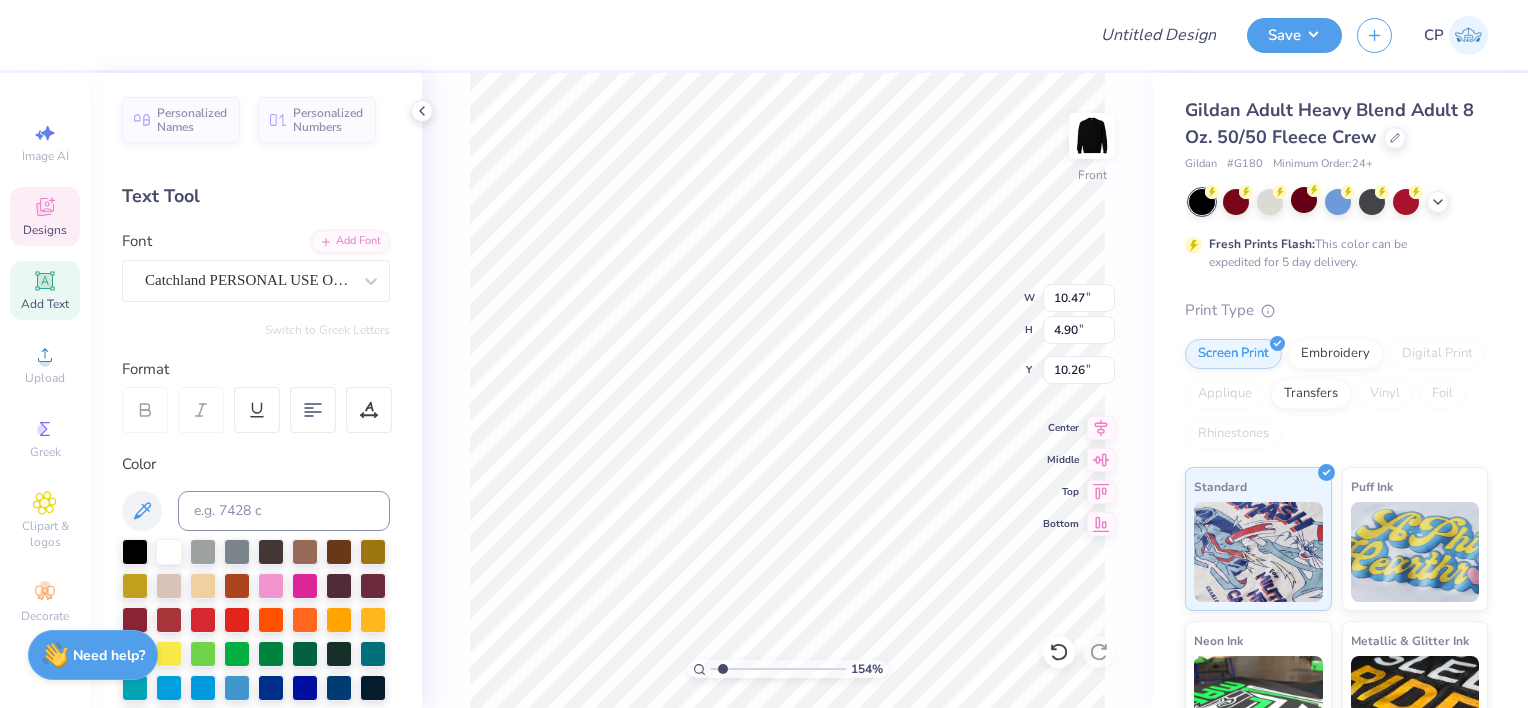 type on "1.54498150247582" 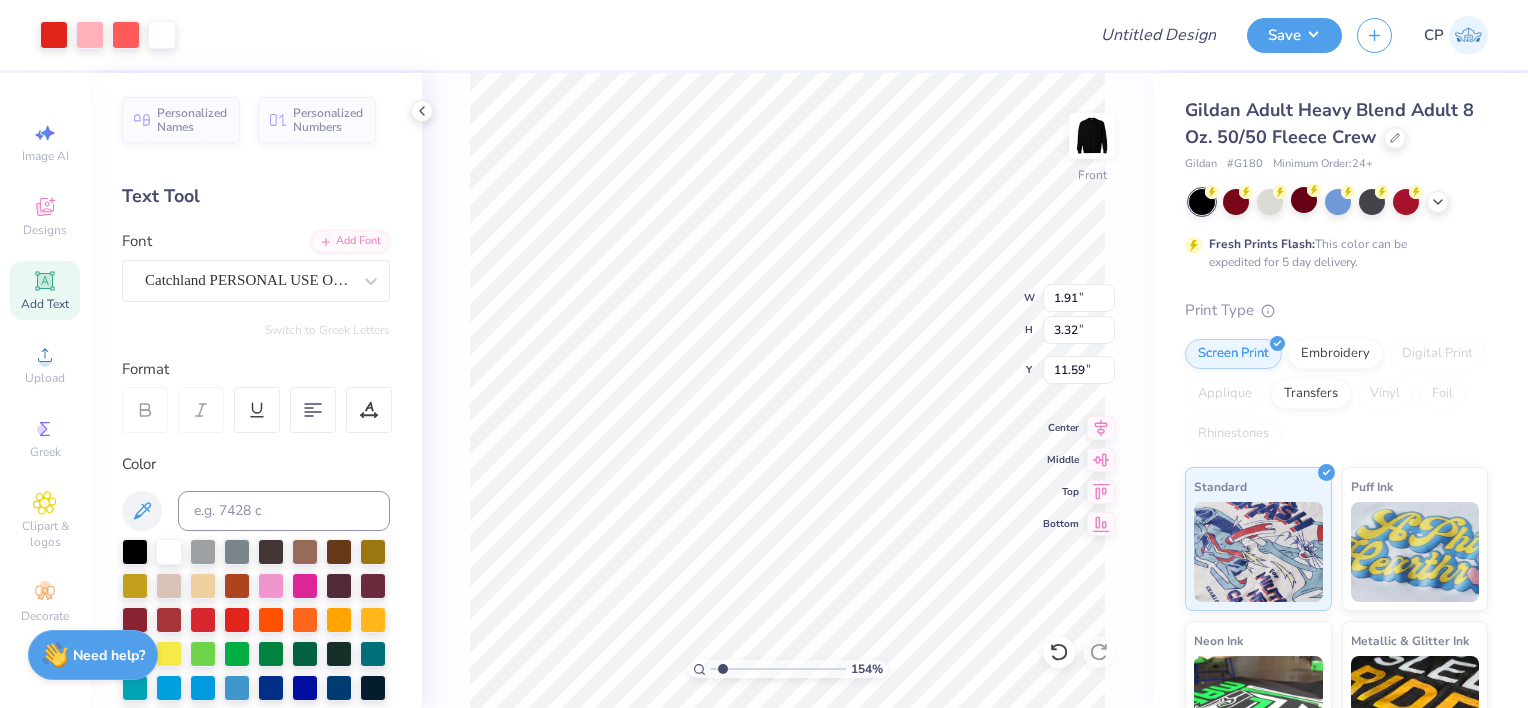 type on "1.54498150247582" 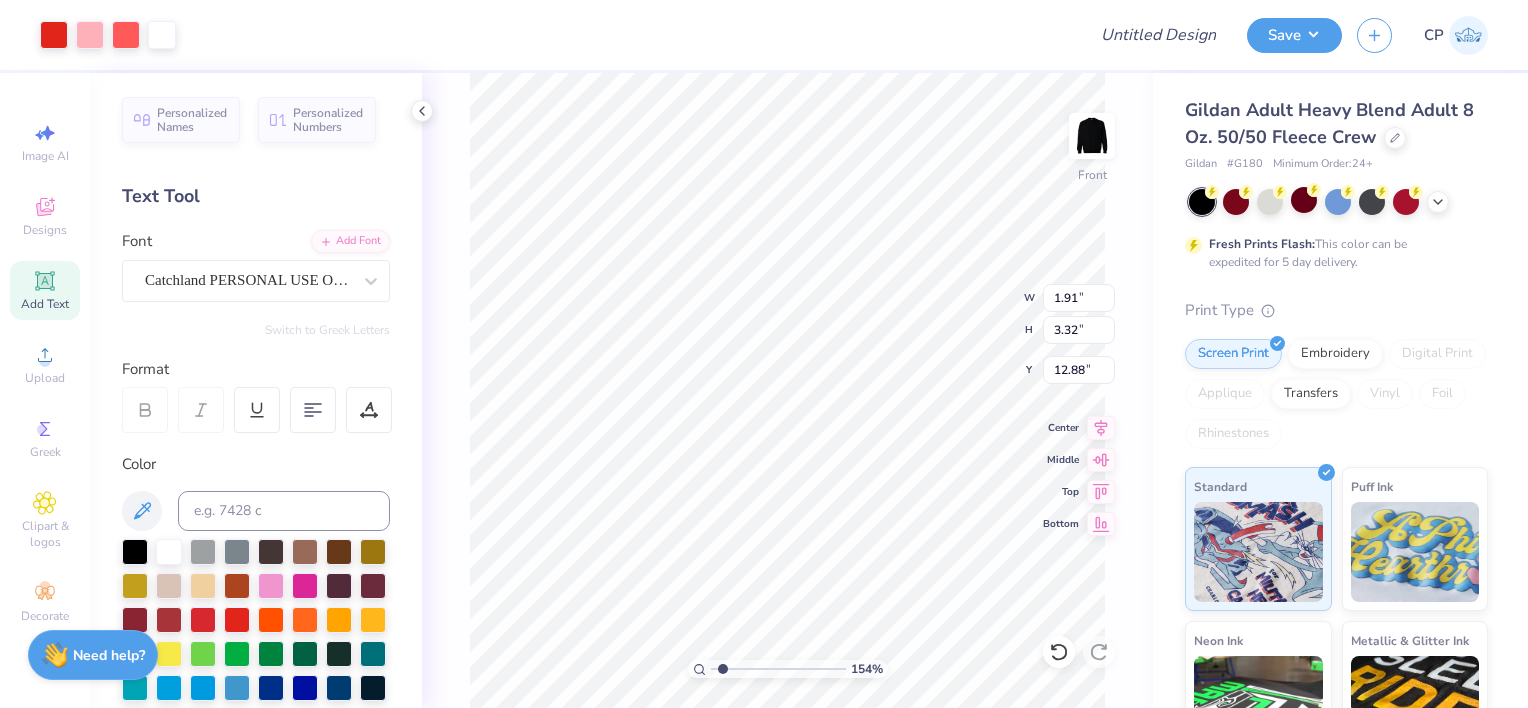 type on "1.54498150247582" 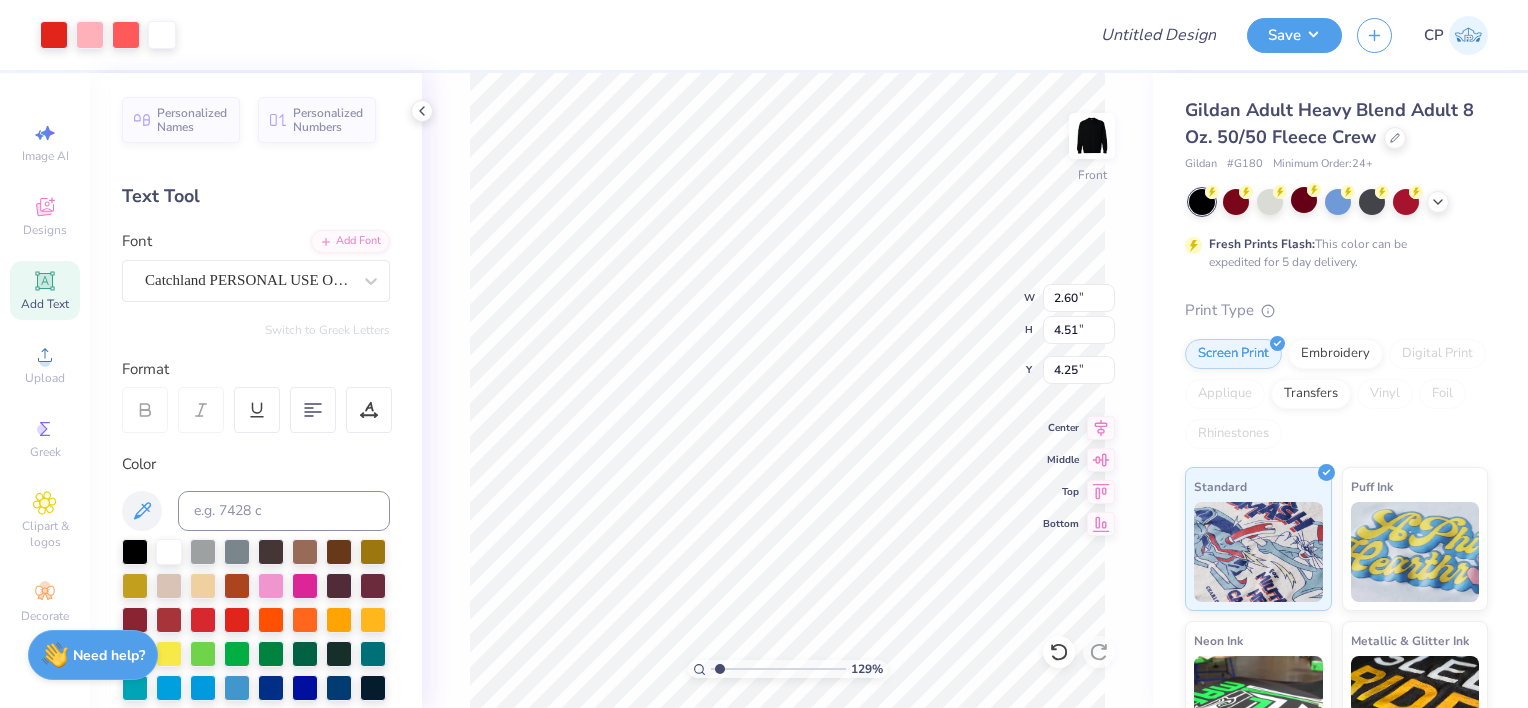 type on "1.28972903258419" 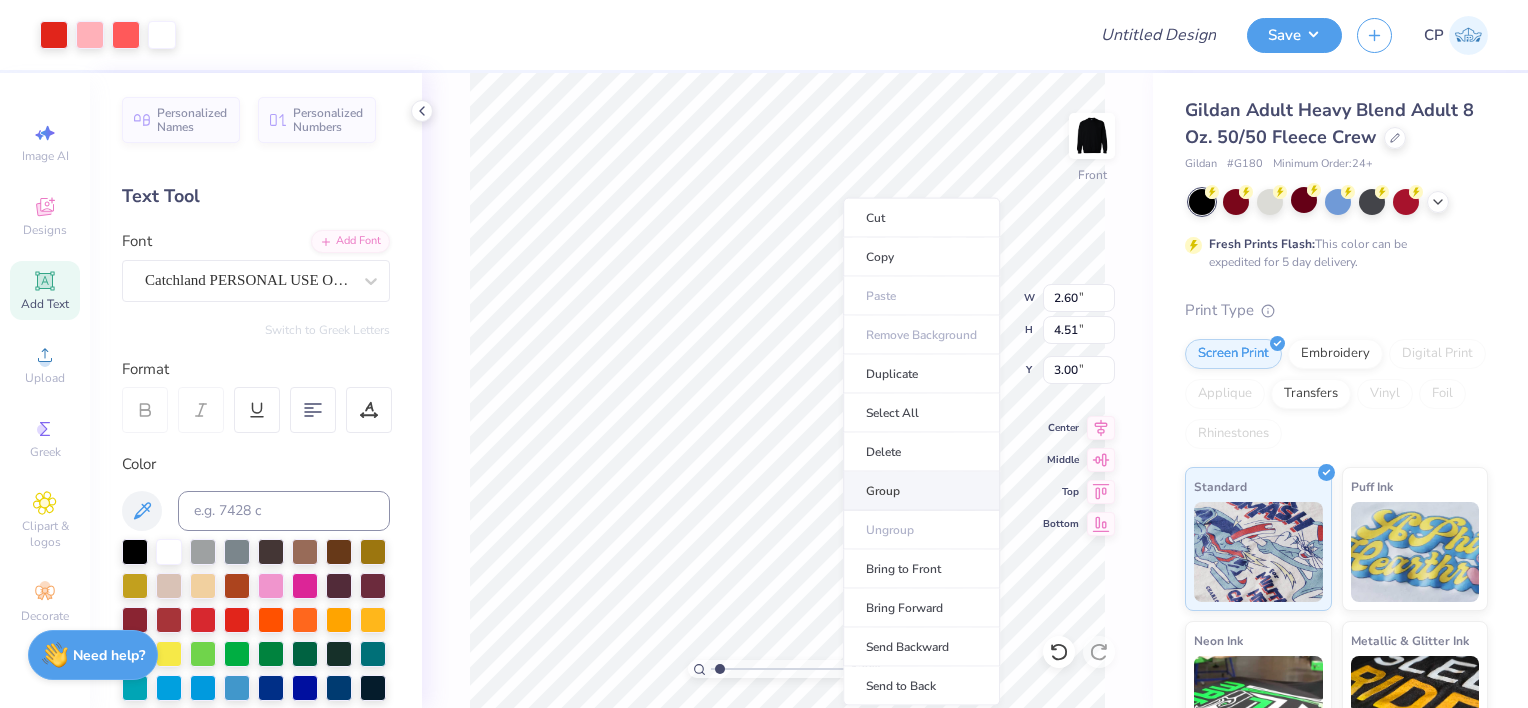 click on "Group" at bounding box center (921, 491) 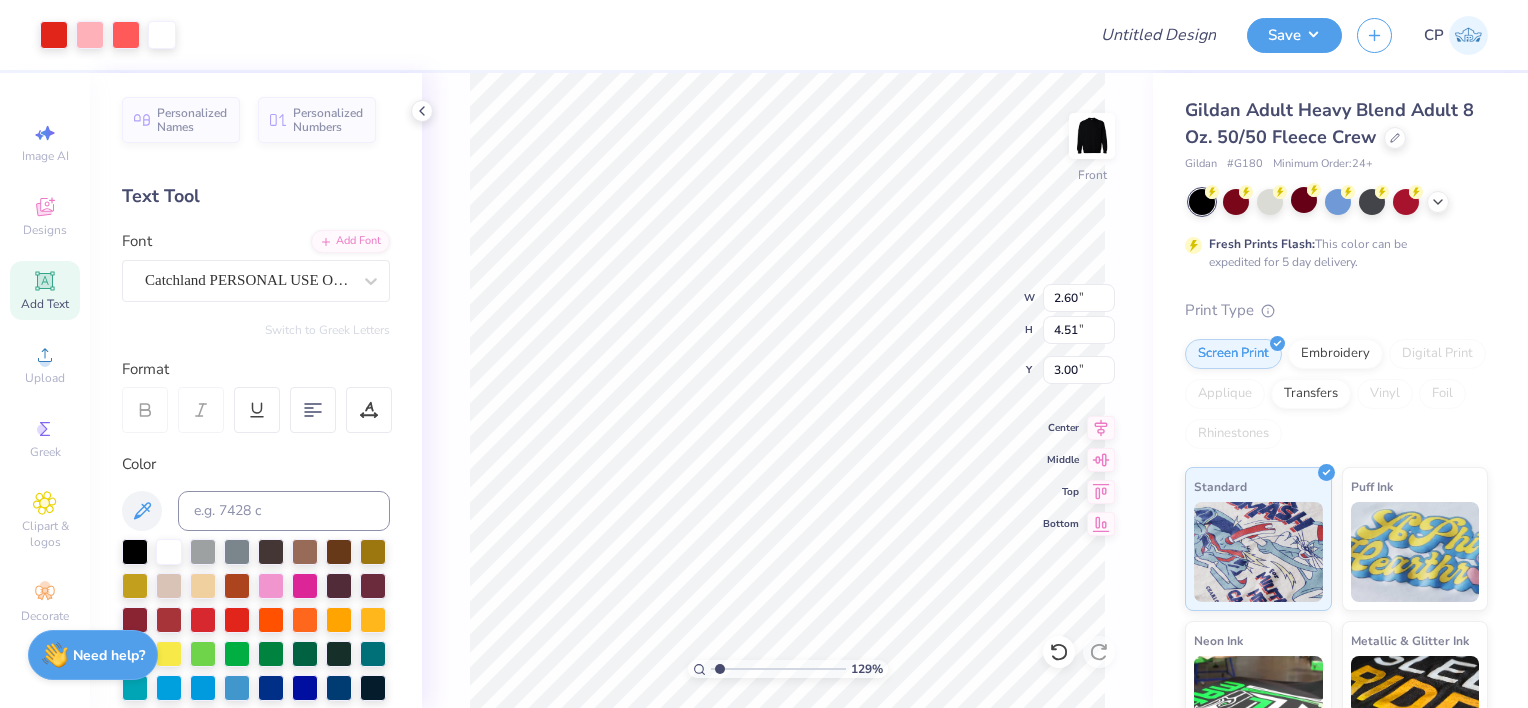 type on "1.28972903258419" 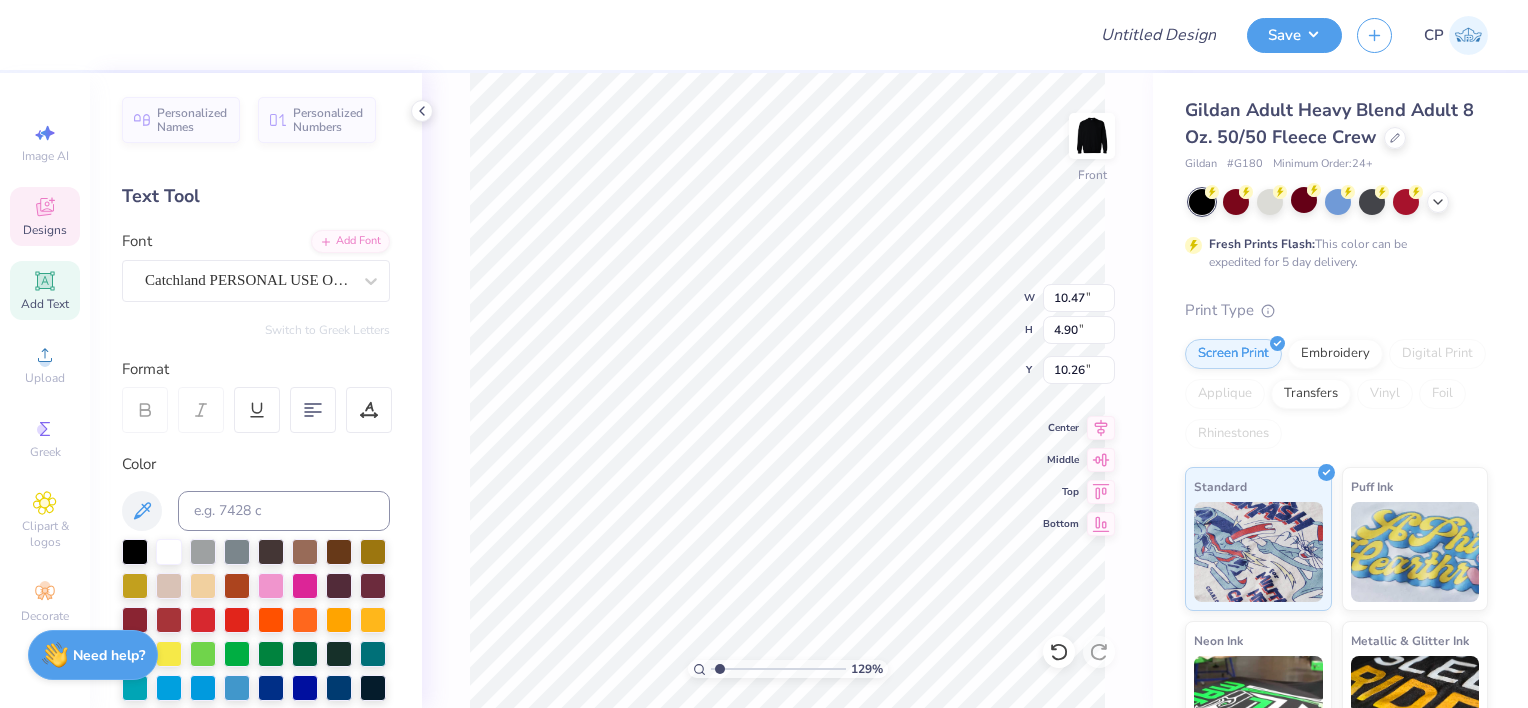 type on "1.28972903258419" 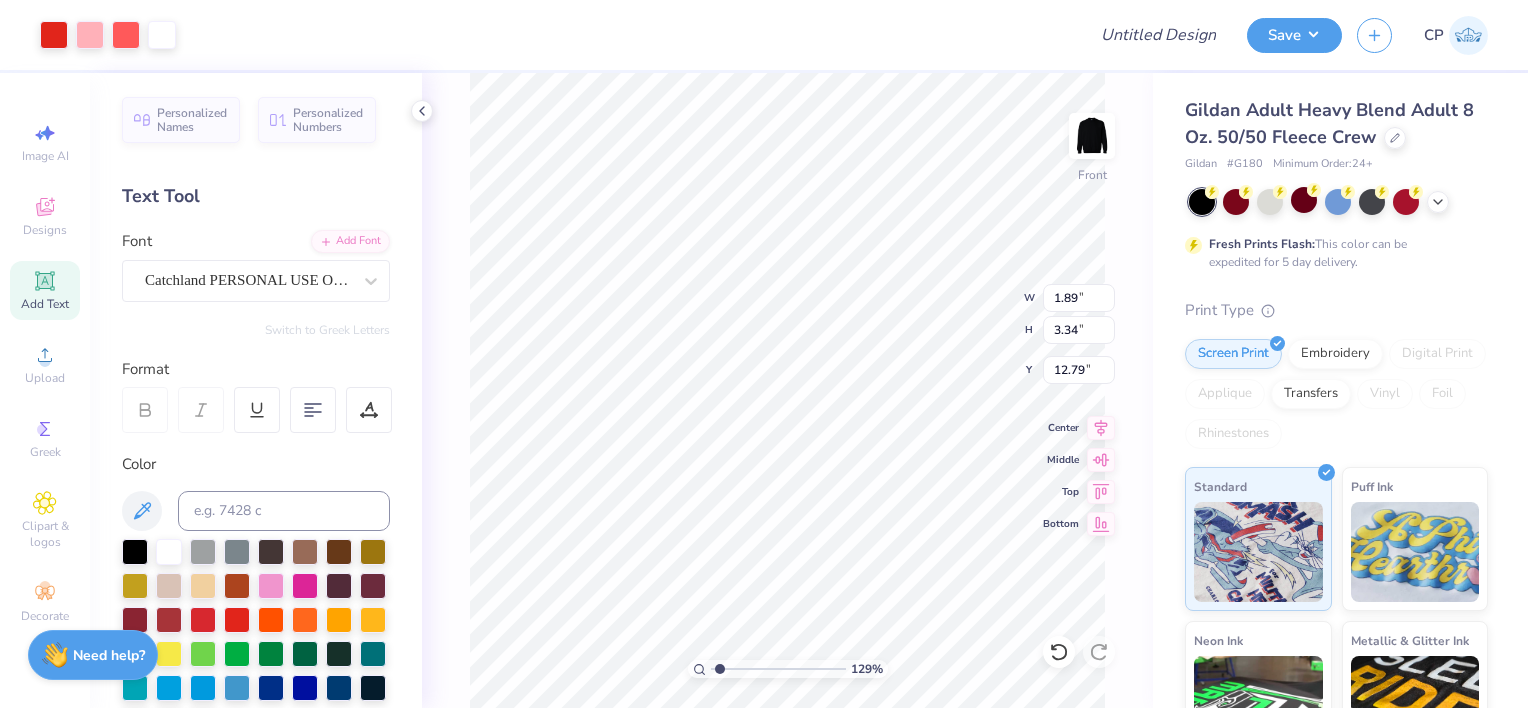 type on "1.28972903258419" 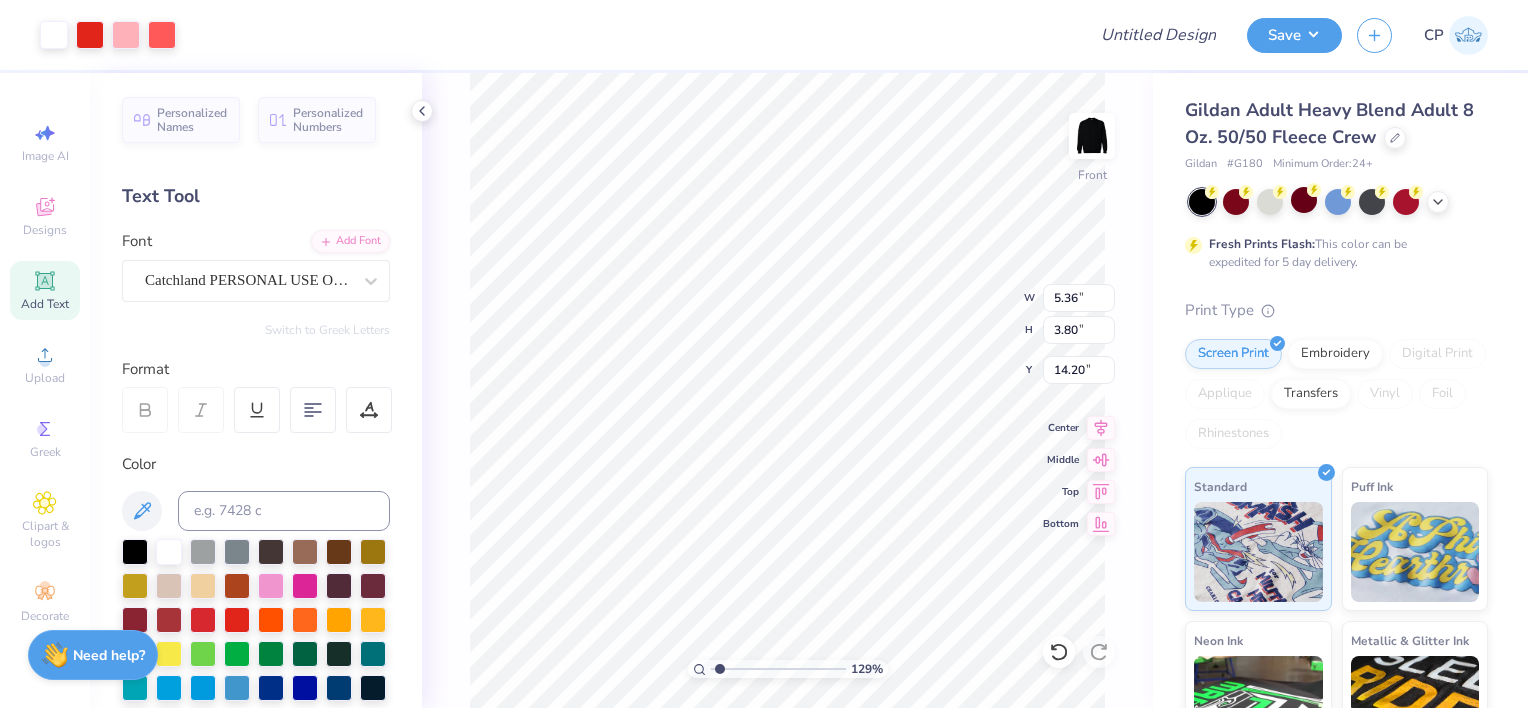 type on "1.28972903258419" 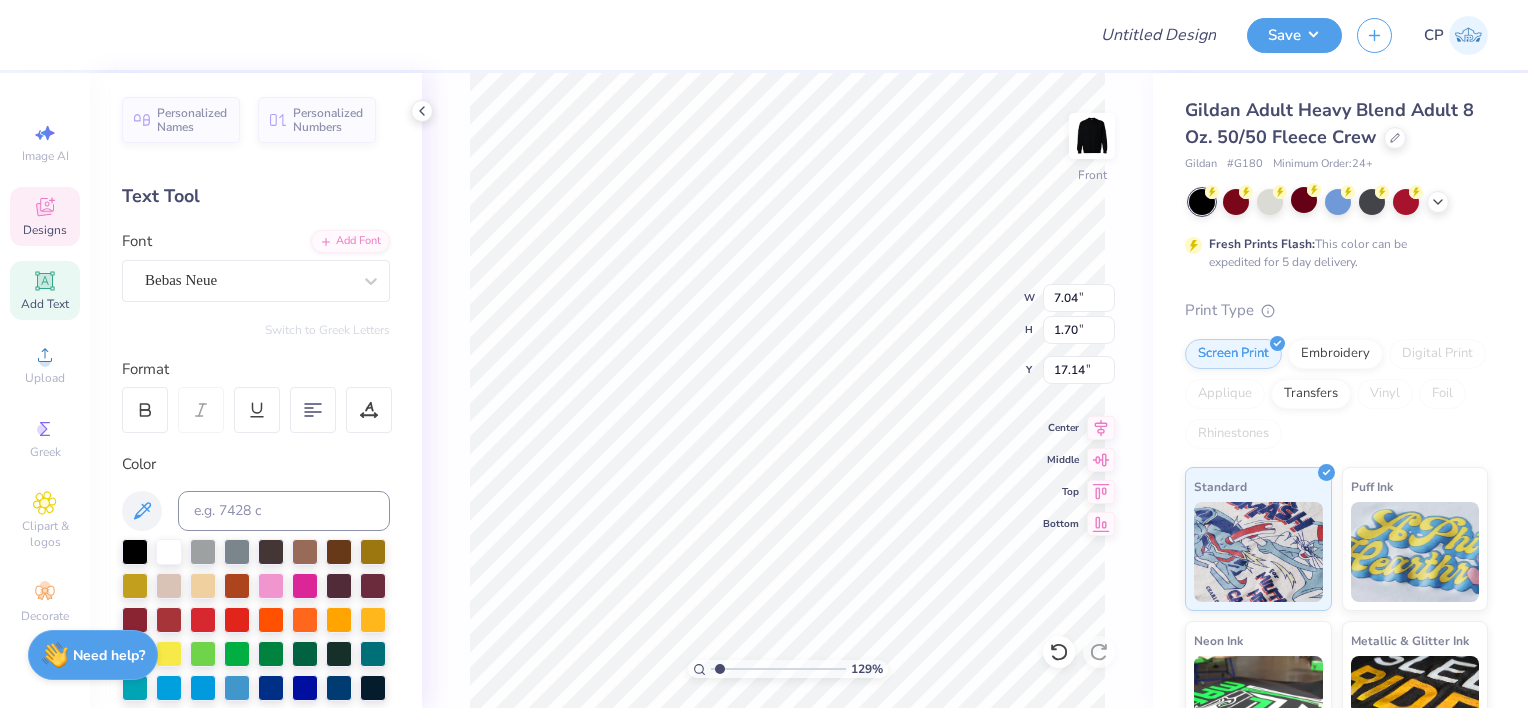 scroll, scrollTop: 16, scrollLeft: 7, axis: both 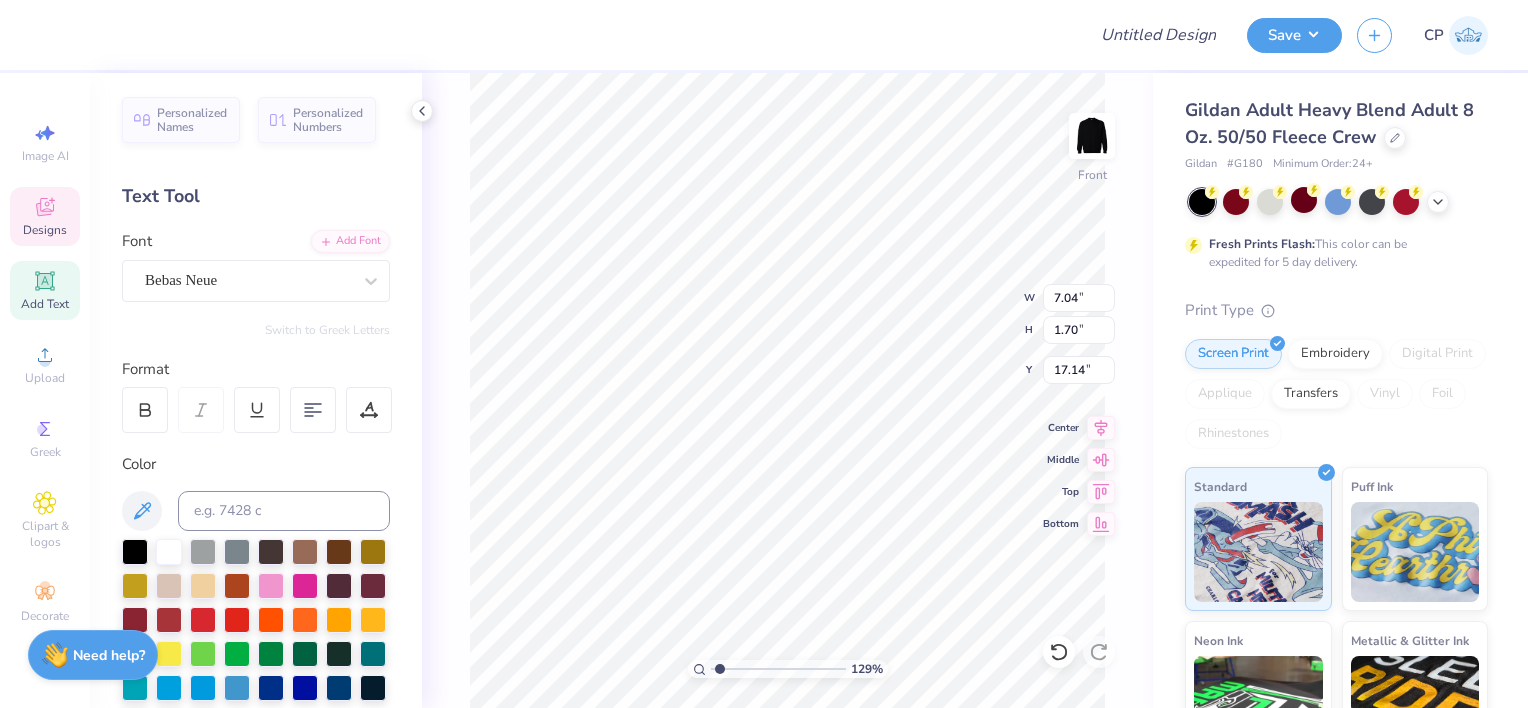 type on "1.28972903258419" 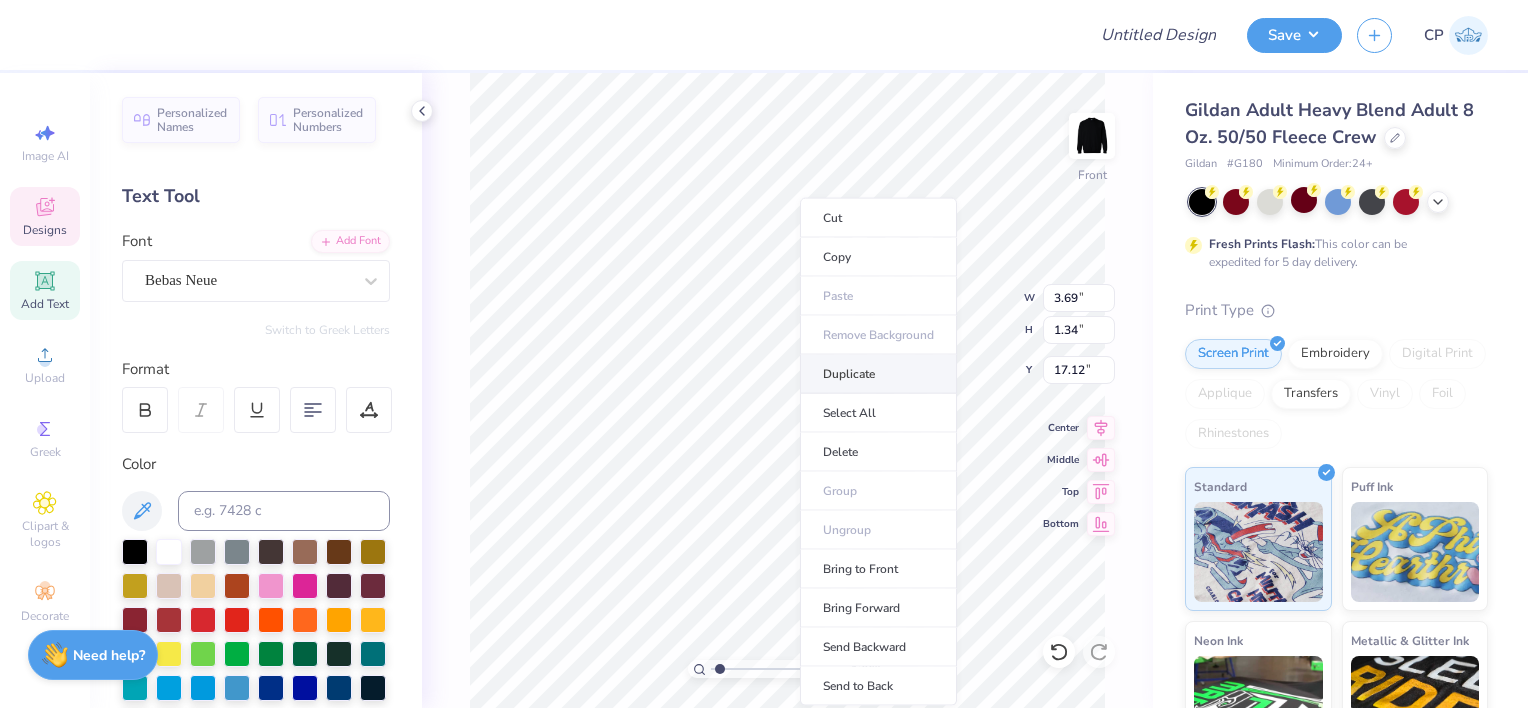 click on "Duplicate" at bounding box center (878, 374) 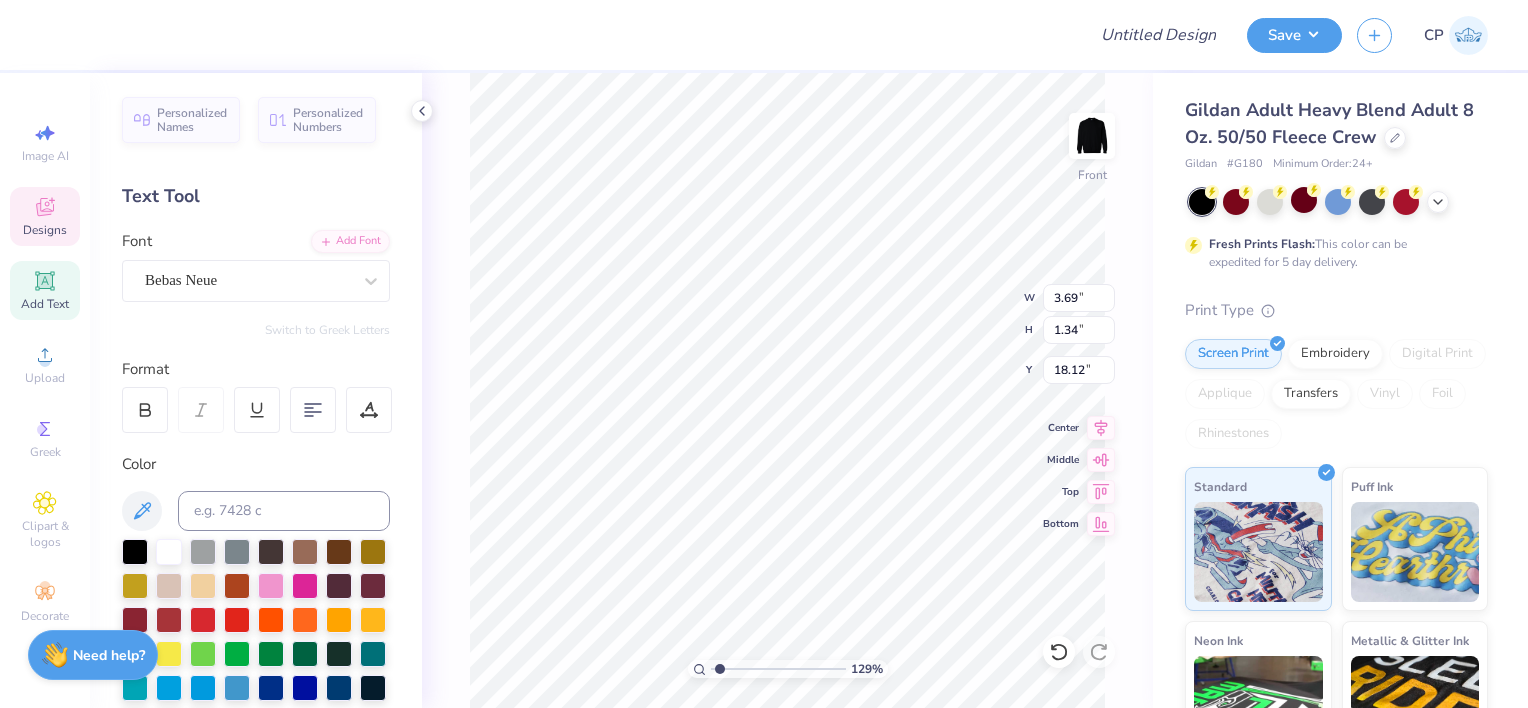 scroll, scrollTop: 16, scrollLeft: 4, axis: both 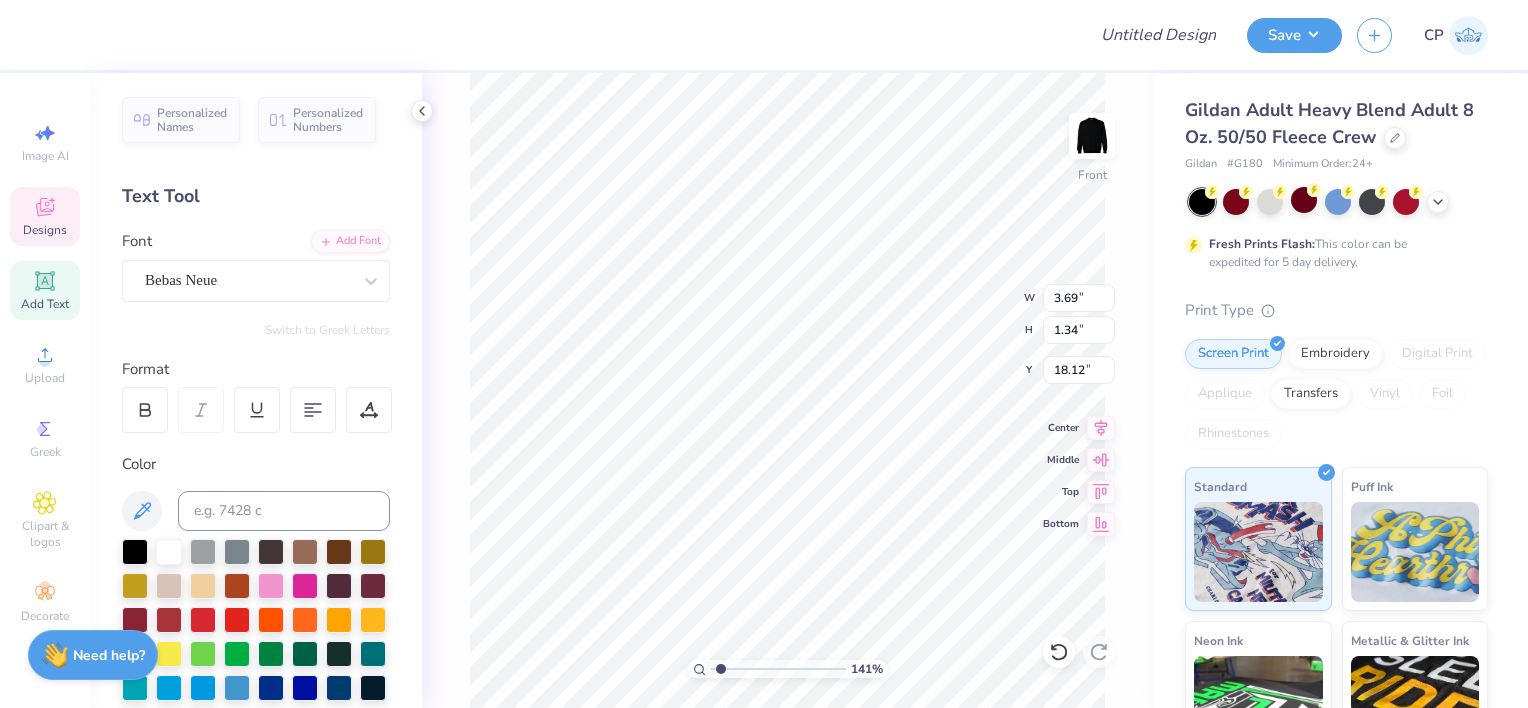 type on "TM" 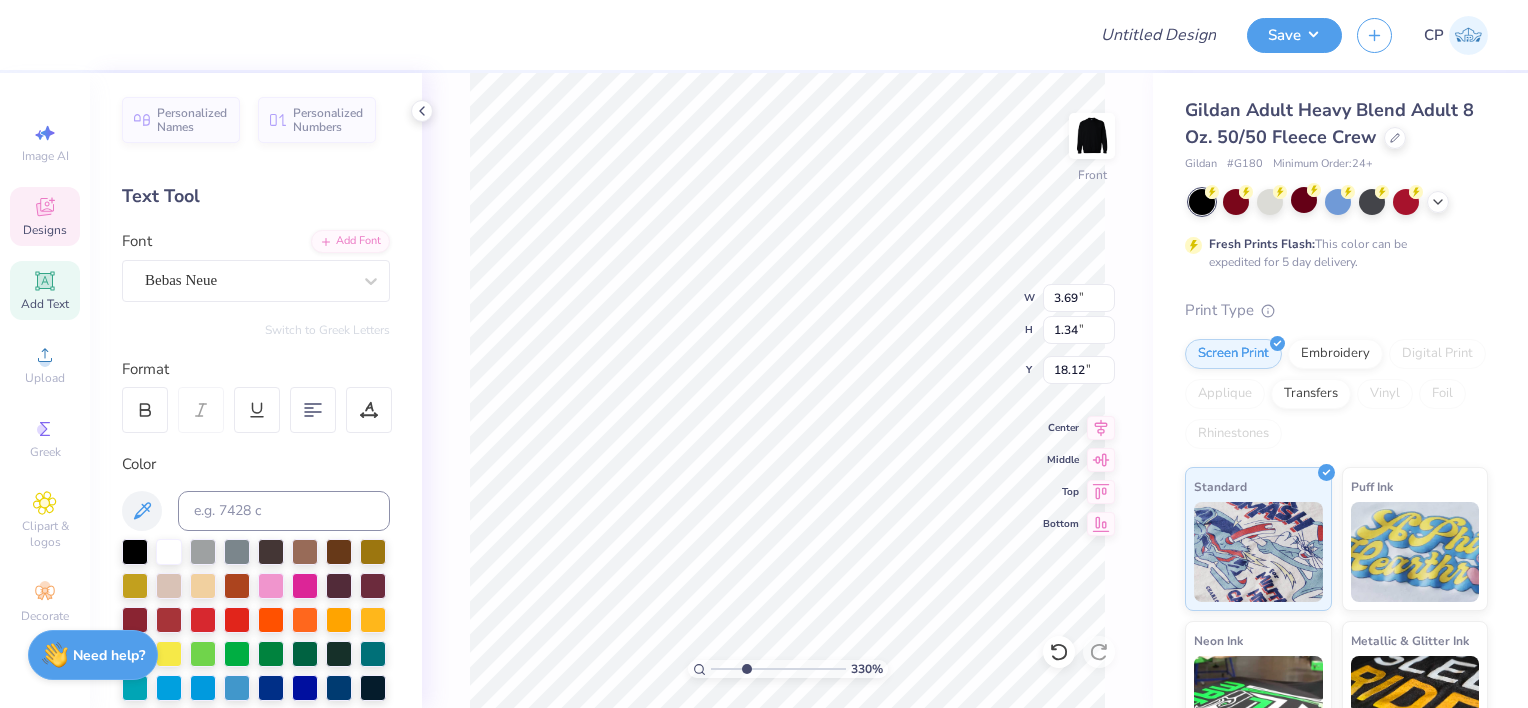 drag, startPoint x: 724, startPoint y: 670, endPoint x: 746, endPoint y: 672, distance: 22.090721 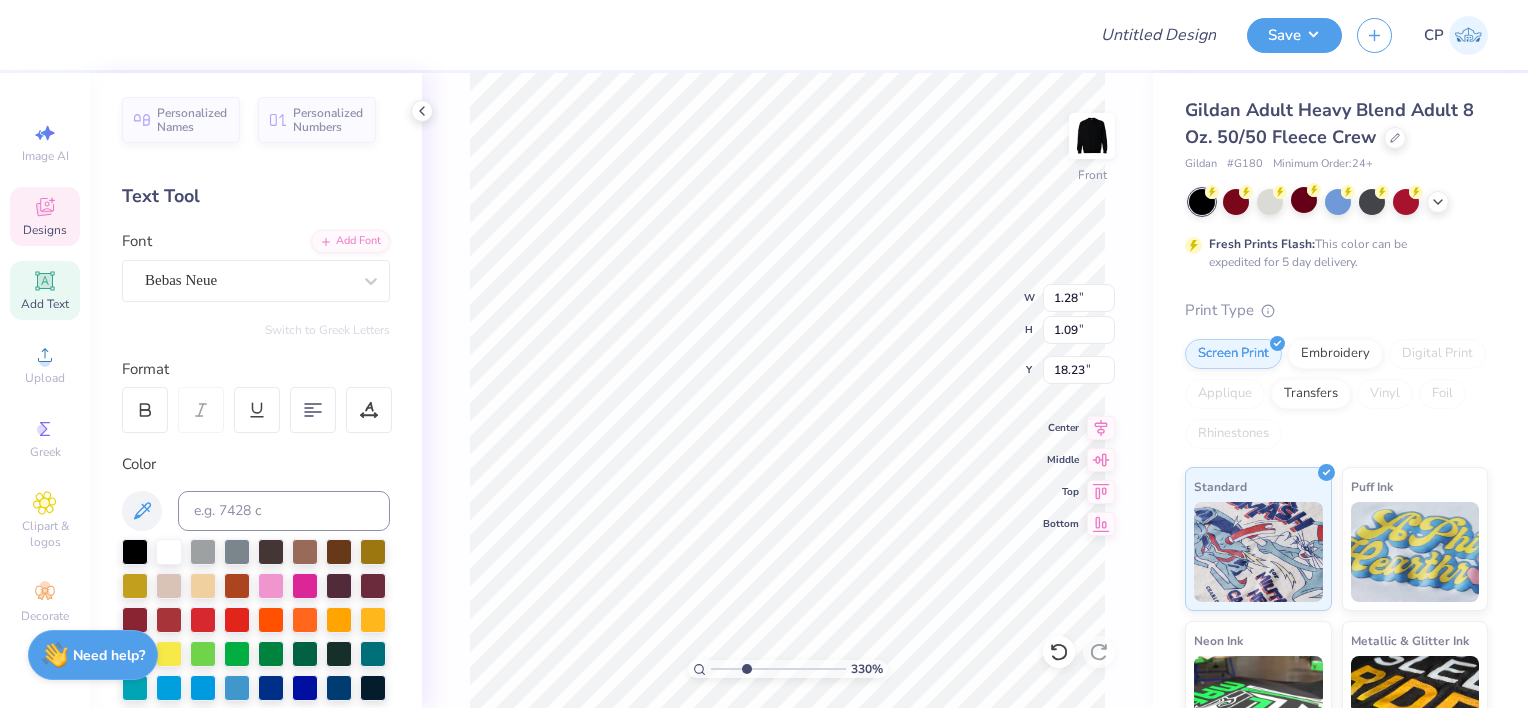 type on "0.34" 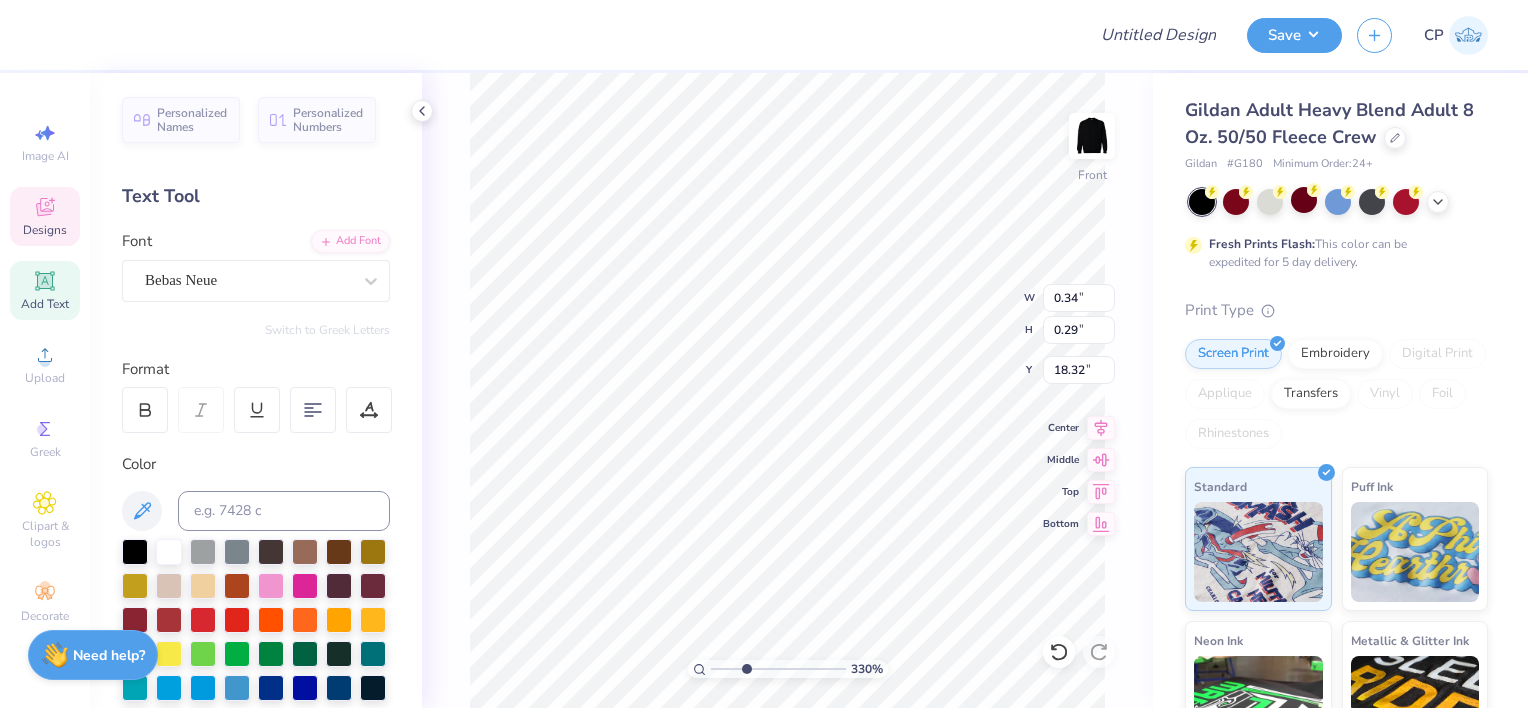 type on "16.83" 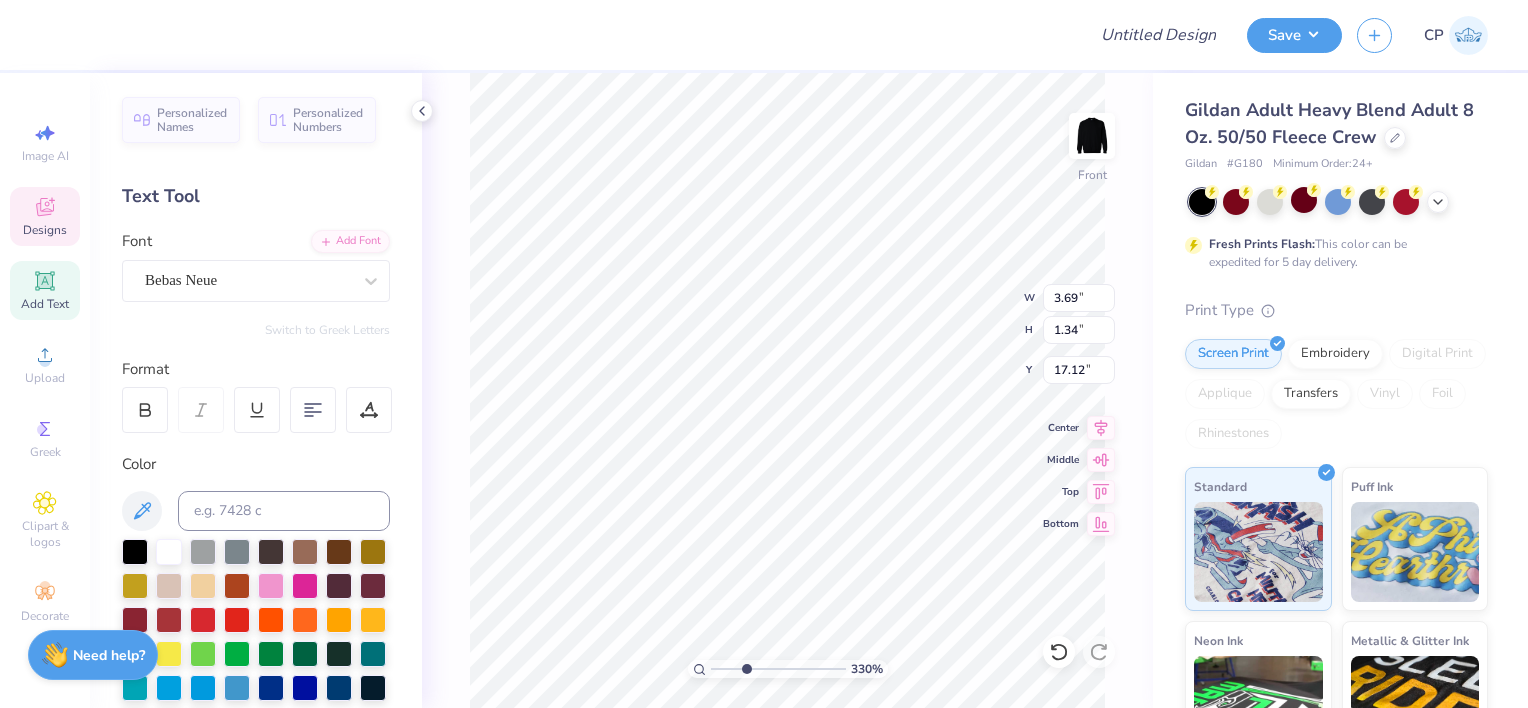 scroll, scrollTop: 16, scrollLeft: 3, axis: both 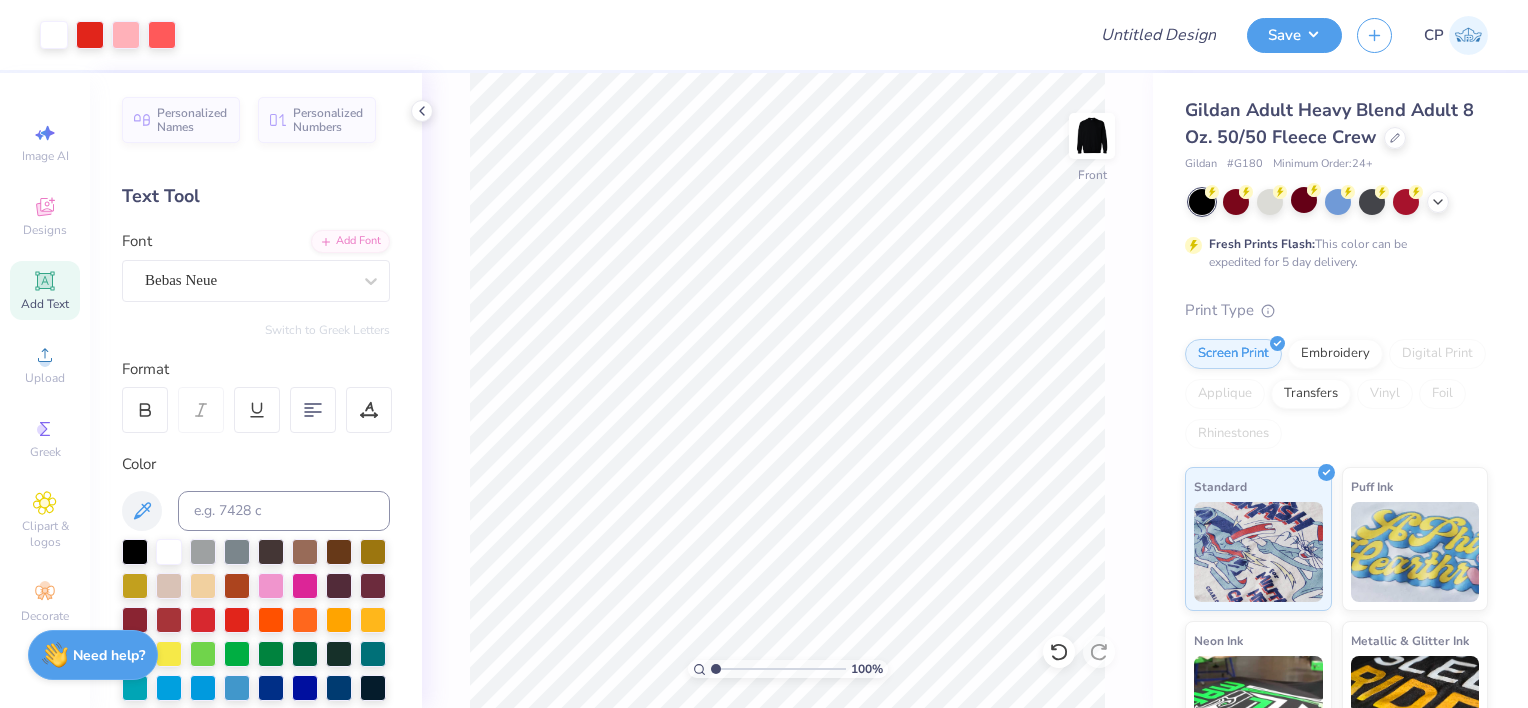 drag, startPoint x: 741, startPoint y: 668, endPoint x: 704, endPoint y: 668, distance: 37 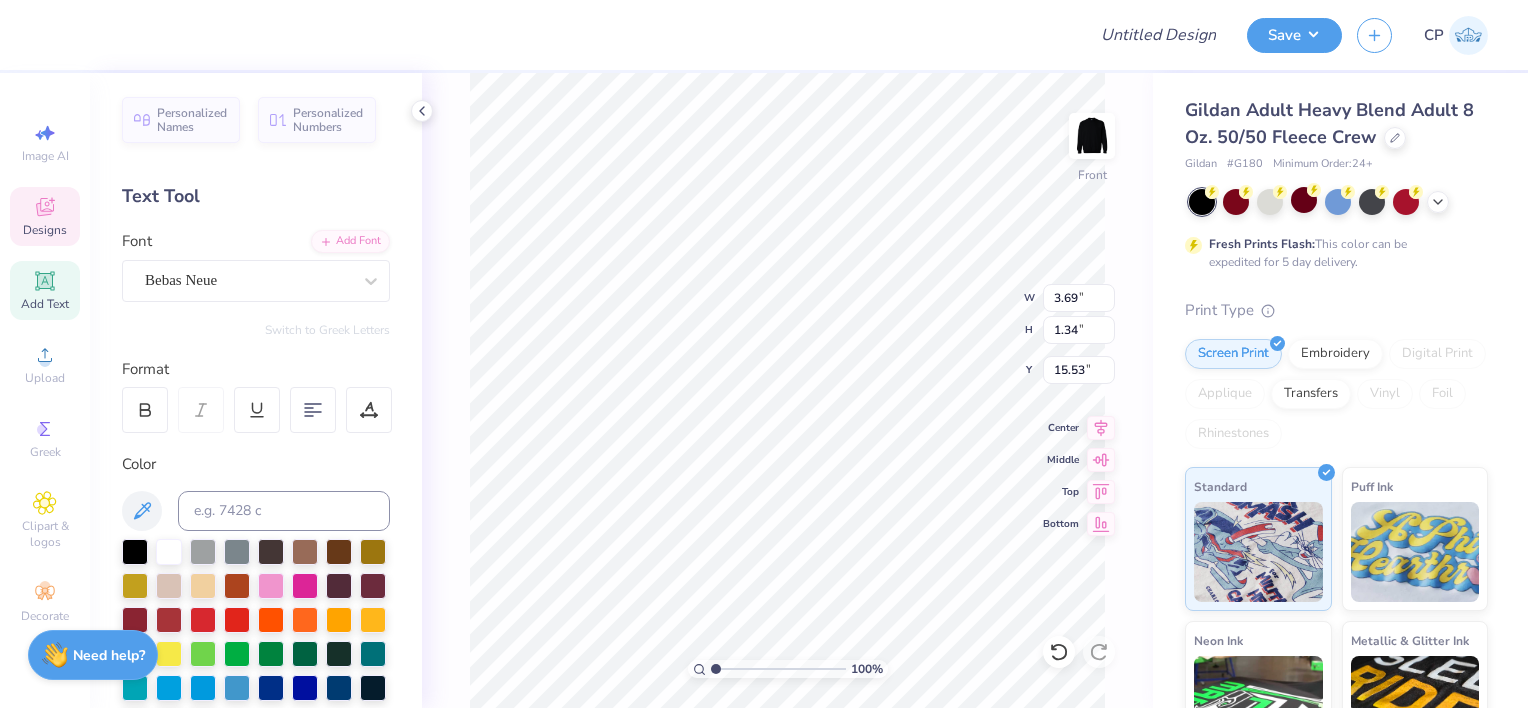 type on "15.53" 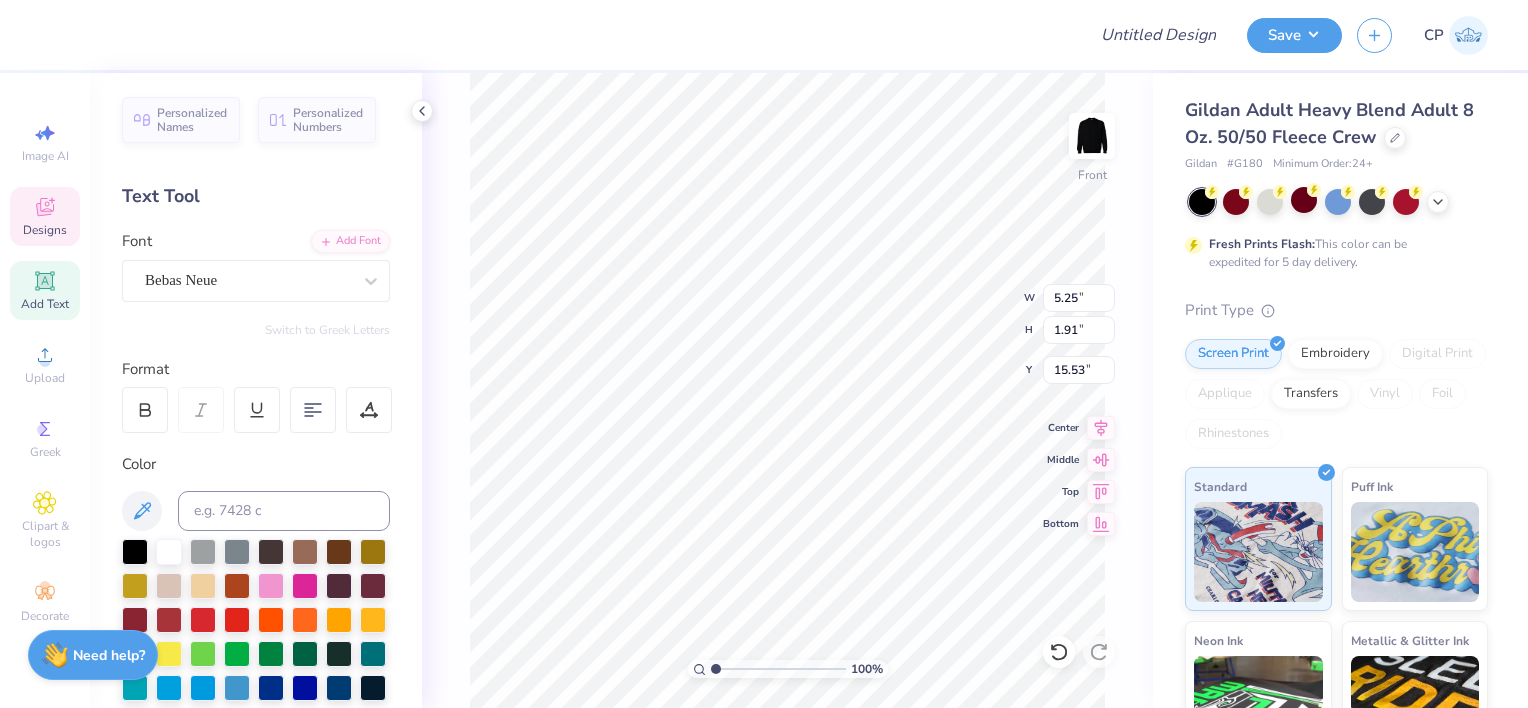 type on "5.25" 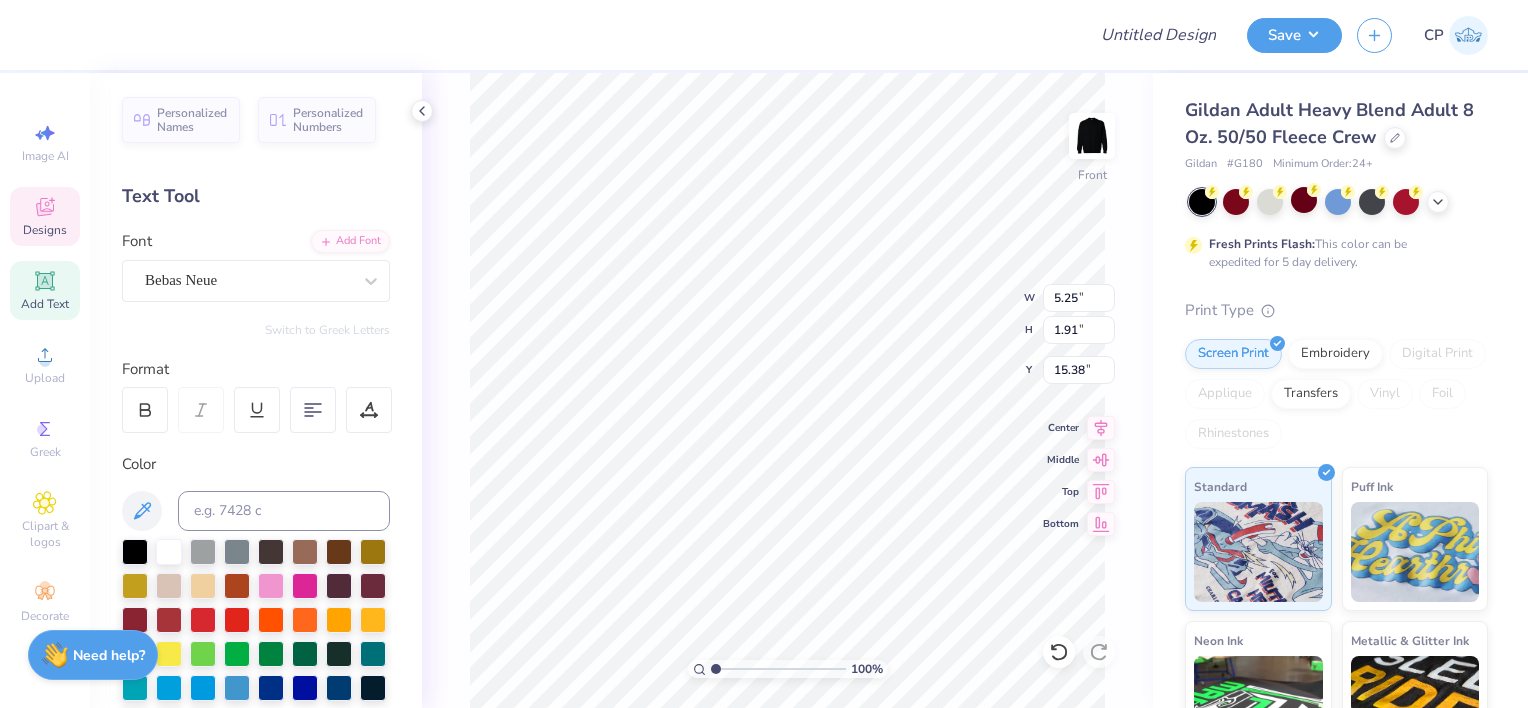 type on "4.50" 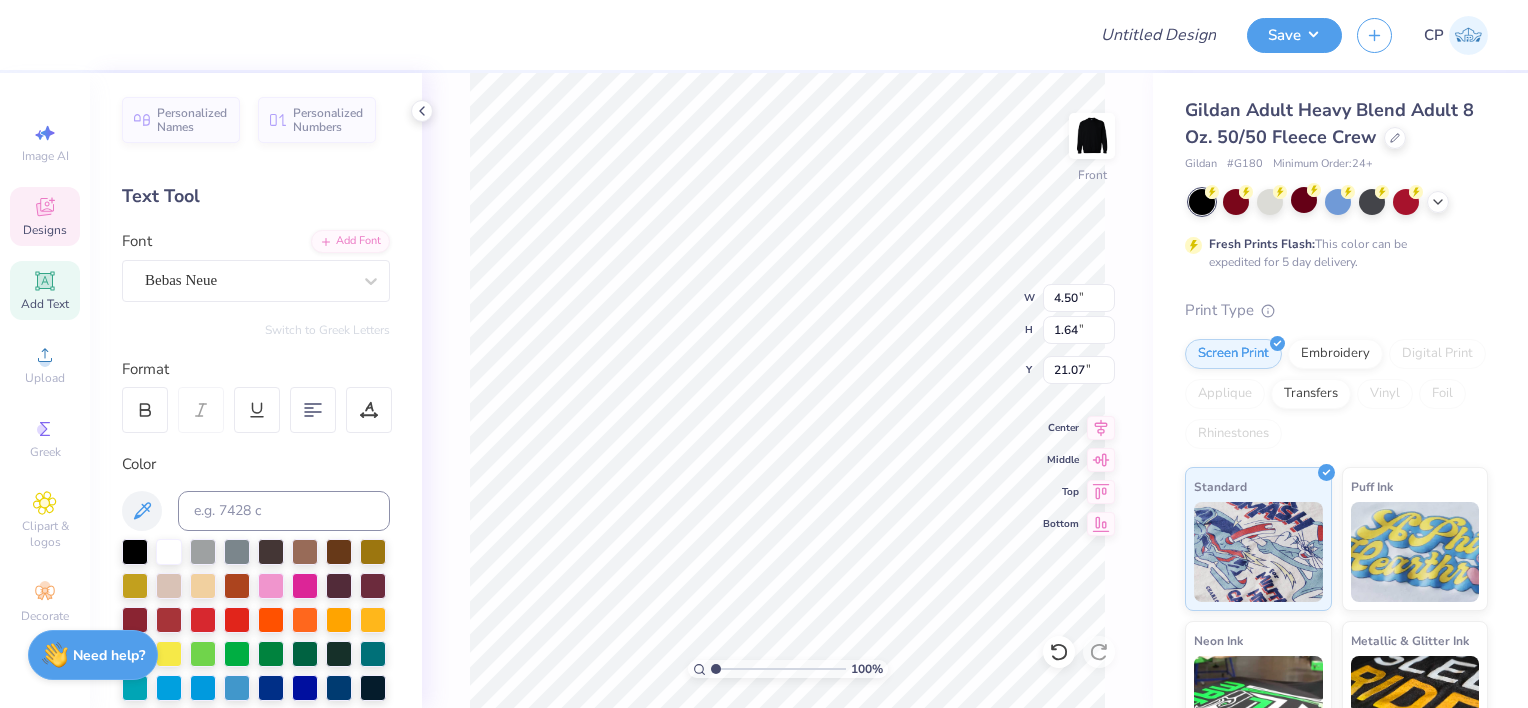 type on "21.07" 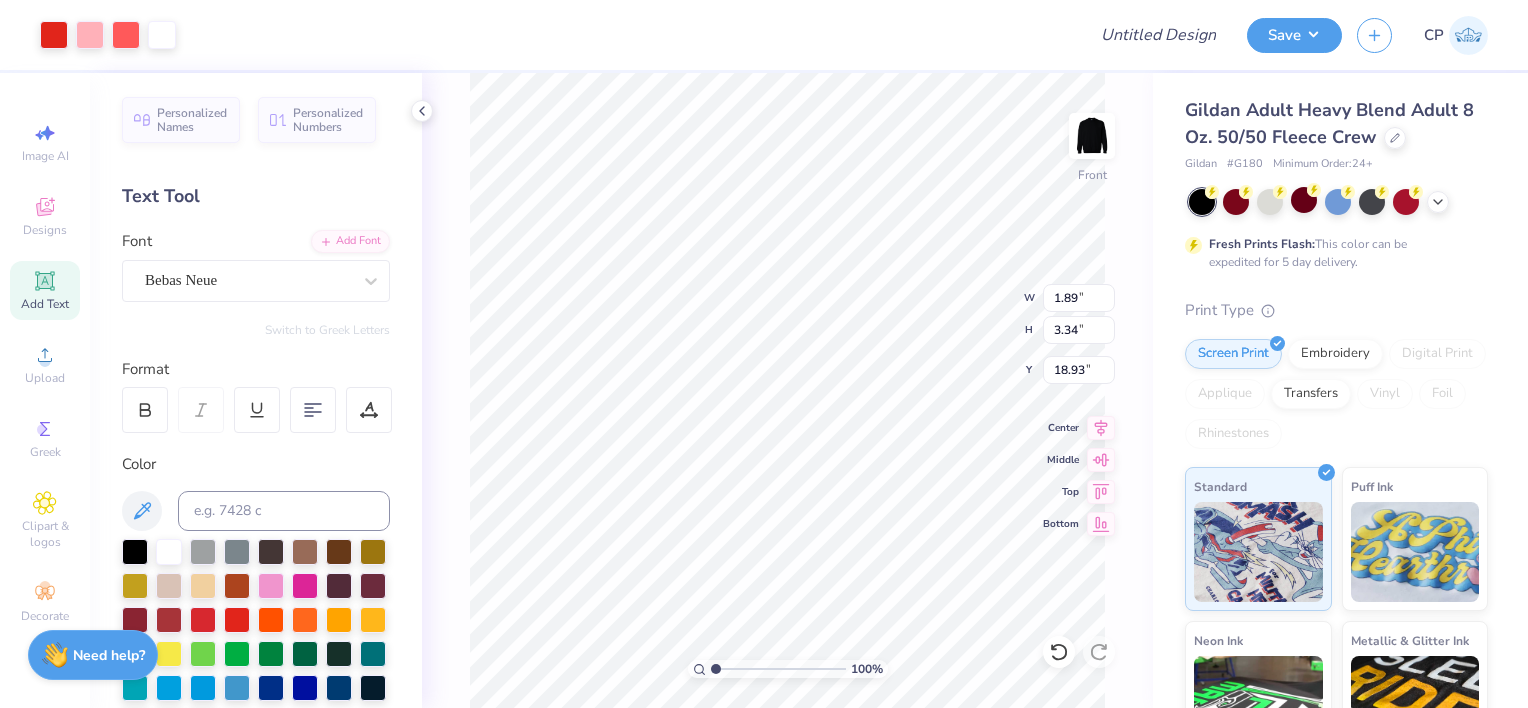 type on "18.93" 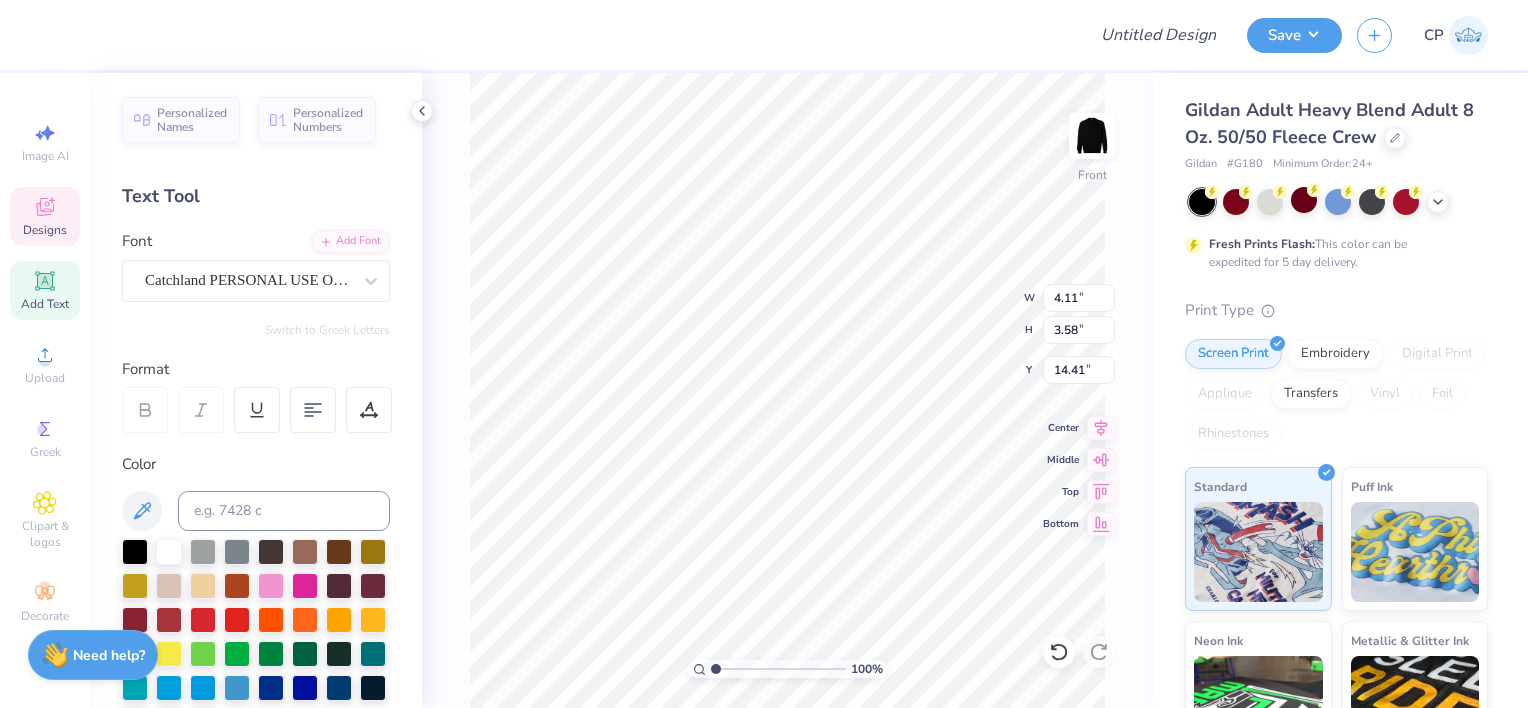 type on "14.05" 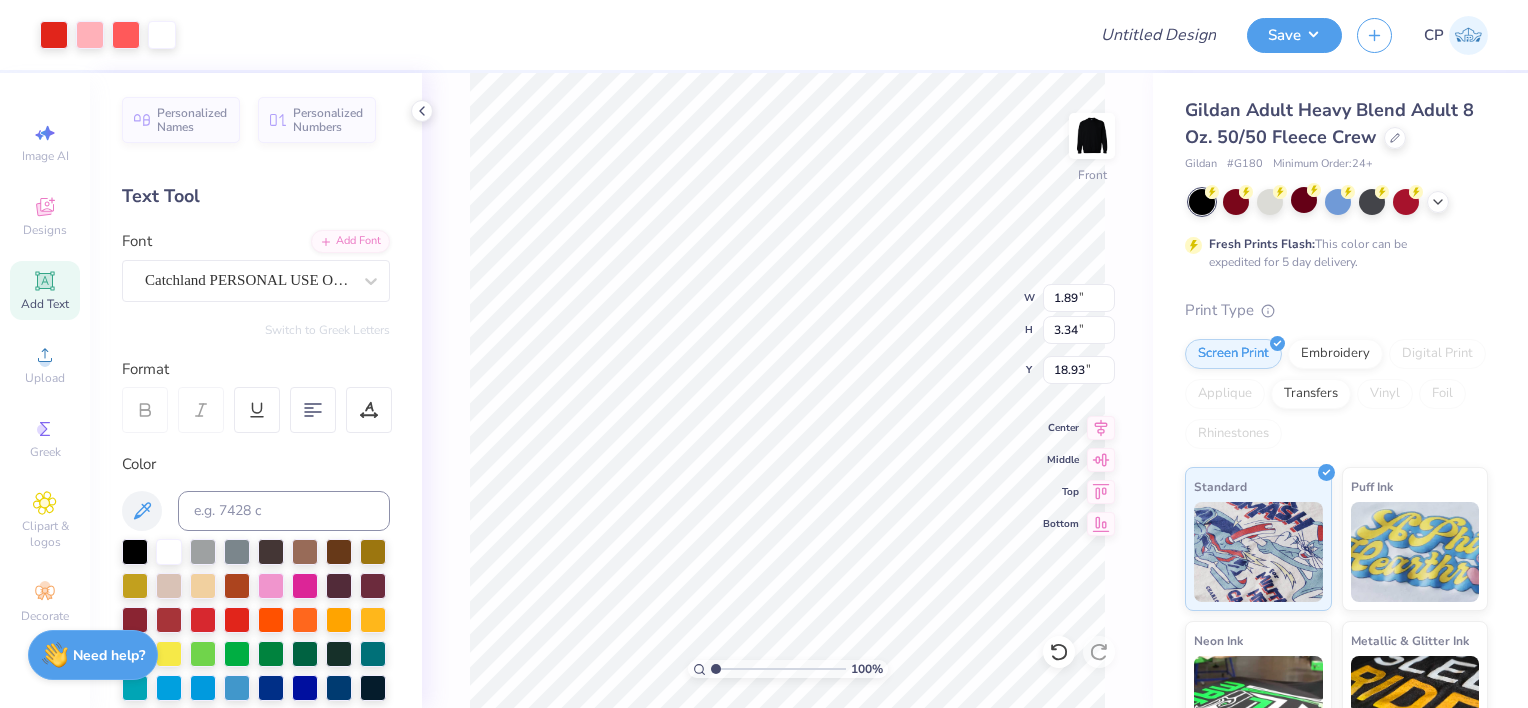 type on "9.45" 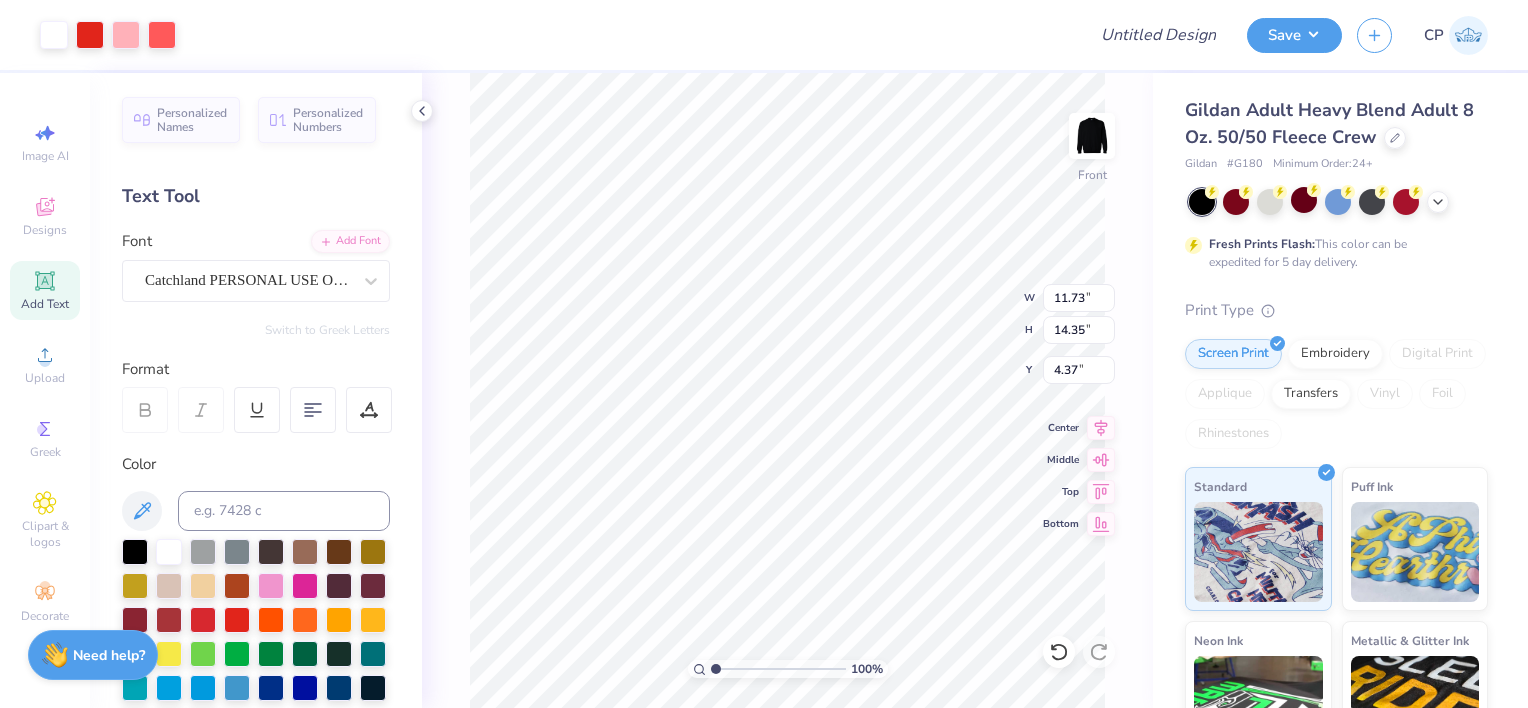 type on "4.37" 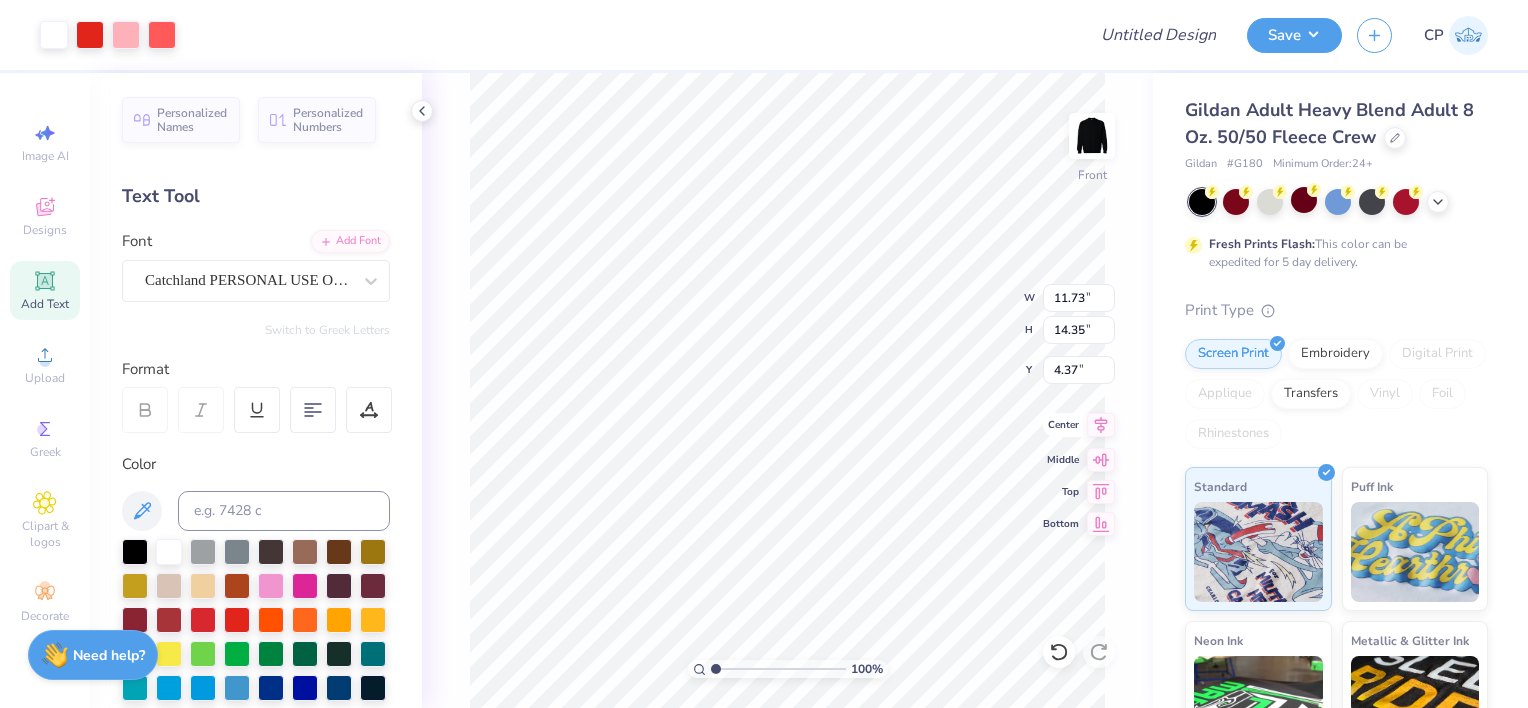 click 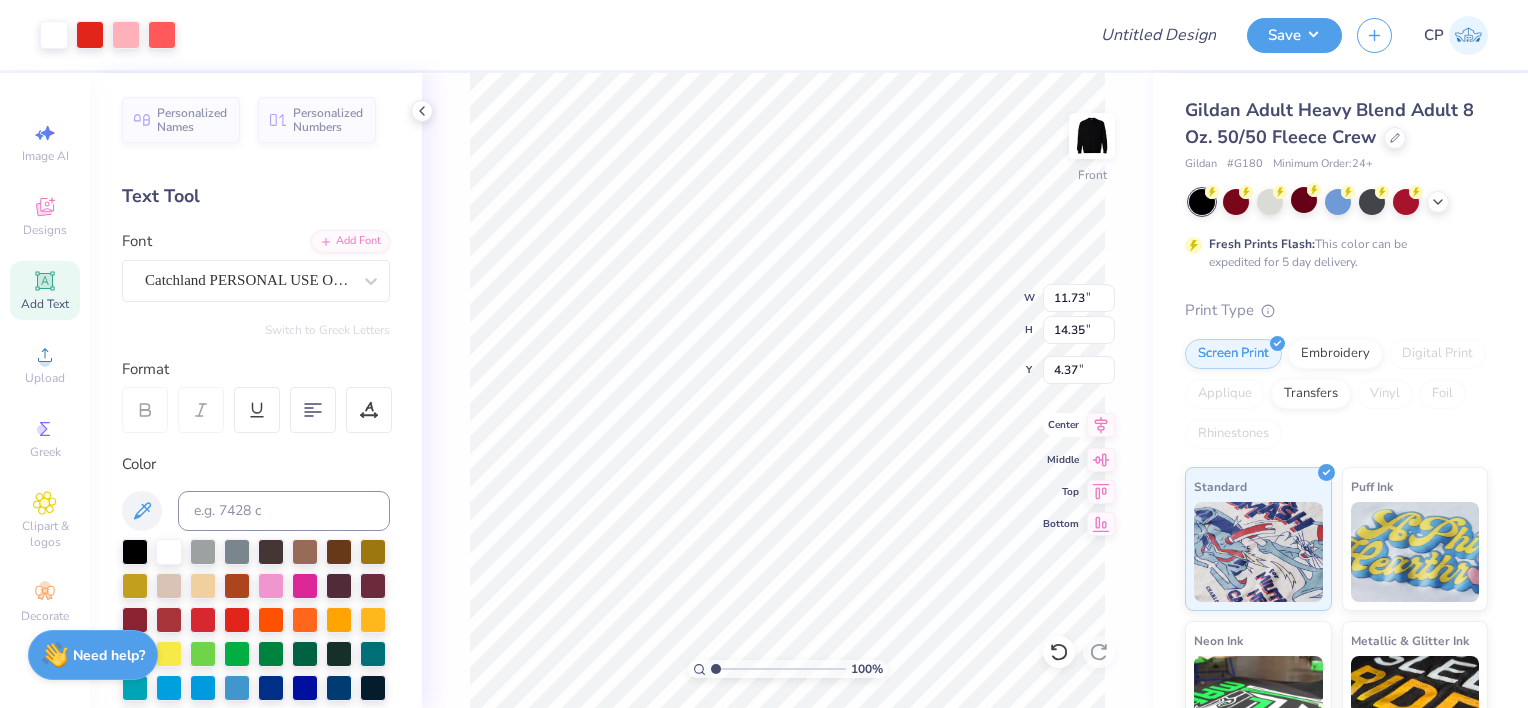 click 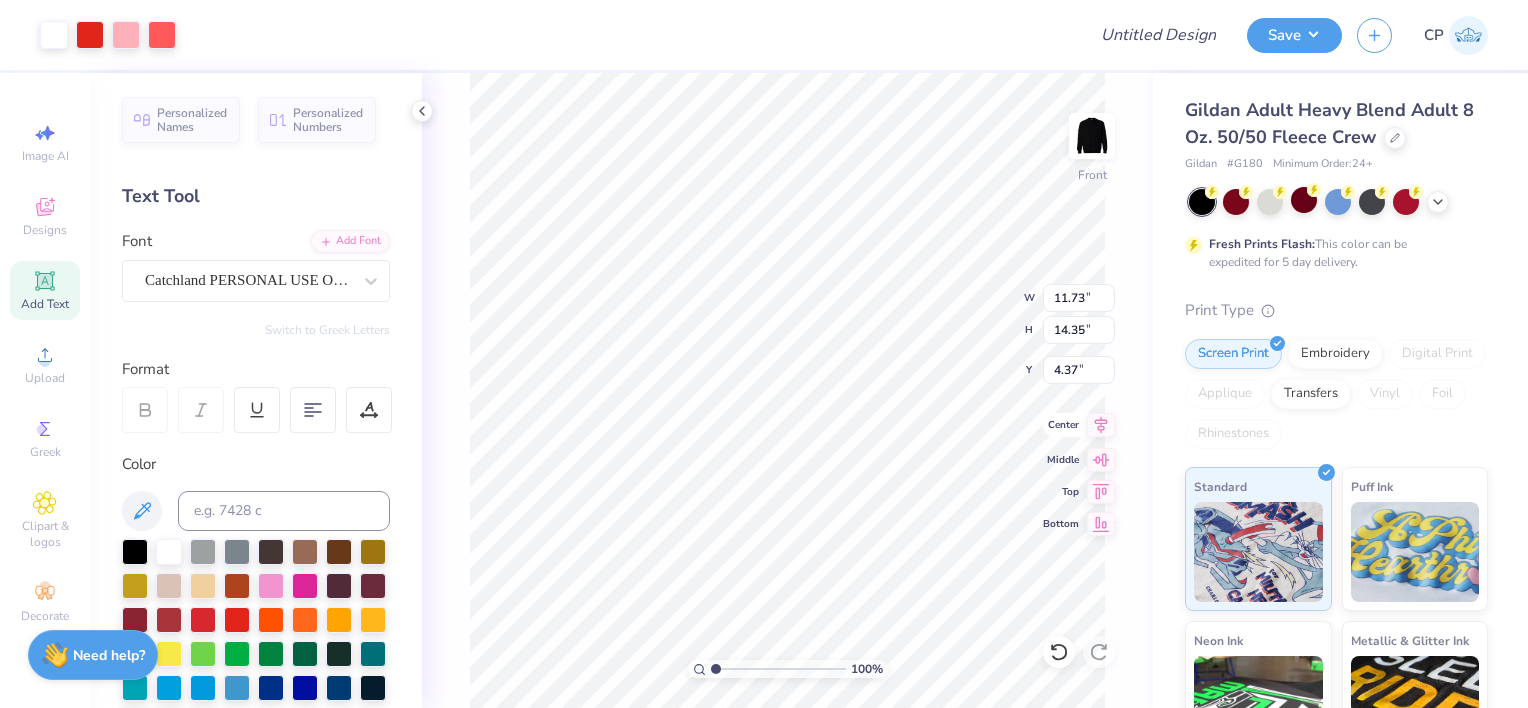 click 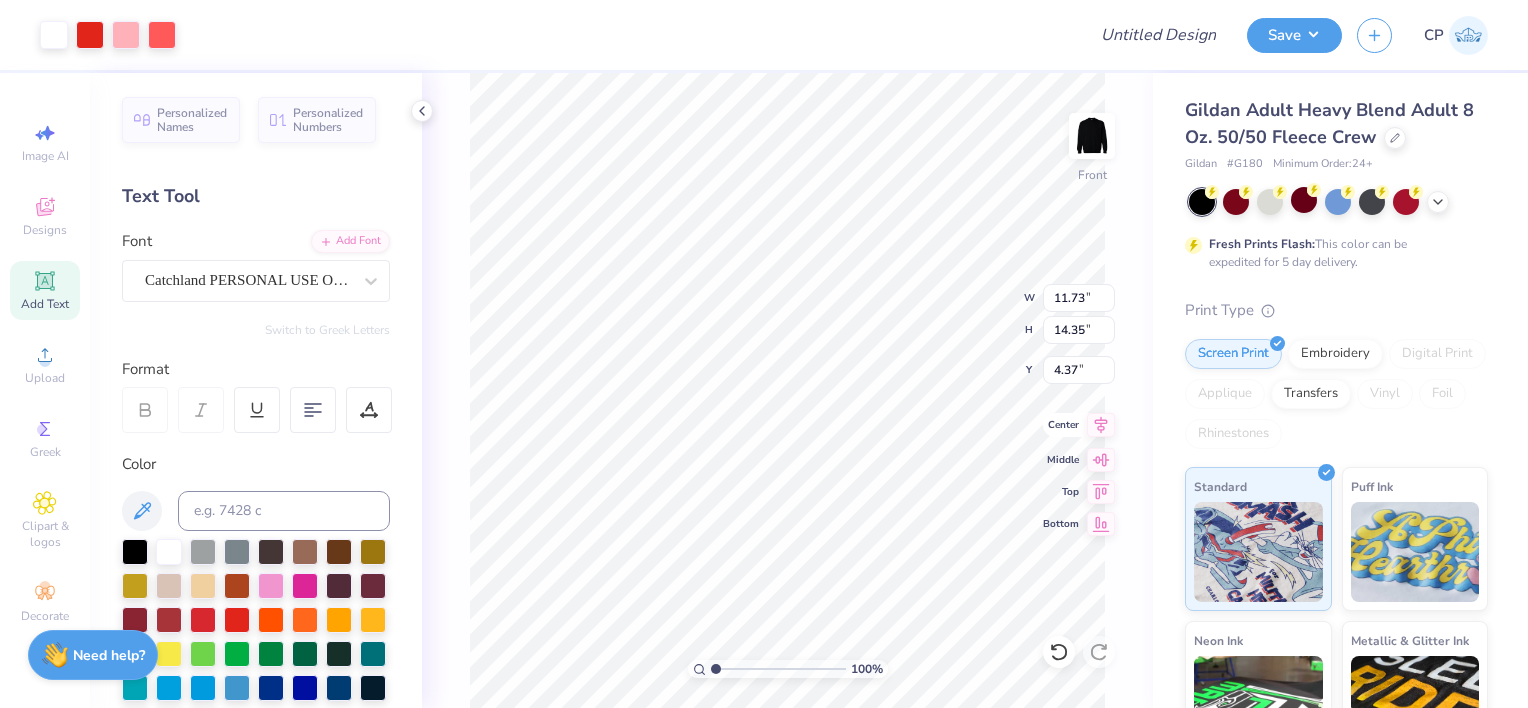 click 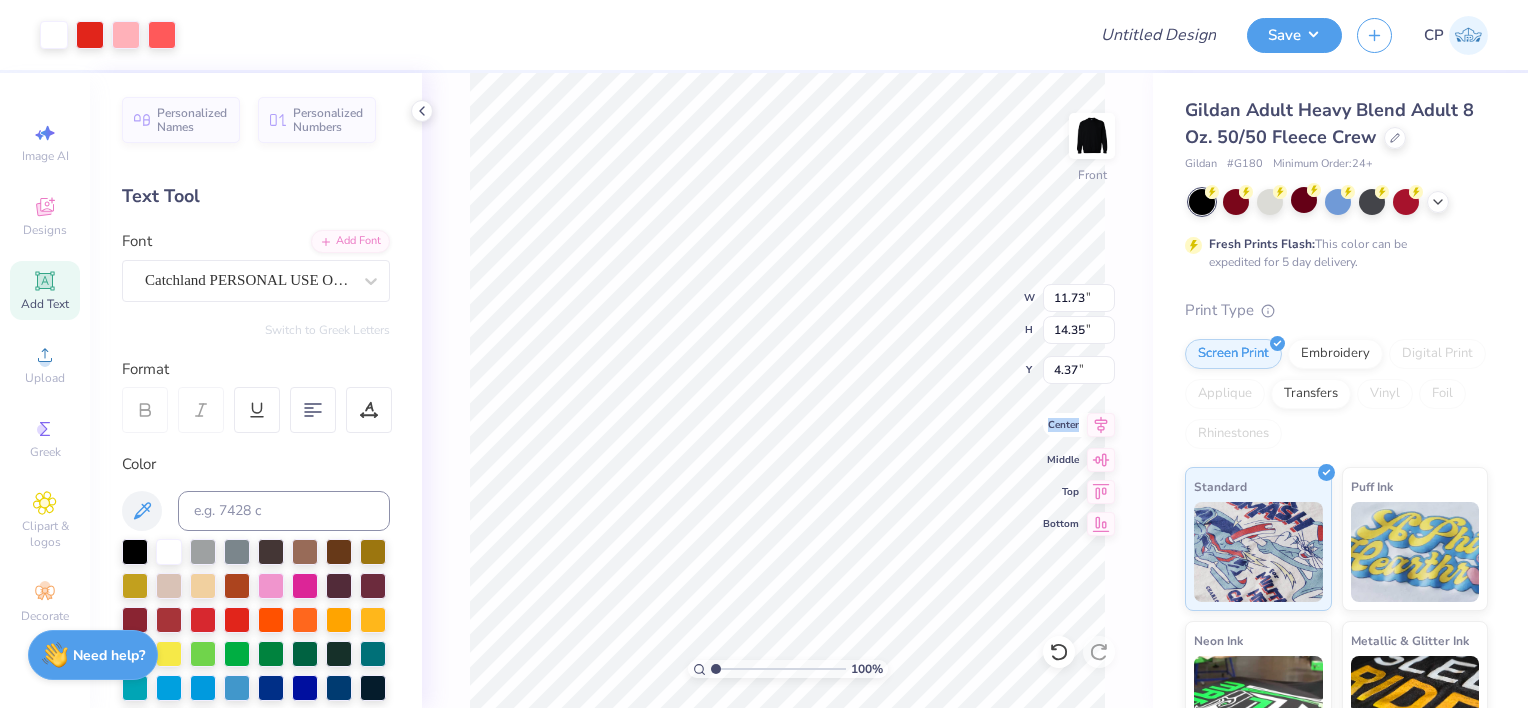 click 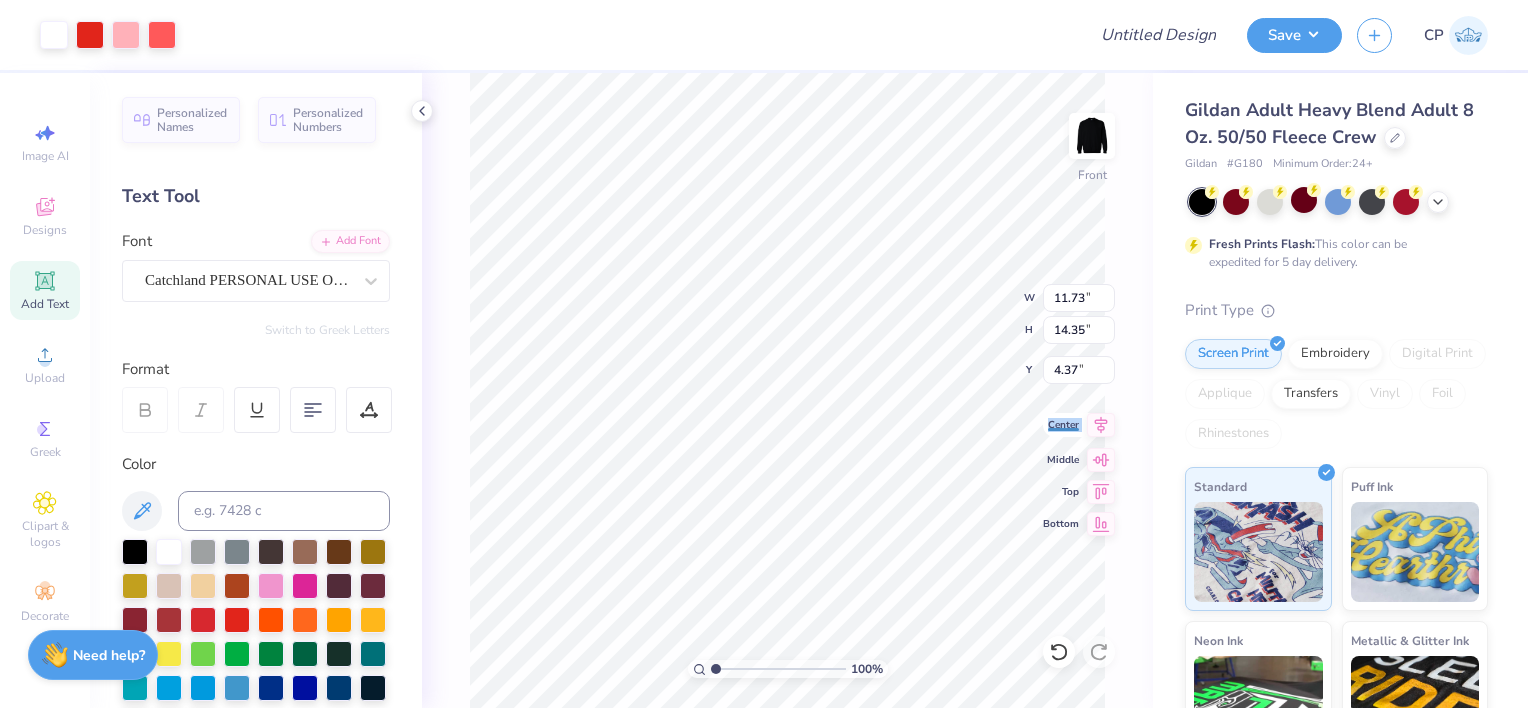 click 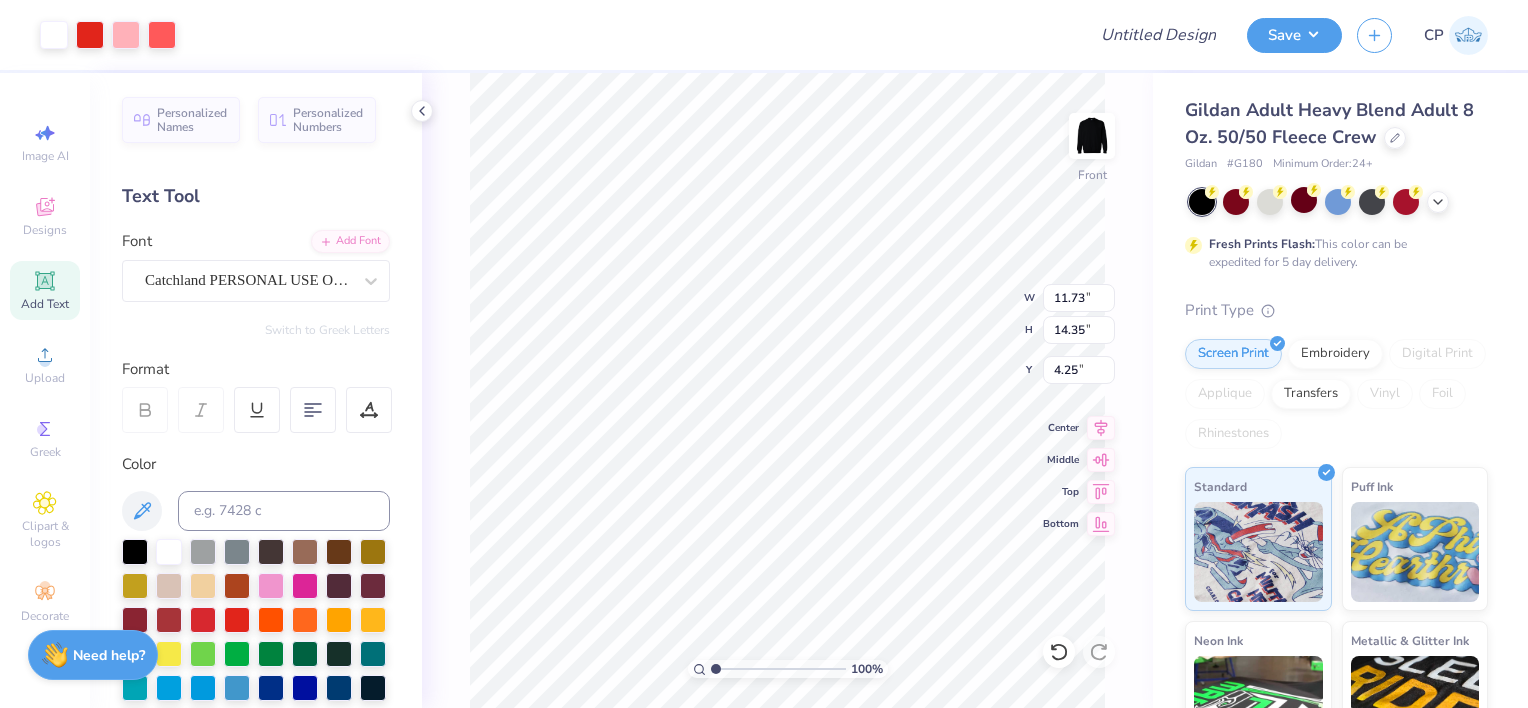 type on "3.57" 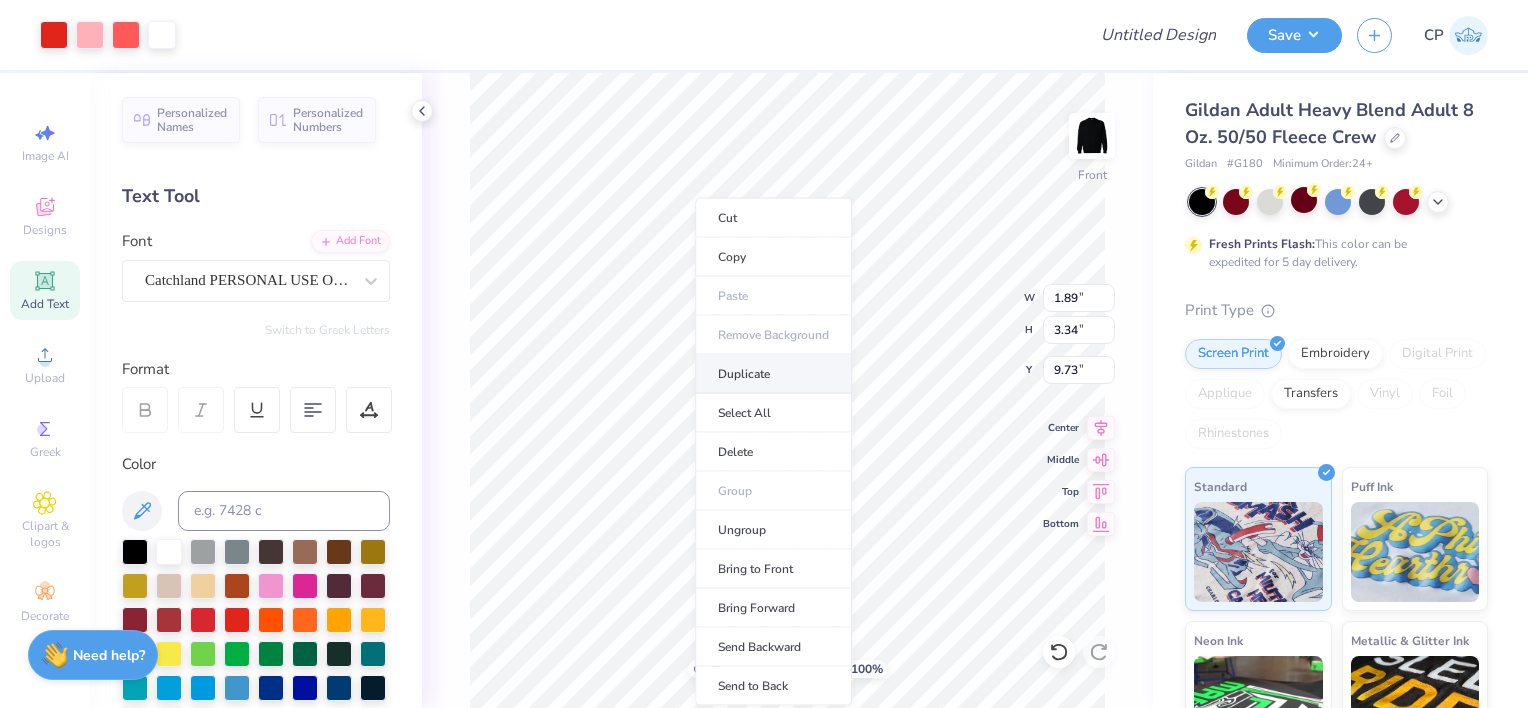 click on "Duplicate" at bounding box center [773, 374] 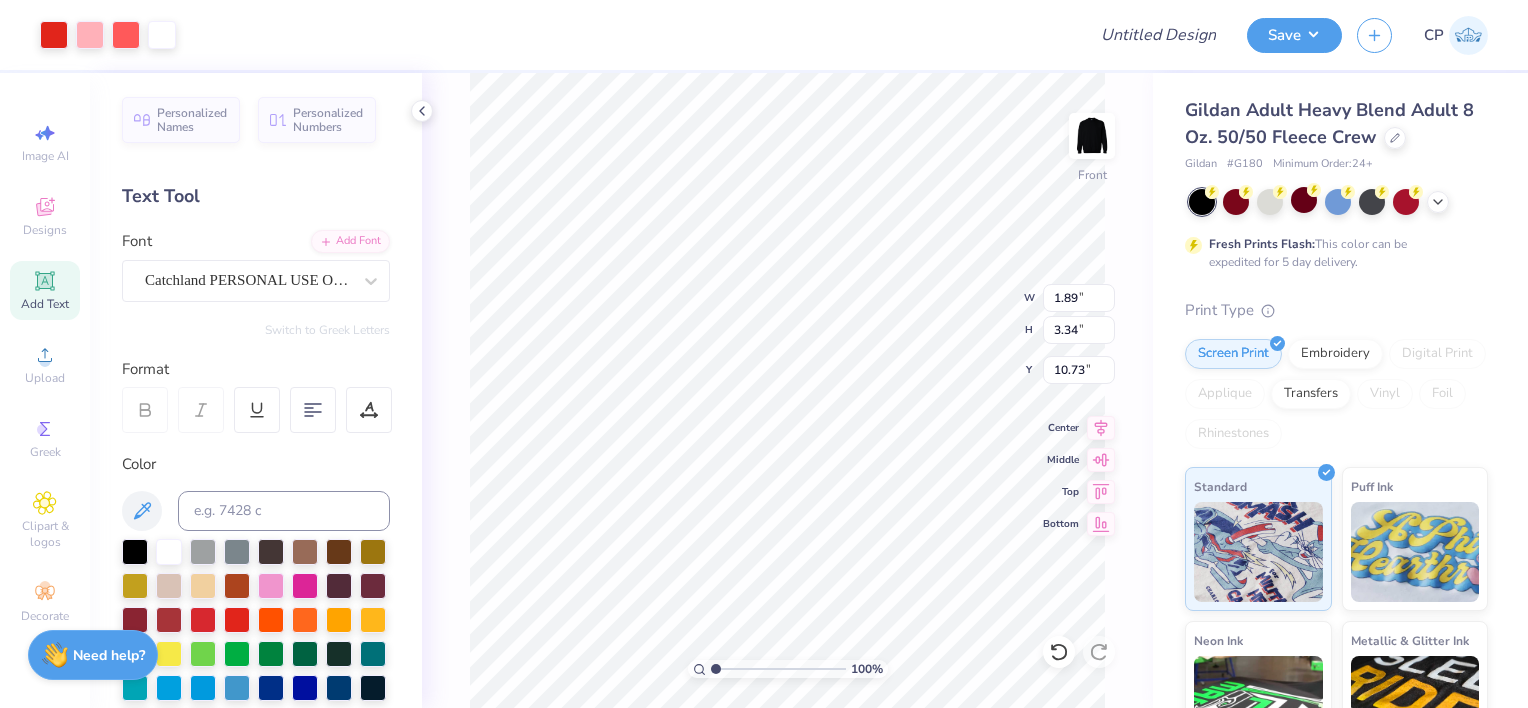 type on "13.25" 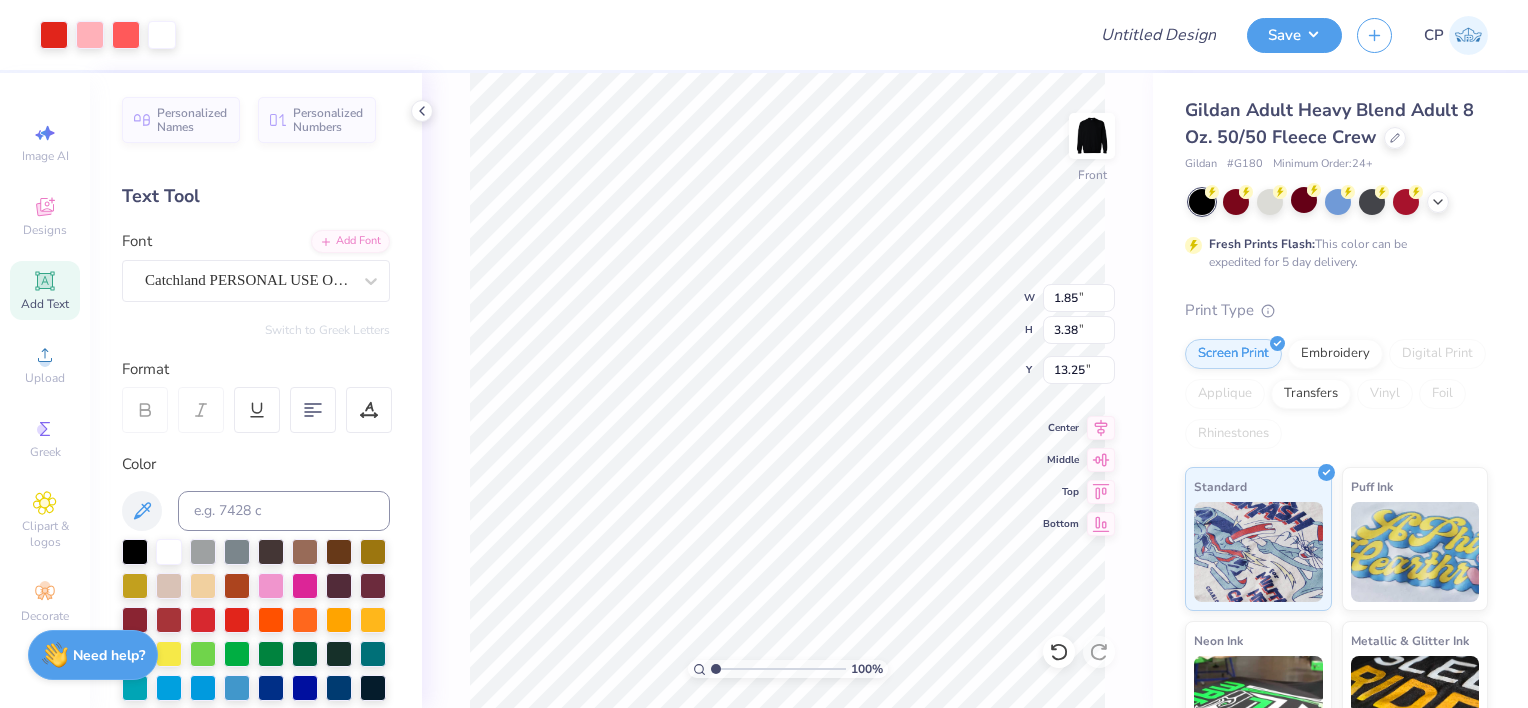 type on "1.85" 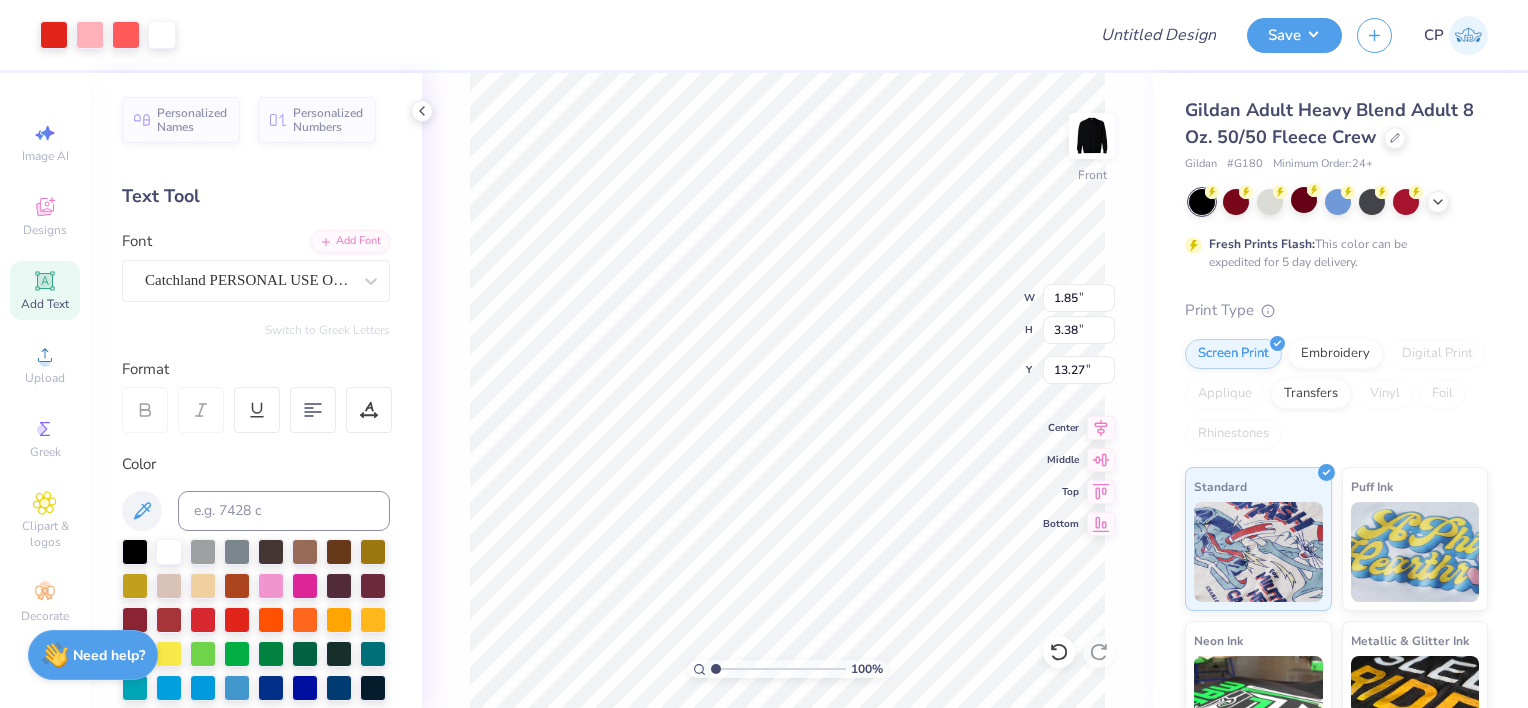 type on "13.25" 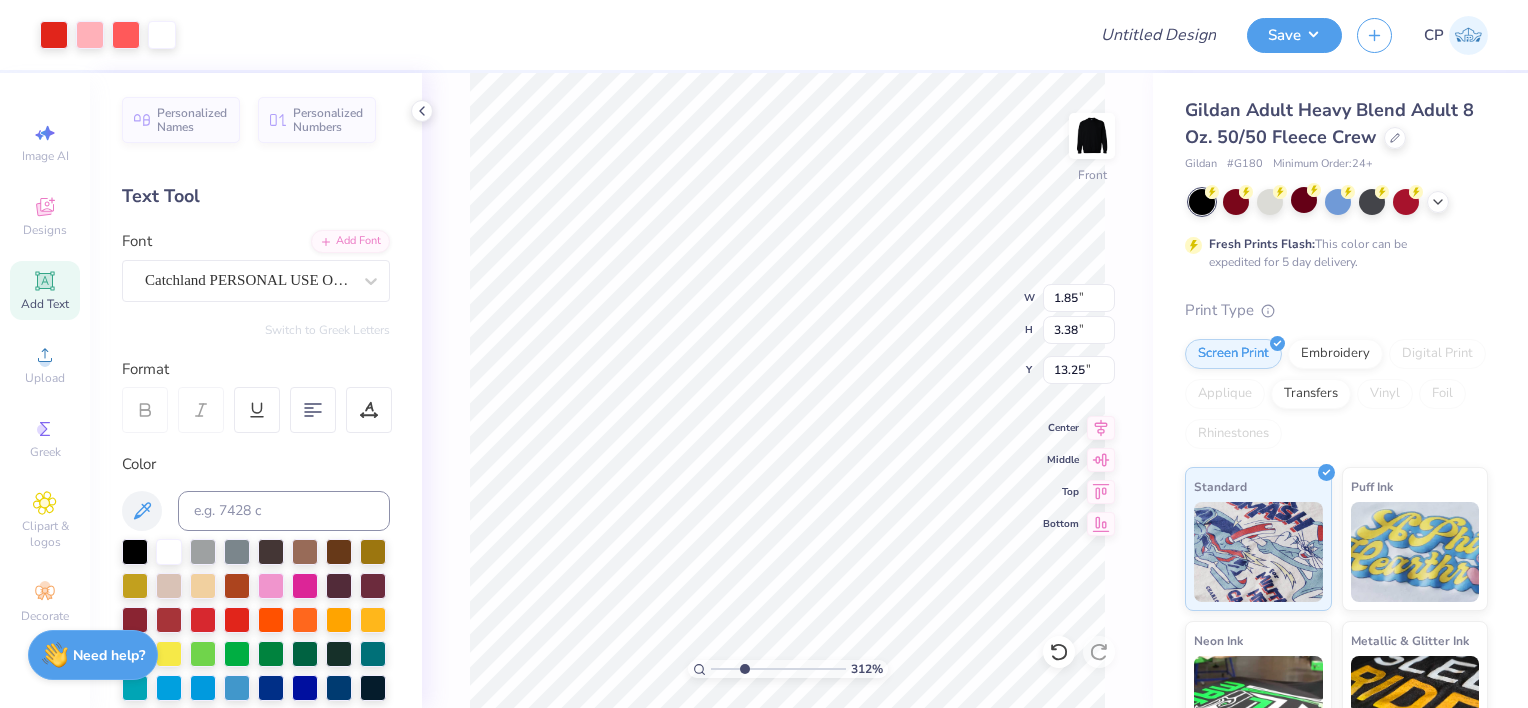 drag, startPoint x: 715, startPoint y: 671, endPoint x: 744, endPoint y: 656, distance: 32.649654 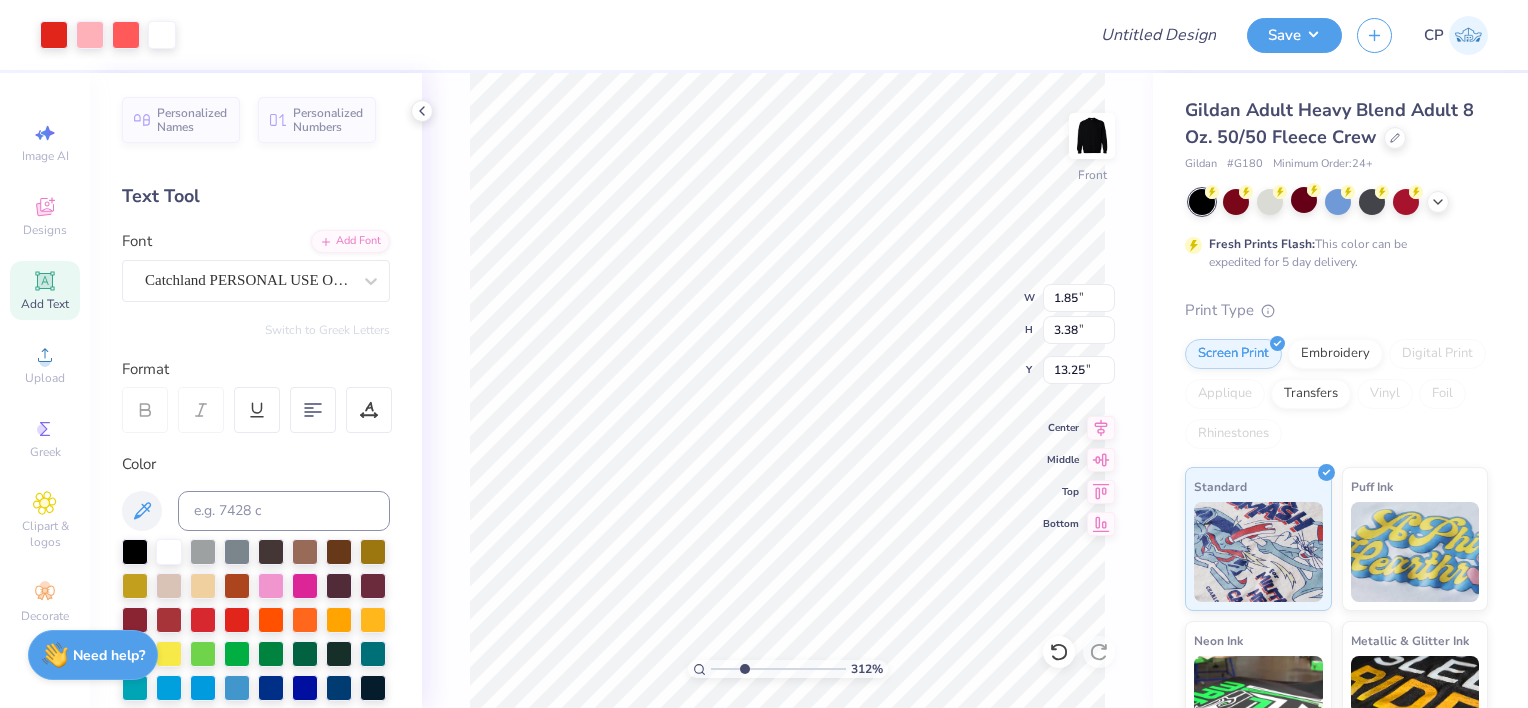 type on "1.71" 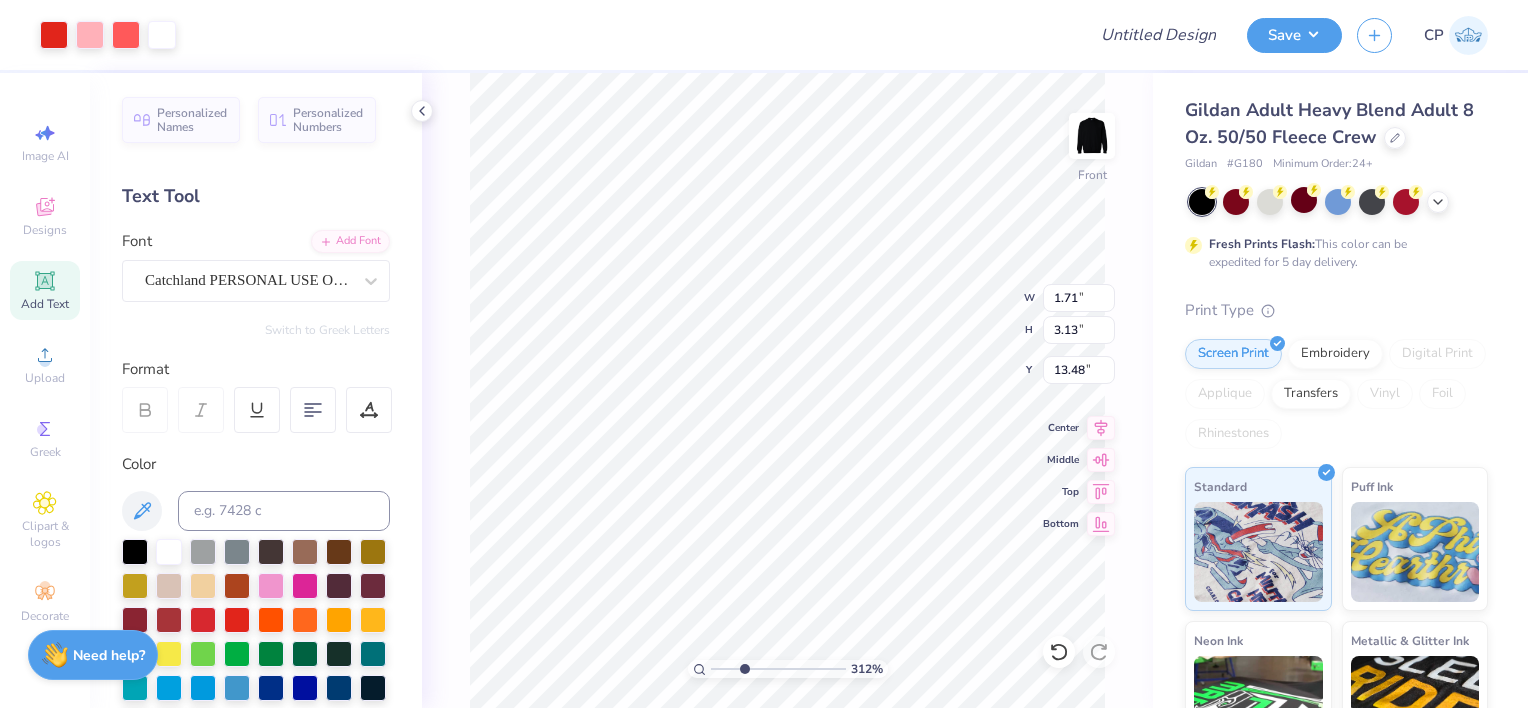 type on "1.69" 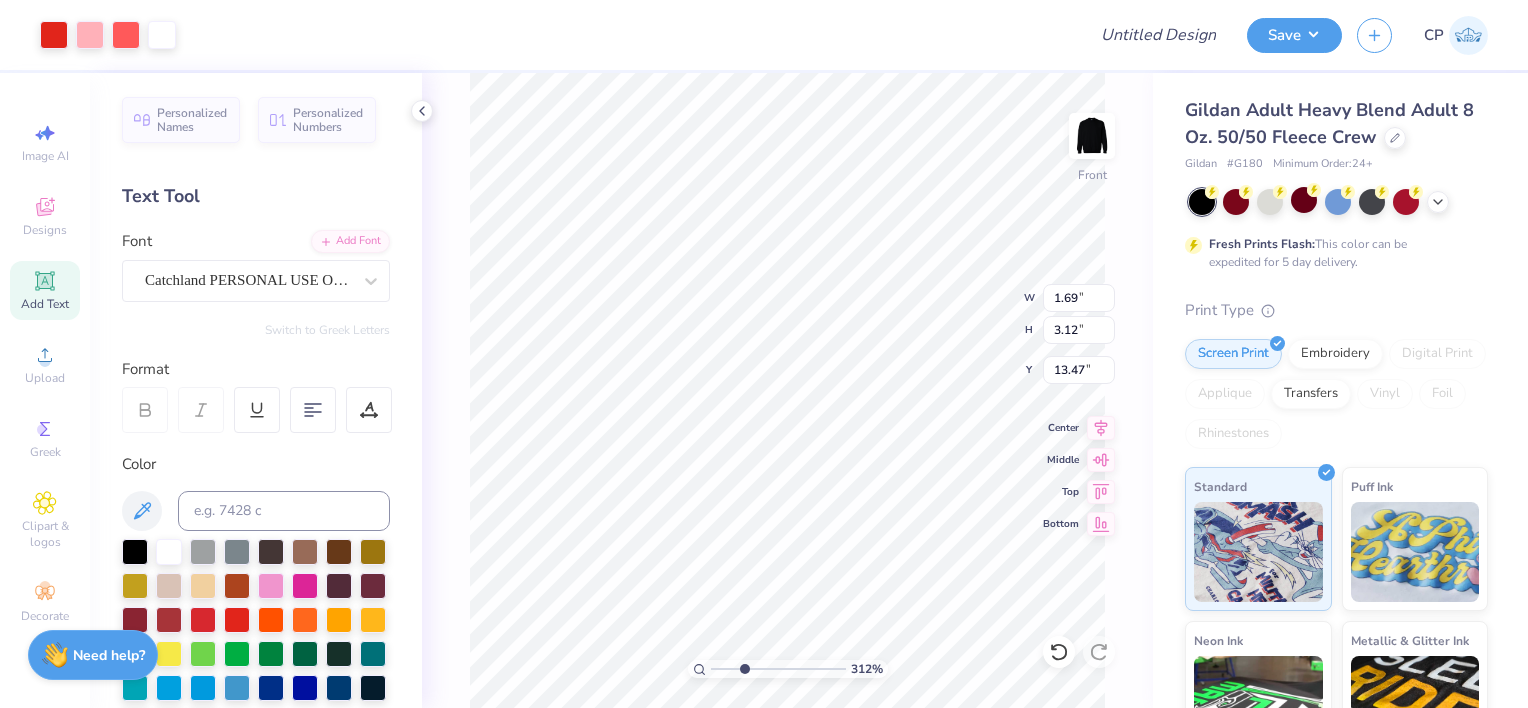 type on "13.40" 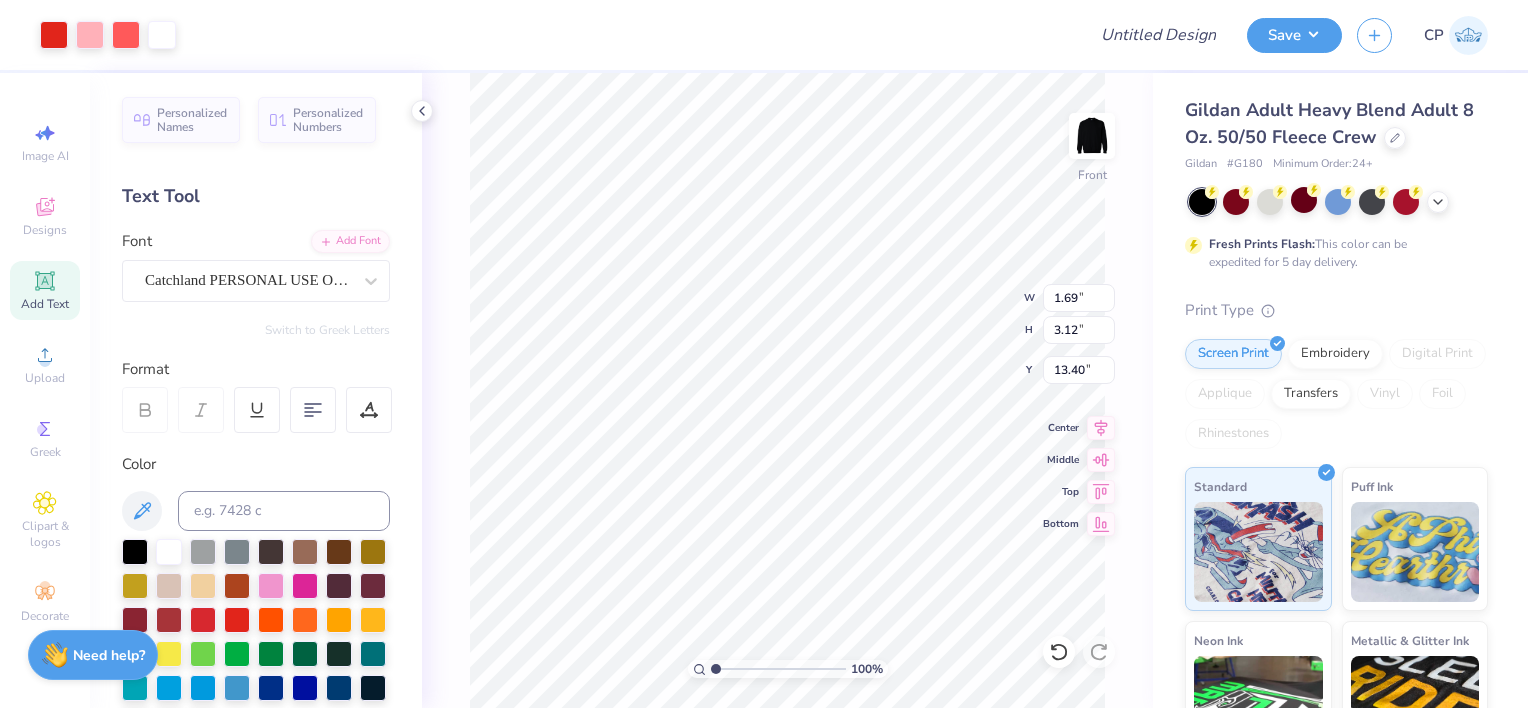 drag, startPoint x: 744, startPoint y: 665, endPoint x: 702, endPoint y: 663, distance: 42.047592 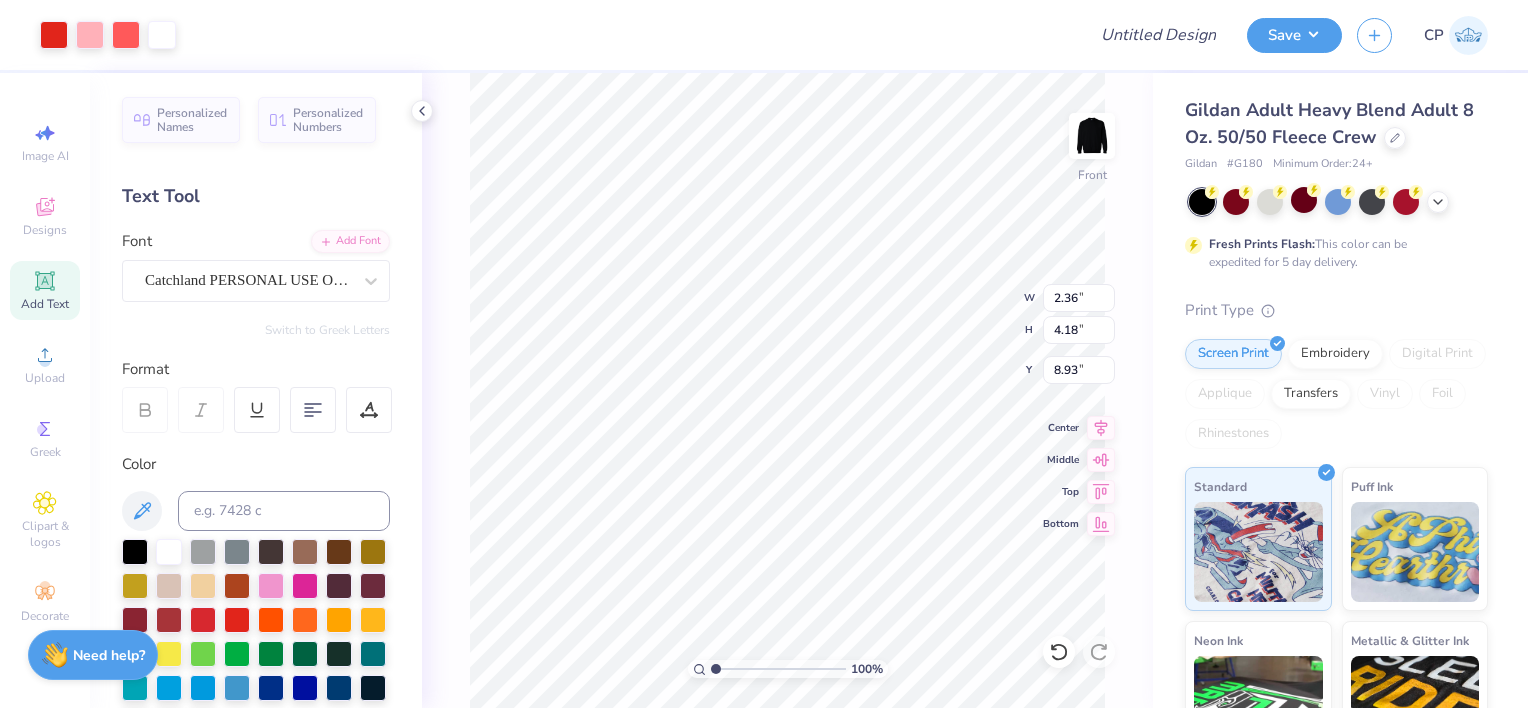 type on "2.36" 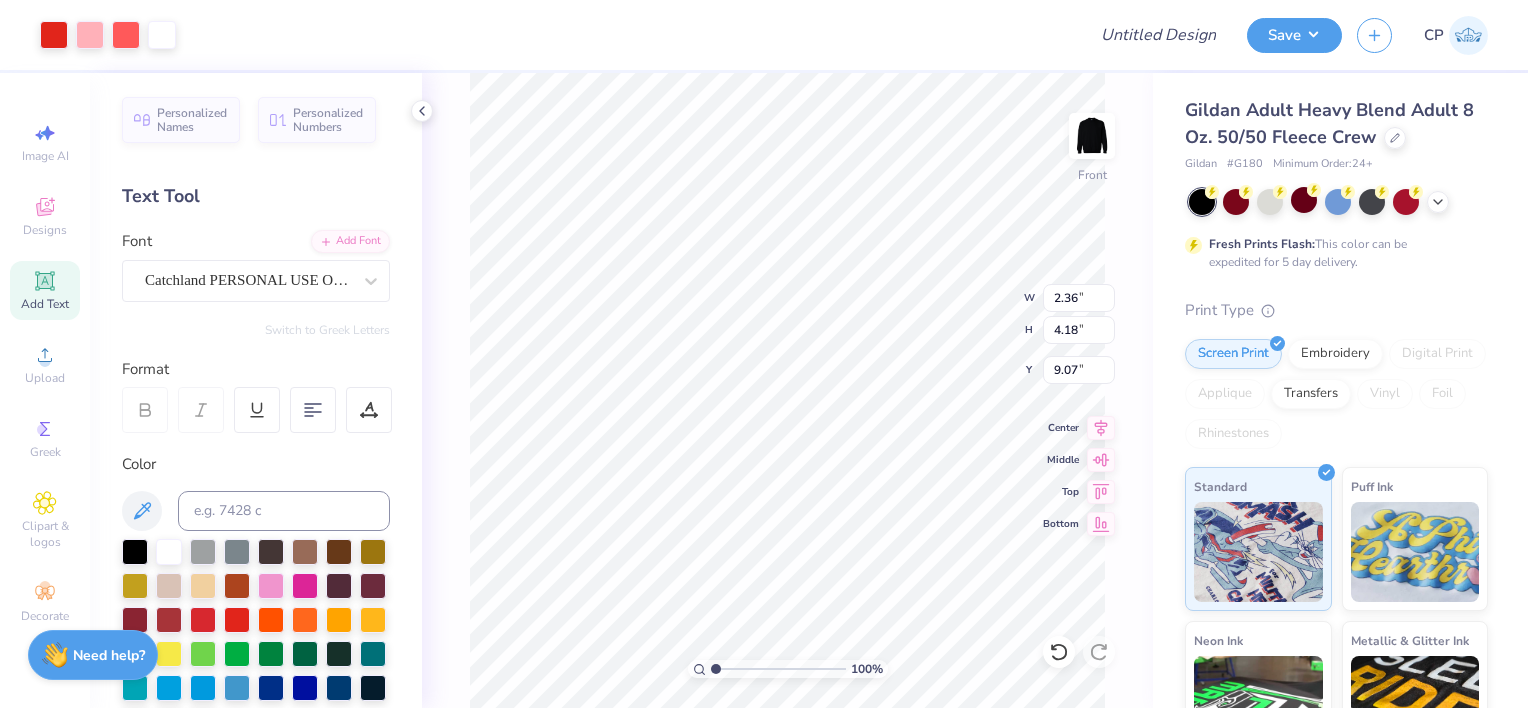 type on "9.07" 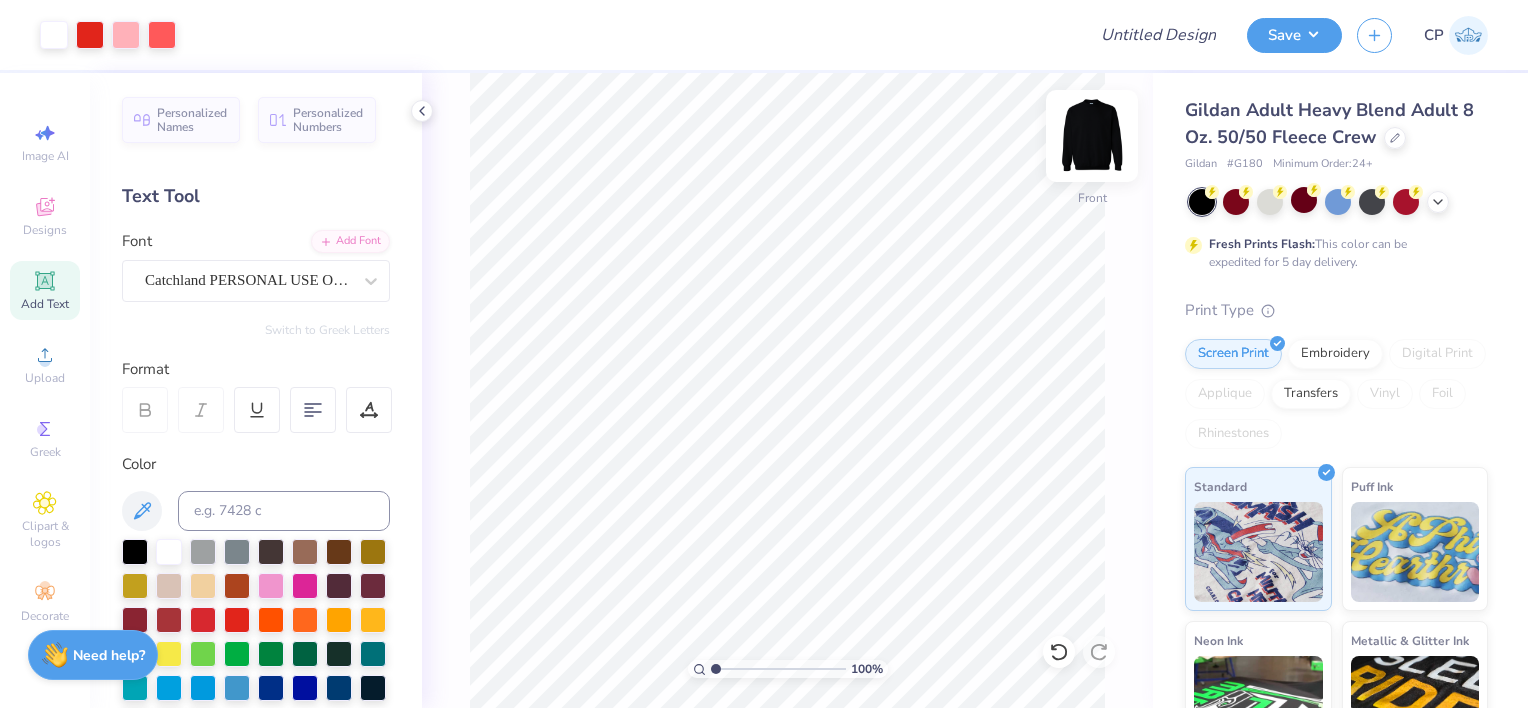 click at bounding box center [1092, 136] 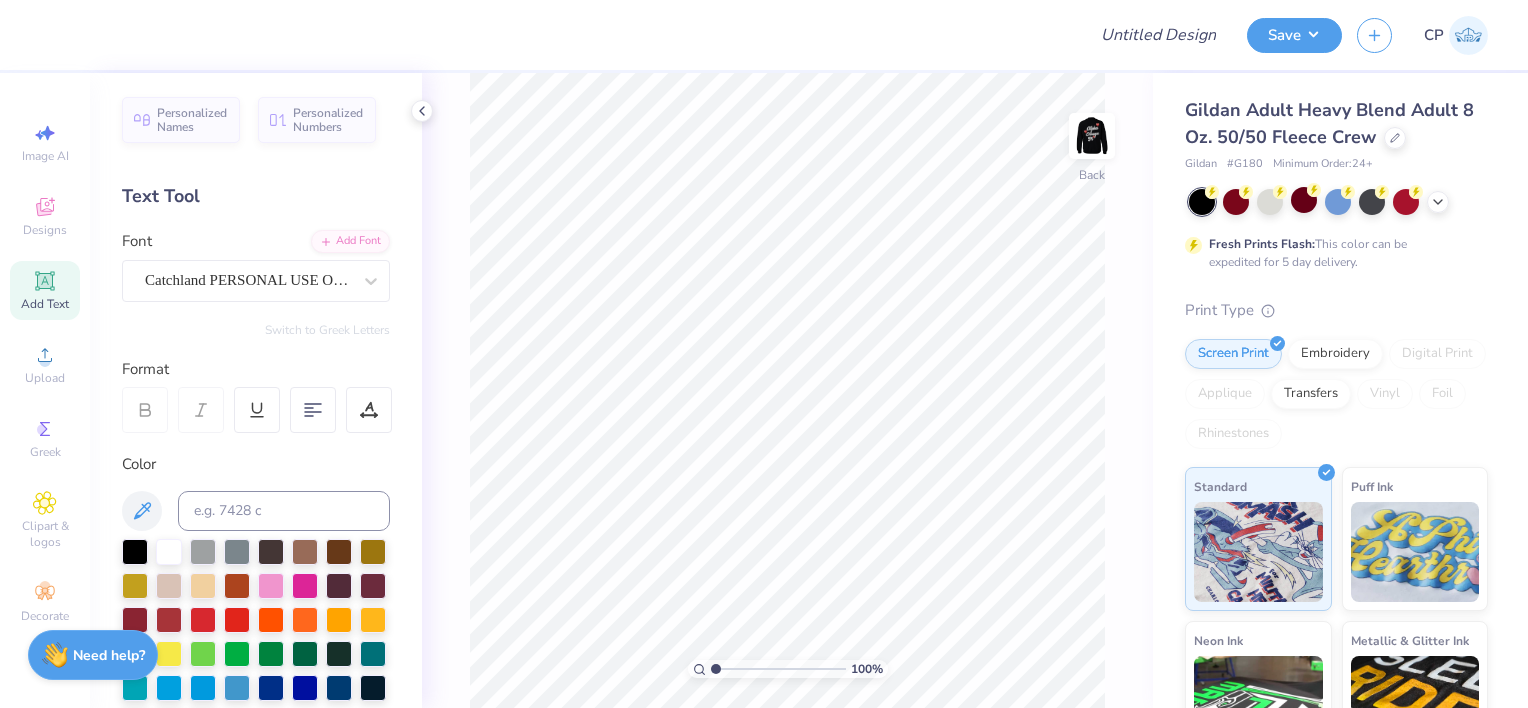 click at bounding box center [1092, 136] 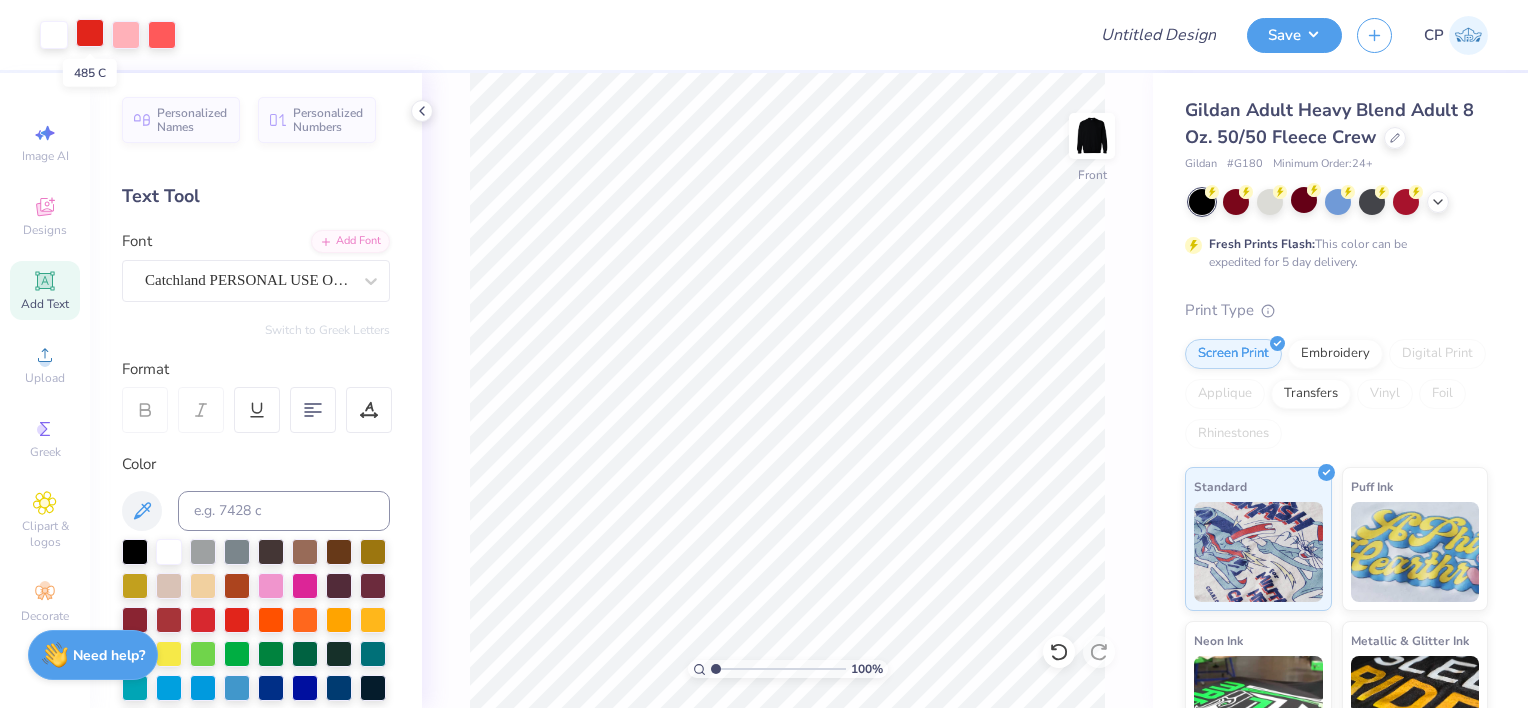 click at bounding box center [90, 33] 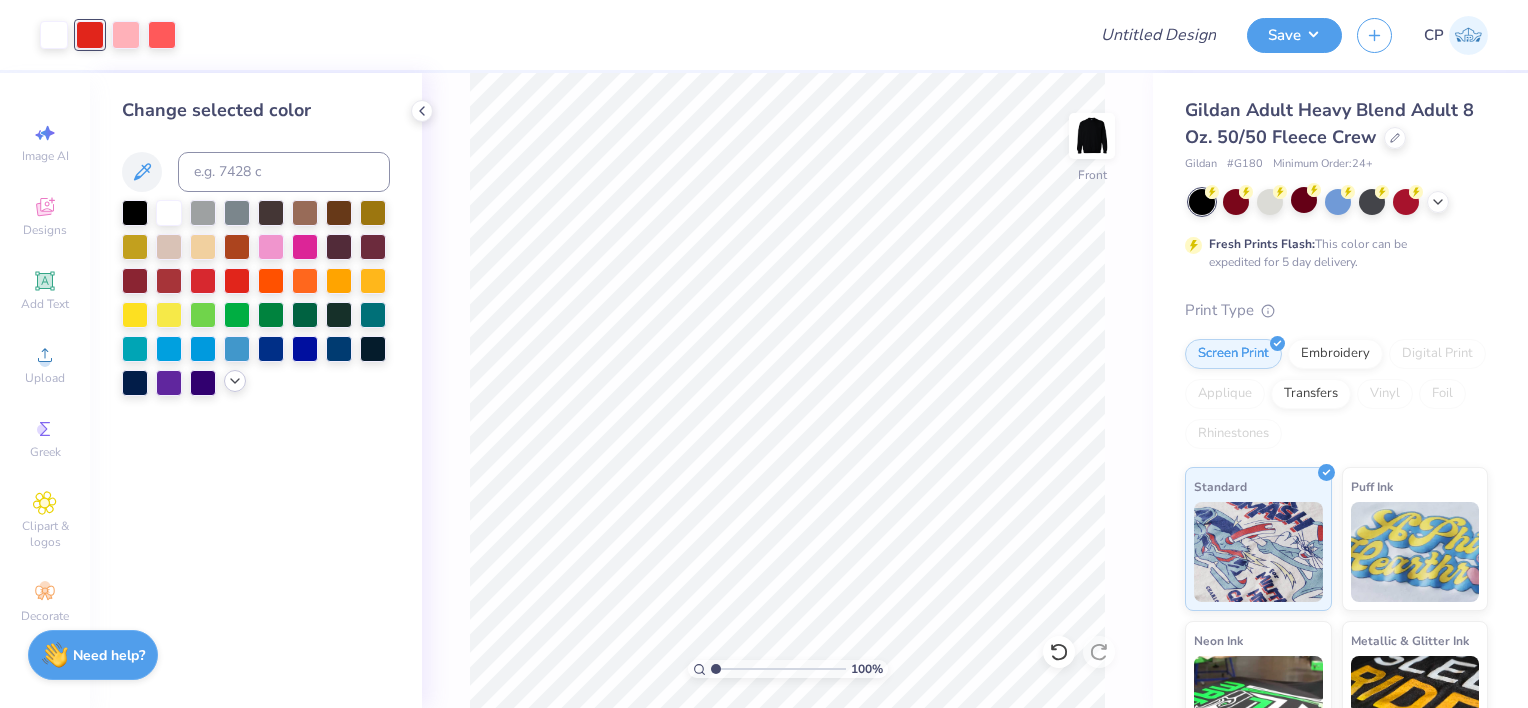 click 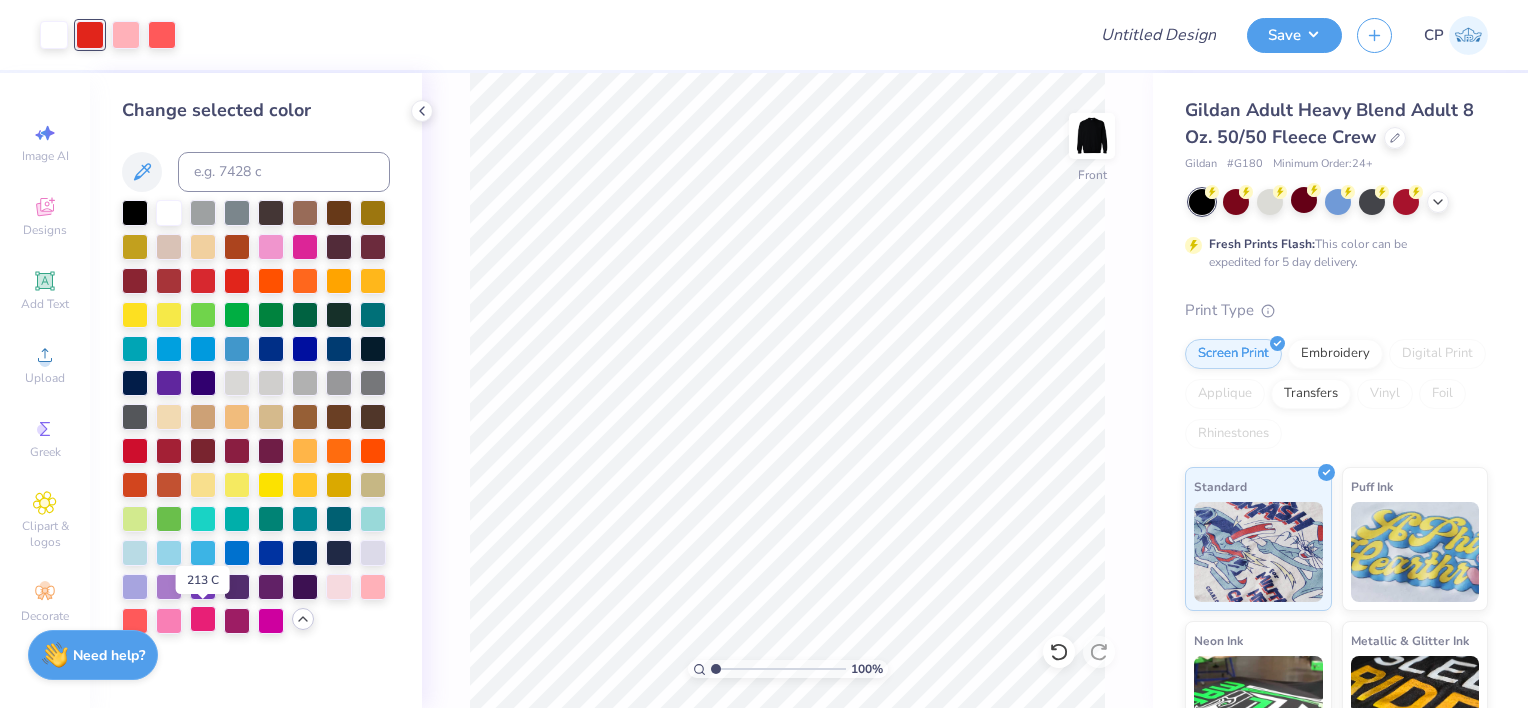 click at bounding box center [203, 619] 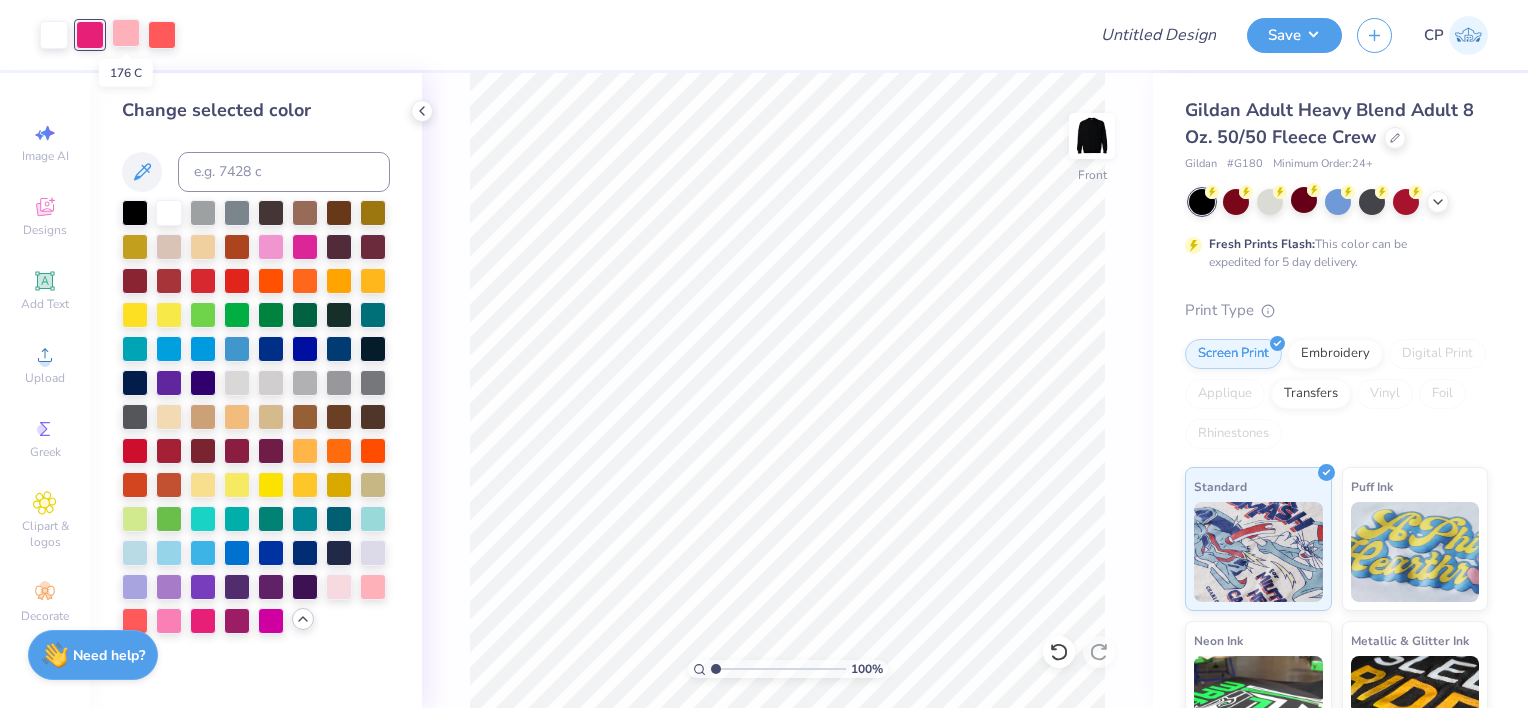 click at bounding box center (126, 33) 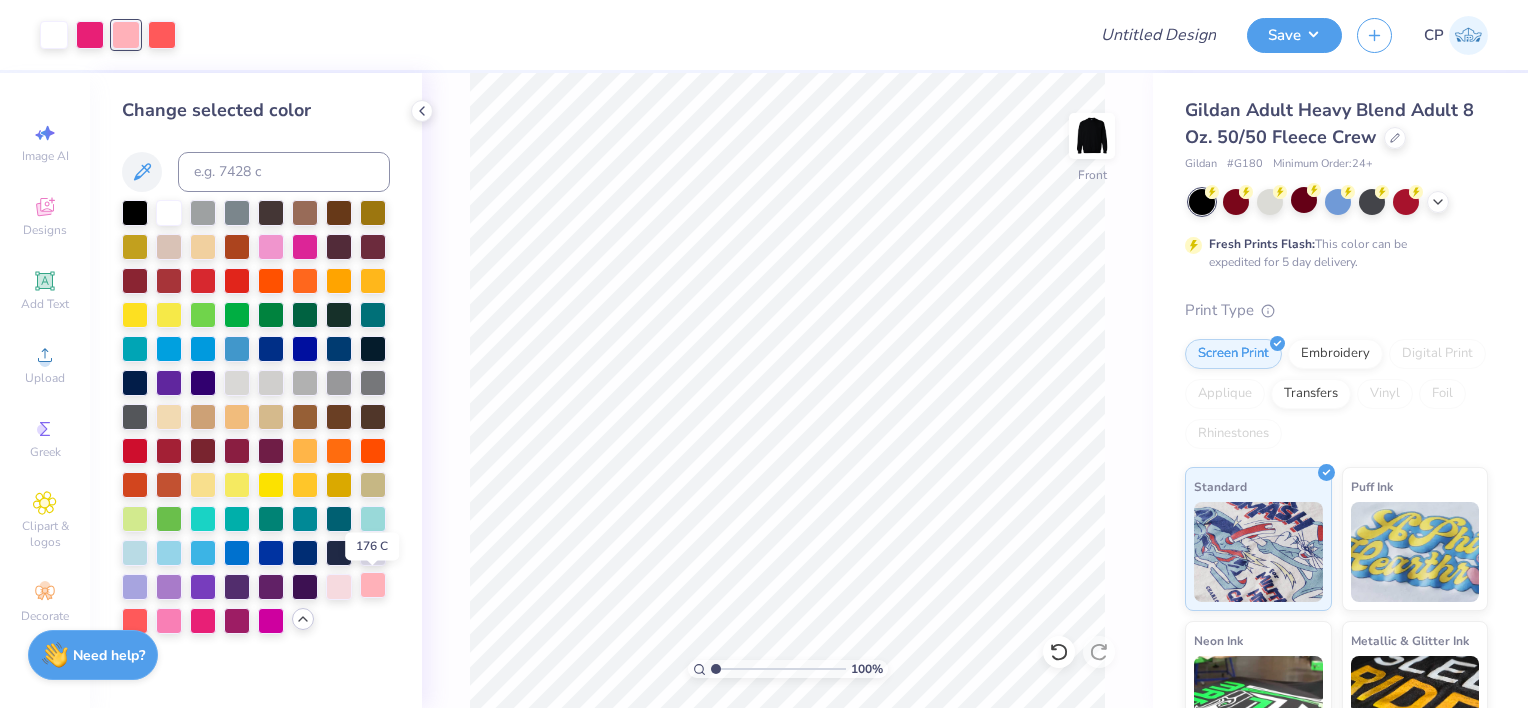 click at bounding box center (373, 585) 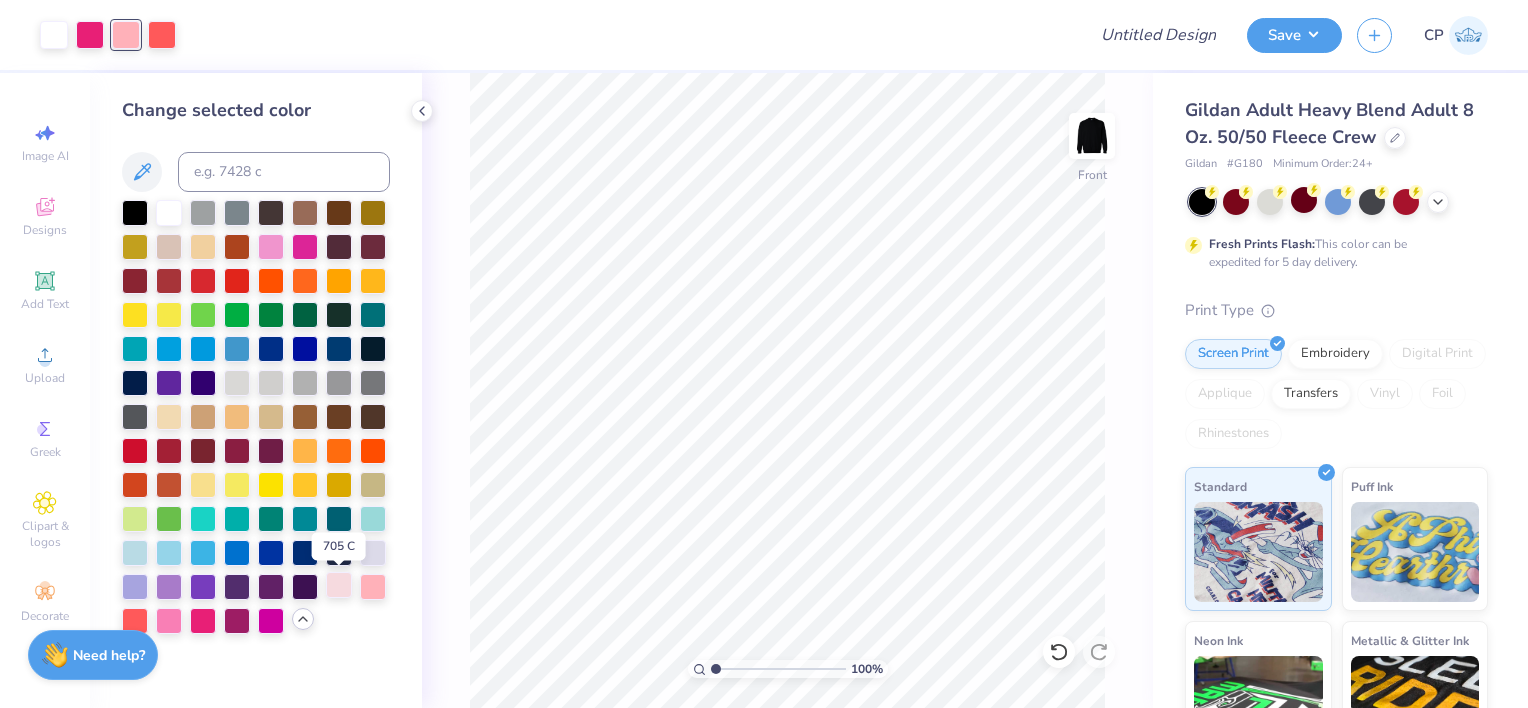 click at bounding box center [339, 585] 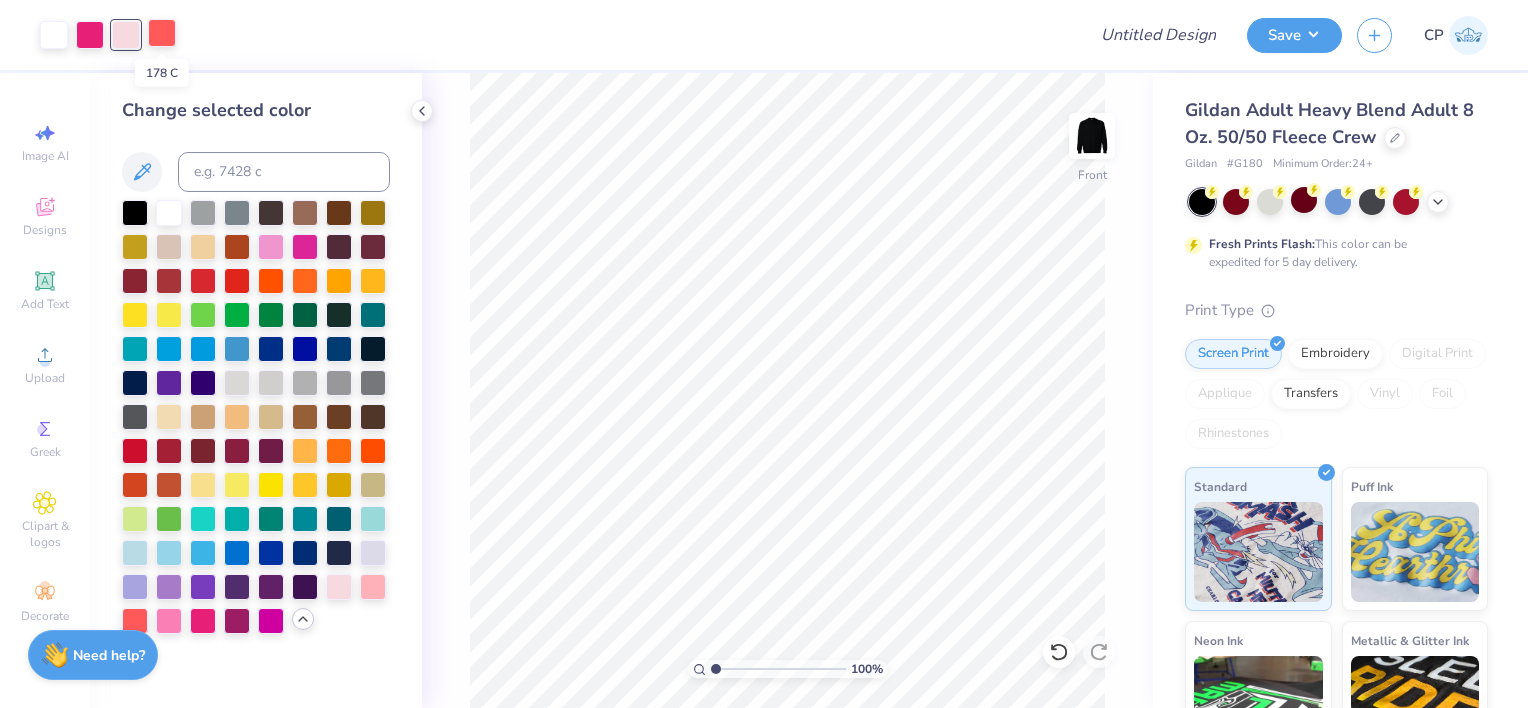 click at bounding box center [162, 33] 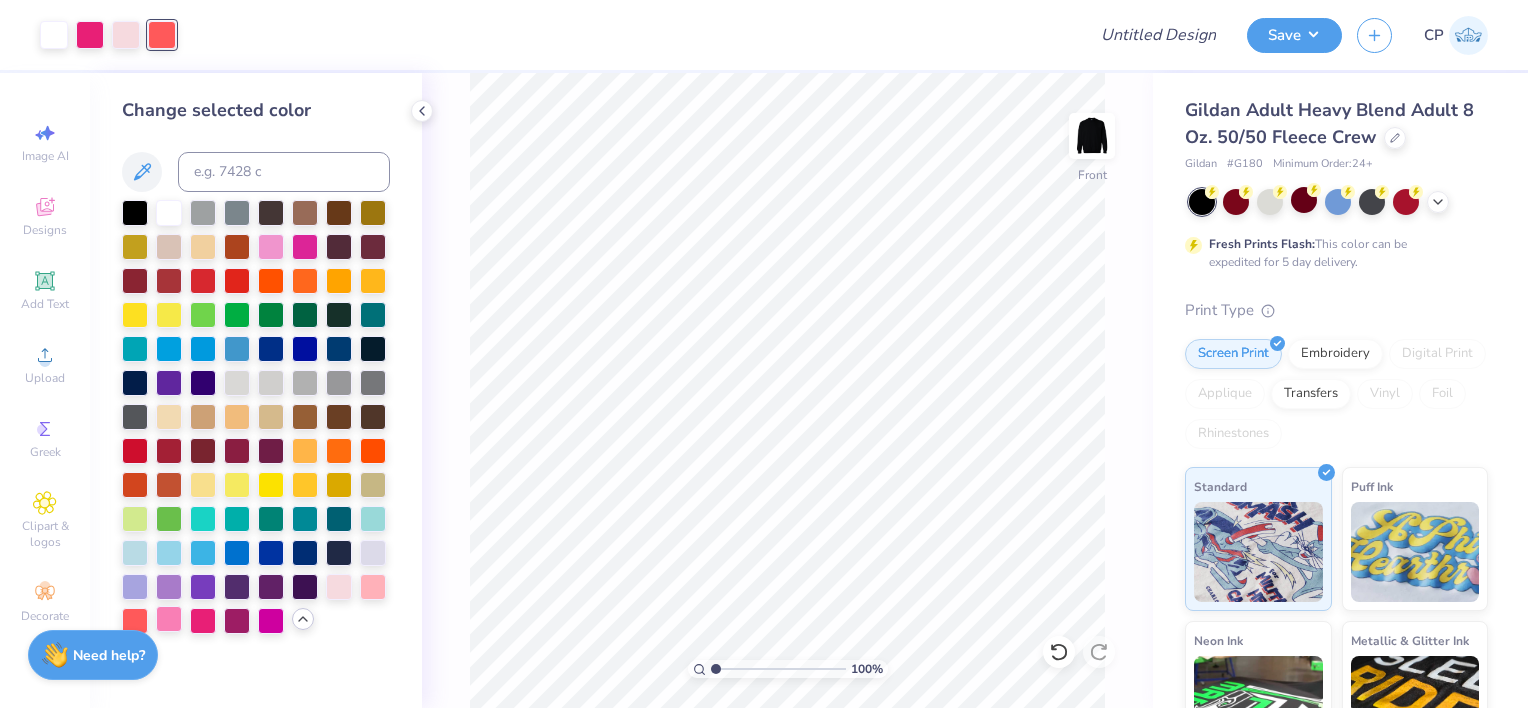 click at bounding box center [169, 619] 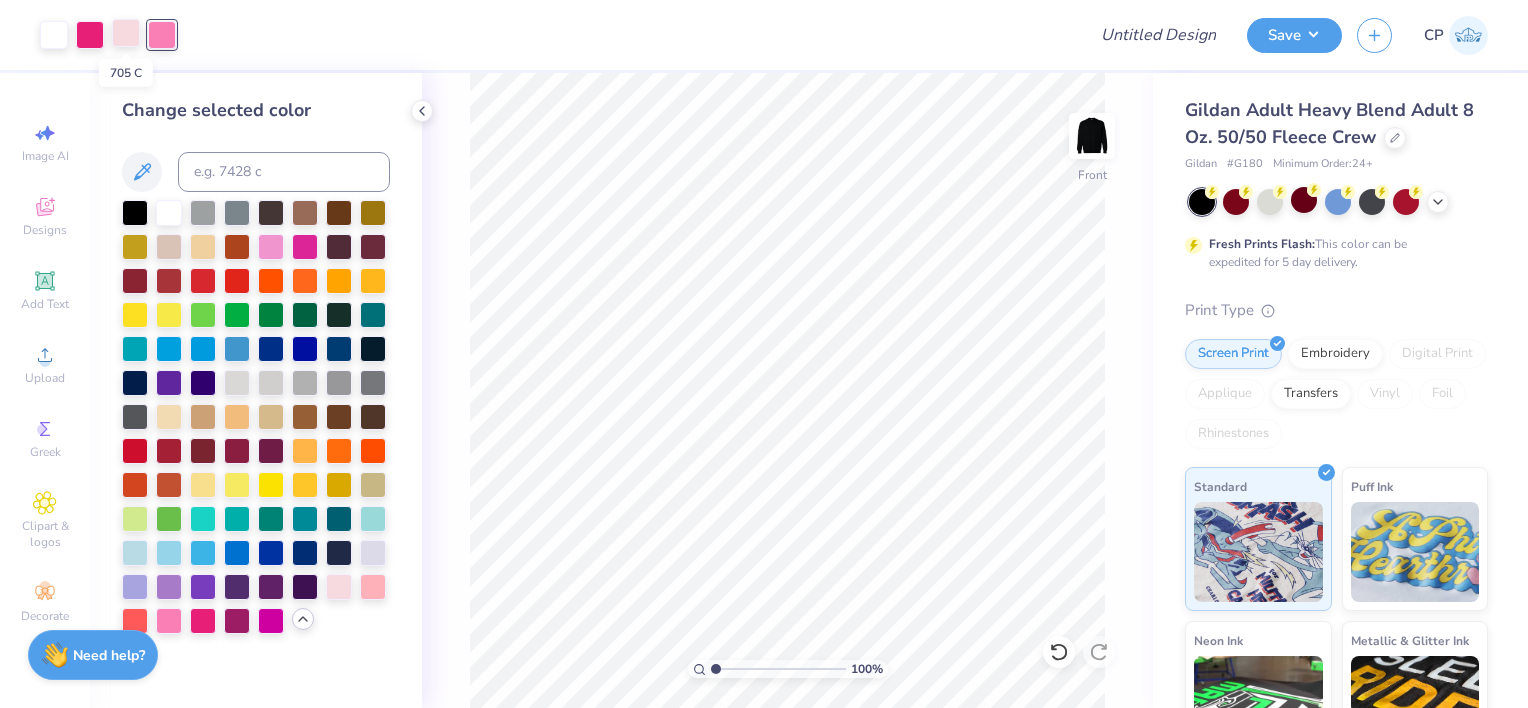 click at bounding box center [126, 33] 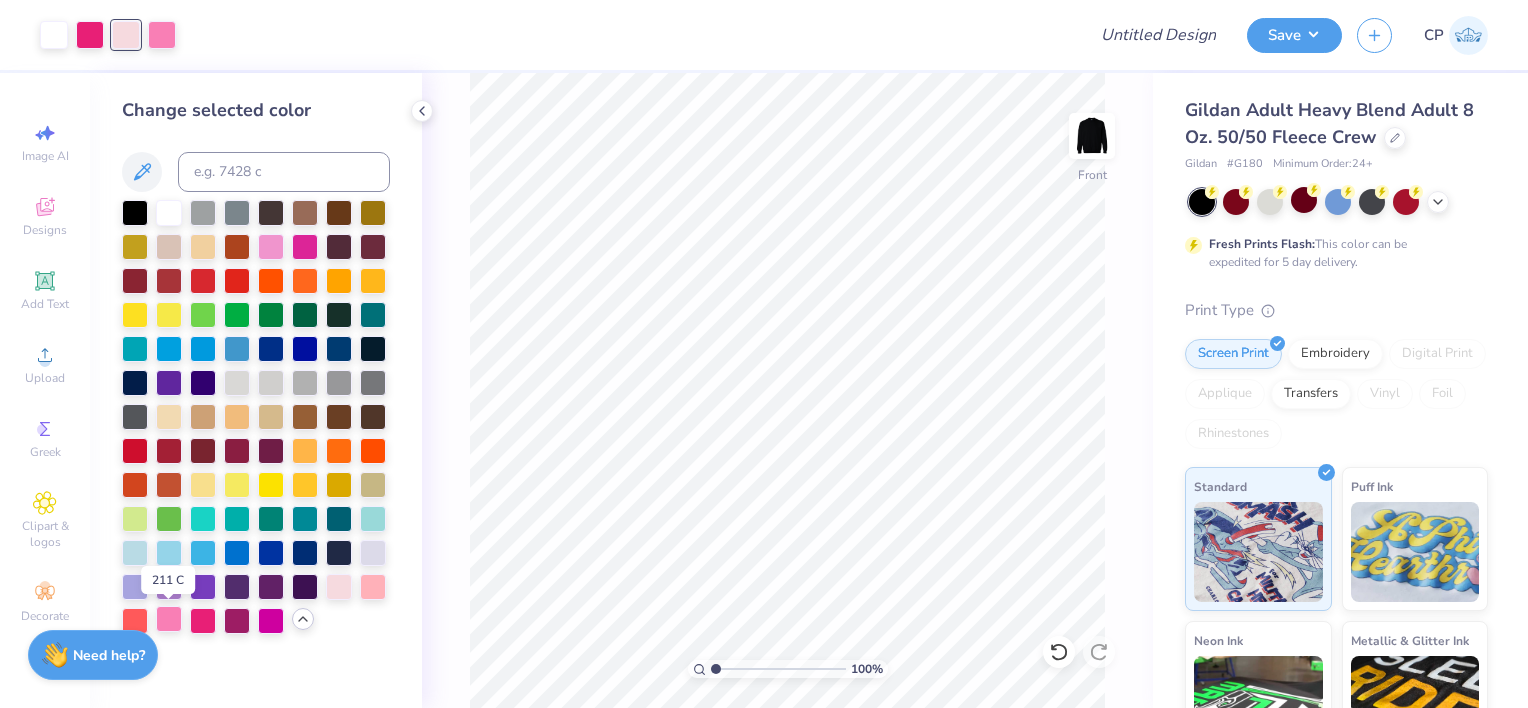 click at bounding box center [169, 619] 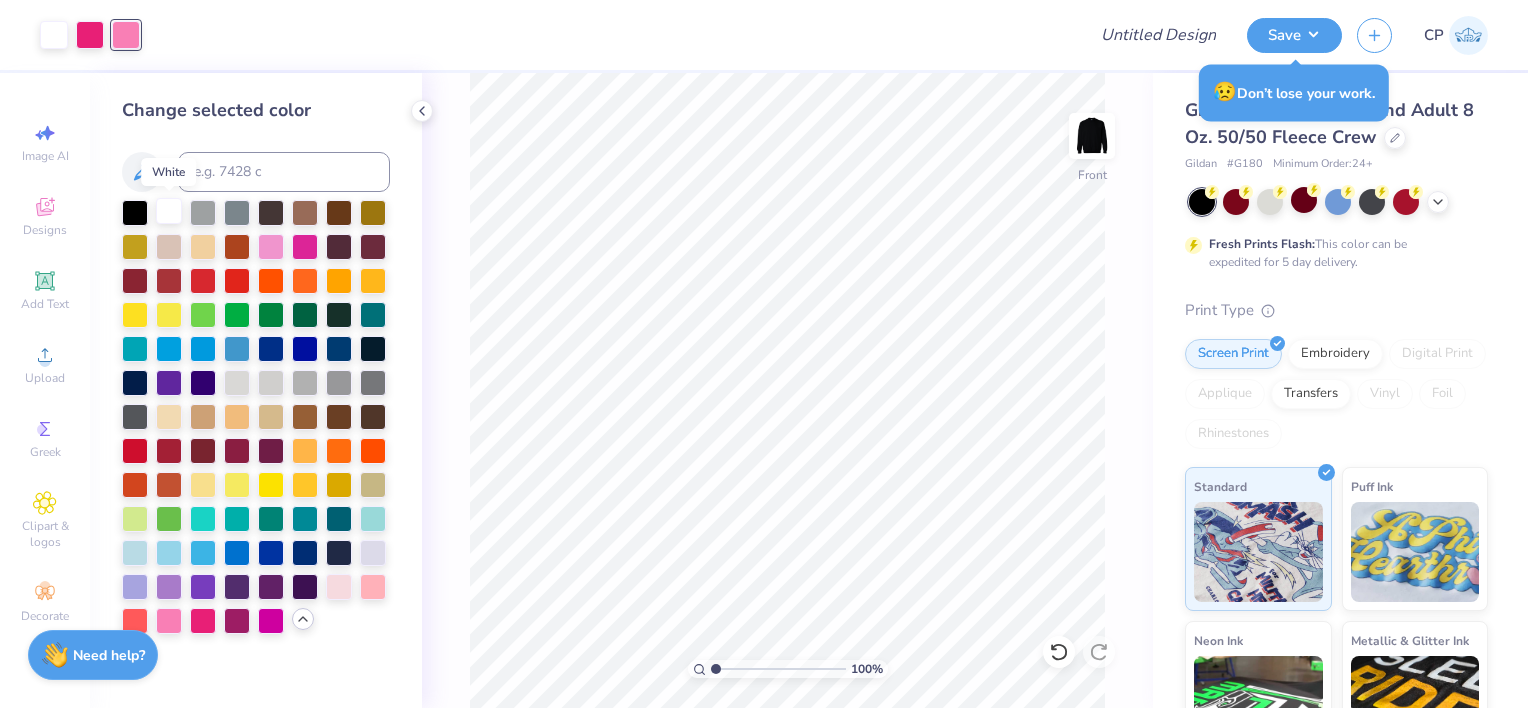 click at bounding box center (169, 211) 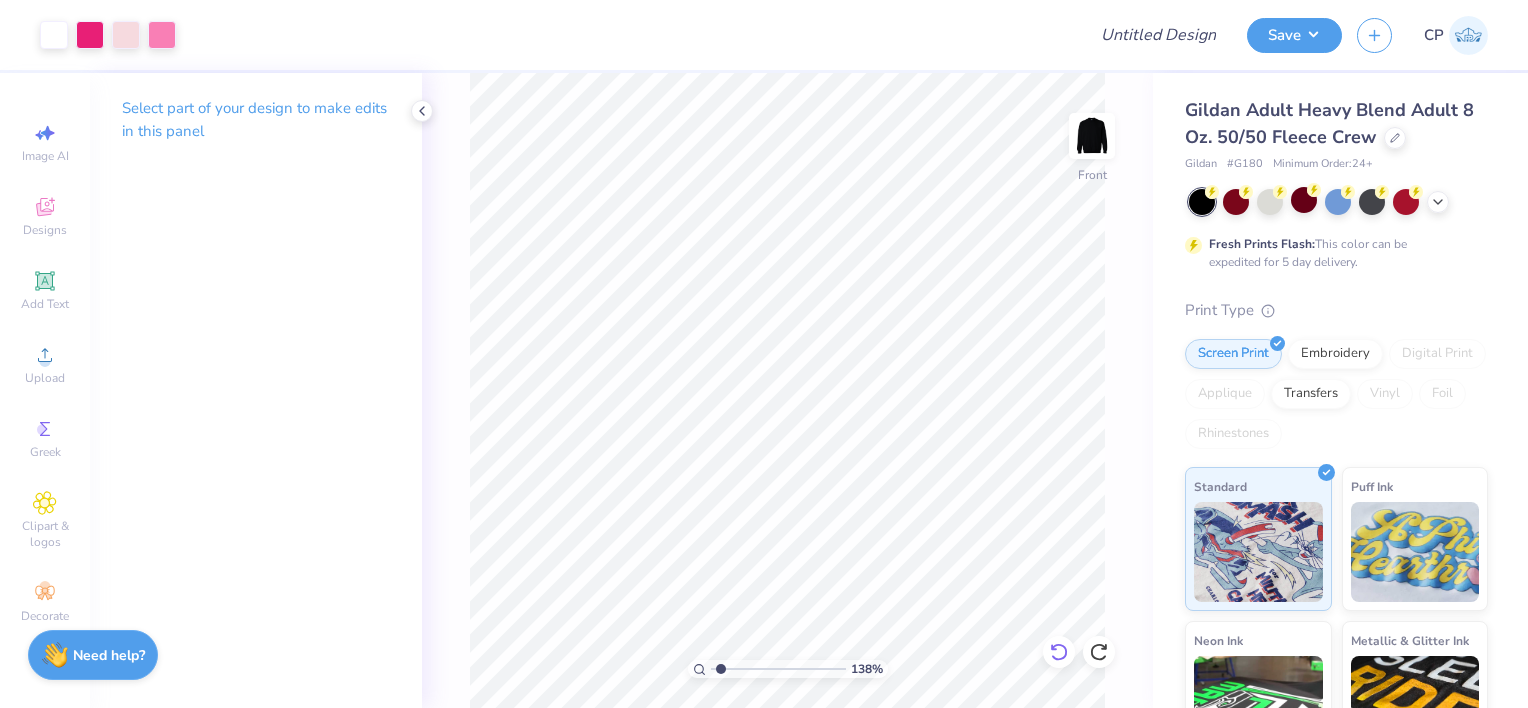 click 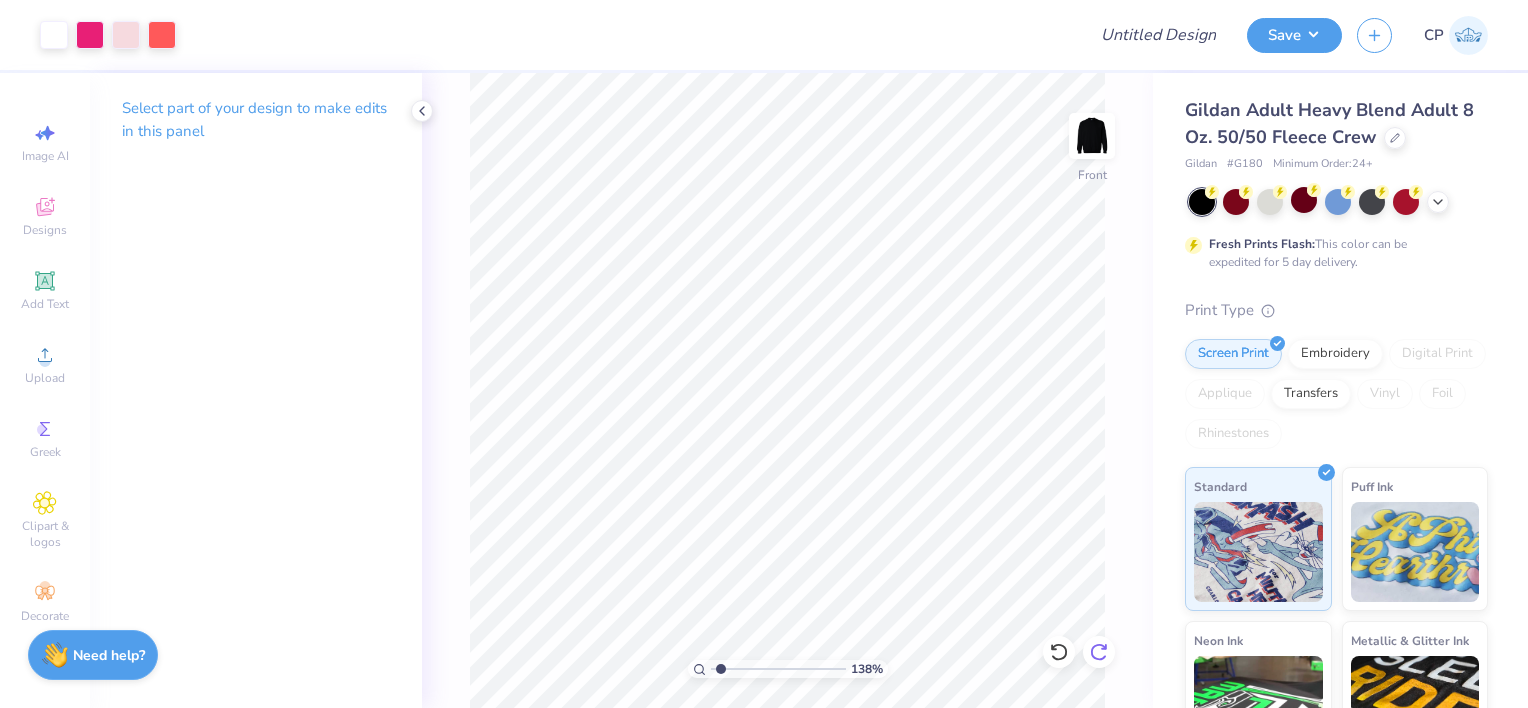 click 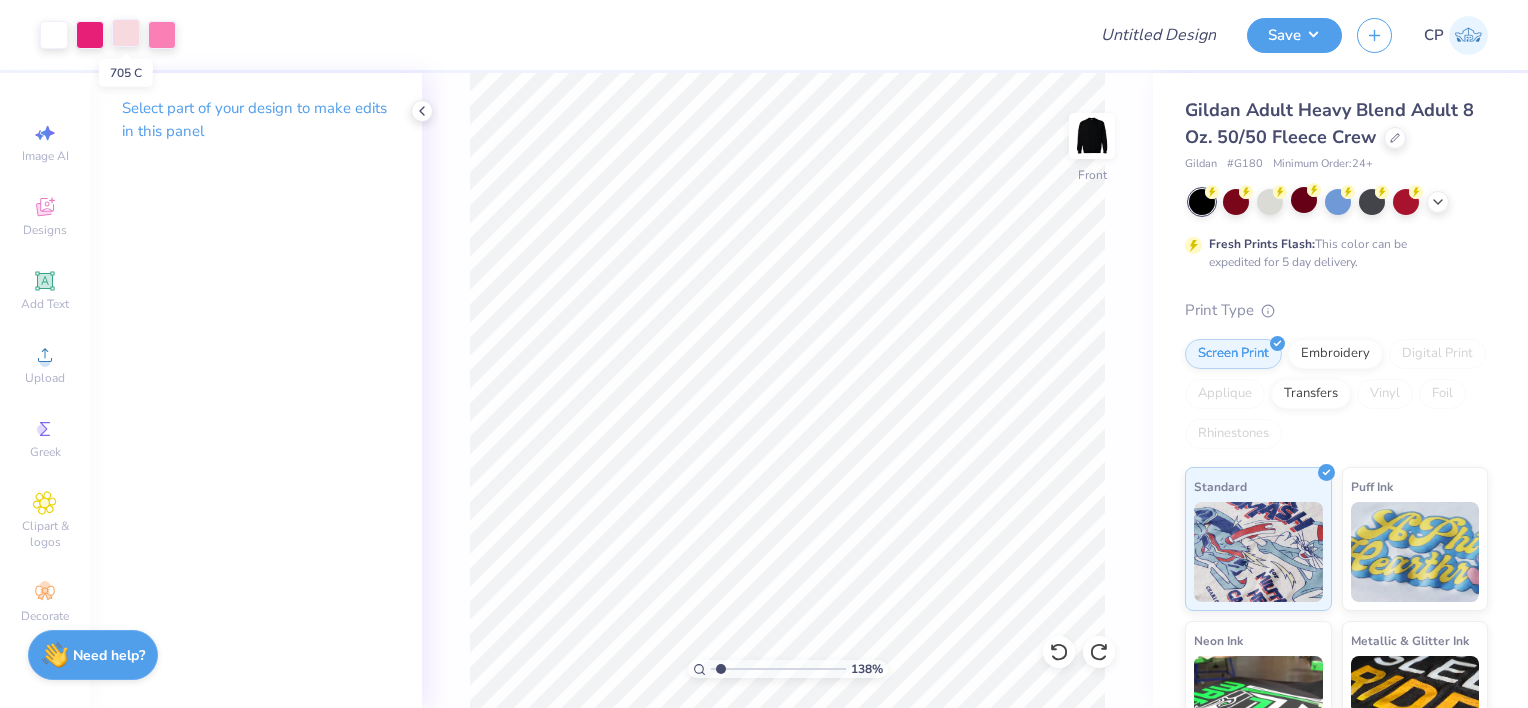 click at bounding box center [126, 33] 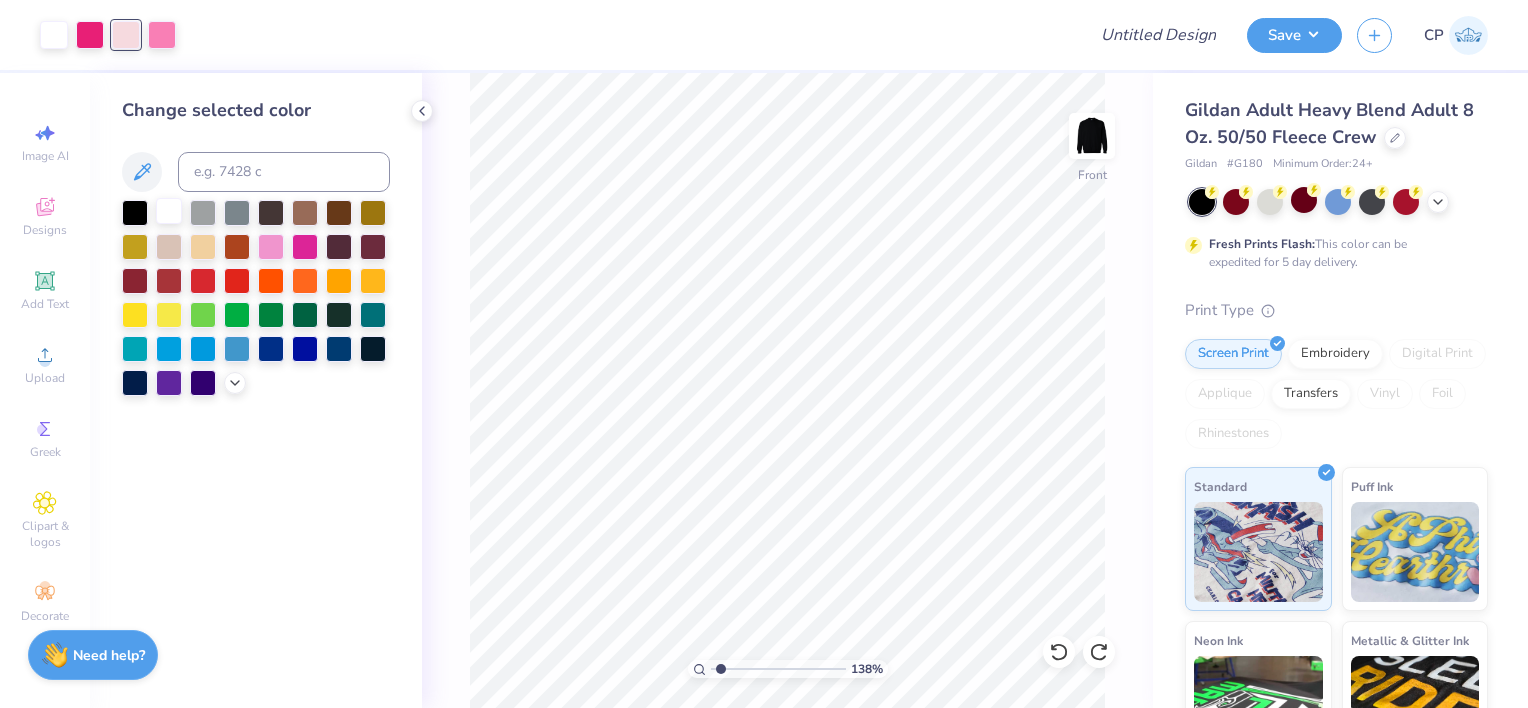 click at bounding box center (169, 211) 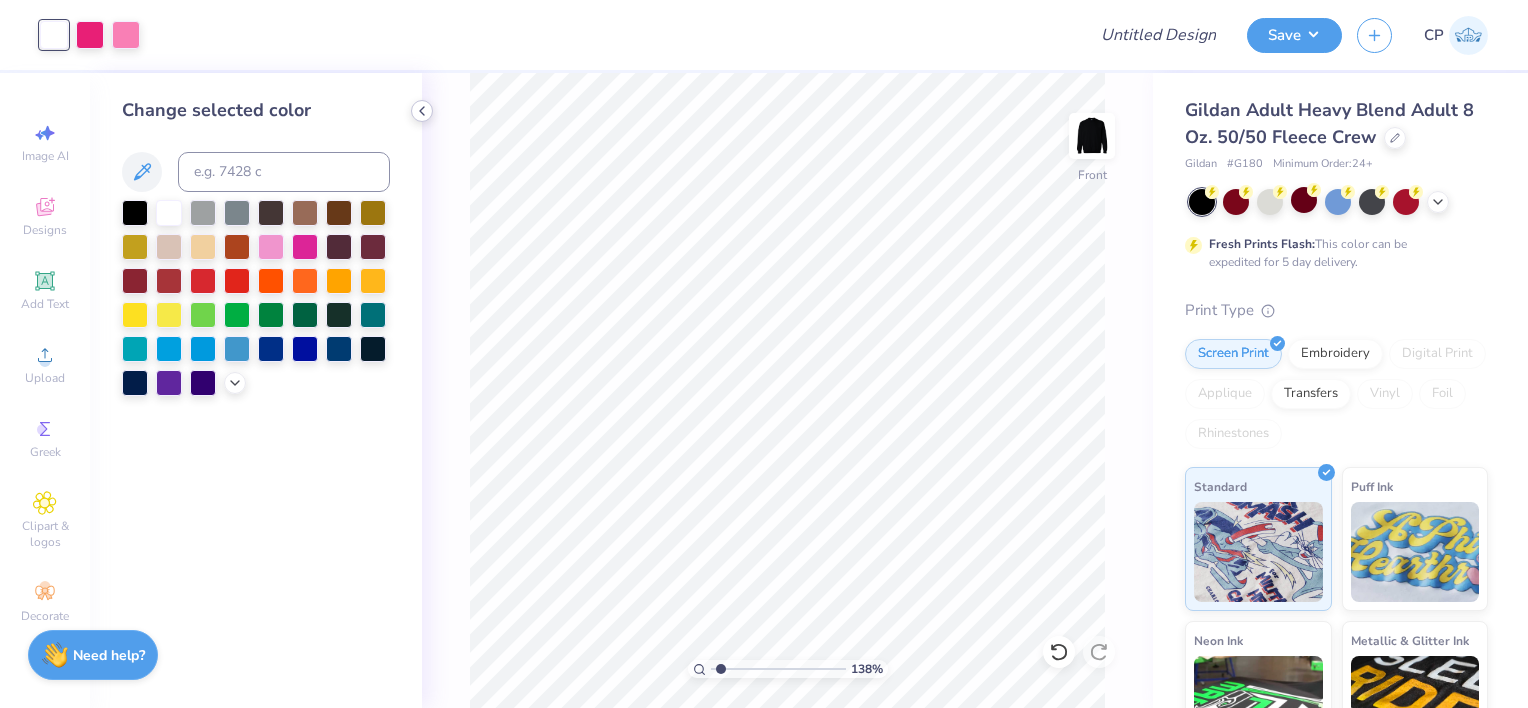 click 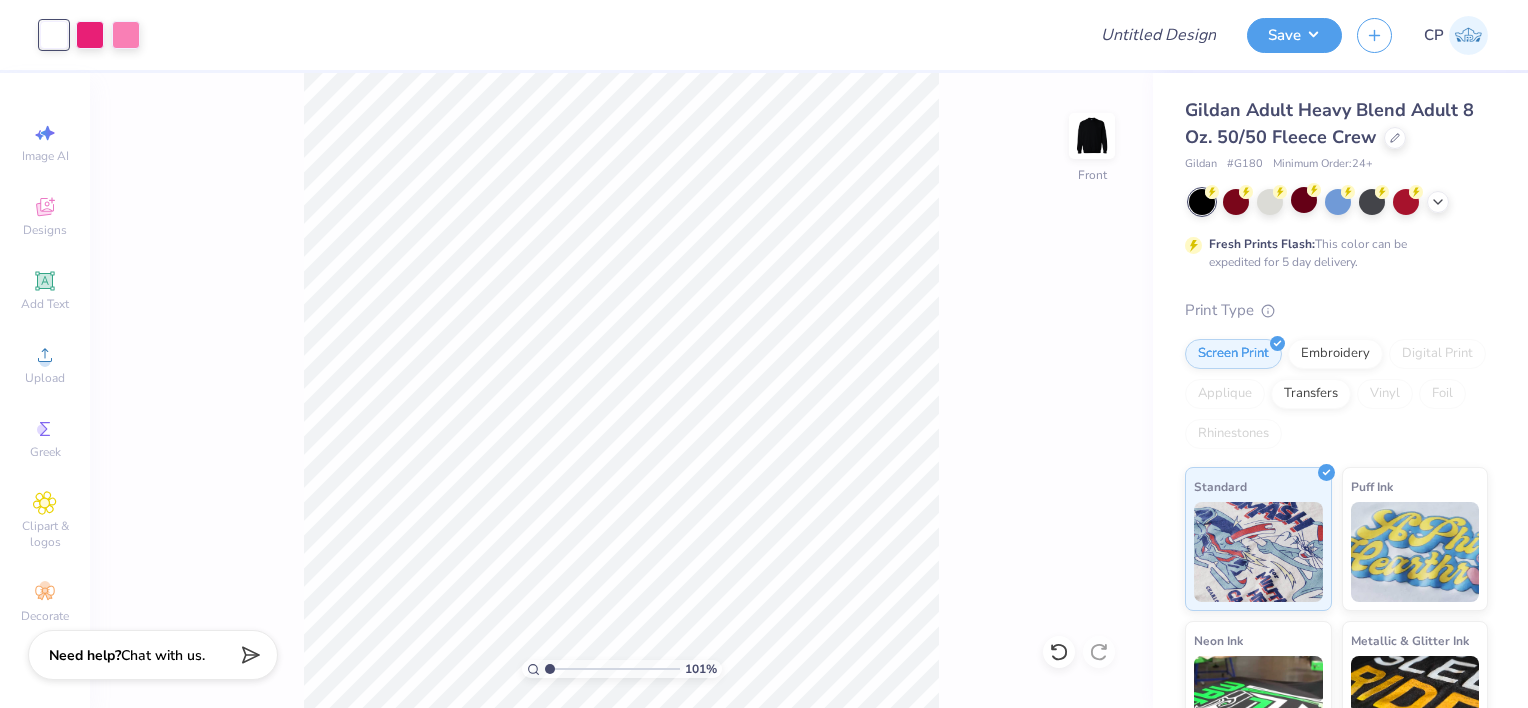 type on "1" 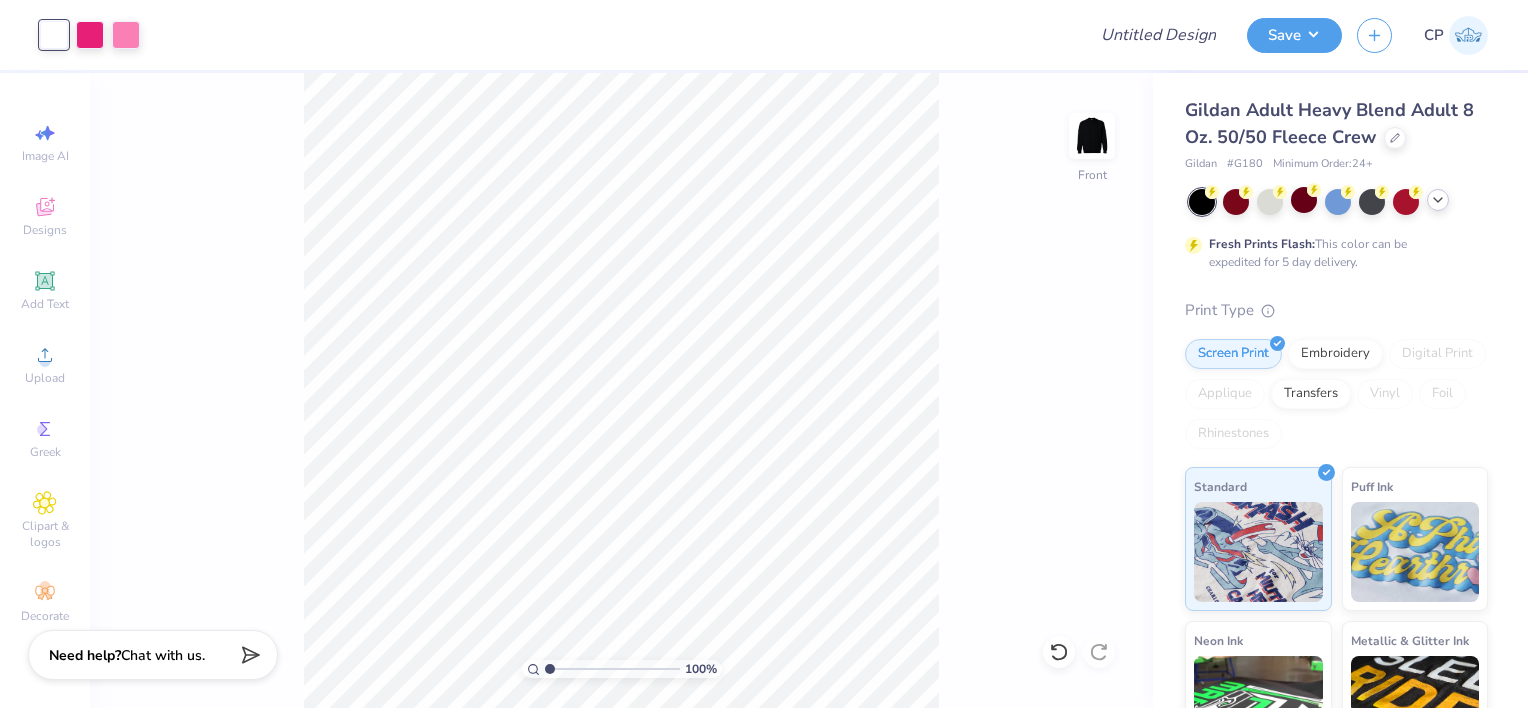 click at bounding box center [1438, 200] 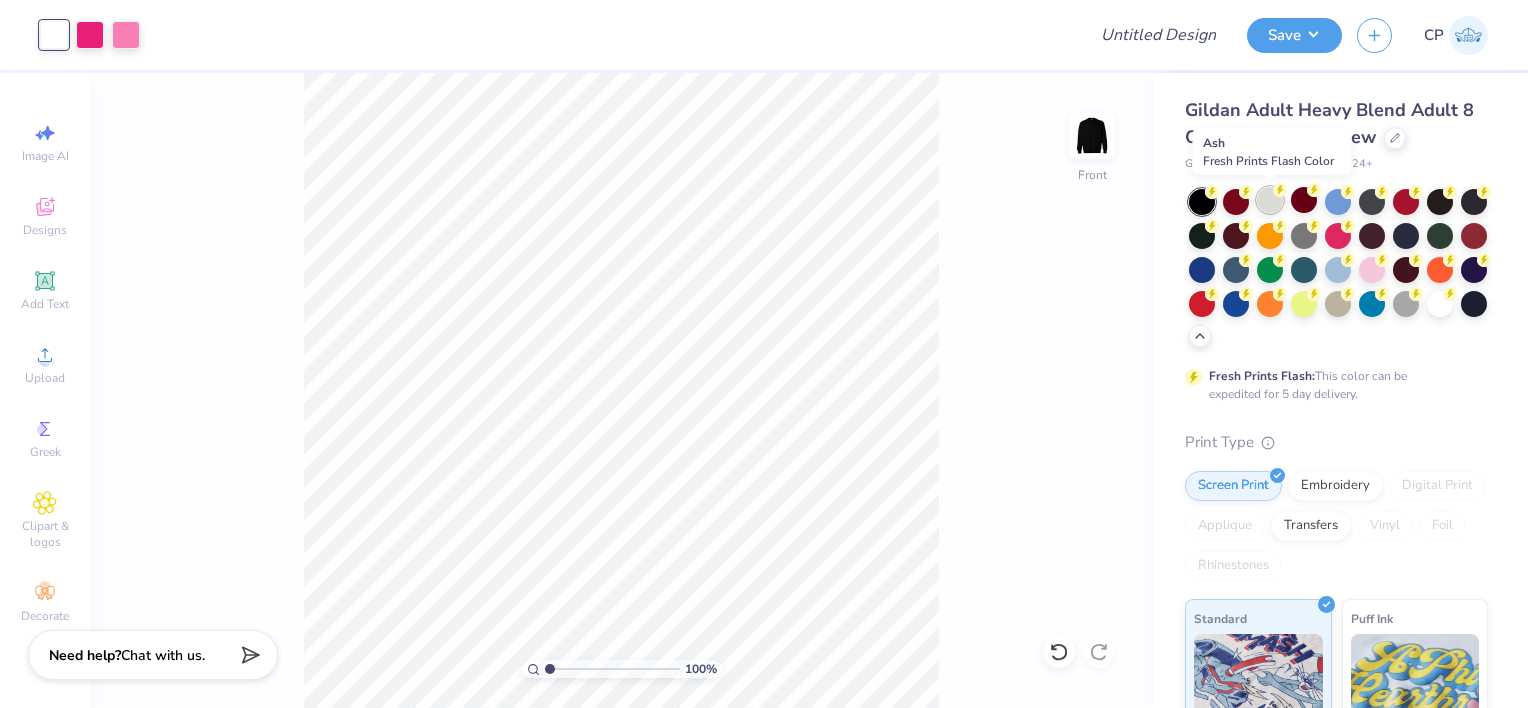 click at bounding box center [1270, 200] 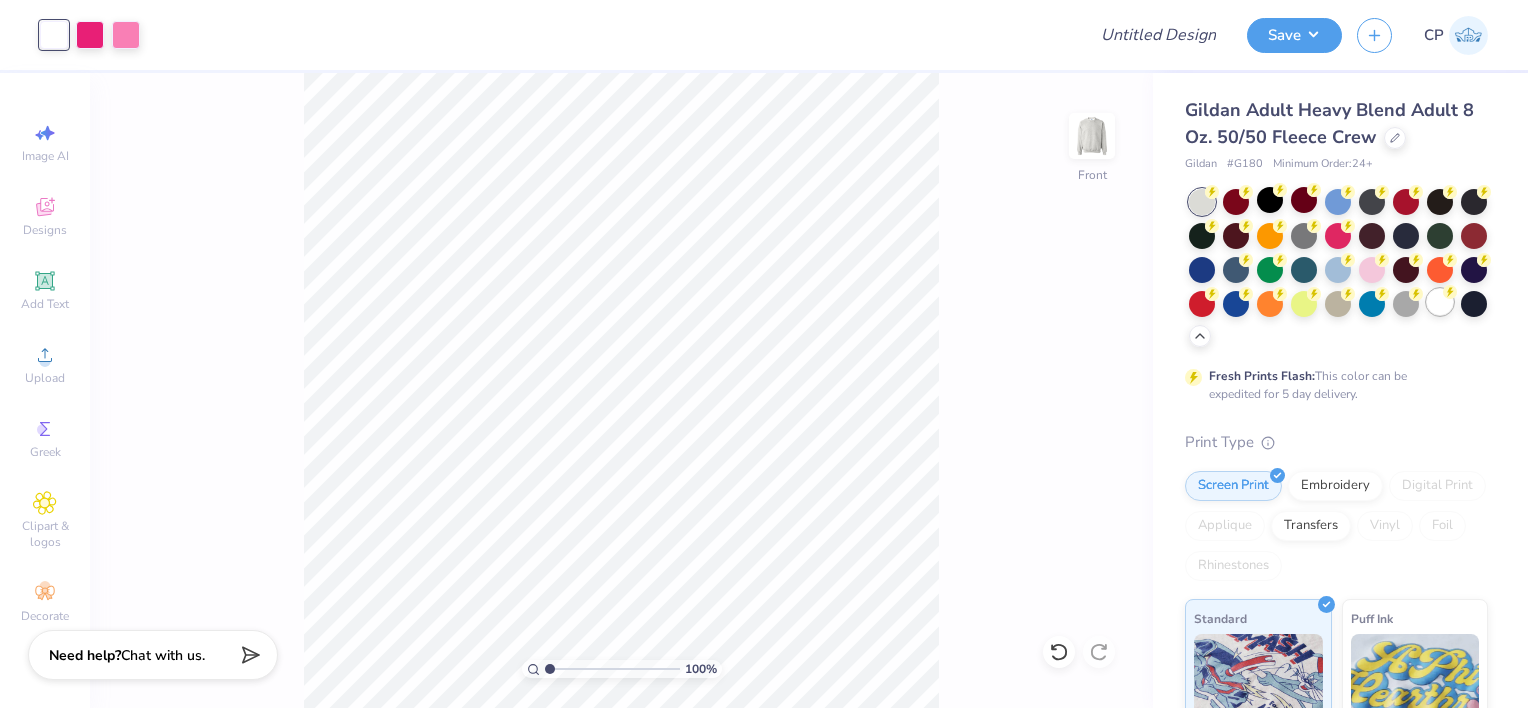click at bounding box center [1440, 302] 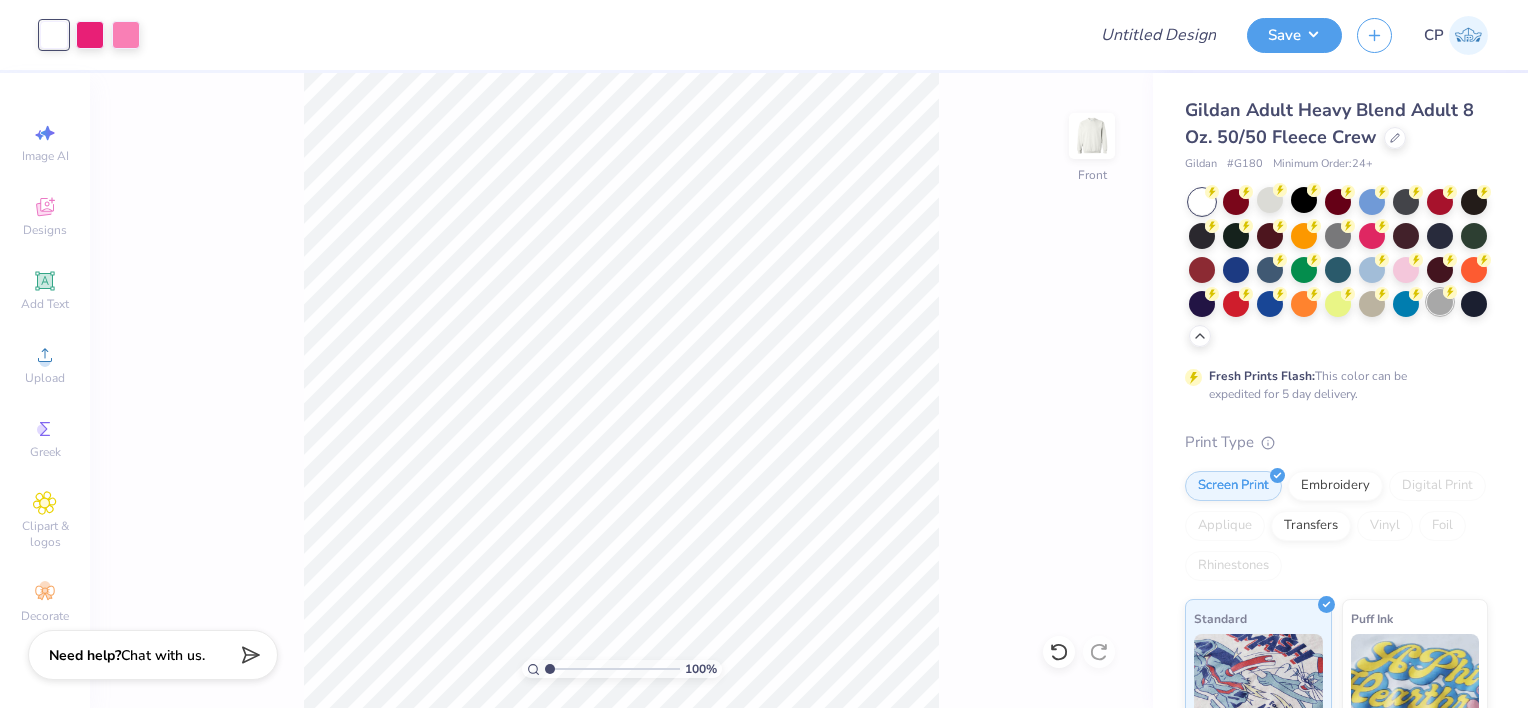 click at bounding box center [1440, 302] 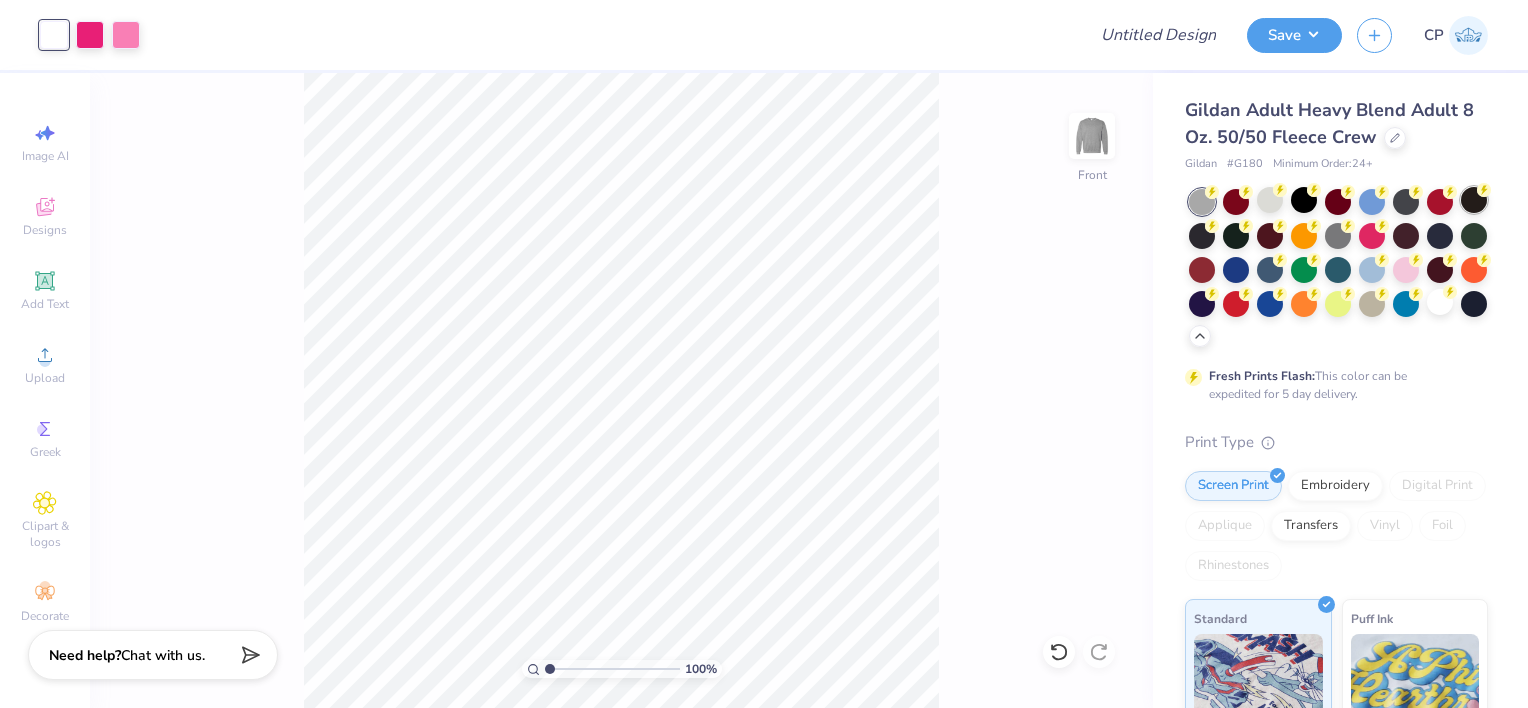 click at bounding box center (1474, 200) 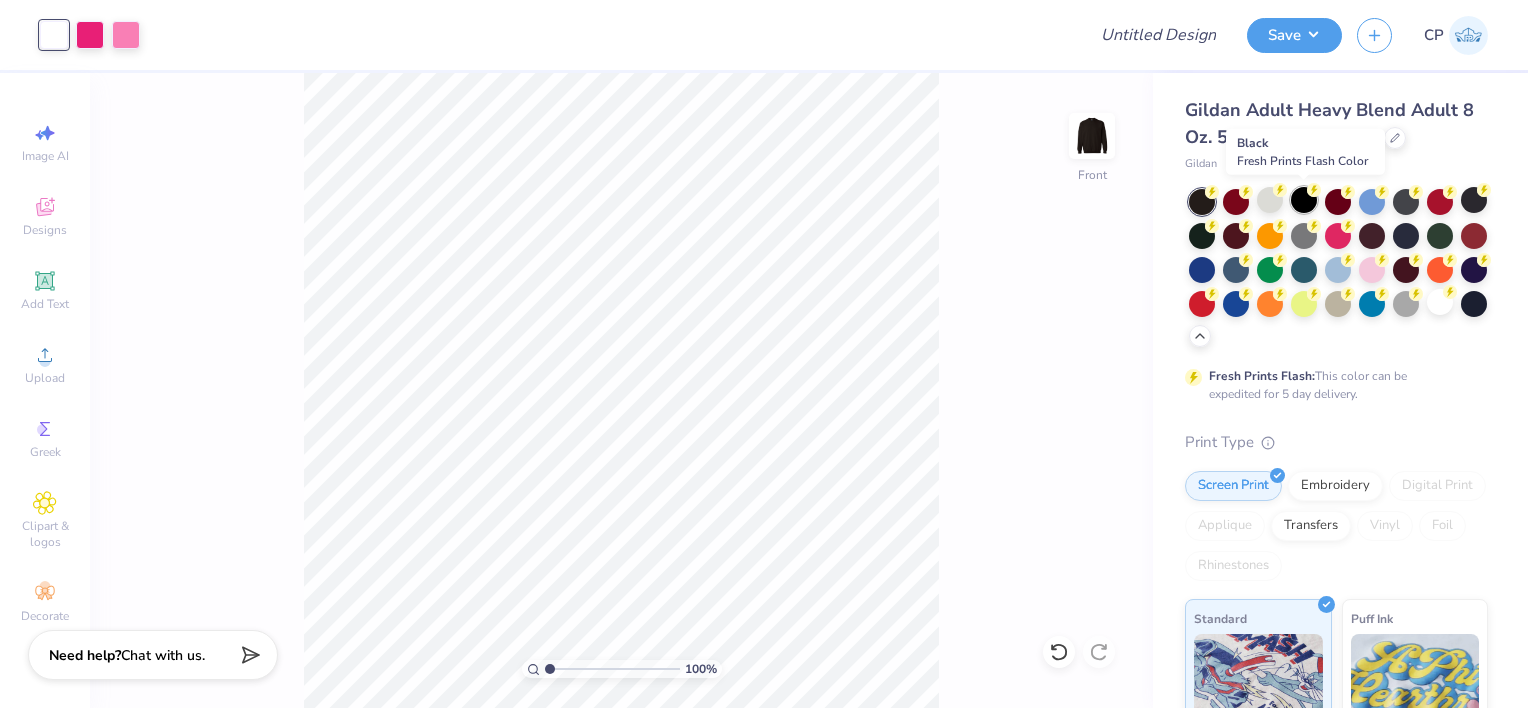 click at bounding box center (1304, 200) 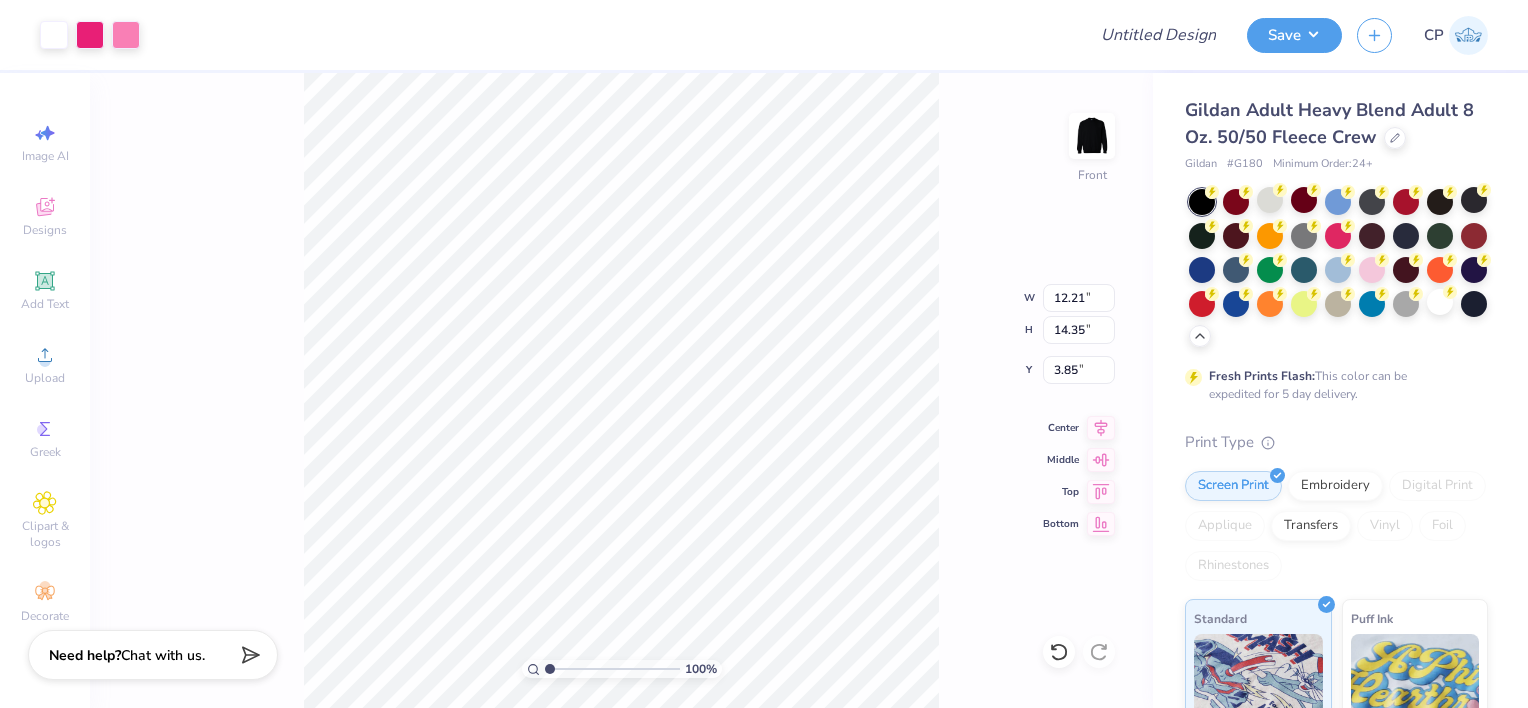 type on "3.85" 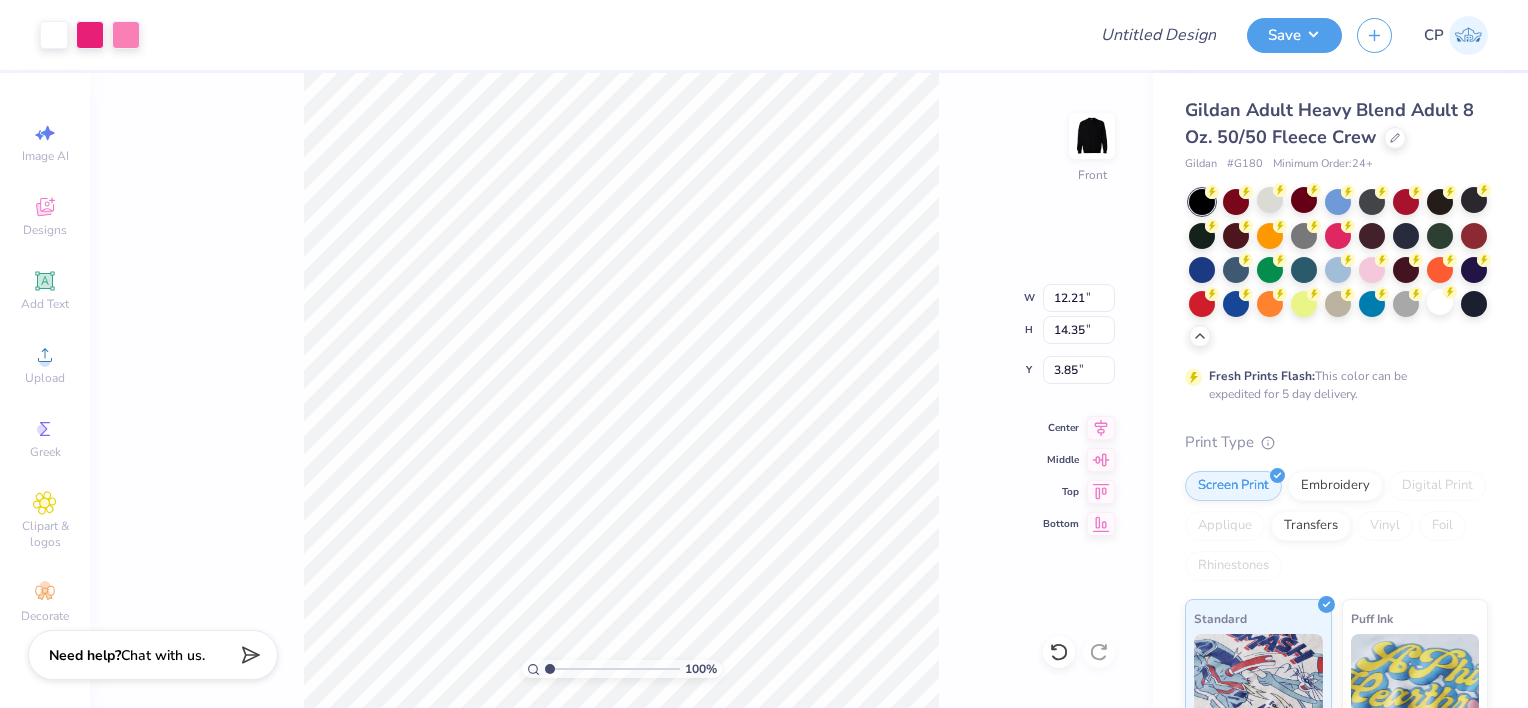 type on "12.73" 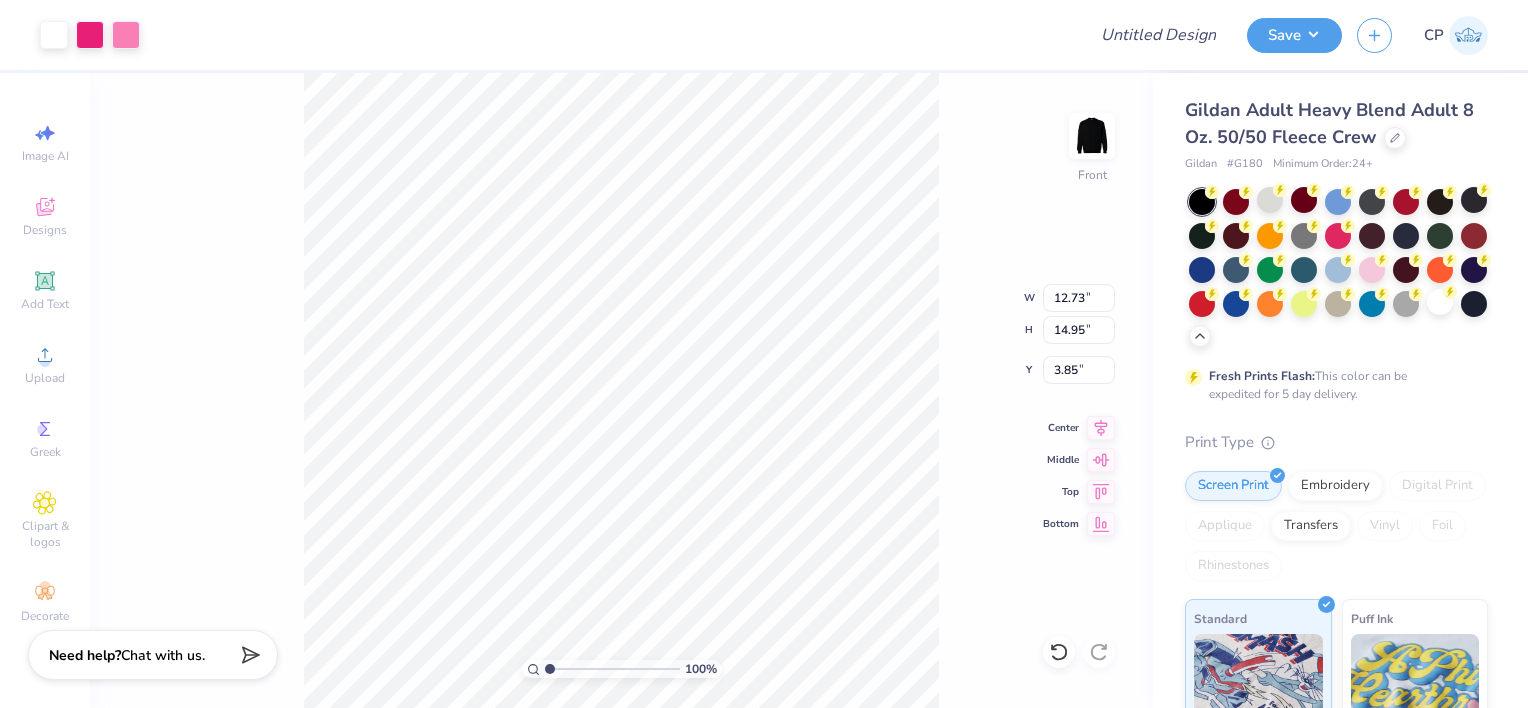 type on "3.81" 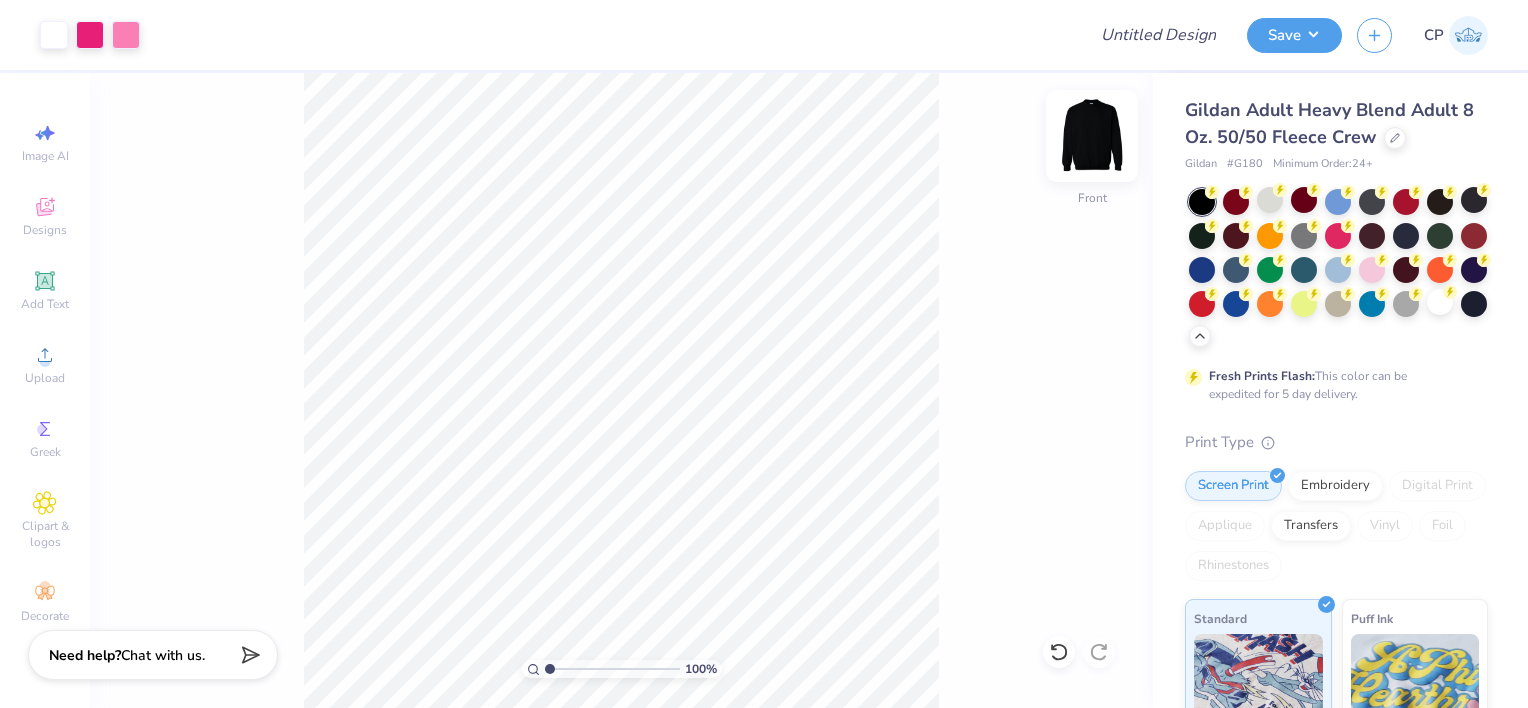 click at bounding box center [1092, 136] 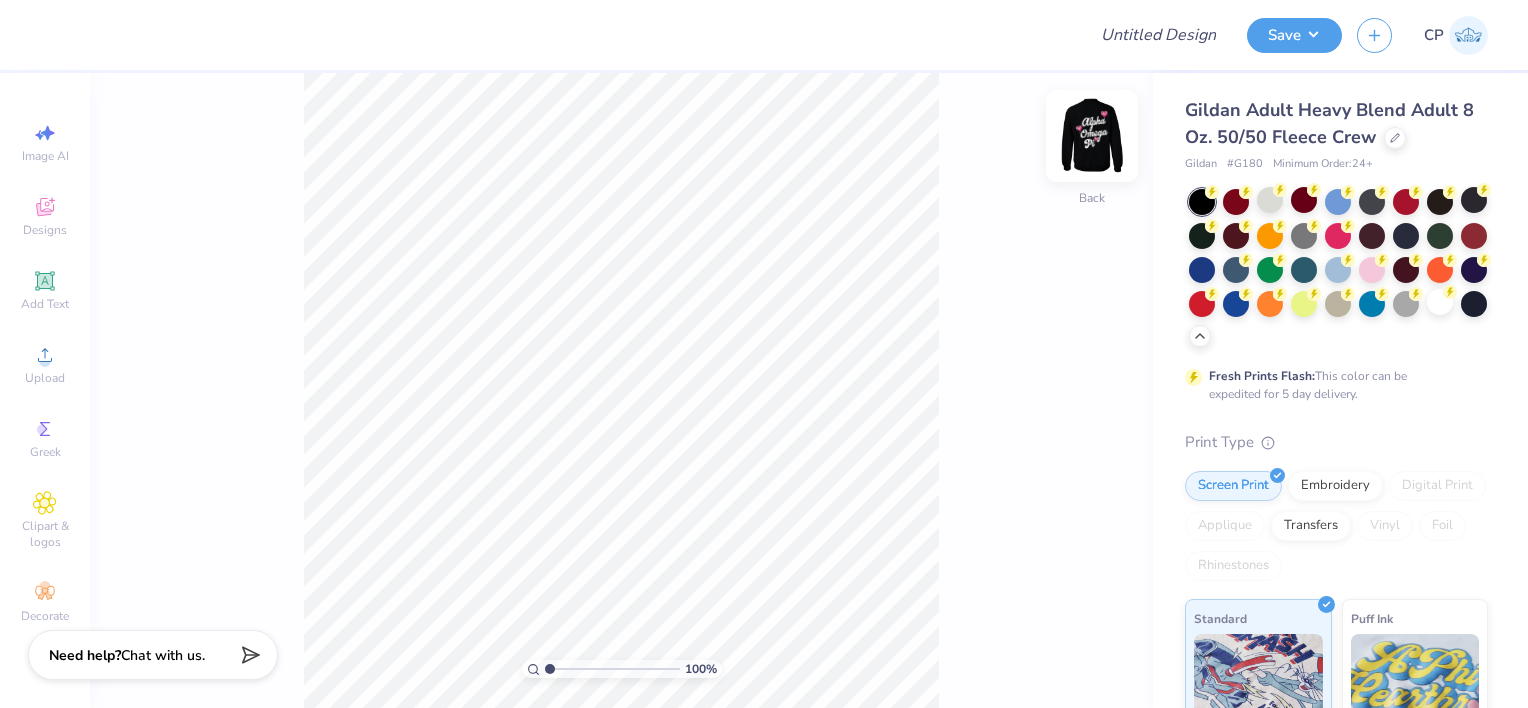 click at bounding box center (1092, 136) 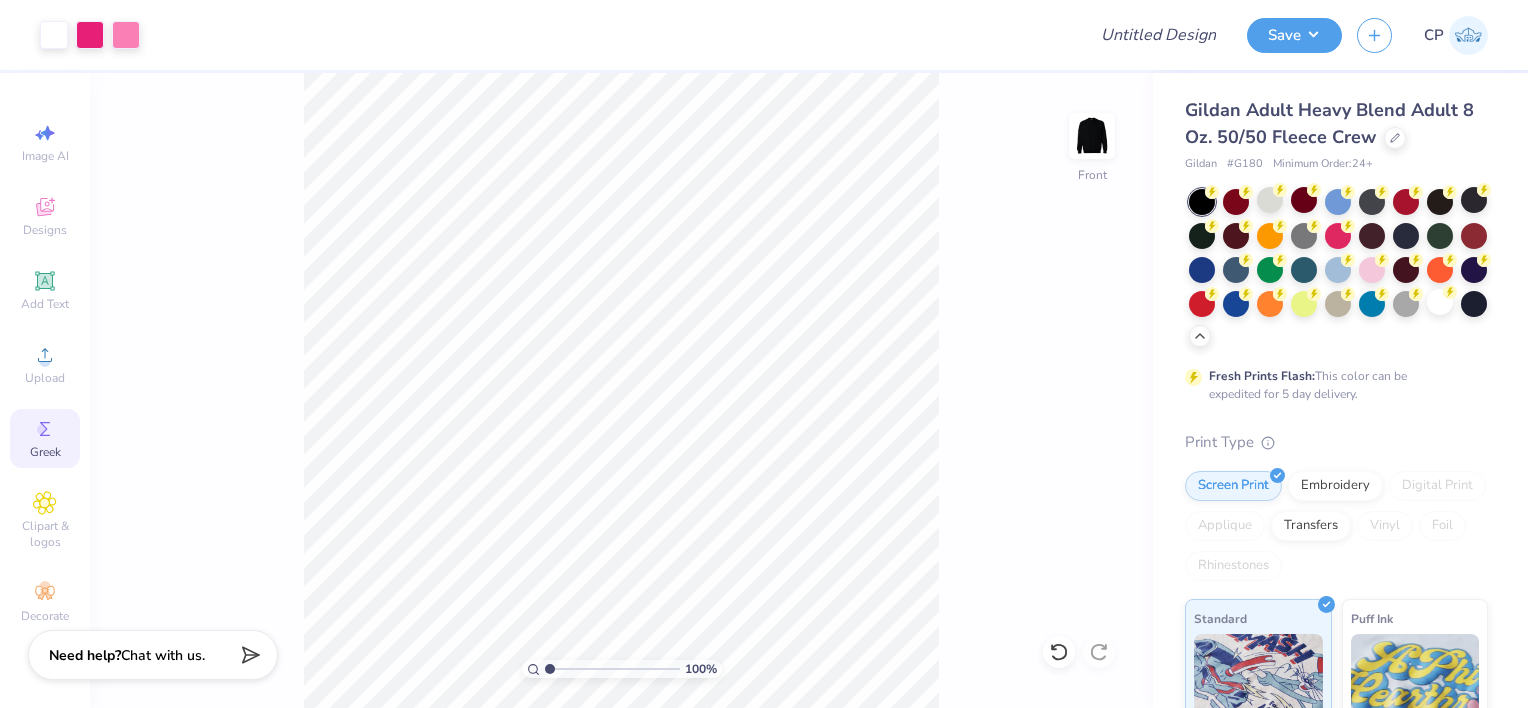 click 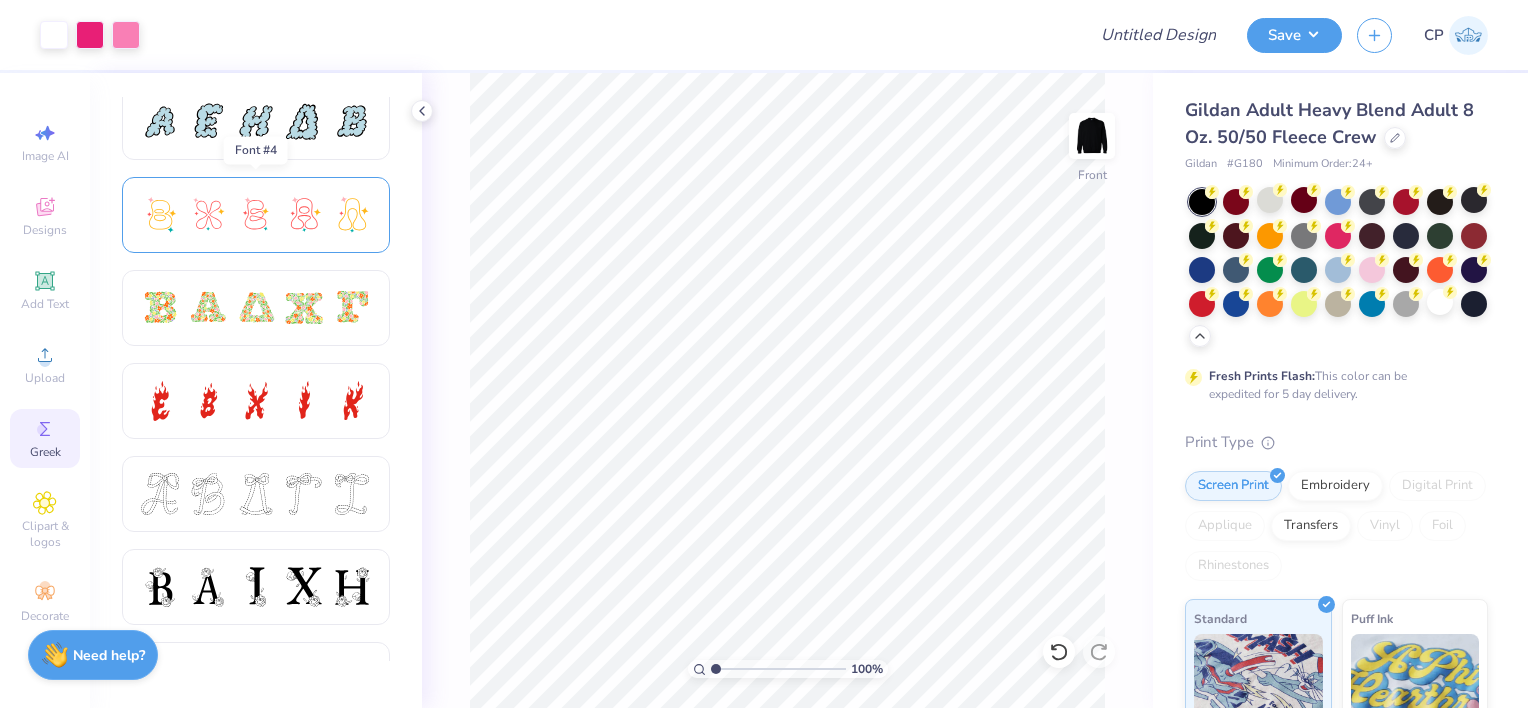 scroll, scrollTop: 0, scrollLeft: 0, axis: both 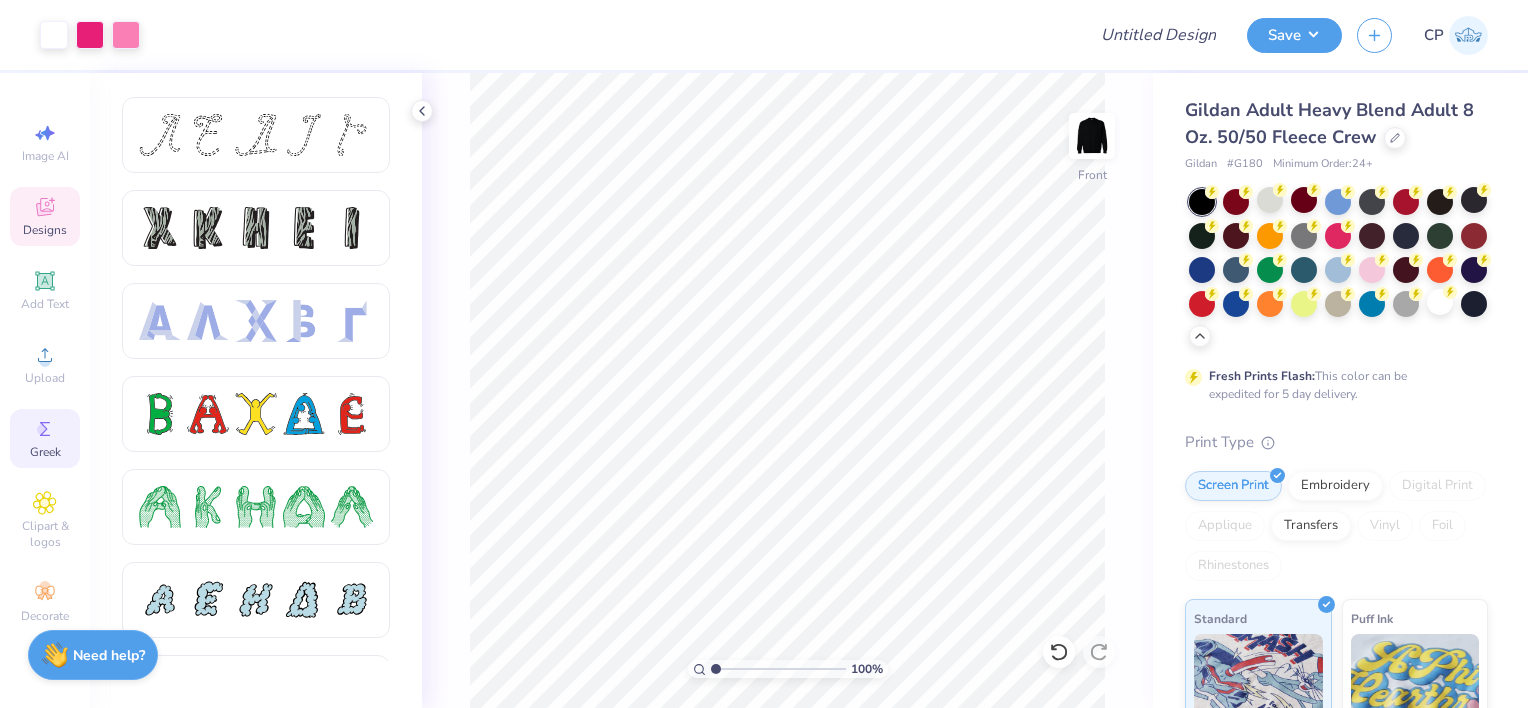 click on "Designs" at bounding box center (45, 230) 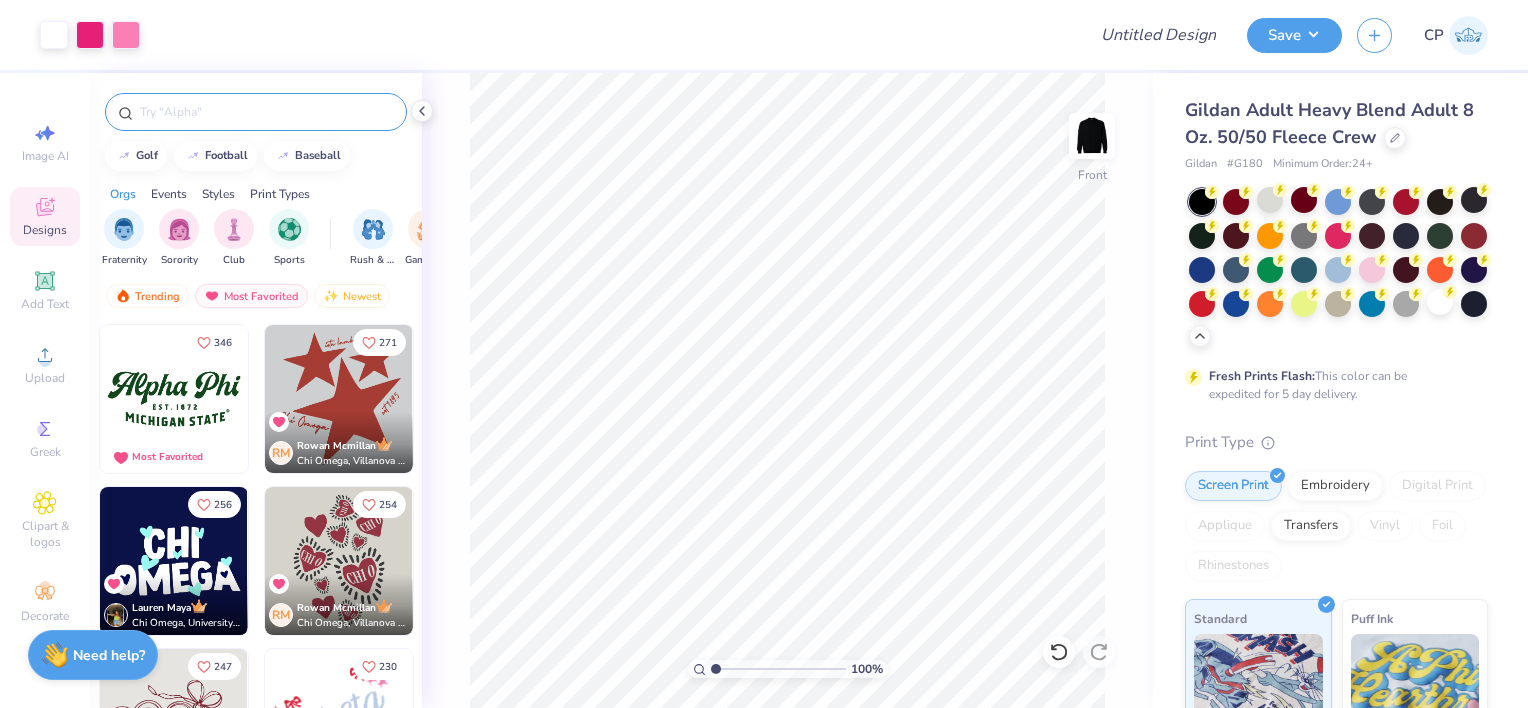 click at bounding box center [266, 112] 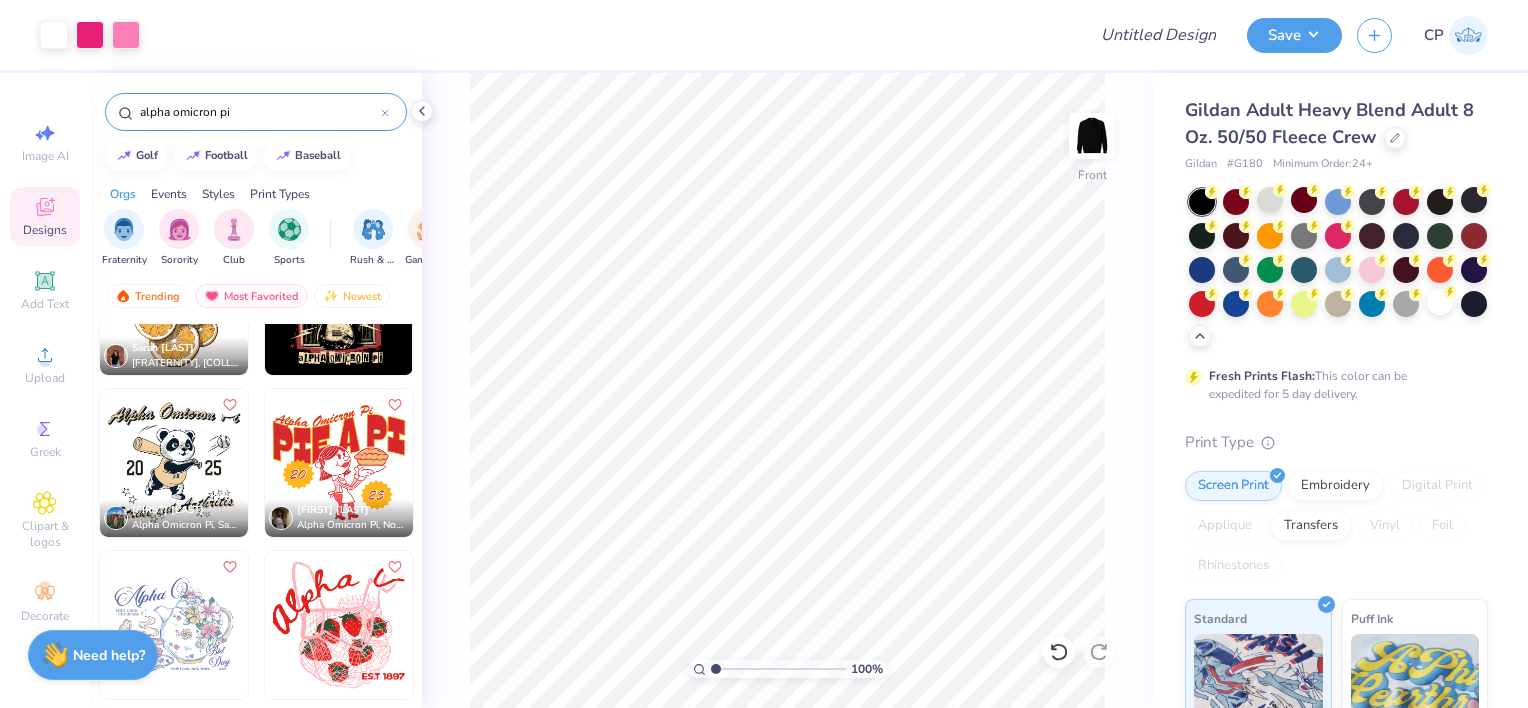 scroll, scrollTop: 1232, scrollLeft: 0, axis: vertical 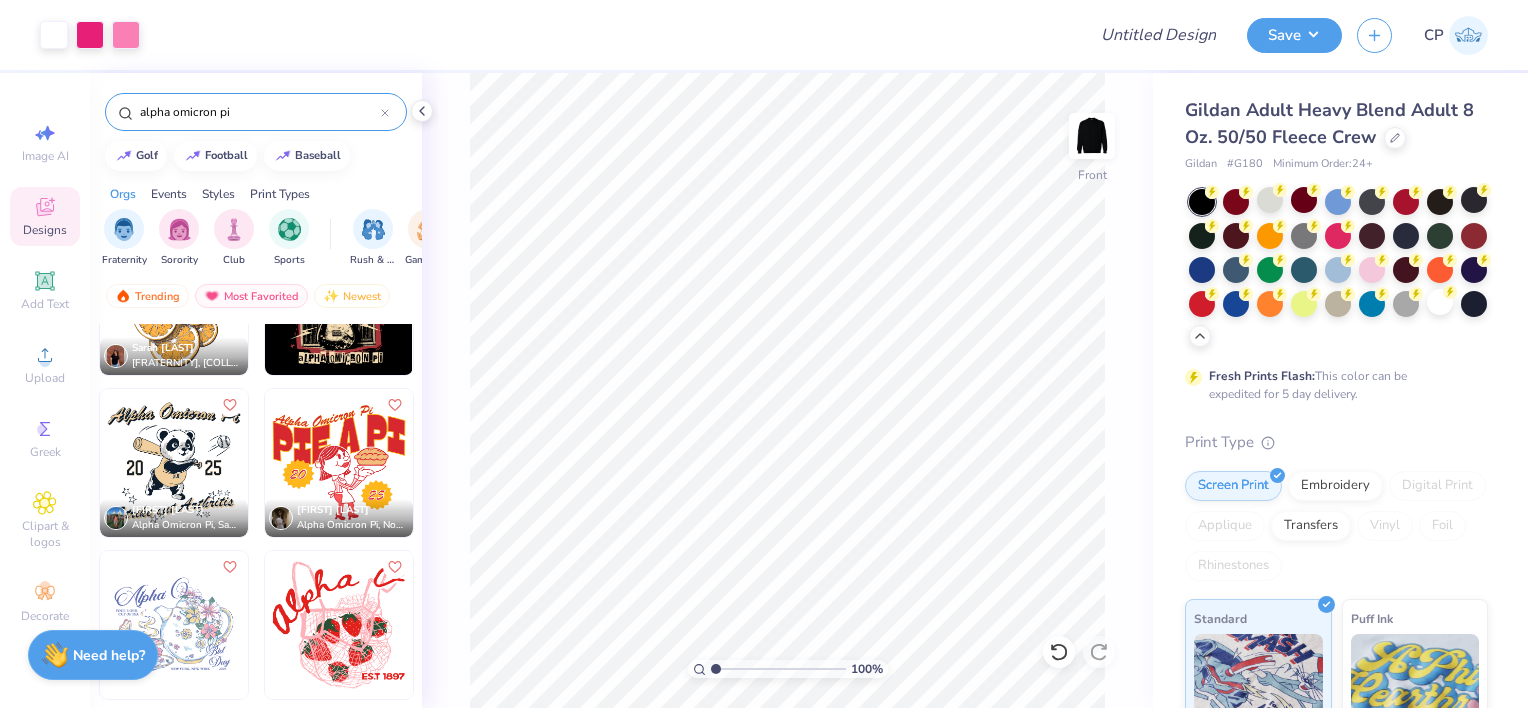 click on "alpha omicron pi" at bounding box center [259, 112] 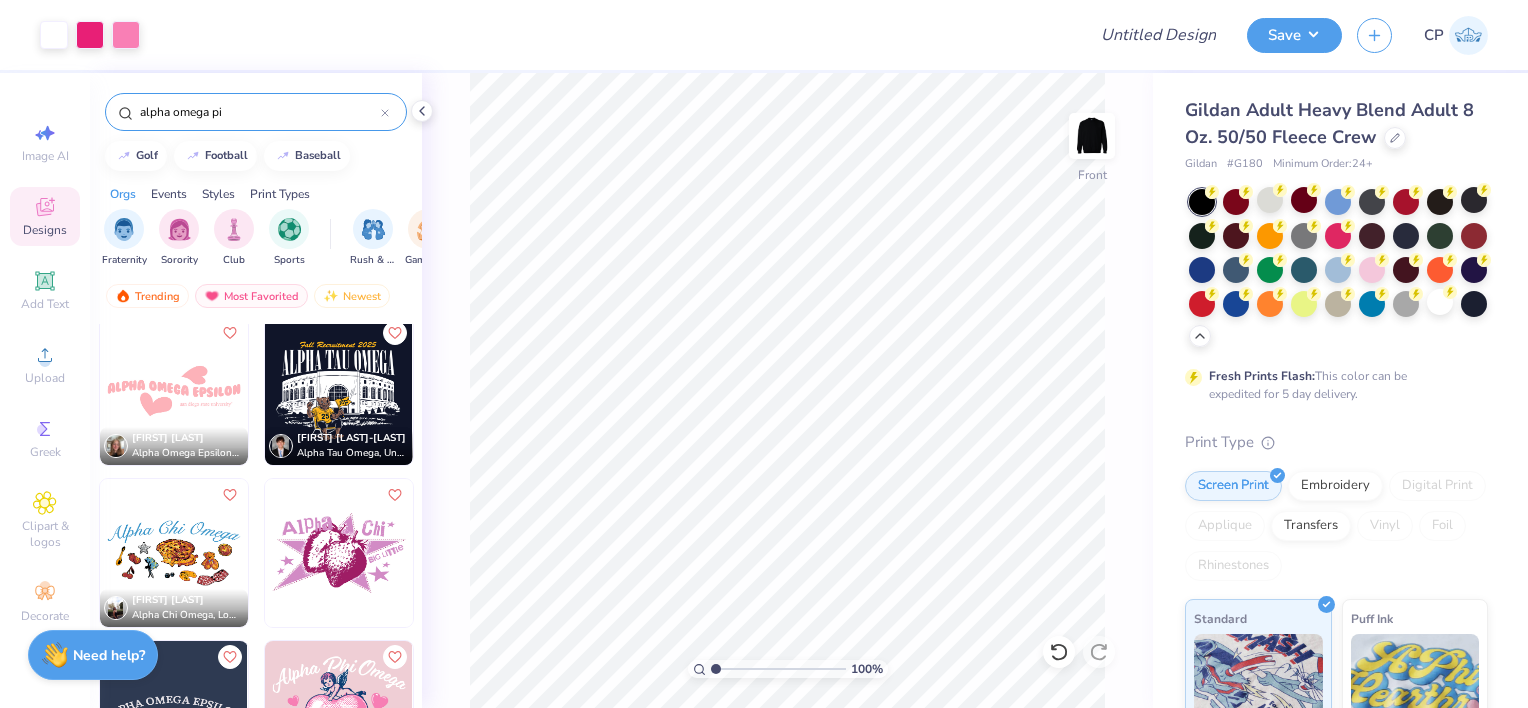 scroll, scrollTop: 166, scrollLeft: 0, axis: vertical 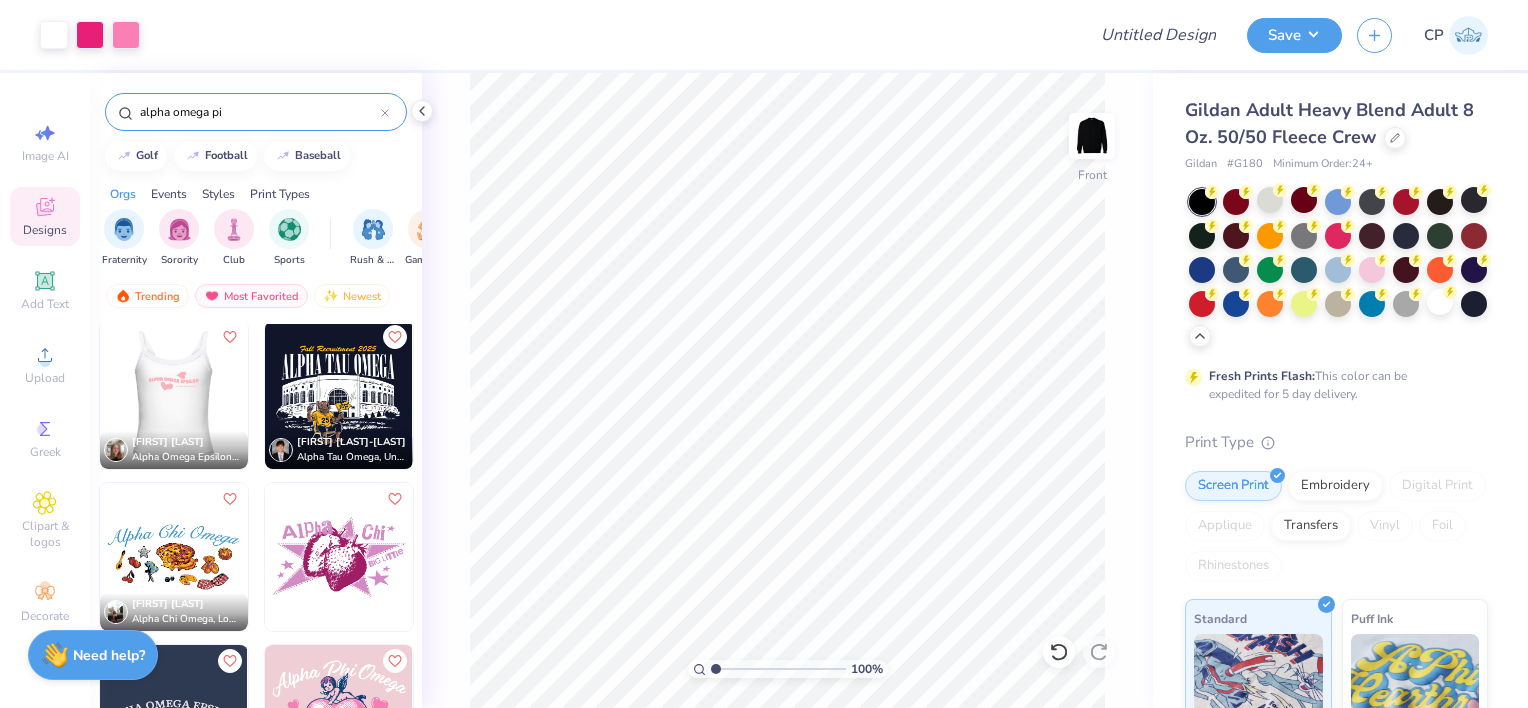 type on "alpha omega pi" 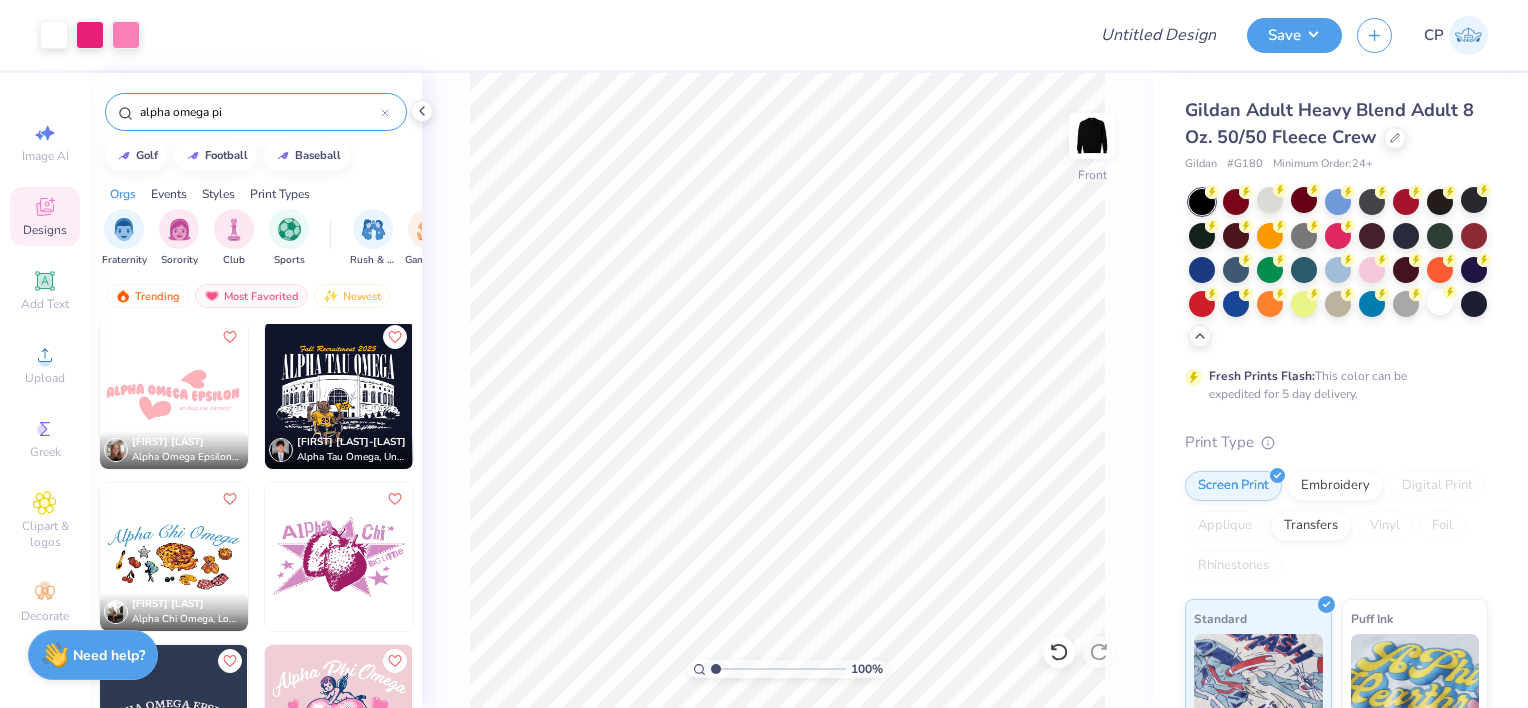click at bounding box center (25, 395) 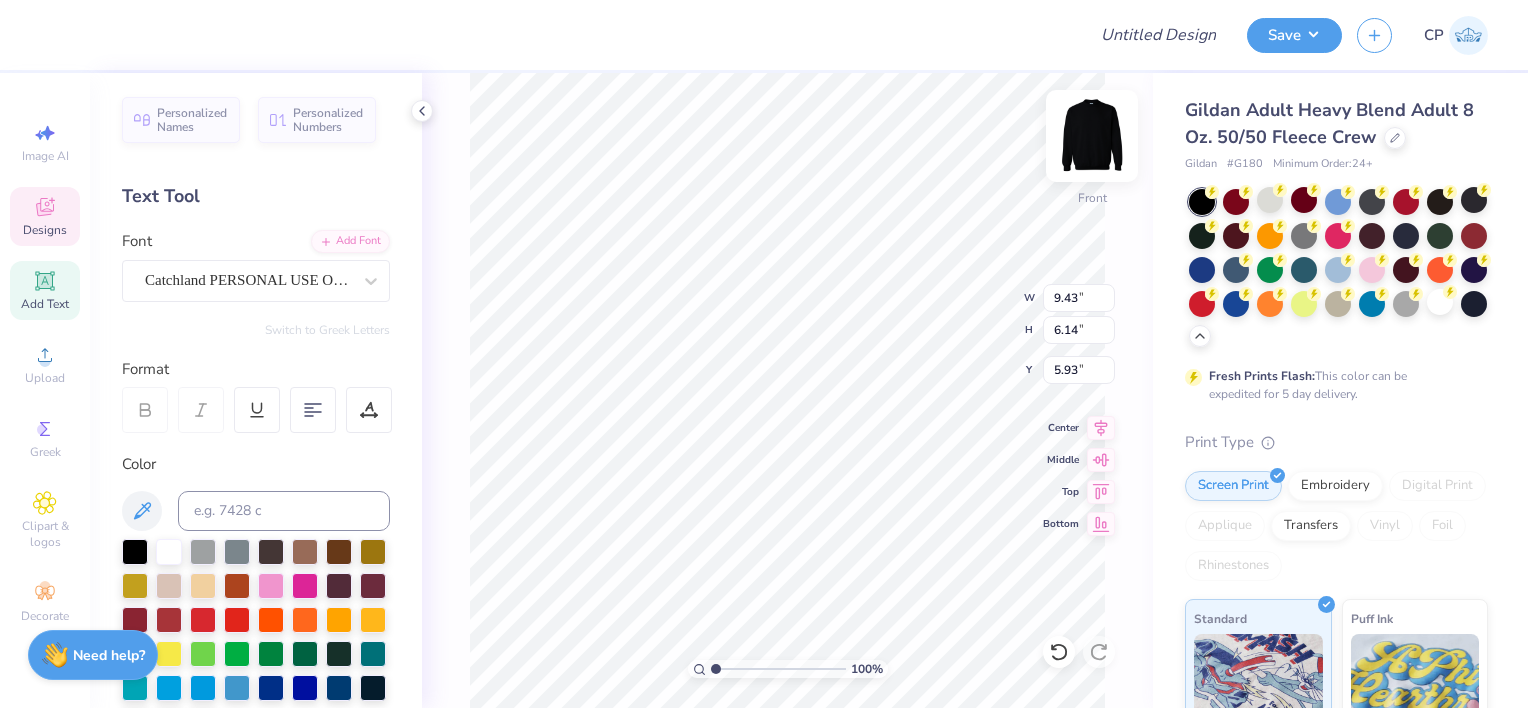 click at bounding box center [1092, 136] 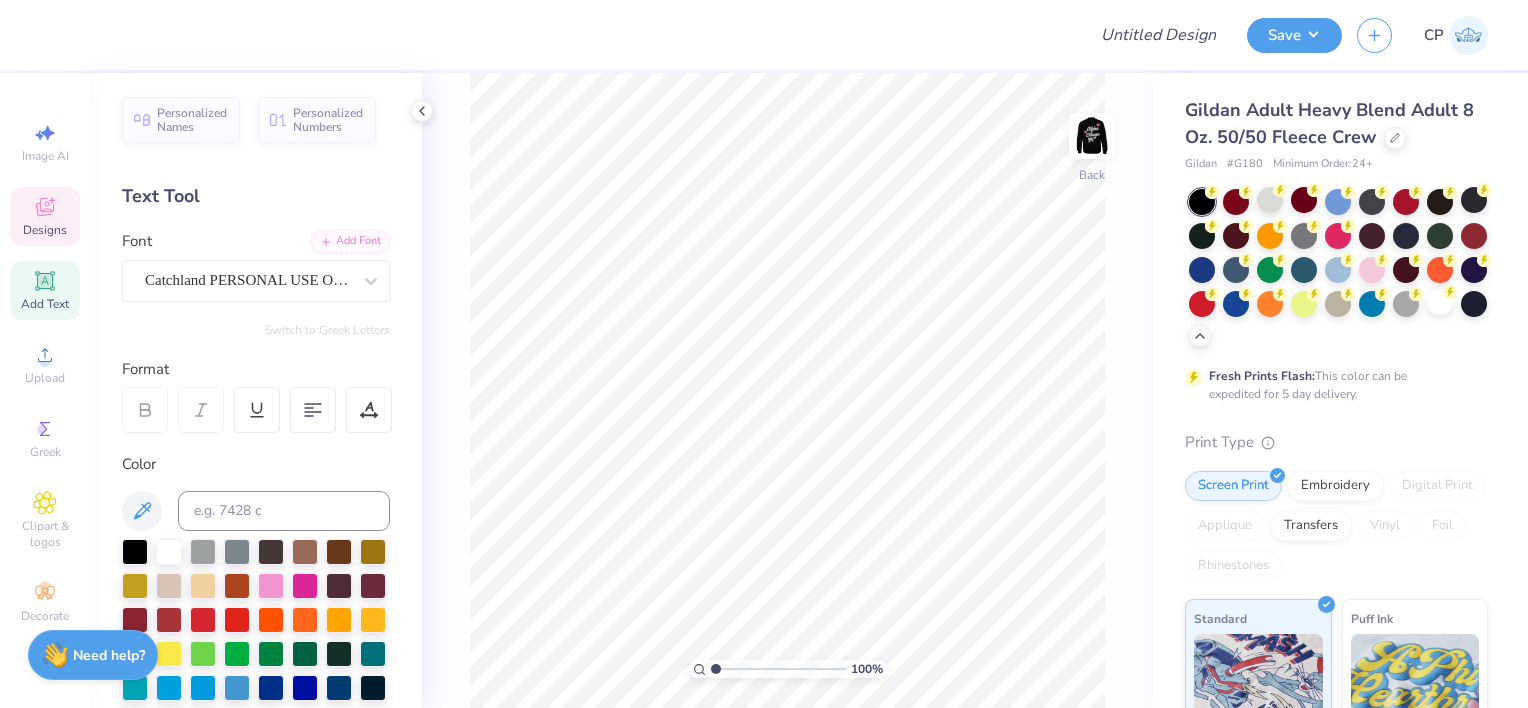 click on "Designs" at bounding box center (45, 216) 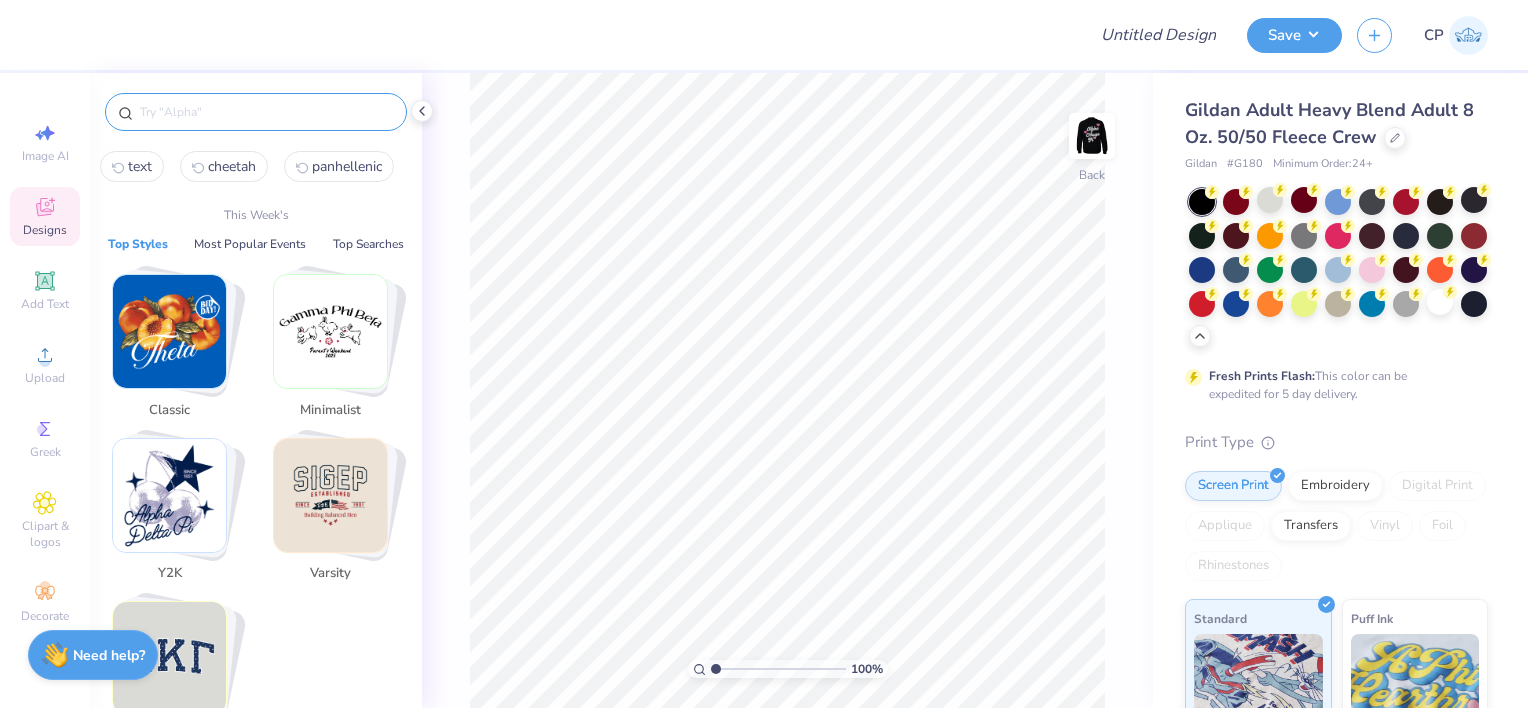 click at bounding box center [266, 112] 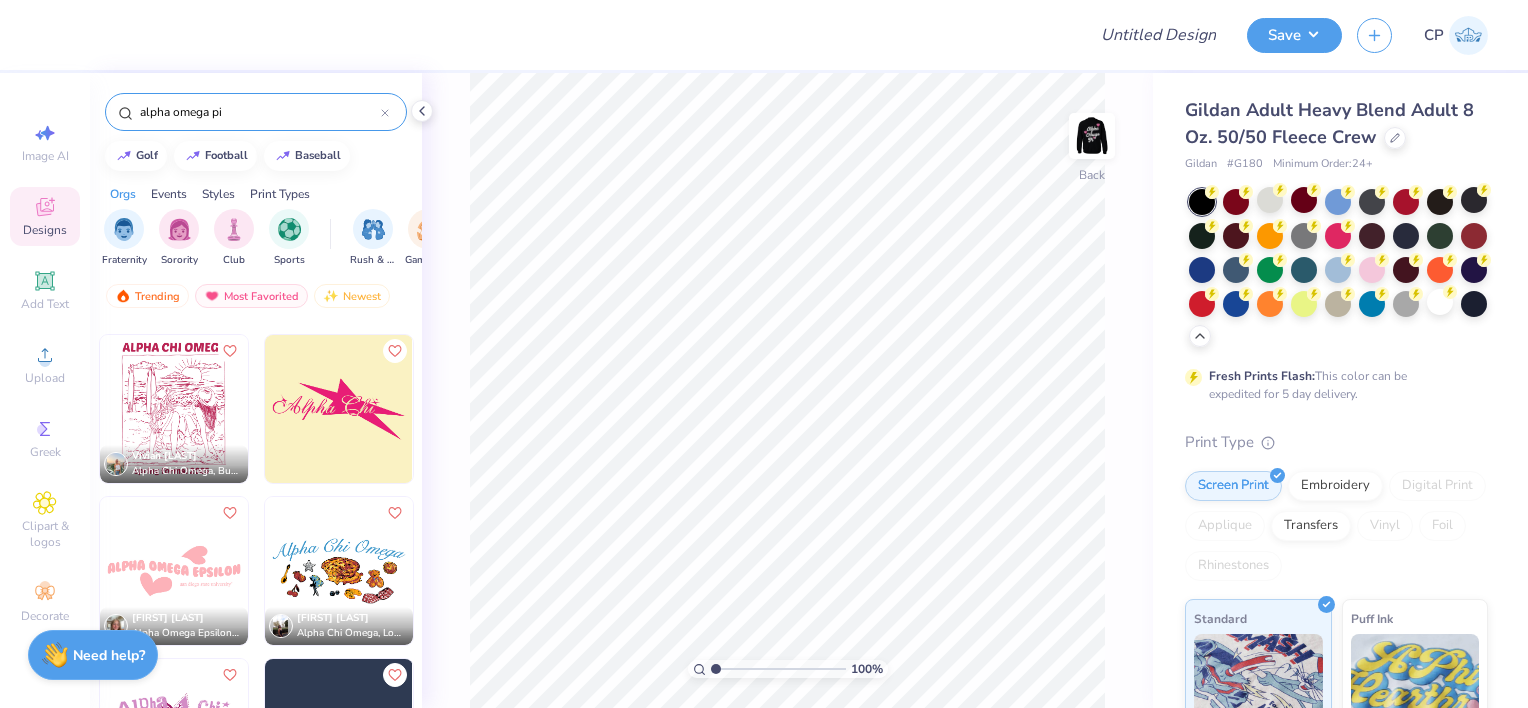 scroll, scrollTop: 474, scrollLeft: 0, axis: vertical 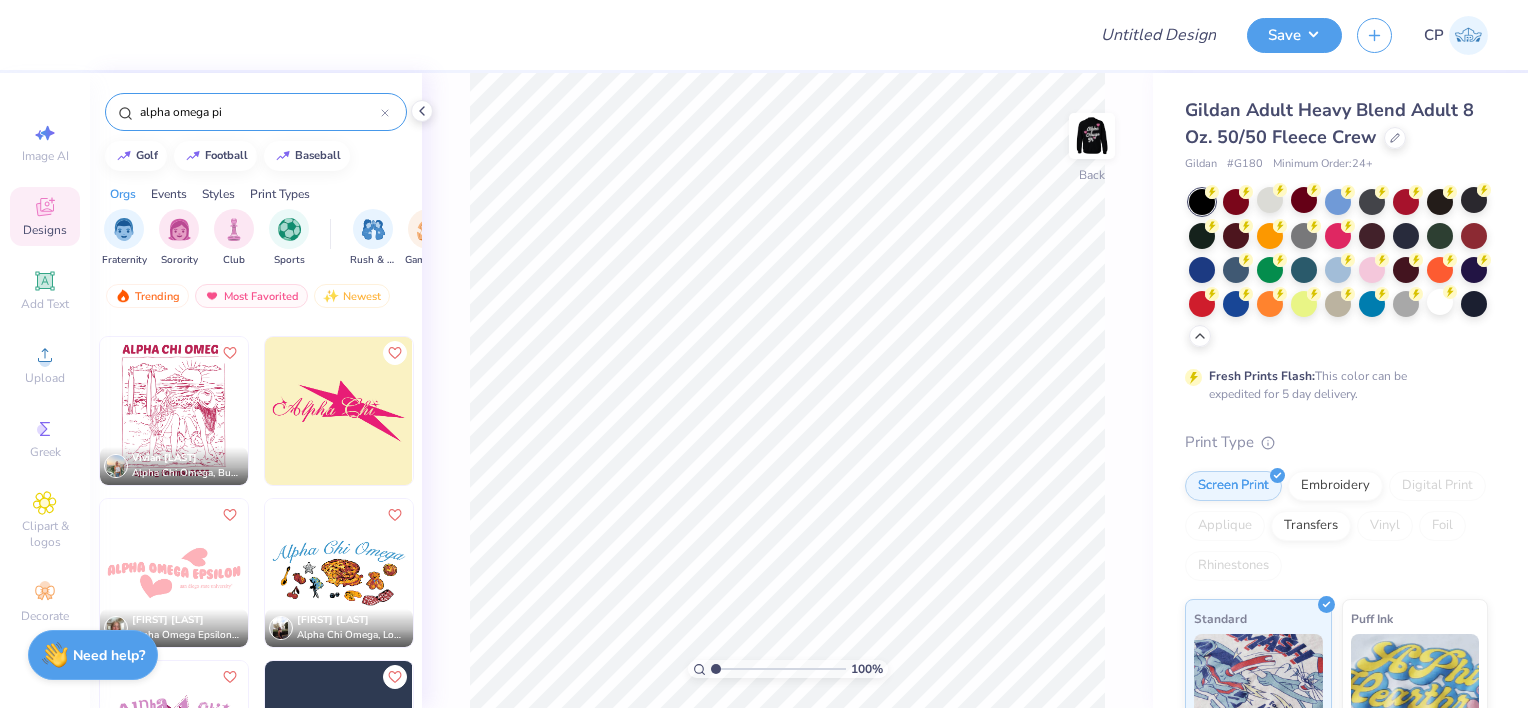 click at bounding box center (174, 573) 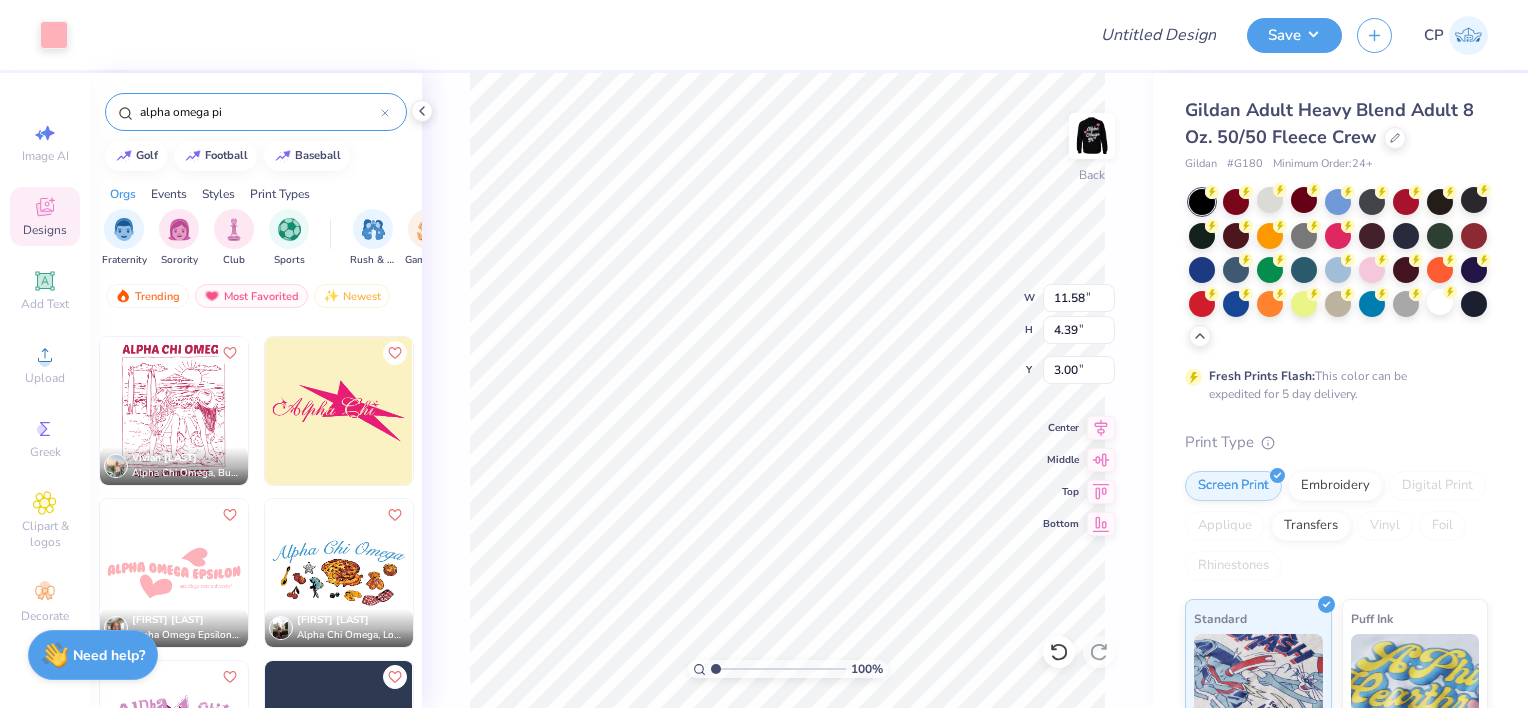 click on "alpha omega pi" at bounding box center [259, 112] 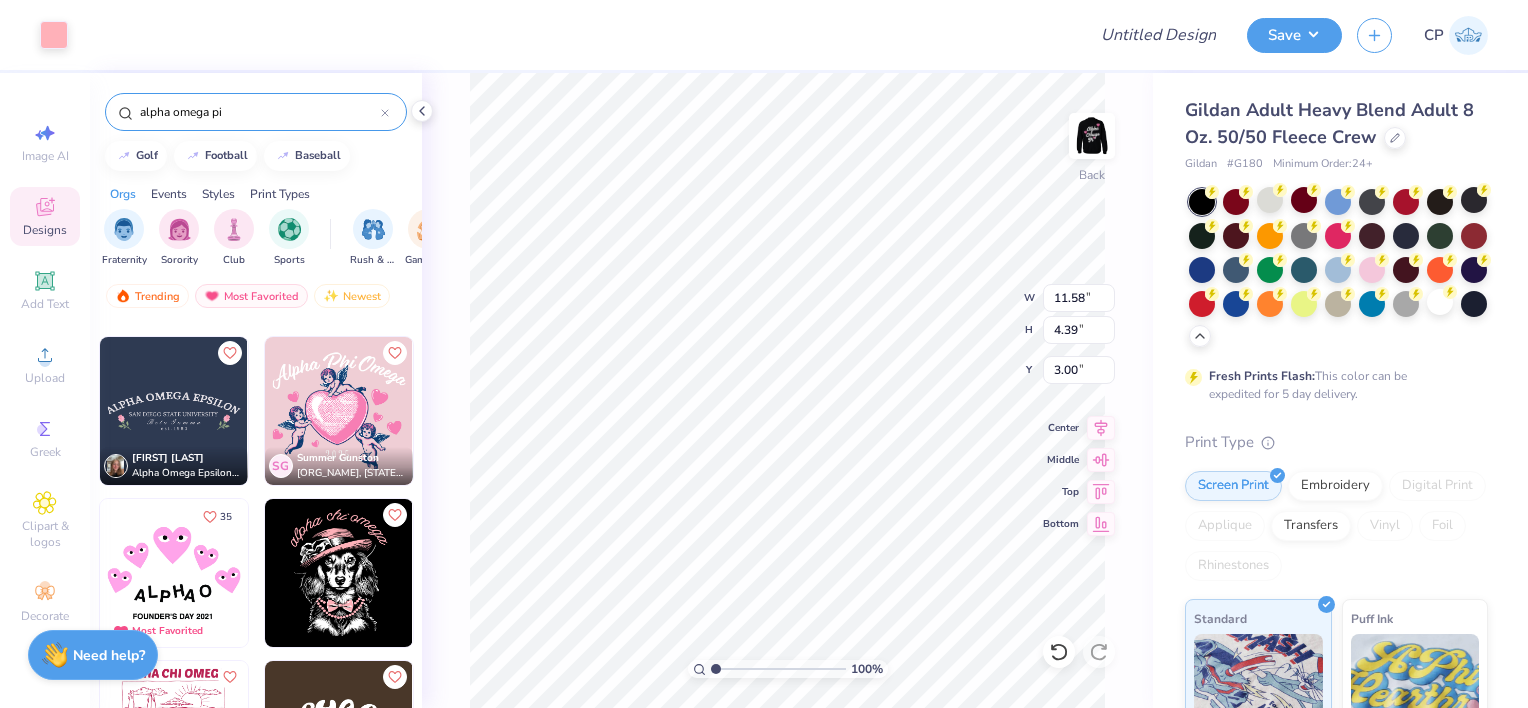 click on "alpha omega pi" at bounding box center [259, 112] 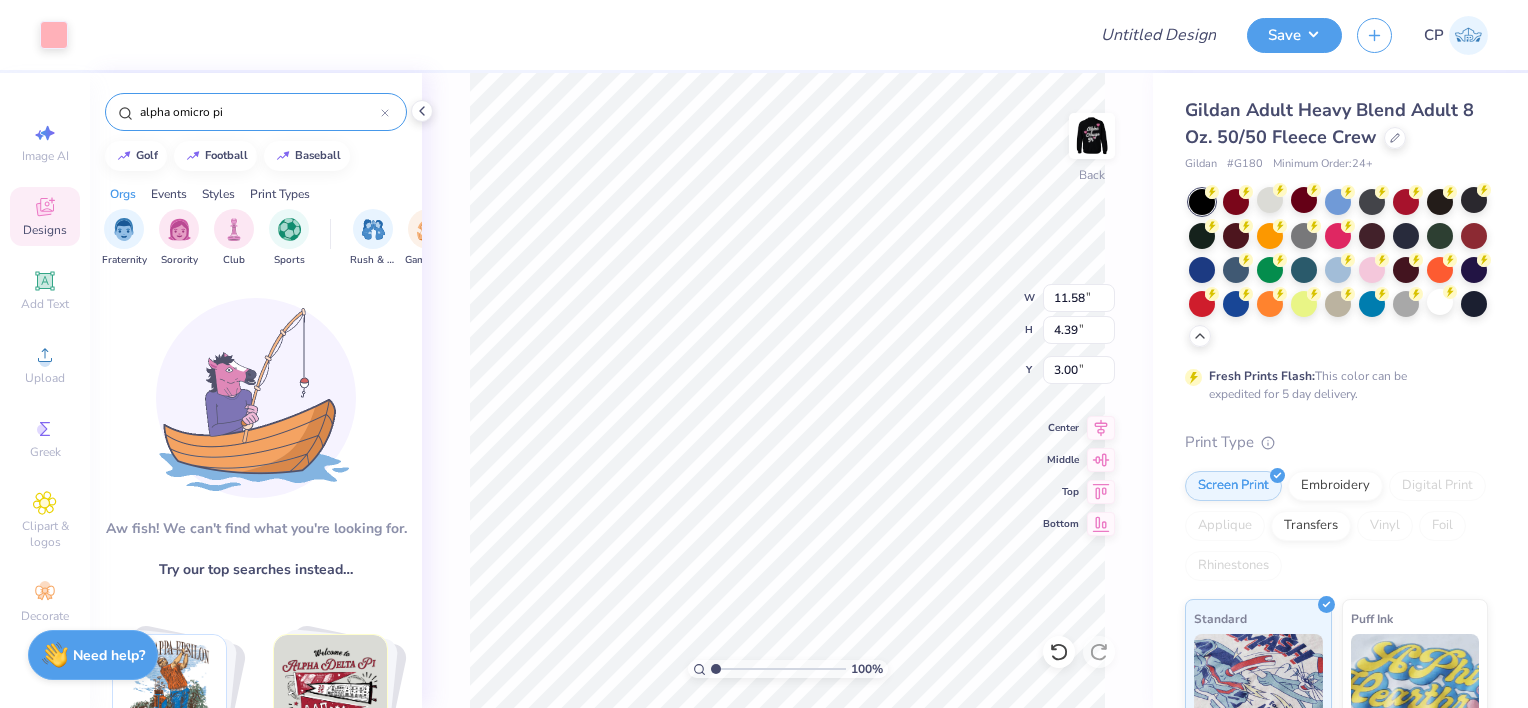 type on "alpha omicron pi" 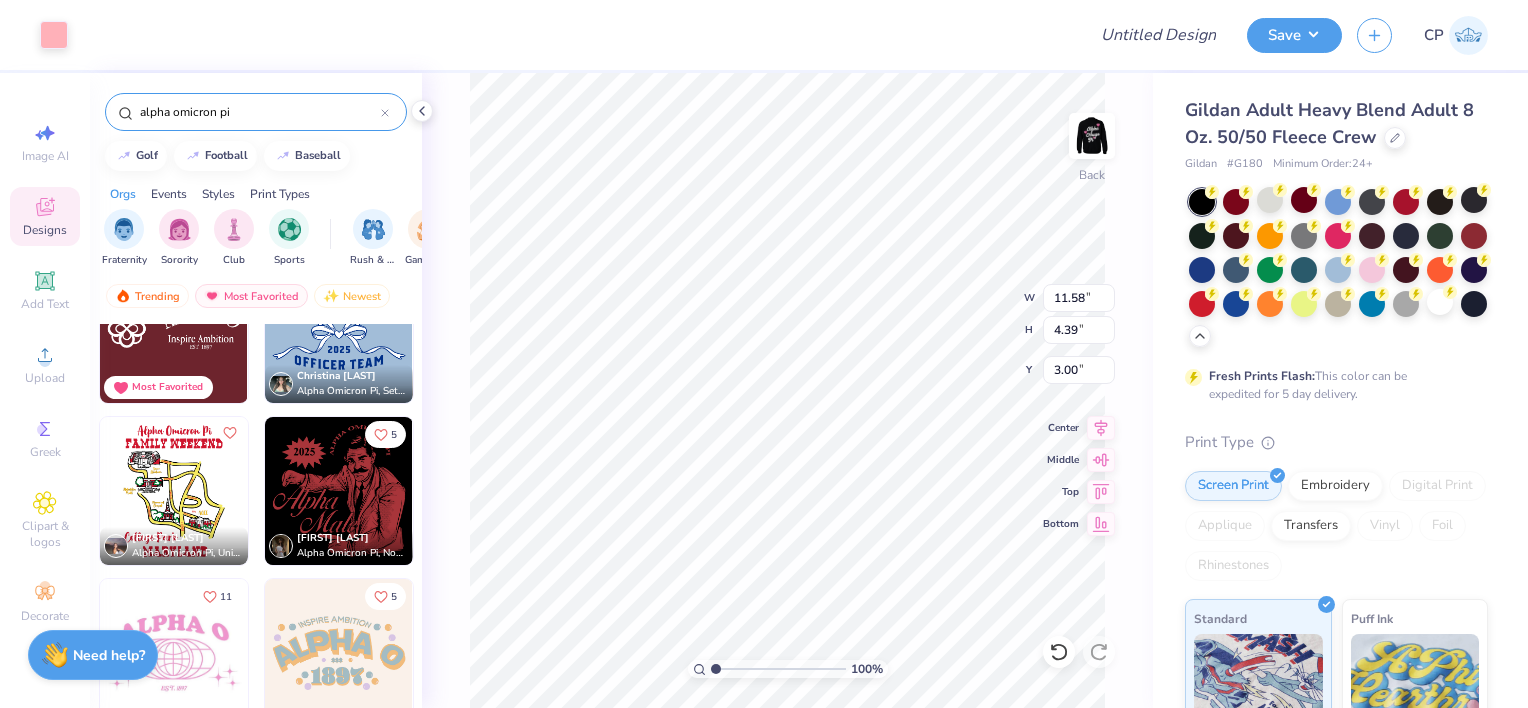 scroll, scrollTop: 3104, scrollLeft: 0, axis: vertical 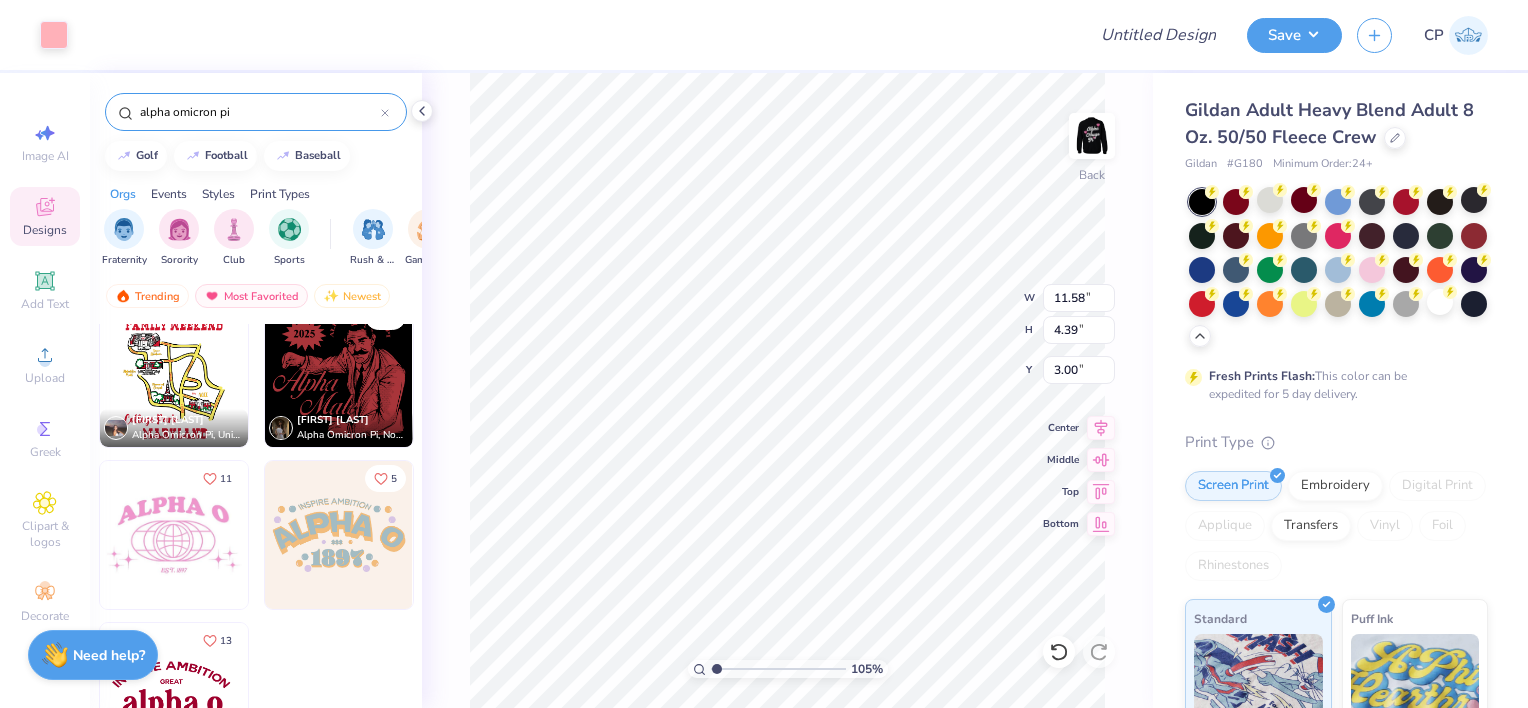 type on "1.09106535723039" 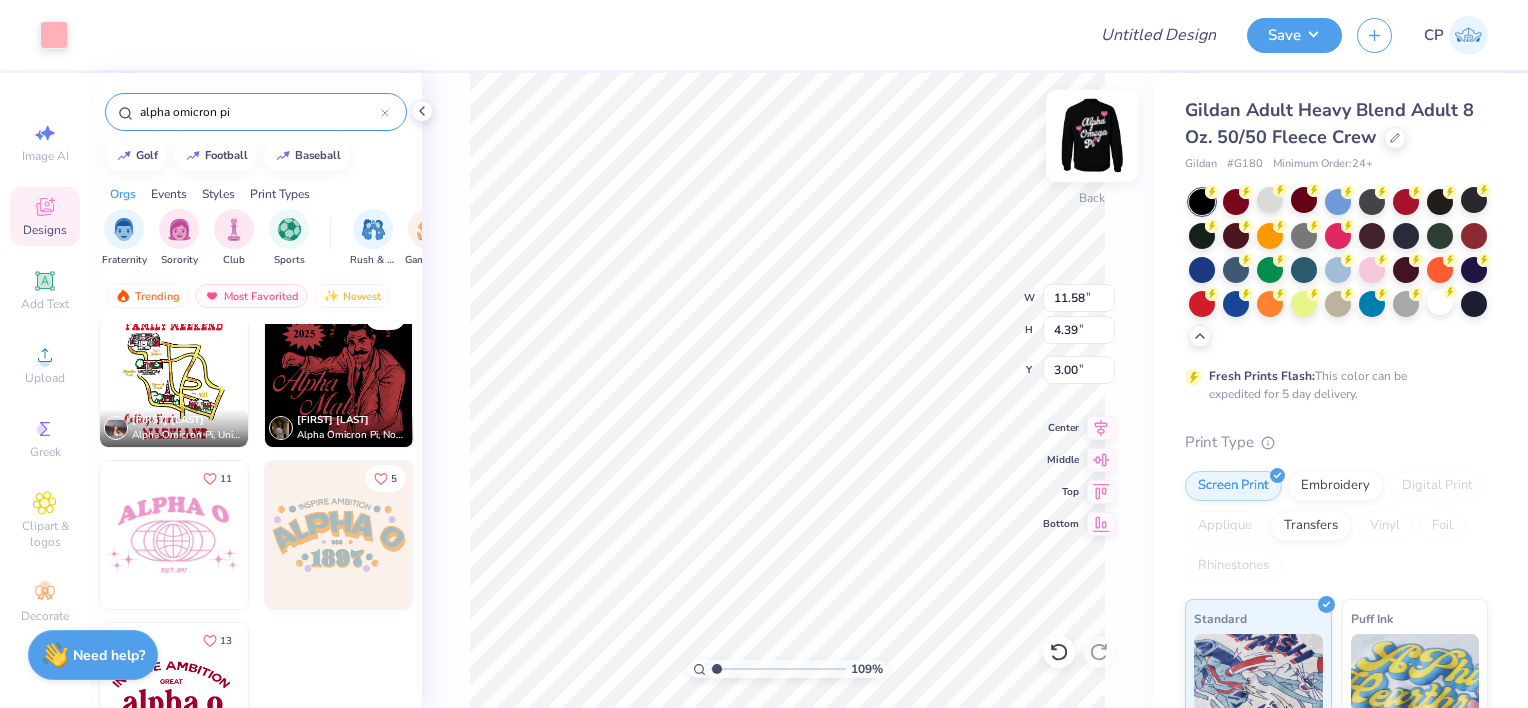 type on "alpha omicron pi" 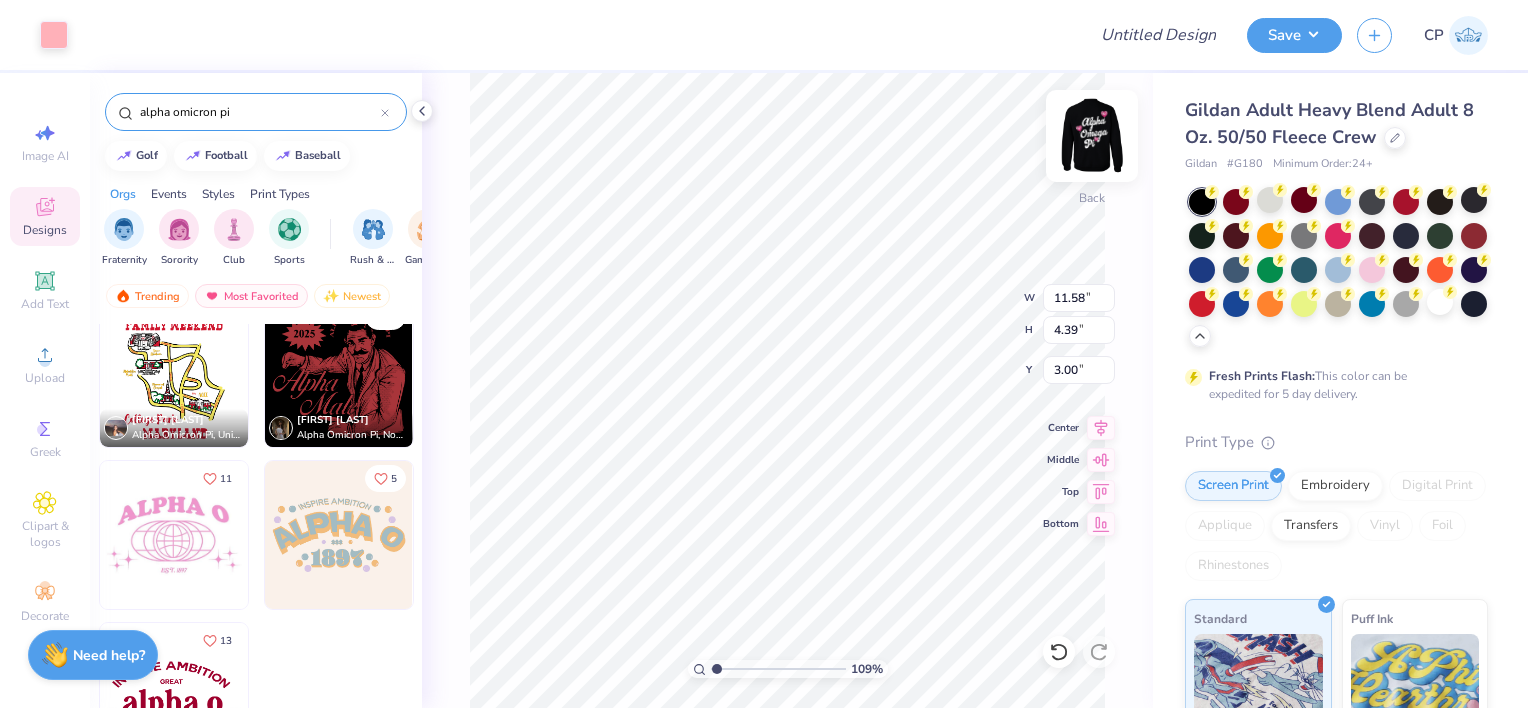 click at bounding box center (1092, 136) 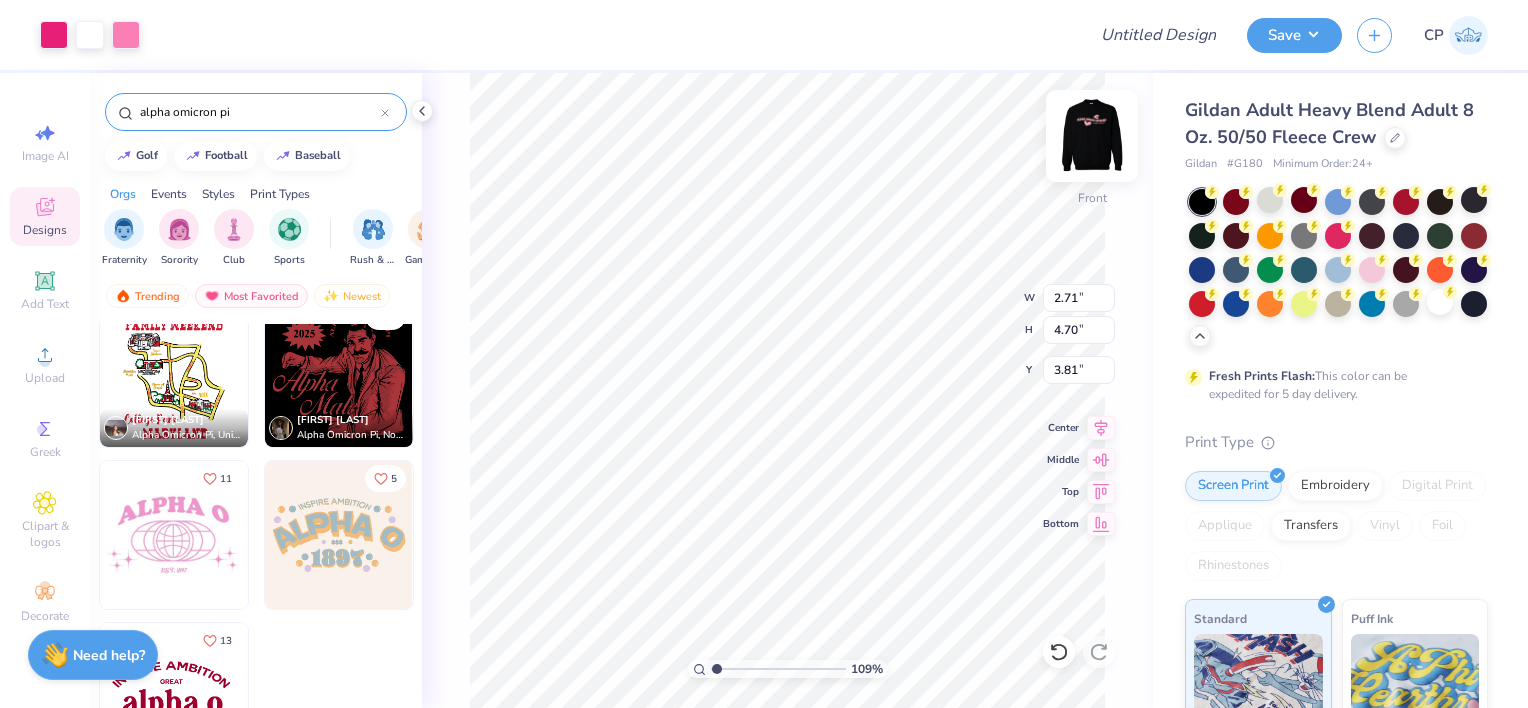 click at bounding box center [1092, 136] 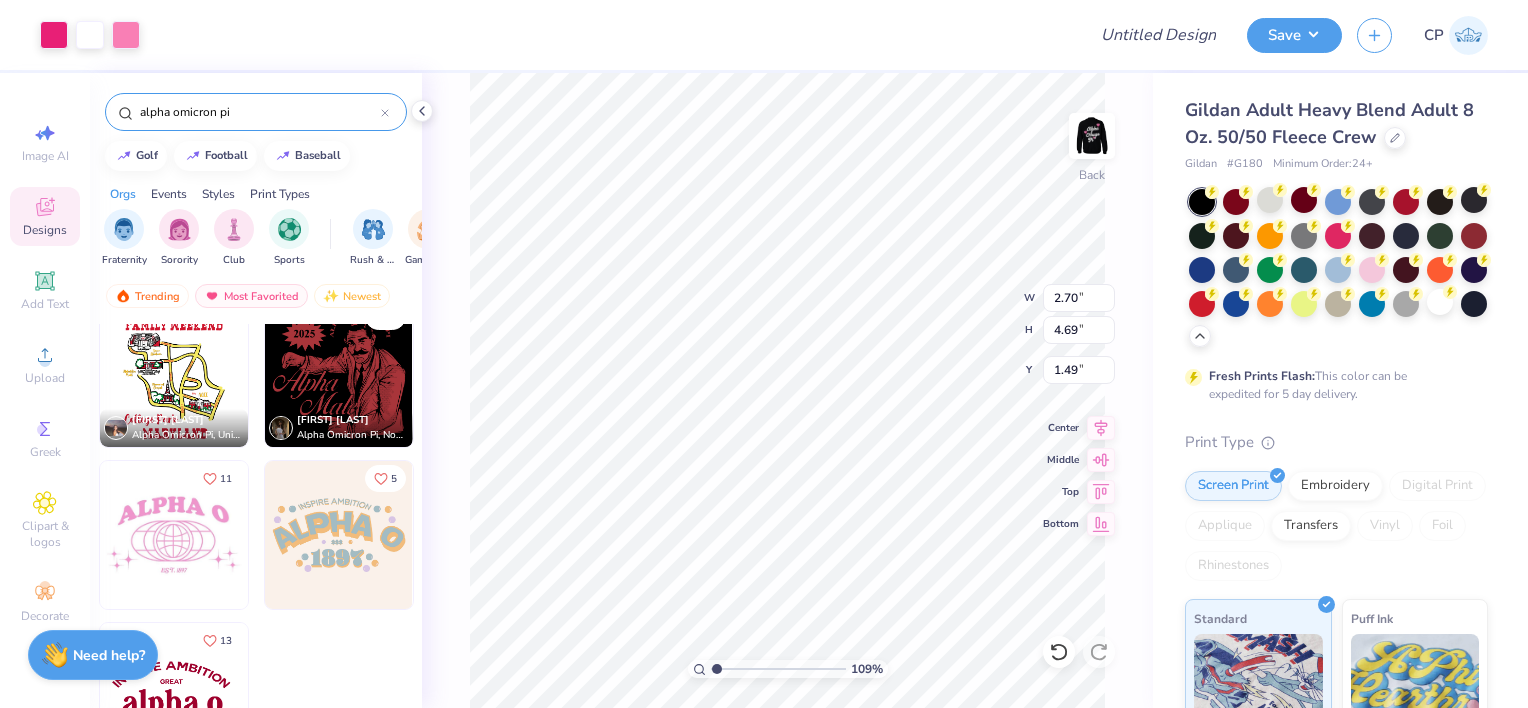 type on "1.09106535723039" 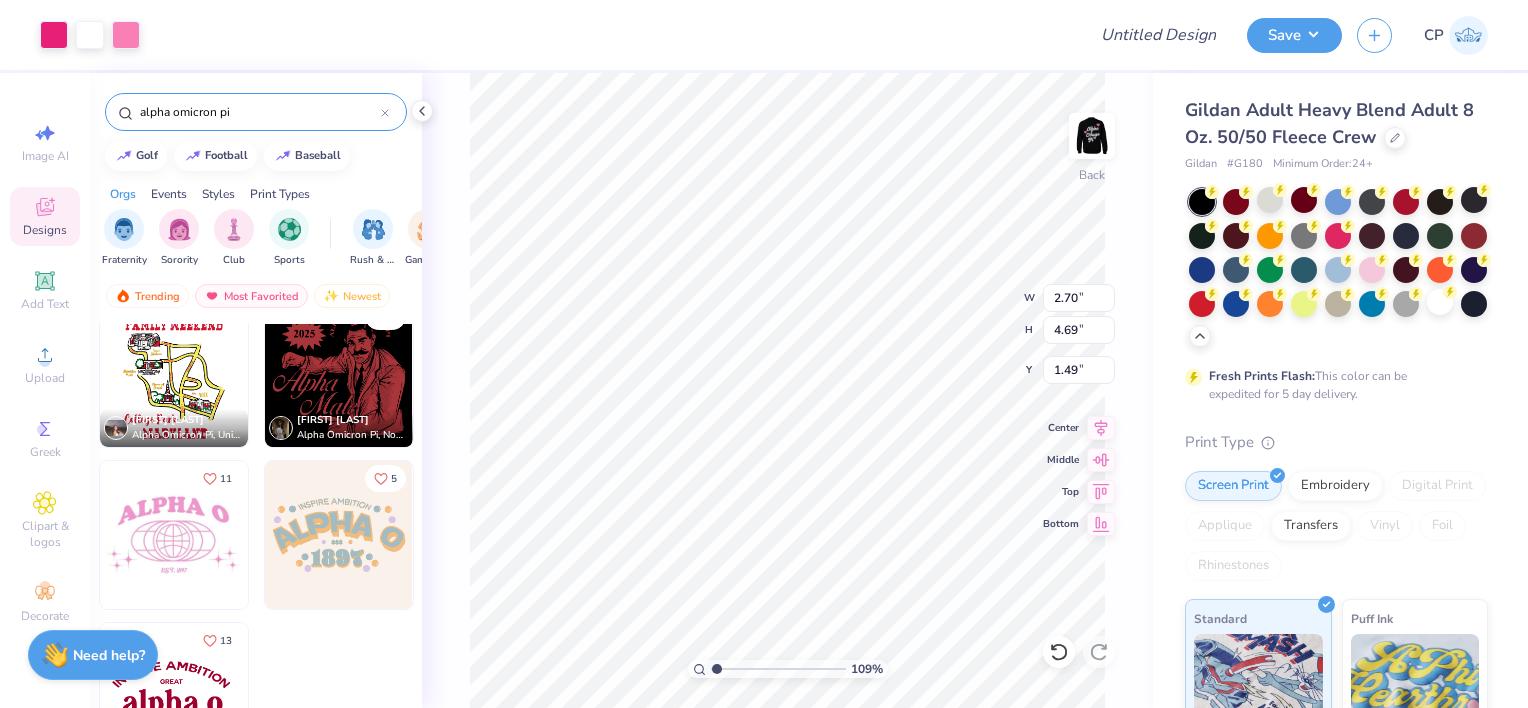 type on "11.58" 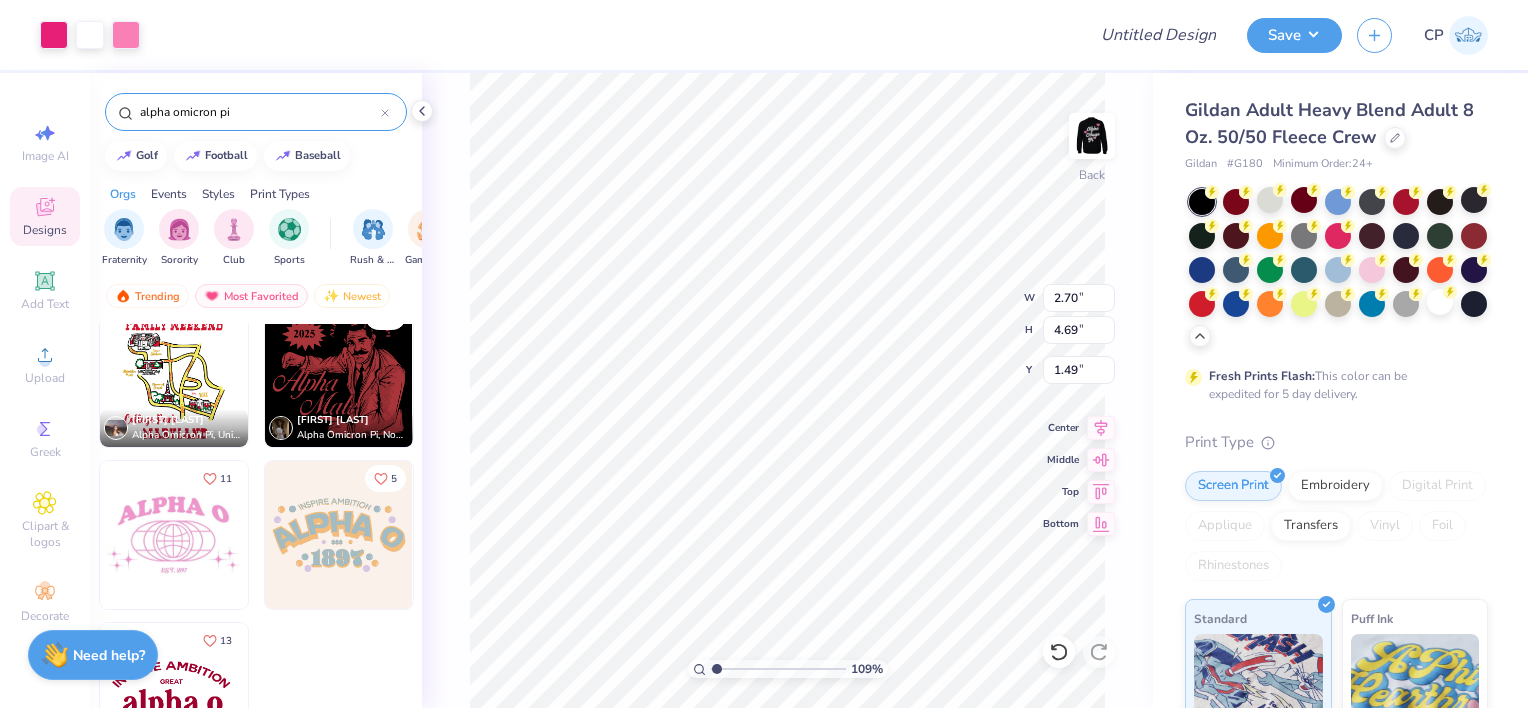 type on "4.39" 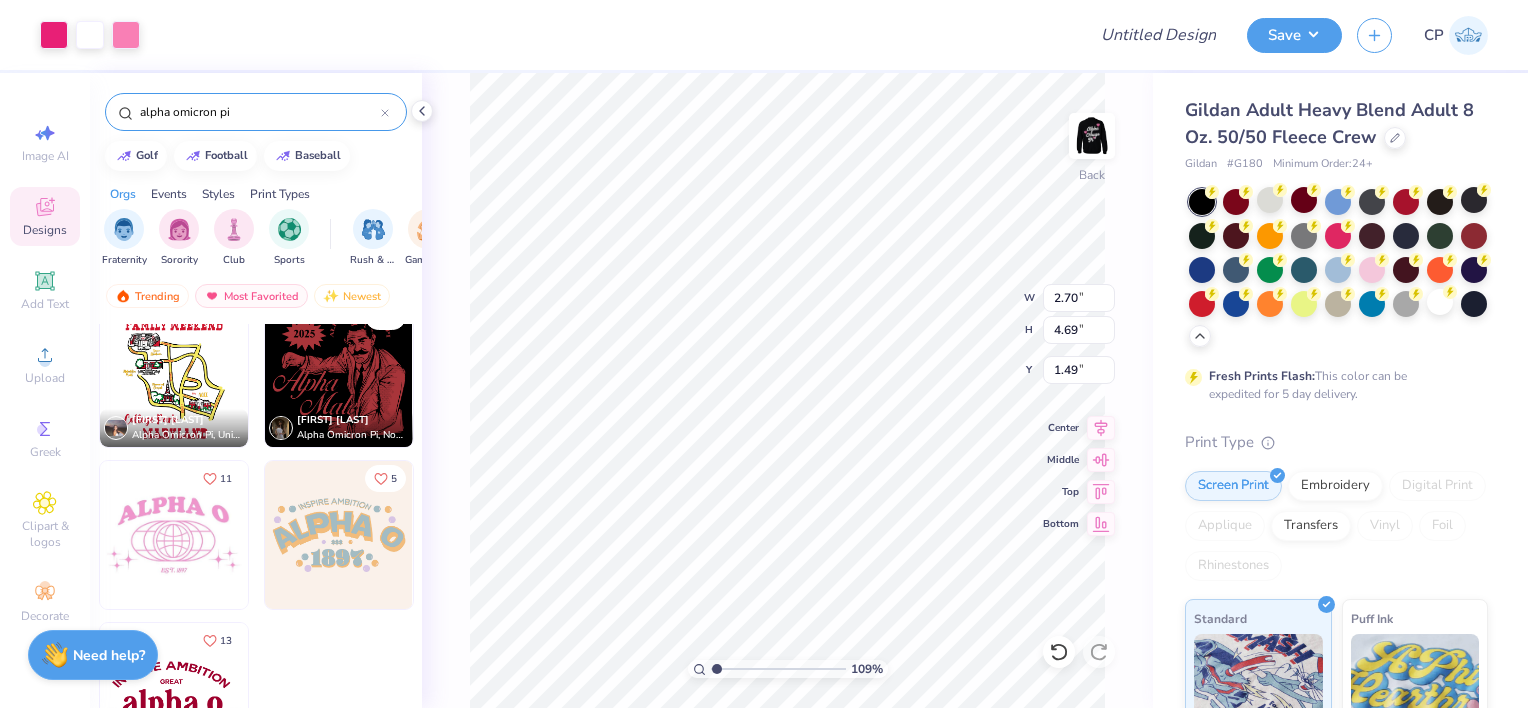 type on "3.00" 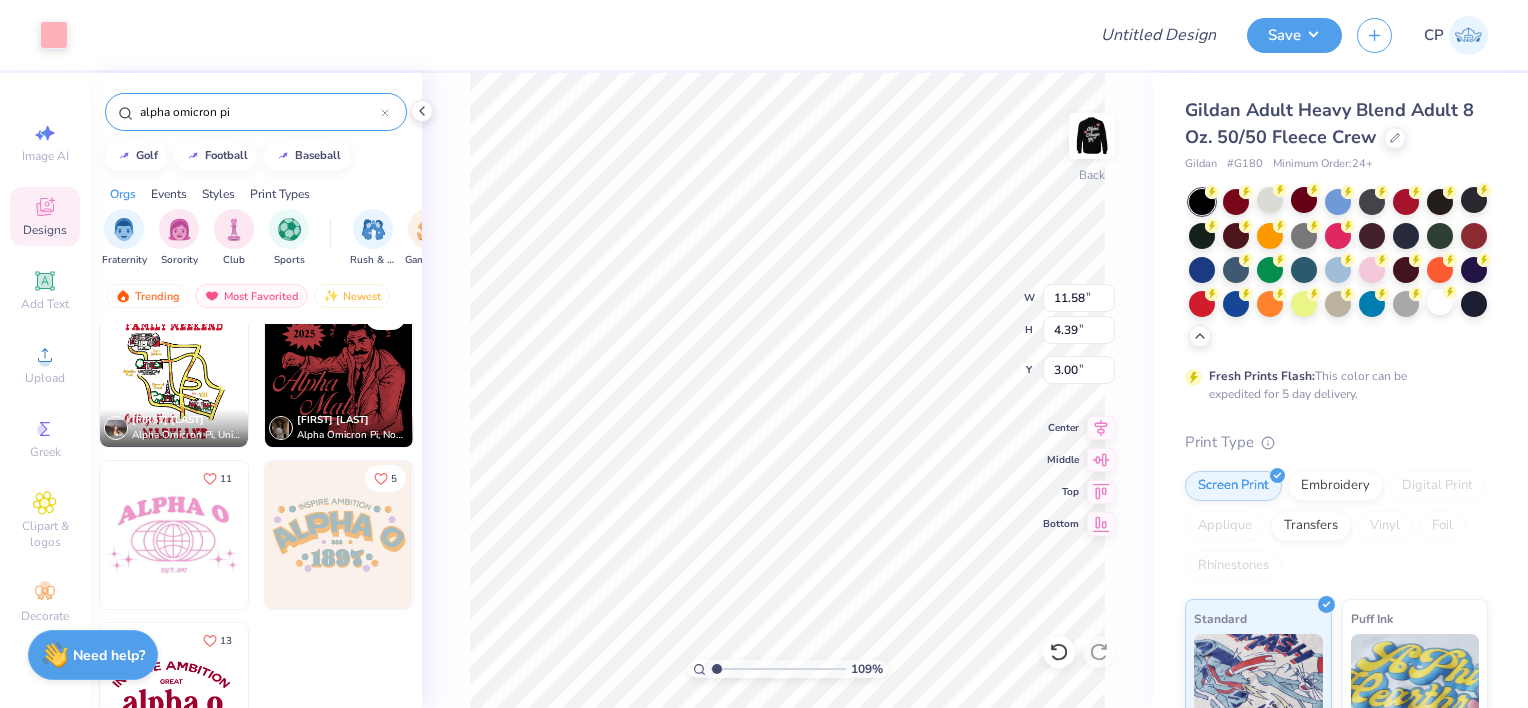 type on "1.09106535723039" 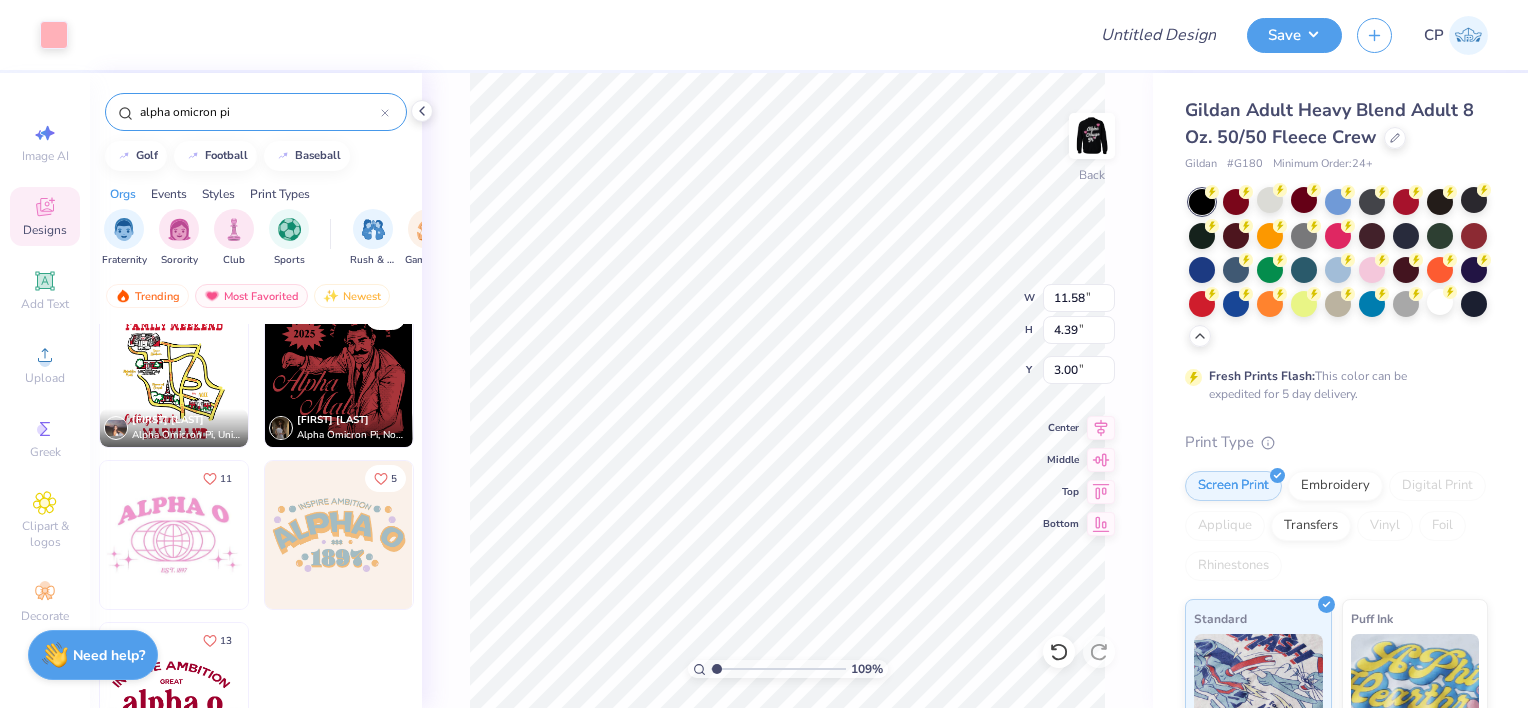 type on "6.44" 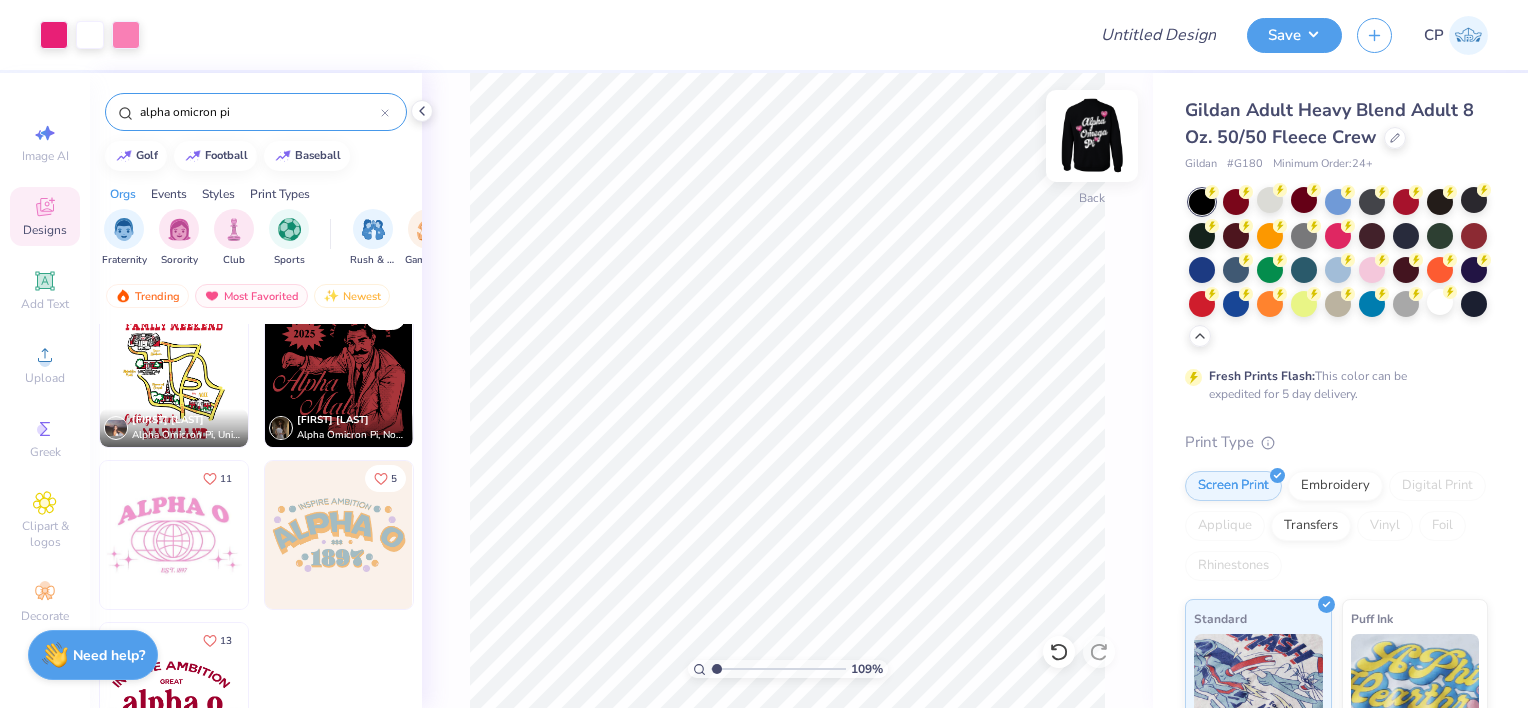 click at bounding box center [1092, 136] 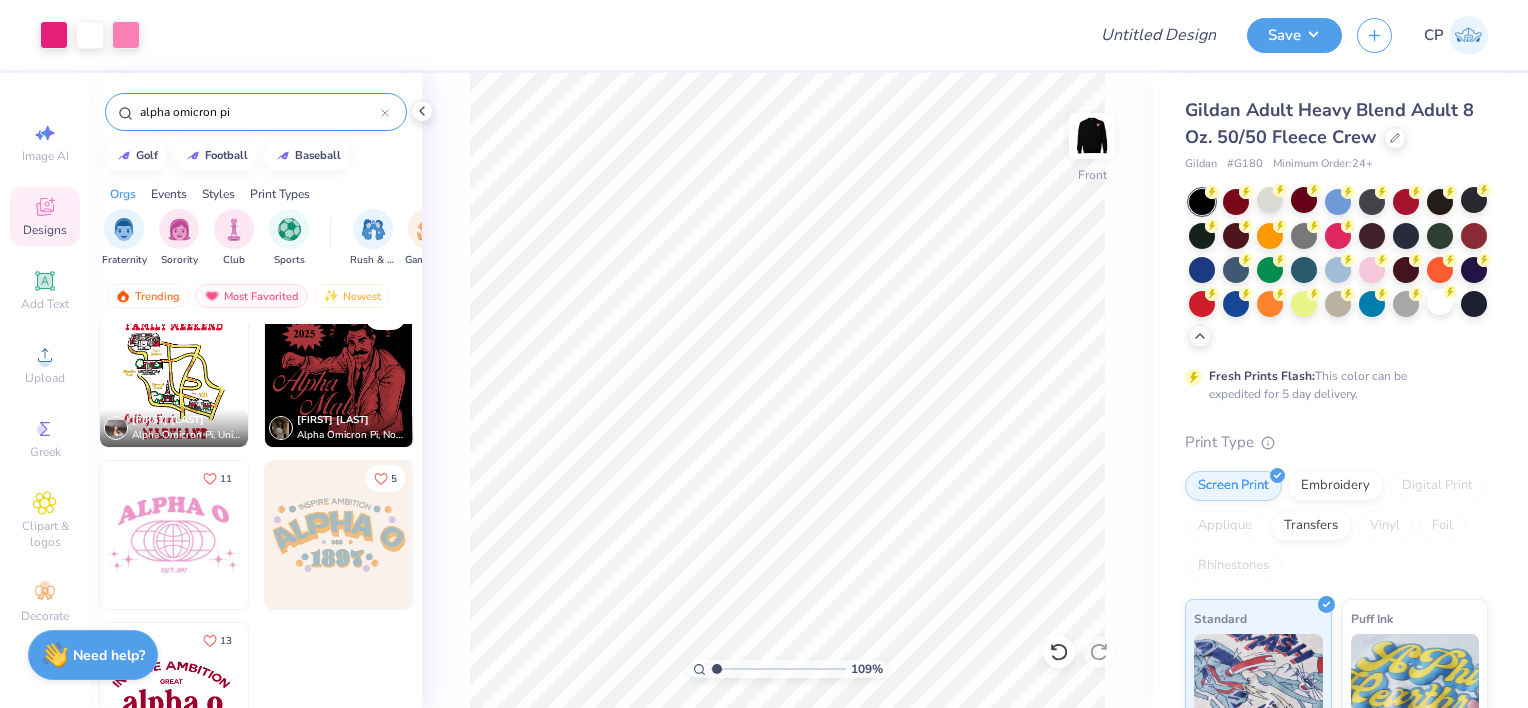 type on "1.09106535723039" 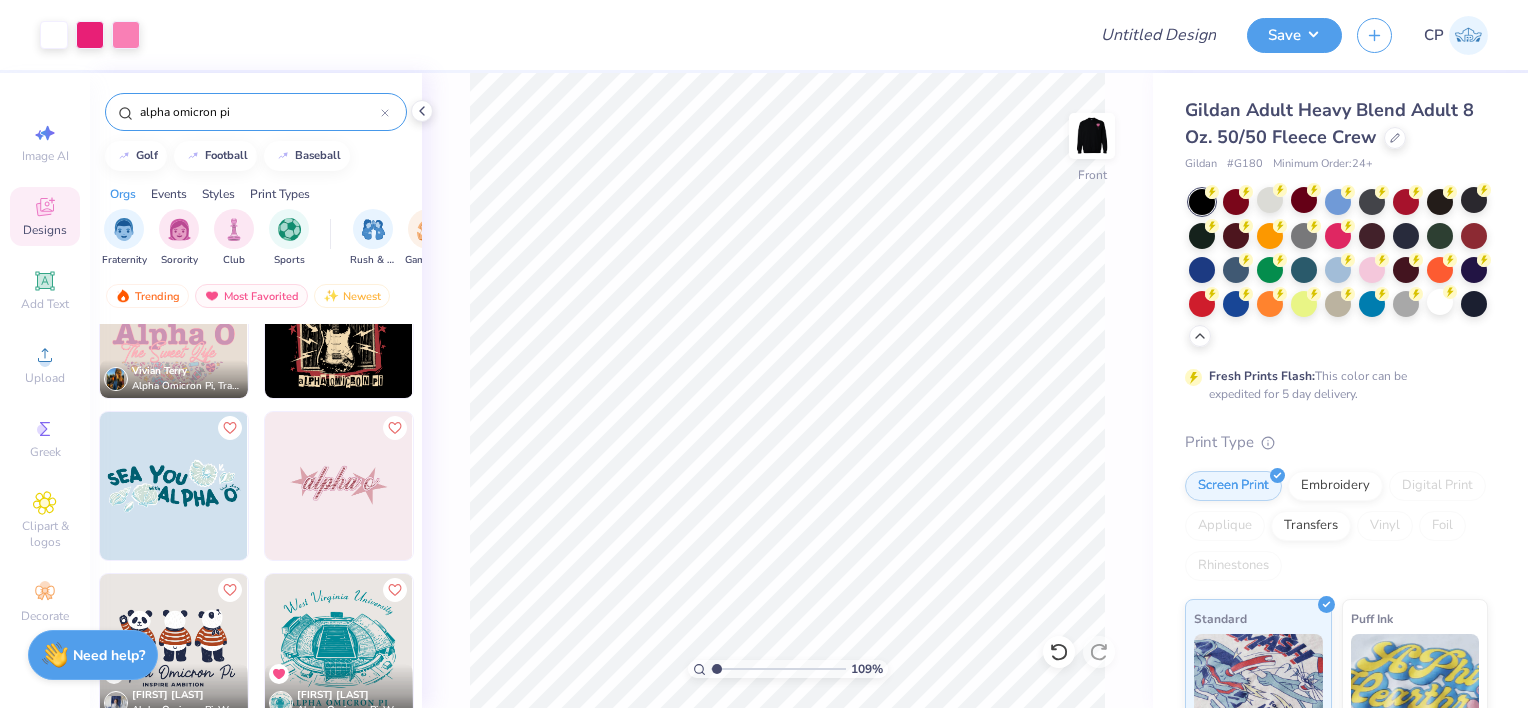 scroll, scrollTop: 0, scrollLeft: 0, axis: both 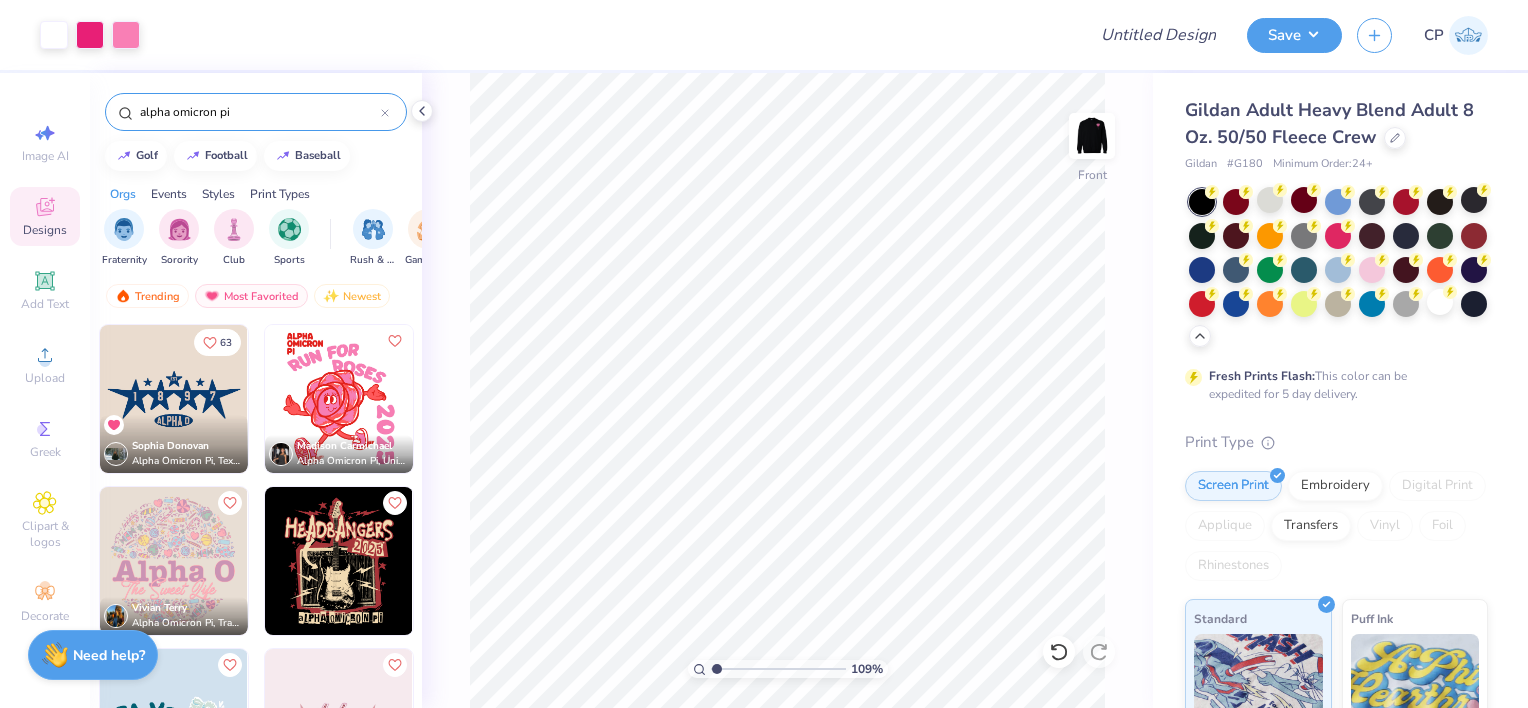 click on "alpha omicron pi" at bounding box center [259, 112] 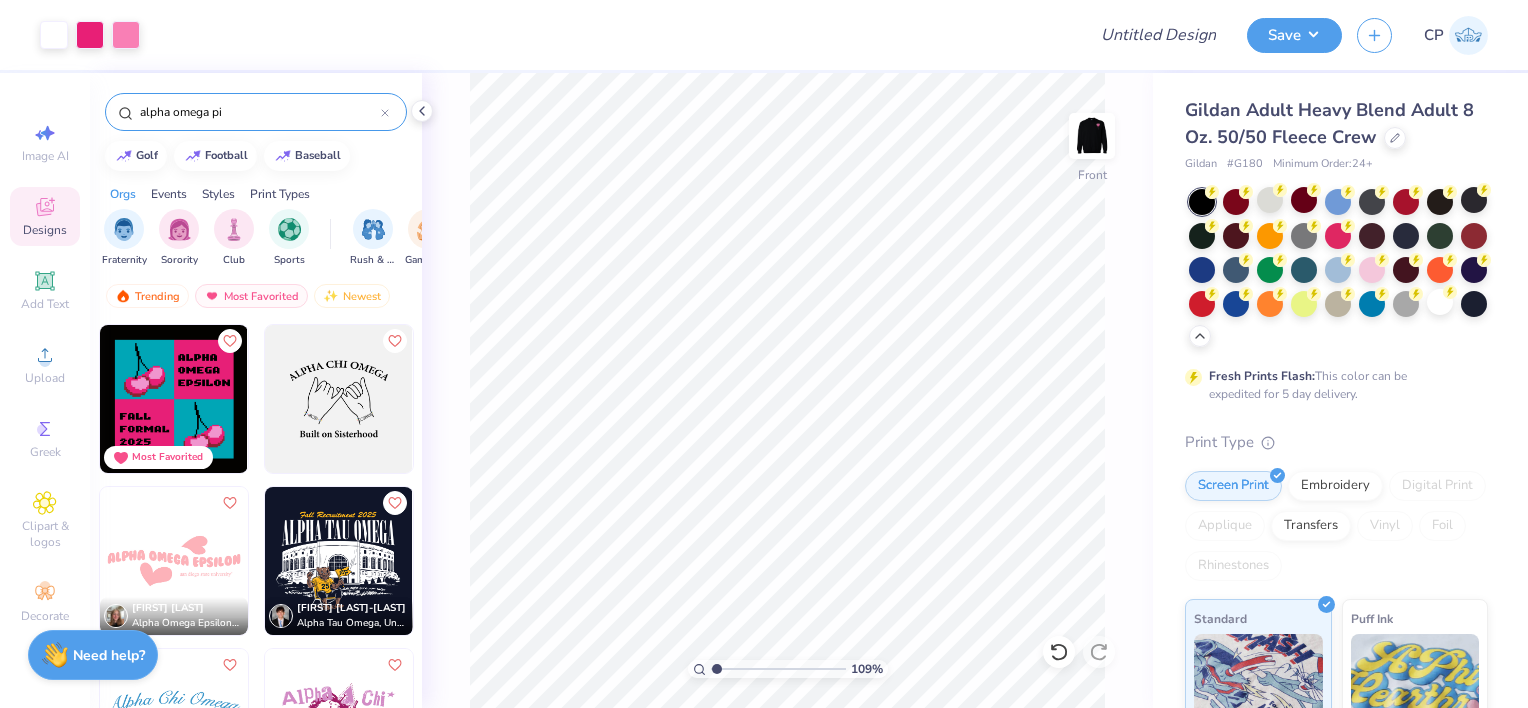 type on "alpha omega pi" 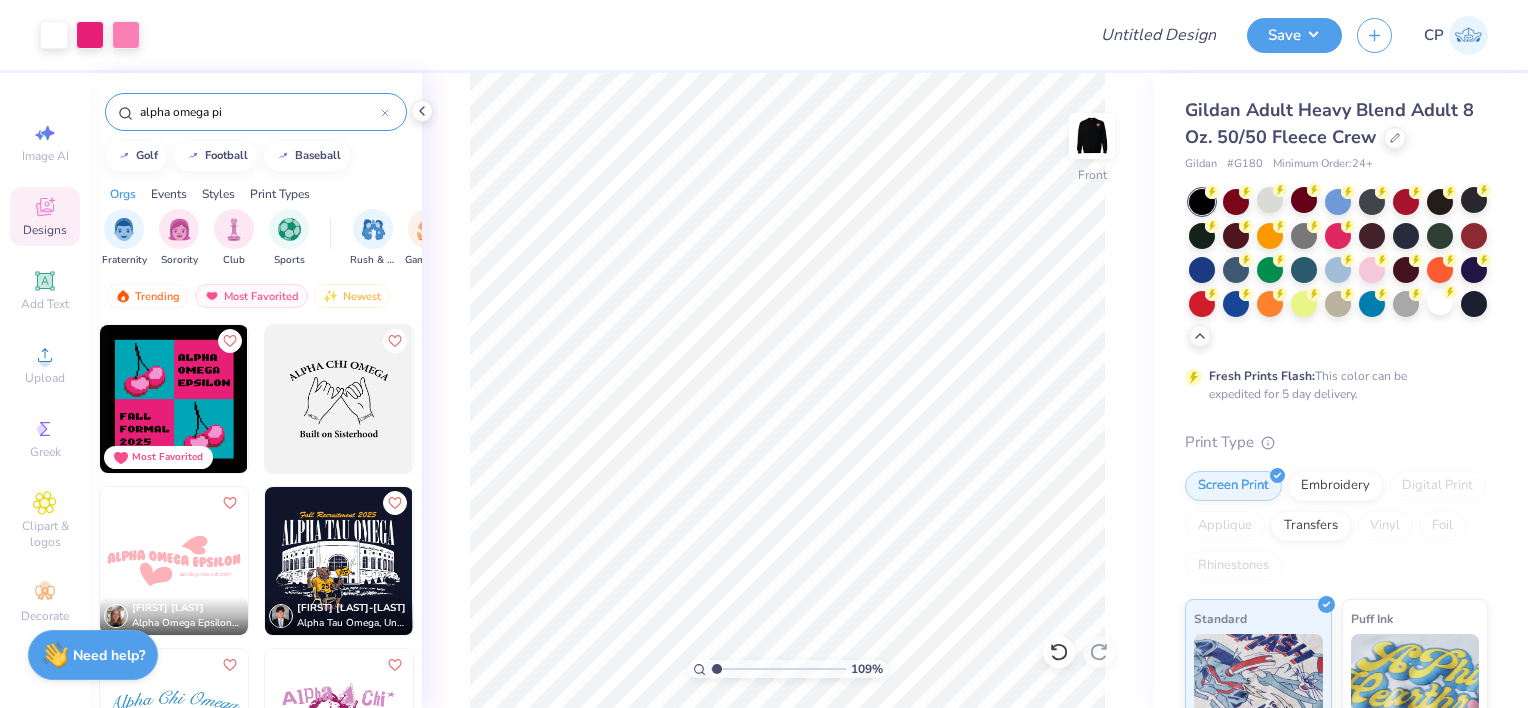 click at bounding box center (174, 561) 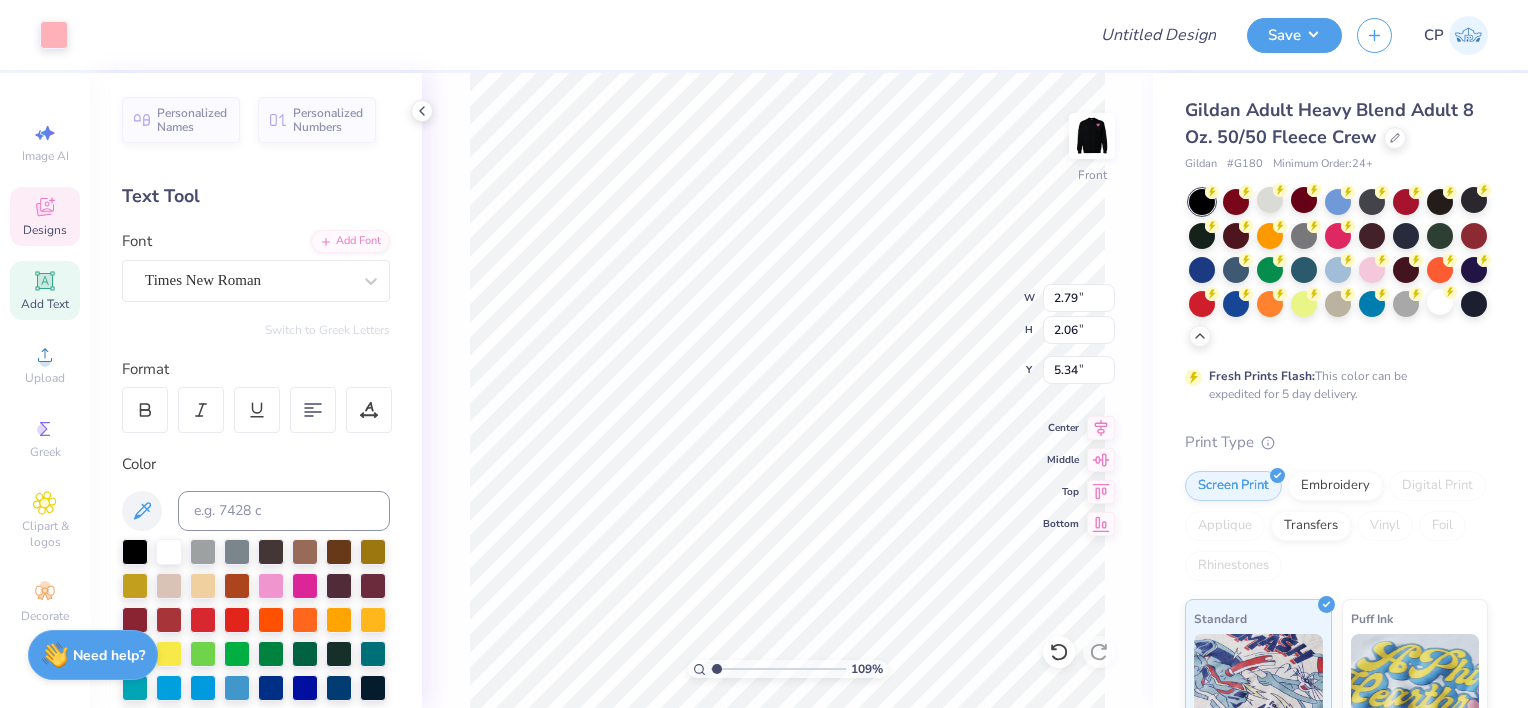 type on "1.09106535723039" 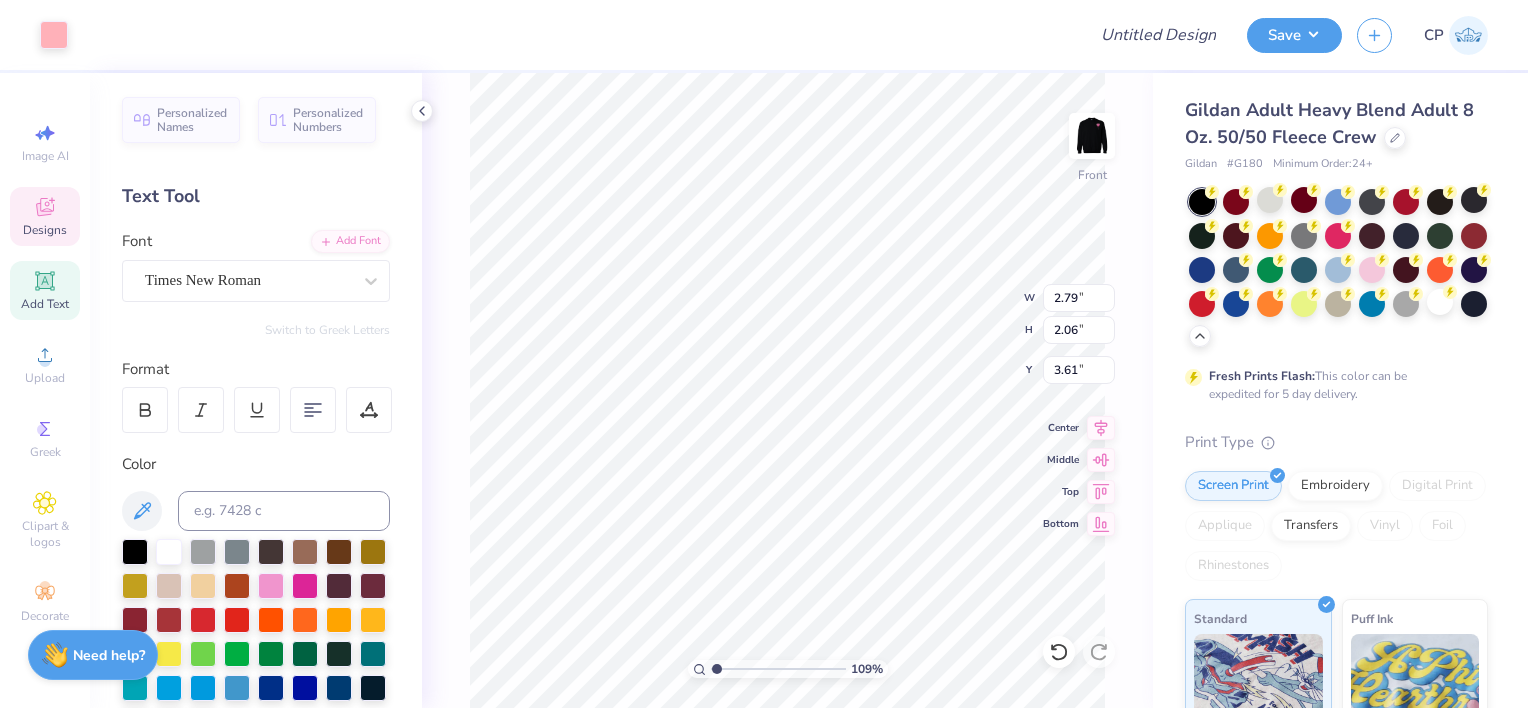 type on "1.09106535723039" 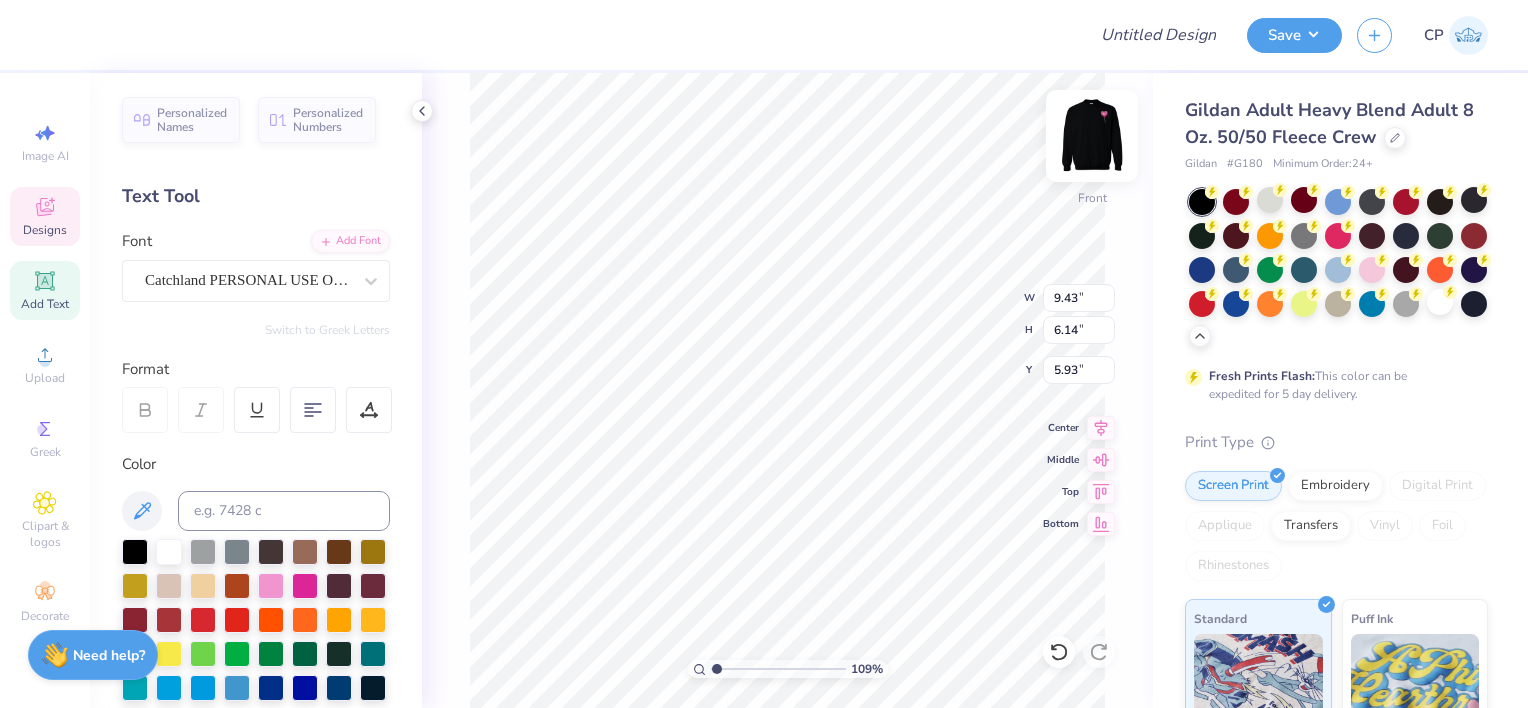 click at bounding box center (1092, 136) 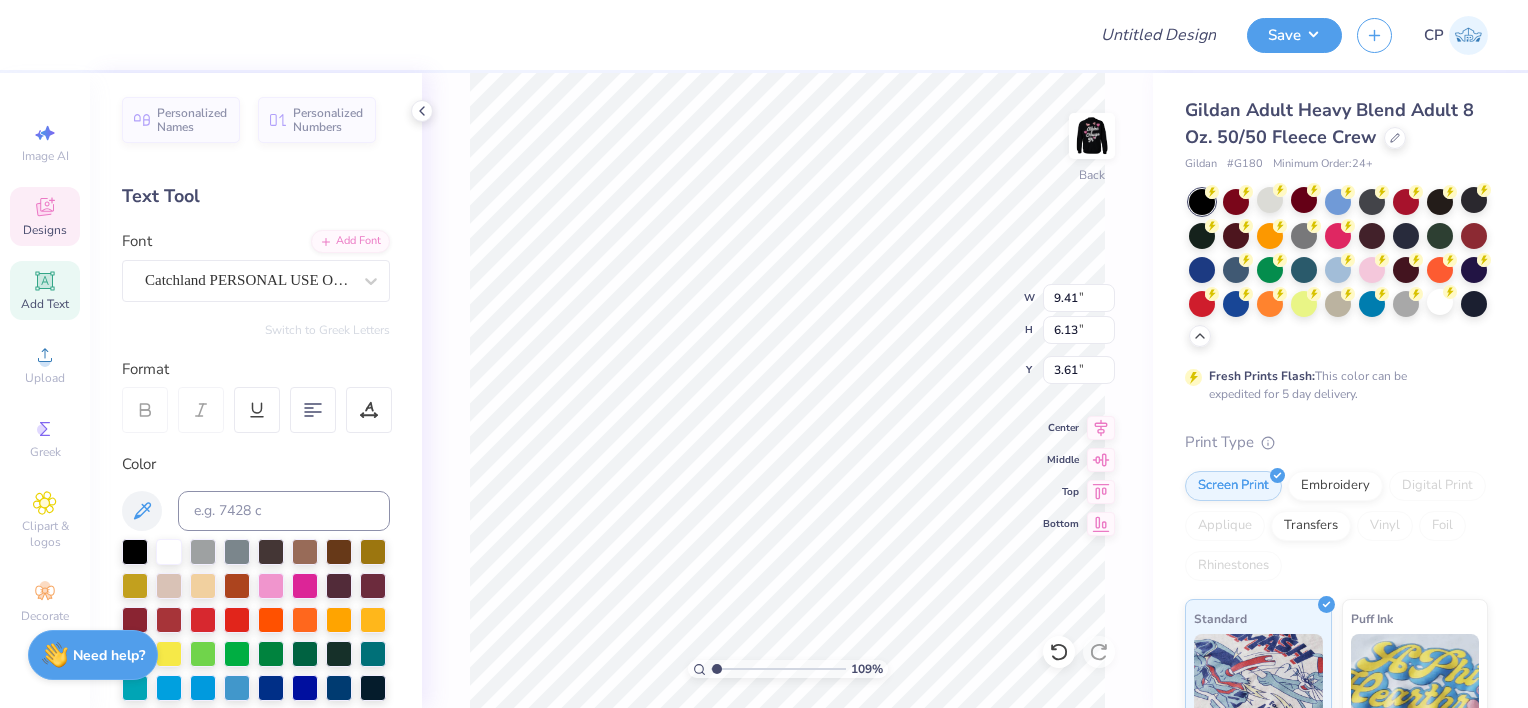 scroll, scrollTop: 16, scrollLeft: 2, axis: both 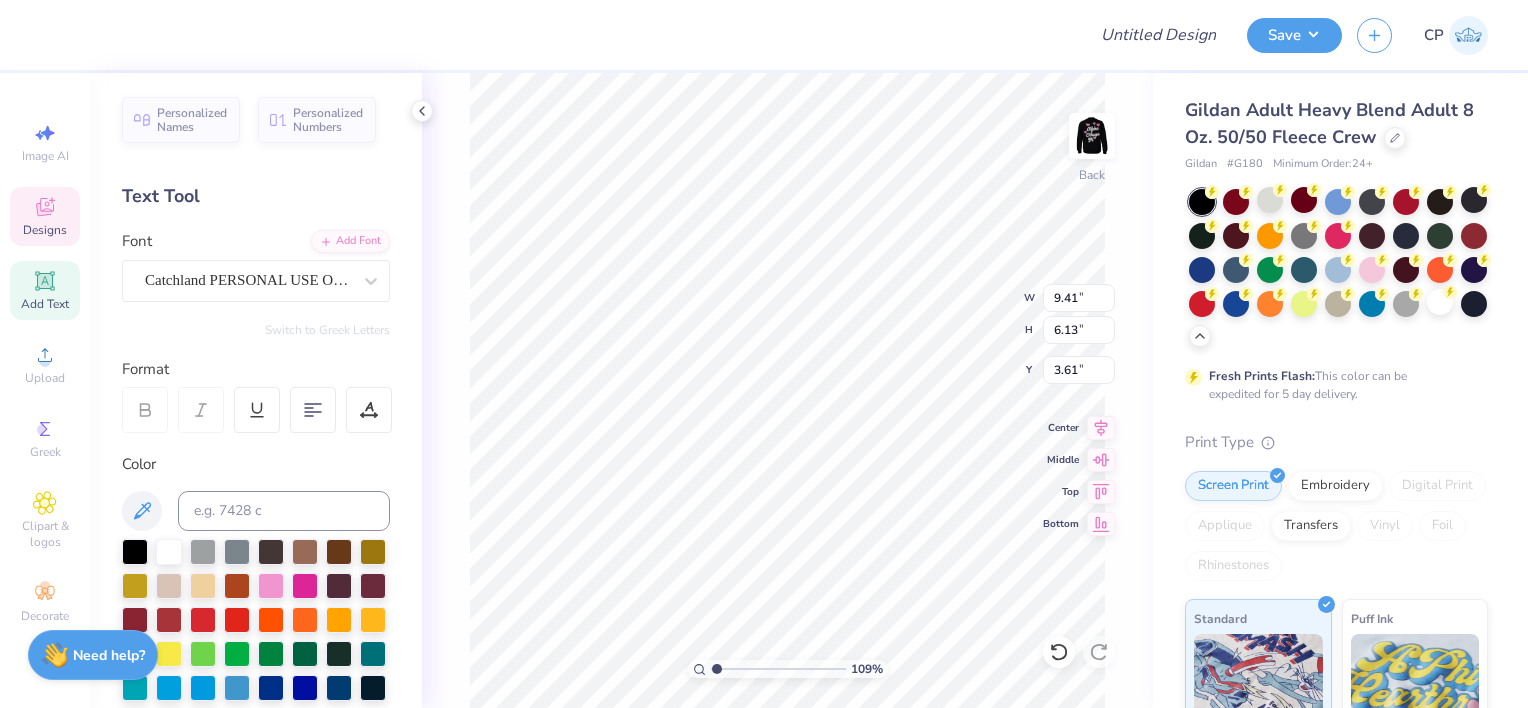 type on "1.09106535723039" 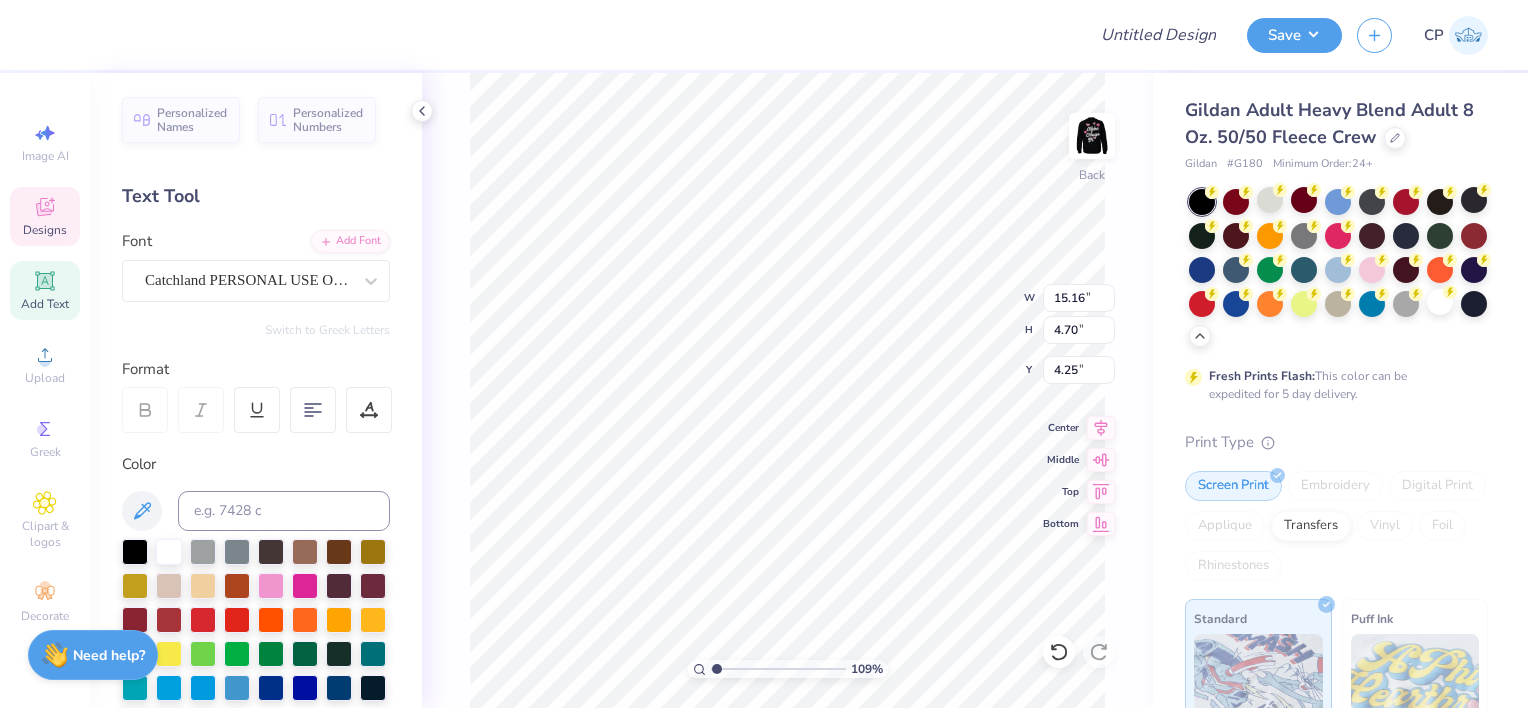type on "1.09106535723039" 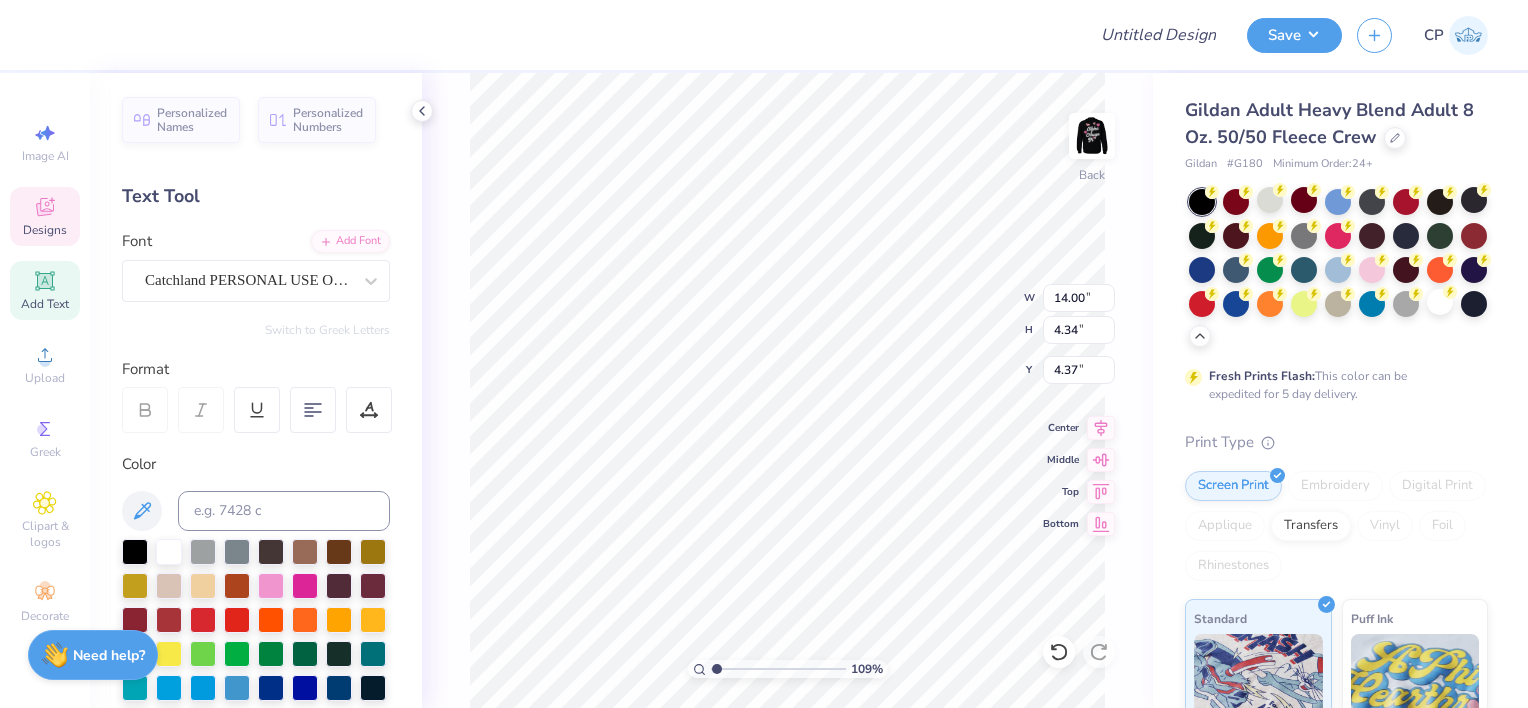 type on "1.09106535723039" 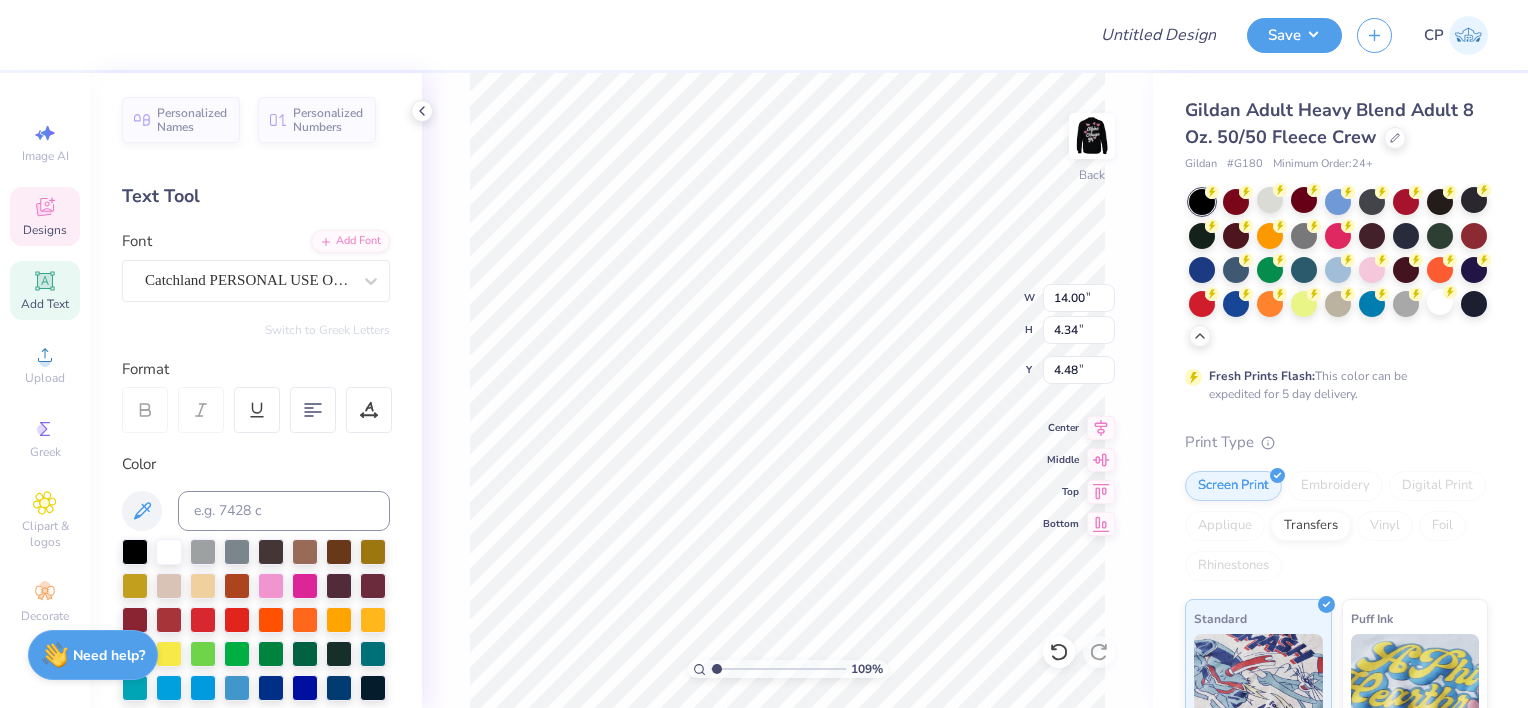type on "1.09106535723039" 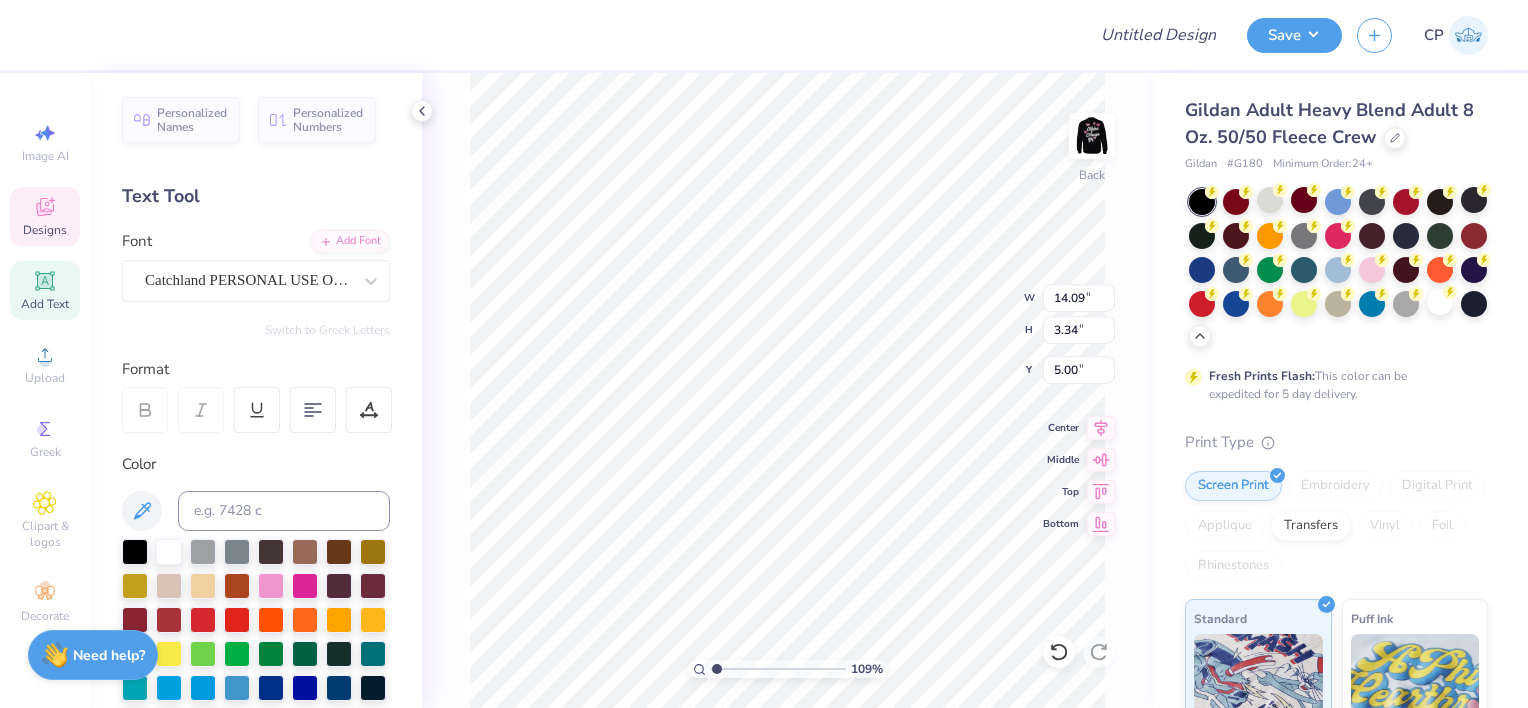 type on "1.09106535723039" 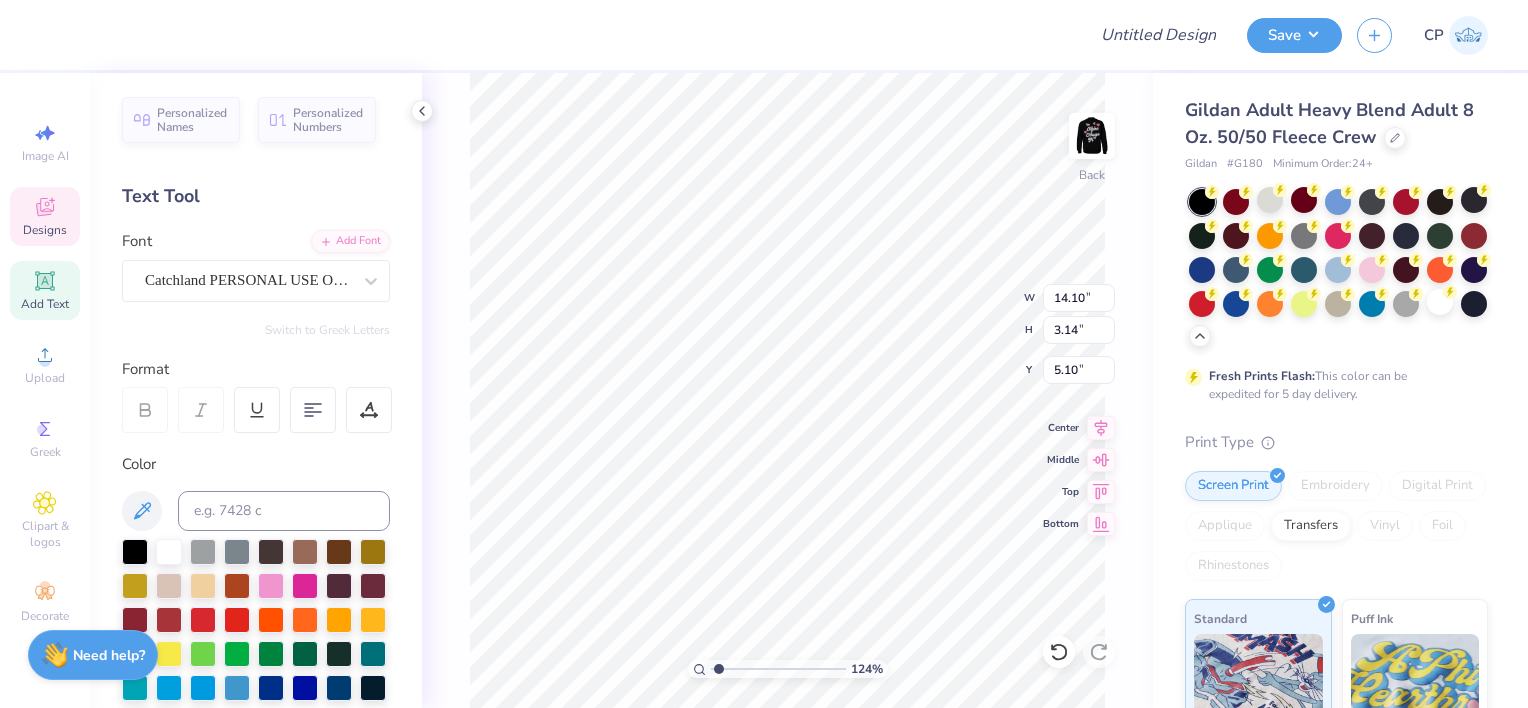 type on "1.23719418023454" 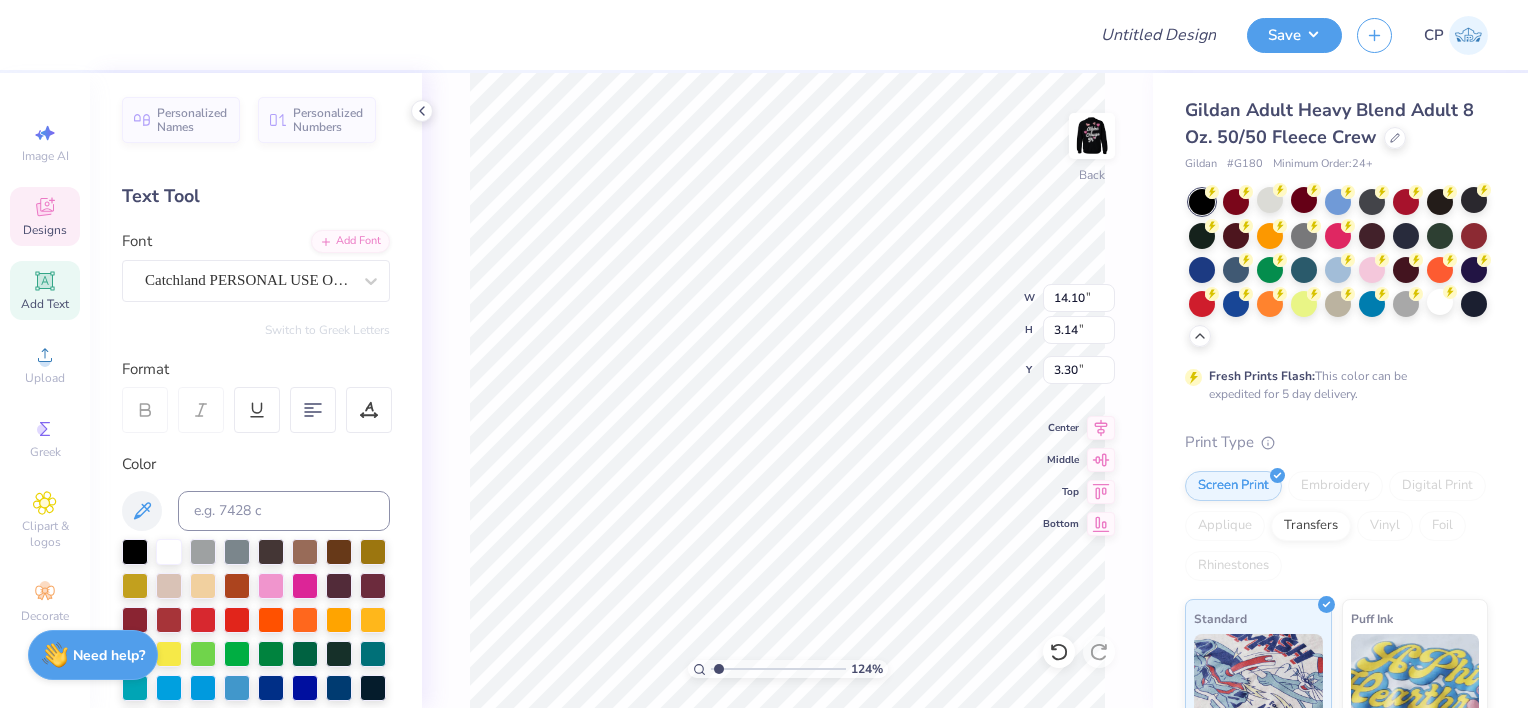 type on "1.23719418023454" 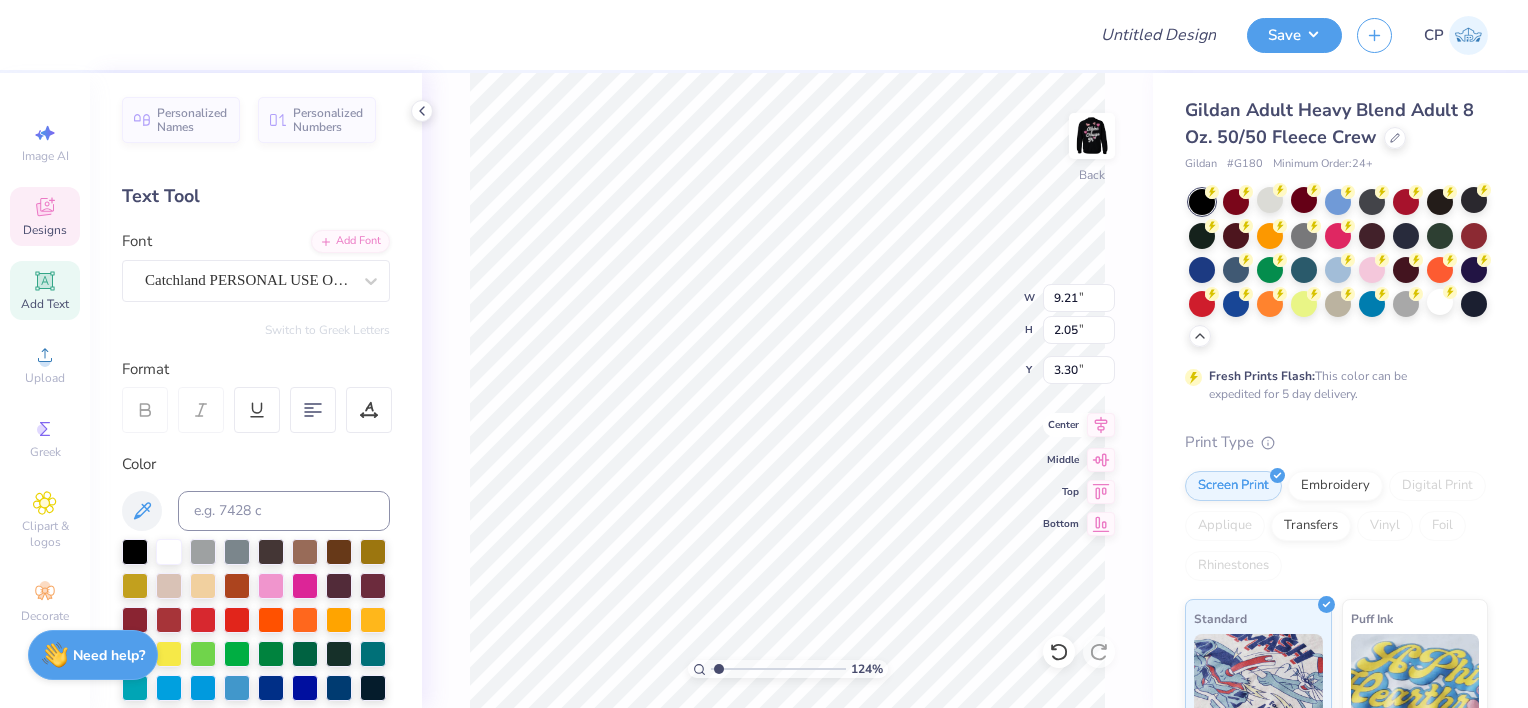 click 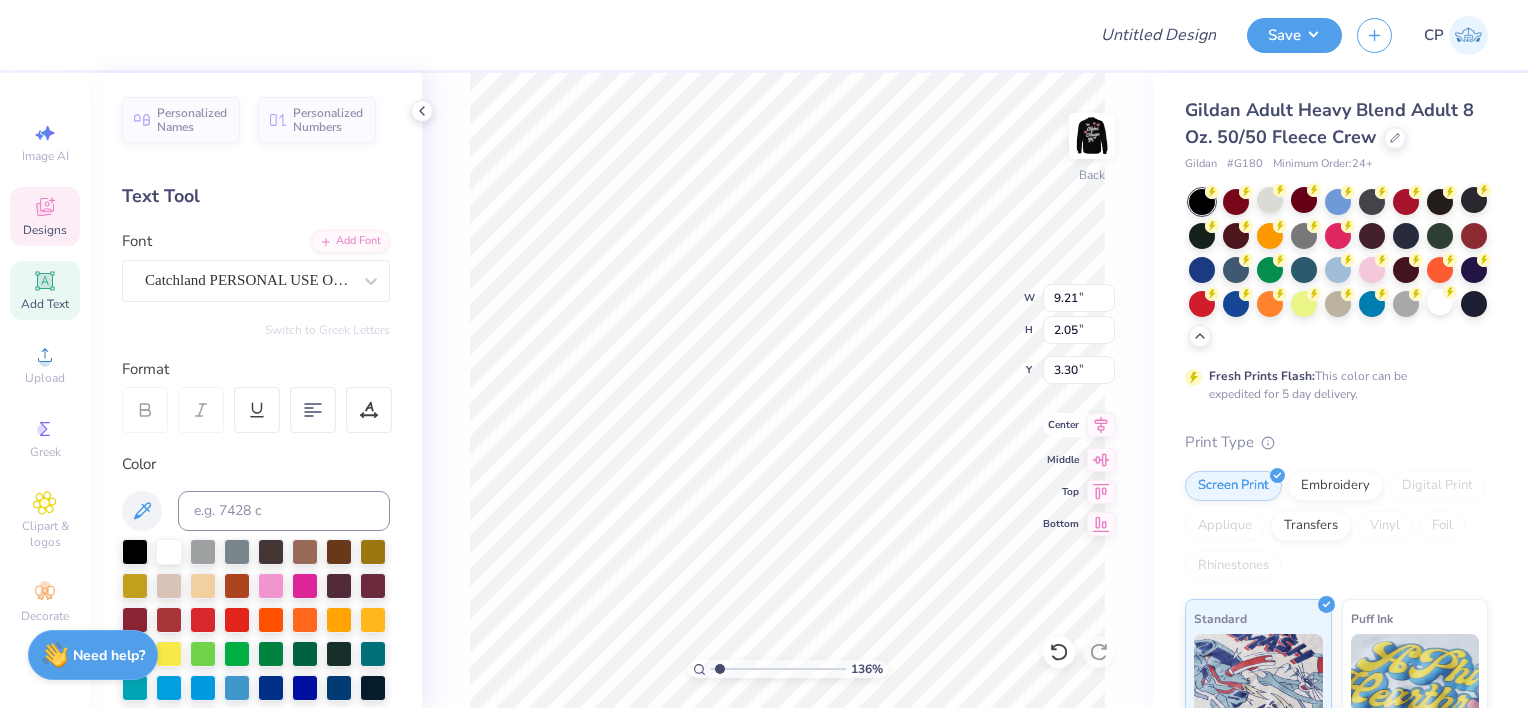 type on "1.35890448028161" 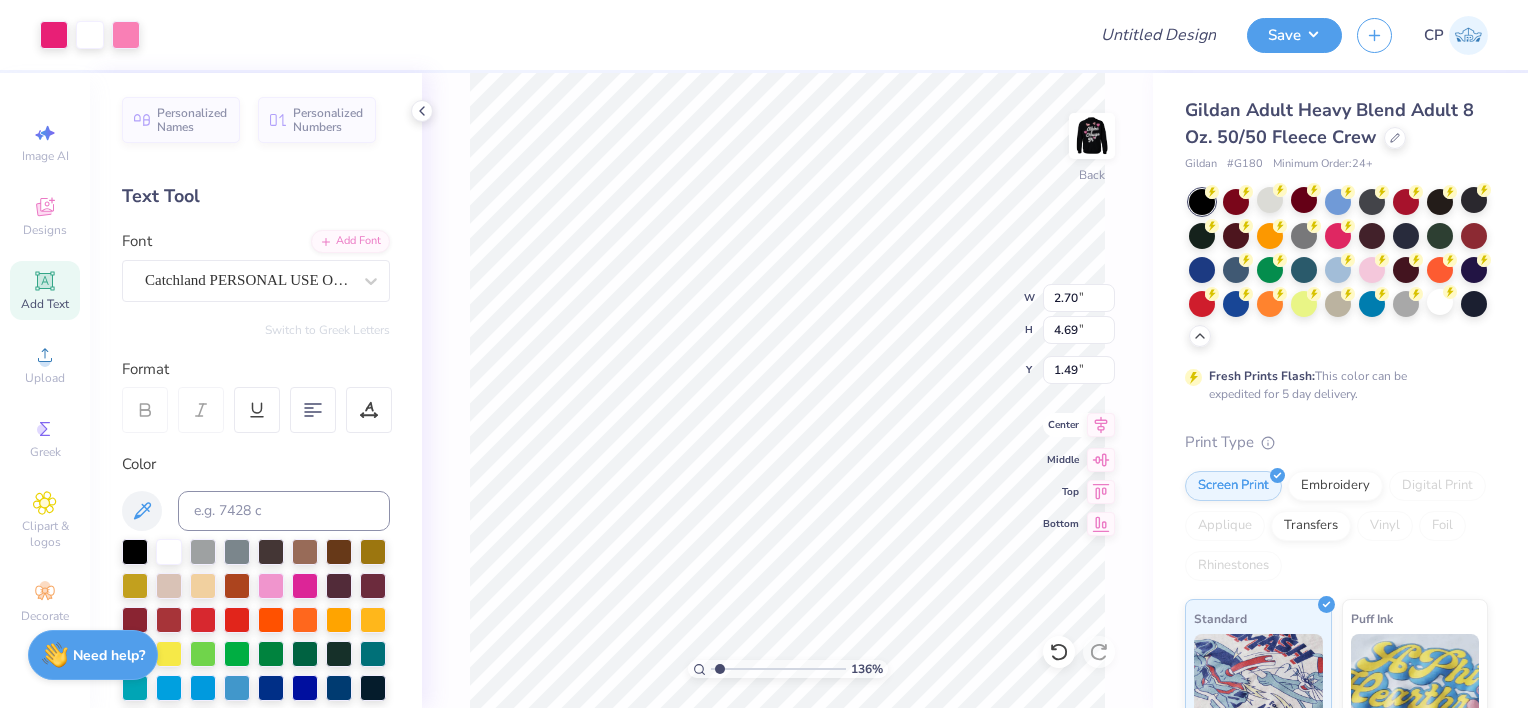 type on "1.35890448028161" 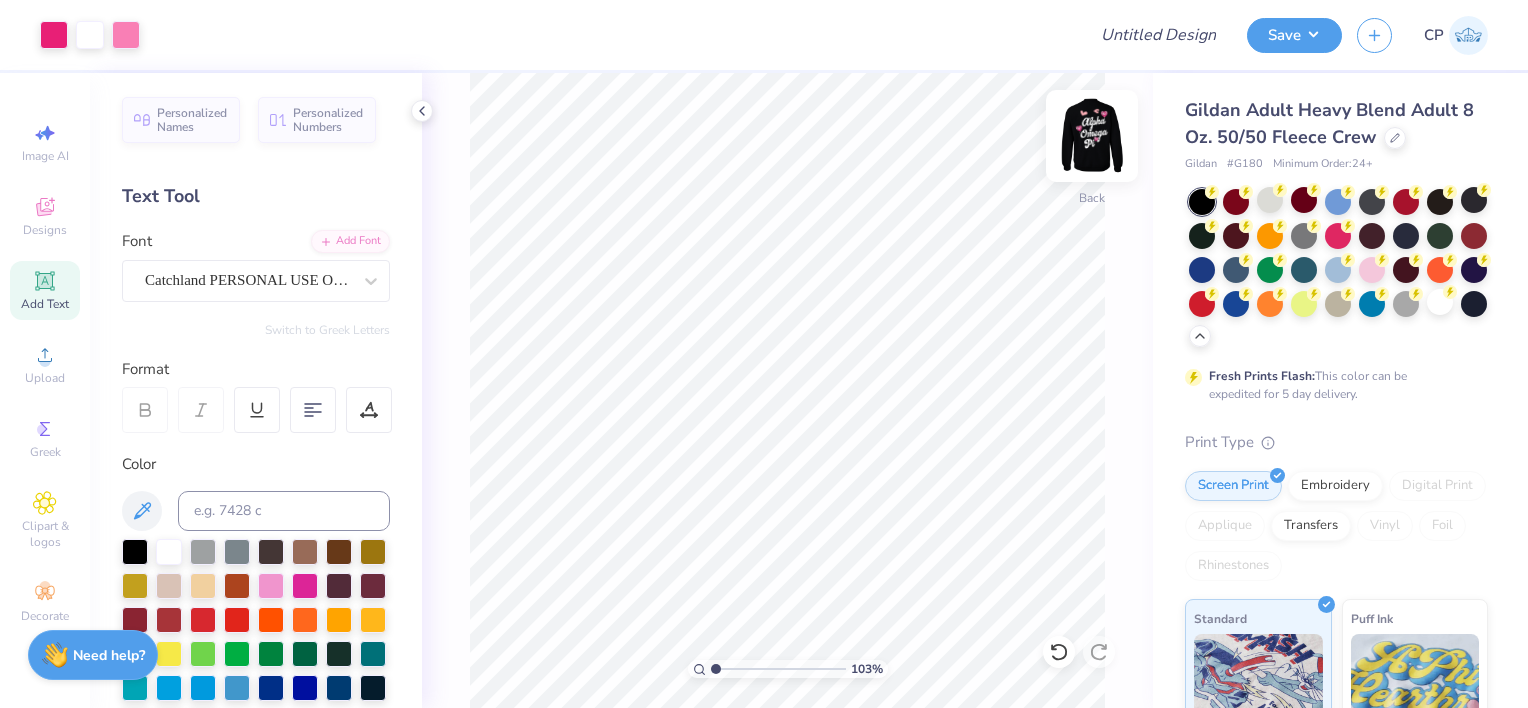 click at bounding box center (1092, 136) 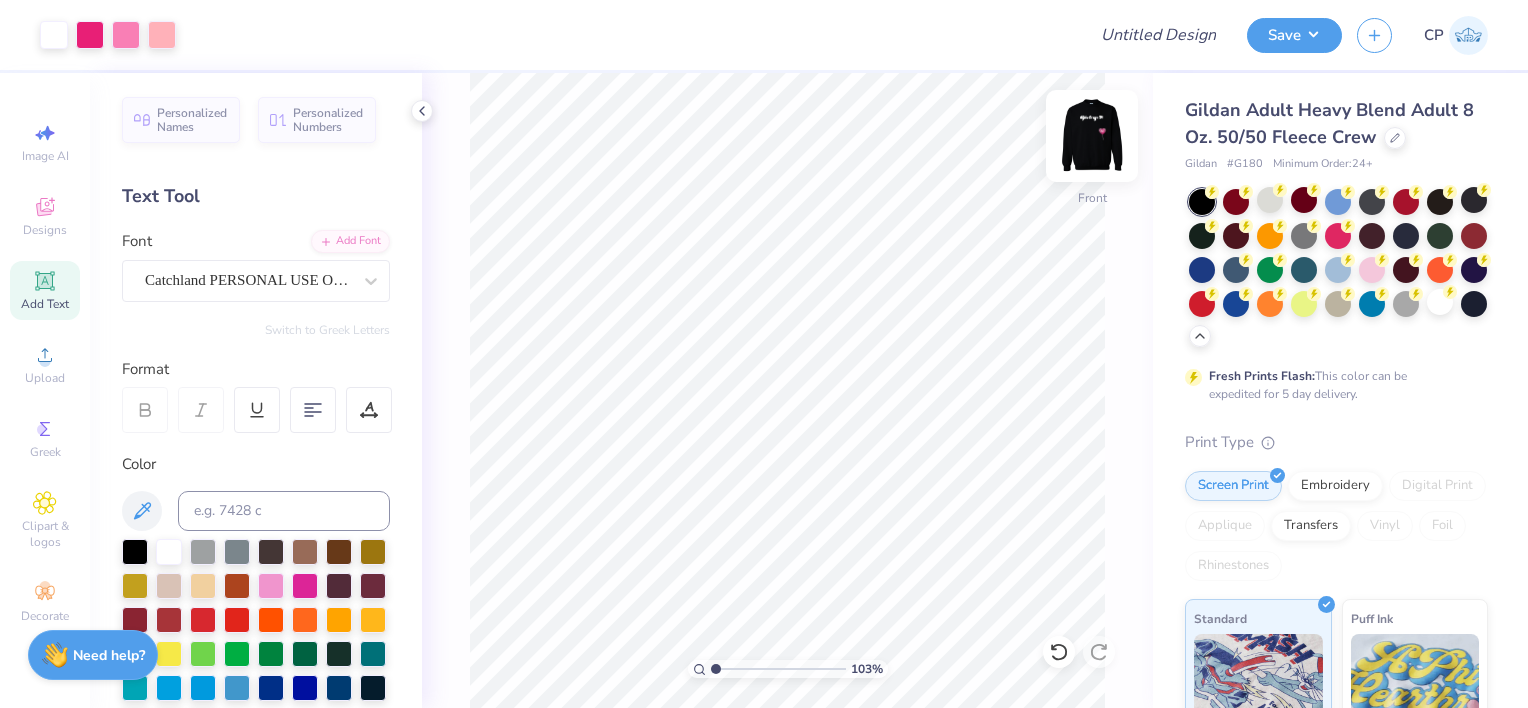 click at bounding box center [1092, 136] 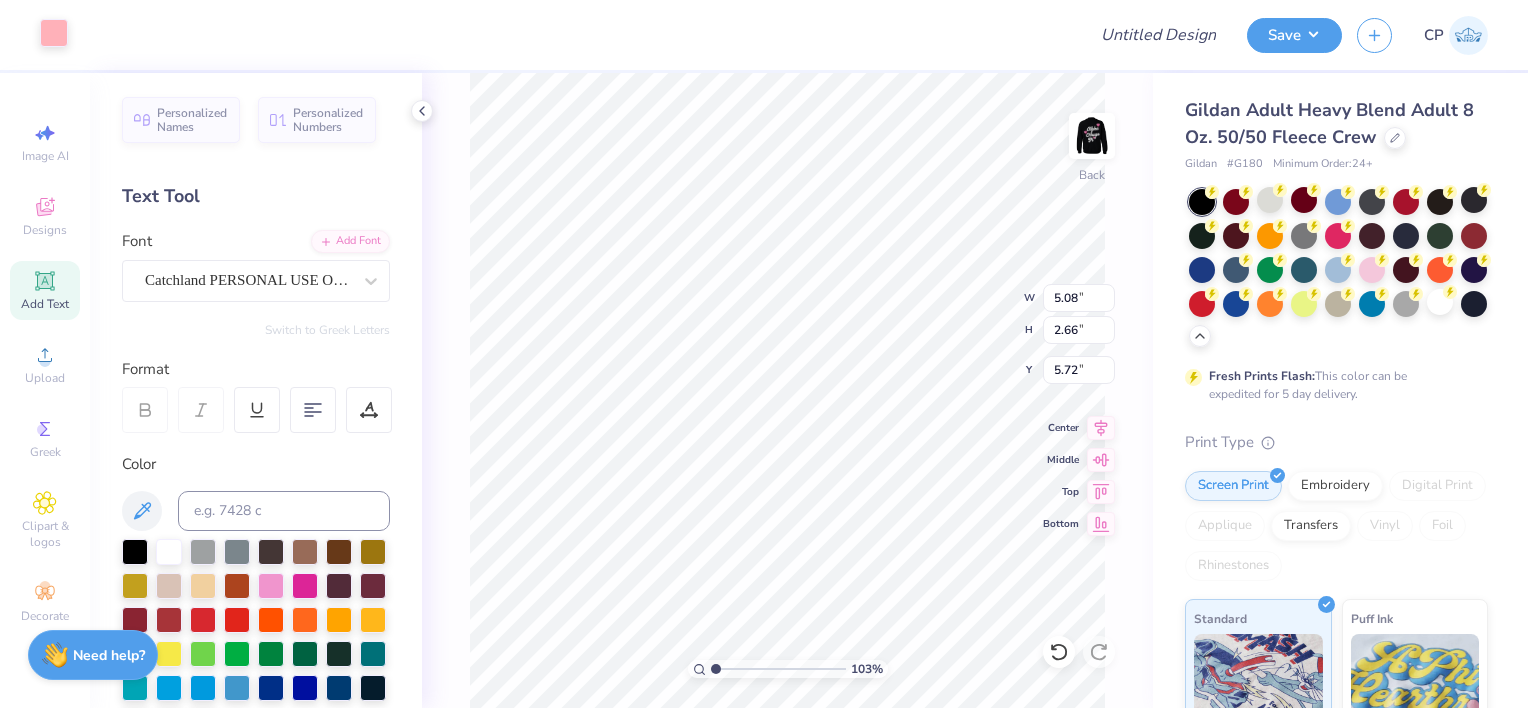 click at bounding box center [54, 33] 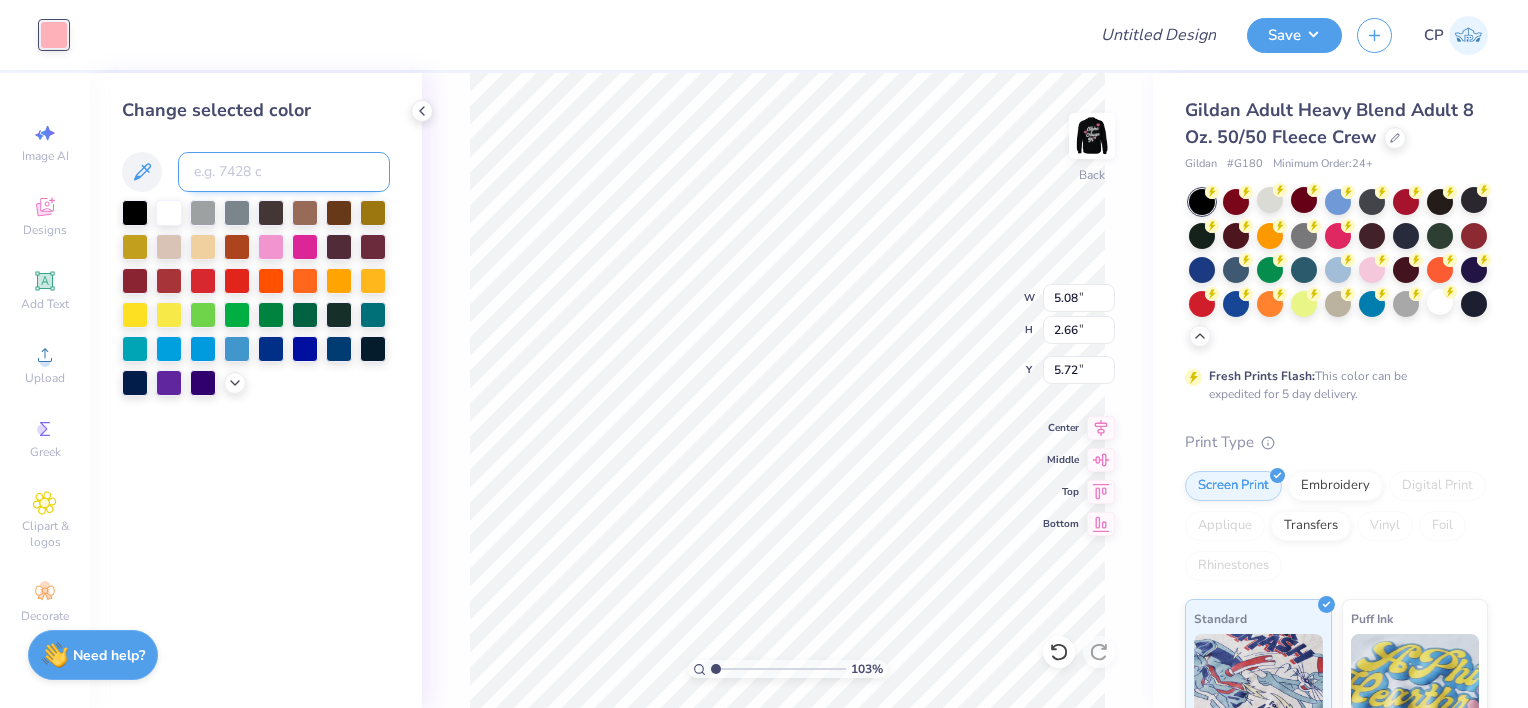click at bounding box center (284, 172) 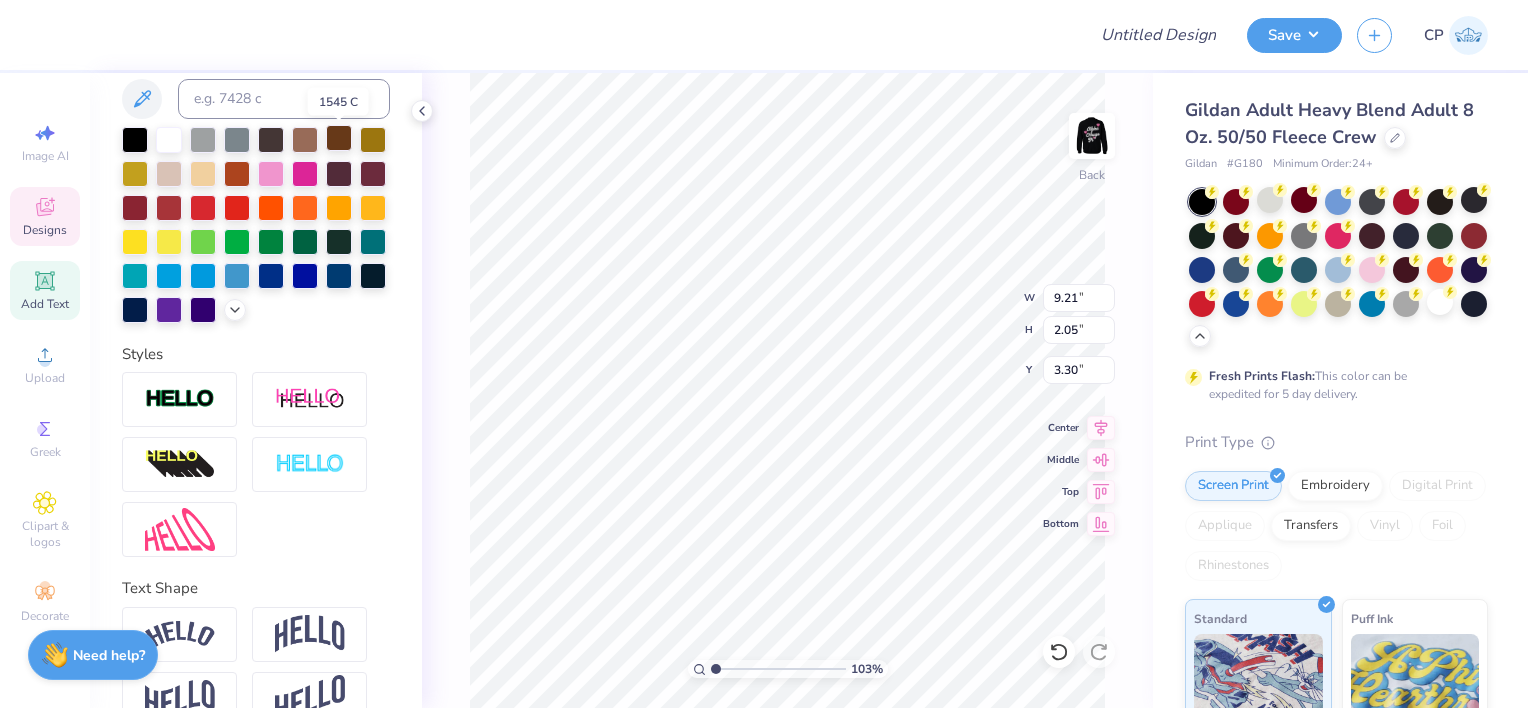 scroll, scrollTop: 488, scrollLeft: 0, axis: vertical 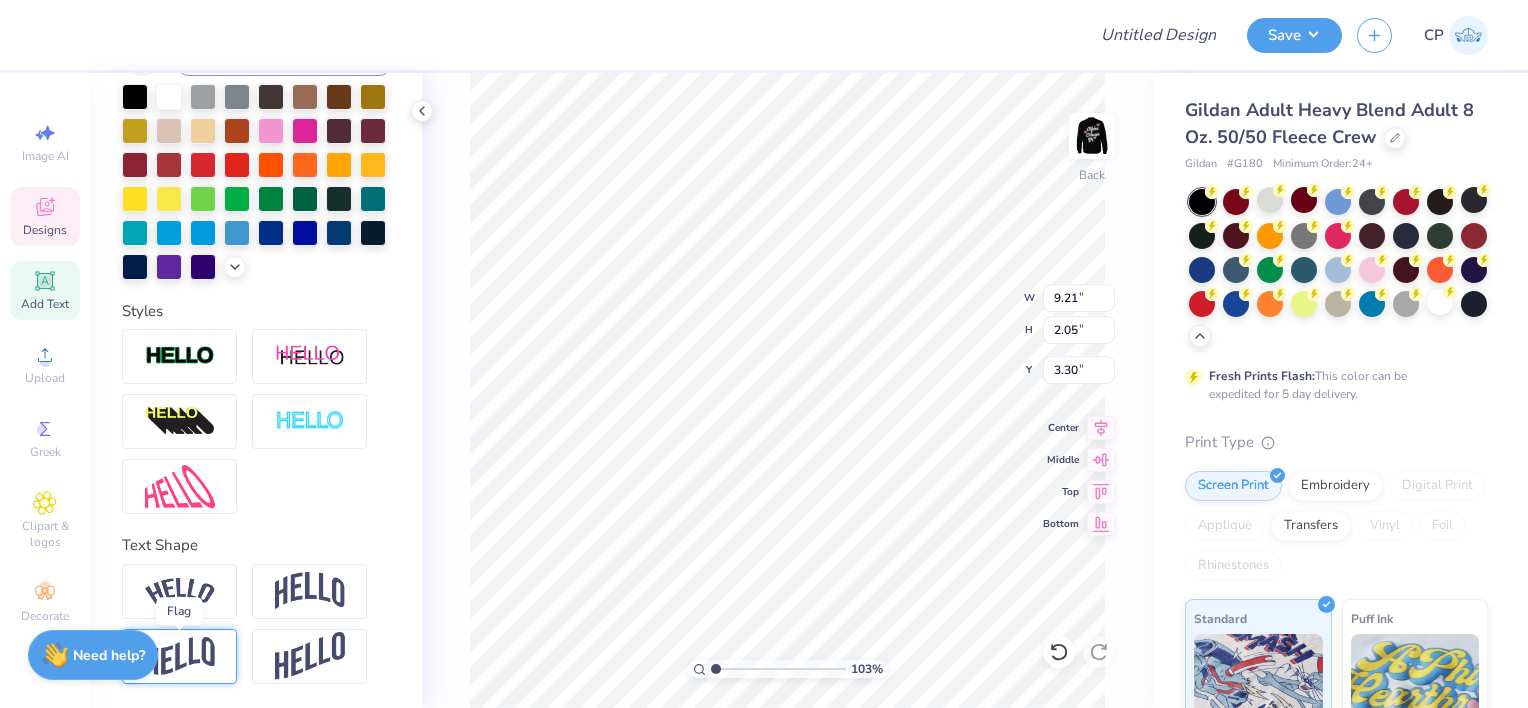 click at bounding box center (180, 656) 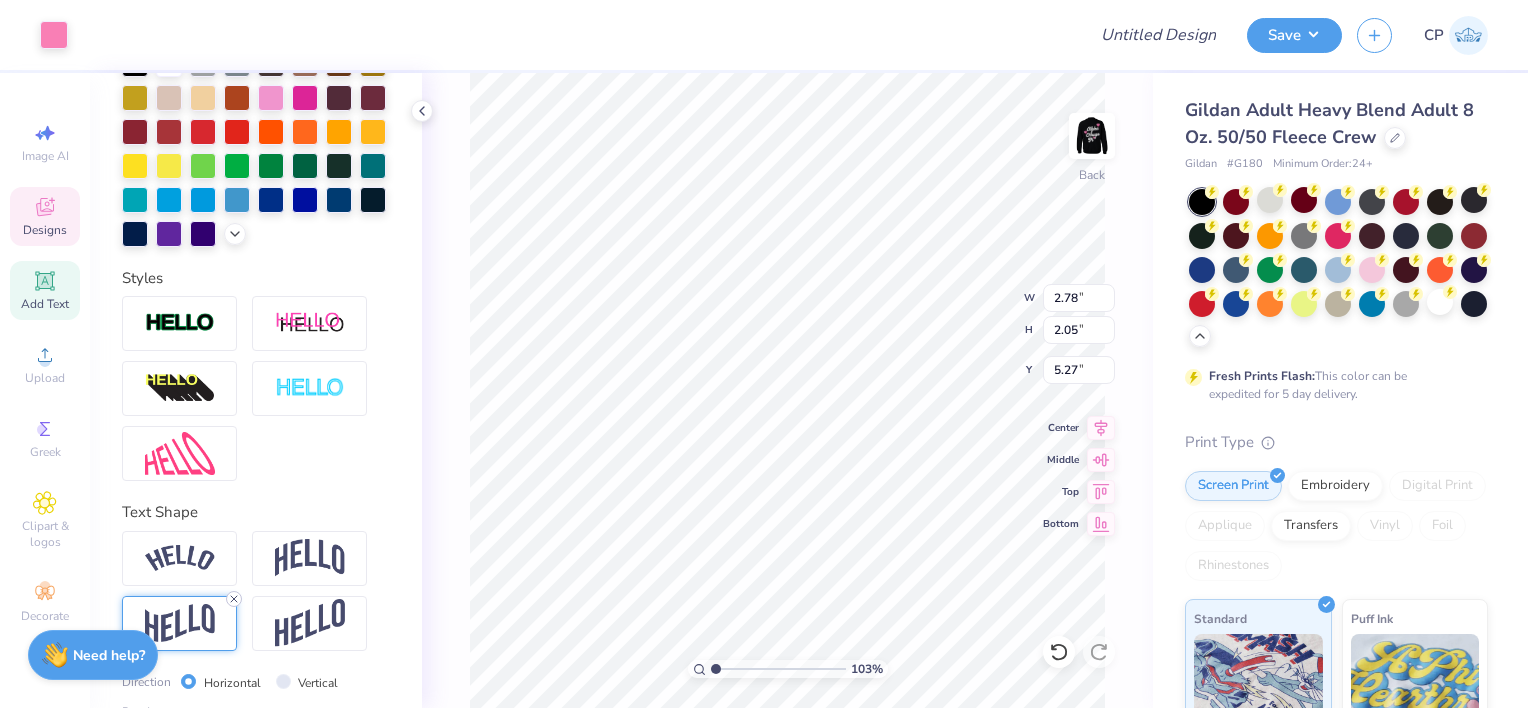 click 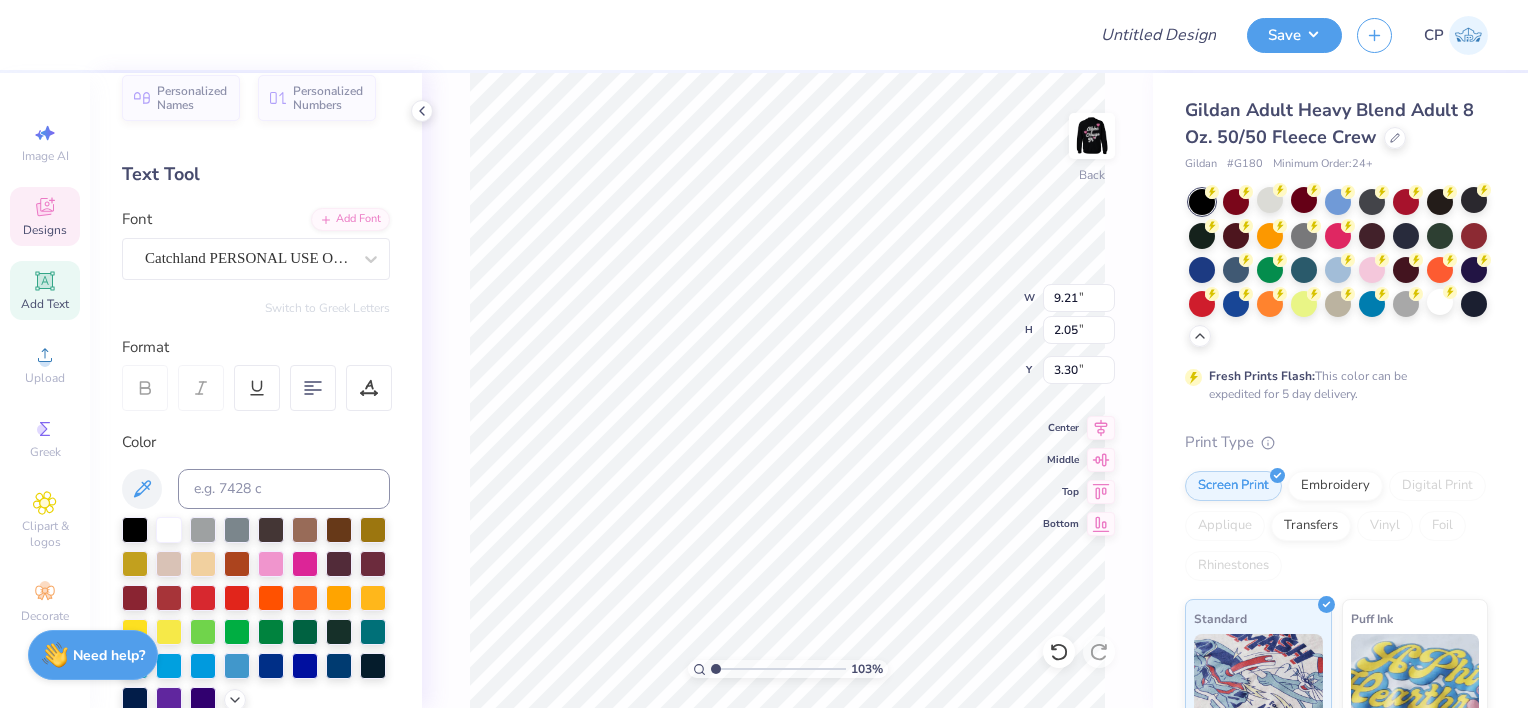 scroll, scrollTop: 0, scrollLeft: 0, axis: both 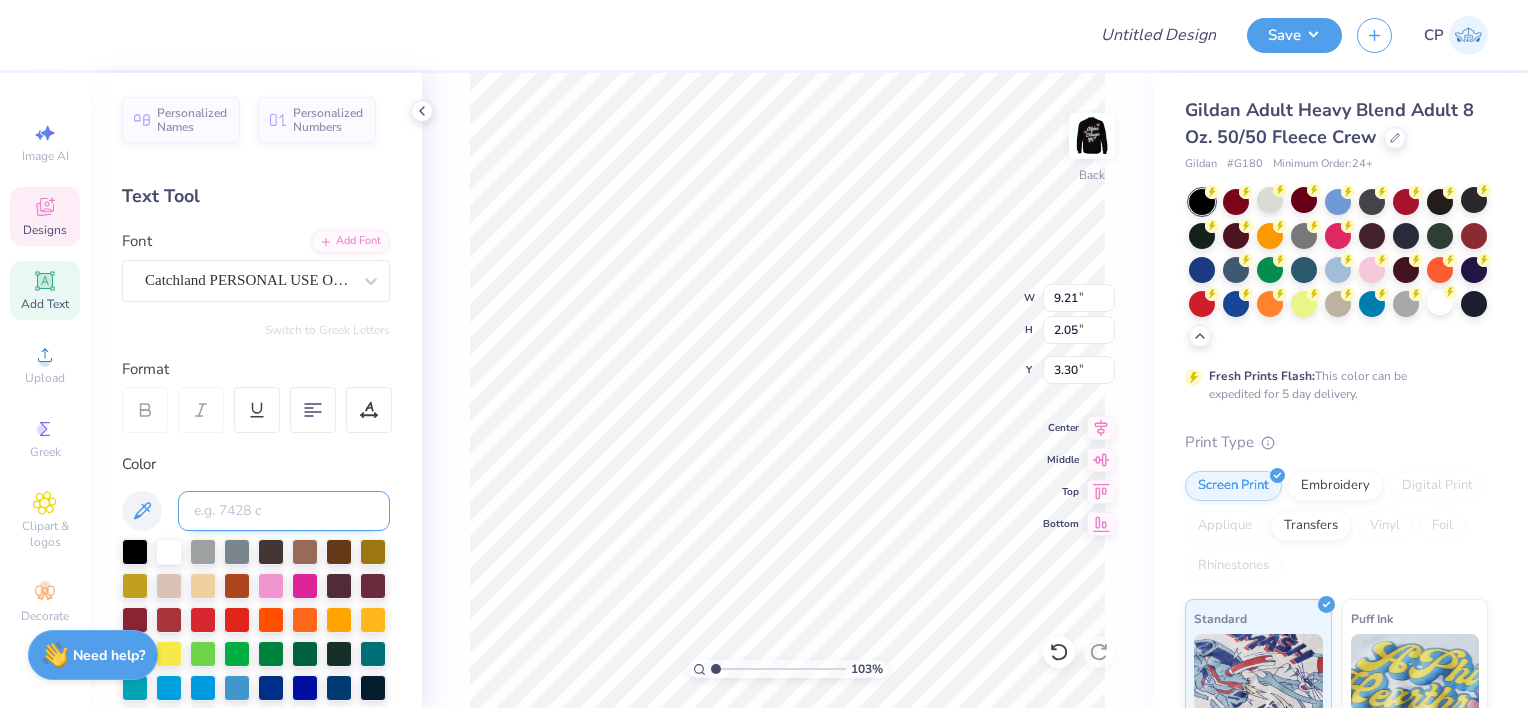 click at bounding box center [284, 511] 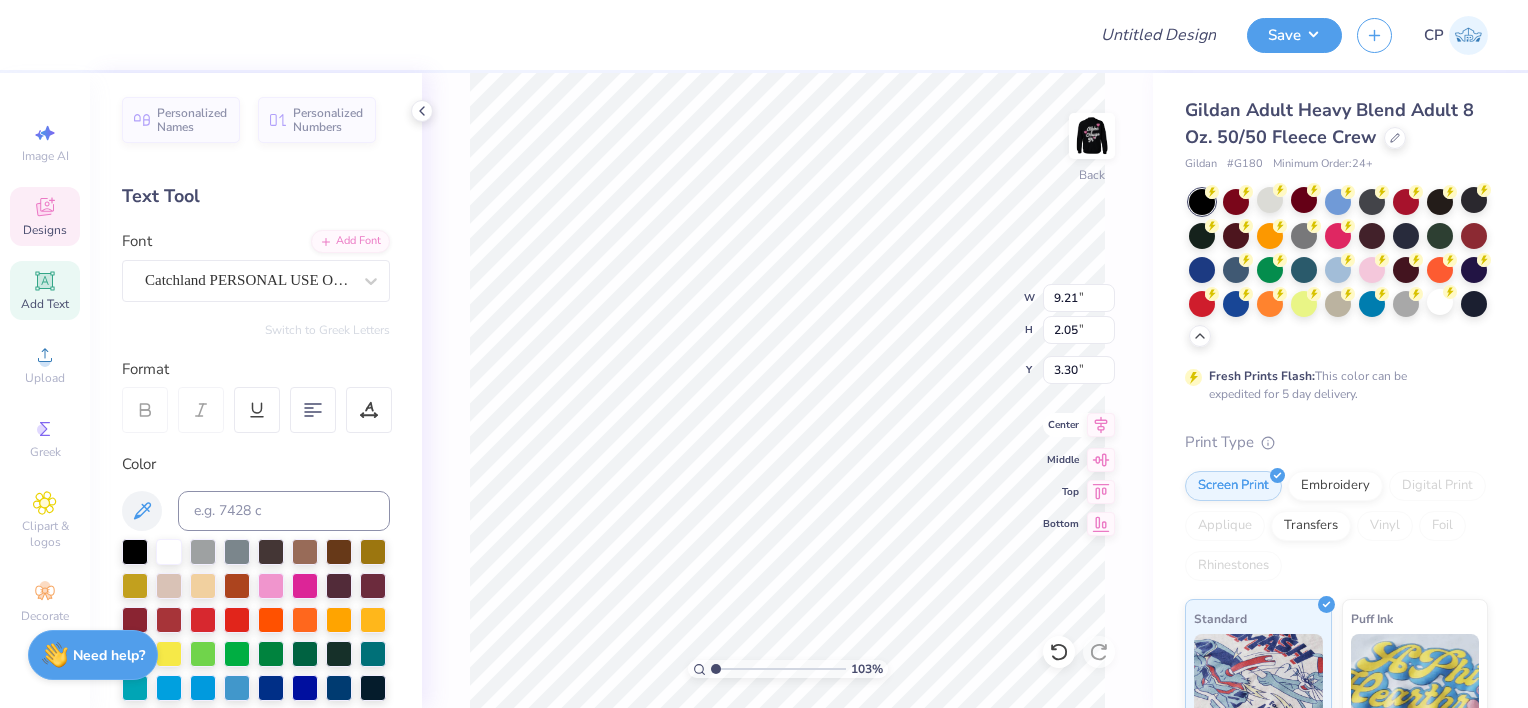 click 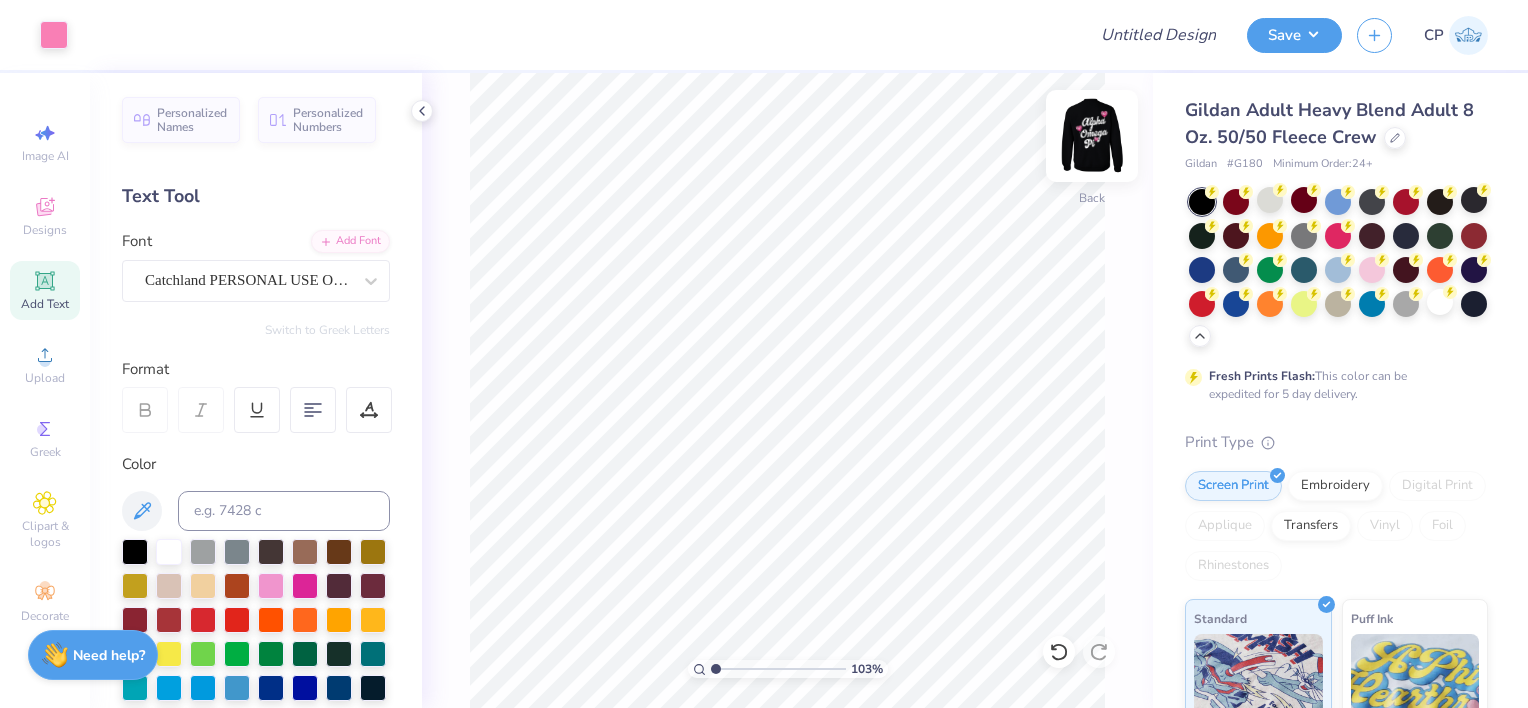 click at bounding box center (1092, 136) 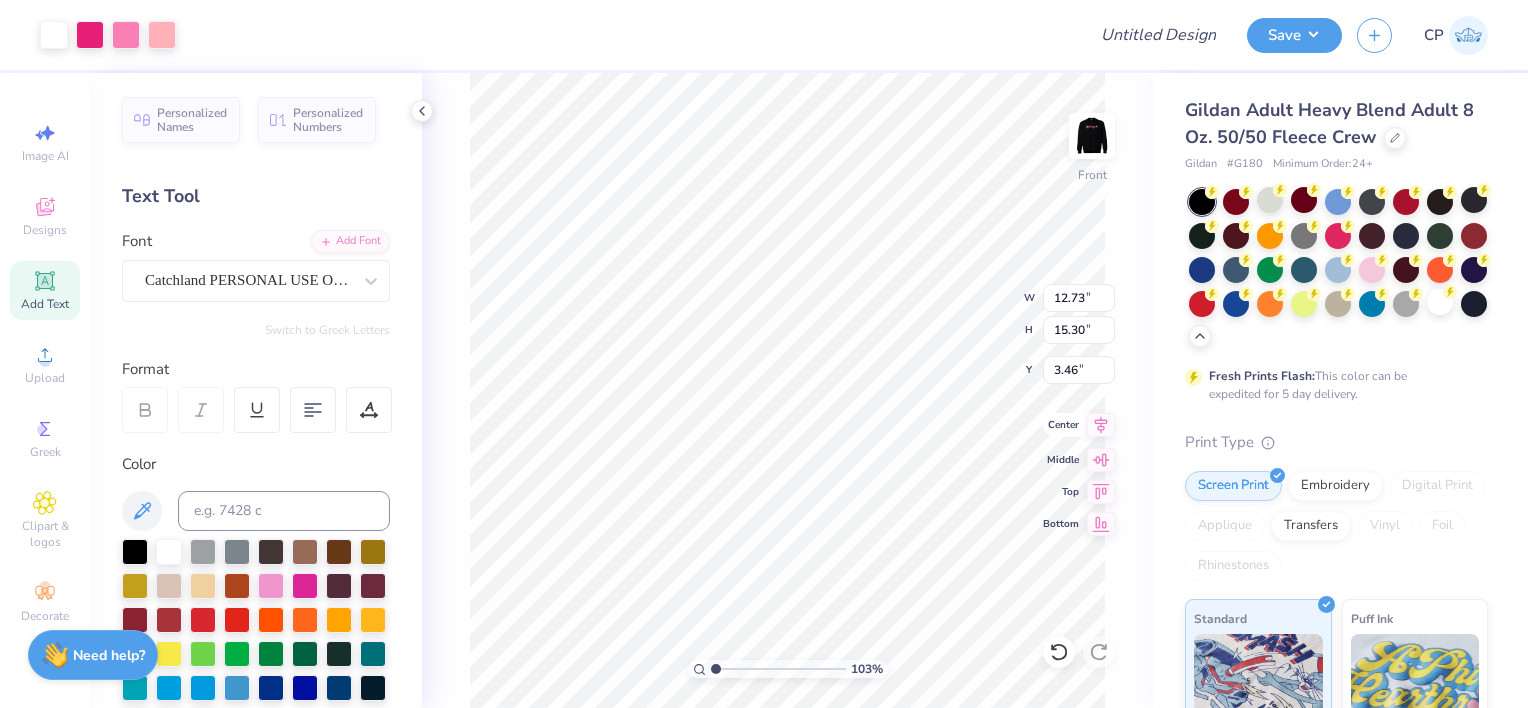 click on "Center" at bounding box center (1079, 425) 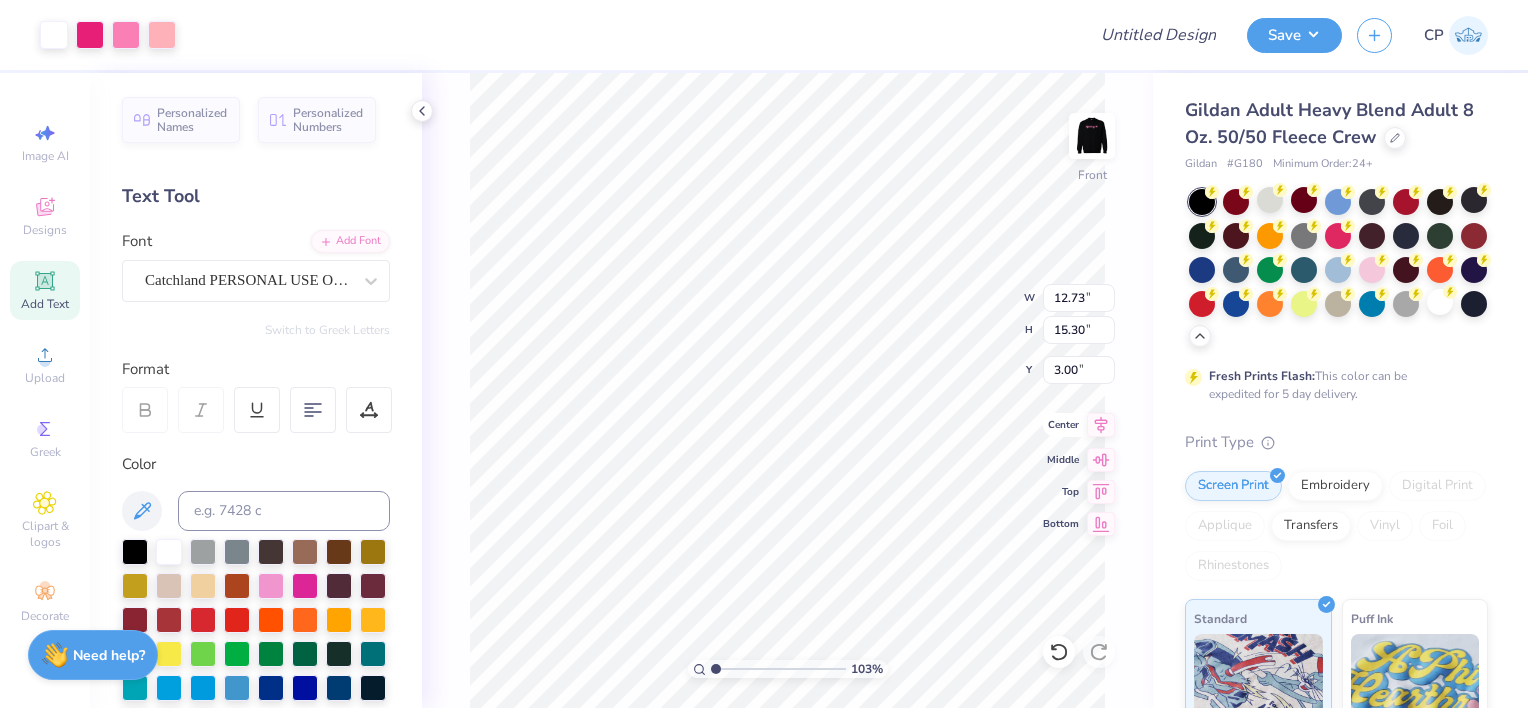 click on "Center" at bounding box center [1079, 425] 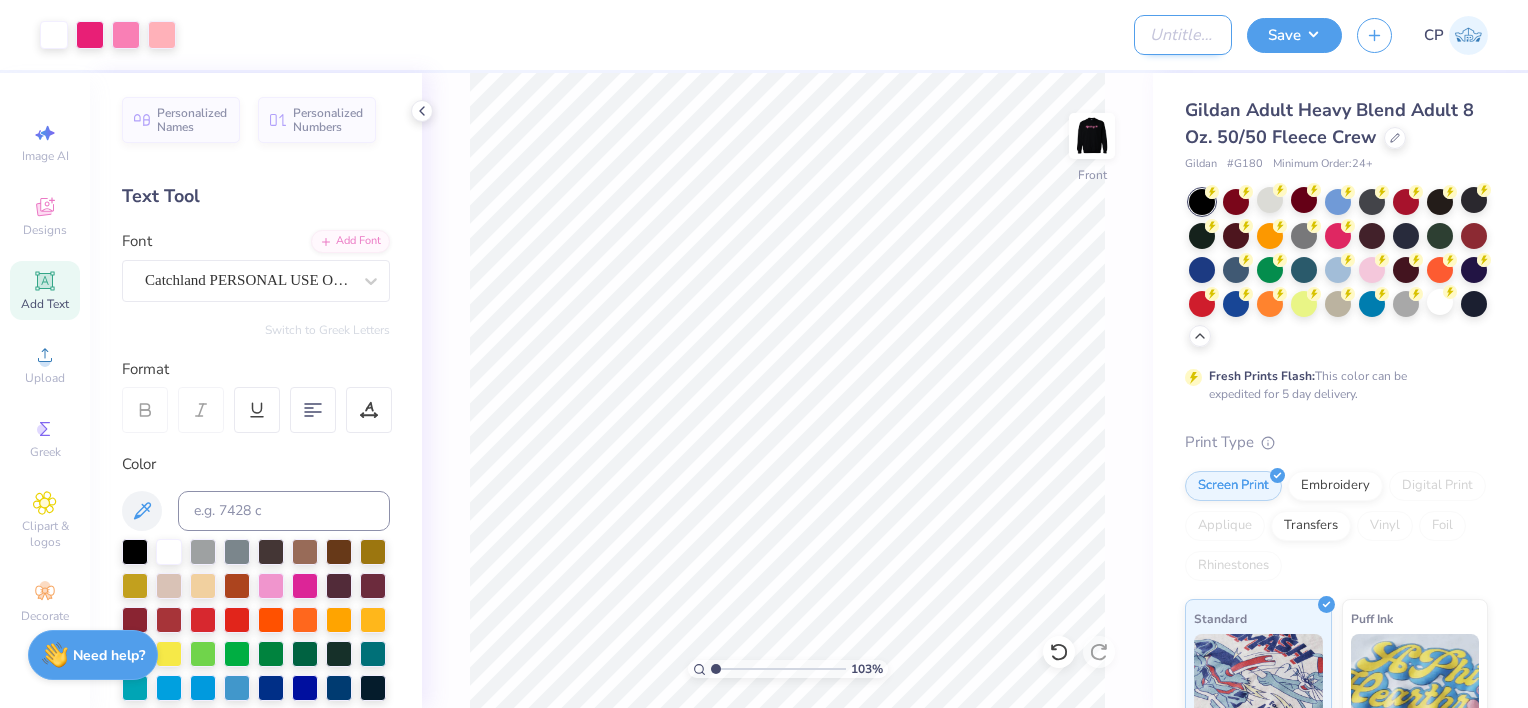 click on "Design Title" at bounding box center (1183, 35) 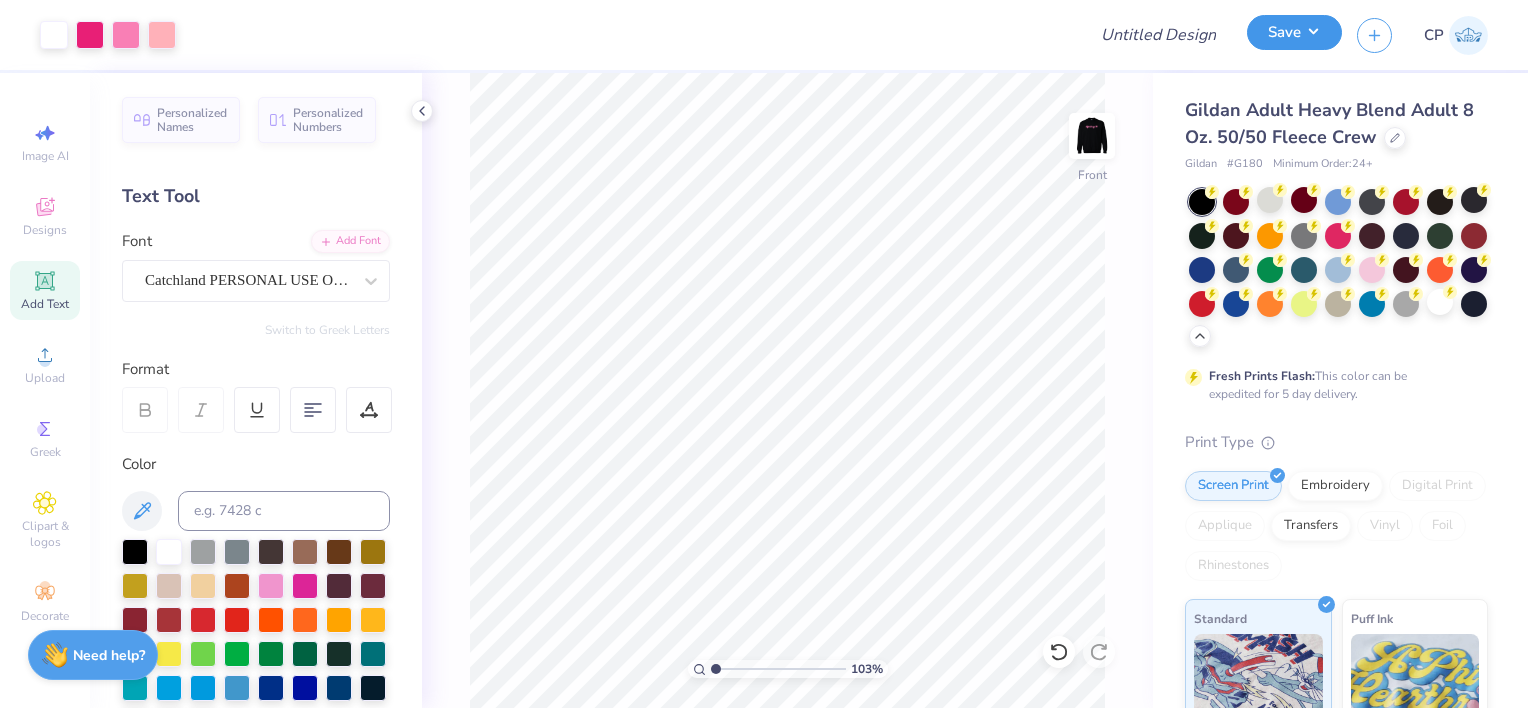 click on "Save" at bounding box center [1294, 32] 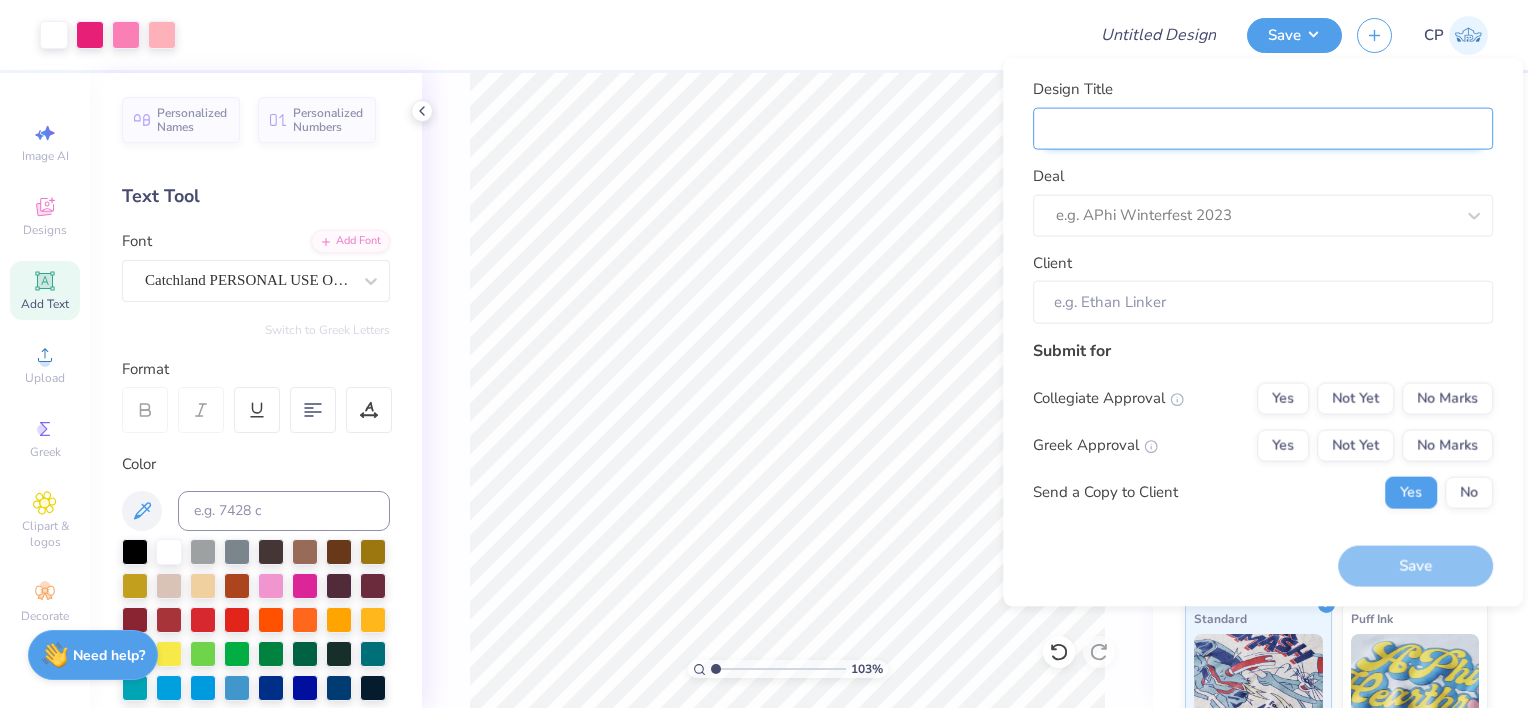 click on "Design Title" at bounding box center [1263, 128] 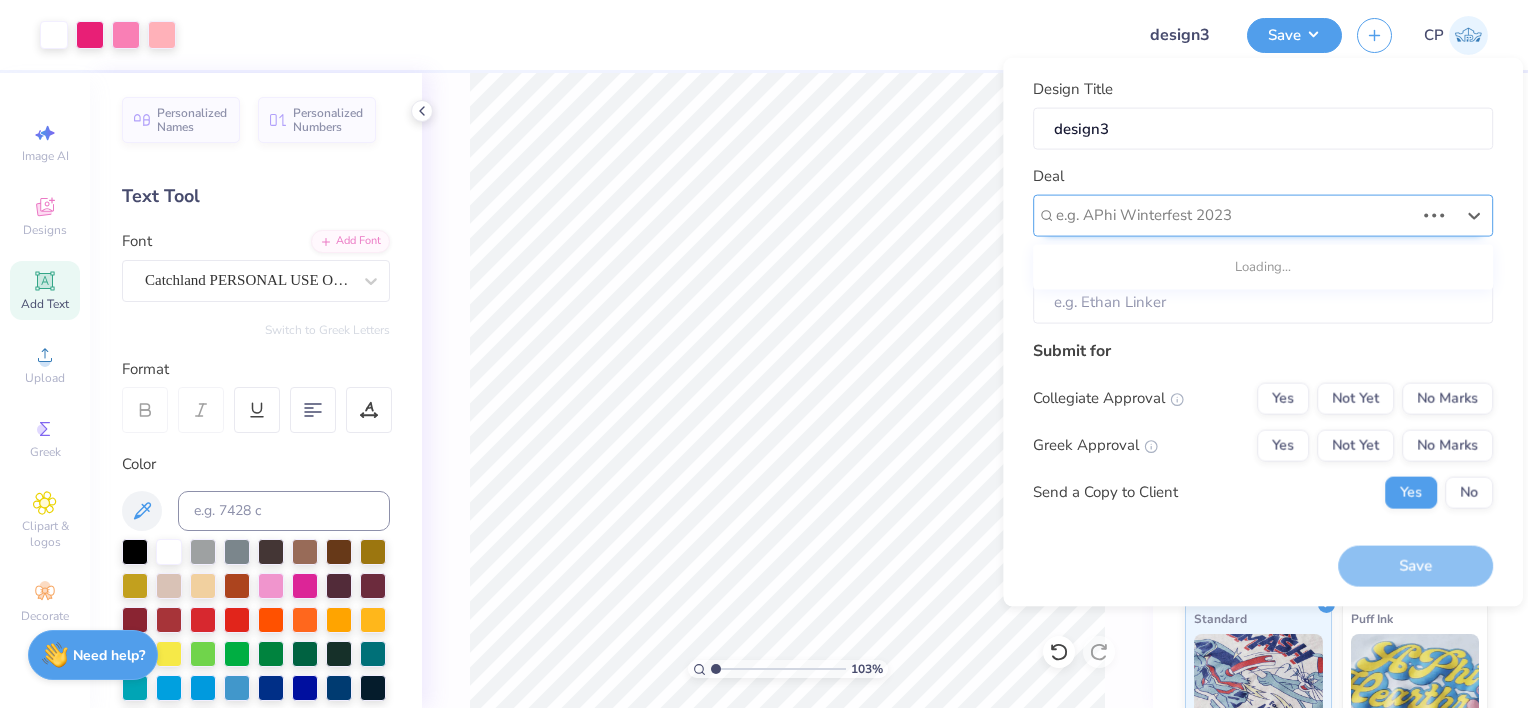 click at bounding box center [1235, 215] 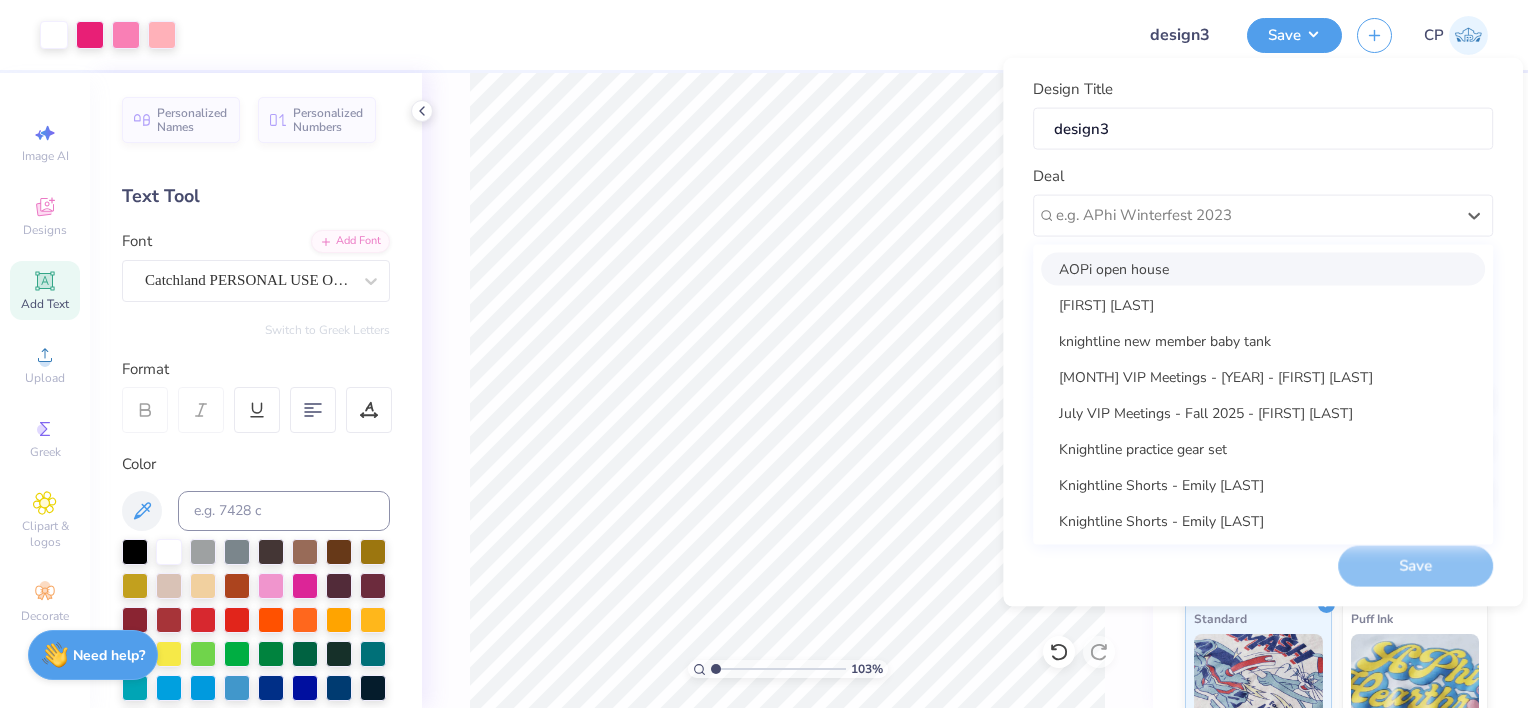 click on "AOPi open house" at bounding box center [1263, 268] 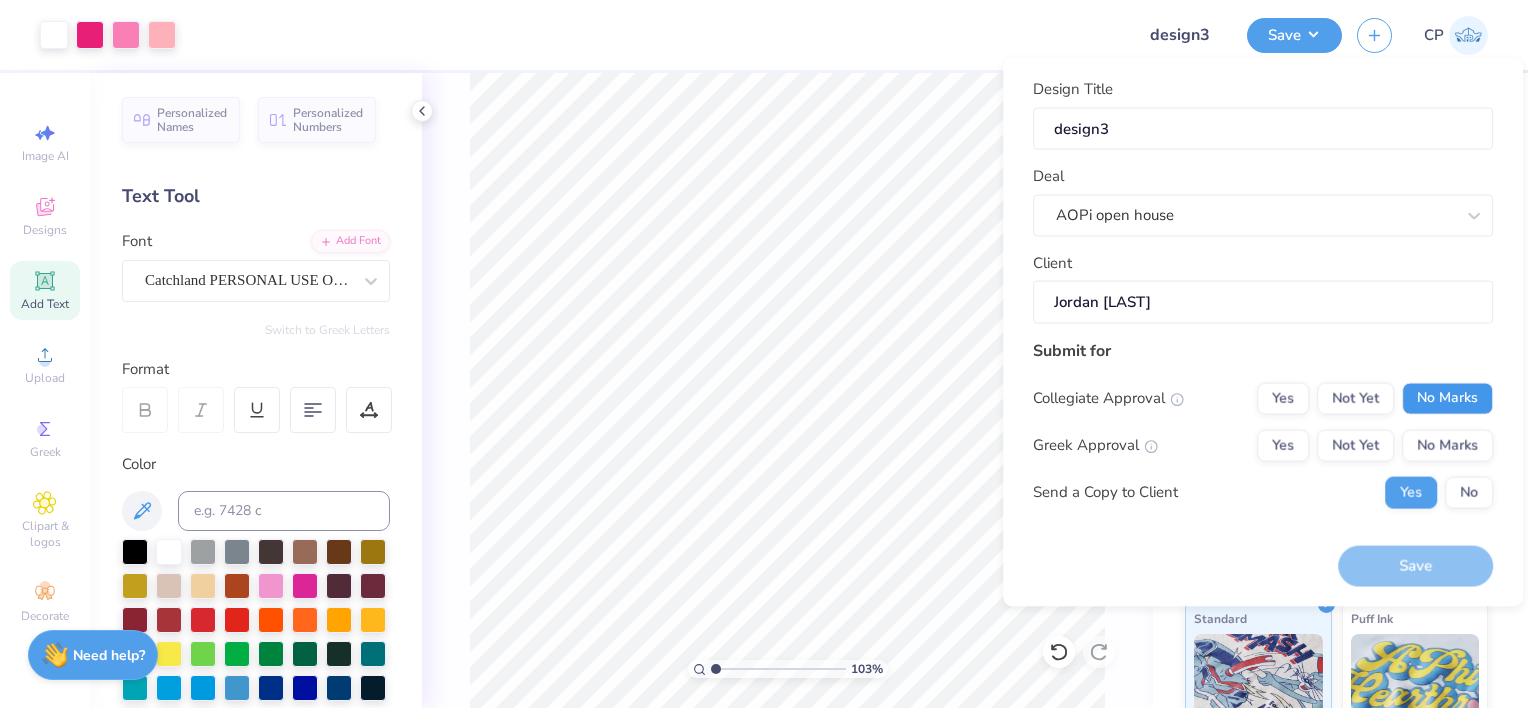 click on "No Marks" at bounding box center [1447, 398] 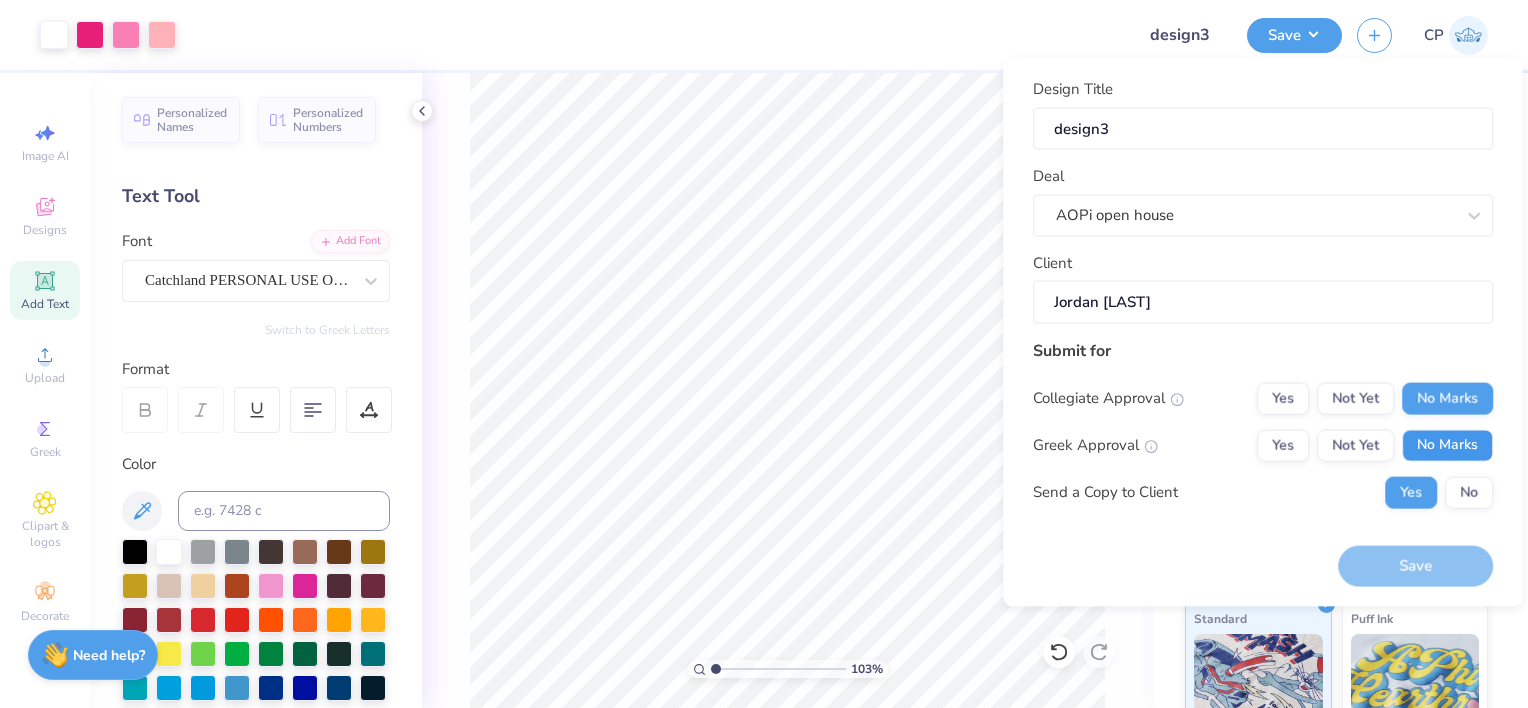 click on "No Marks" at bounding box center [1447, 445] 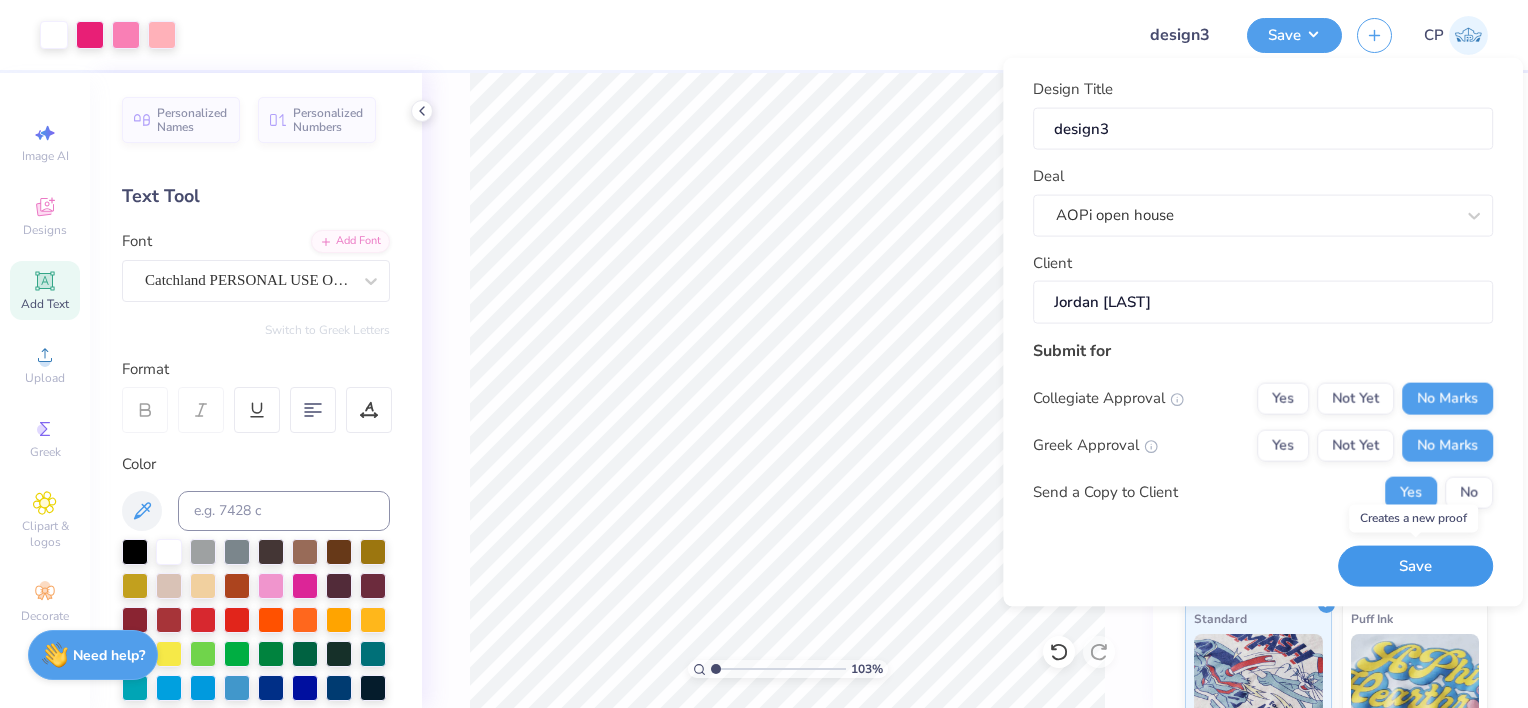 click on "Save" at bounding box center (1415, 566) 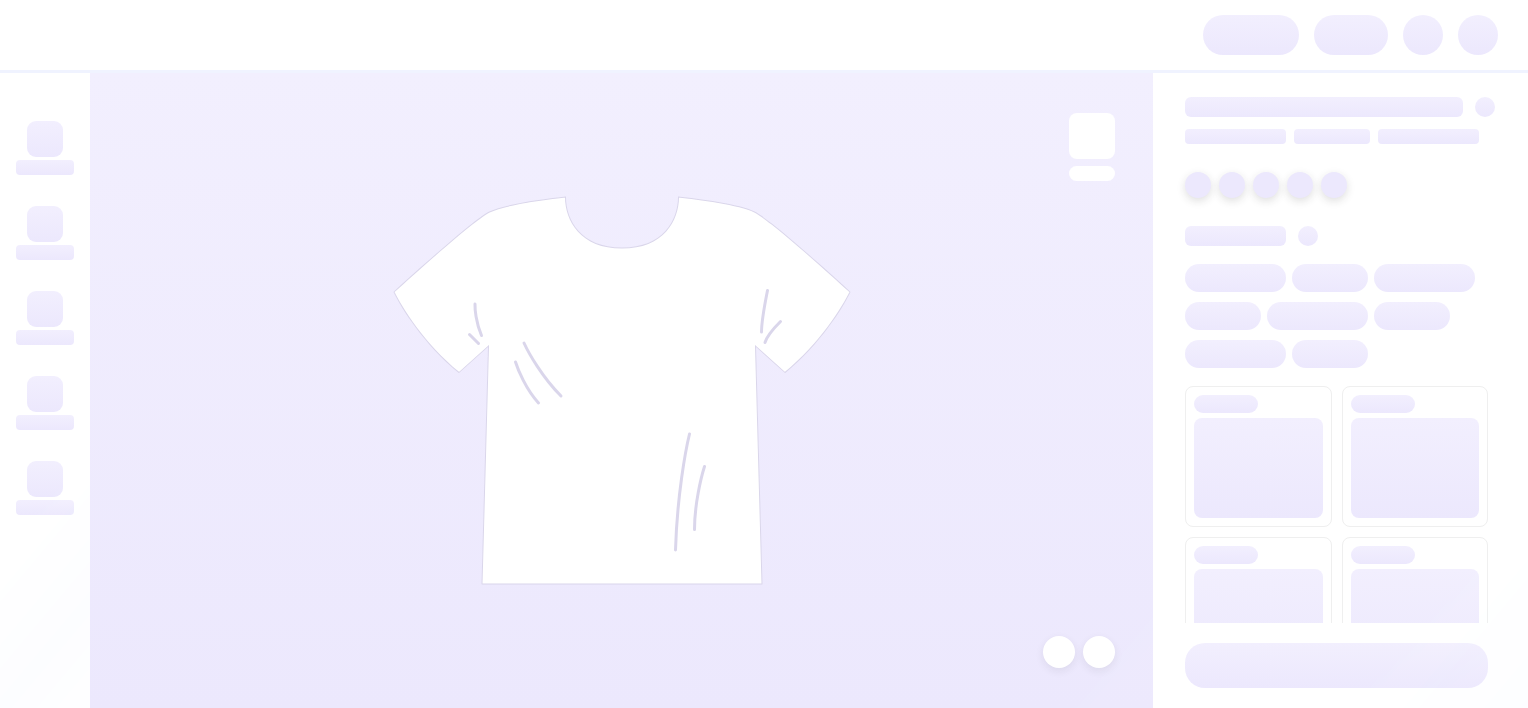 scroll, scrollTop: 0, scrollLeft: 0, axis: both 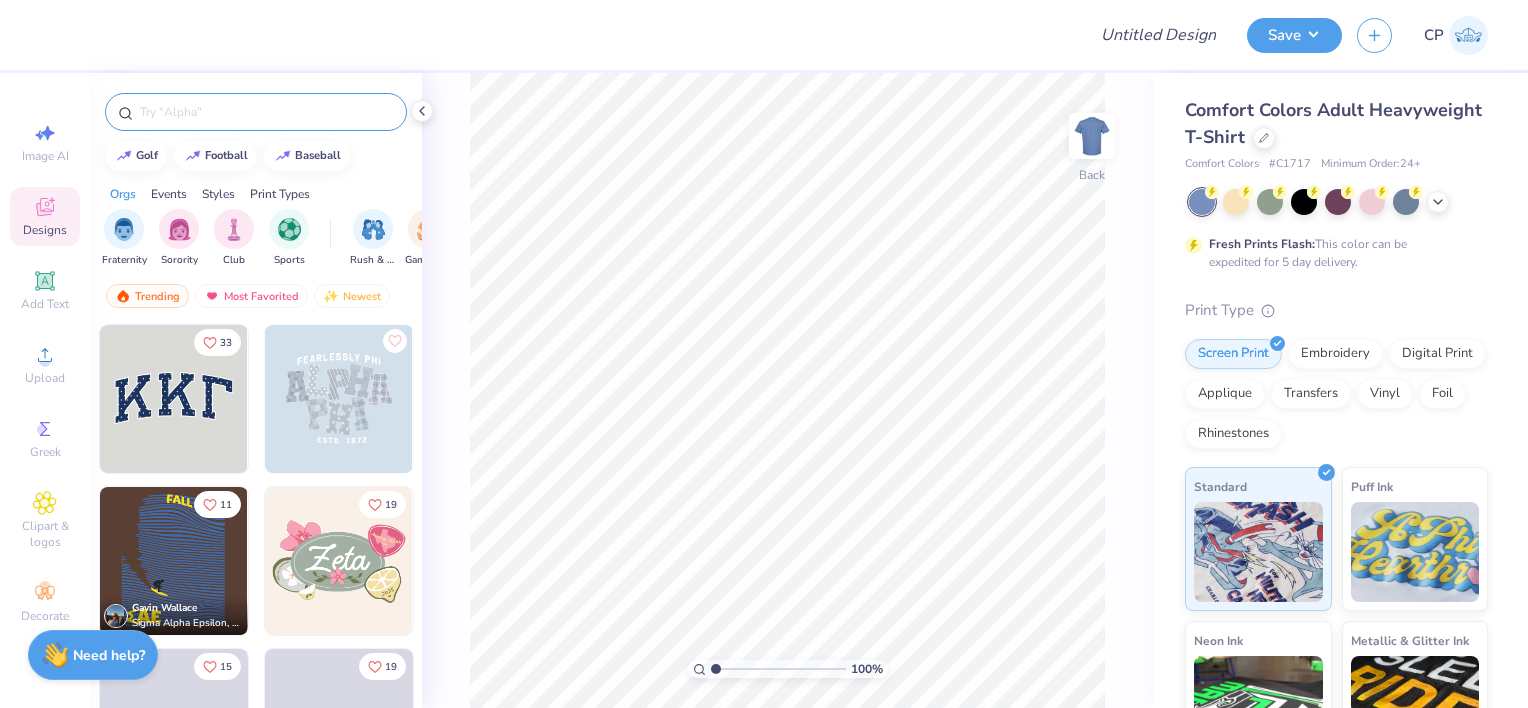 click at bounding box center (266, 112) 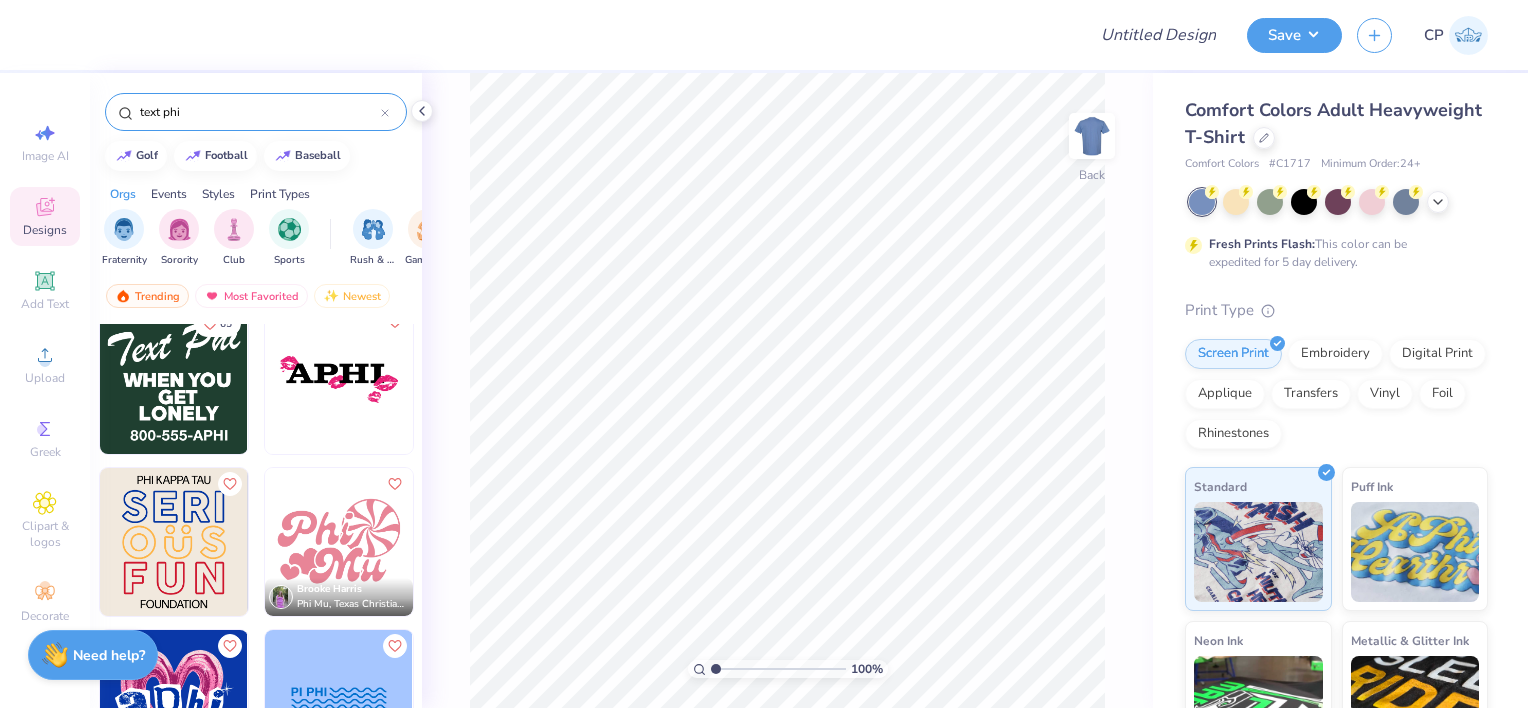 scroll, scrollTop: 660, scrollLeft: 0, axis: vertical 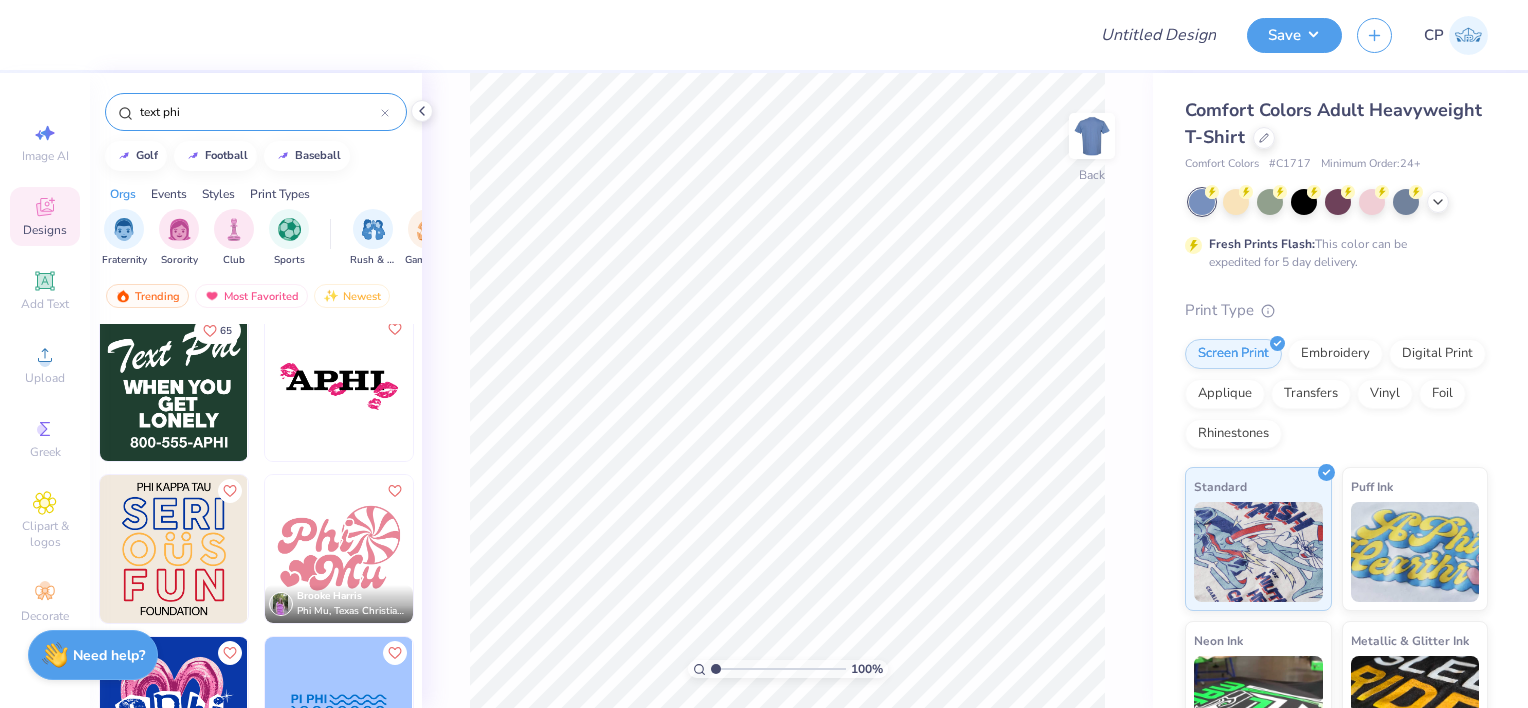 click at bounding box center [174, 387] 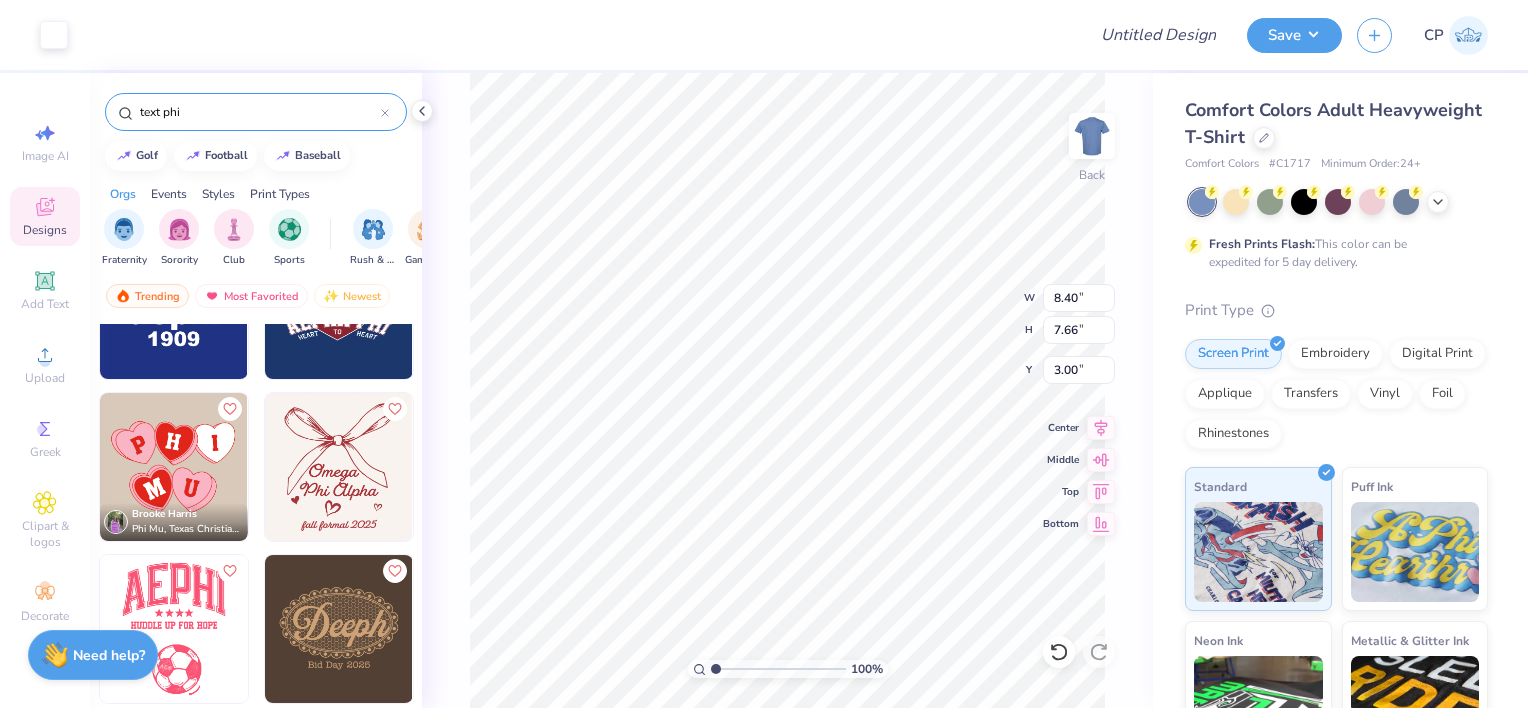 scroll, scrollTop: 1228, scrollLeft: 0, axis: vertical 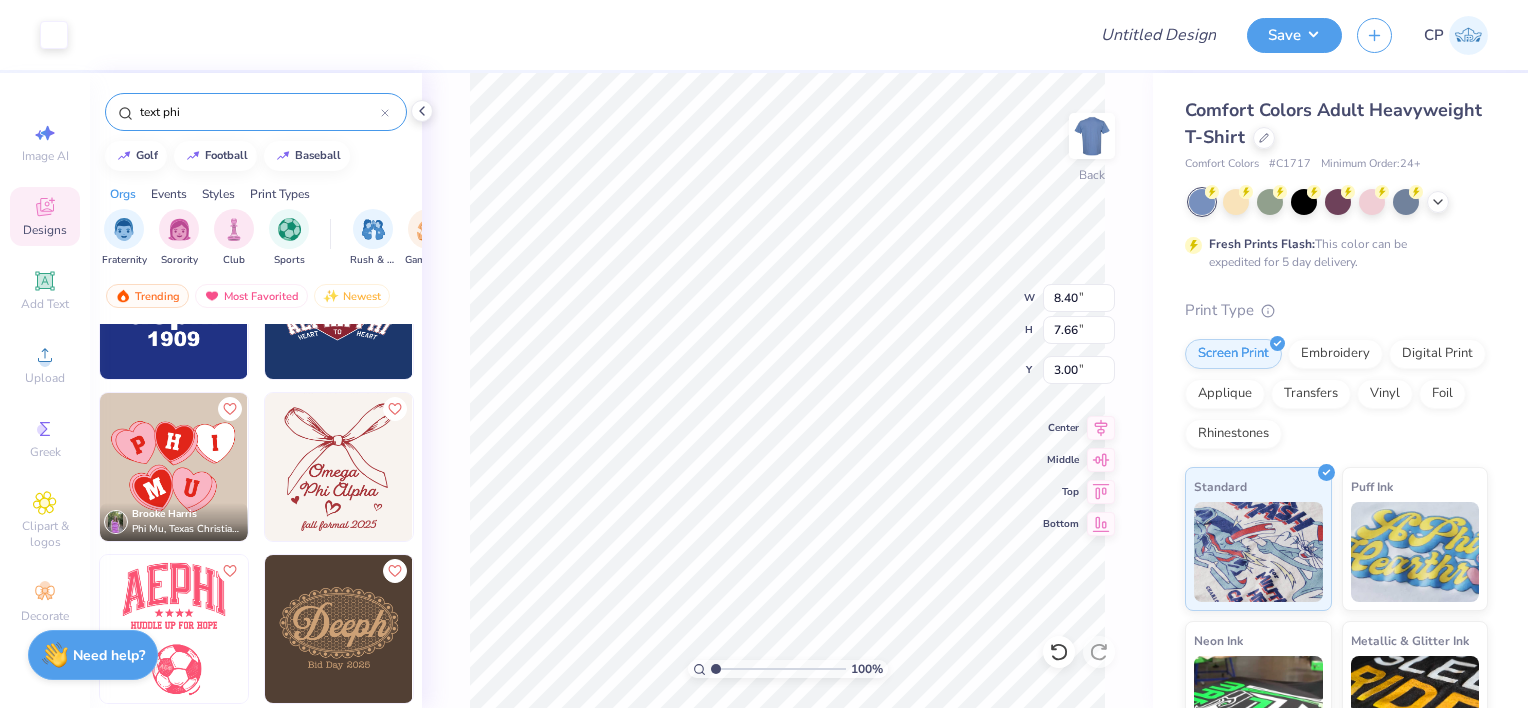 click on "text phi" at bounding box center [259, 112] 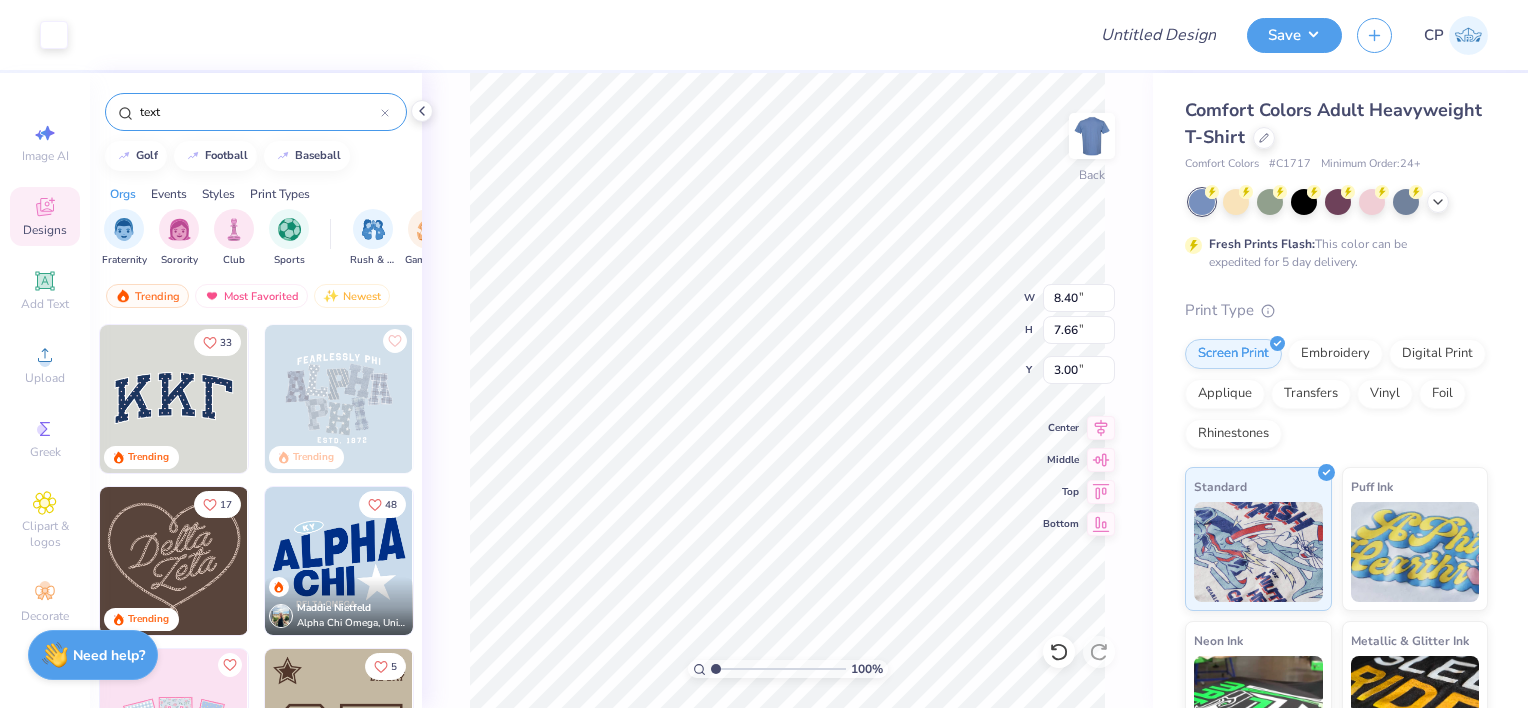 click on "text" at bounding box center (259, 112) 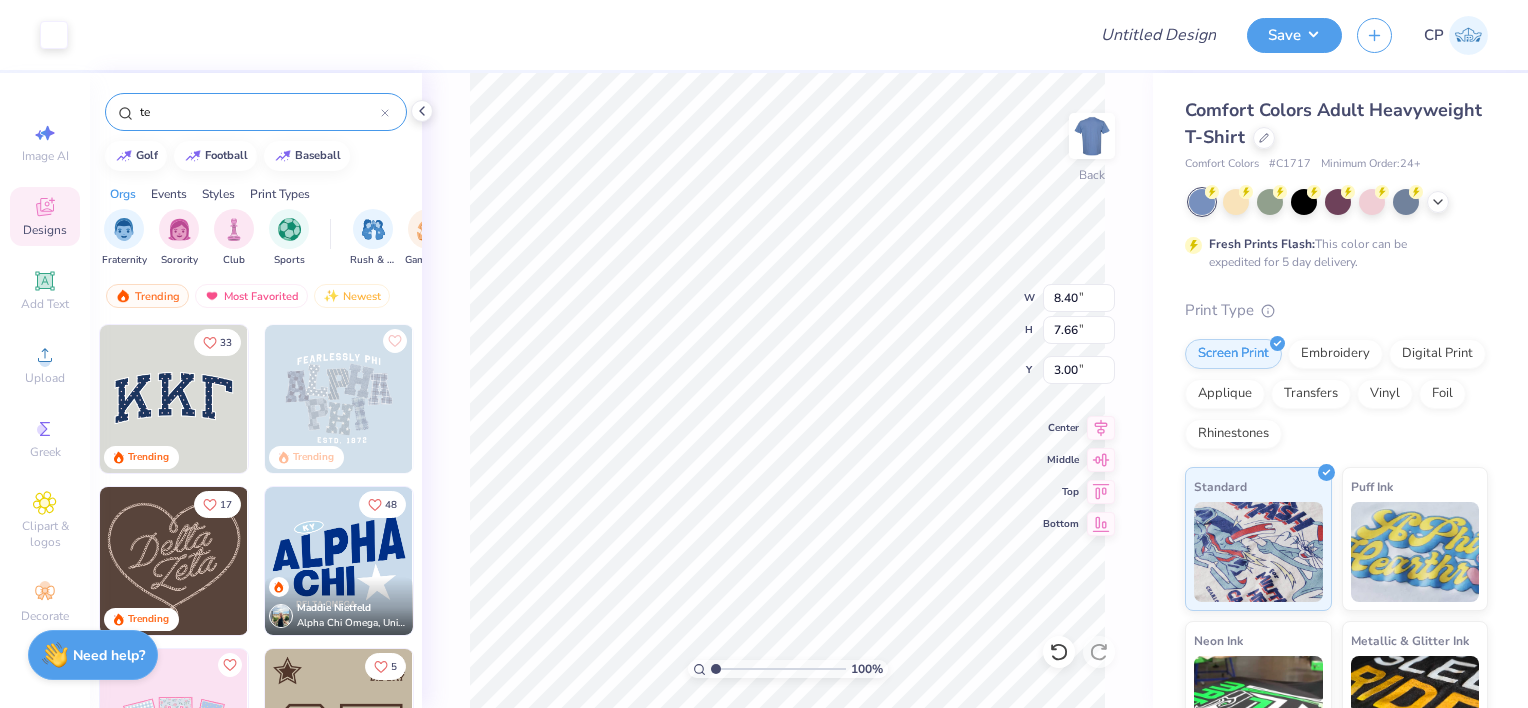 type on "t" 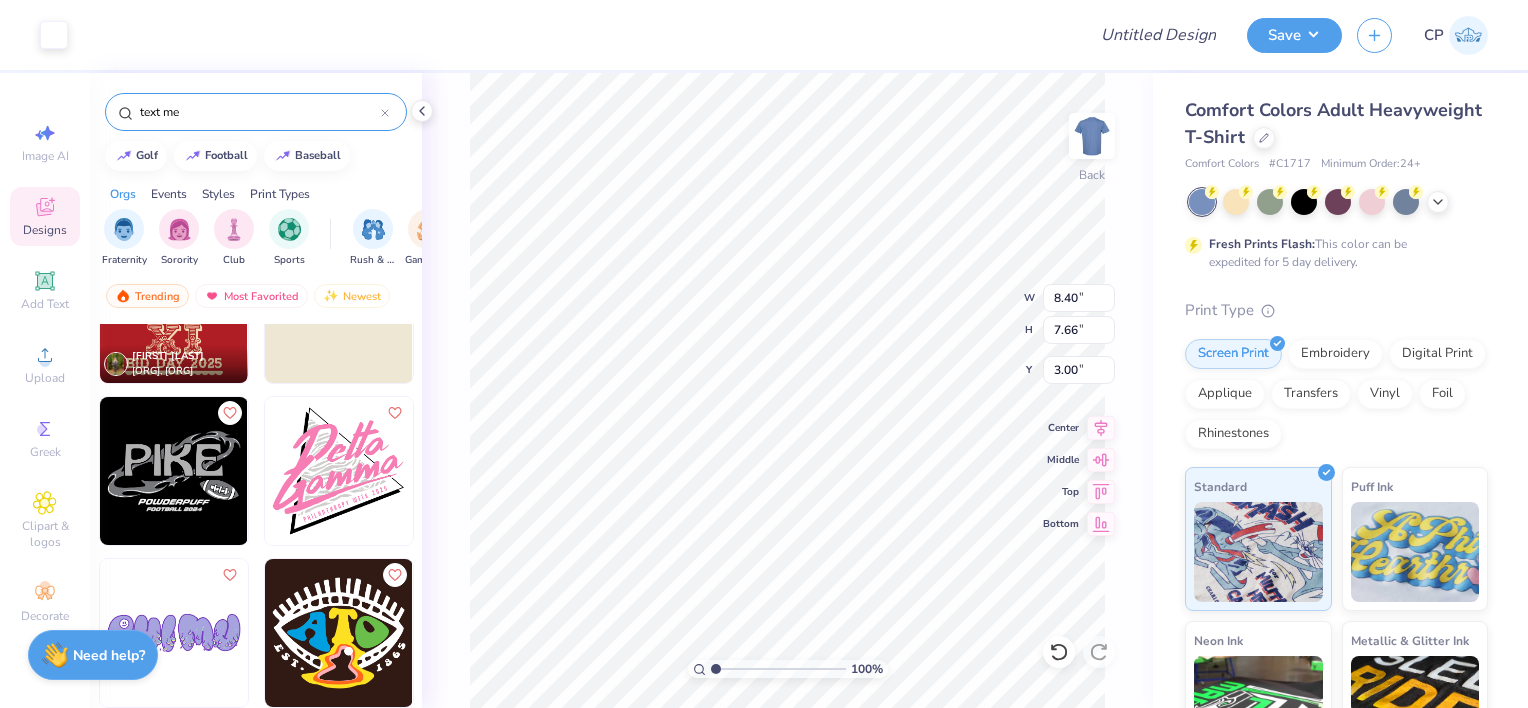 scroll, scrollTop: 250, scrollLeft: 0, axis: vertical 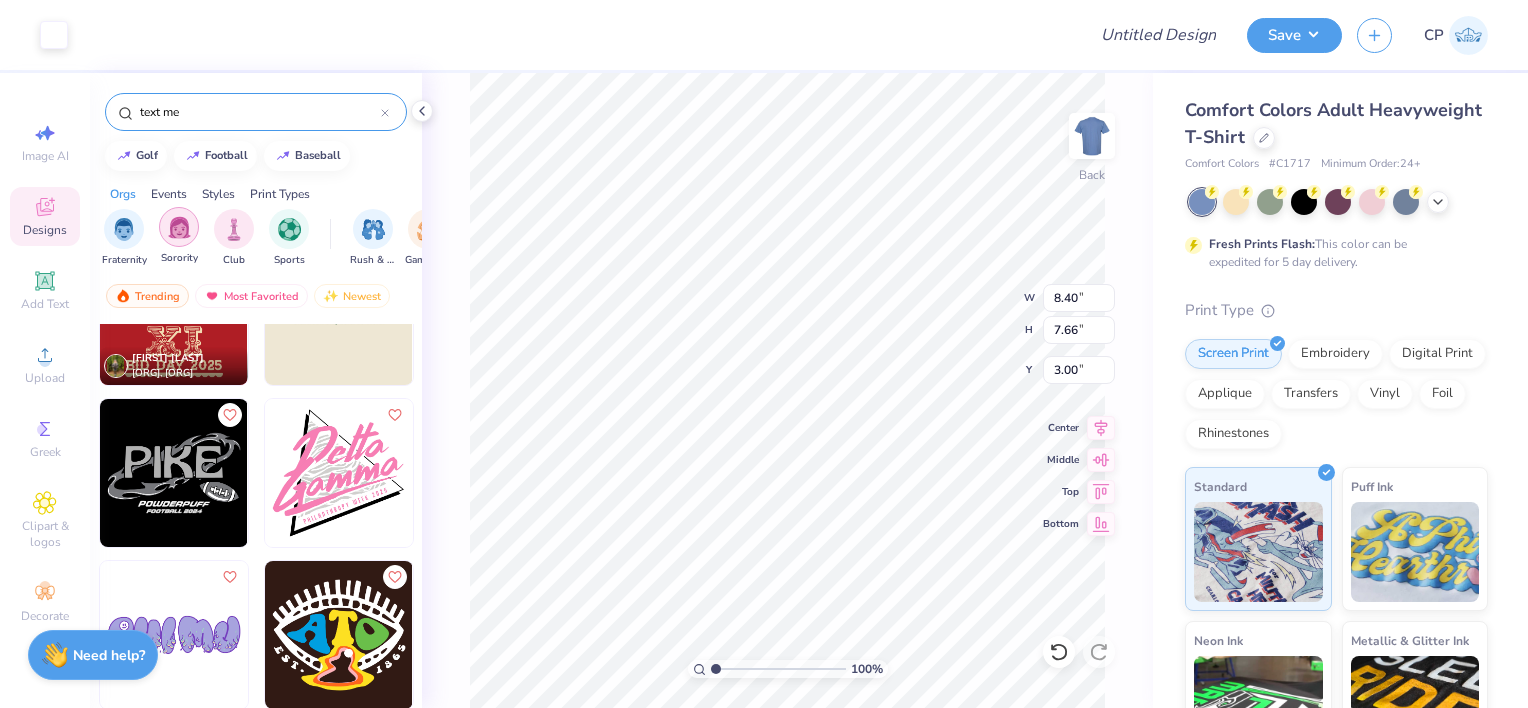 click at bounding box center [179, 227] 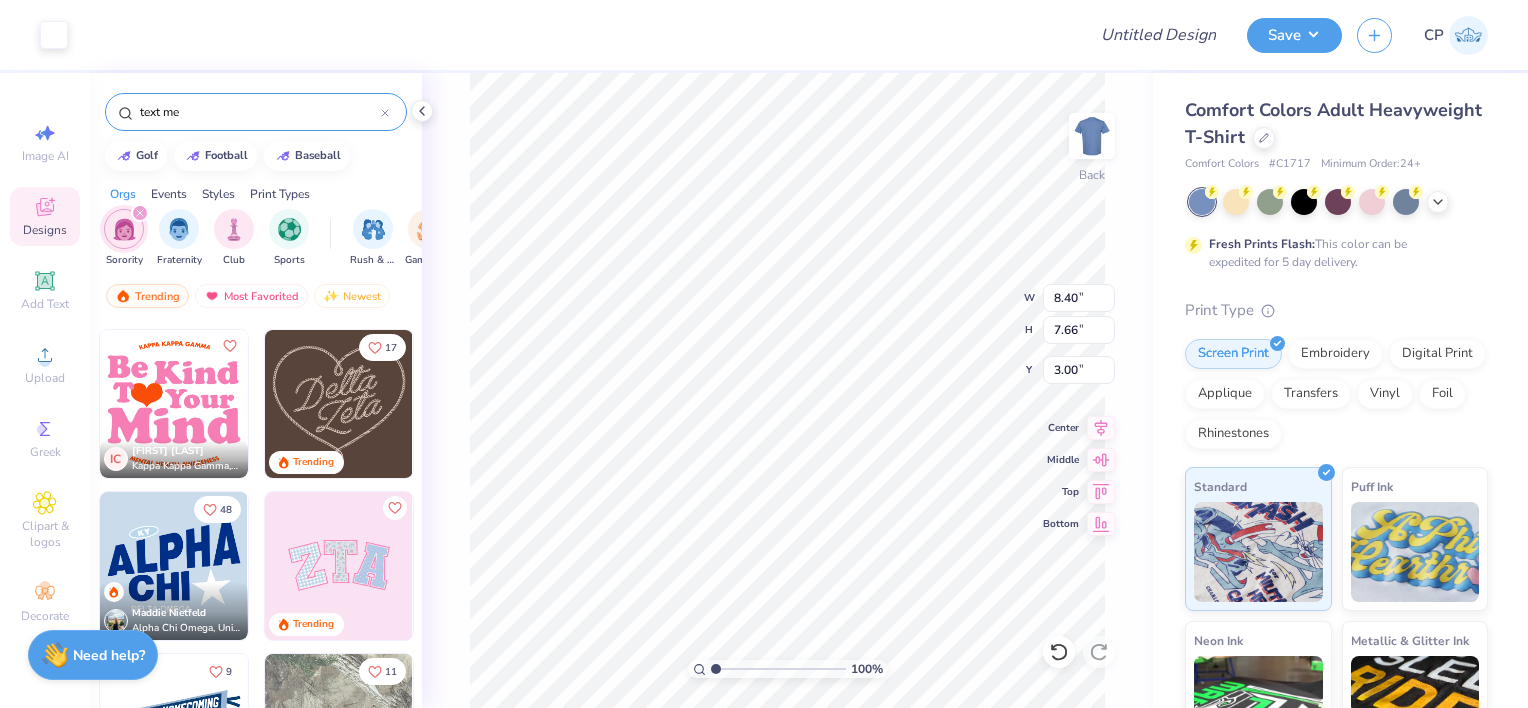 scroll, scrollTop: 236, scrollLeft: 0, axis: vertical 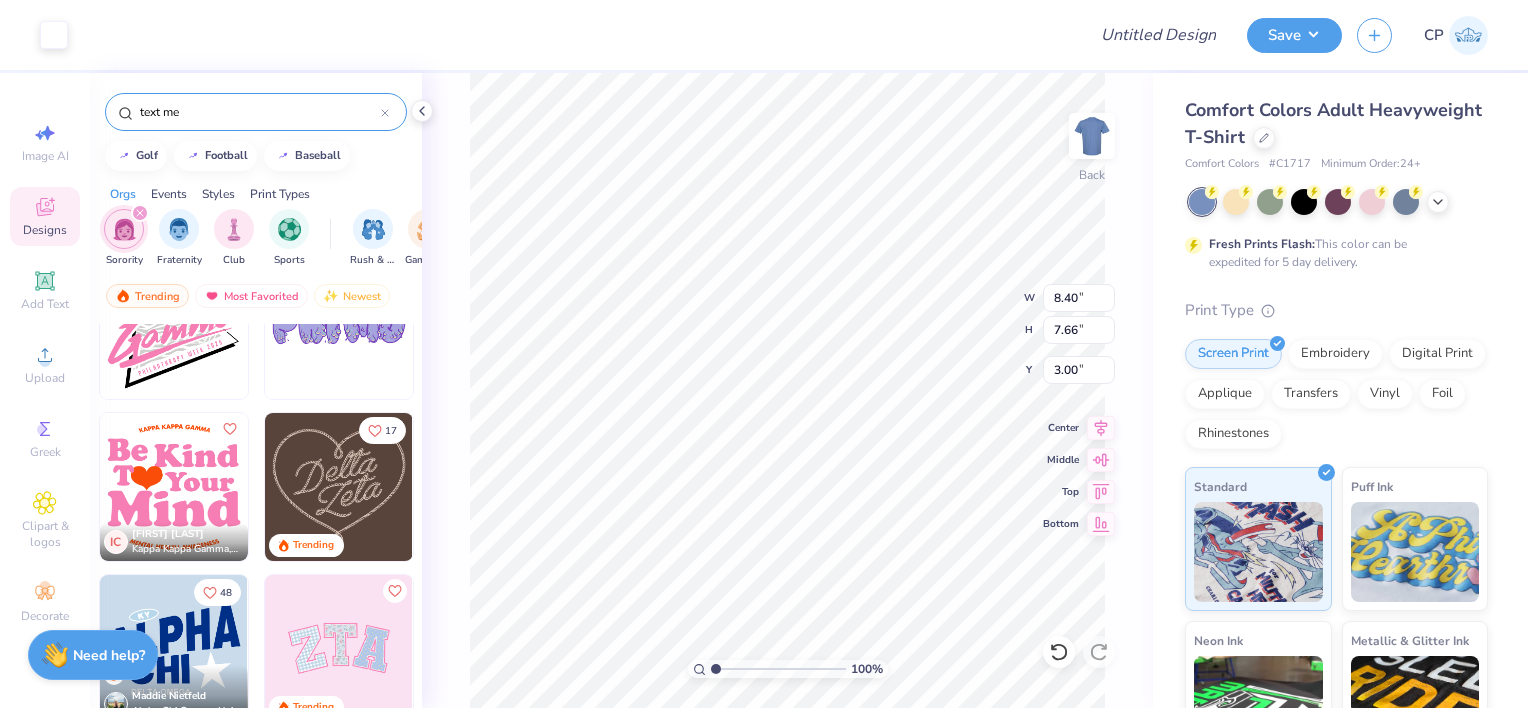 click on "text me" at bounding box center (259, 112) 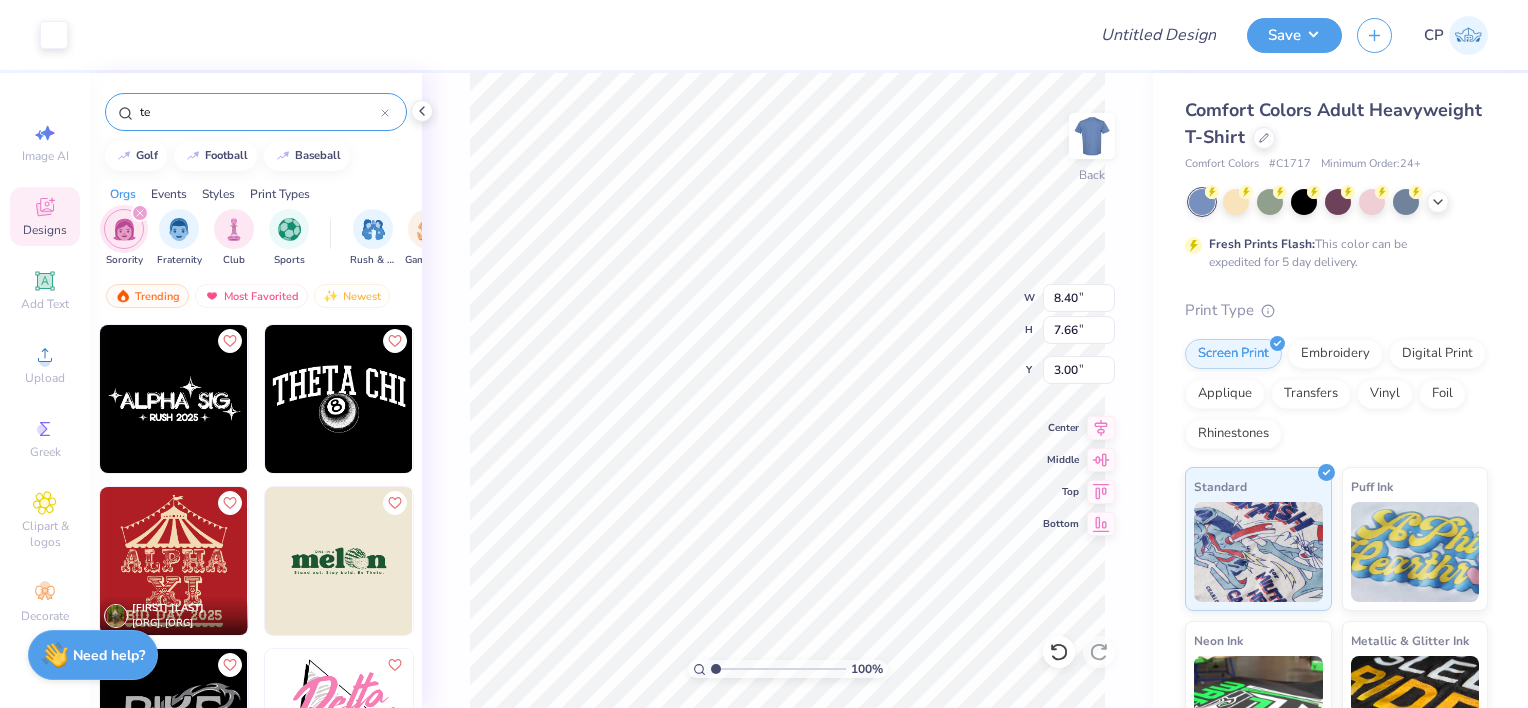type on "t" 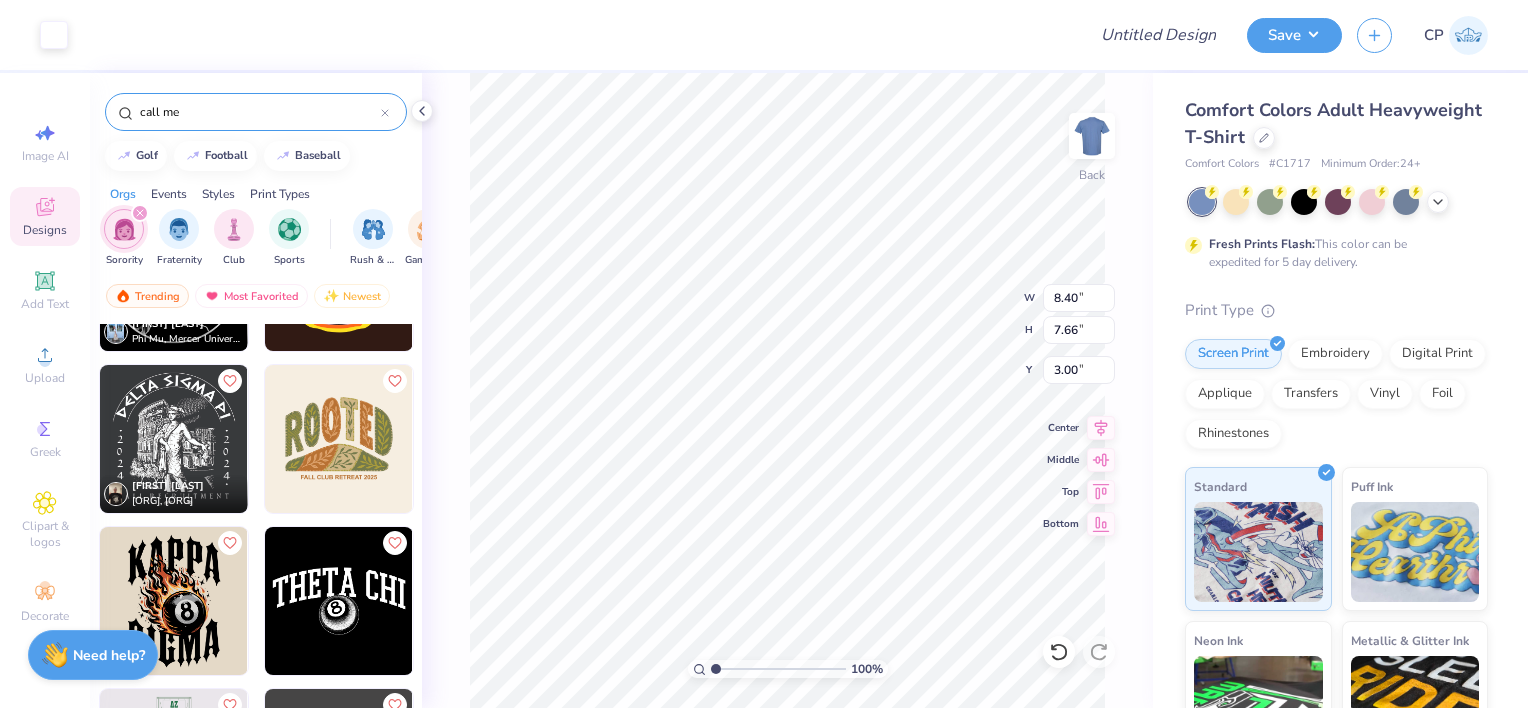 scroll, scrollTop: 284, scrollLeft: 0, axis: vertical 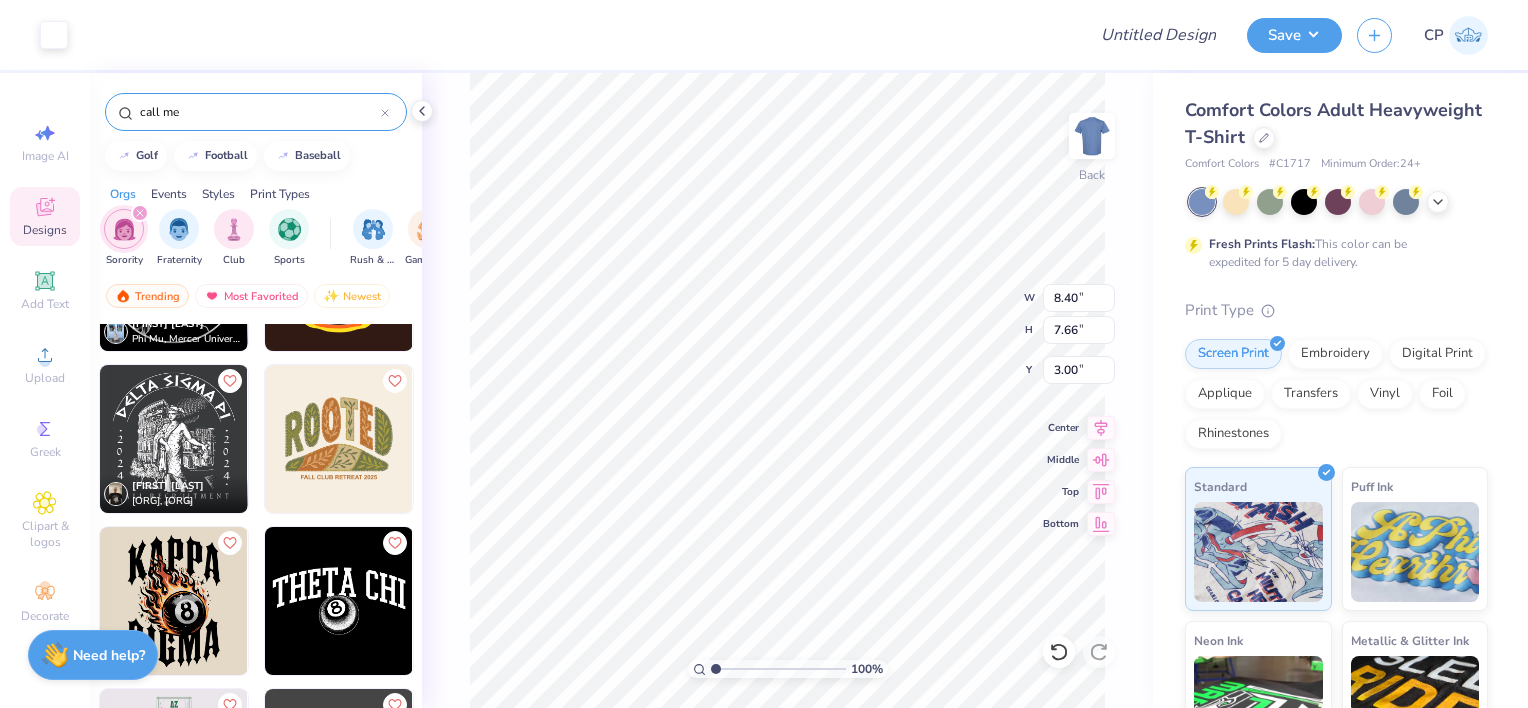 type on "call me" 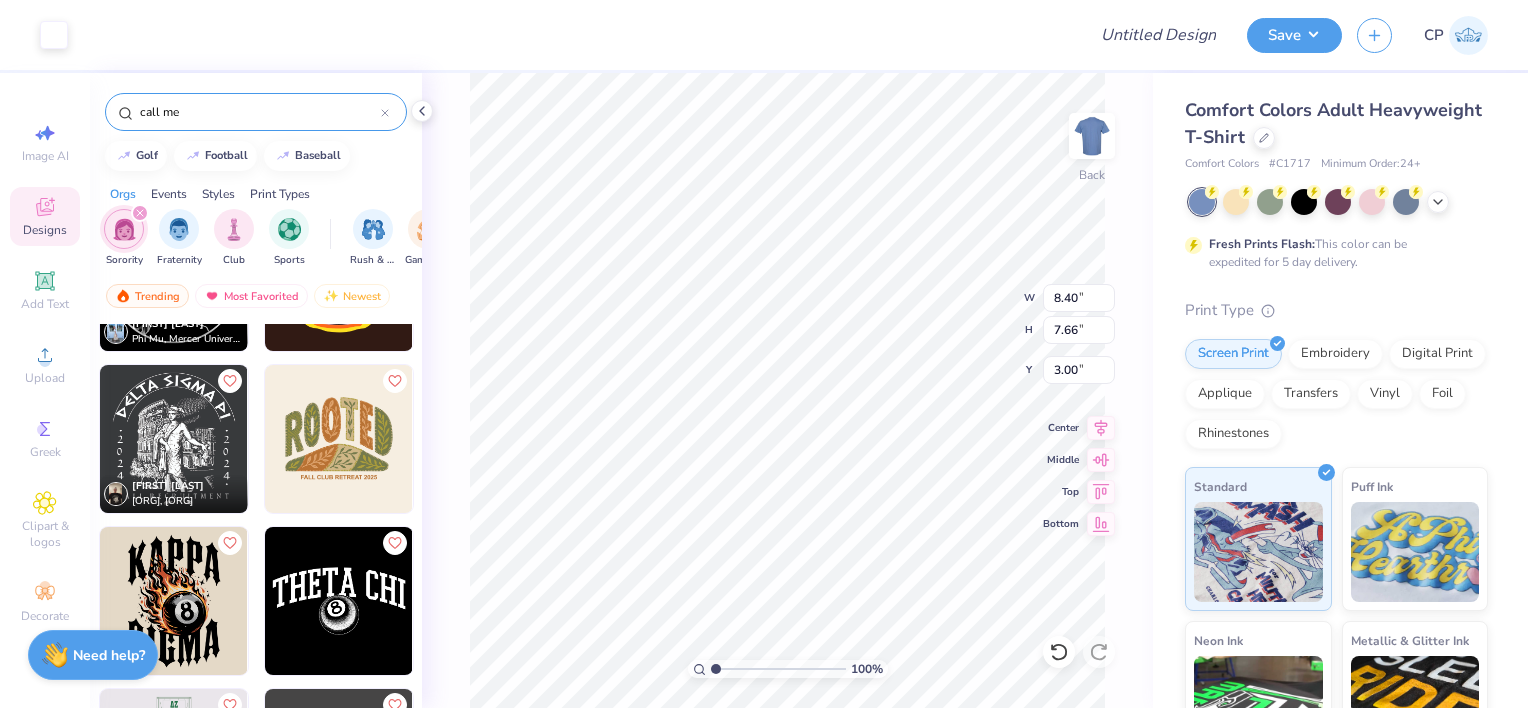 click 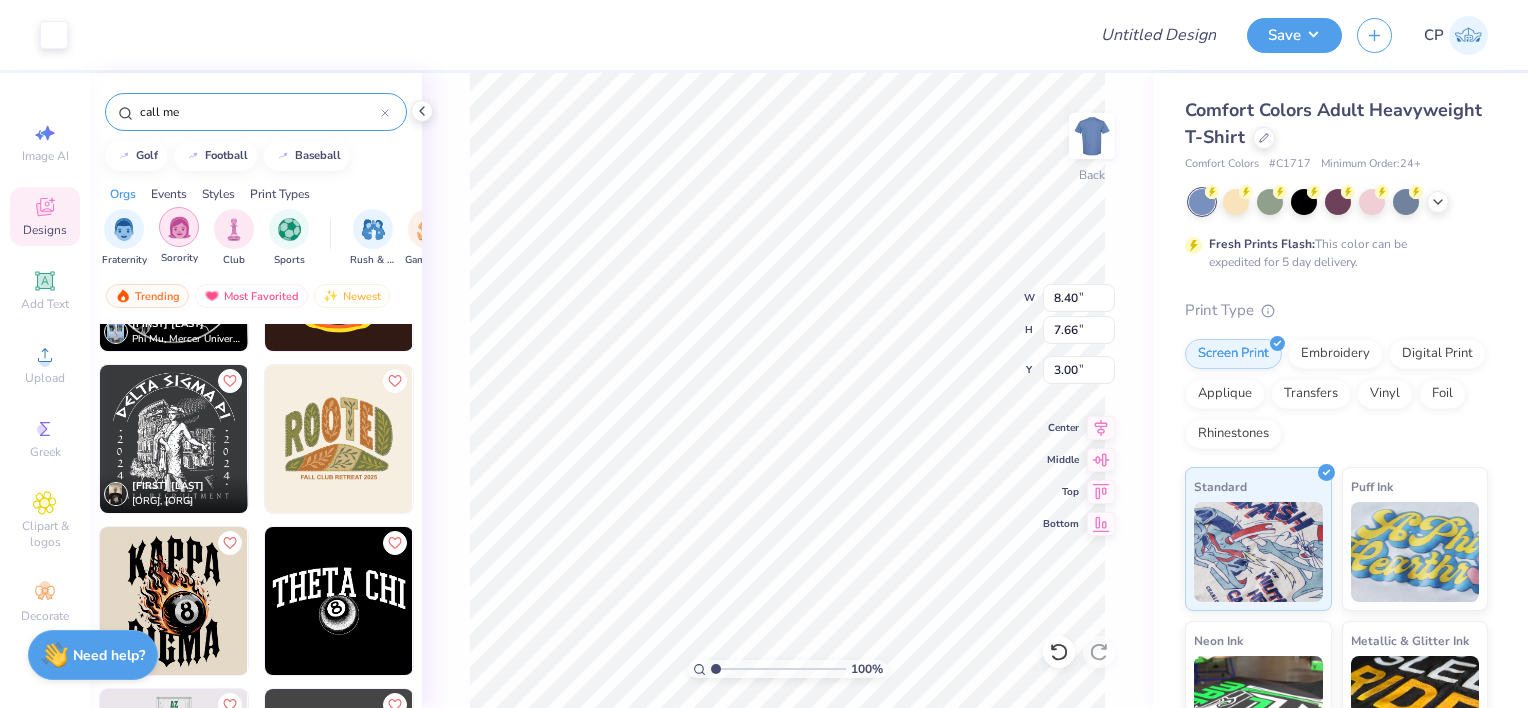 click at bounding box center [179, 227] 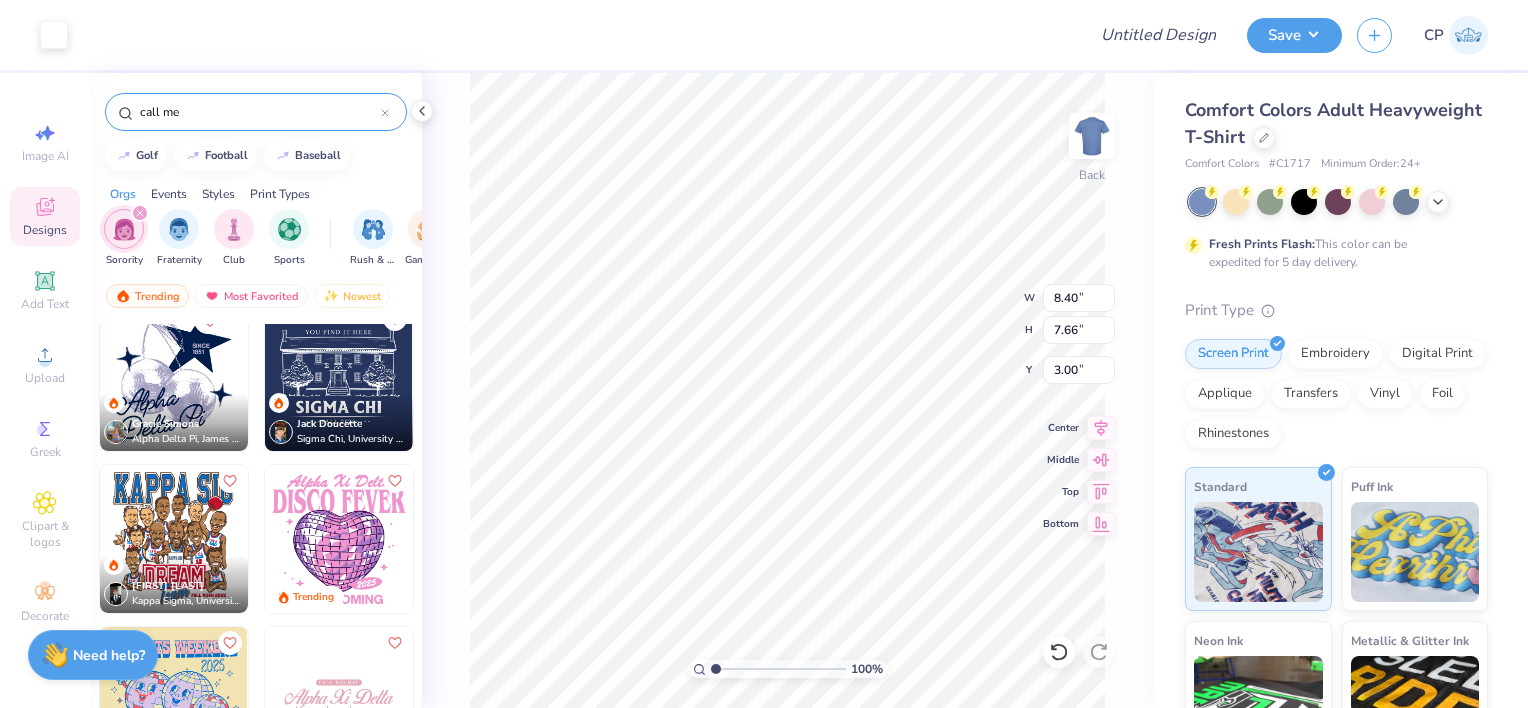 scroll, scrollTop: 1428, scrollLeft: 0, axis: vertical 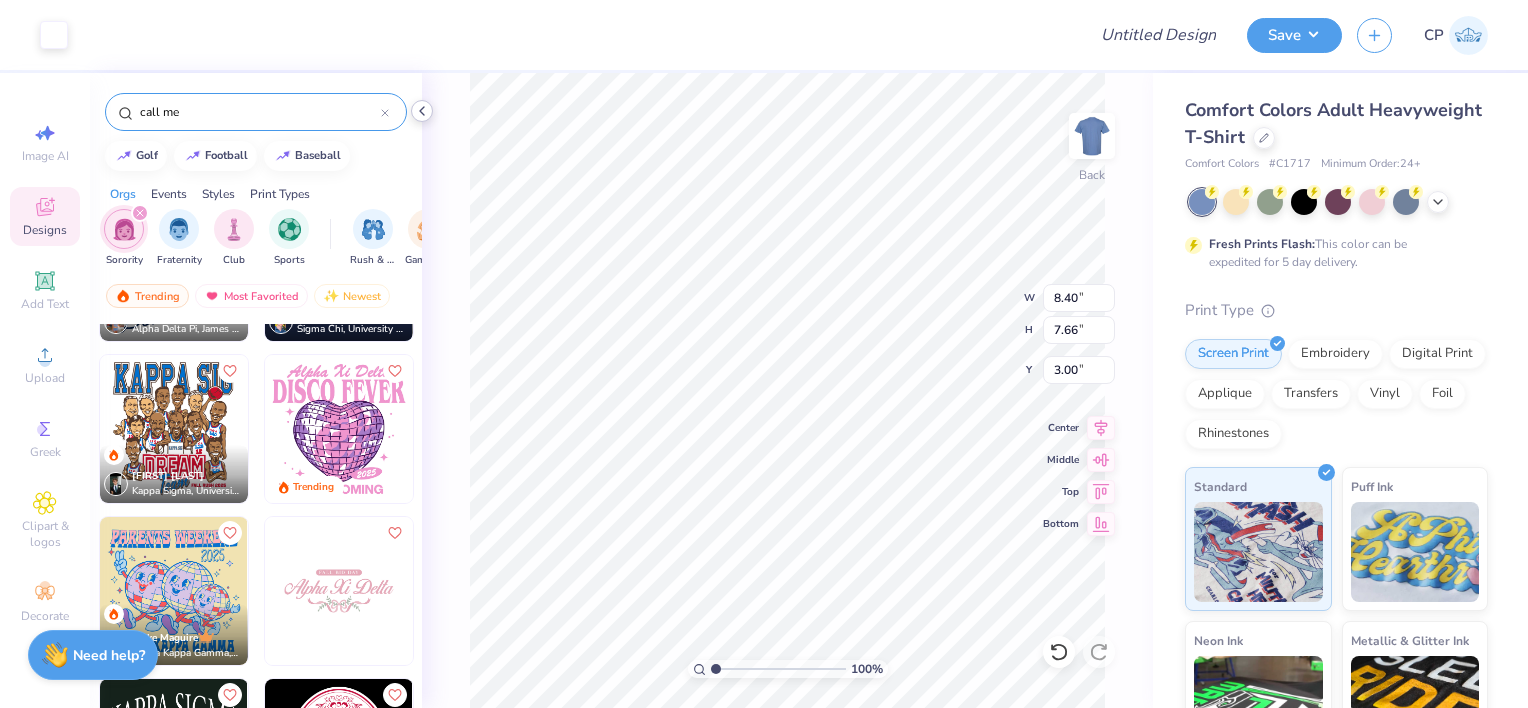 click 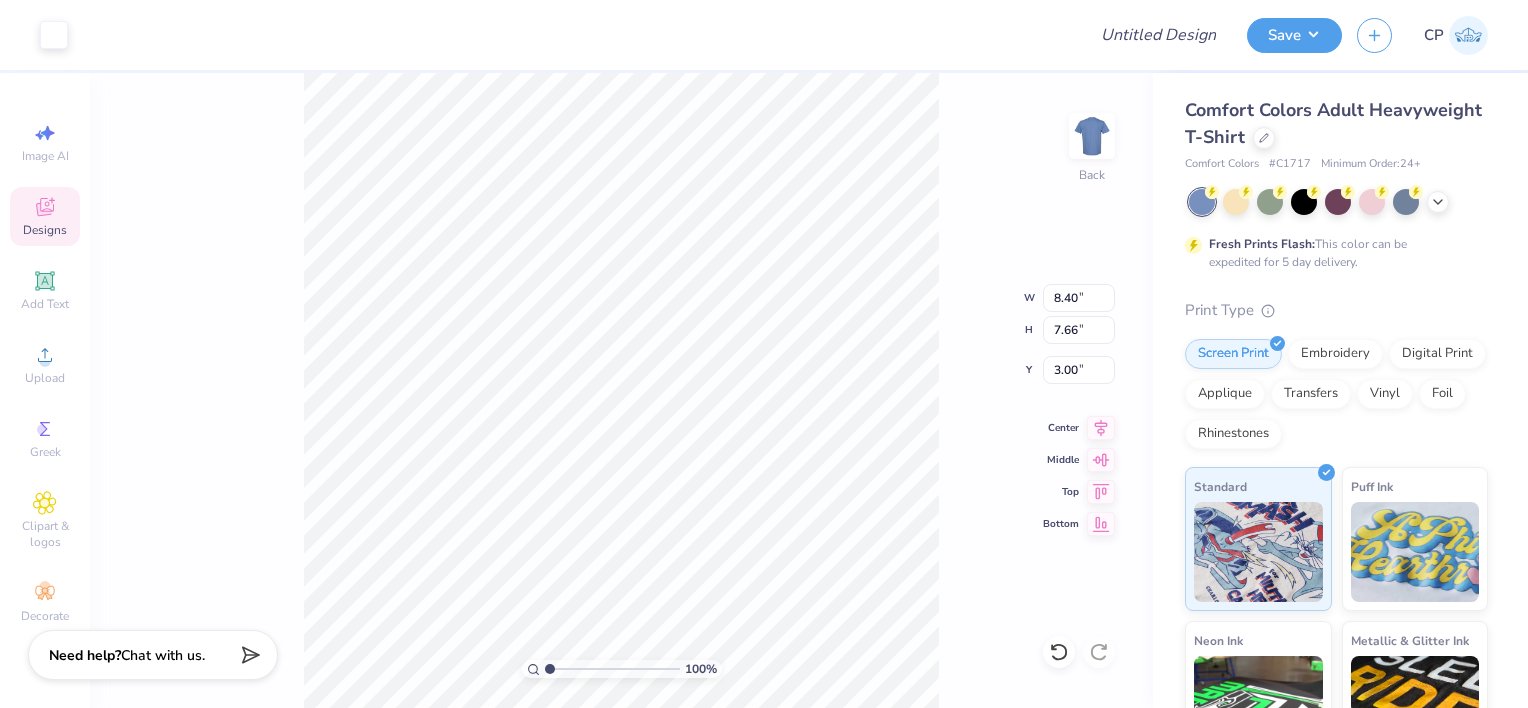 type on "5.14" 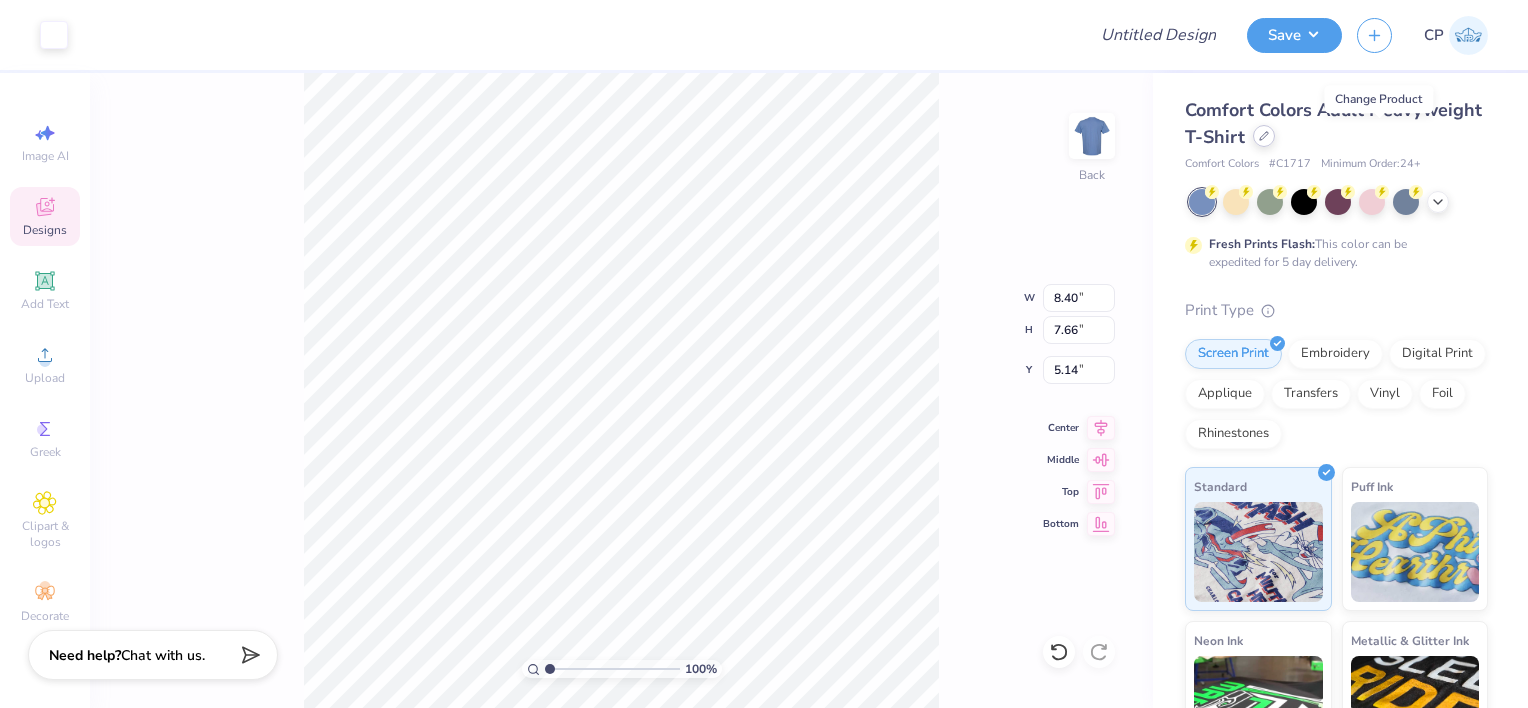 click at bounding box center (1264, 136) 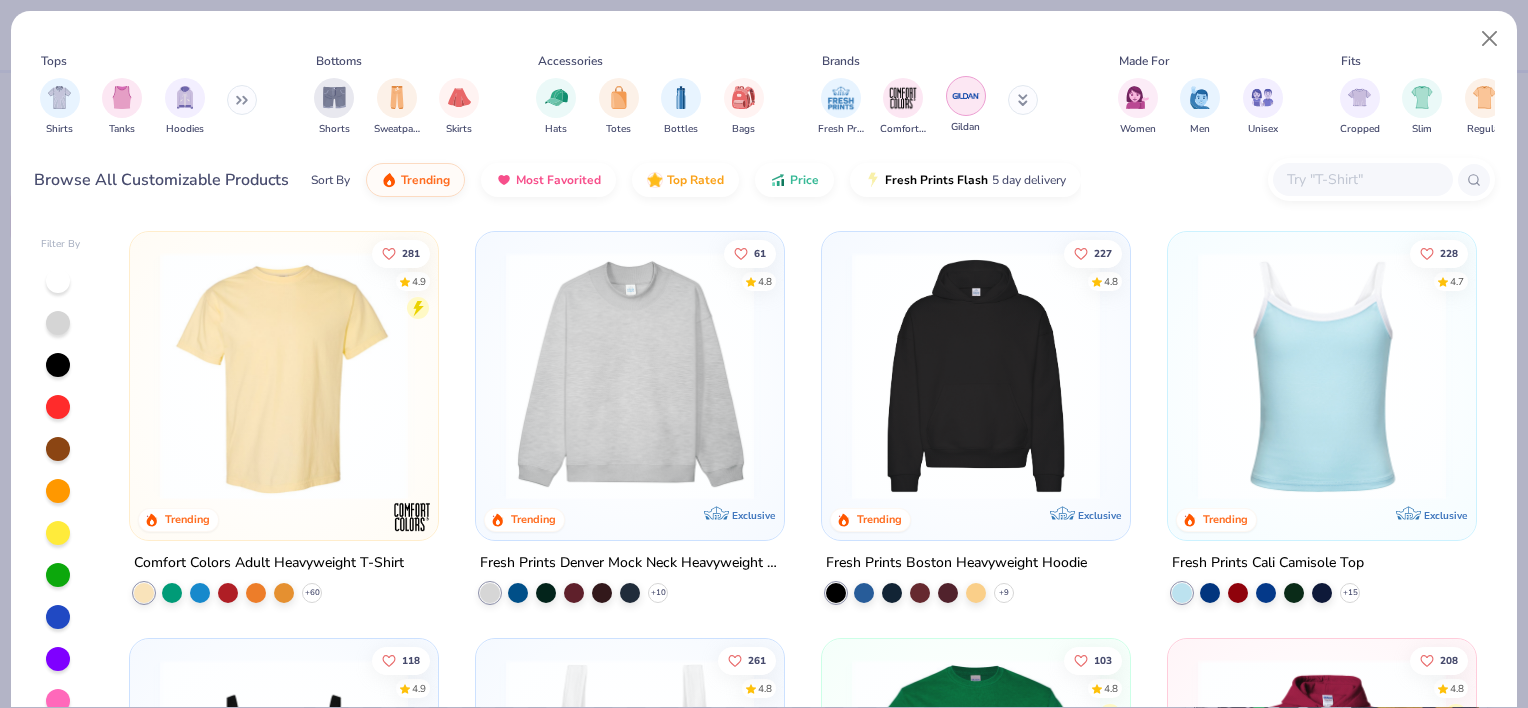 click at bounding box center (966, 96) 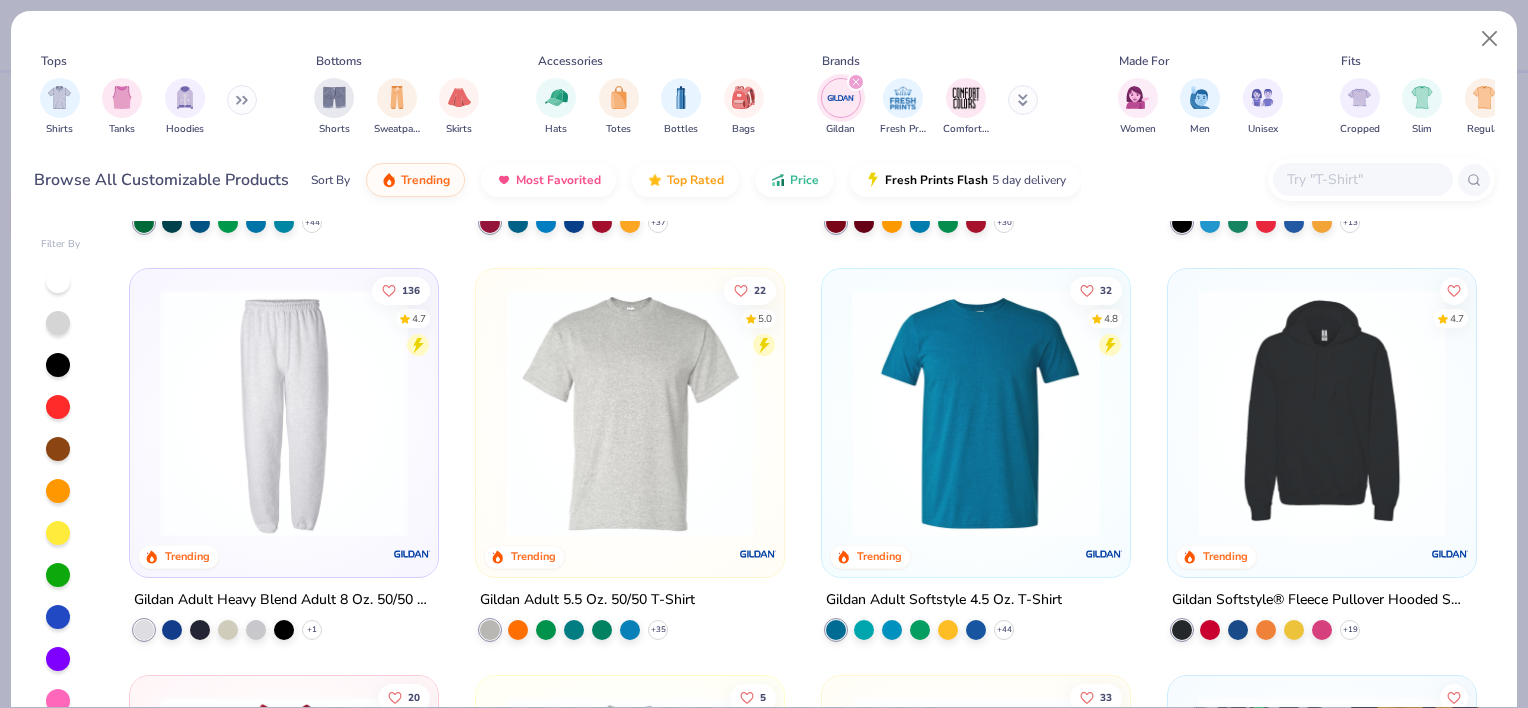 scroll, scrollTop: 0, scrollLeft: 0, axis: both 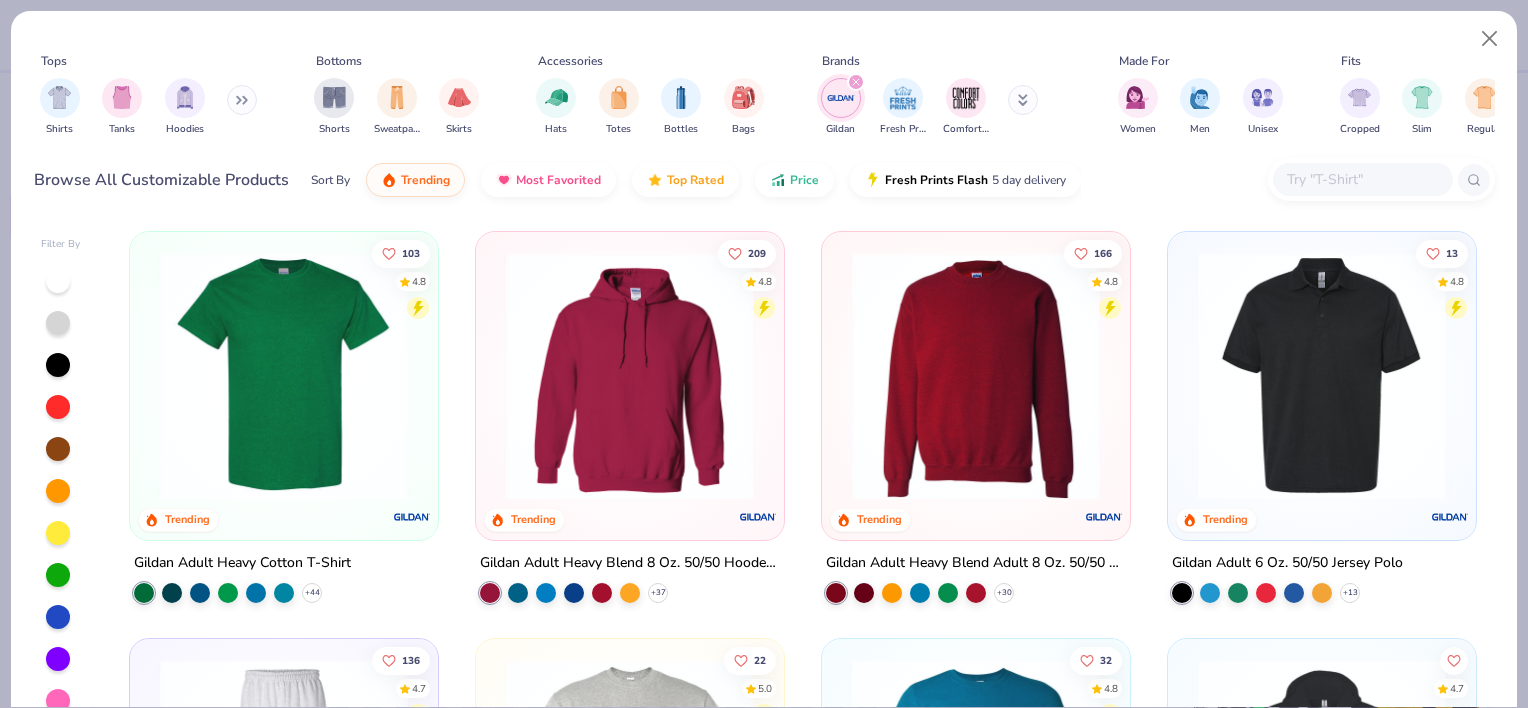 click at bounding box center (856, 82) 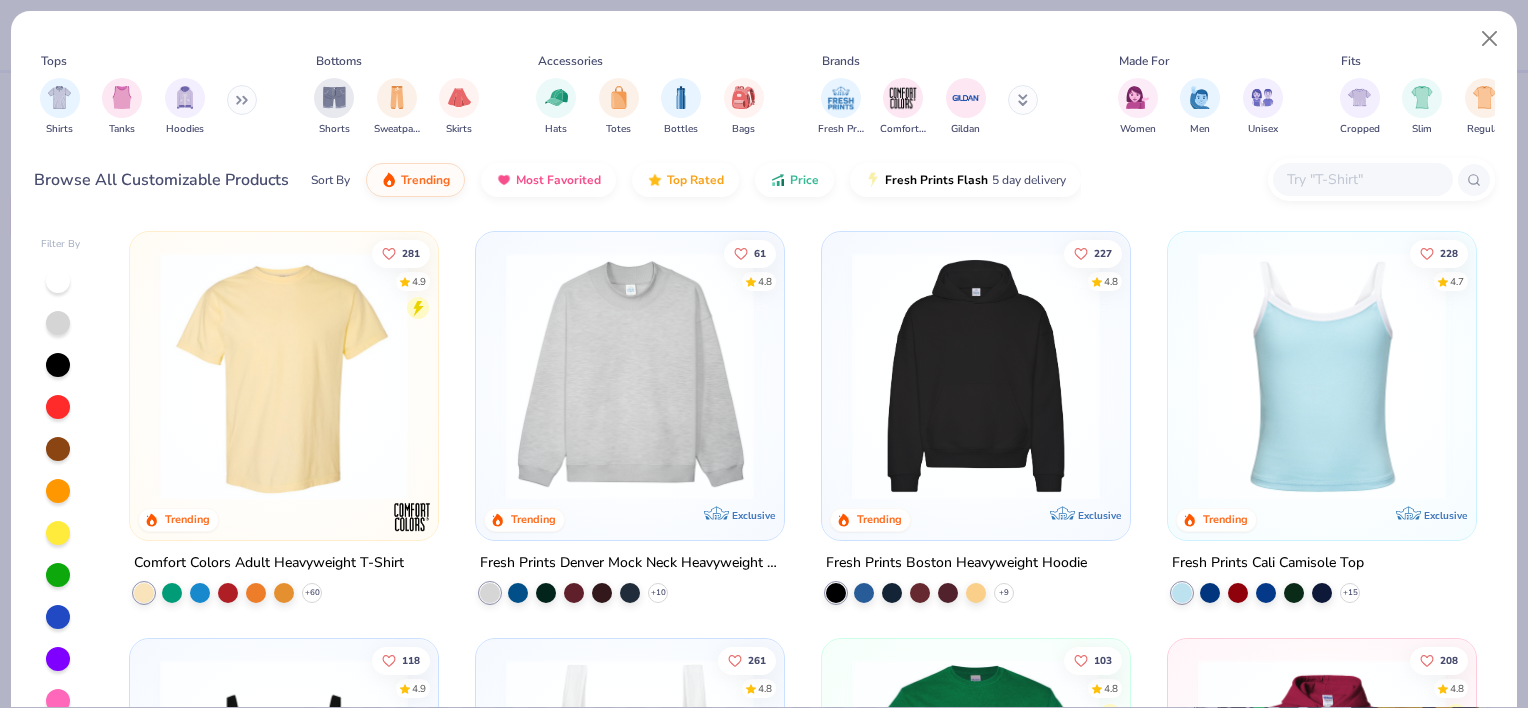 click at bounding box center [1023, 100] 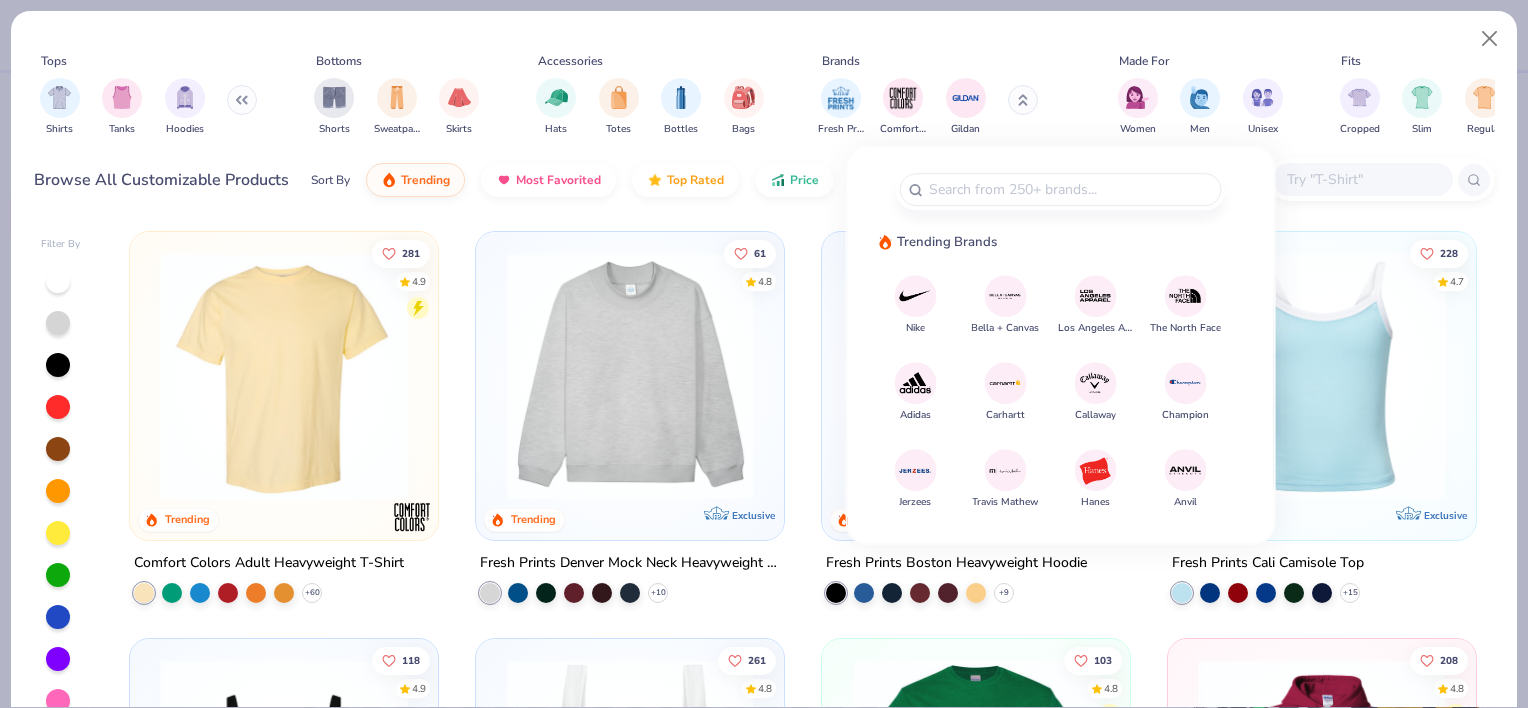 click at bounding box center (1095, 470) 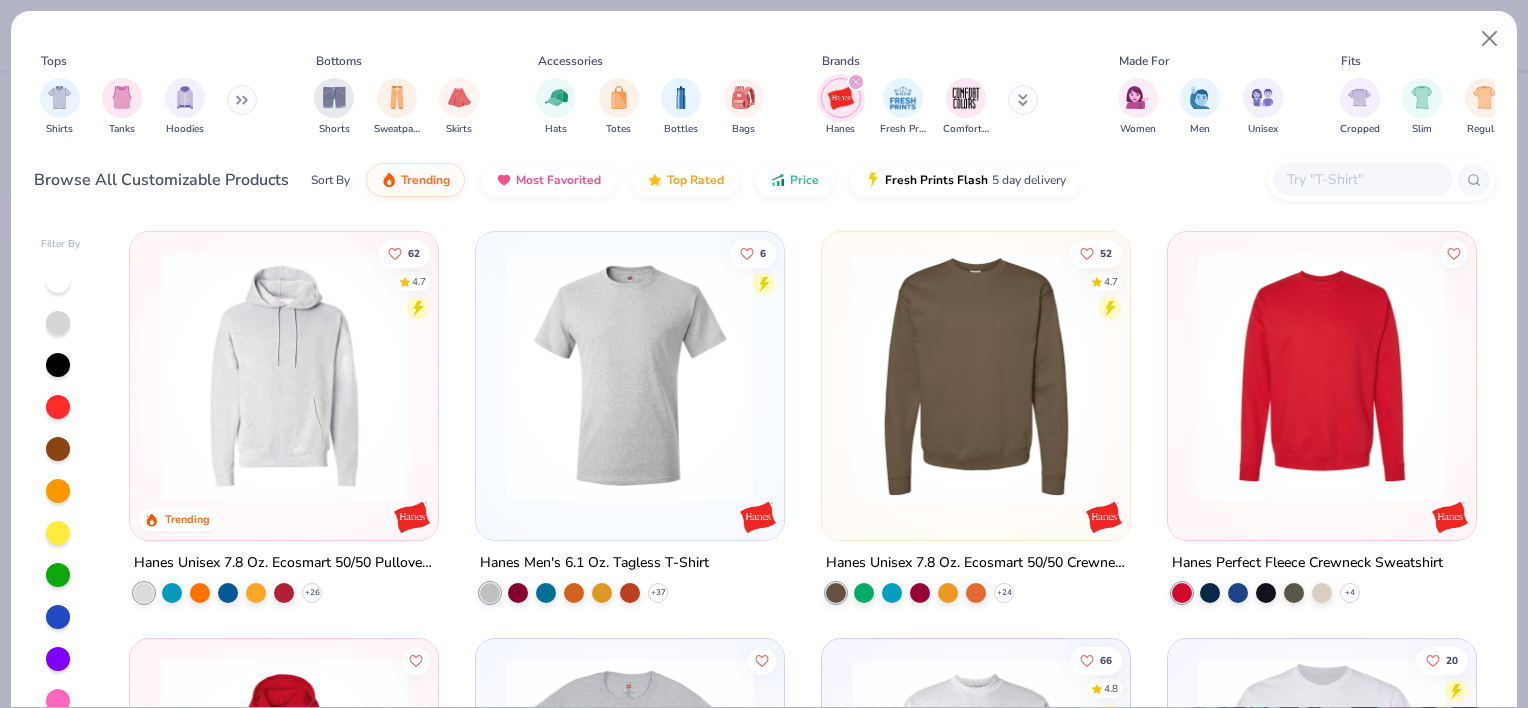 click at bounding box center [552, 376] 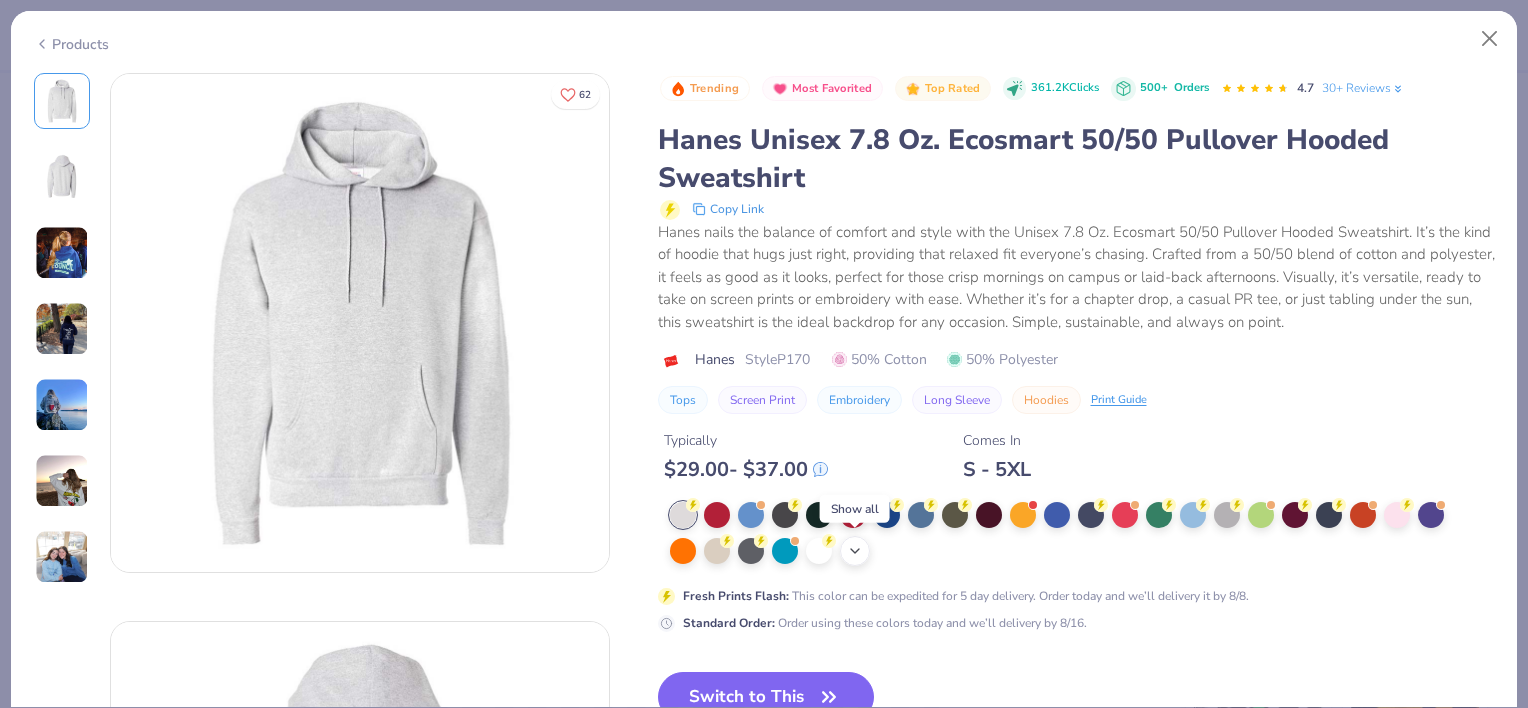 click 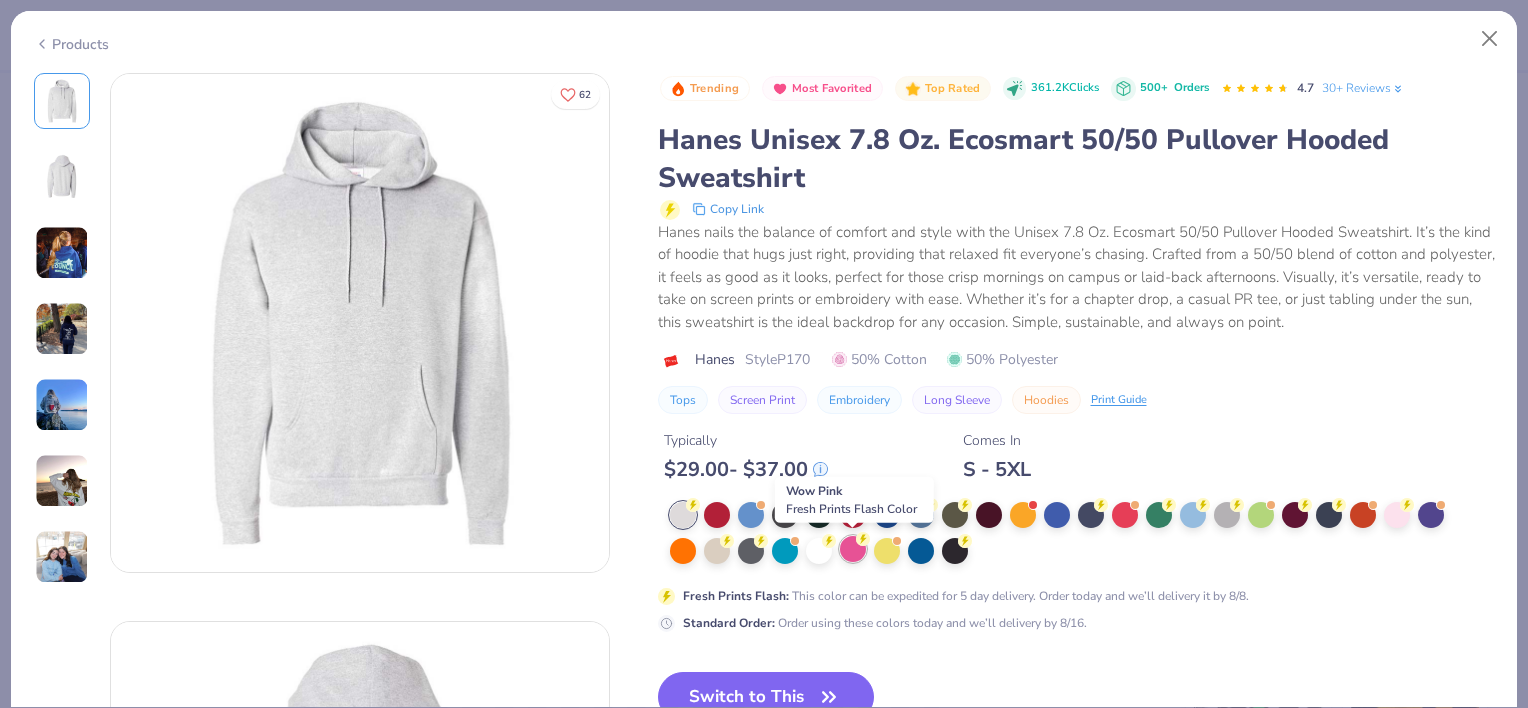 click at bounding box center [853, 549] 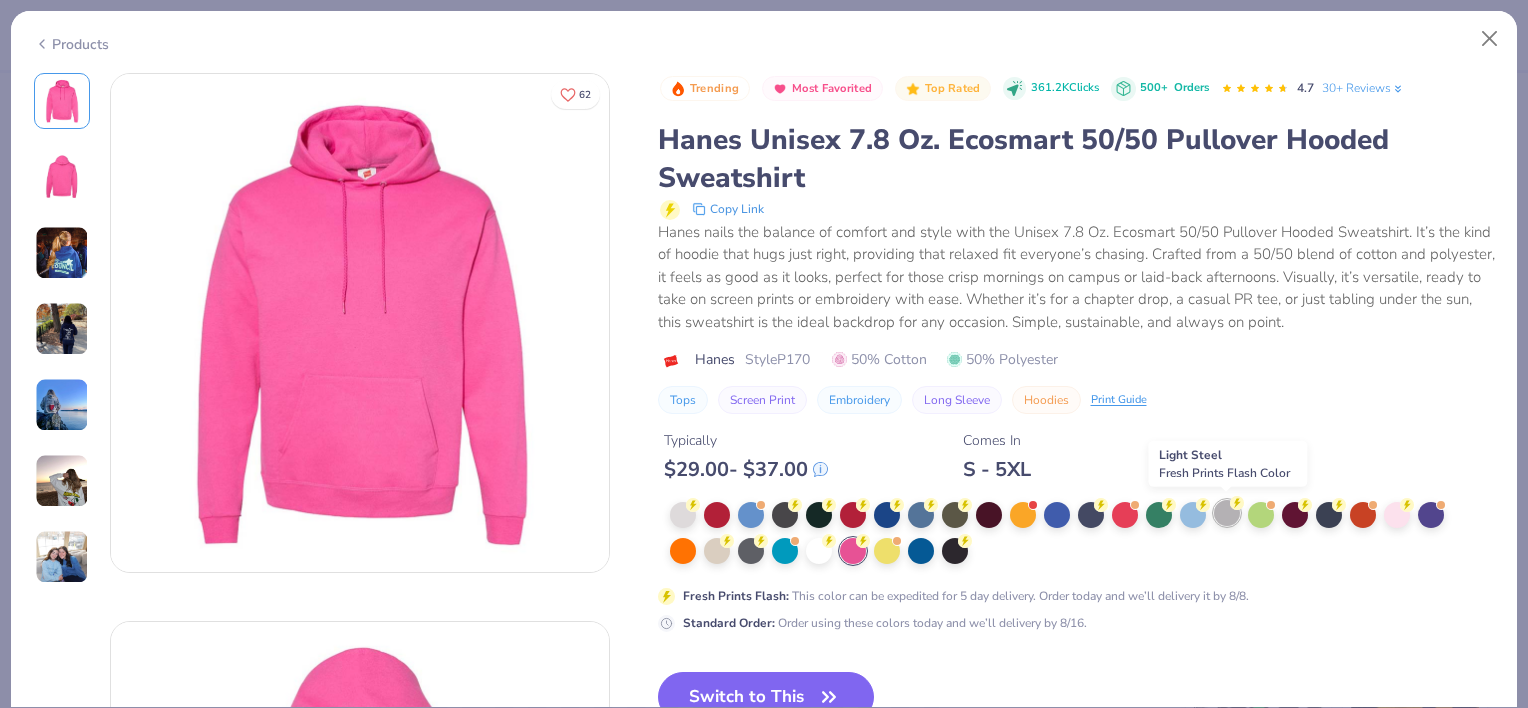 click at bounding box center [1227, 513] 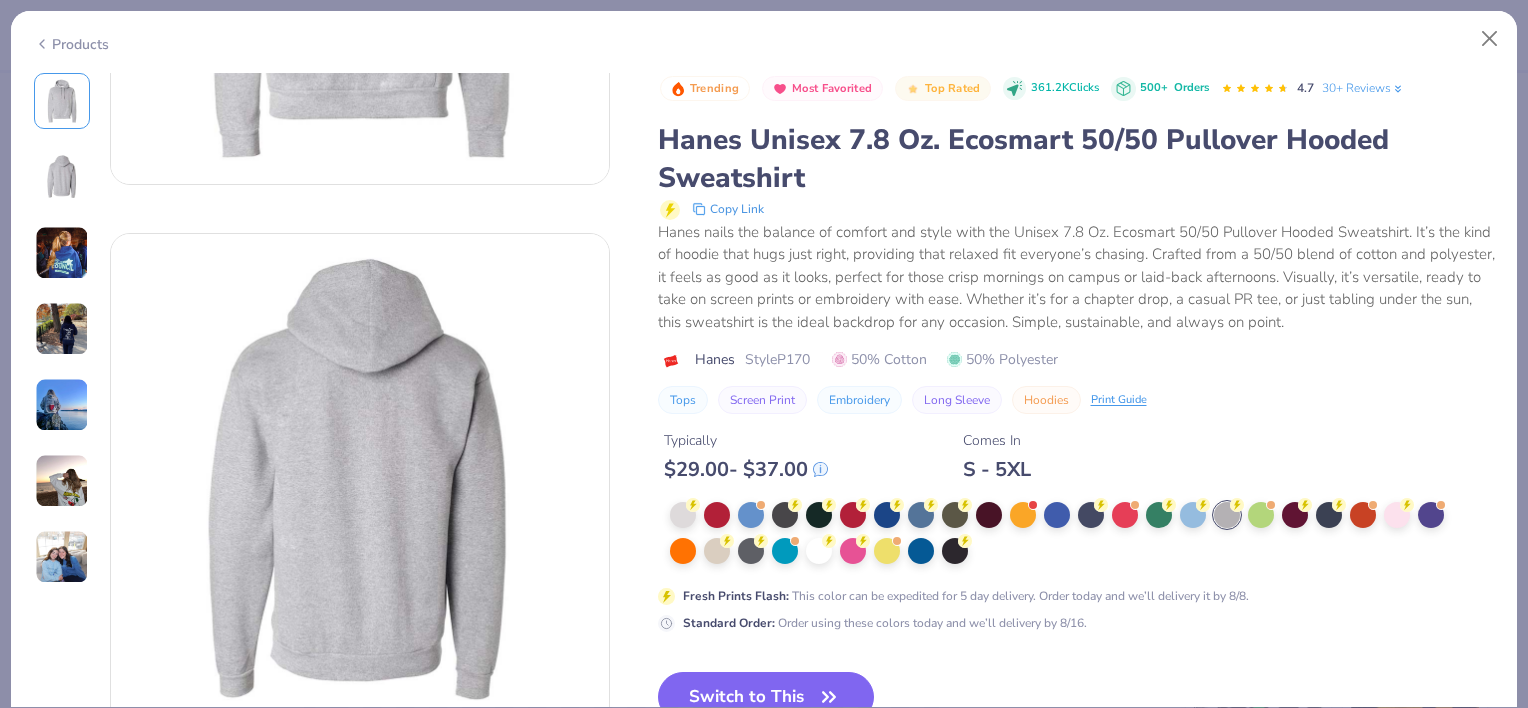 scroll, scrollTop: 0, scrollLeft: 0, axis: both 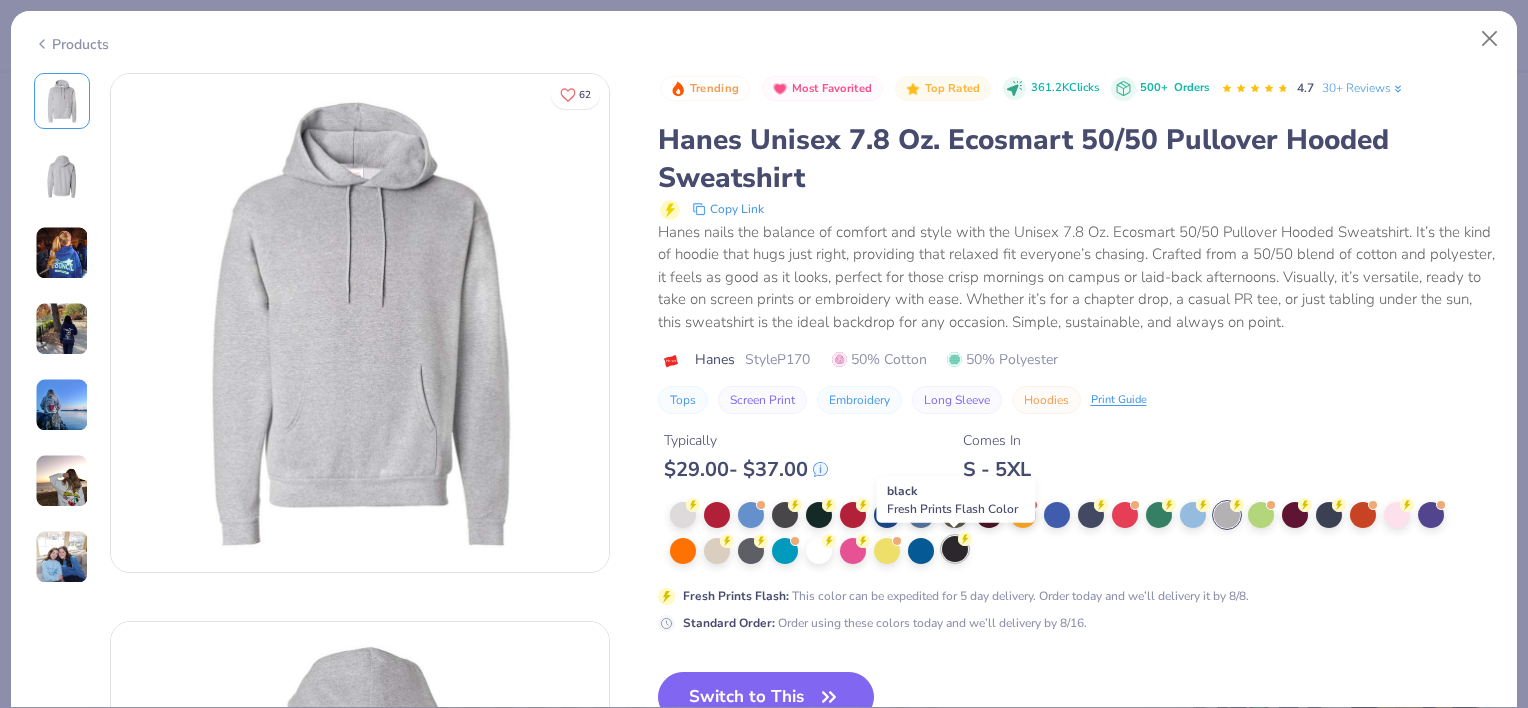 click at bounding box center (955, 549) 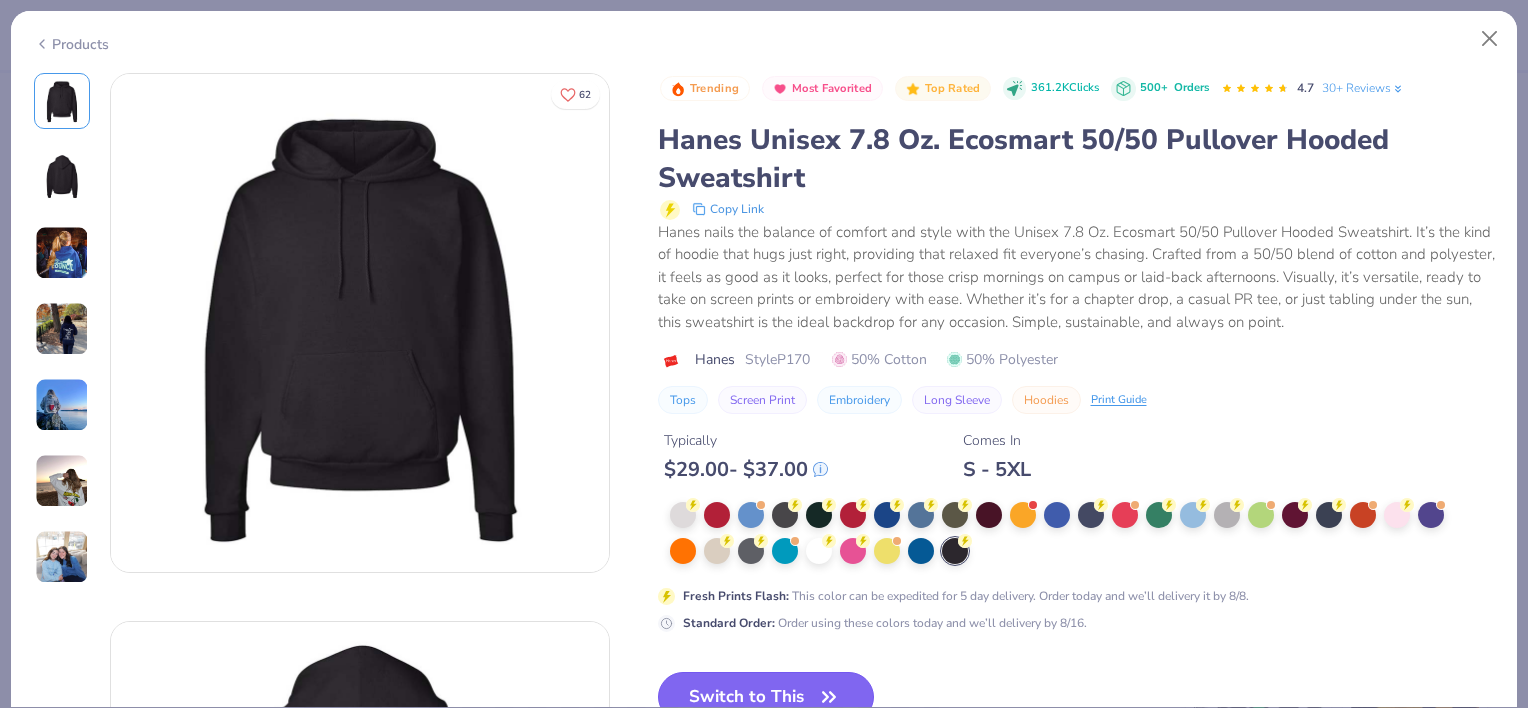 click 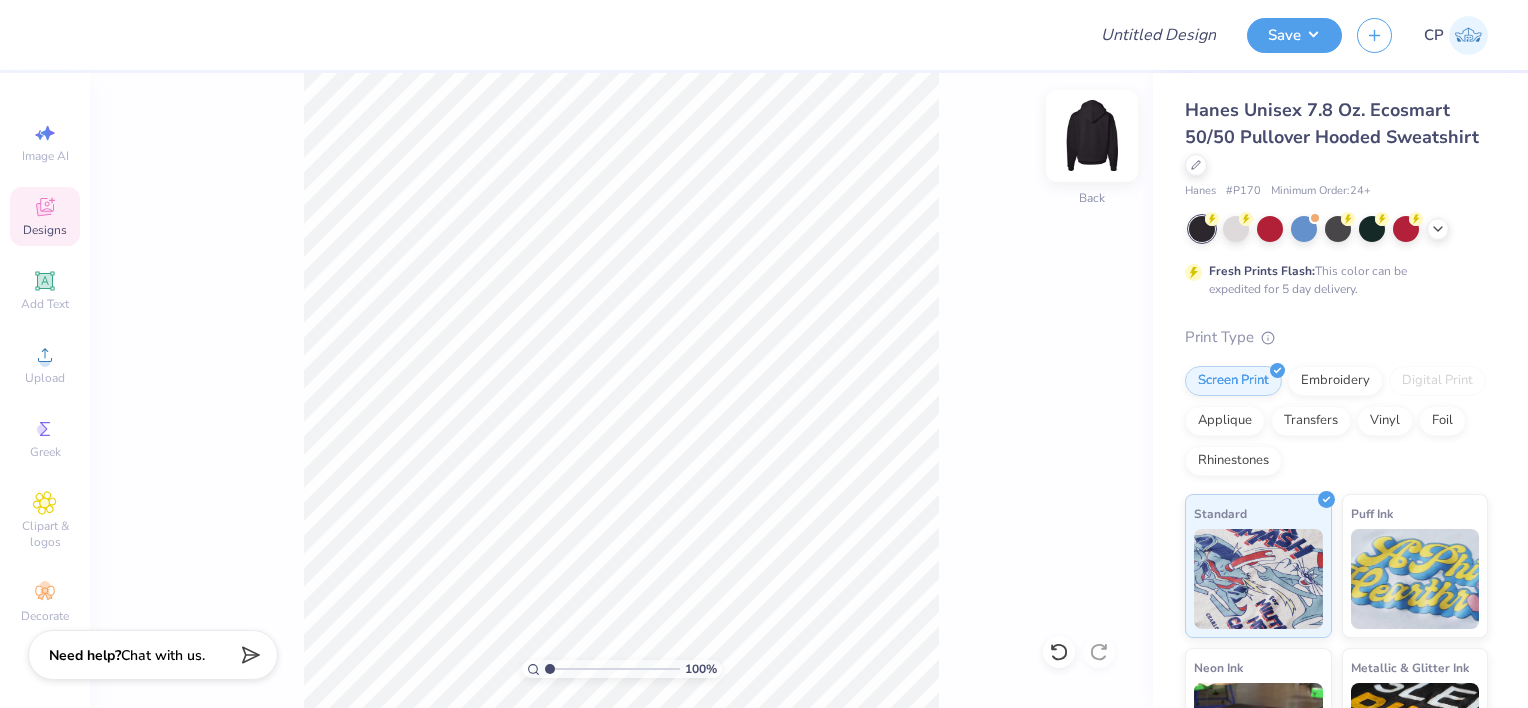 click at bounding box center [1092, 136] 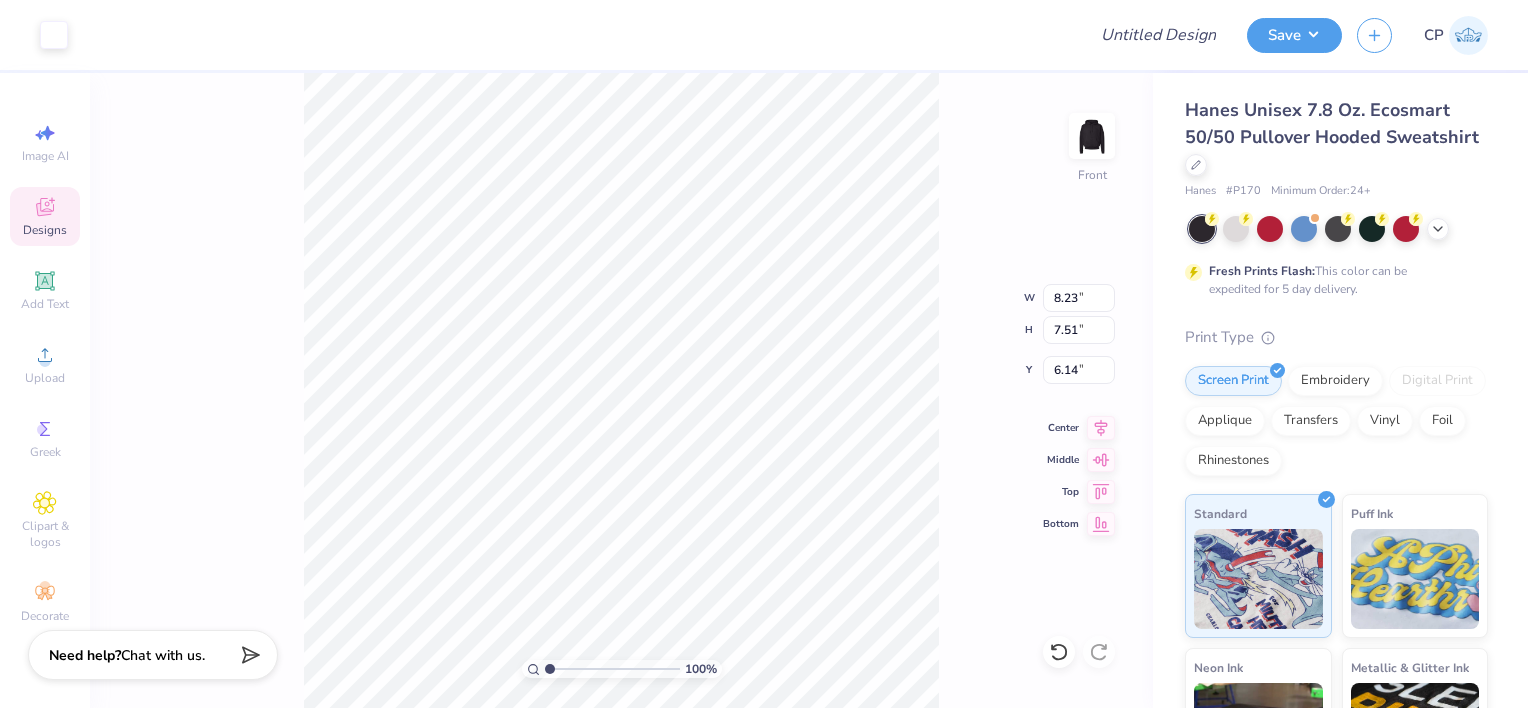 type on "11.63" 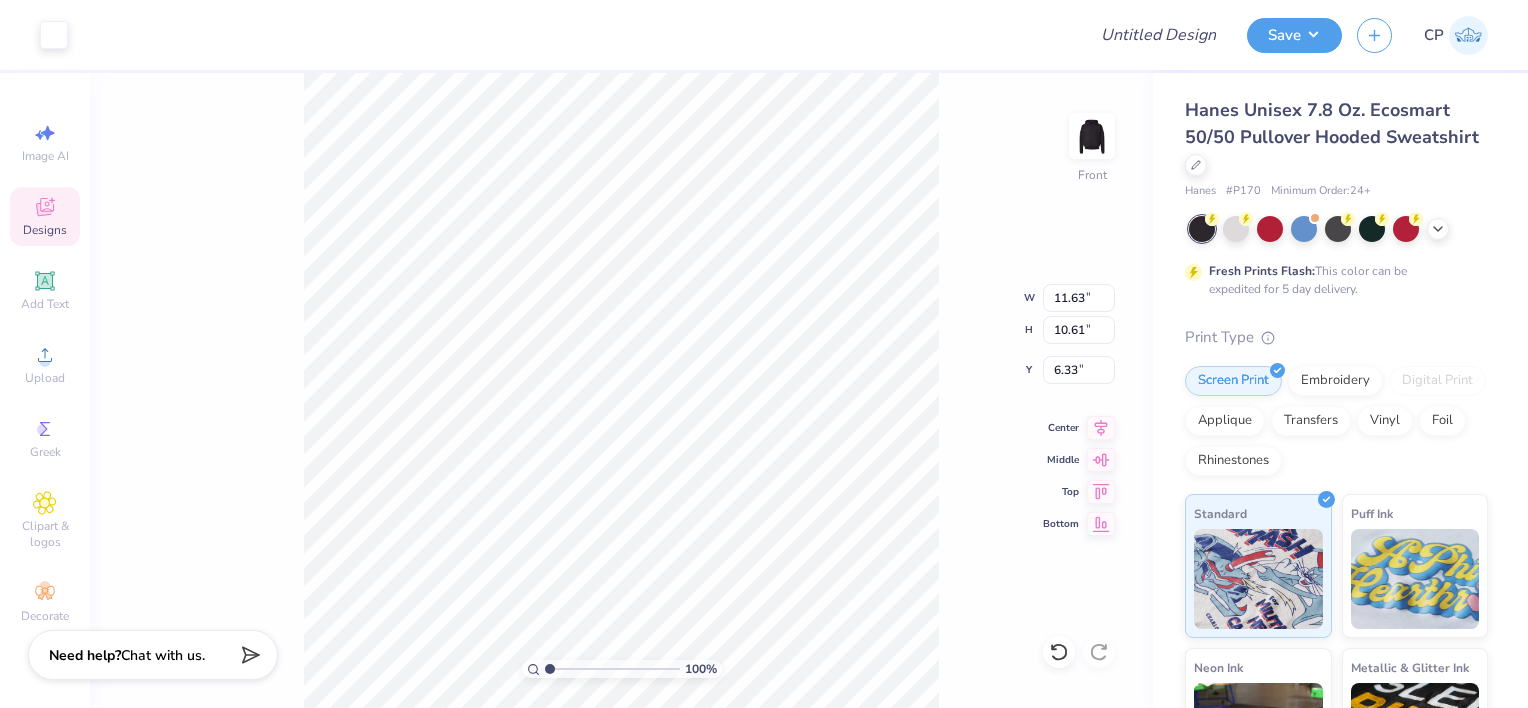 type on "6.76" 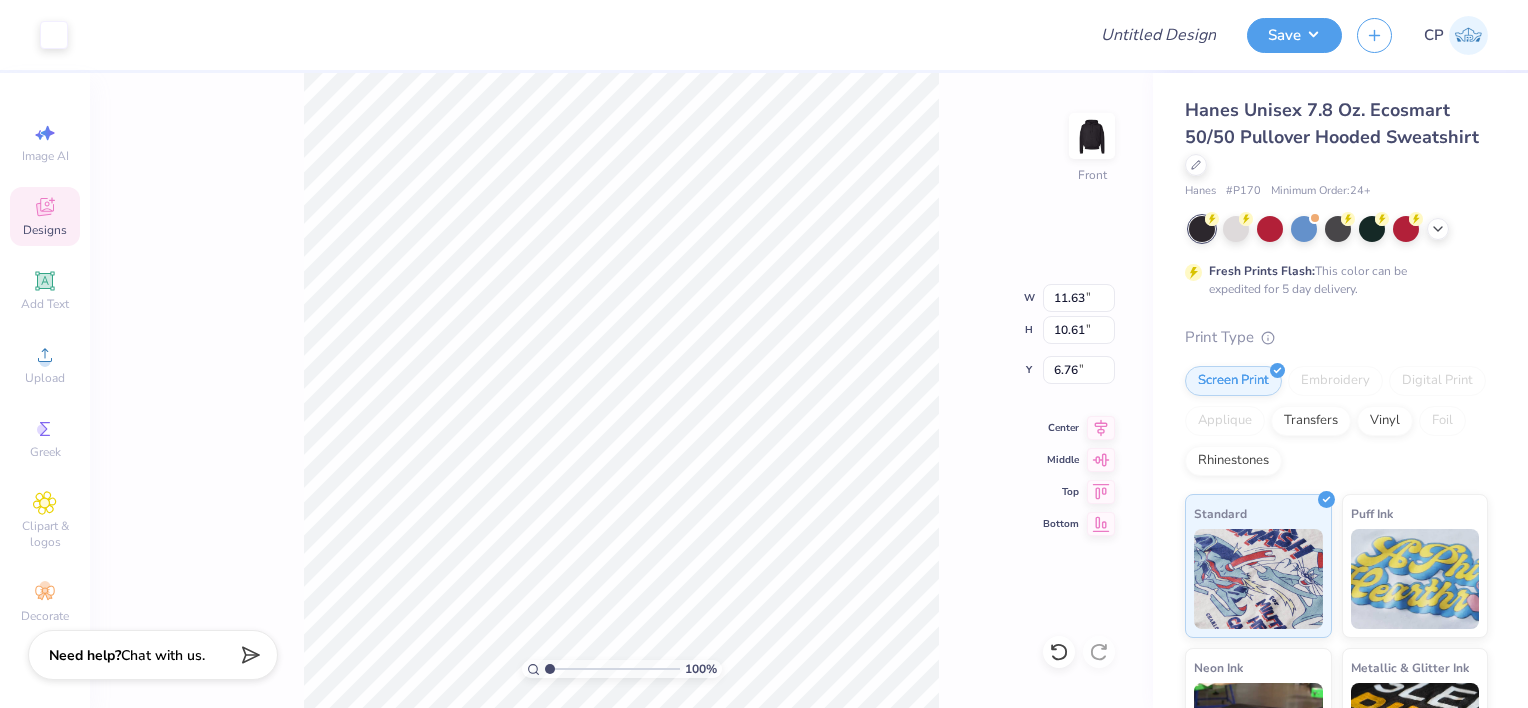 type on "13.96" 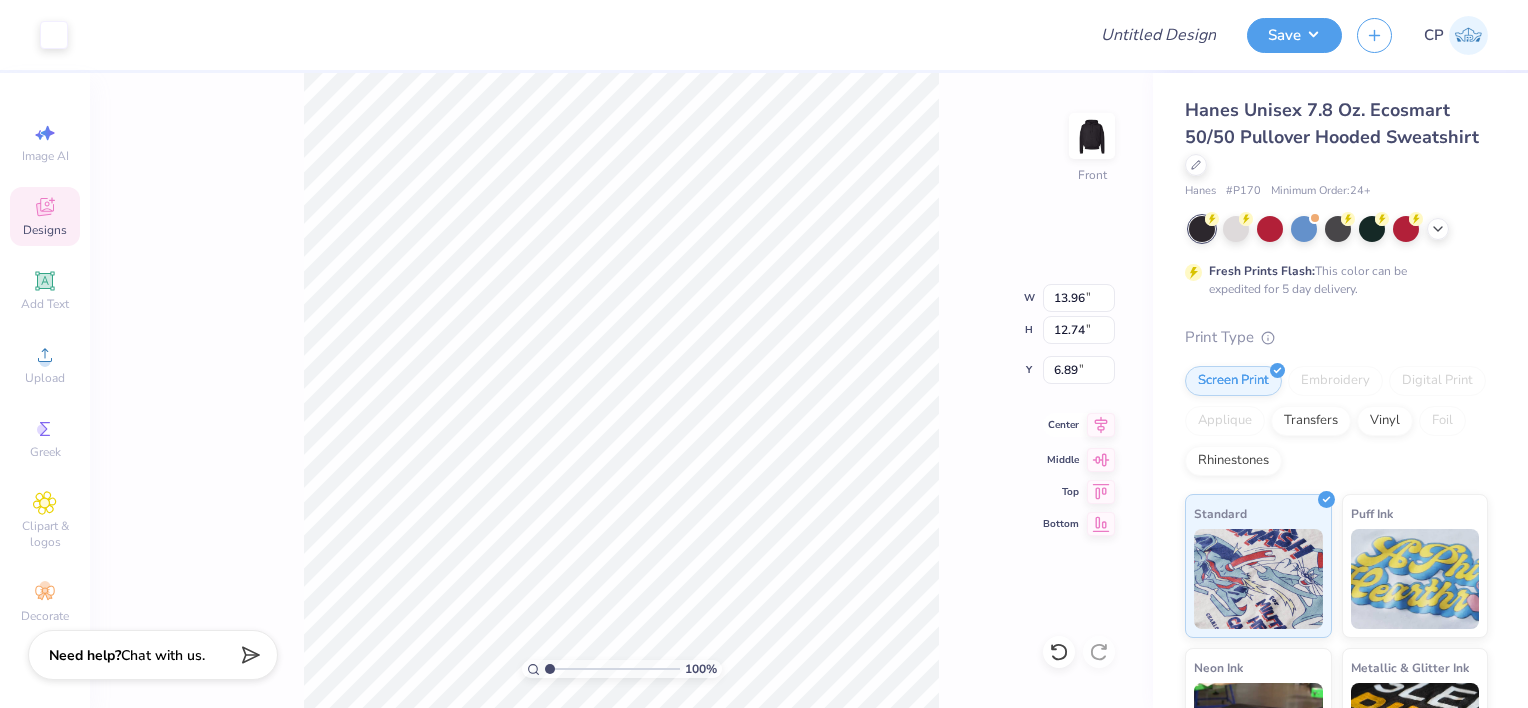 click 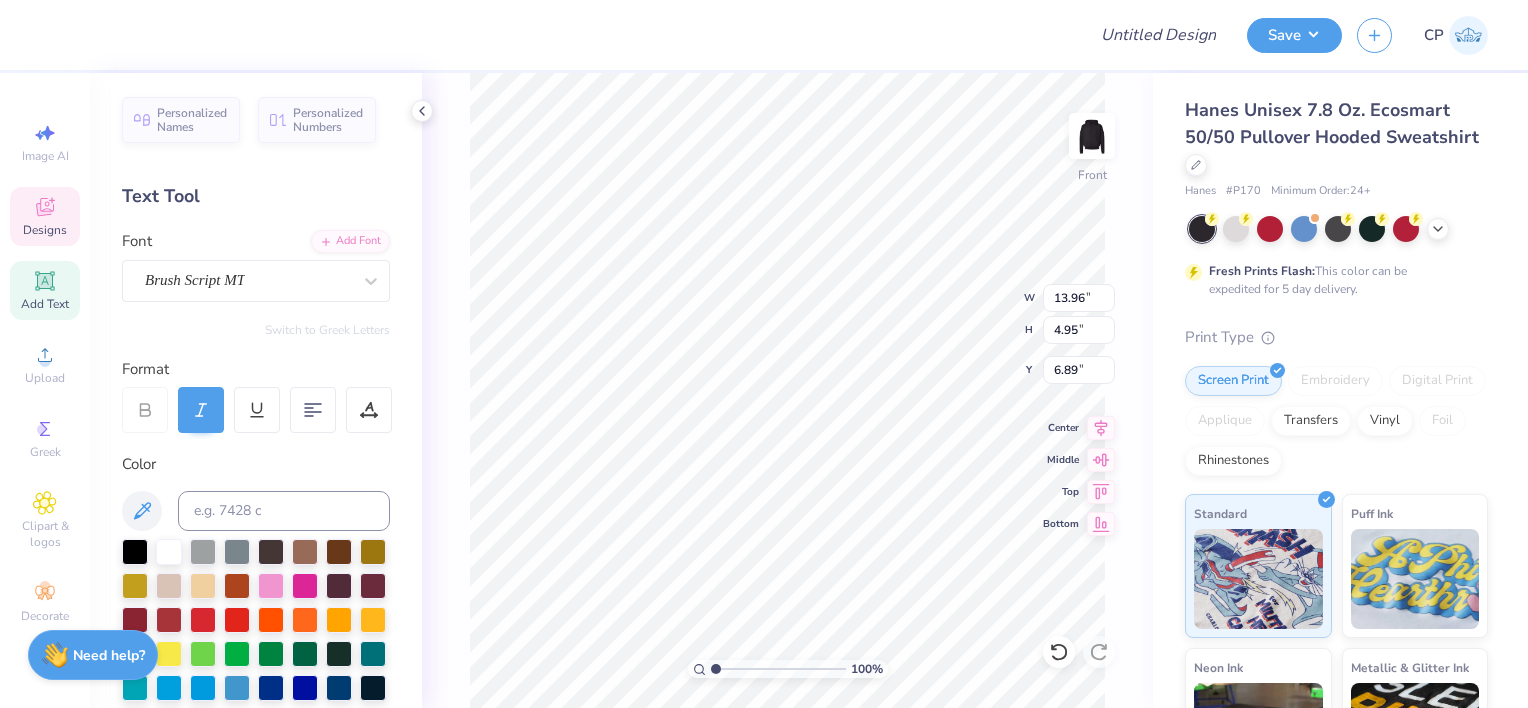 scroll, scrollTop: 16, scrollLeft: 4, axis: both 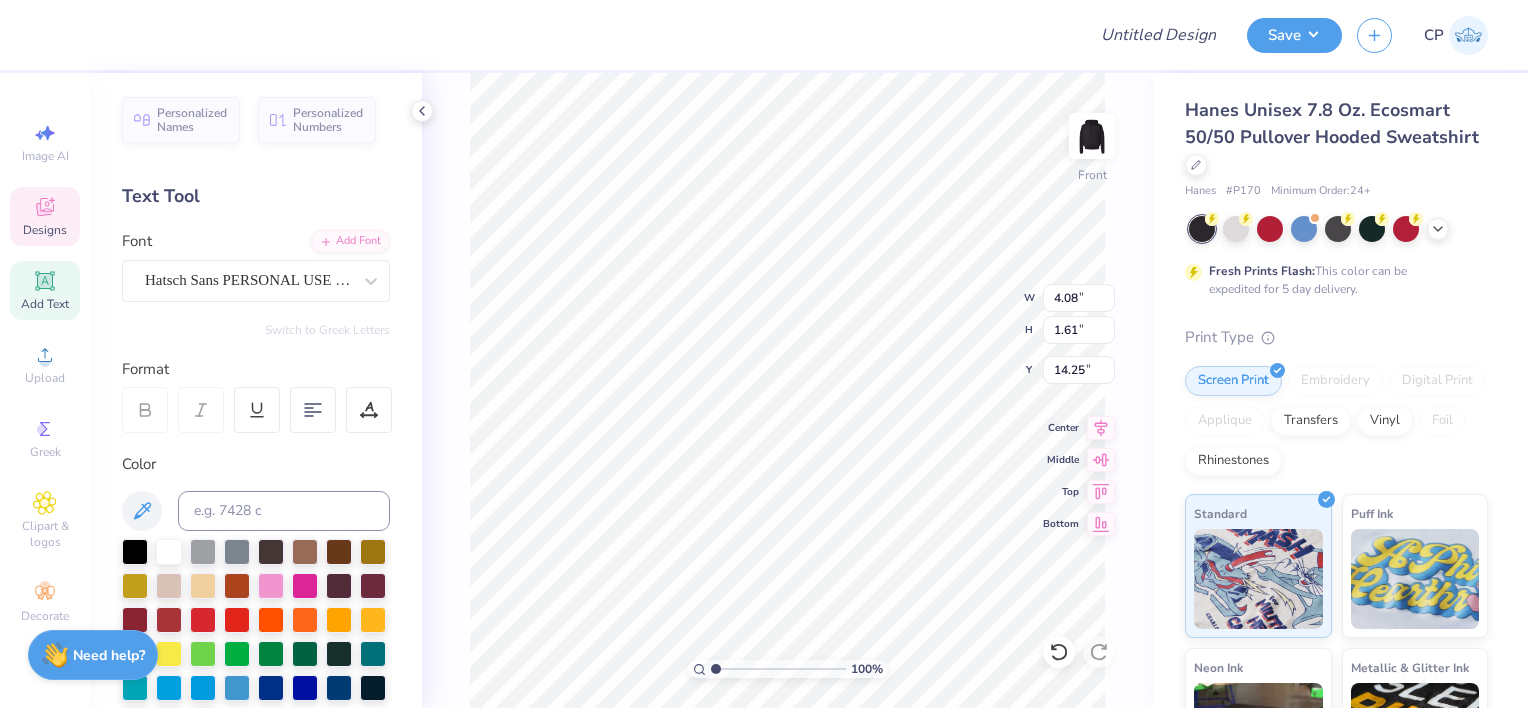 type on "go" 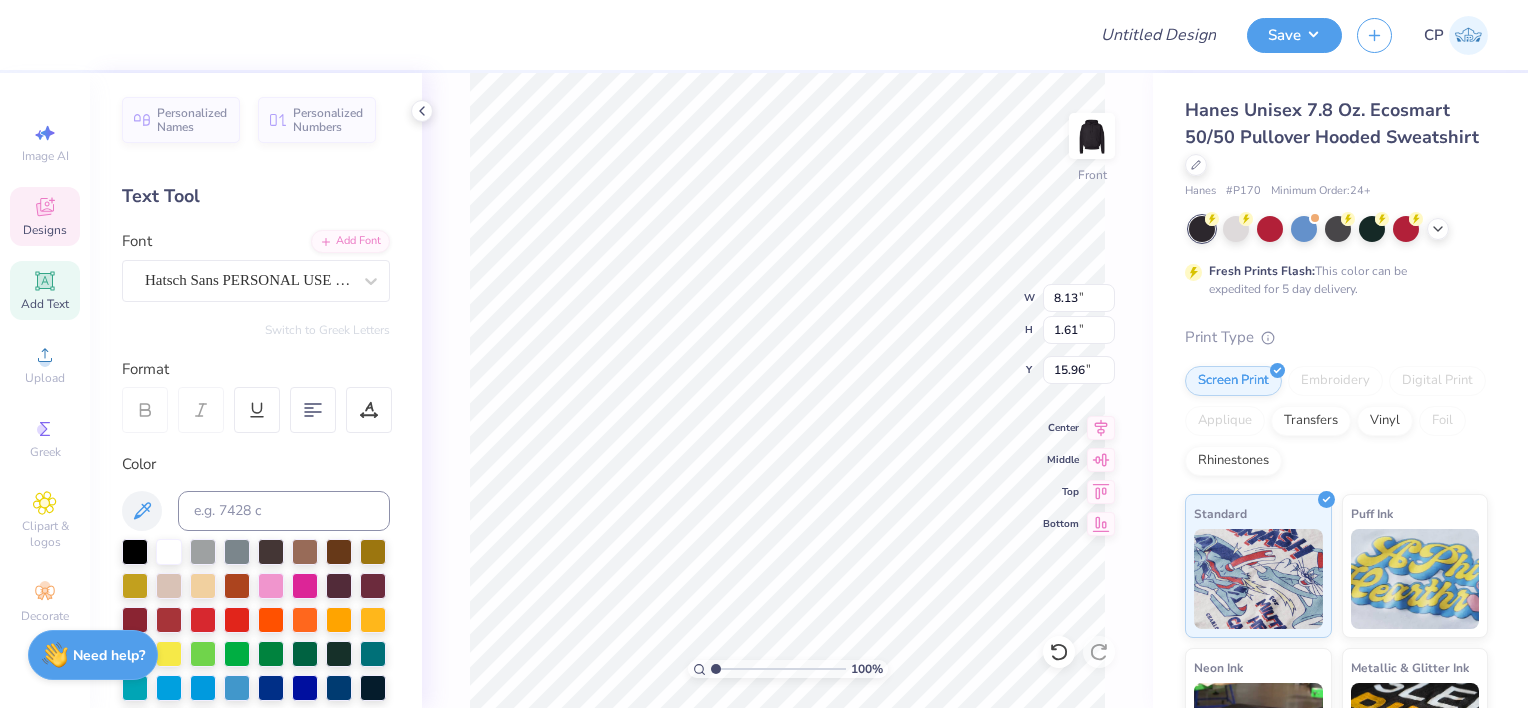 type on "8.13" 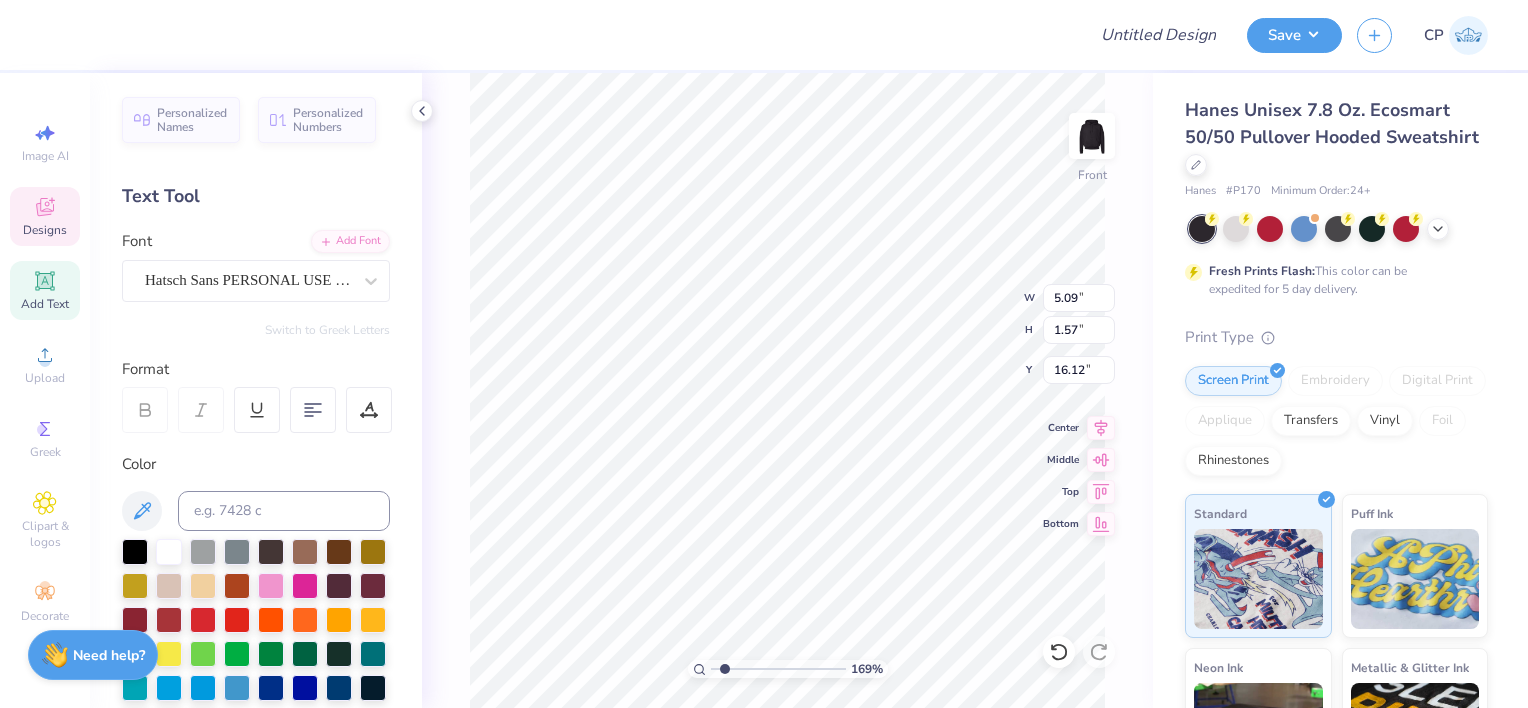 type on "1.68856577863327" 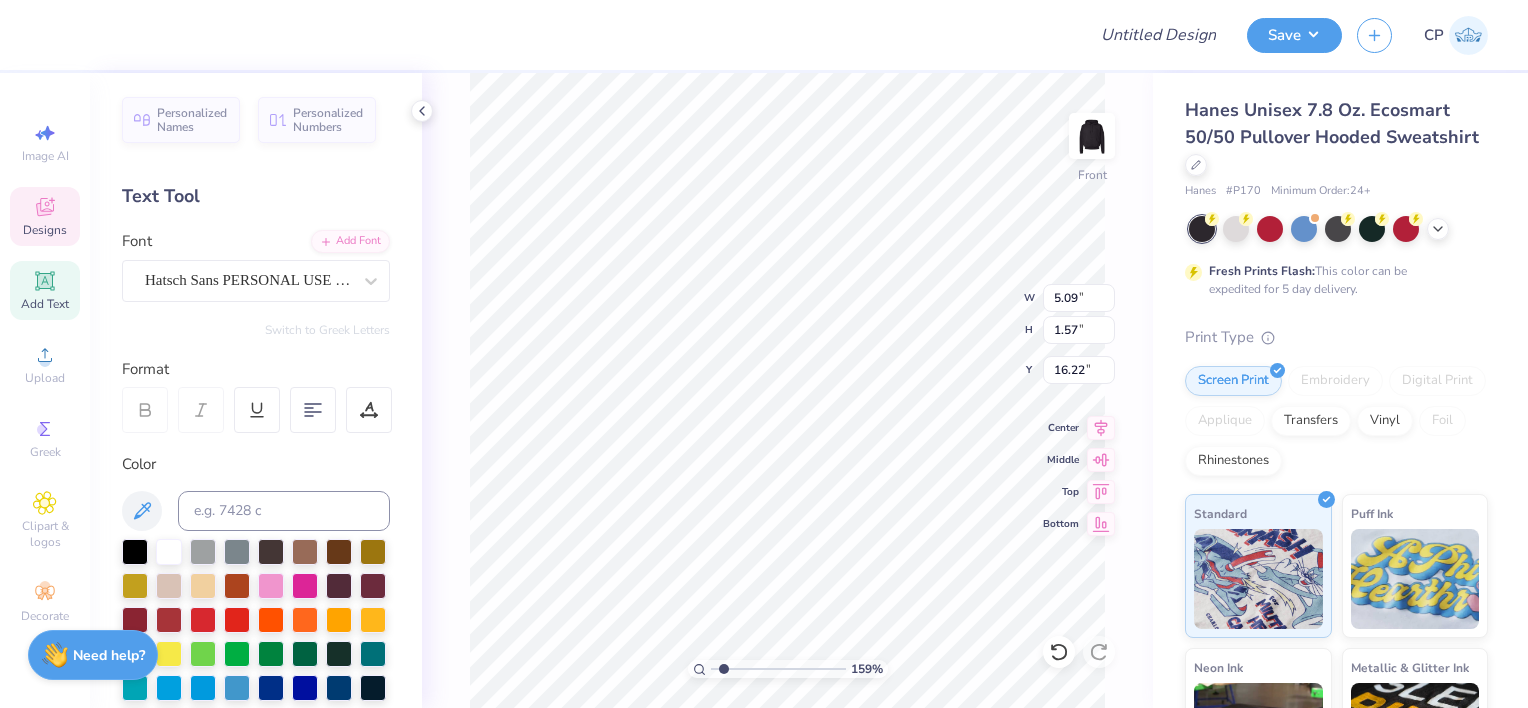 type on "1.59225335642312" 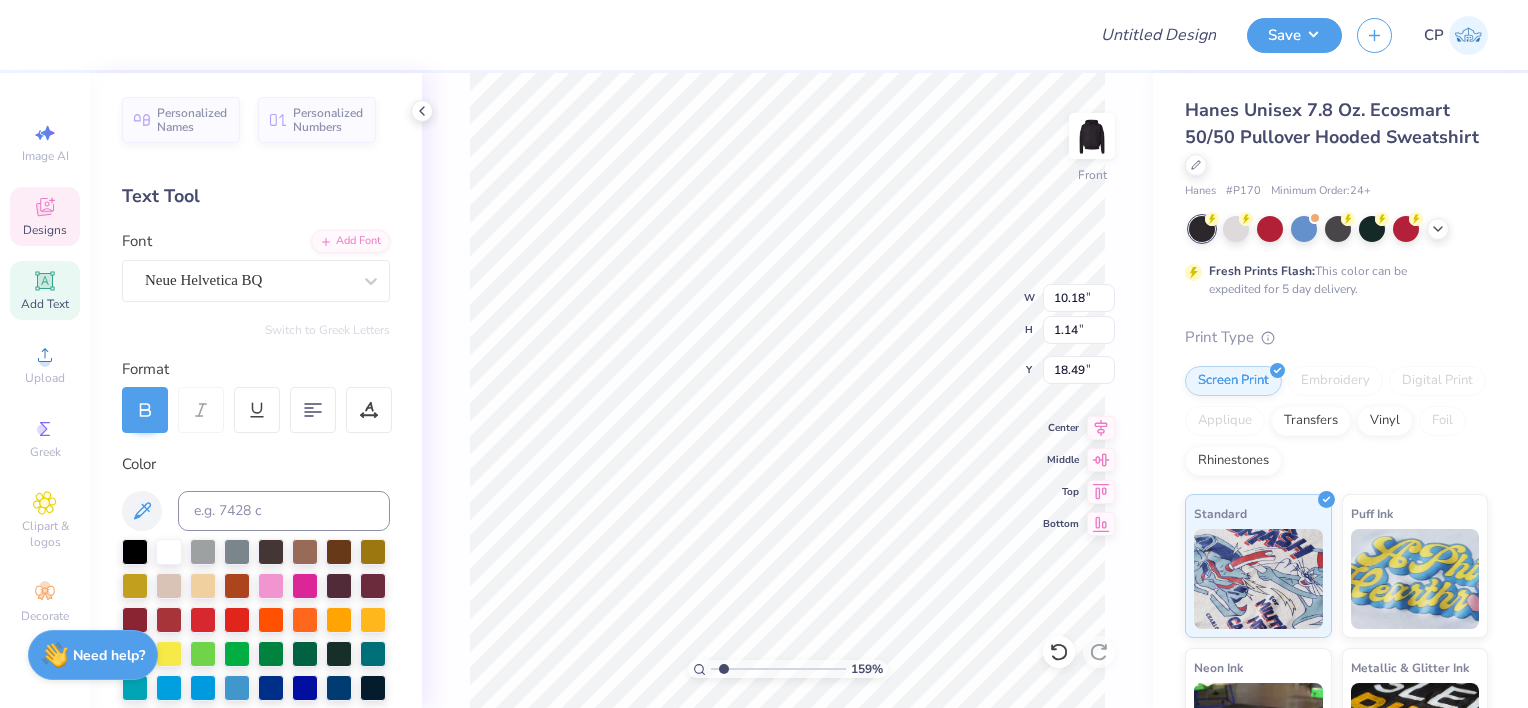 scroll, scrollTop: 16, scrollLeft: 2, axis: both 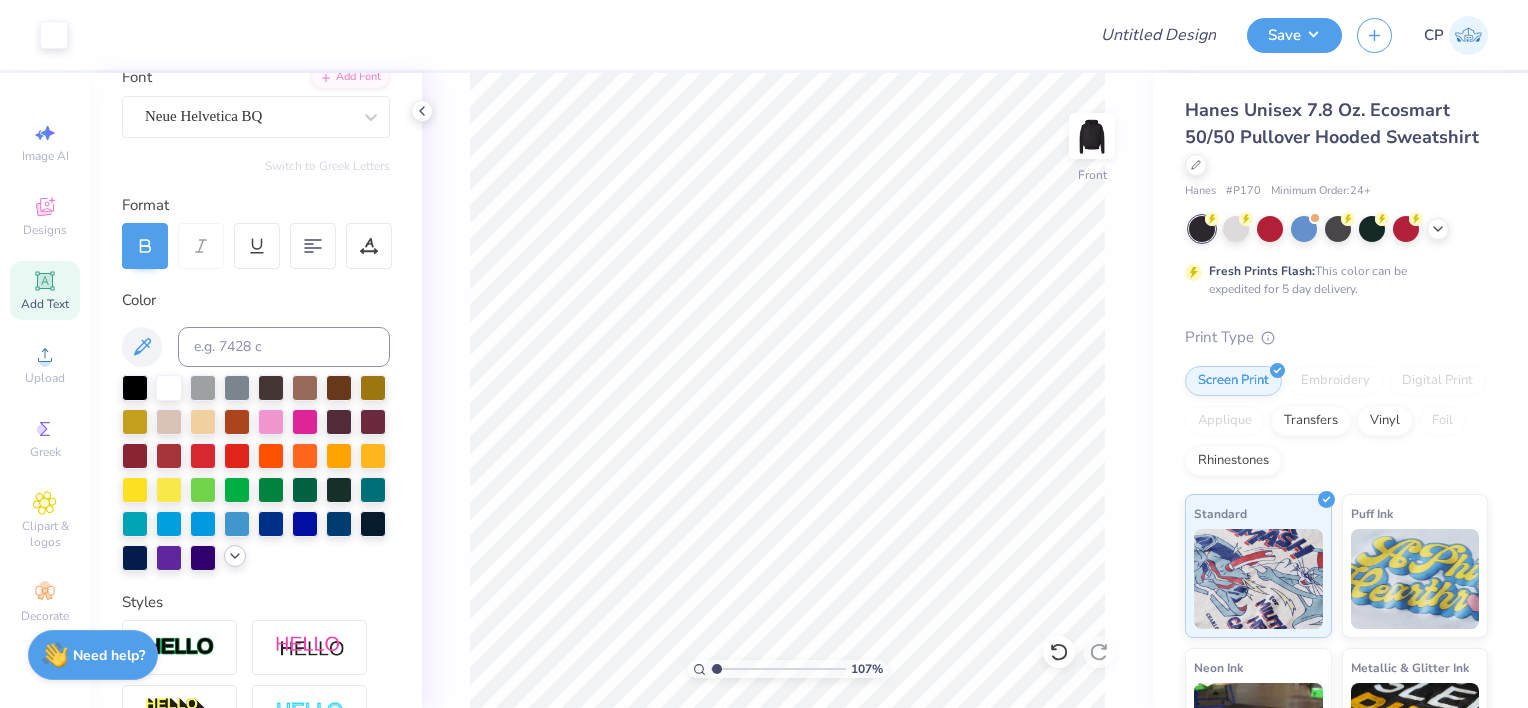 click 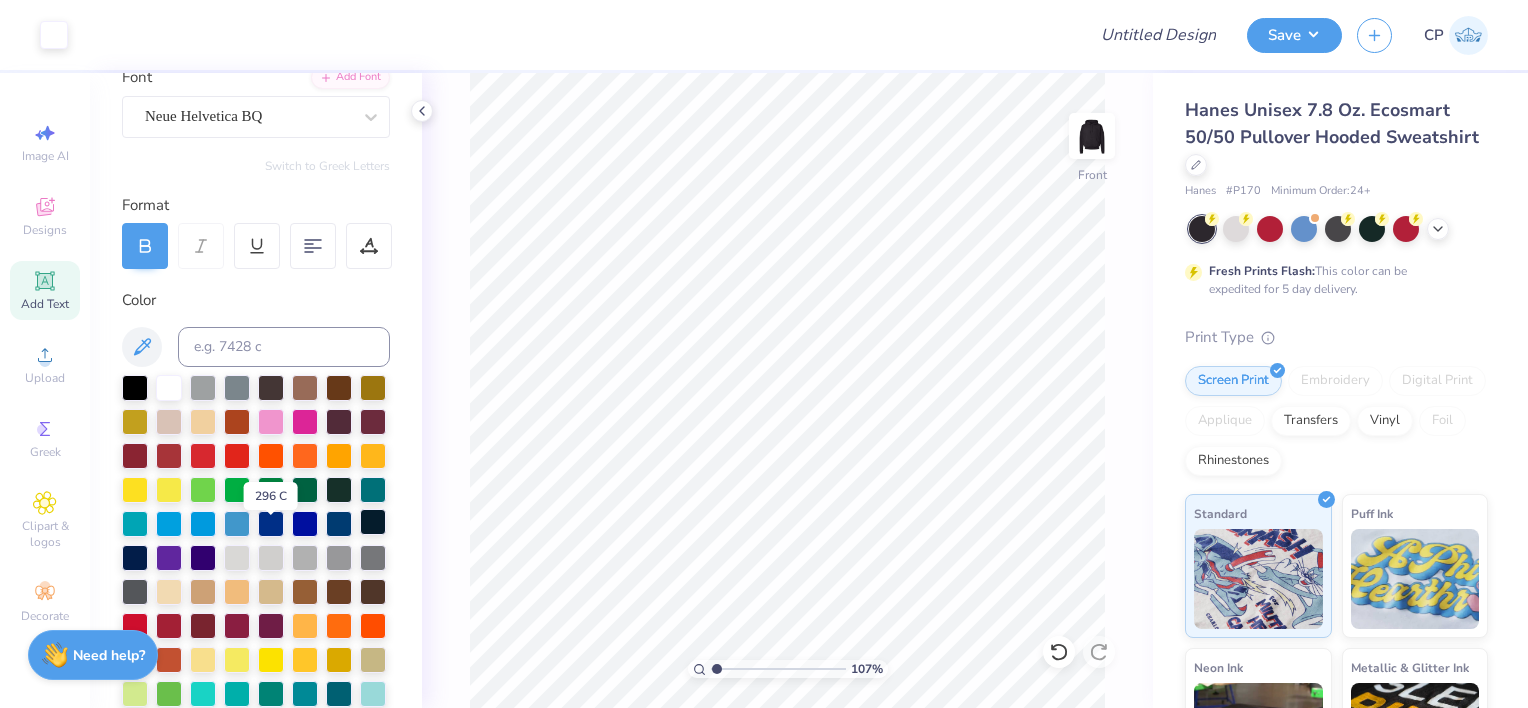 scroll, scrollTop: 228, scrollLeft: 0, axis: vertical 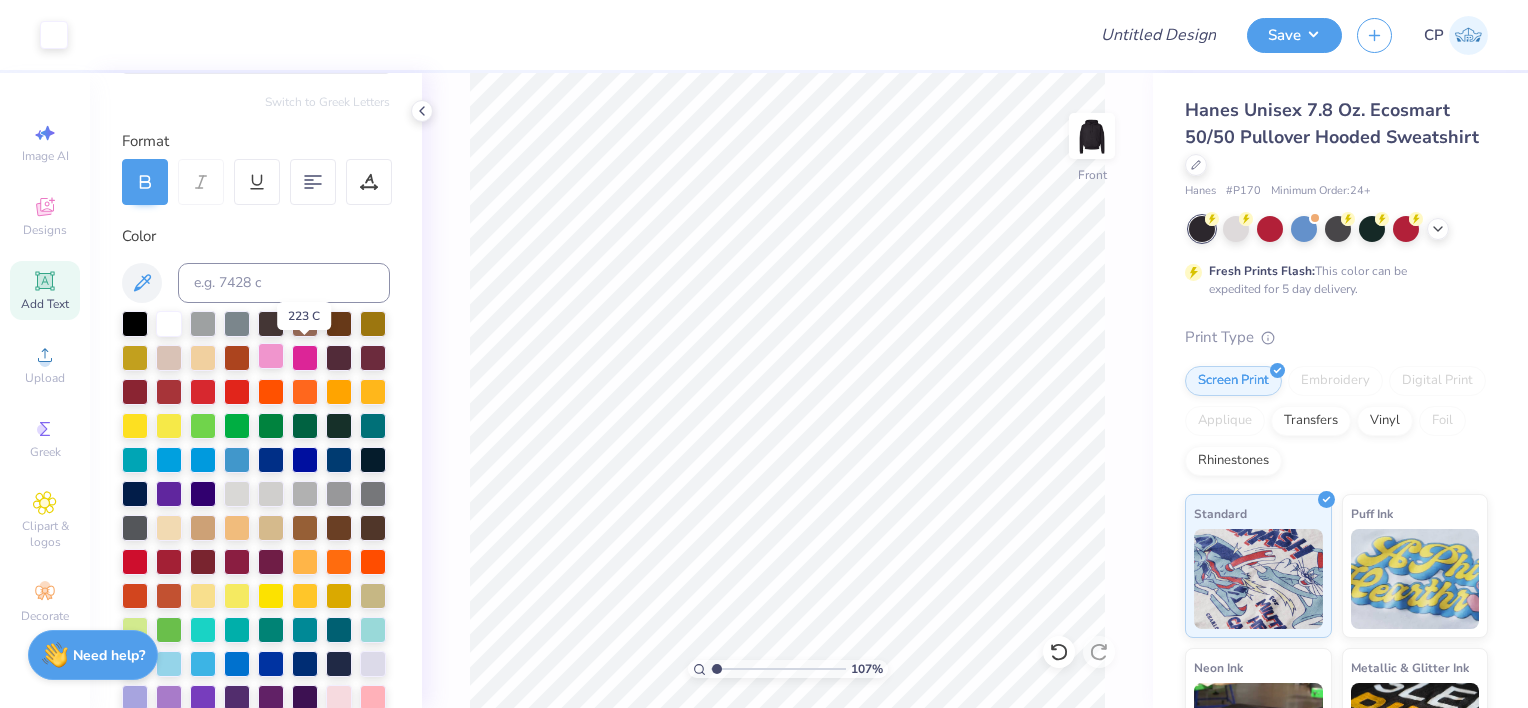 click at bounding box center (271, 356) 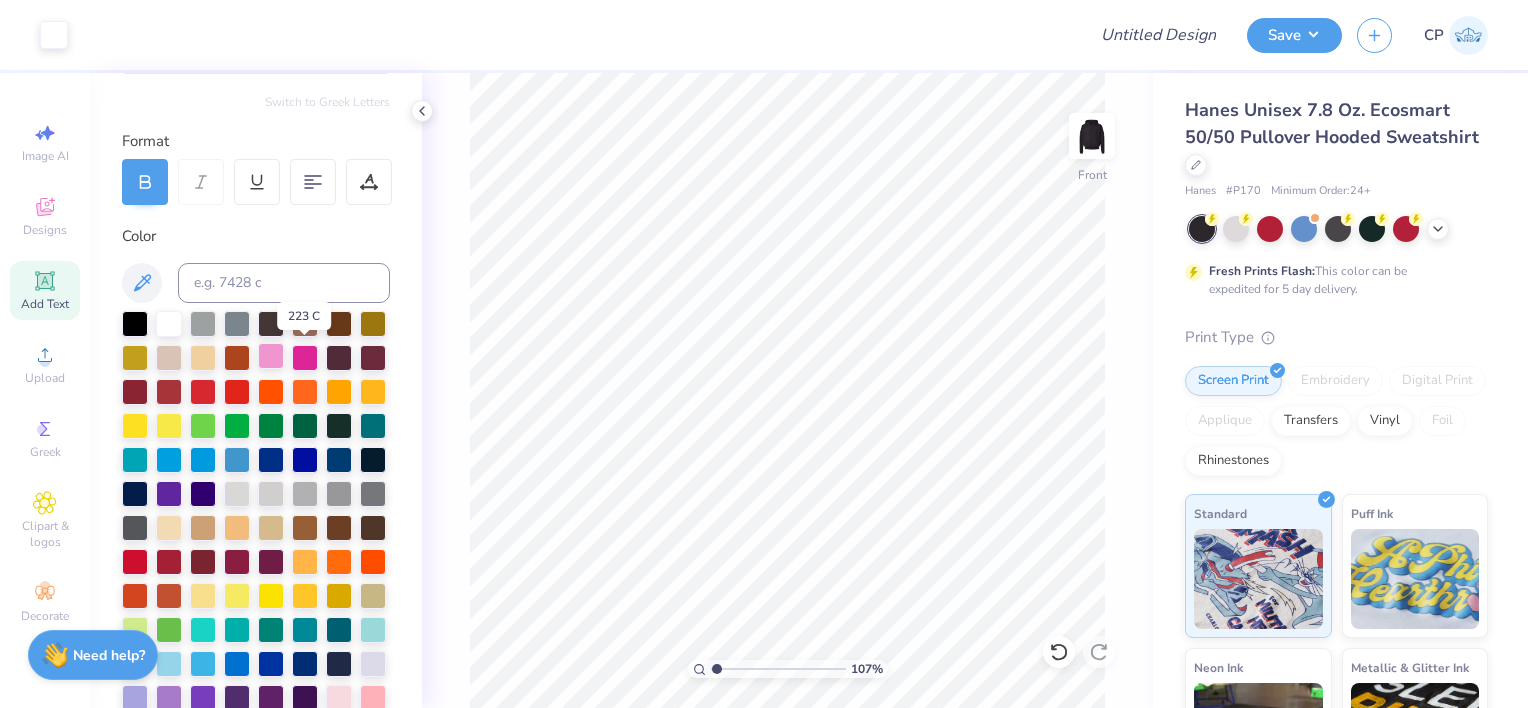 click at bounding box center (271, 356) 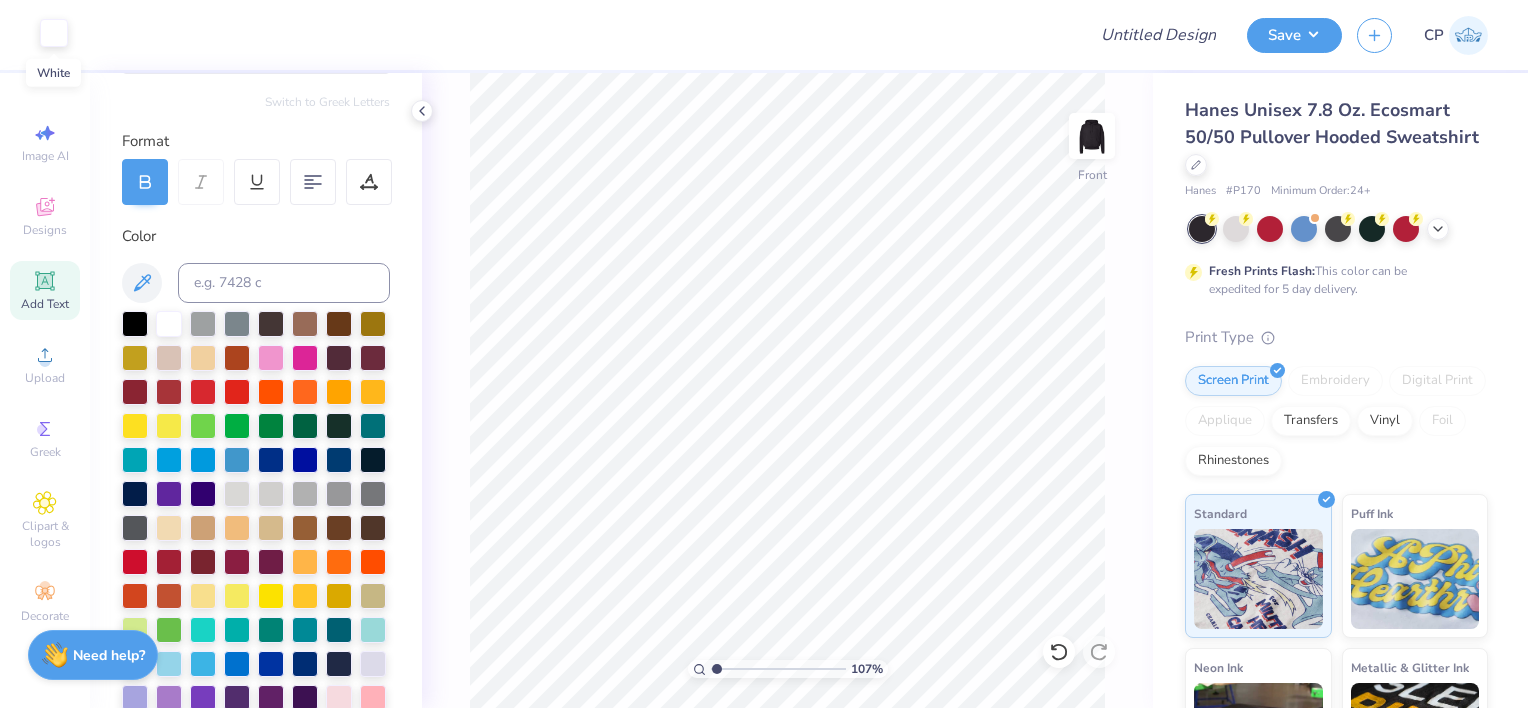 click at bounding box center [54, 33] 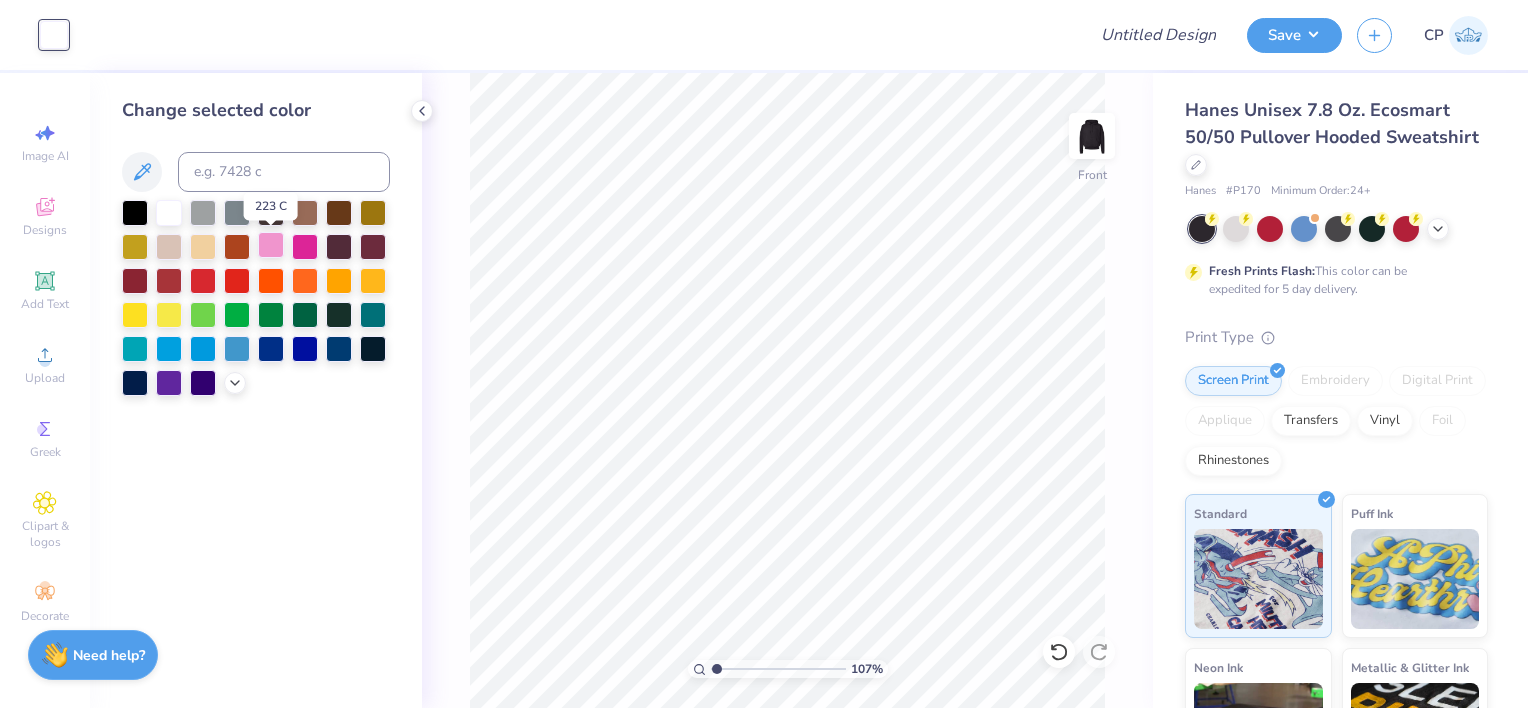 click at bounding box center [271, 245] 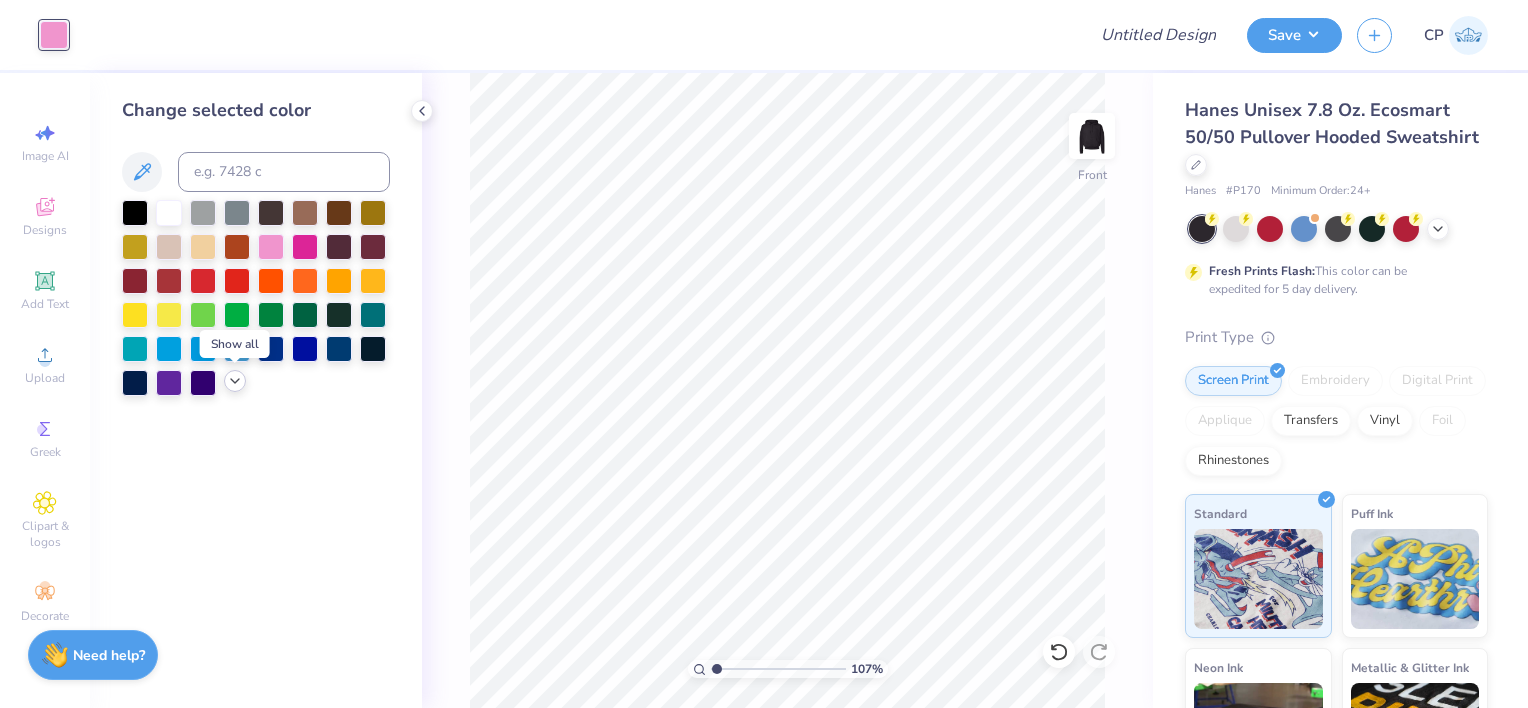 click 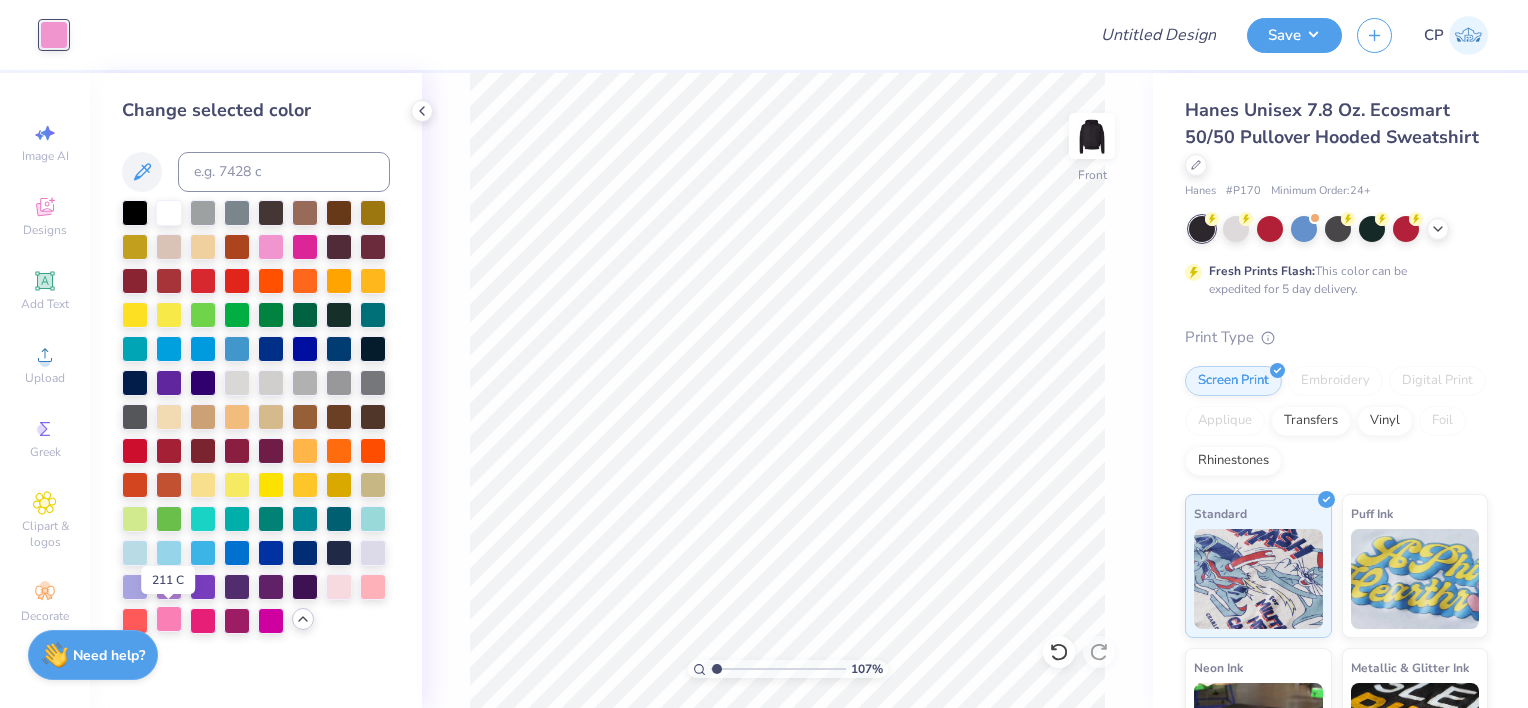 click at bounding box center [169, 619] 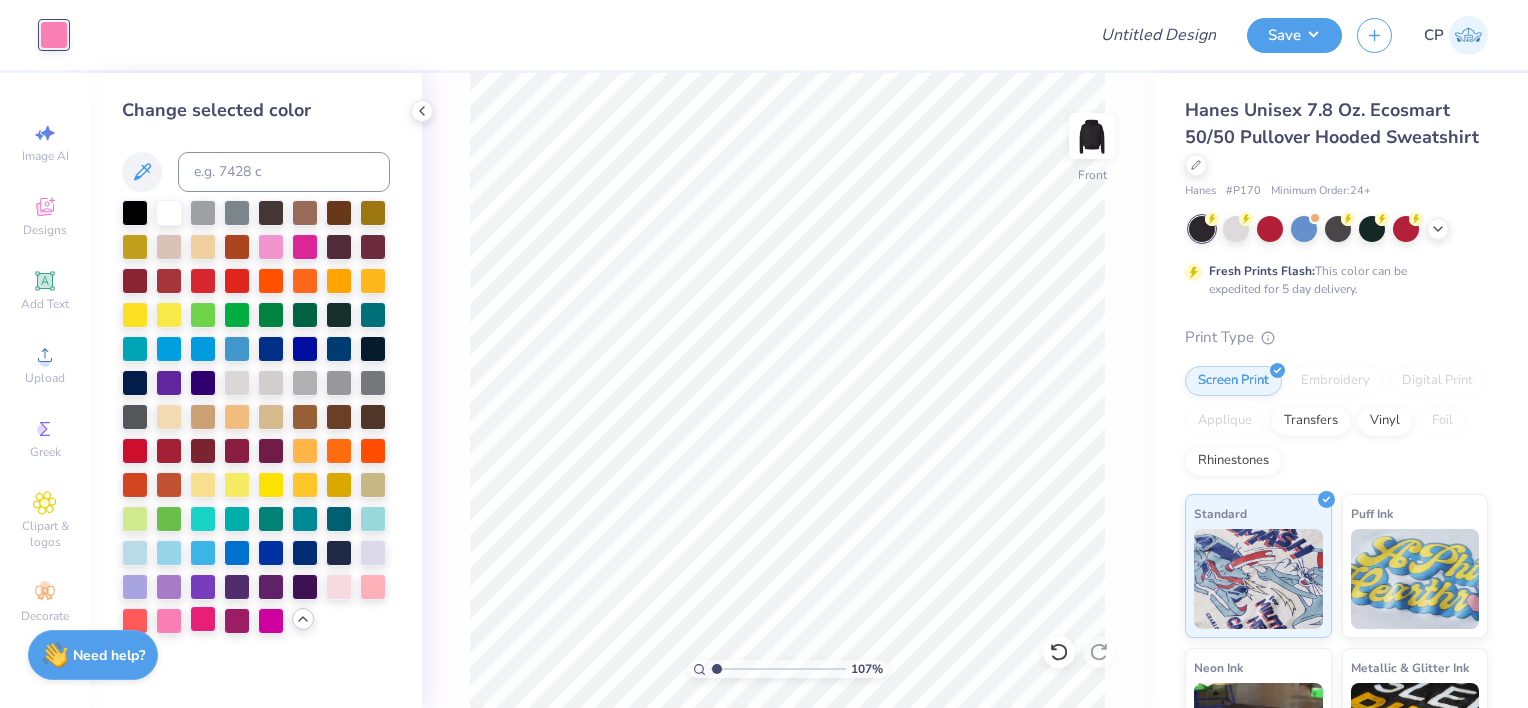 click at bounding box center (203, 619) 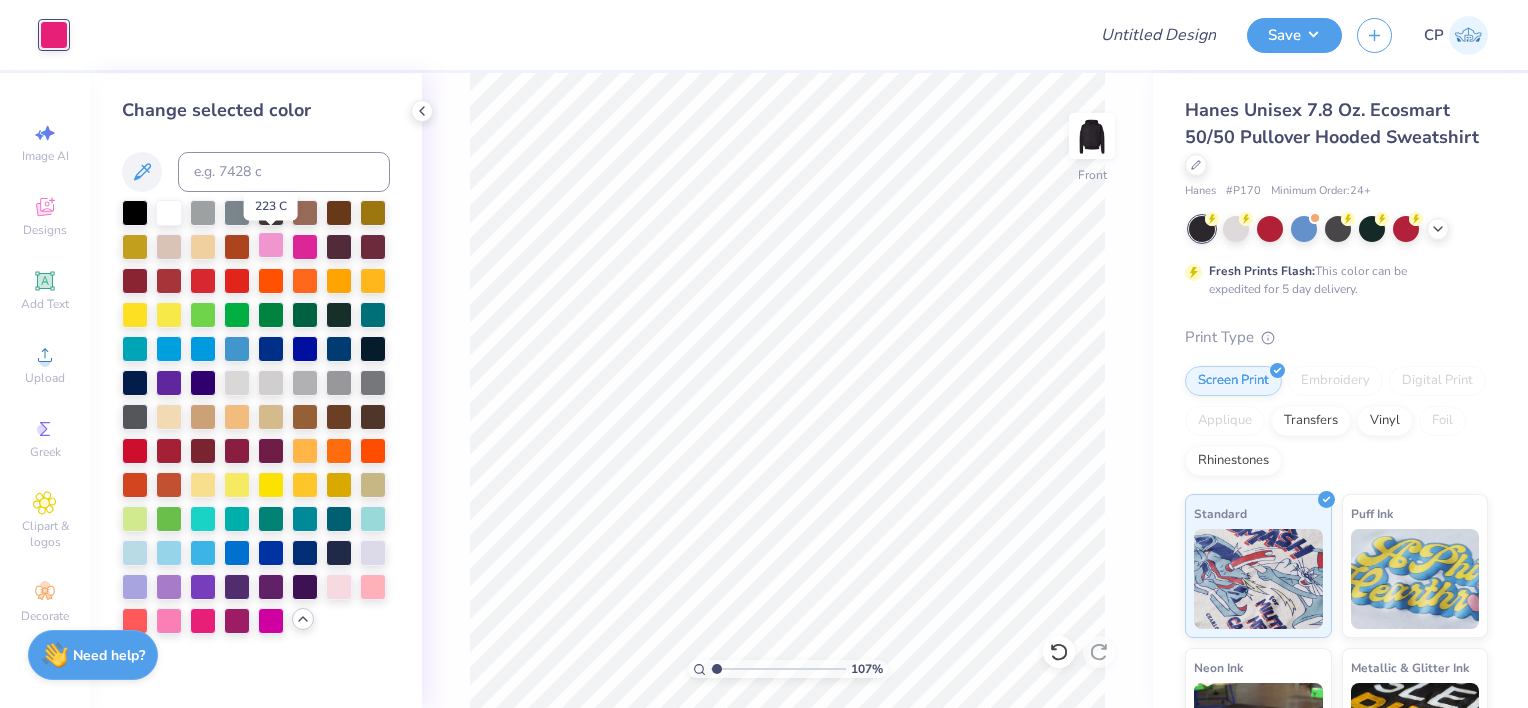 click at bounding box center (271, 245) 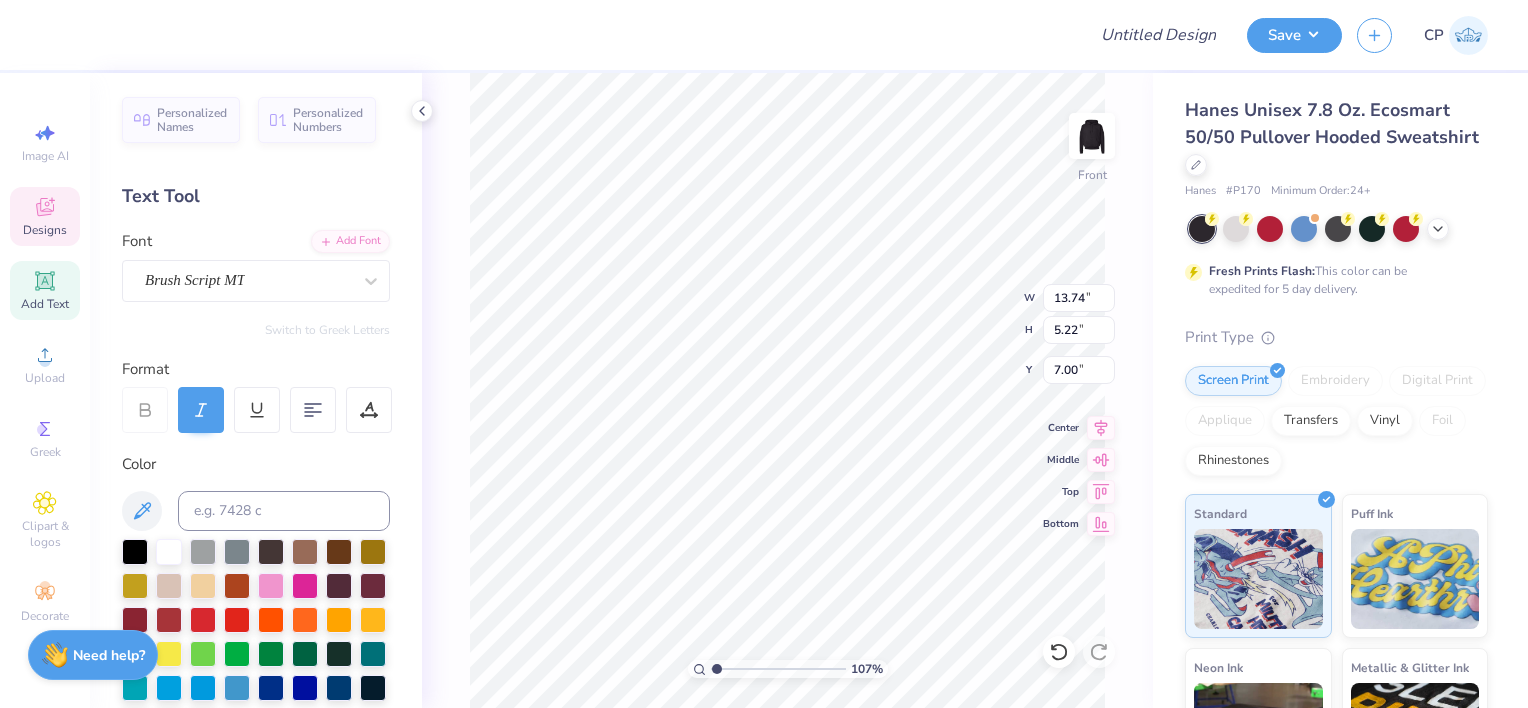 click at bounding box center (1092, 136) 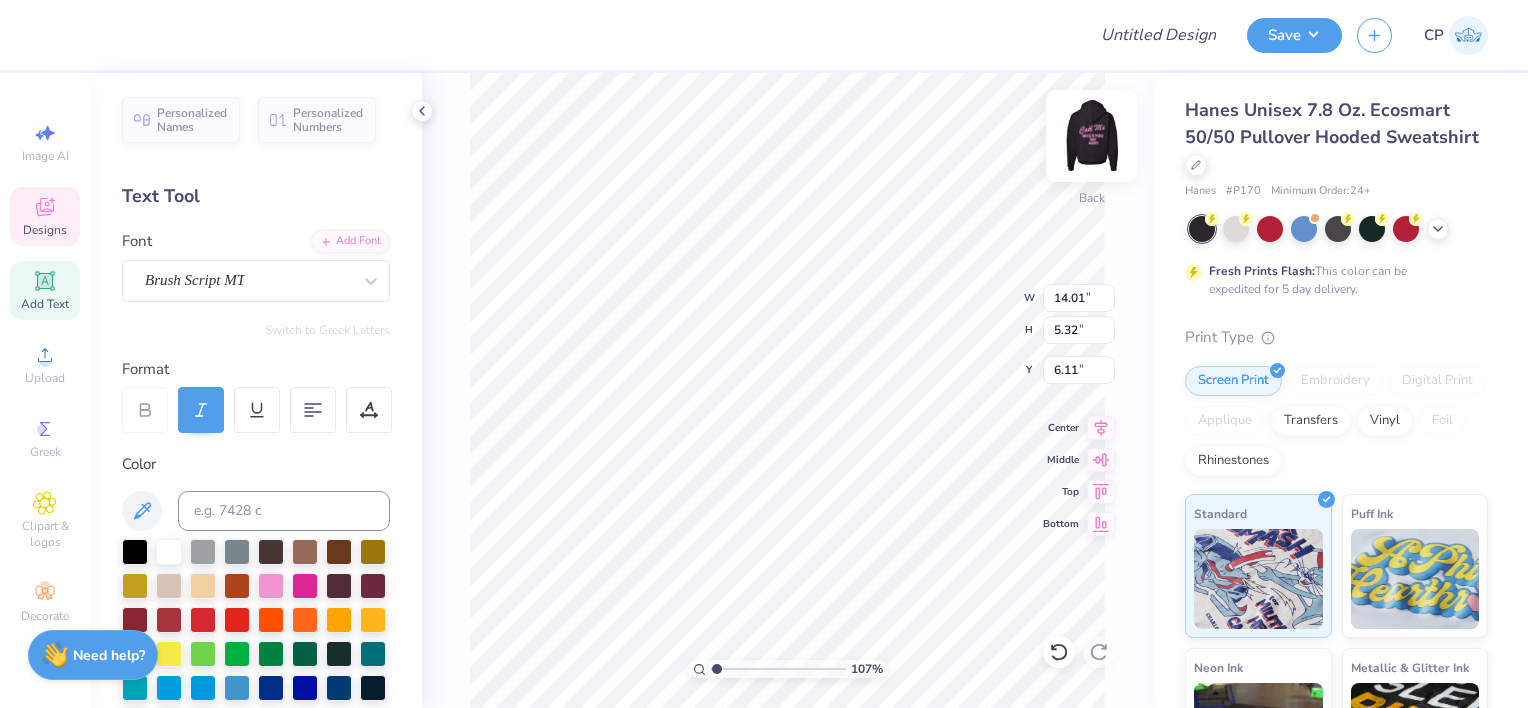 type on "1.07339292405746" 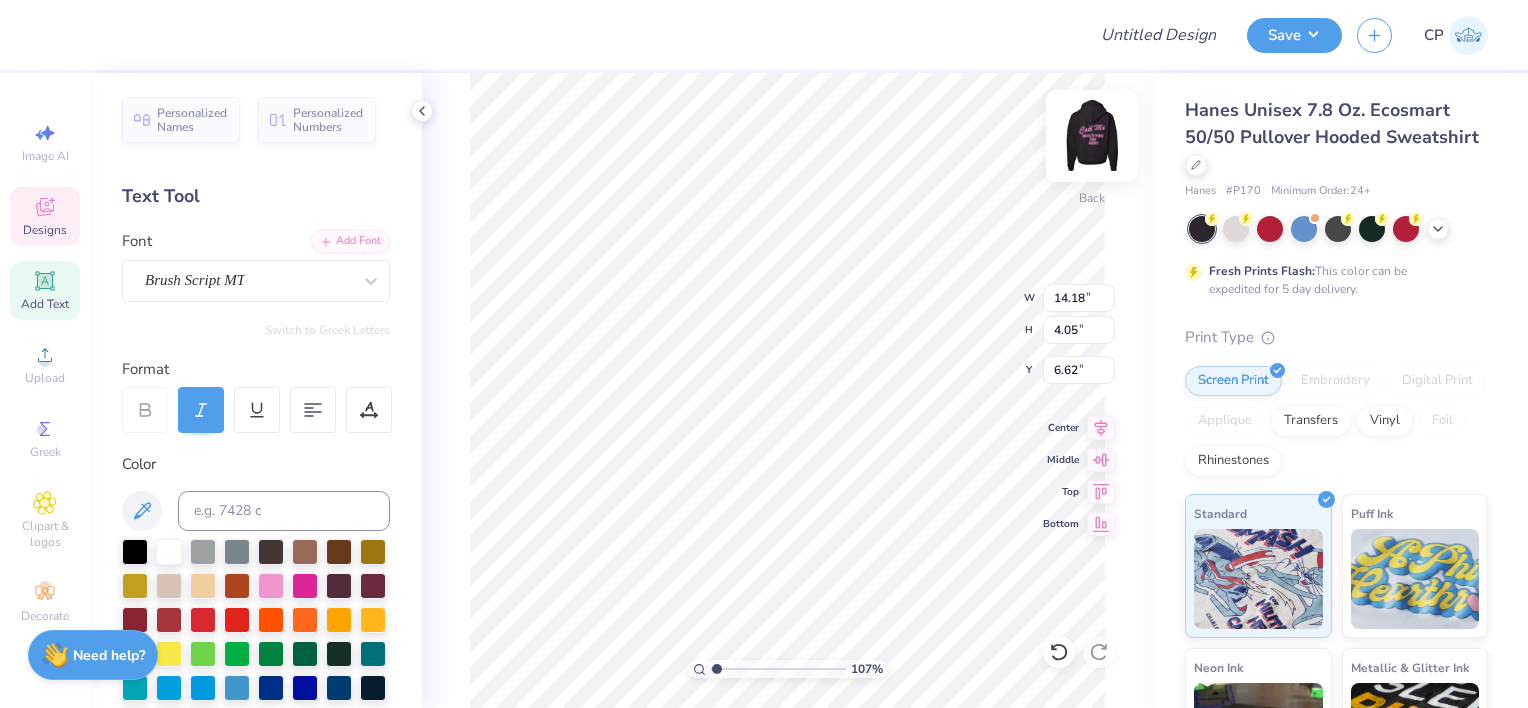 scroll, scrollTop: 16, scrollLeft: 4, axis: both 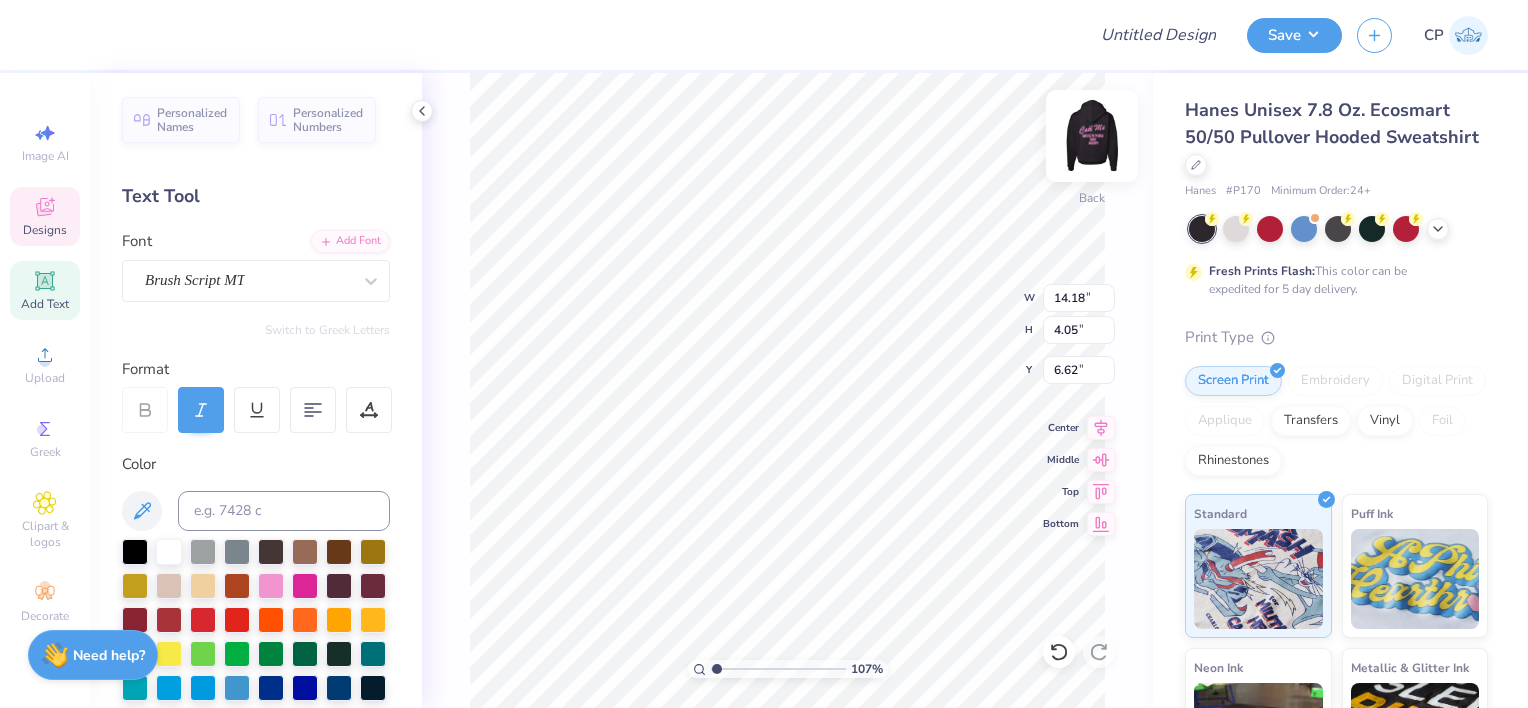type on "1.07339292405746" 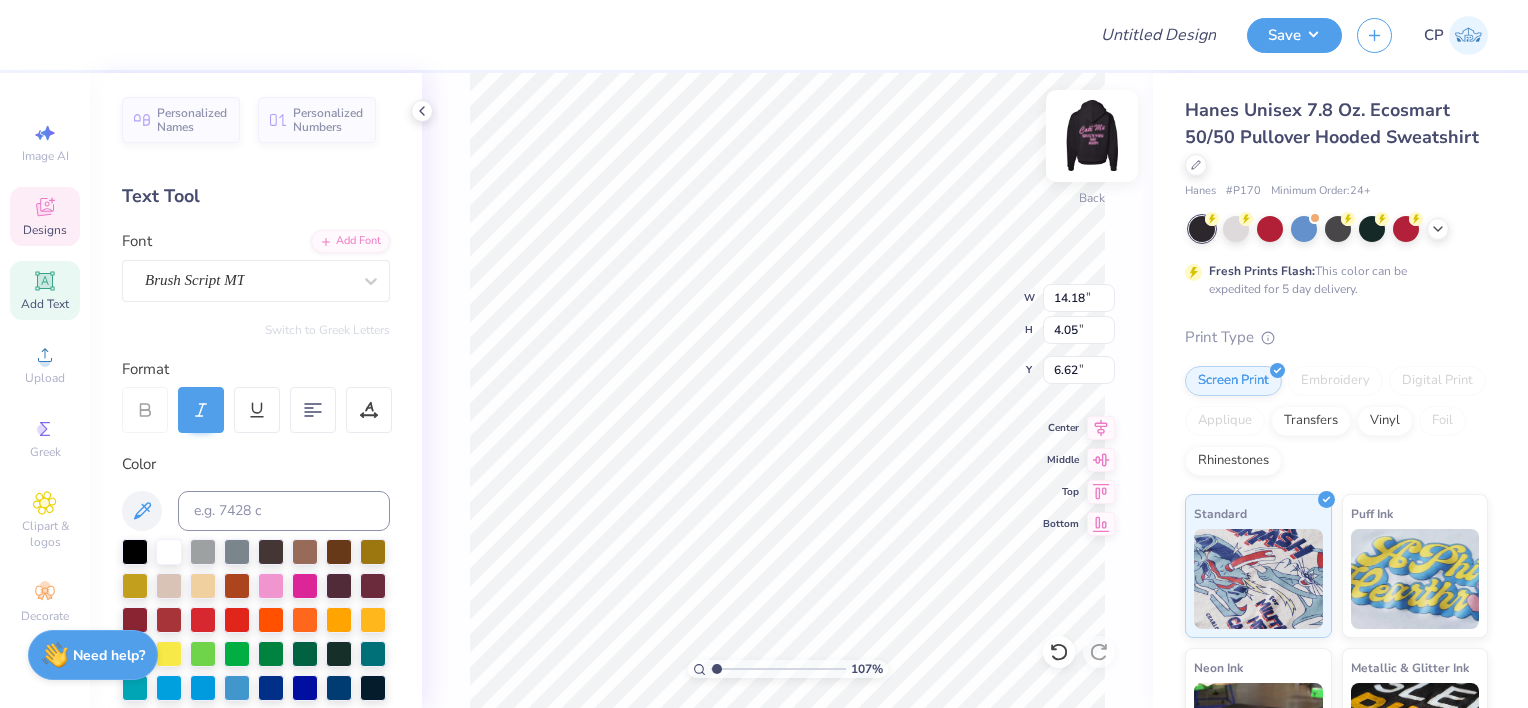 type on "1.07339292405746" 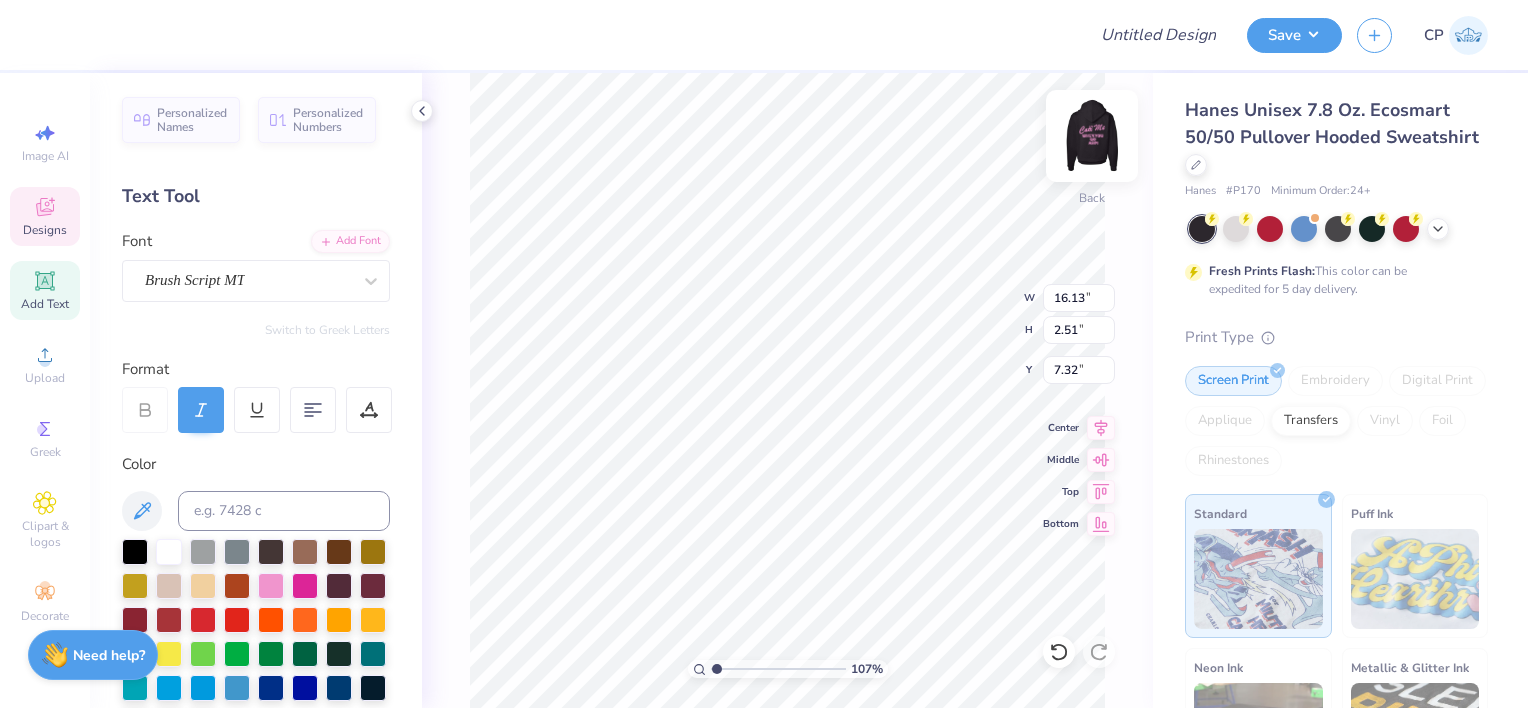 type on "1.07339292405746" 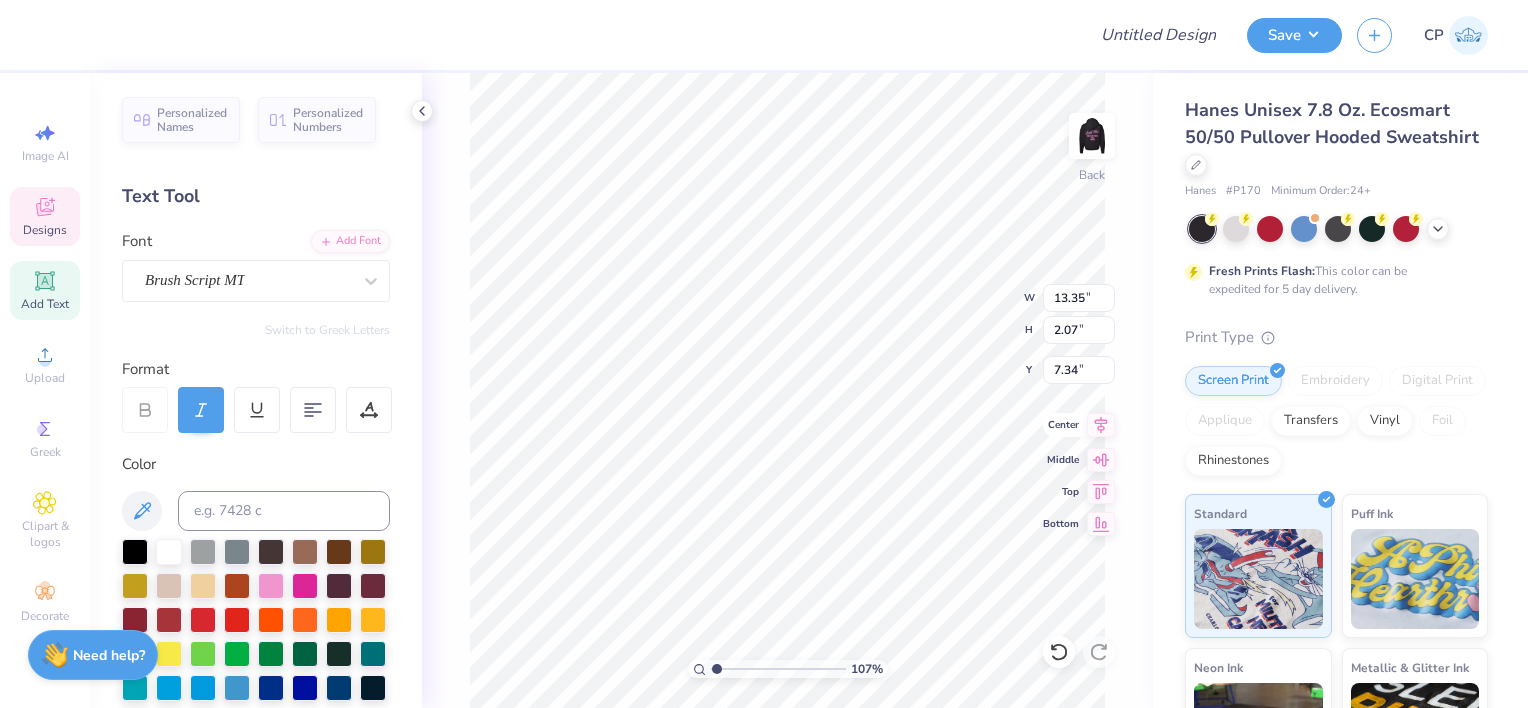 click 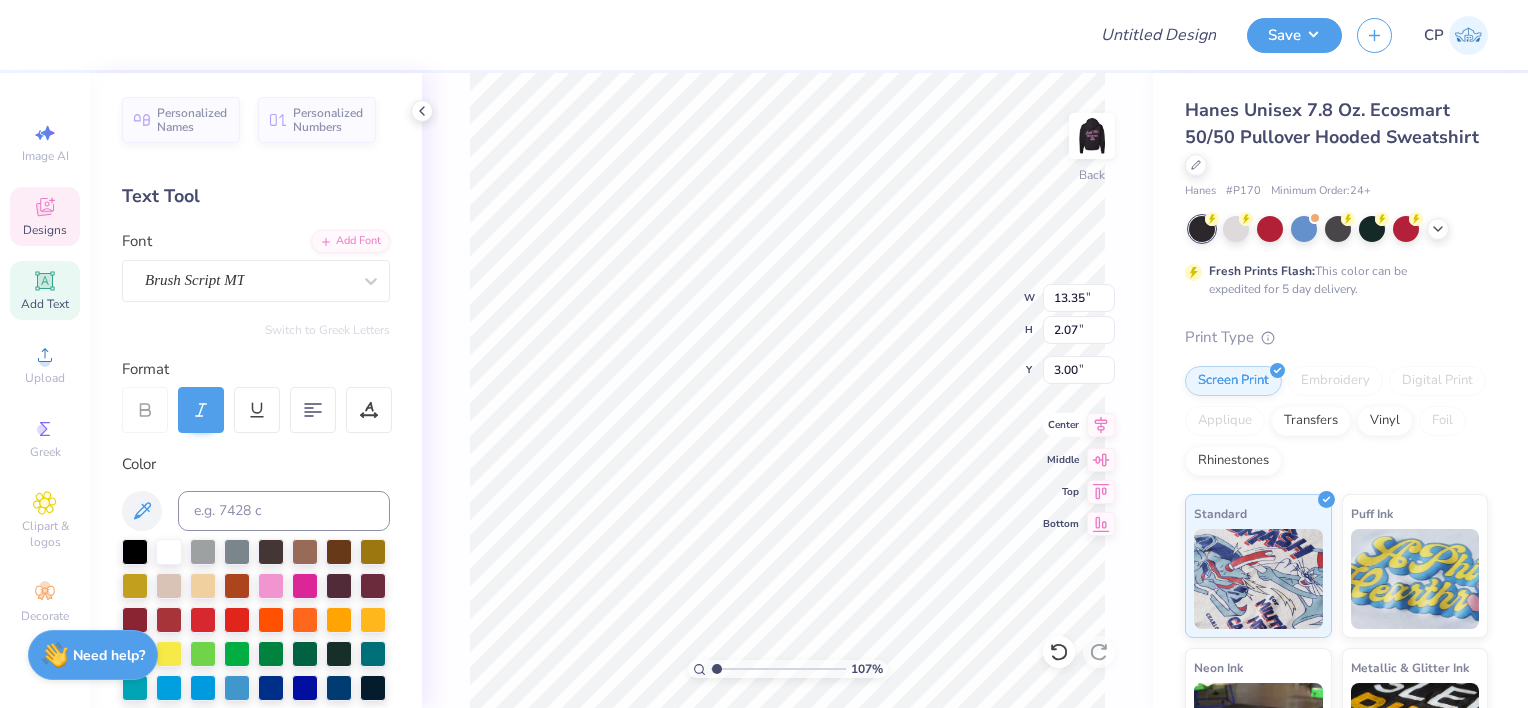 type on "1.07339292405746" 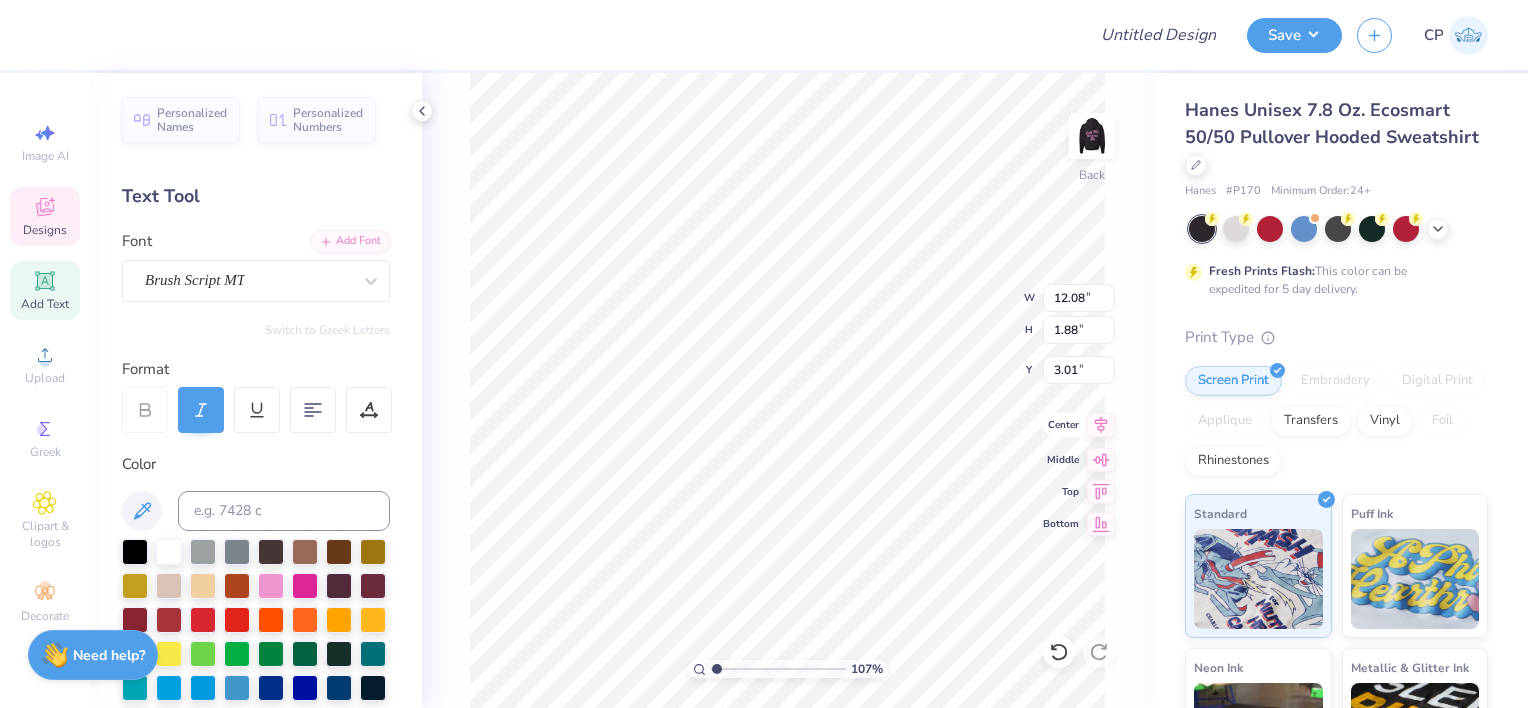 click 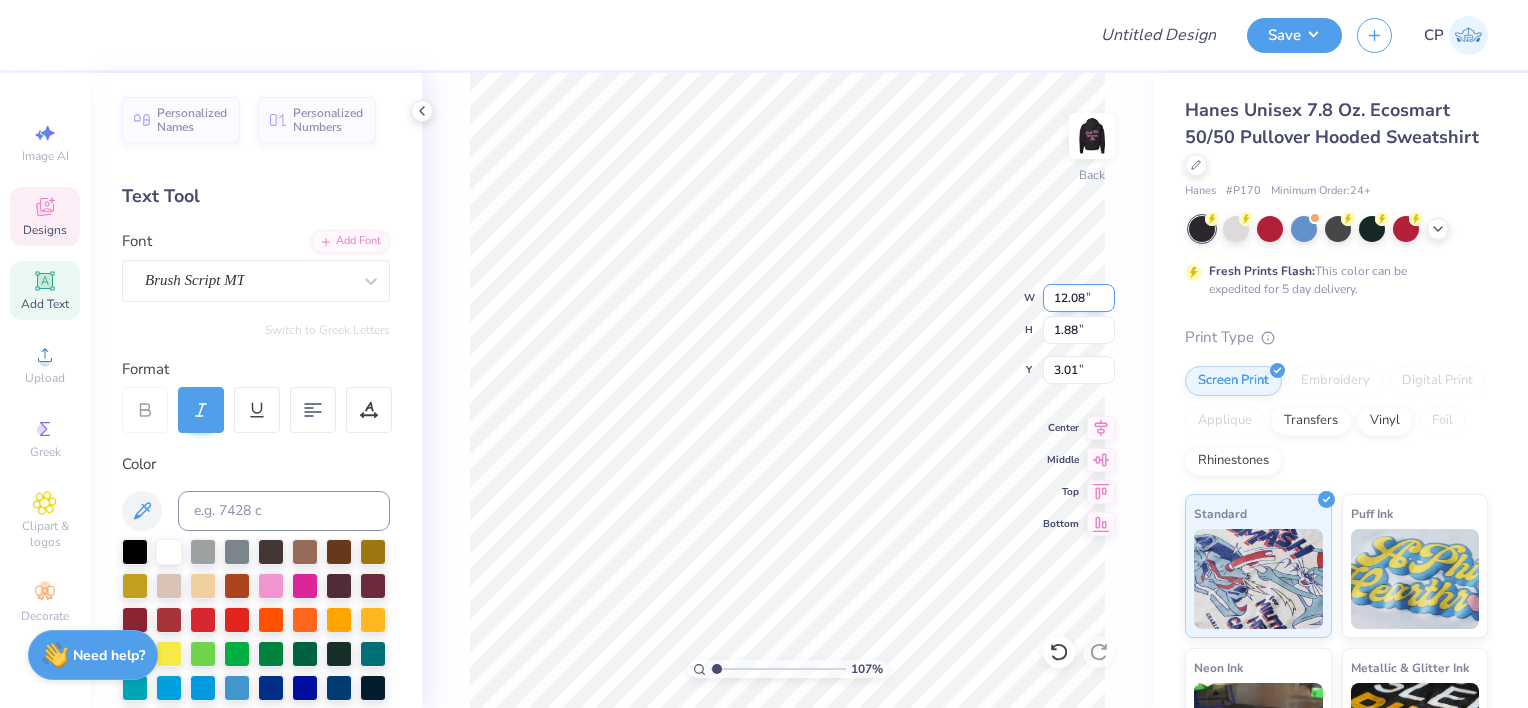 type on "1.07339292405746" 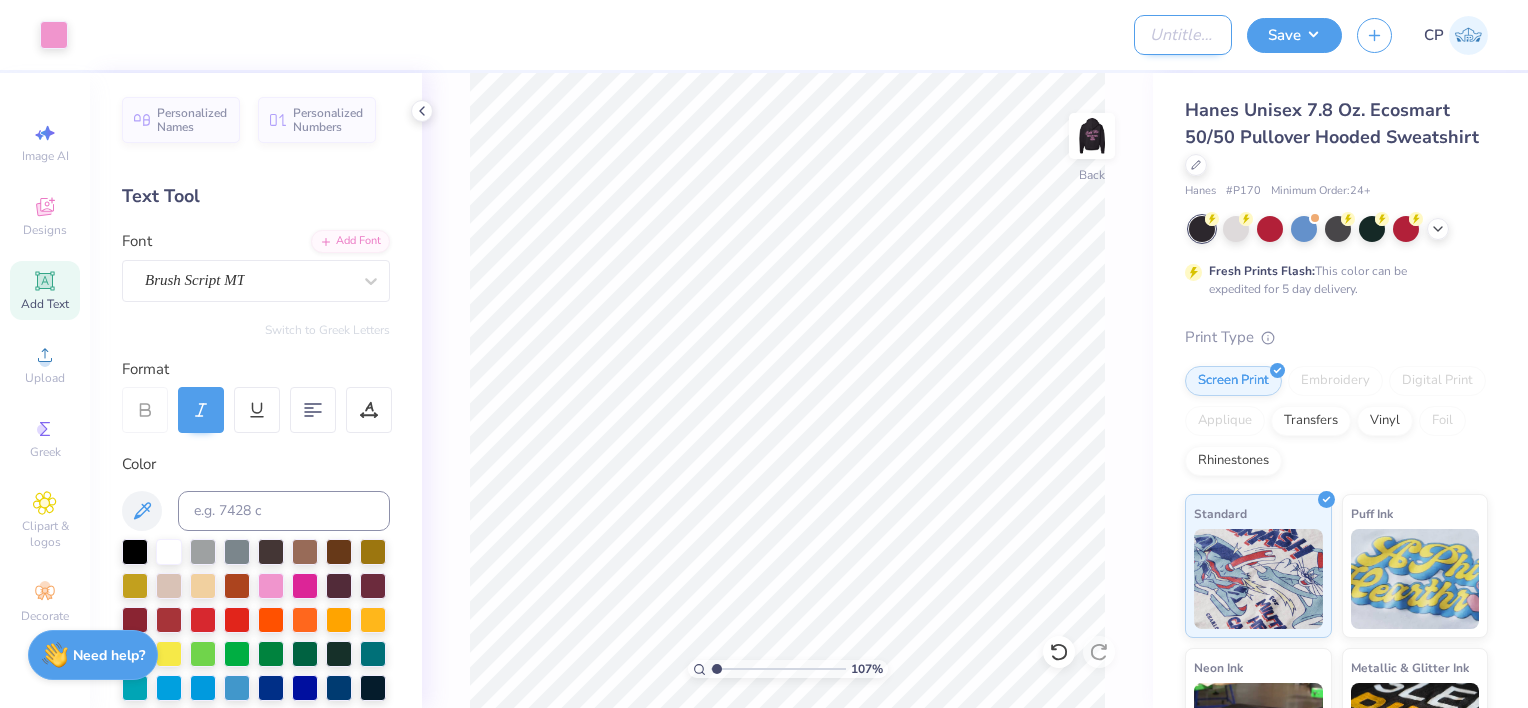 click on "Design Title" at bounding box center [1183, 35] 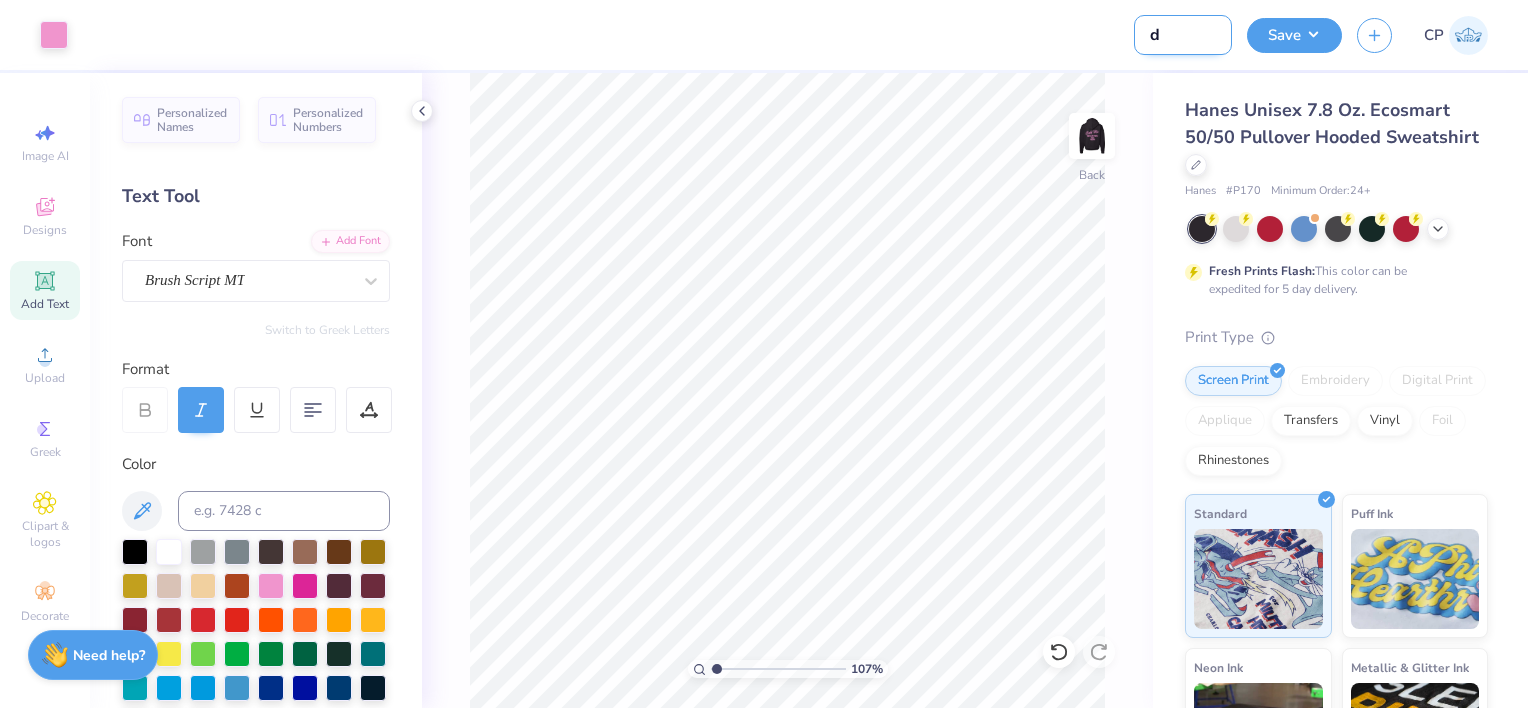 type on "de" 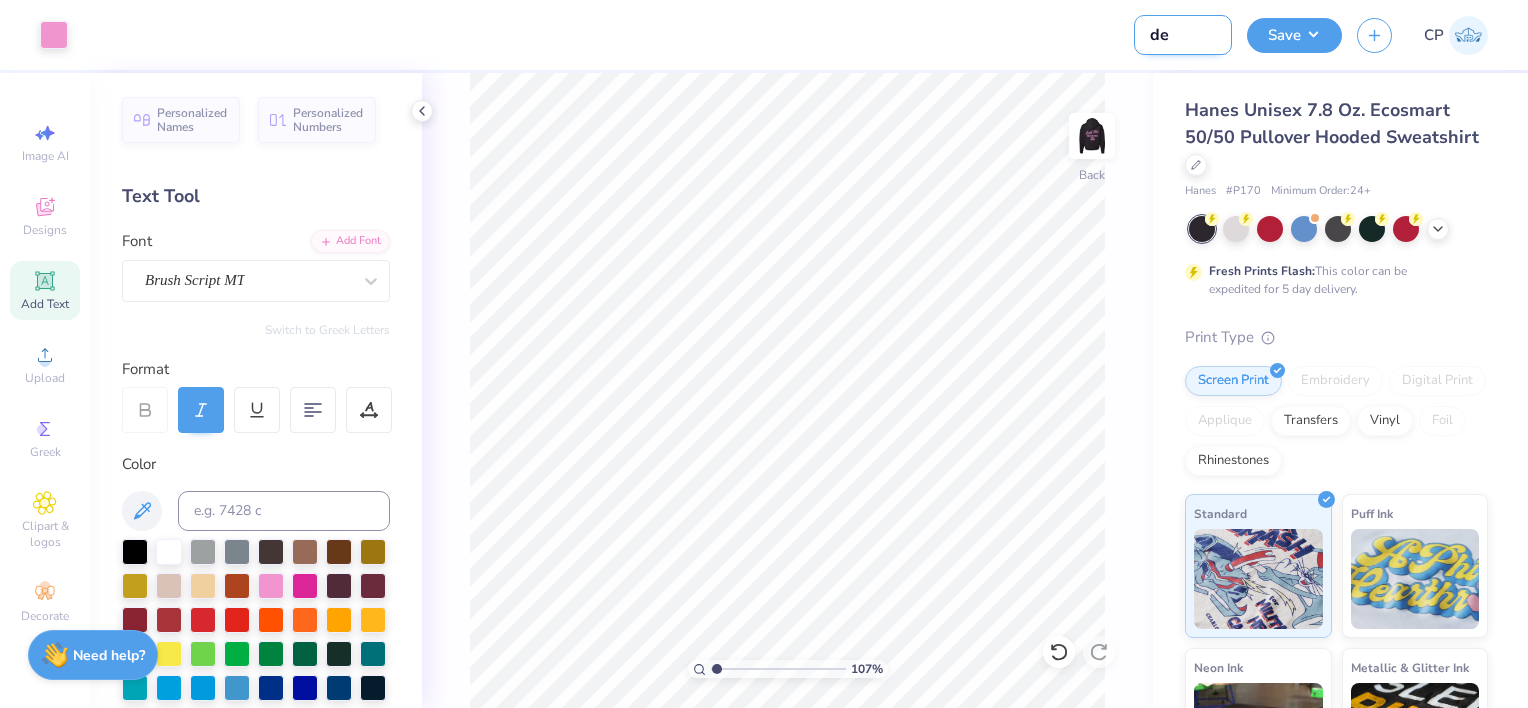 type on "des" 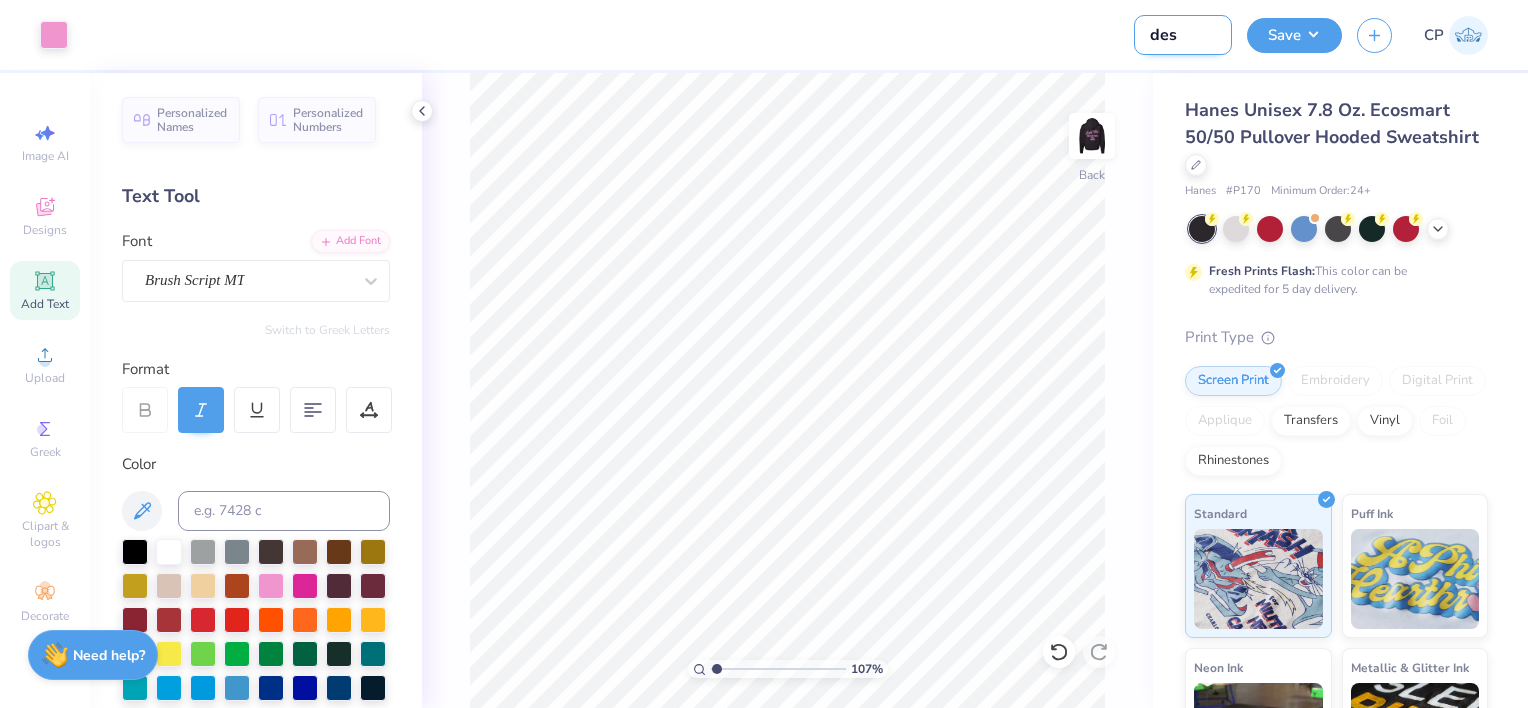 type on "desi" 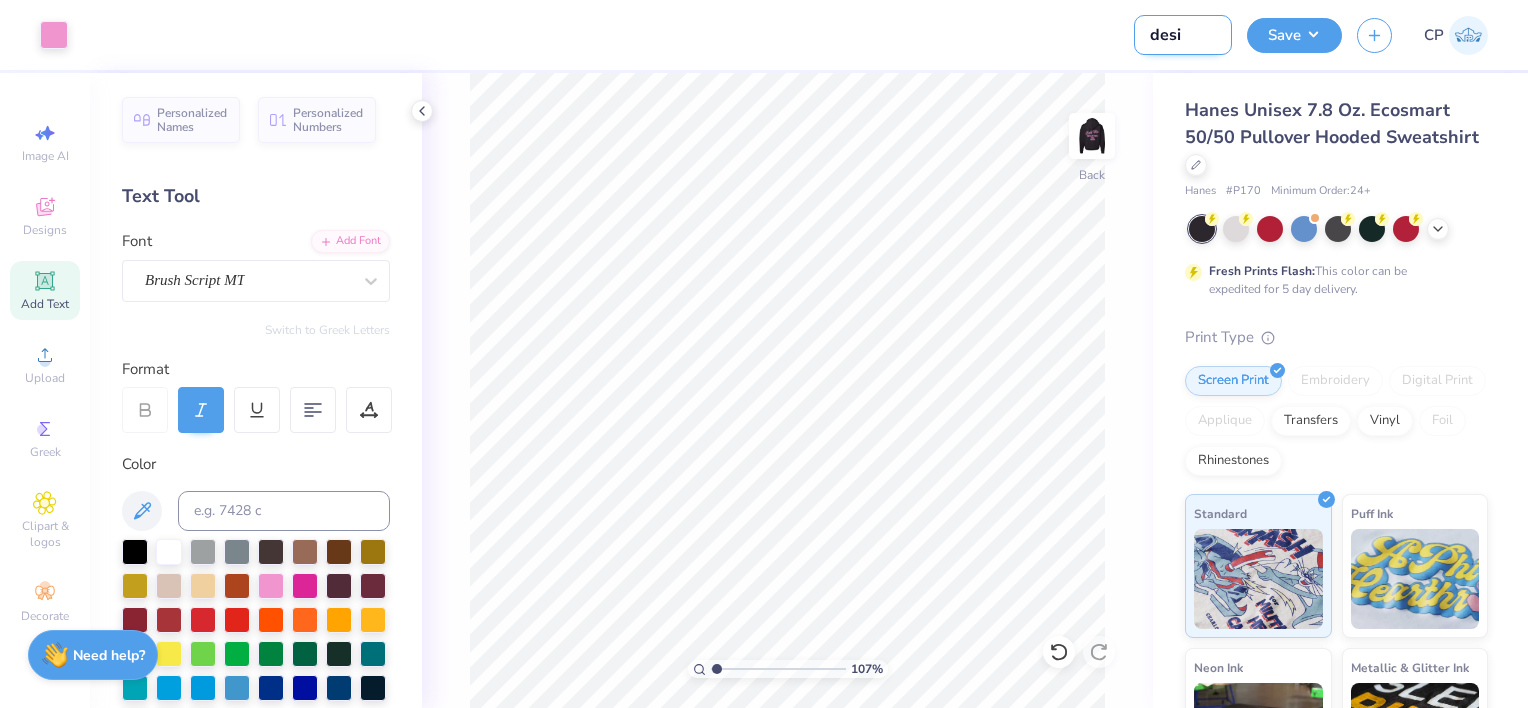 type on "desig" 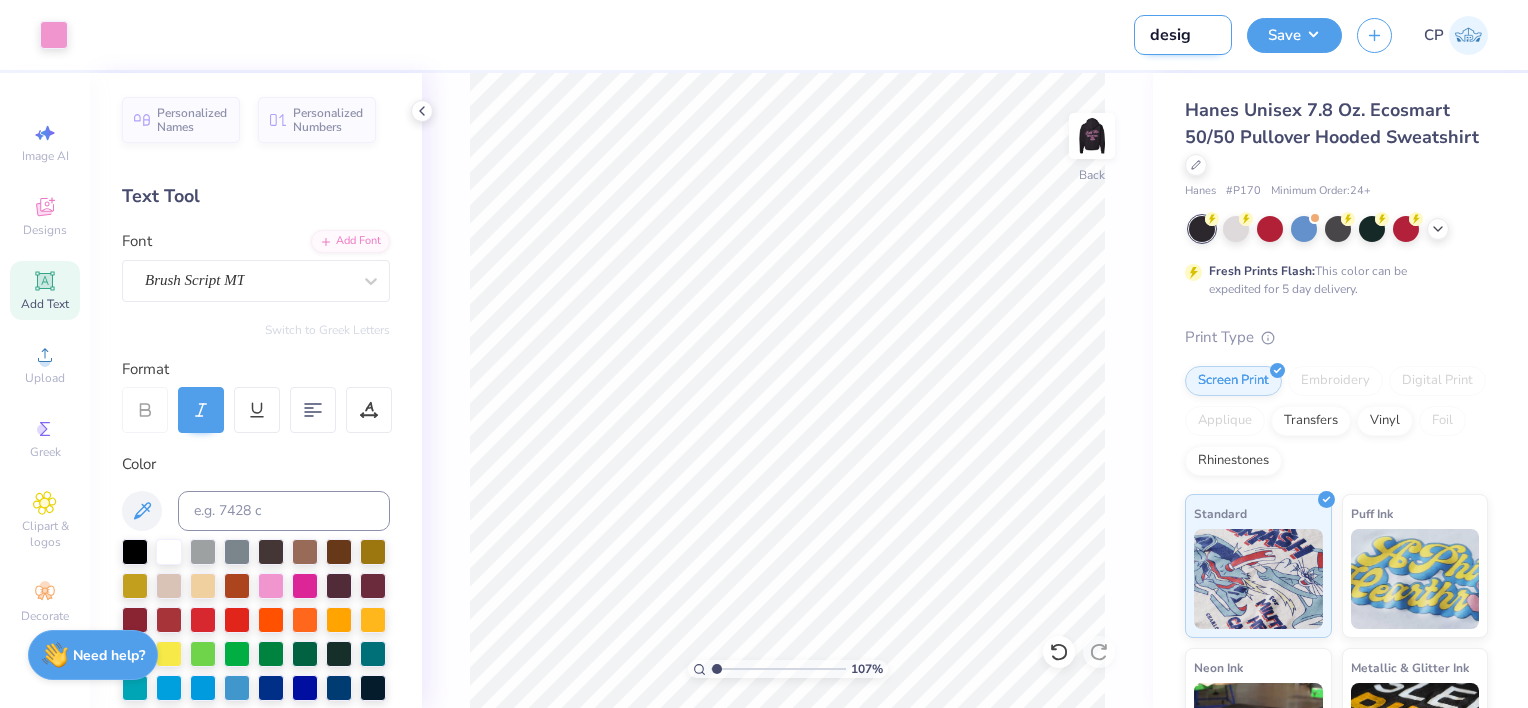 type on "design" 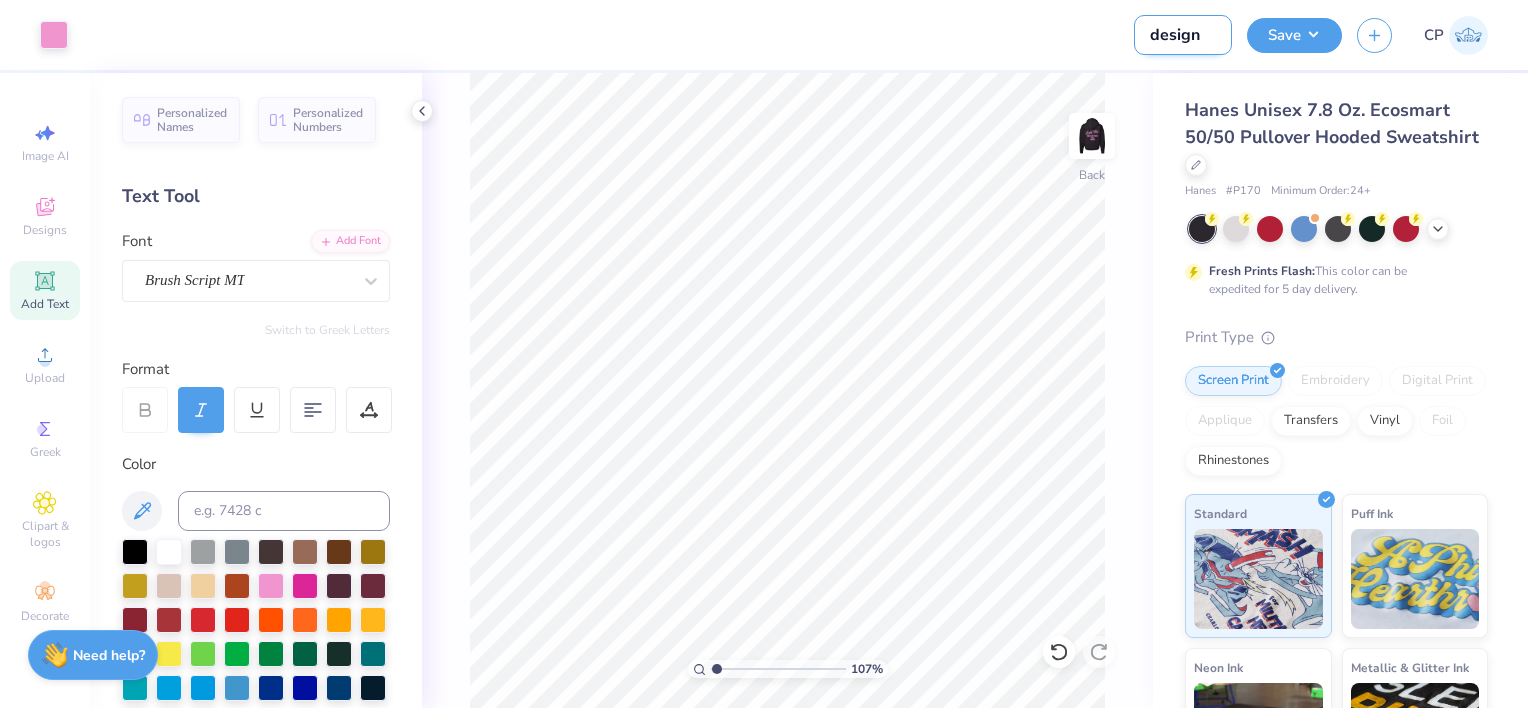 type on "design5" 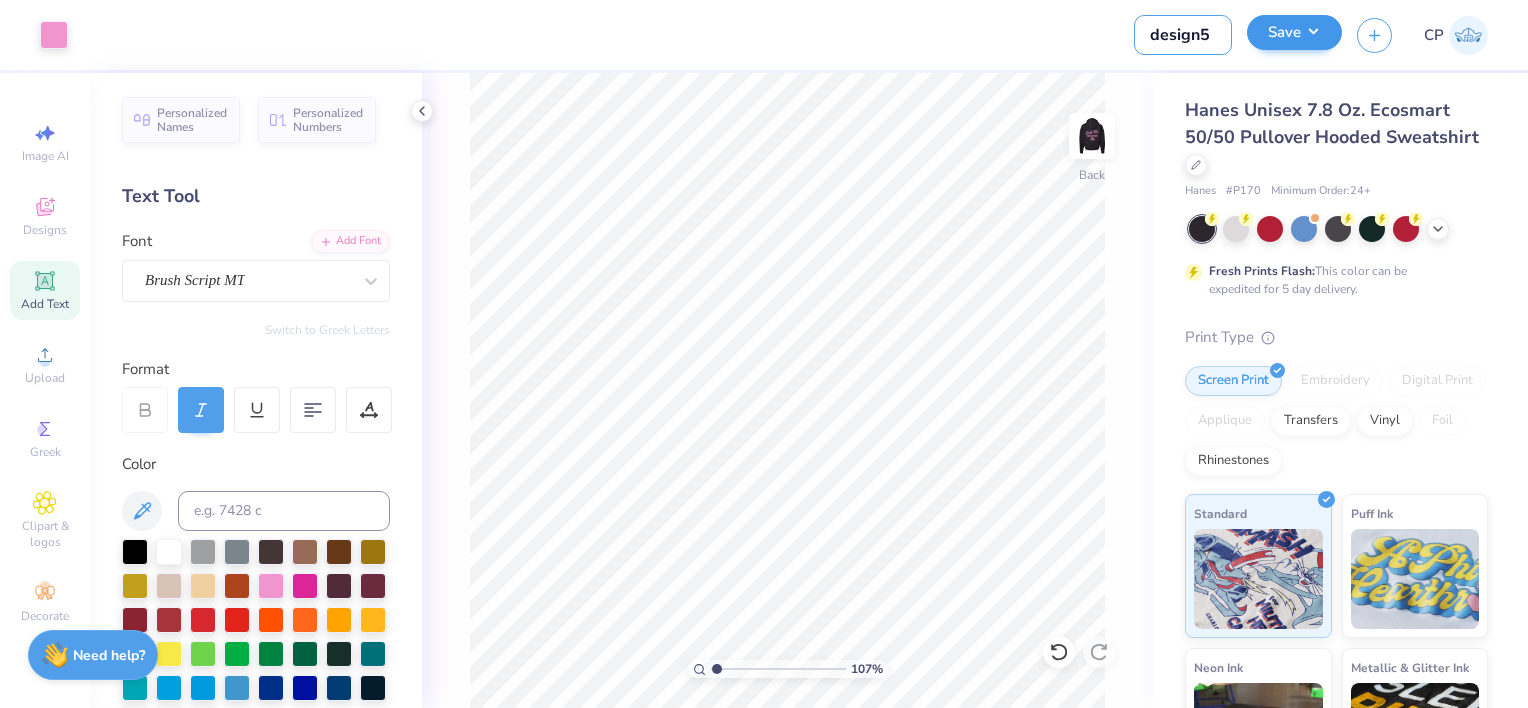 type on "design5" 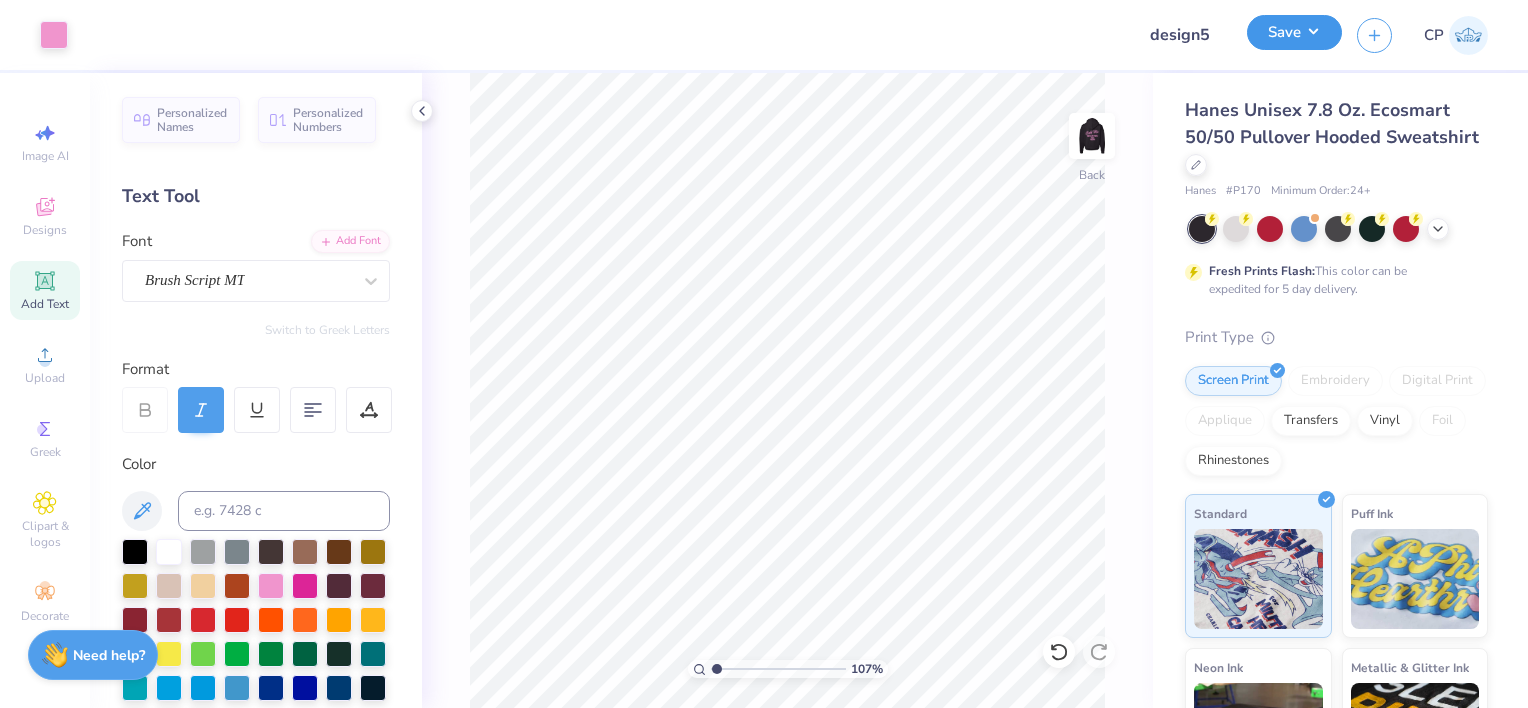 click on "Save" at bounding box center (1294, 32) 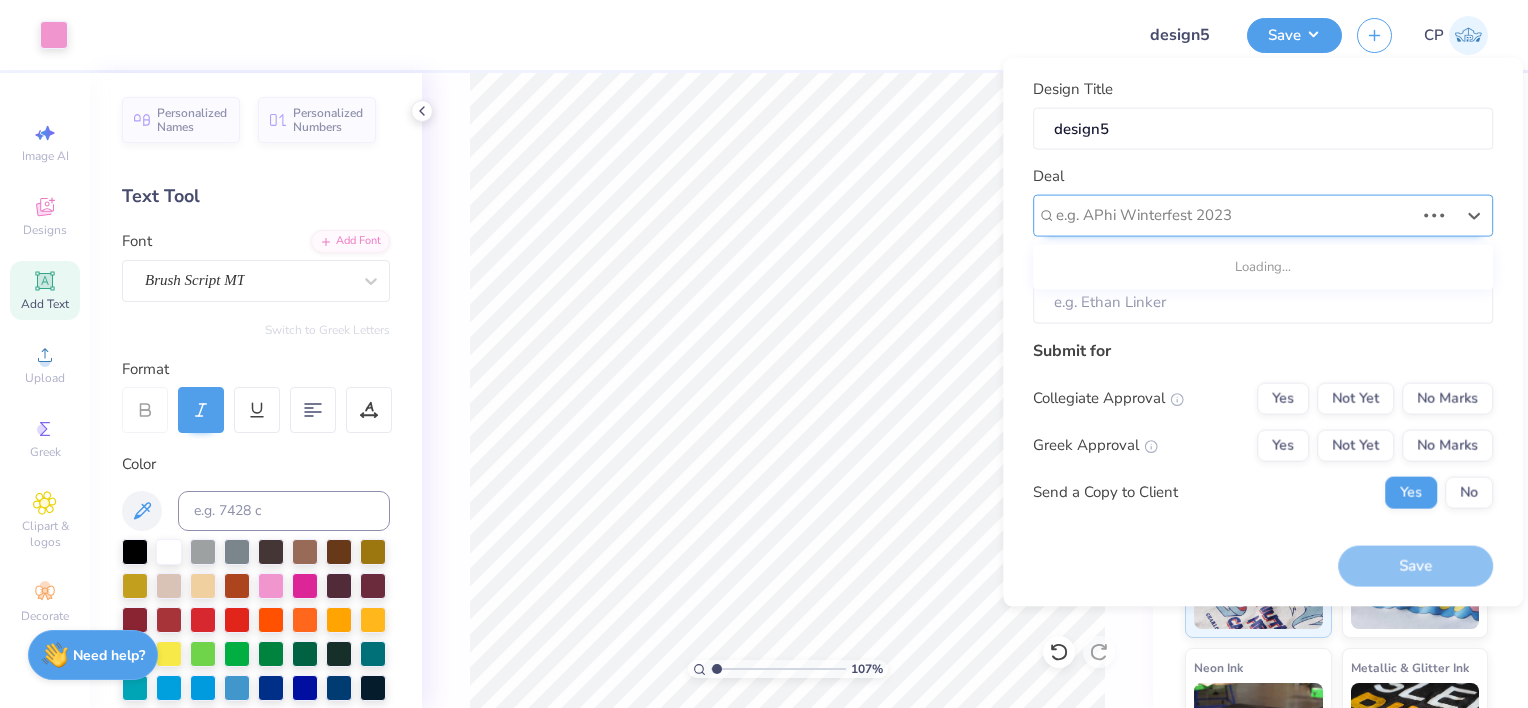 click at bounding box center [1235, 215] 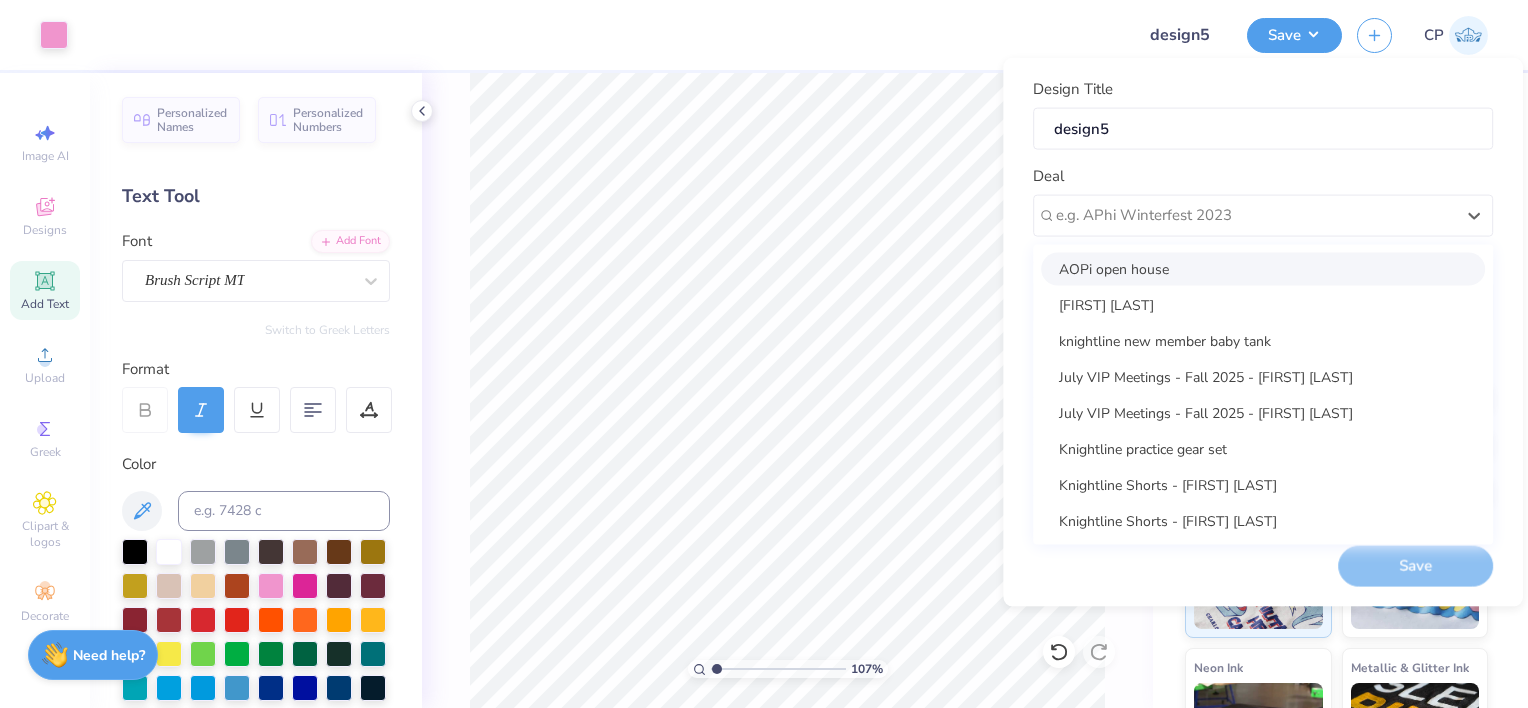 click on "AOPi open house" at bounding box center (1263, 268) 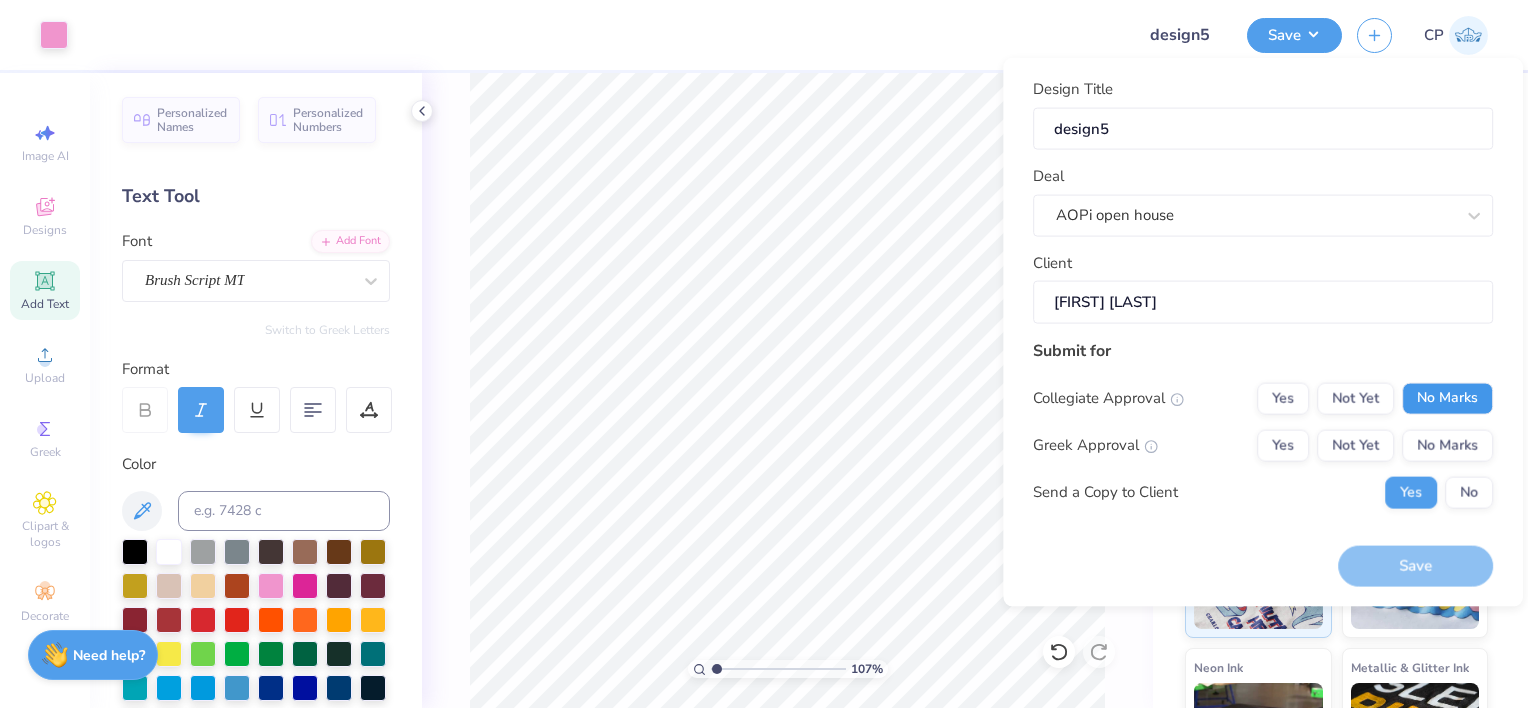 click on "No Marks" at bounding box center (1447, 398) 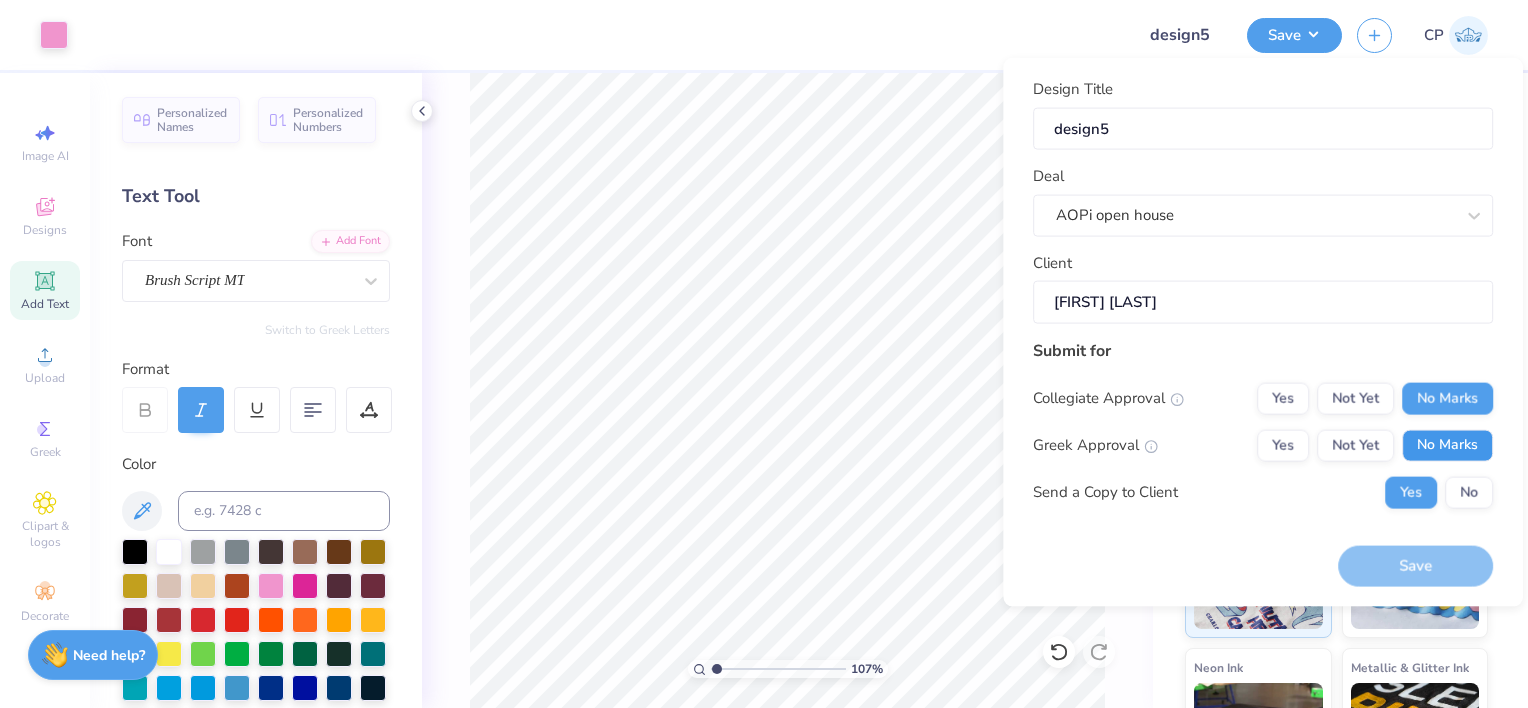 click on "No Marks" at bounding box center (1447, 445) 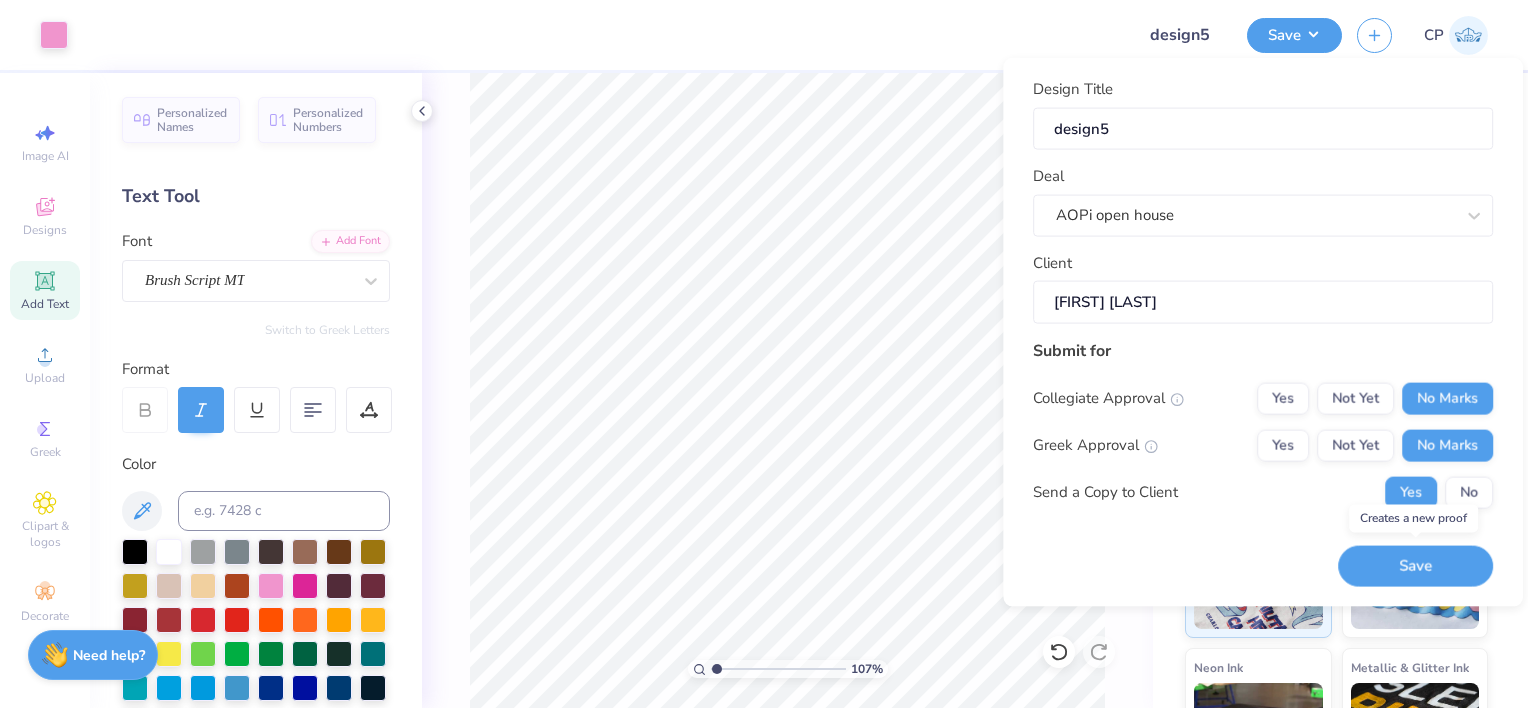 click on "Save" at bounding box center [1415, 566] 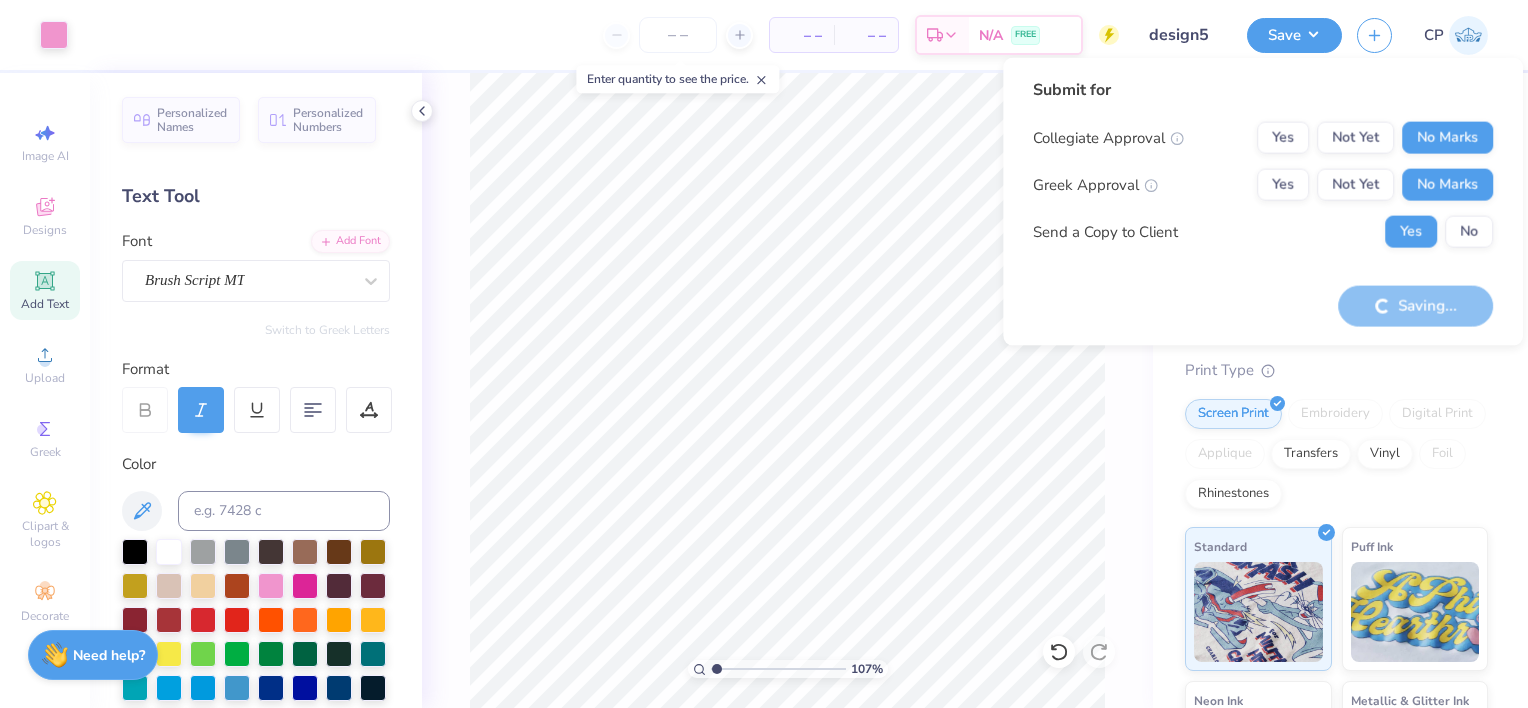 type on "1.07339292405746" 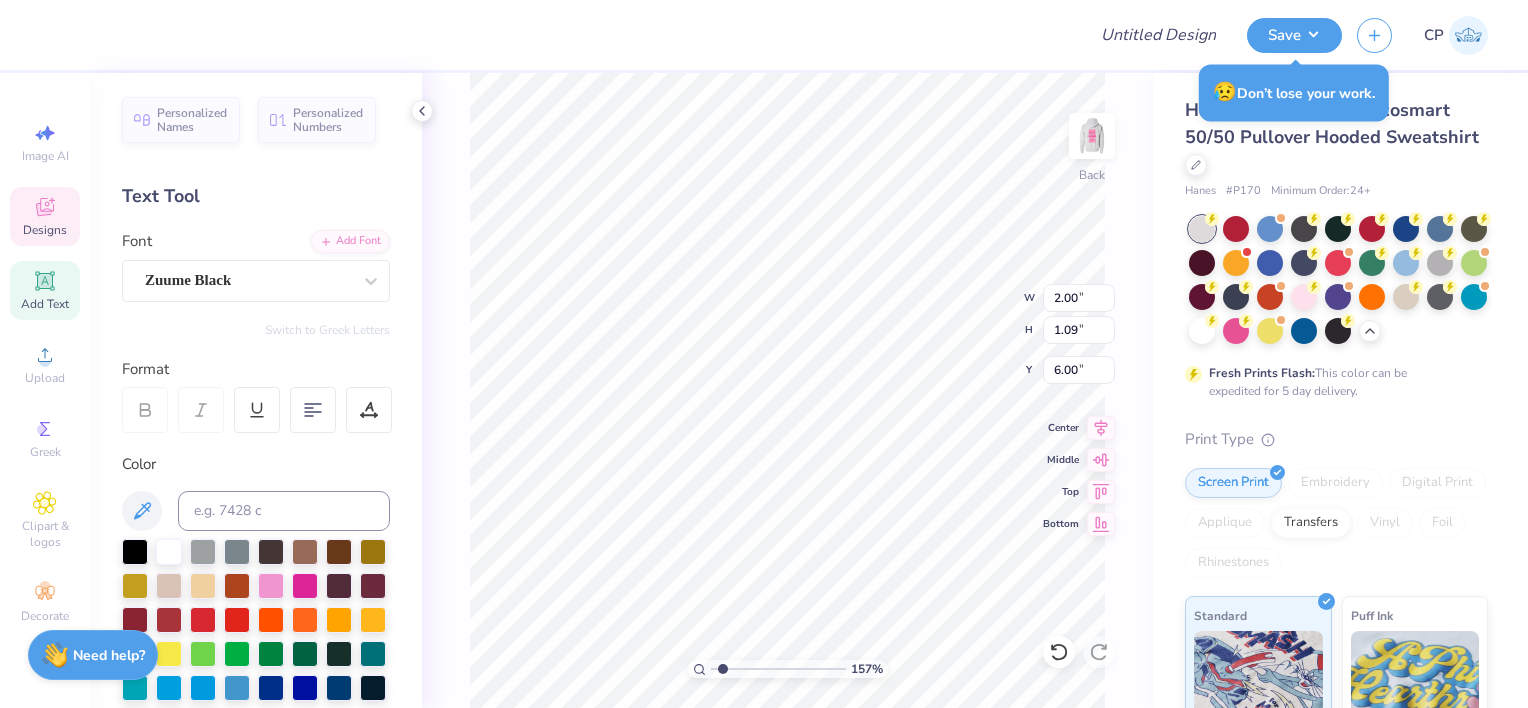 scroll, scrollTop: 0, scrollLeft: 0, axis: both 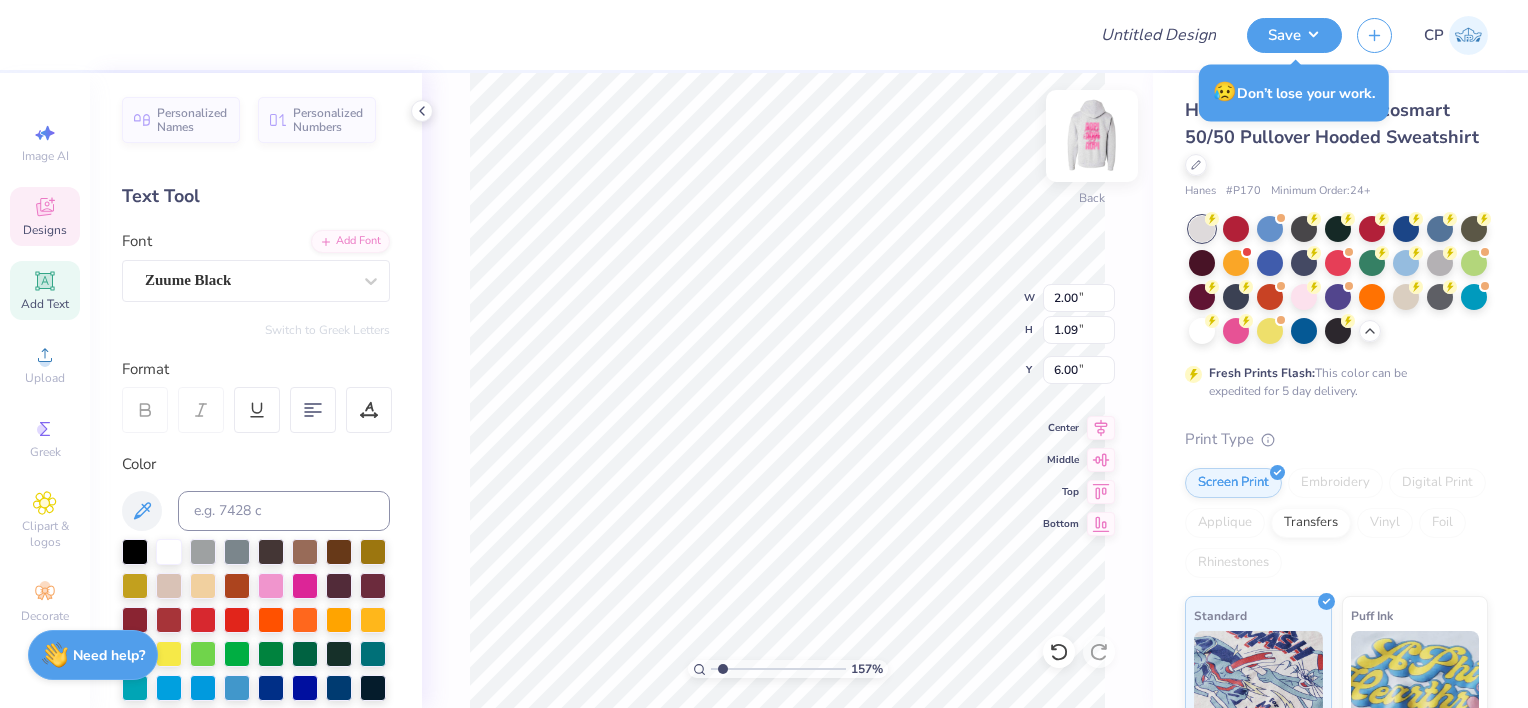 click at bounding box center (1092, 136) 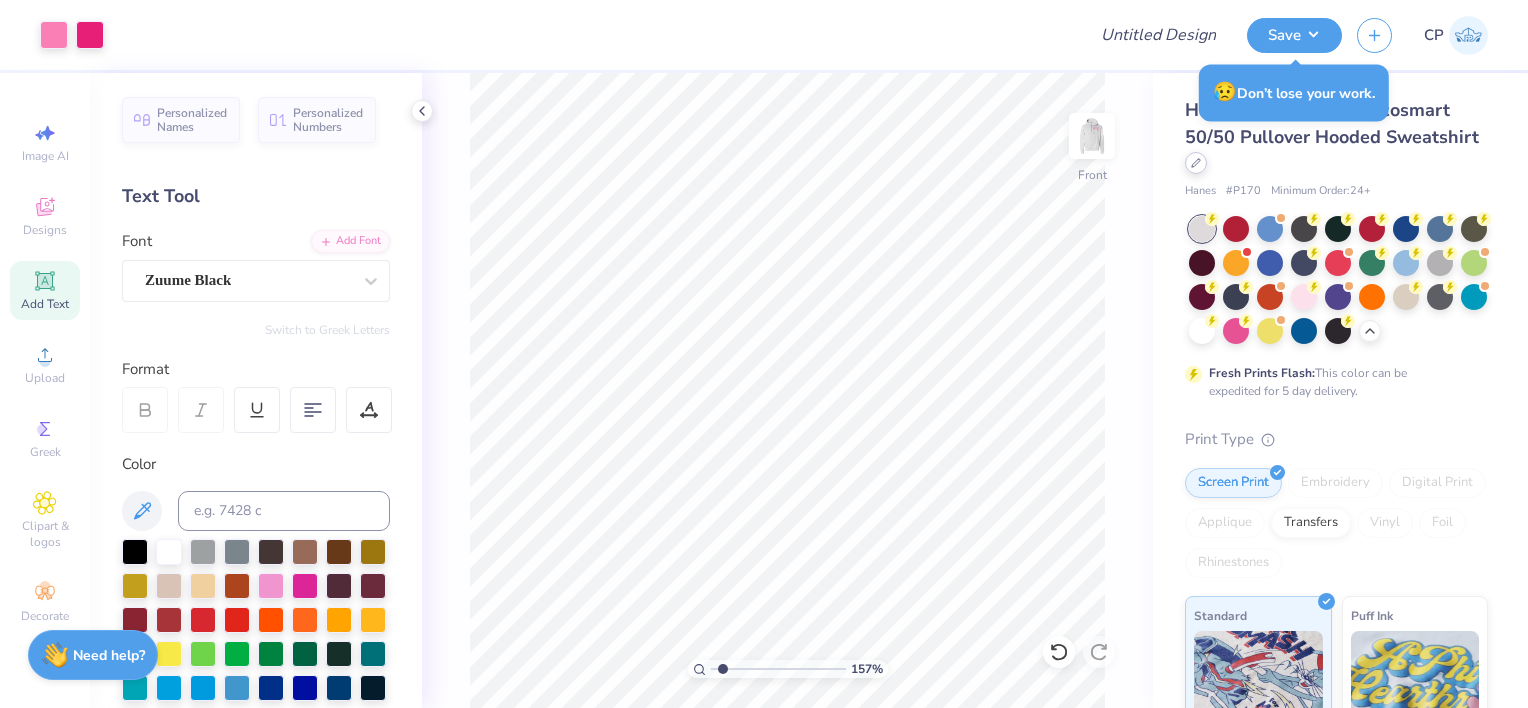 click at bounding box center (1196, 163) 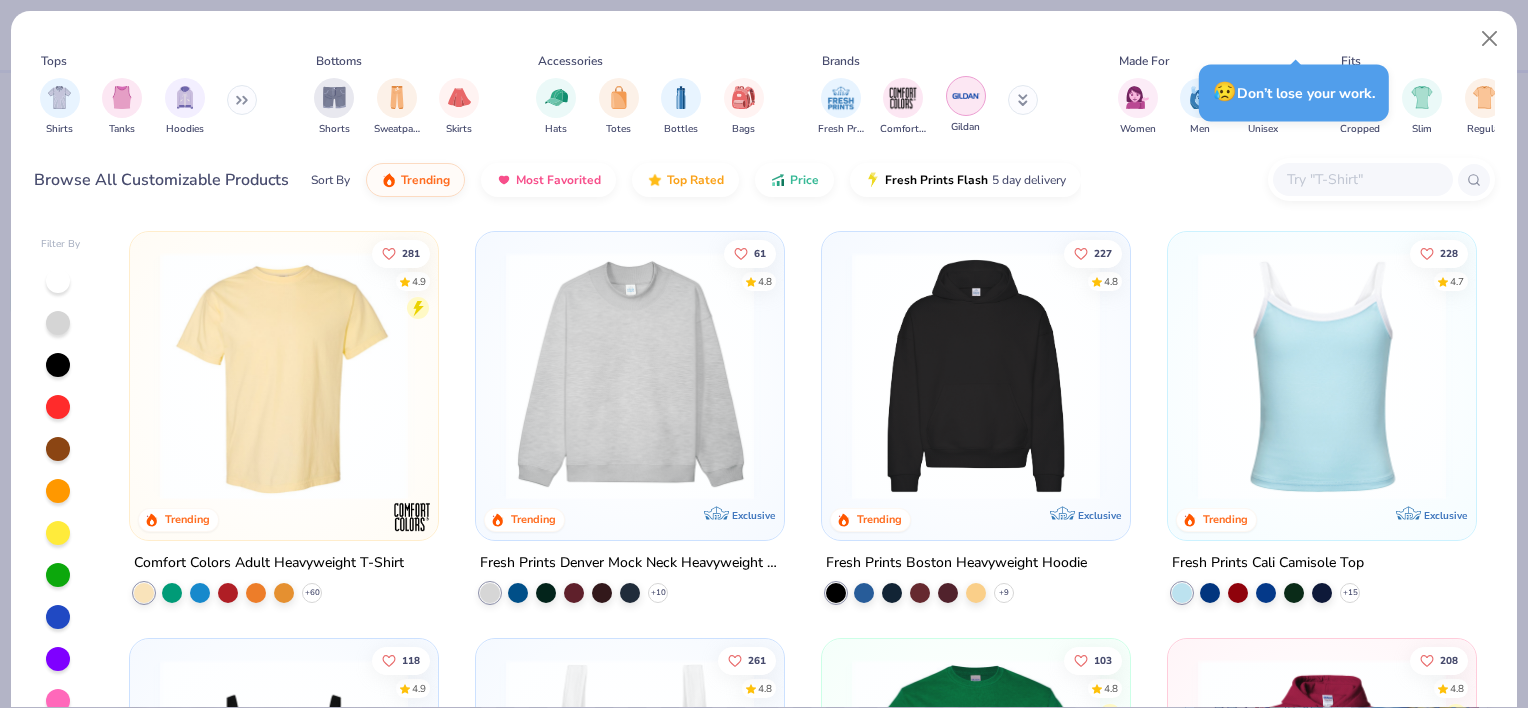 click at bounding box center (966, 96) 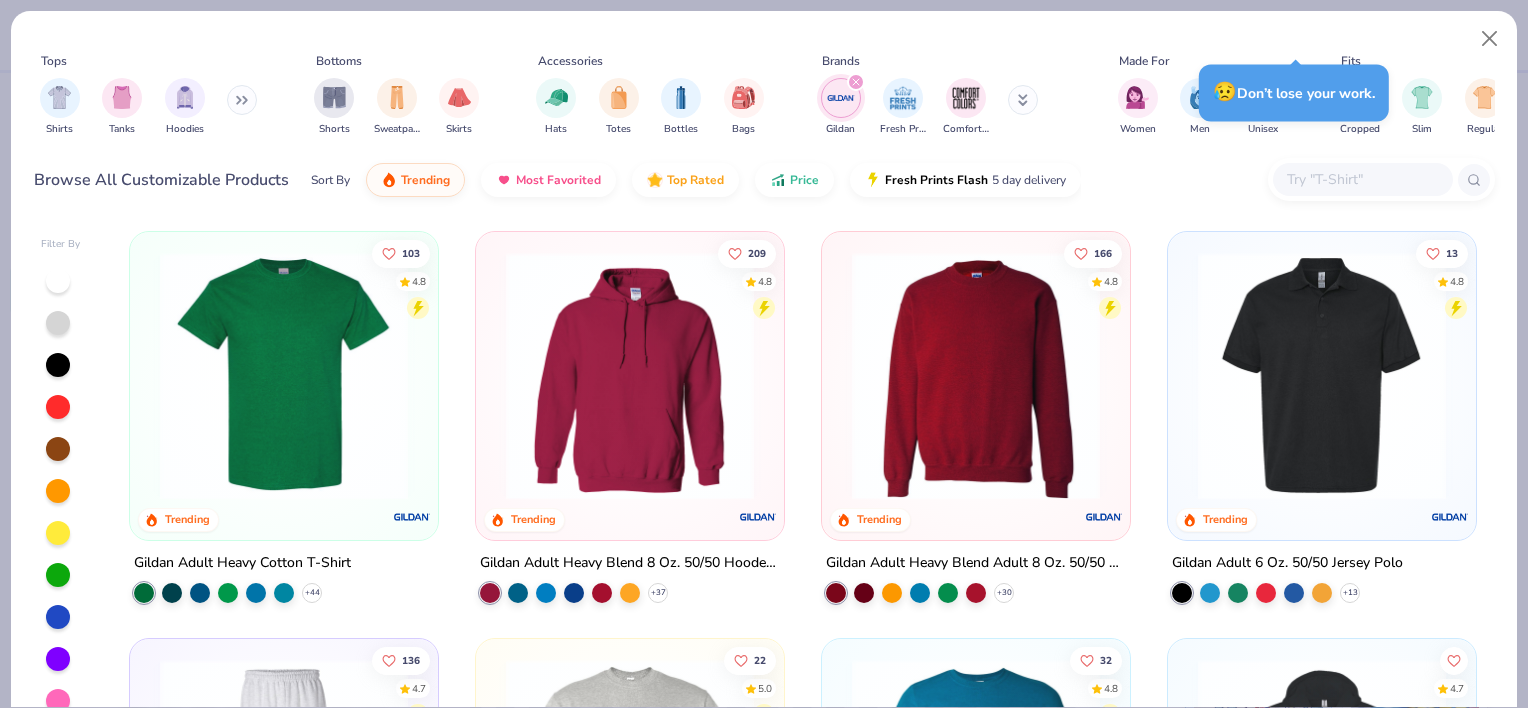 click at bounding box center (976, 376) 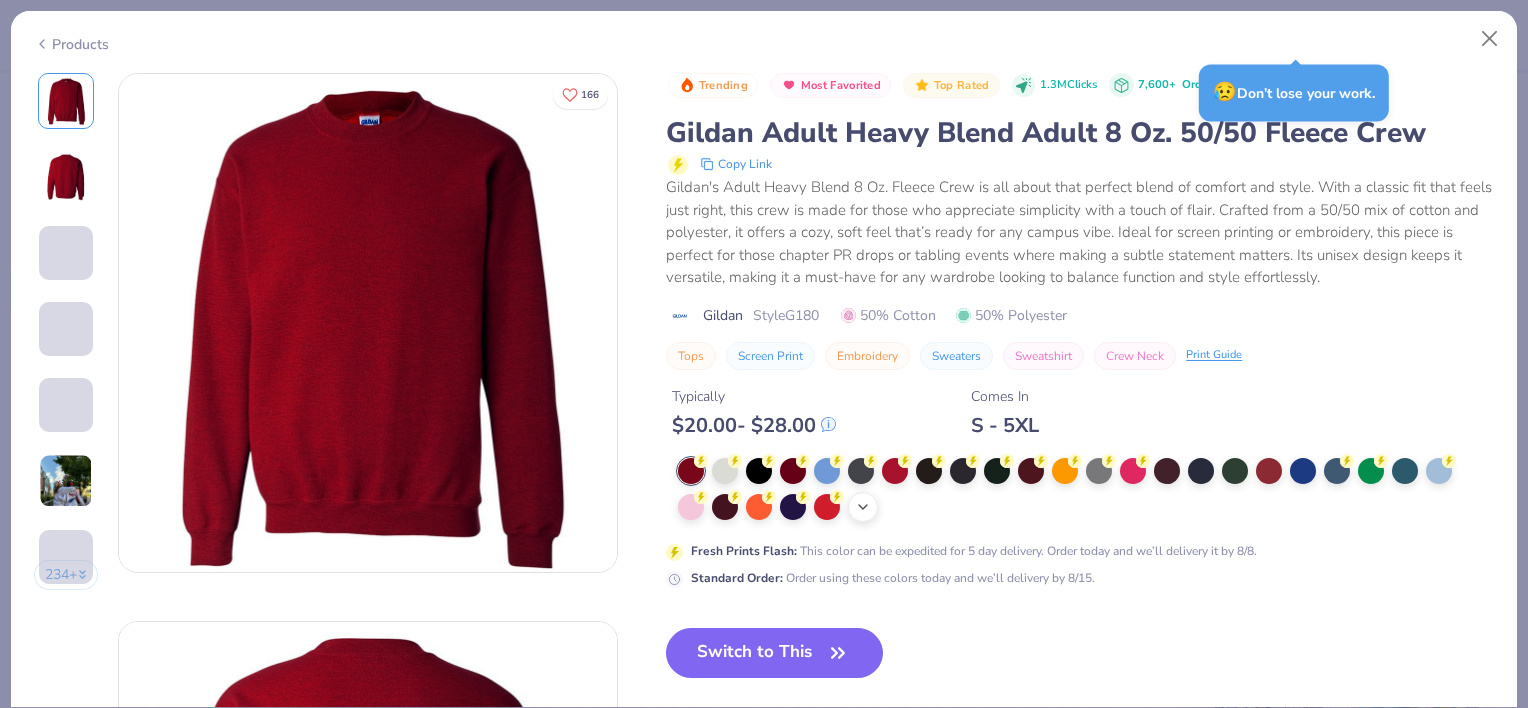 click 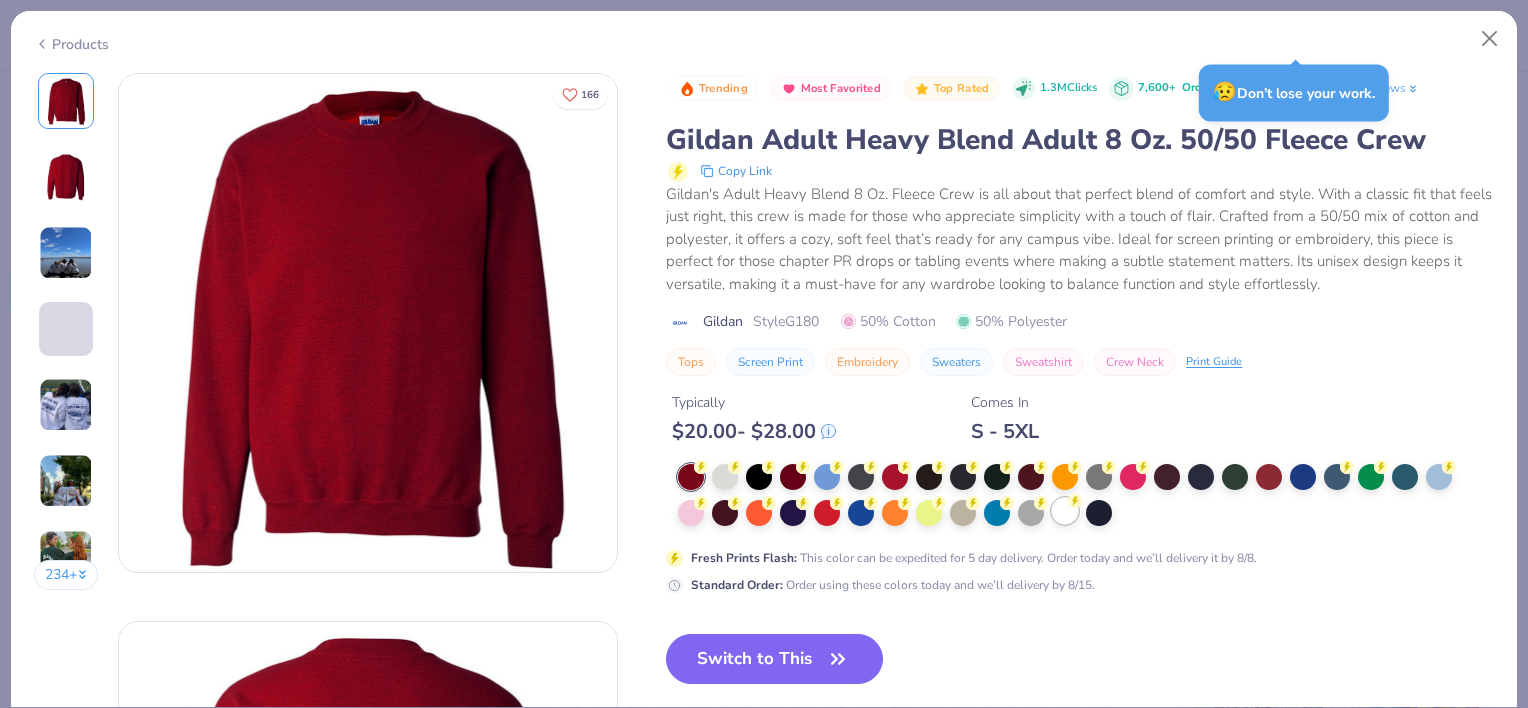 click at bounding box center [1065, 511] 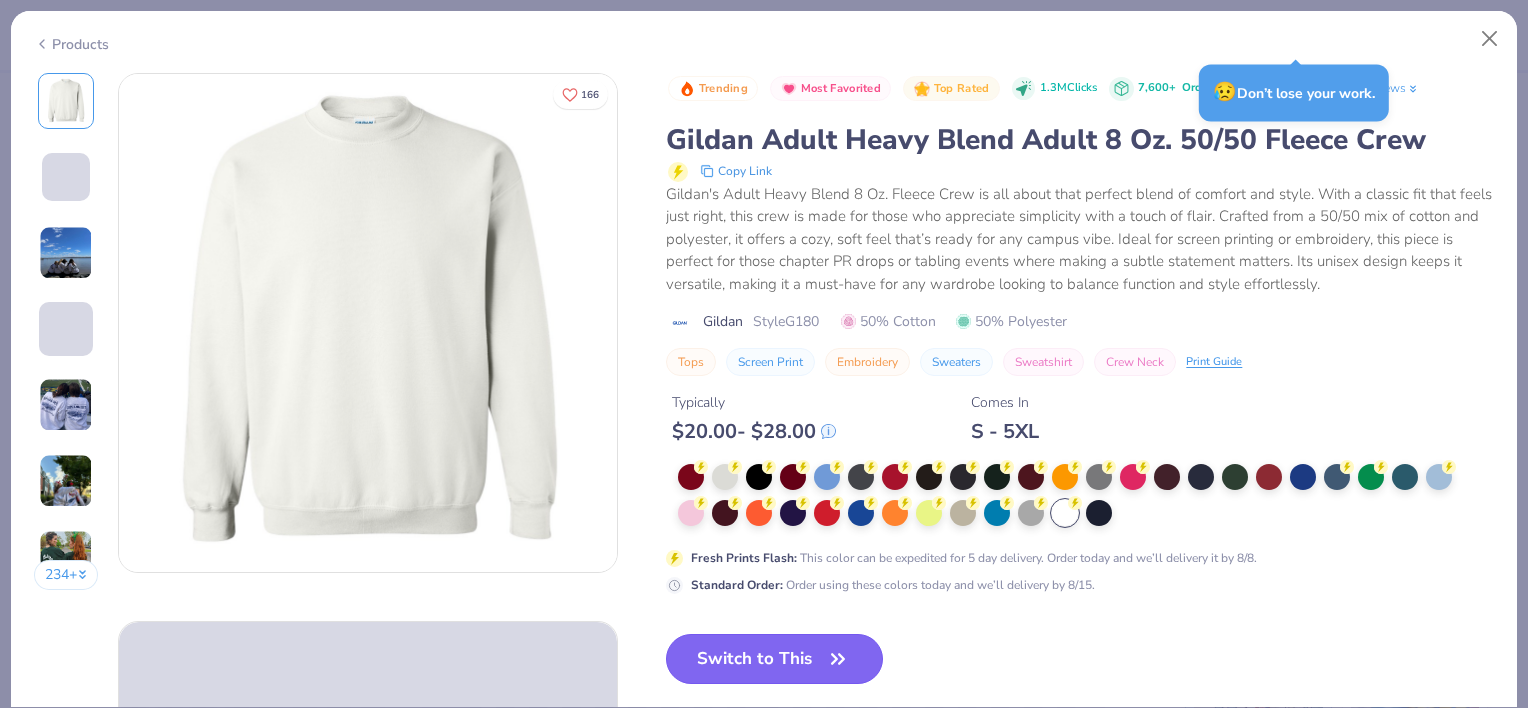 click on "Switch to This" at bounding box center (774, 659) 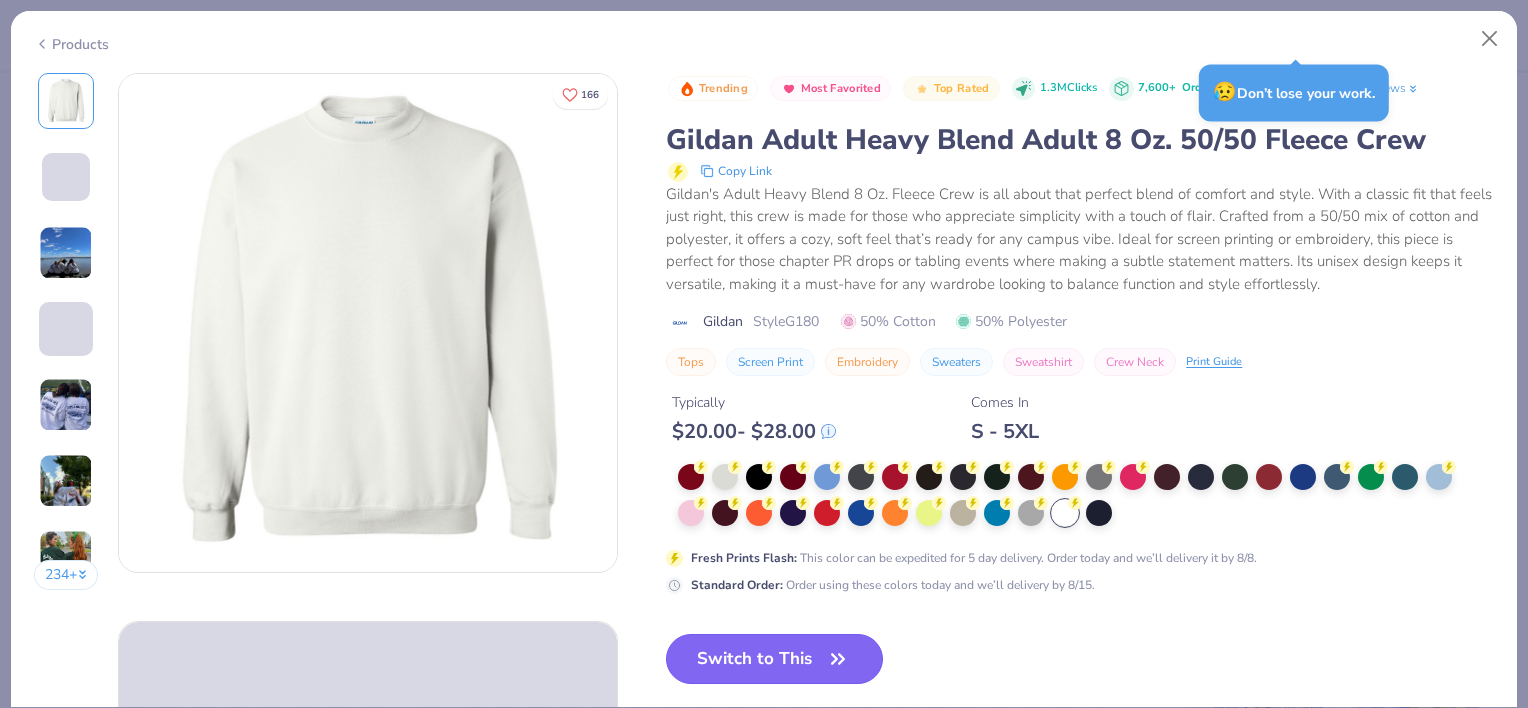 click 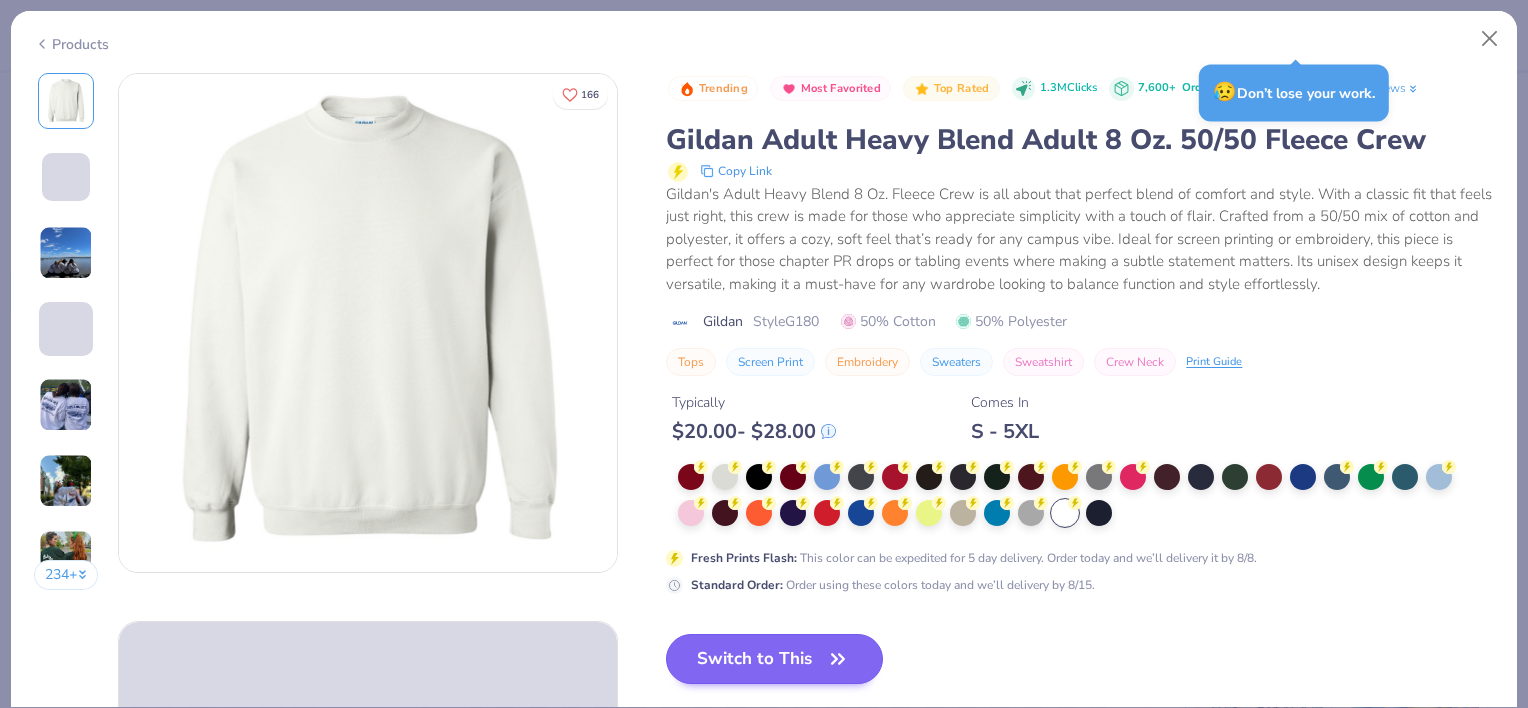 click on "Gildan Adult Heavy Blend Adult 8 Oz. 50/50 Fleece Crew" at bounding box center [1080, 140] 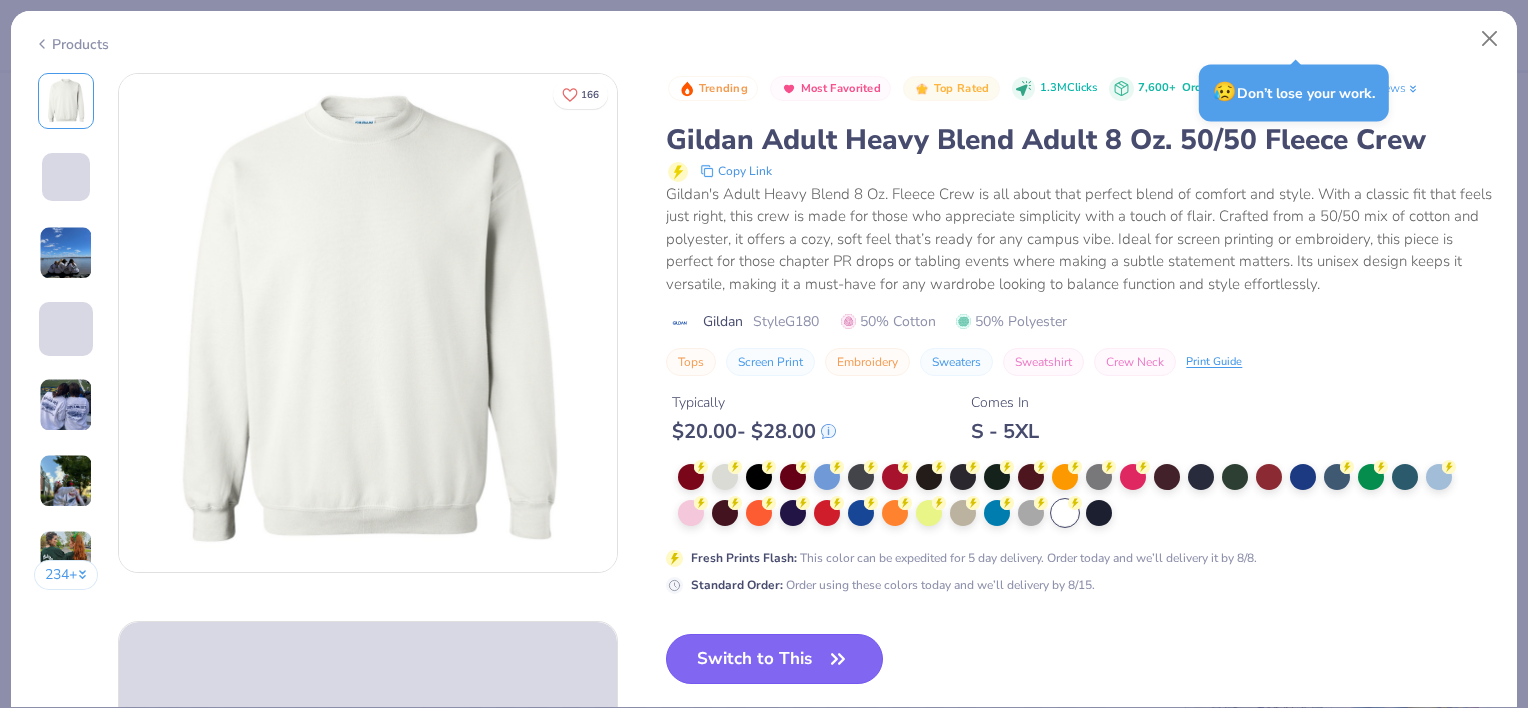 click on "Switch to This" at bounding box center (774, 659) 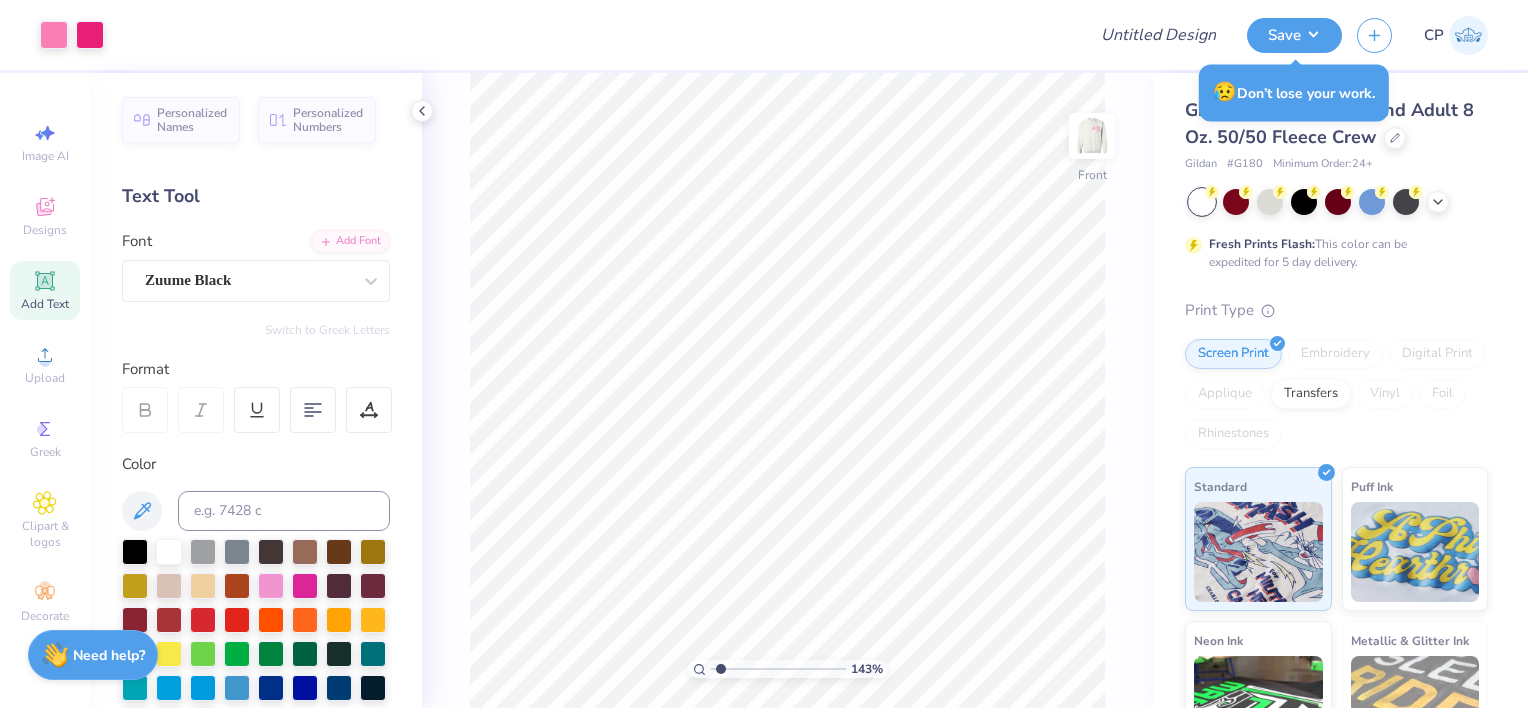 drag, startPoint x: 720, startPoint y: 664, endPoint x: 701, endPoint y: 667, distance: 19.235384 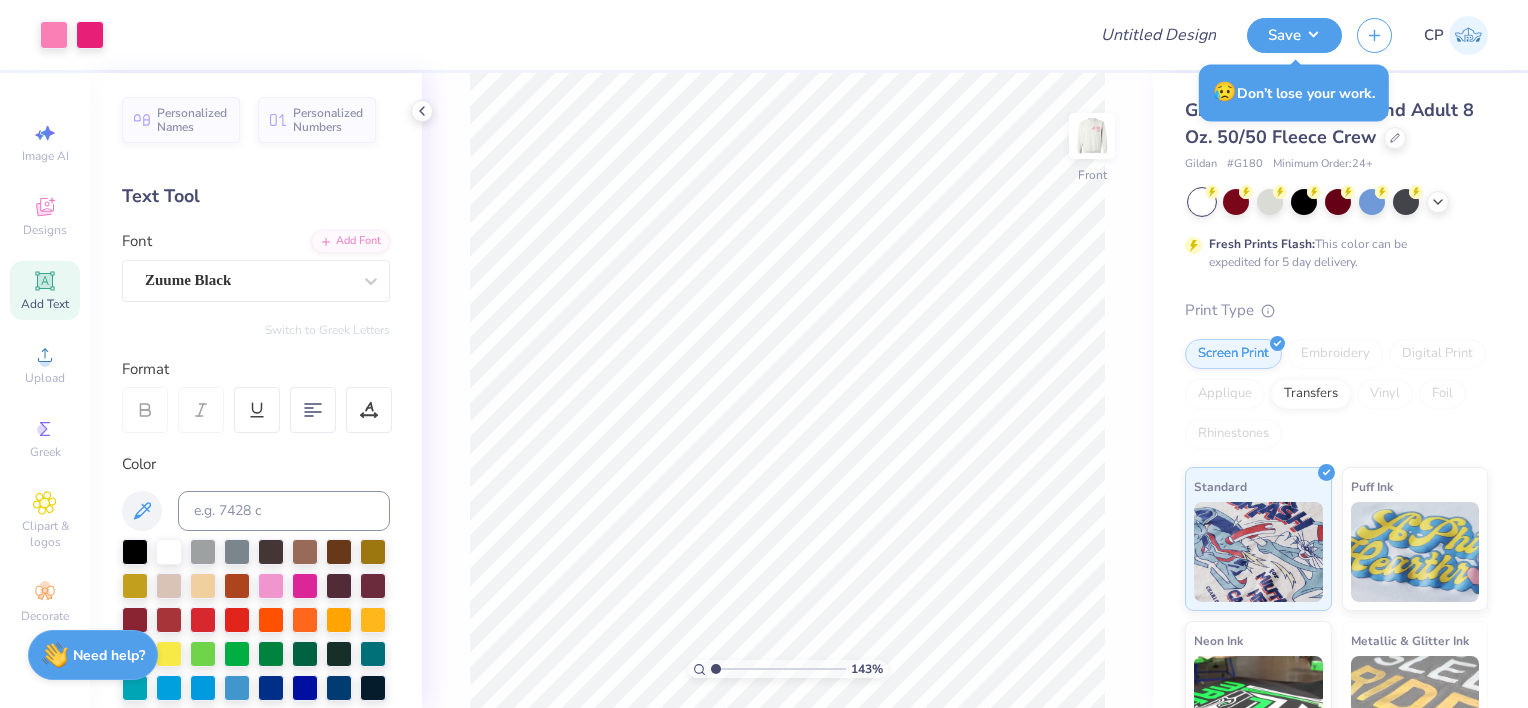 click at bounding box center [778, 669] 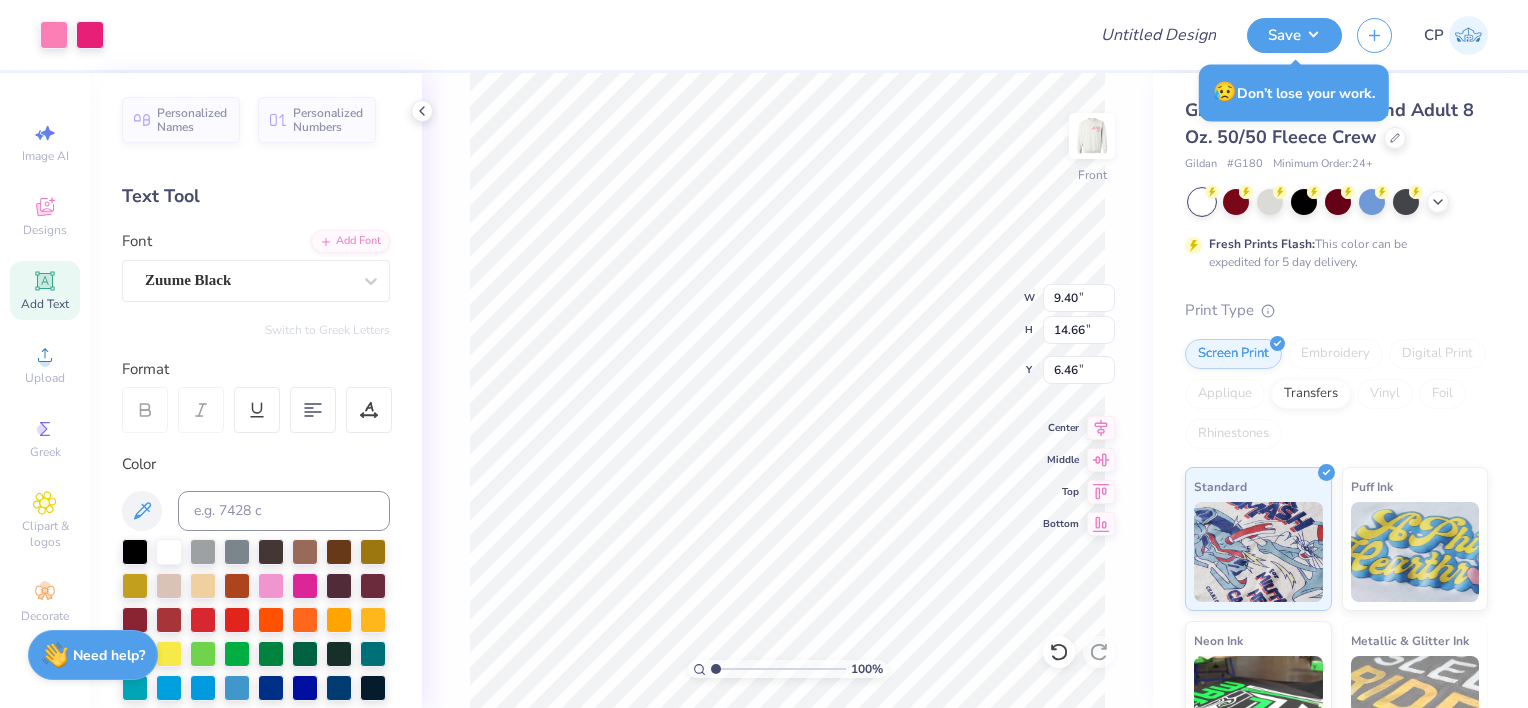 type on "3.42" 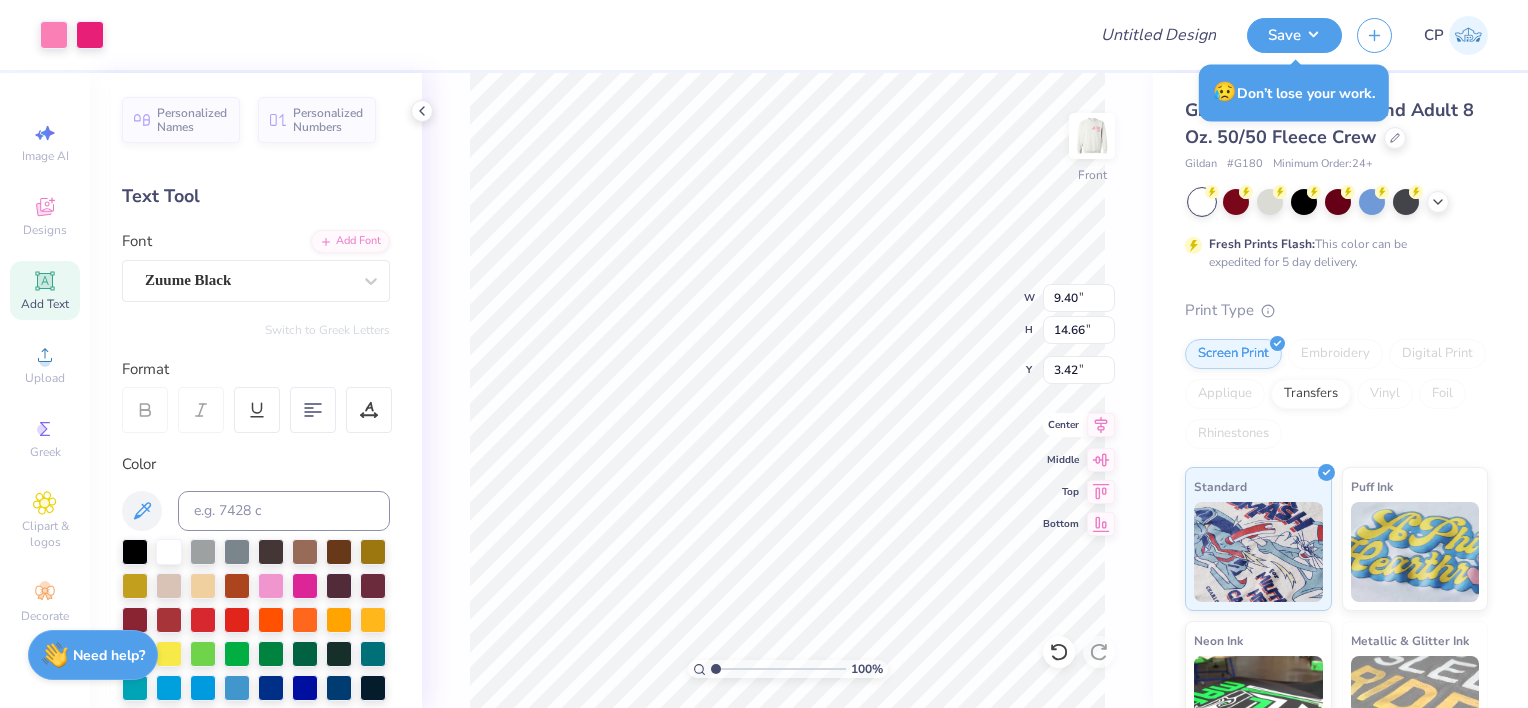 type on "10.12" 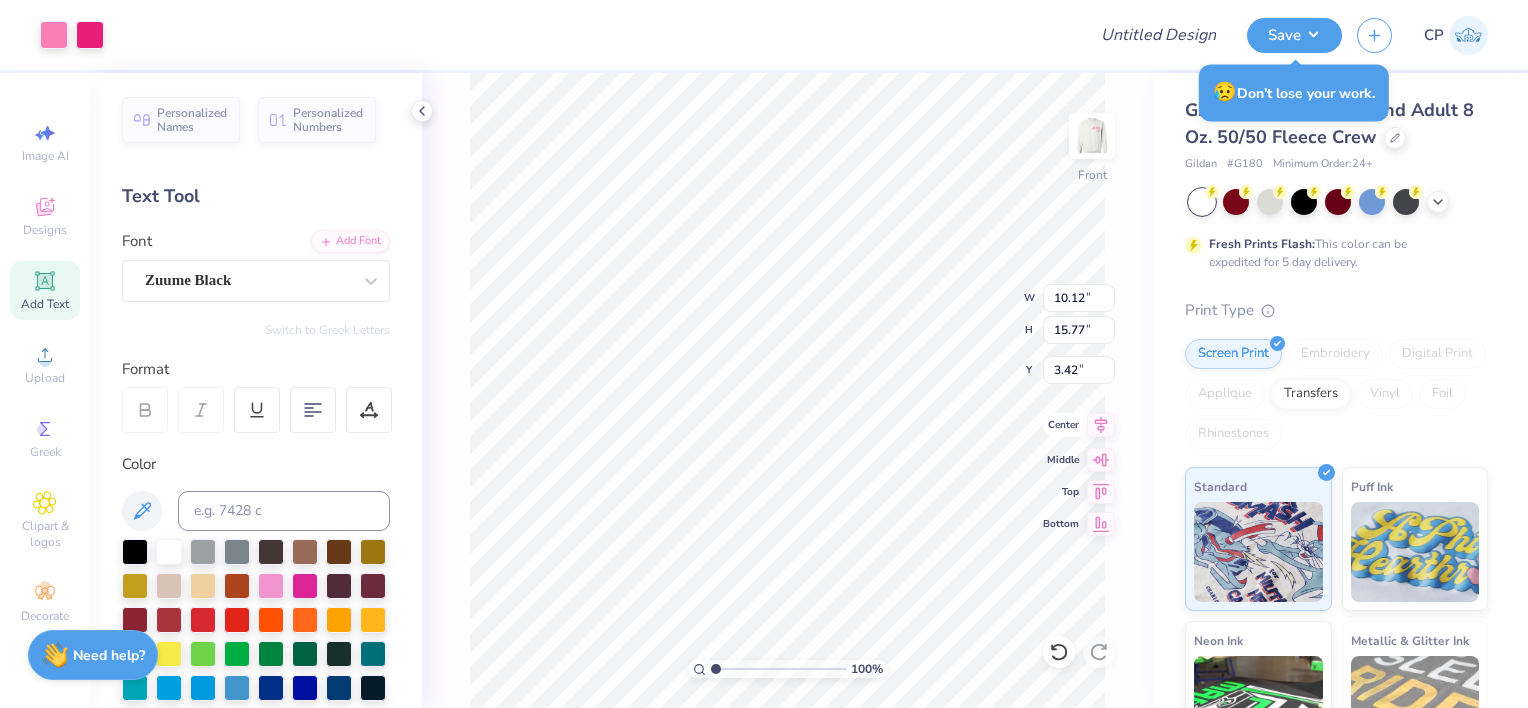 click 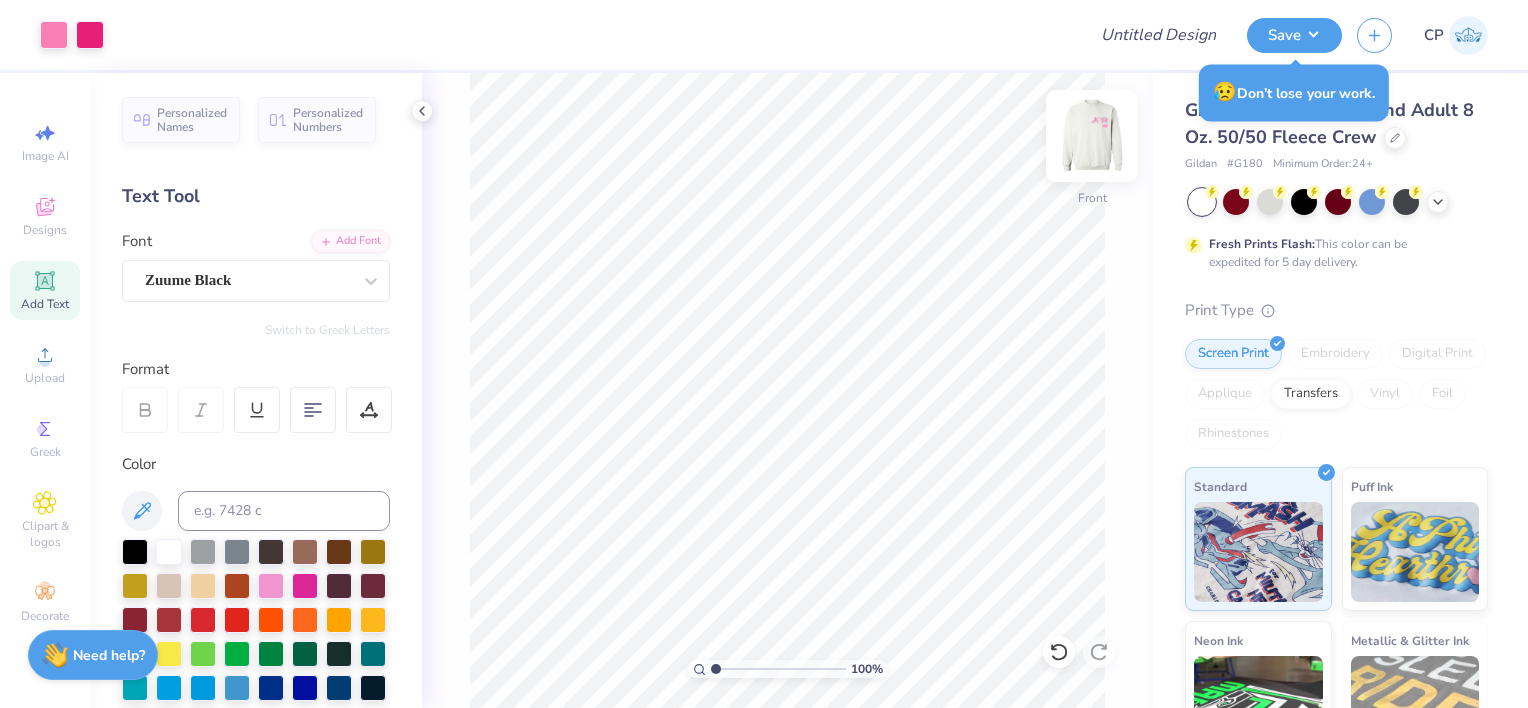 click at bounding box center [1092, 136] 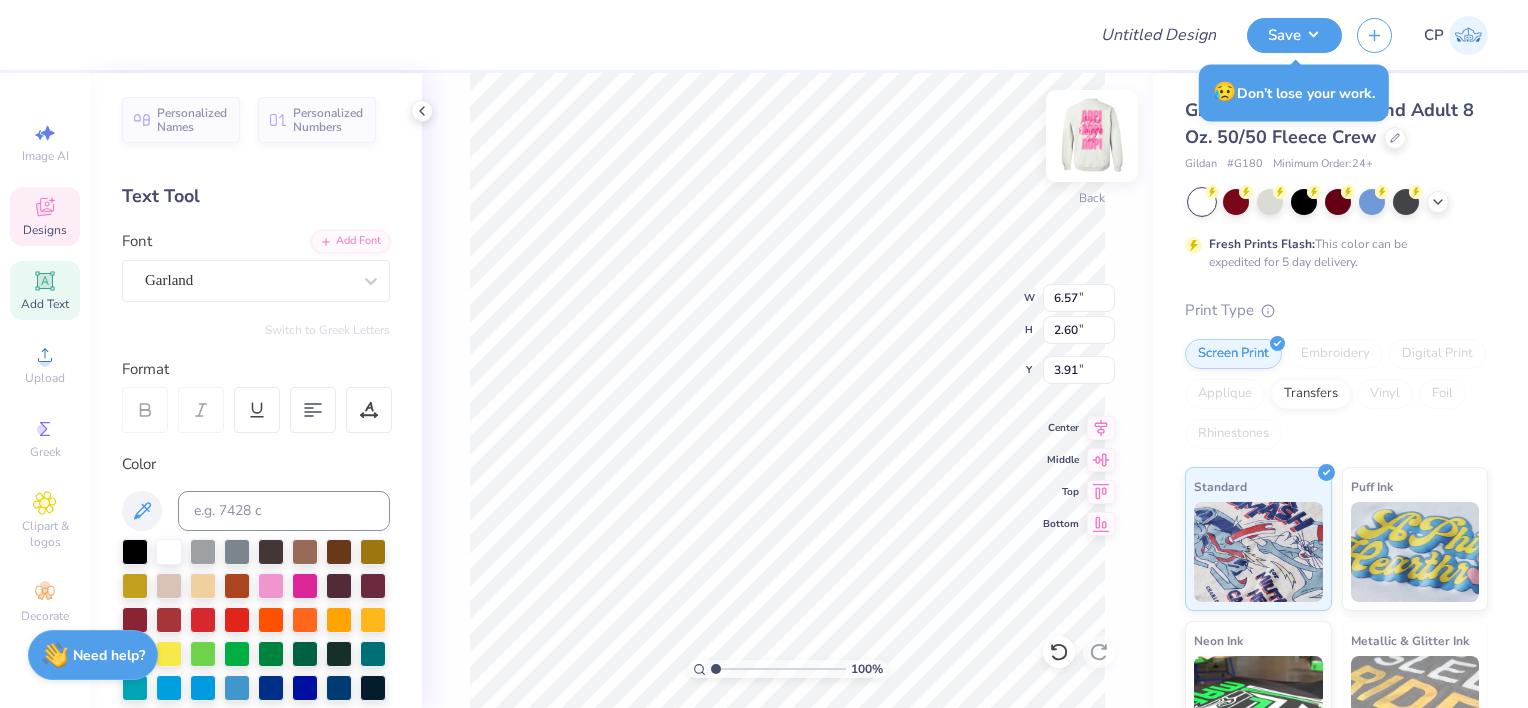 scroll, scrollTop: 16, scrollLeft: 2, axis: both 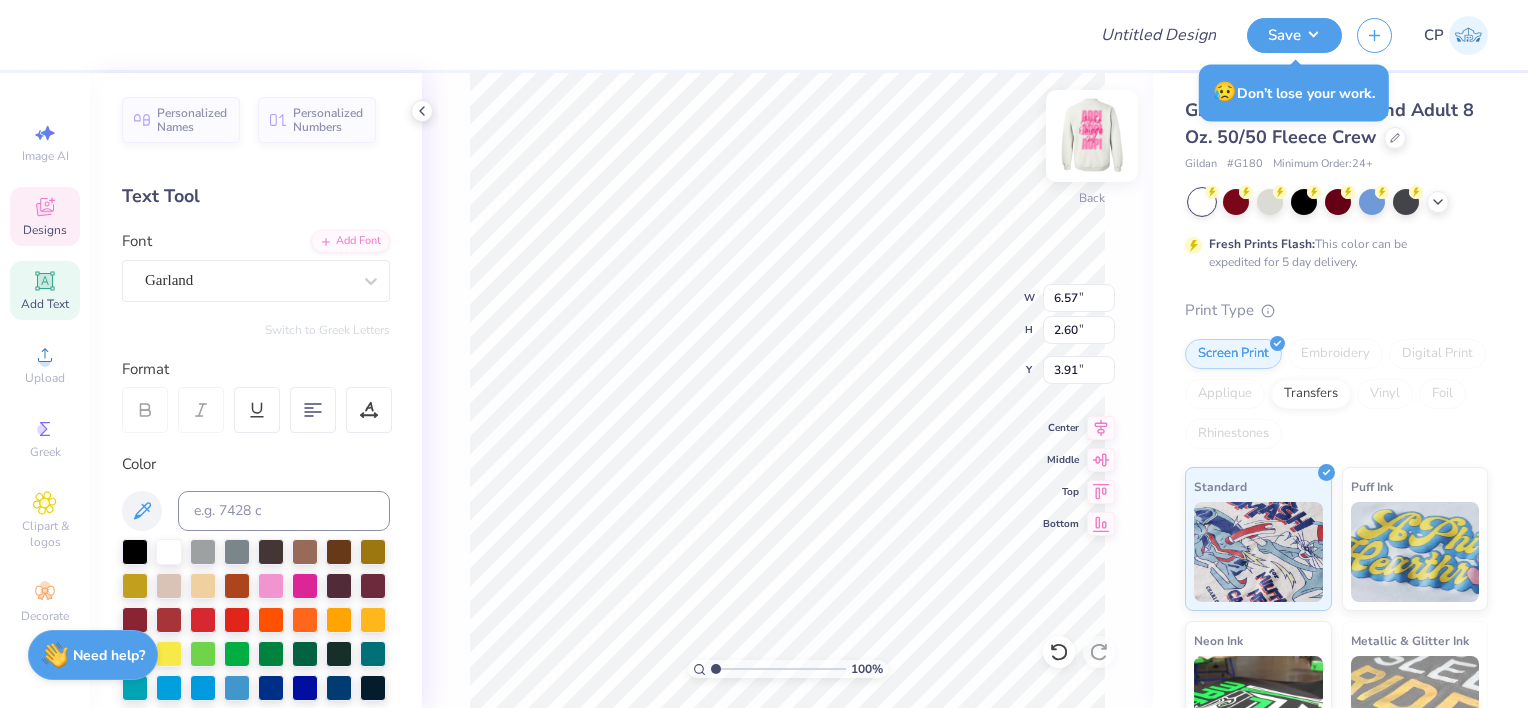 type on "A" 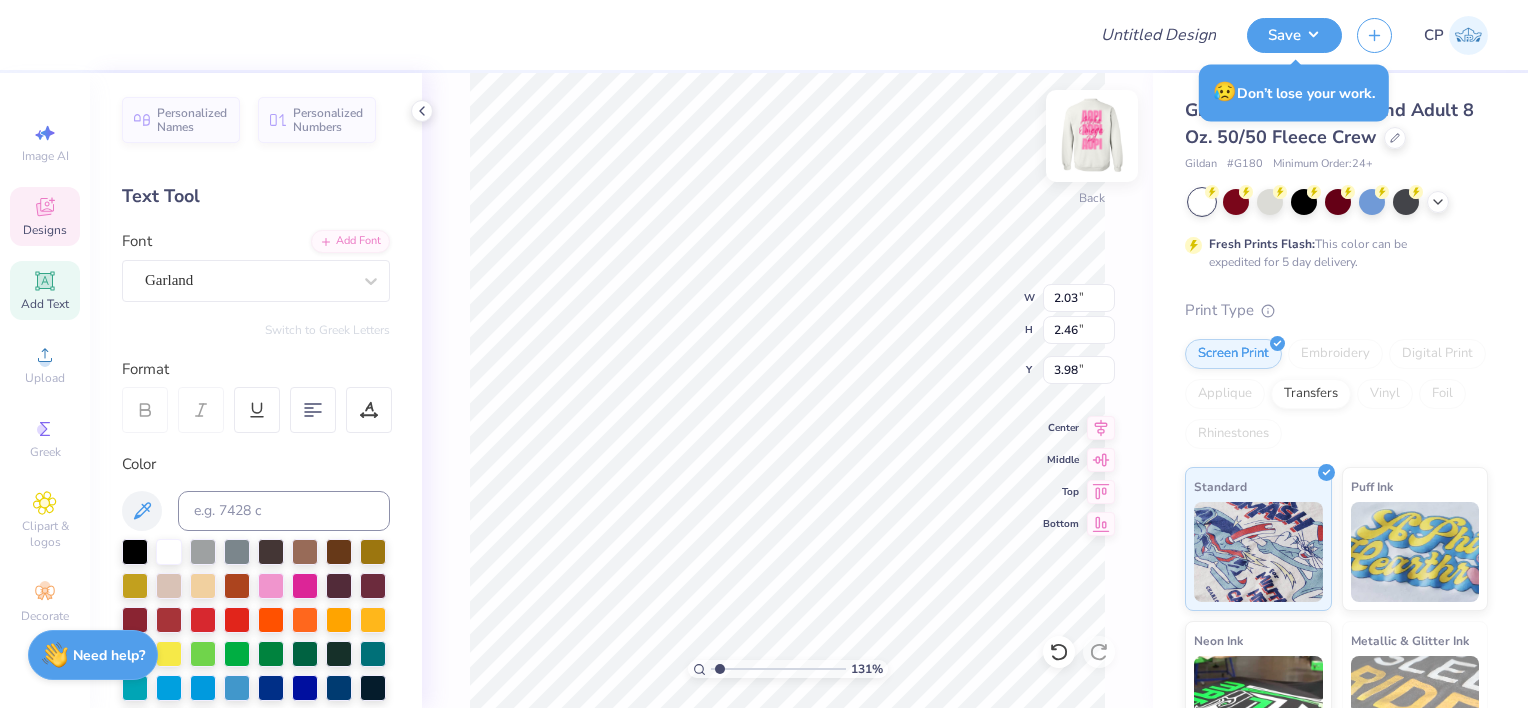 type on "1.30759074062263" 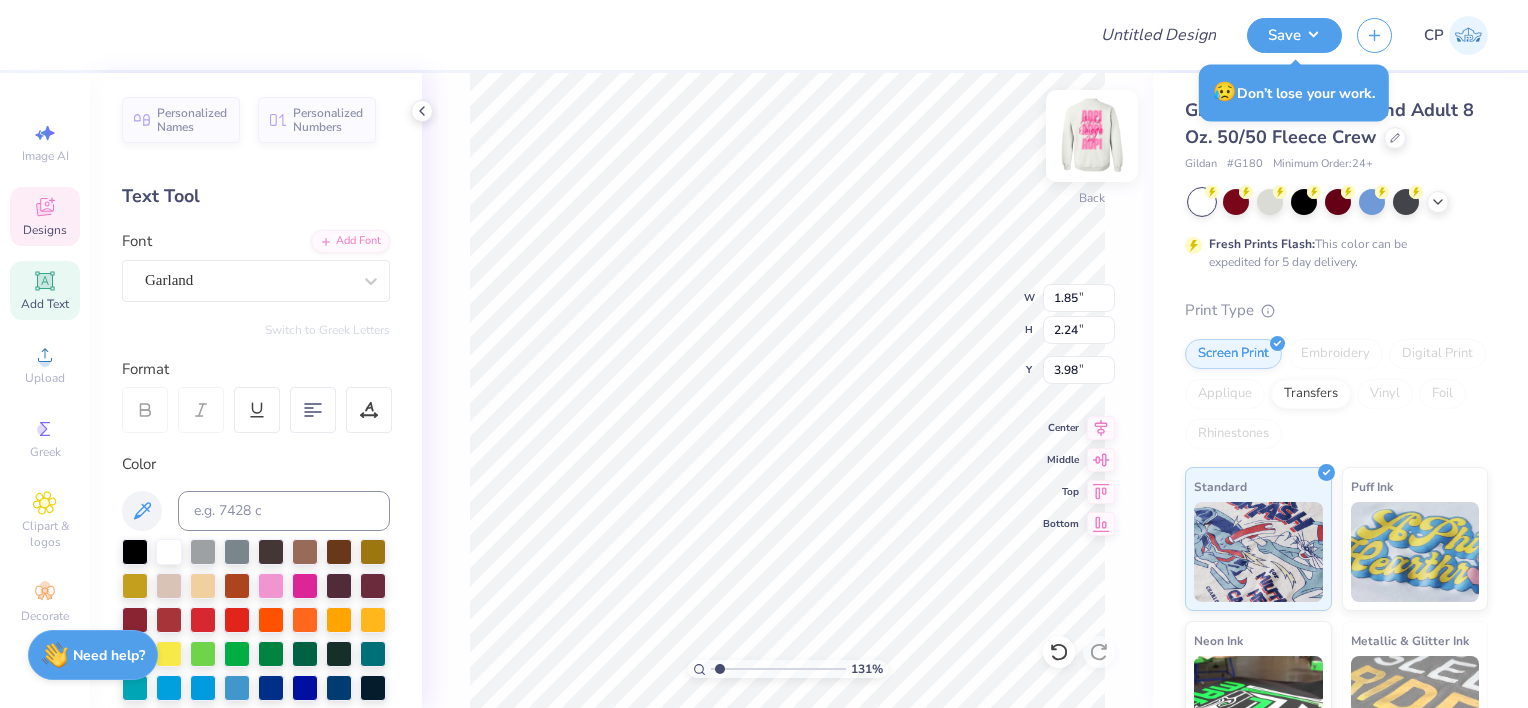 type on "1.30759074062263" 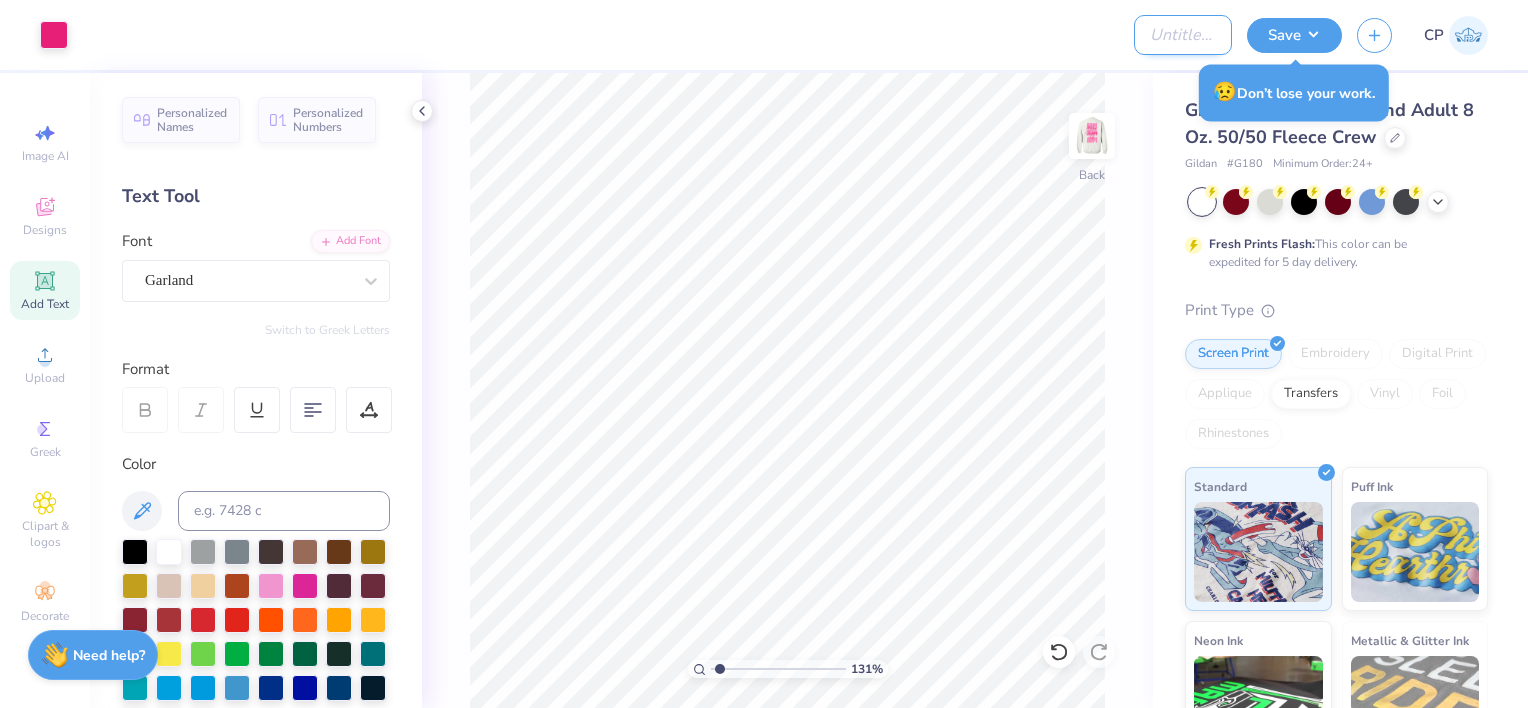 click on "Design Title" at bounding box center (1183, 35) 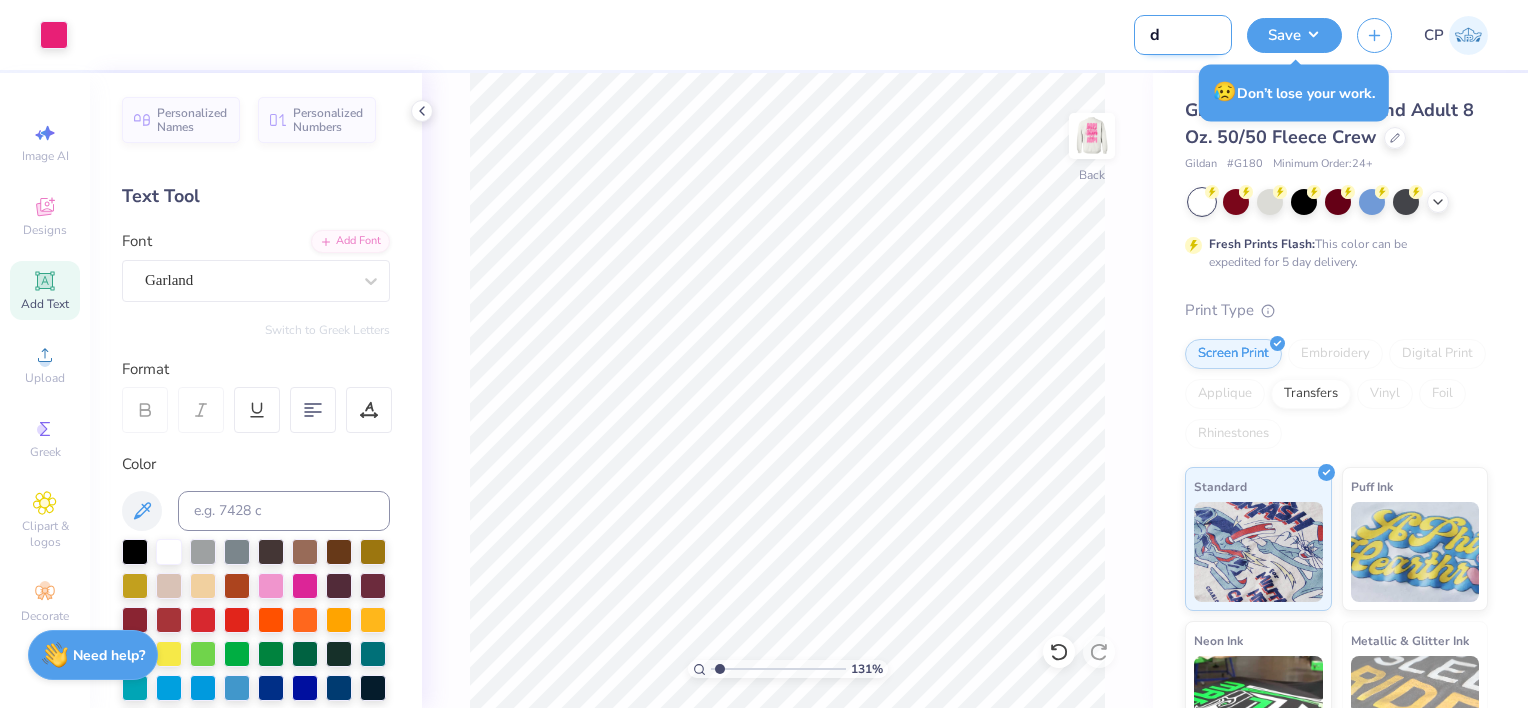 type on "de" 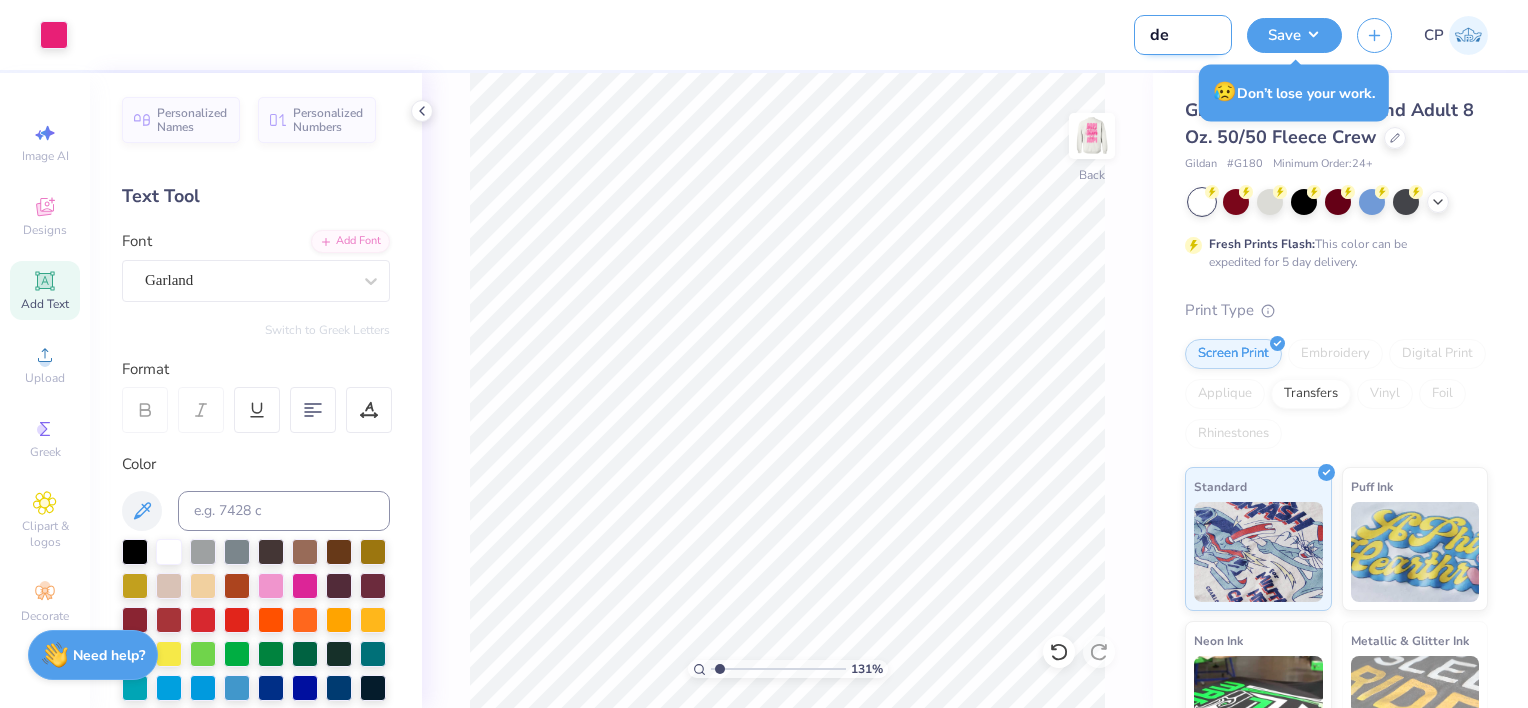 type on "des" 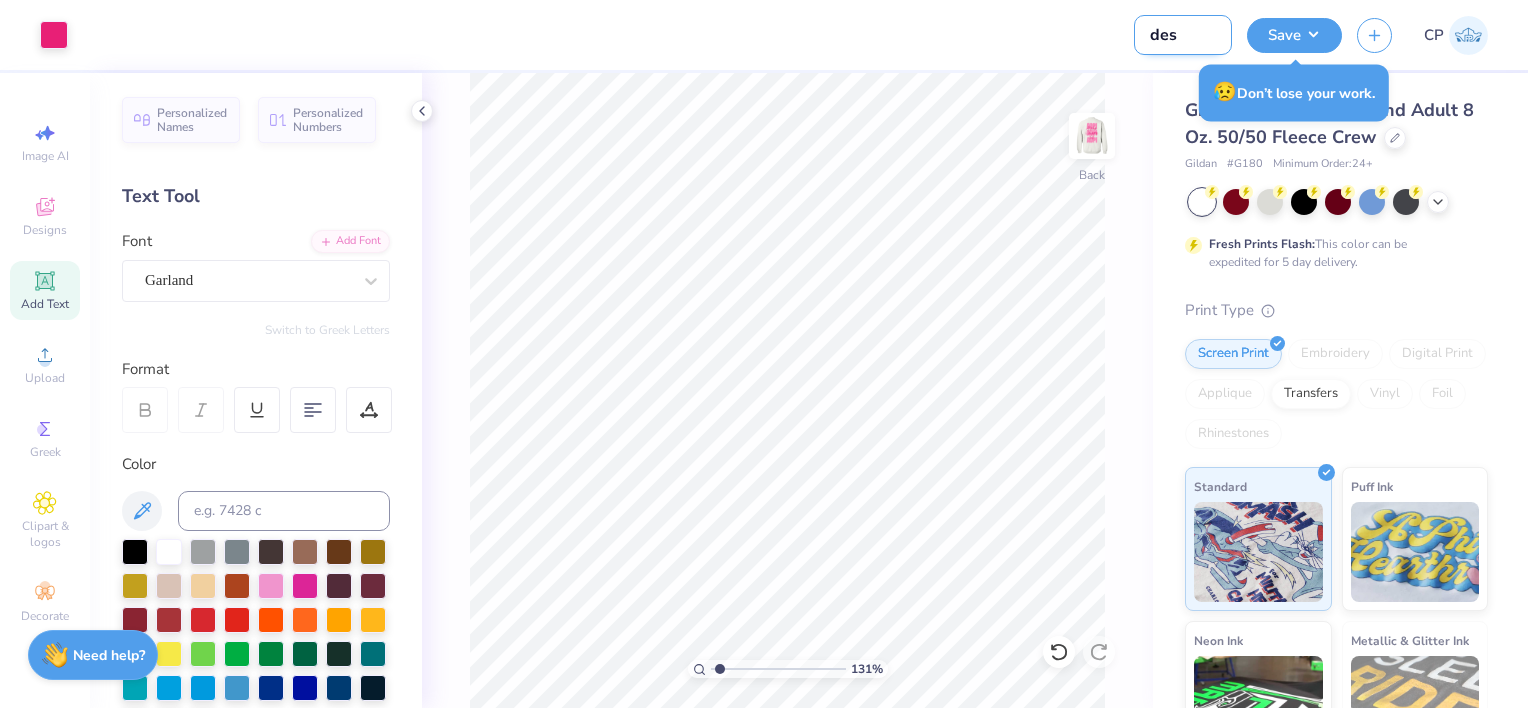 type on "desi" 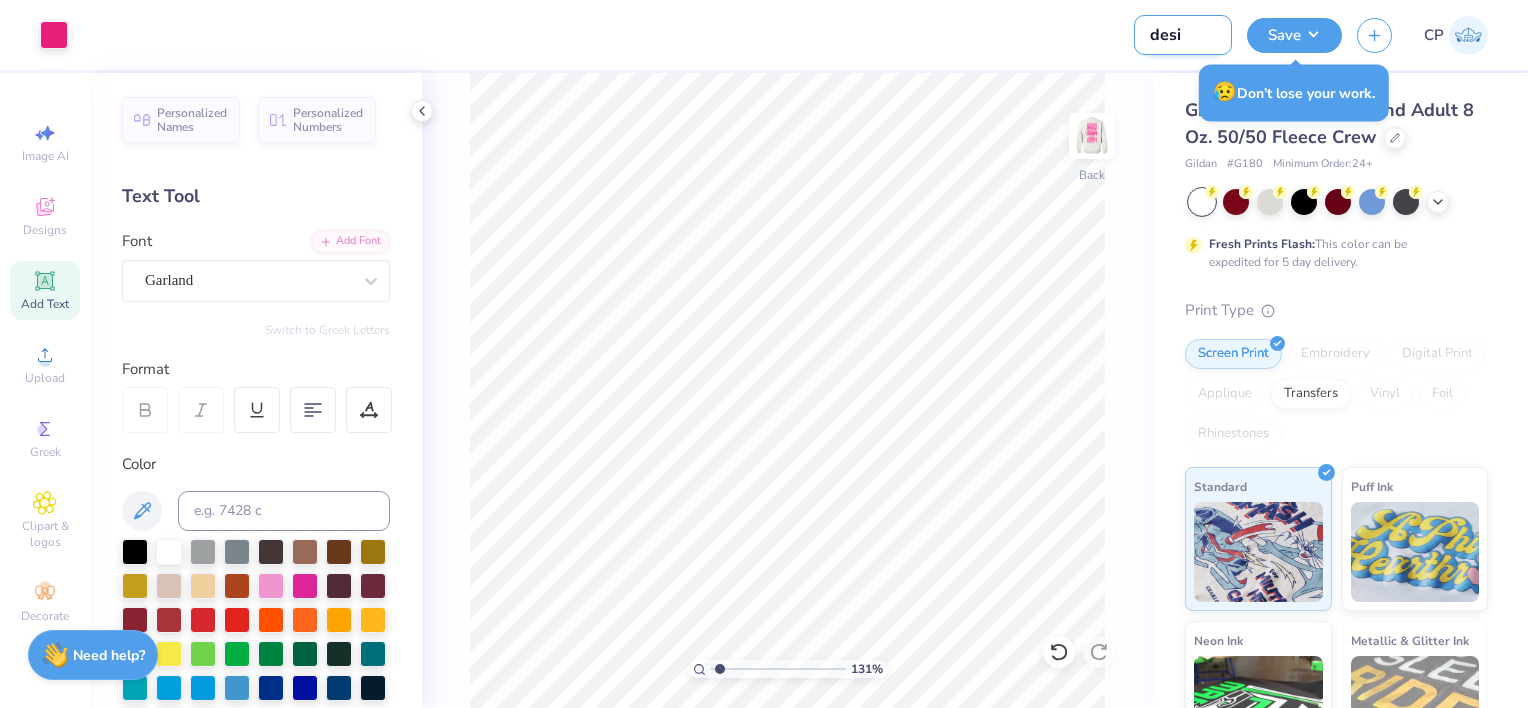type on "desig" 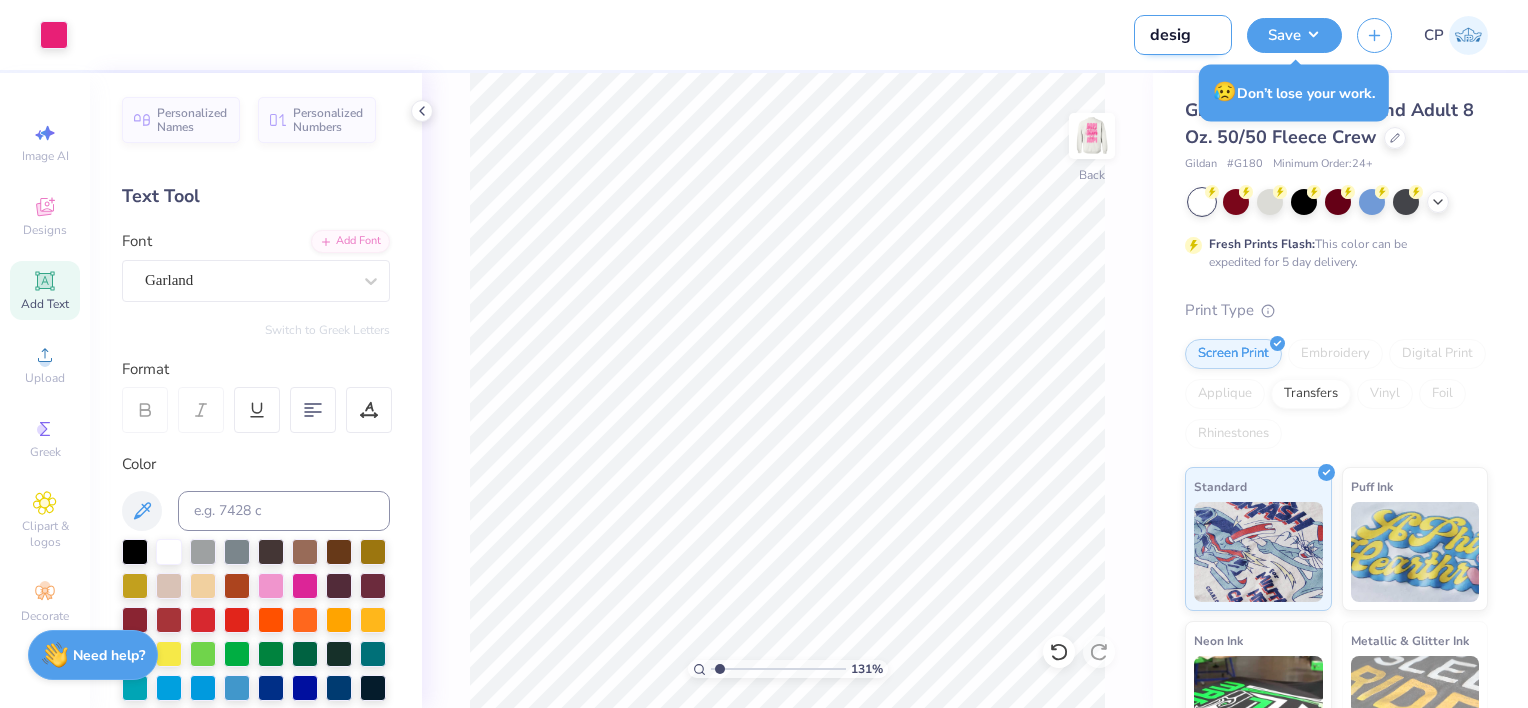 type on "design" 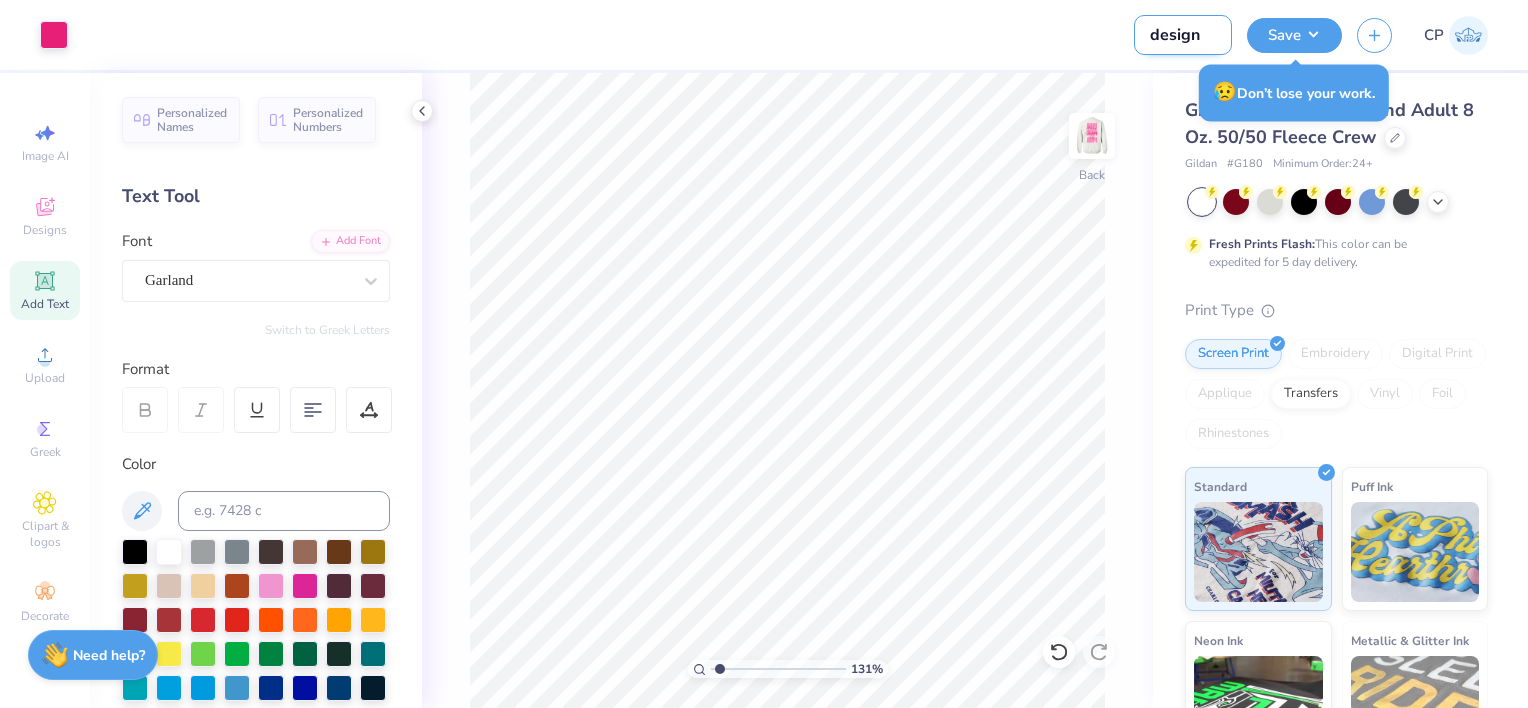 type on "design4" 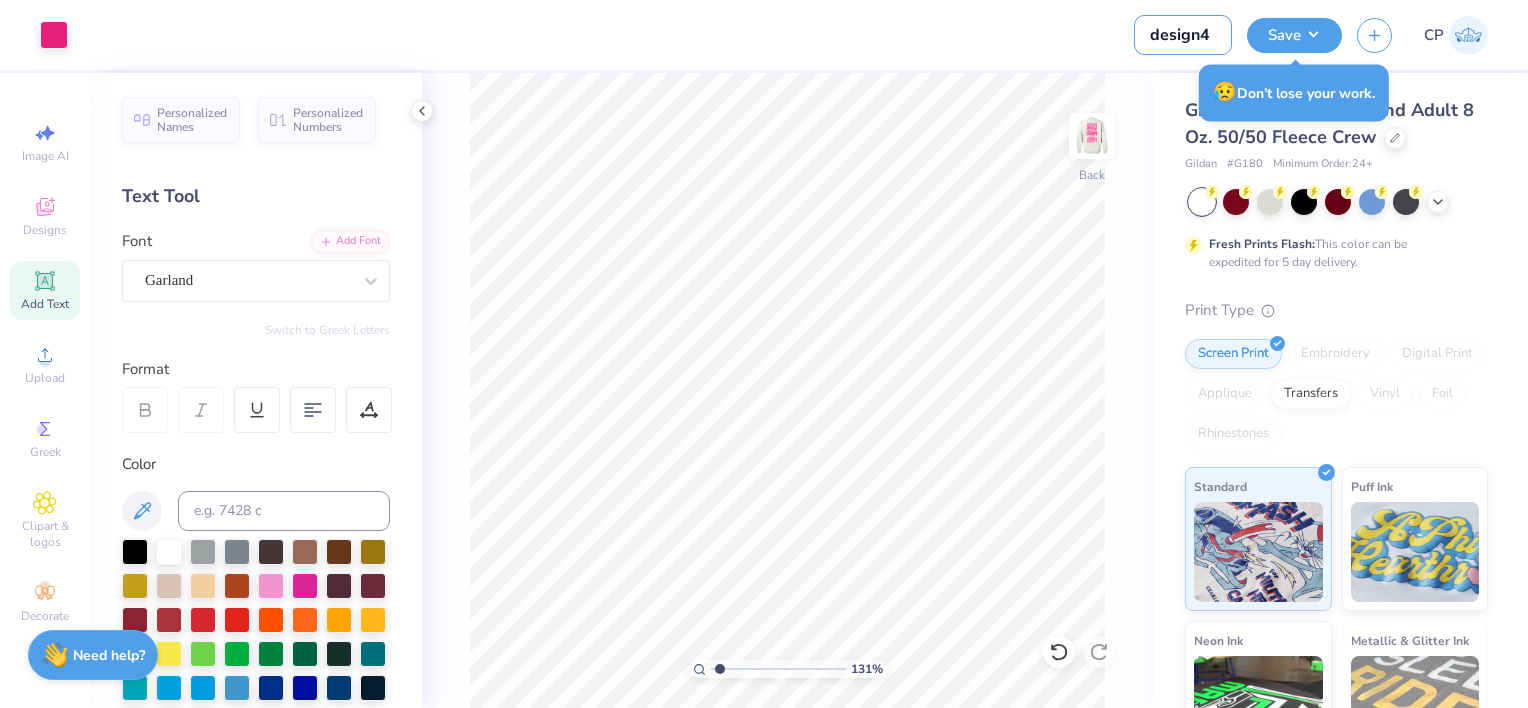 type on "design4" 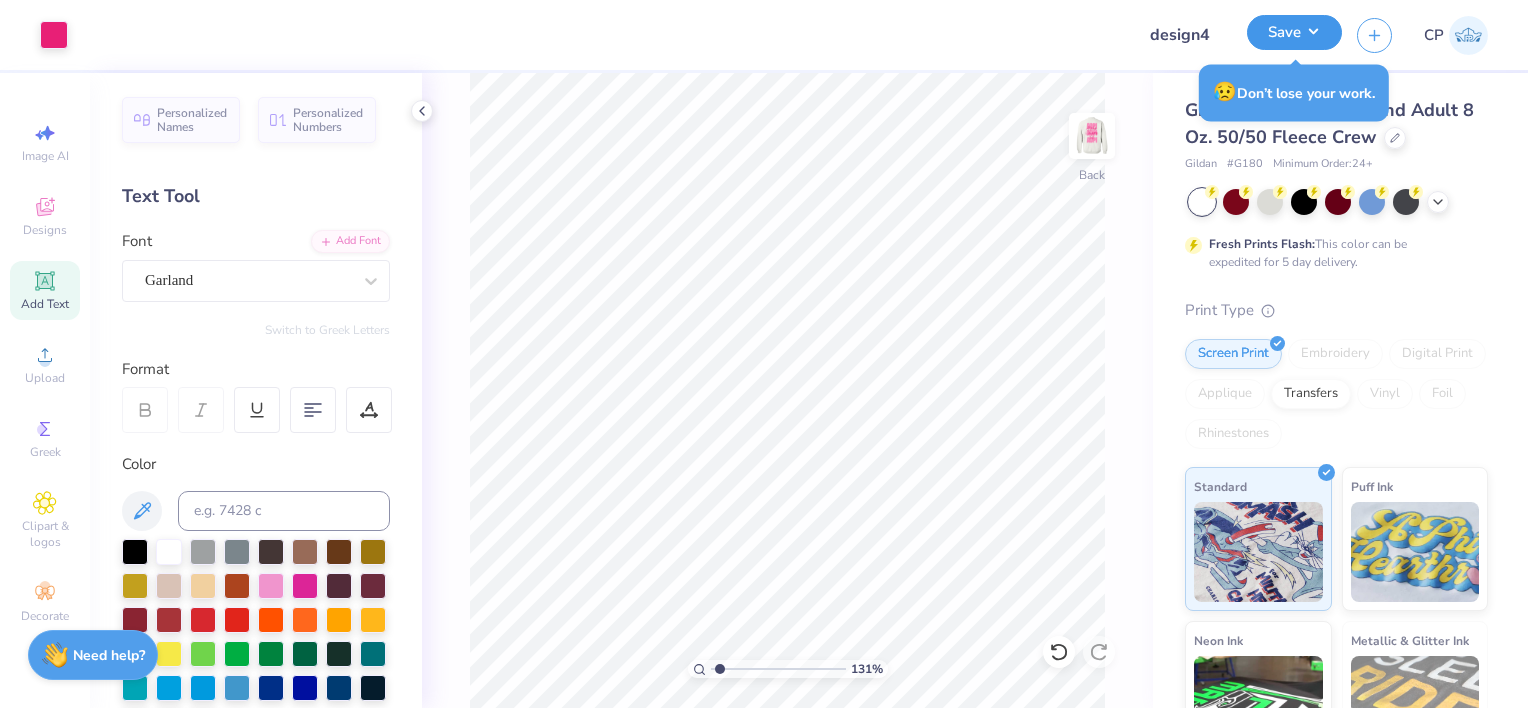 click on "Save" at bounding box center [1294, 32] 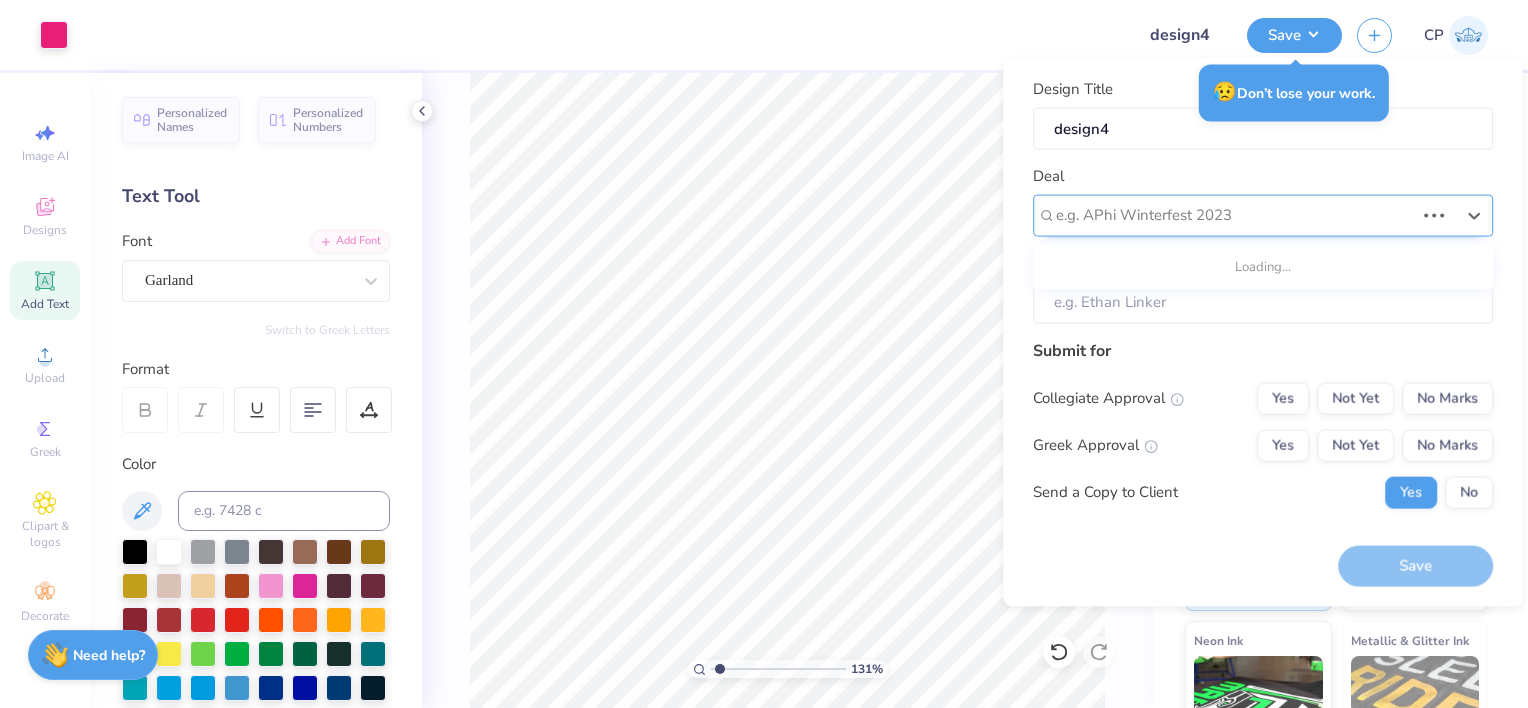 click at bounding box center (1235, 215) 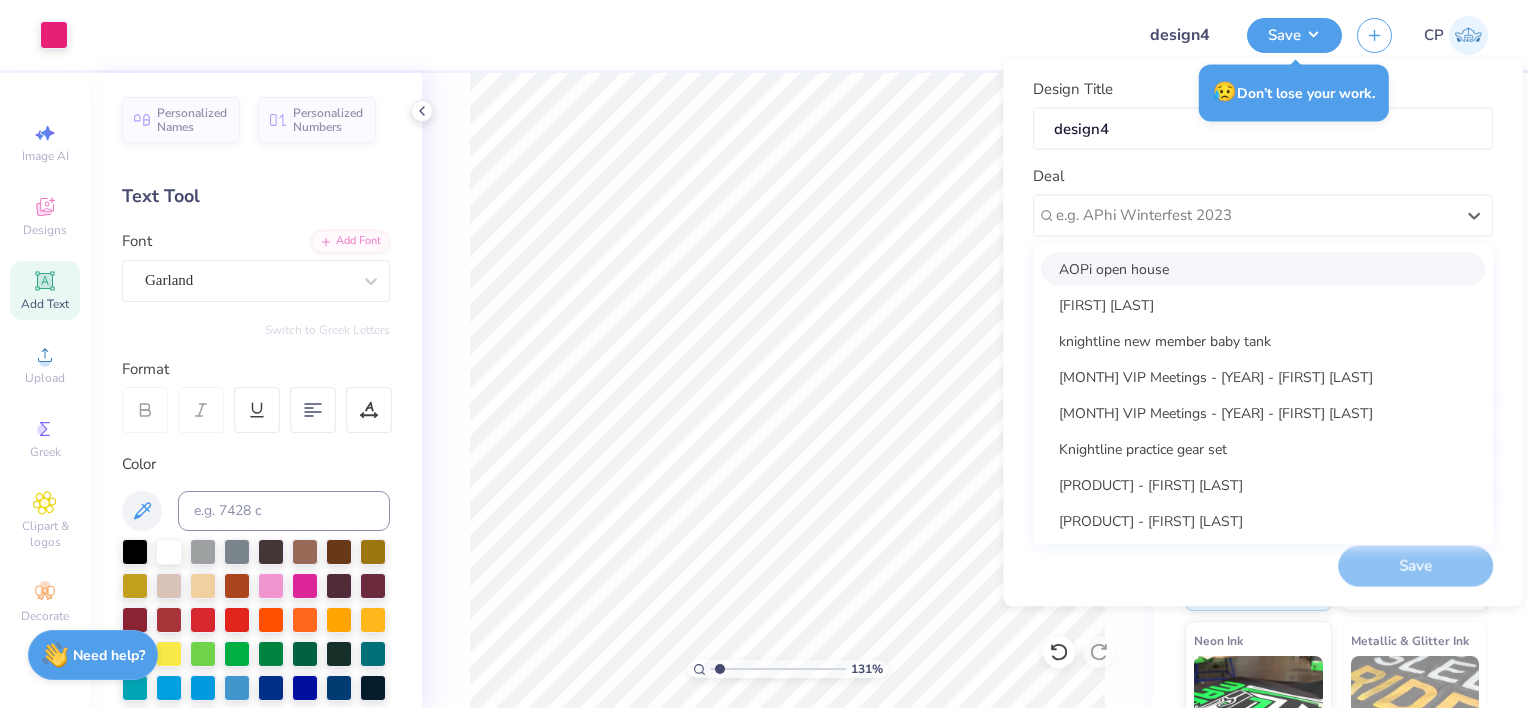 click on "AOPi open house" at bounding box center (1263, 268) 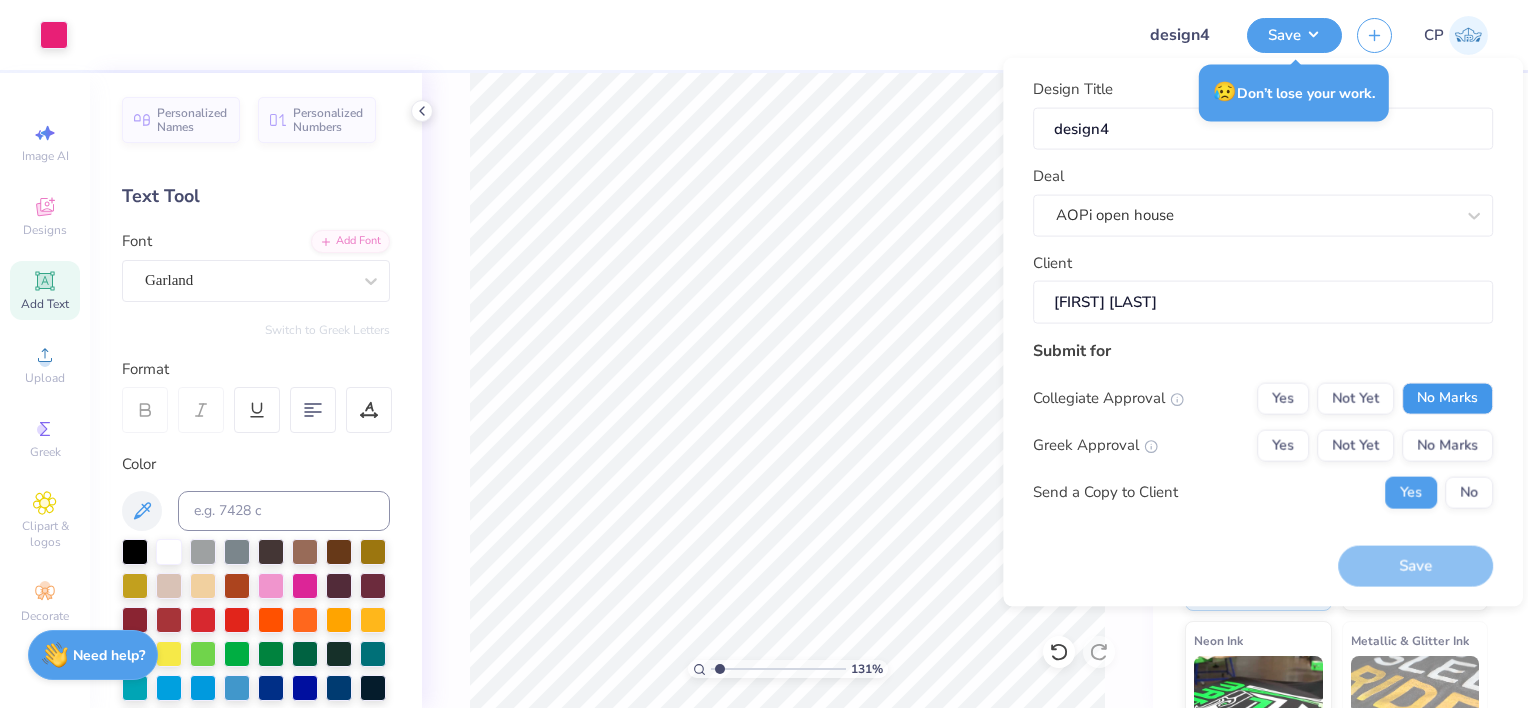 click on "No Marks" at bounding box center (1447, 398) 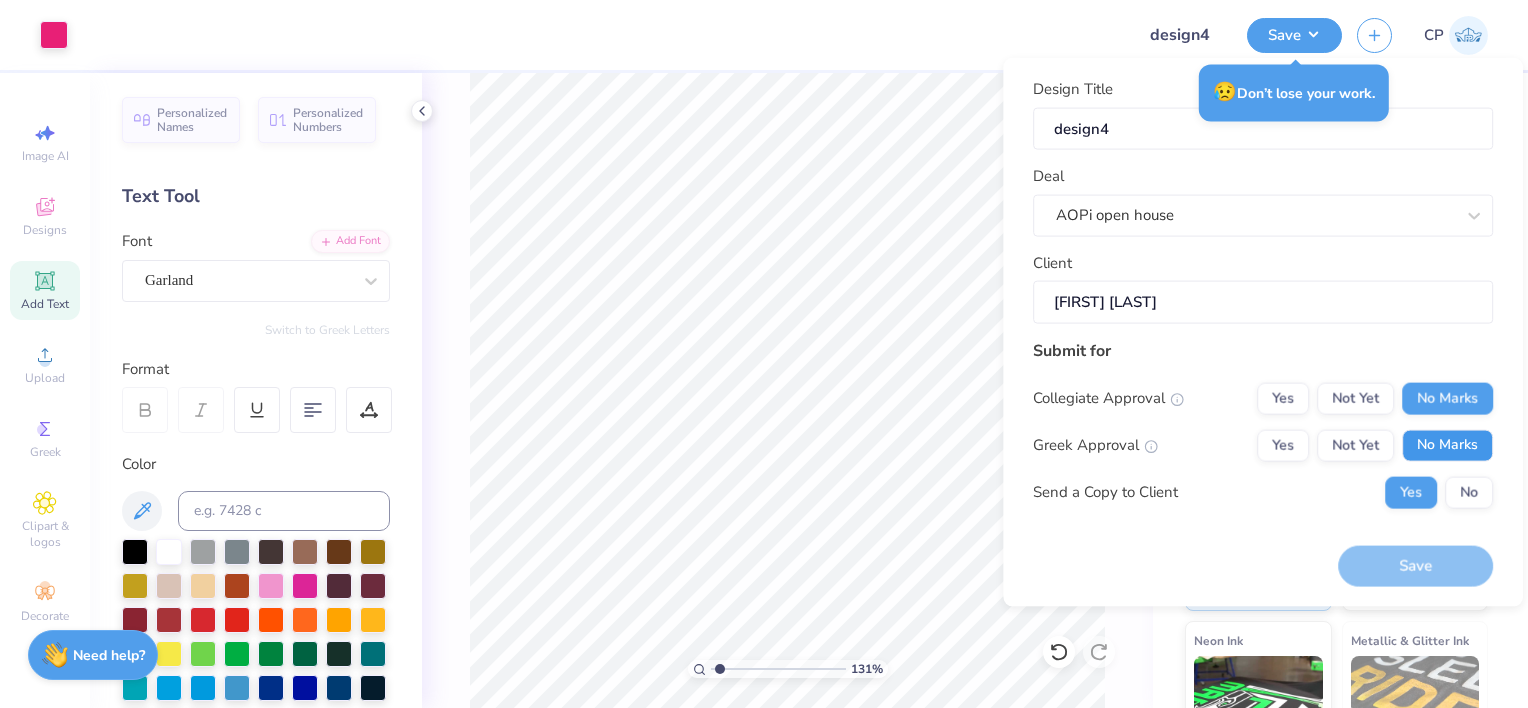 click on "No Marks" at bounding box center (1447, 445) 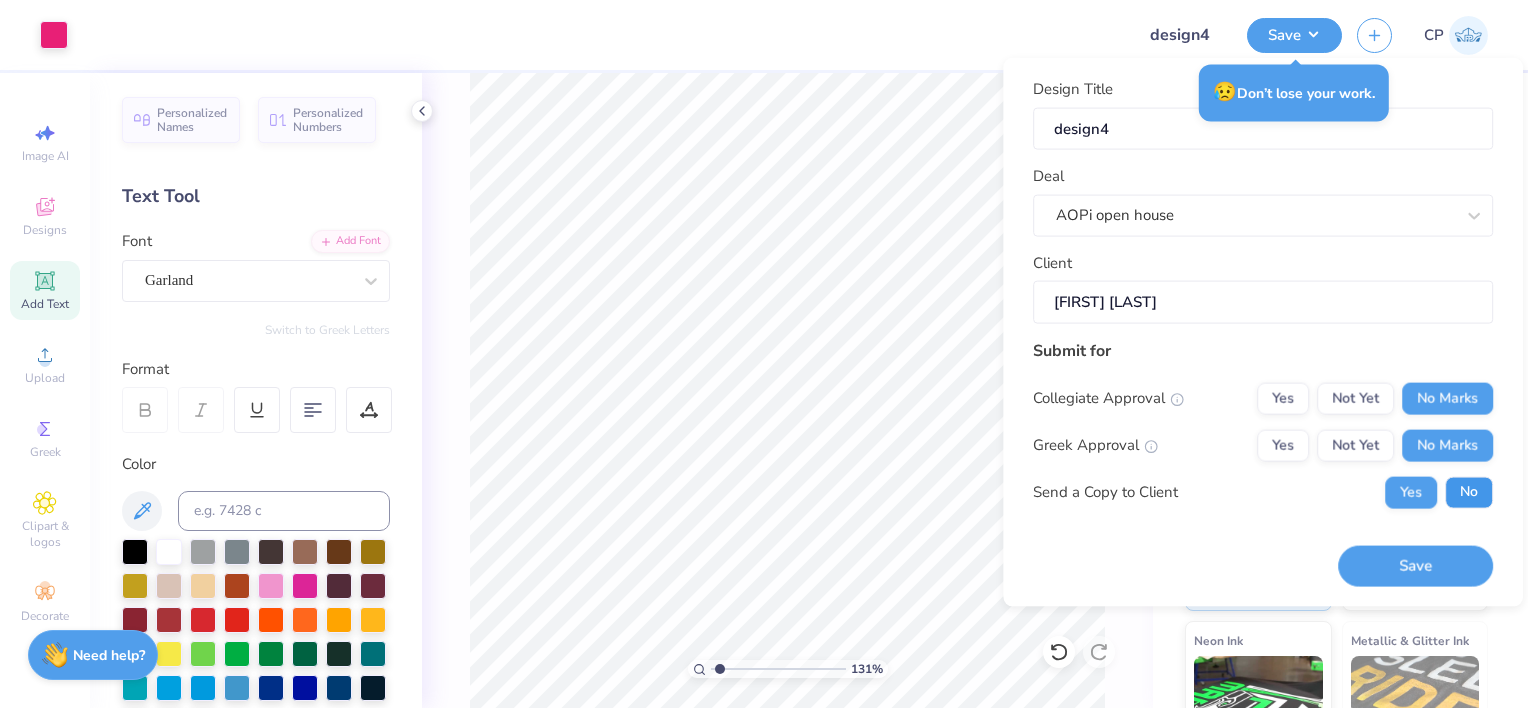 click on "No" at bounding box center (1469, 492) 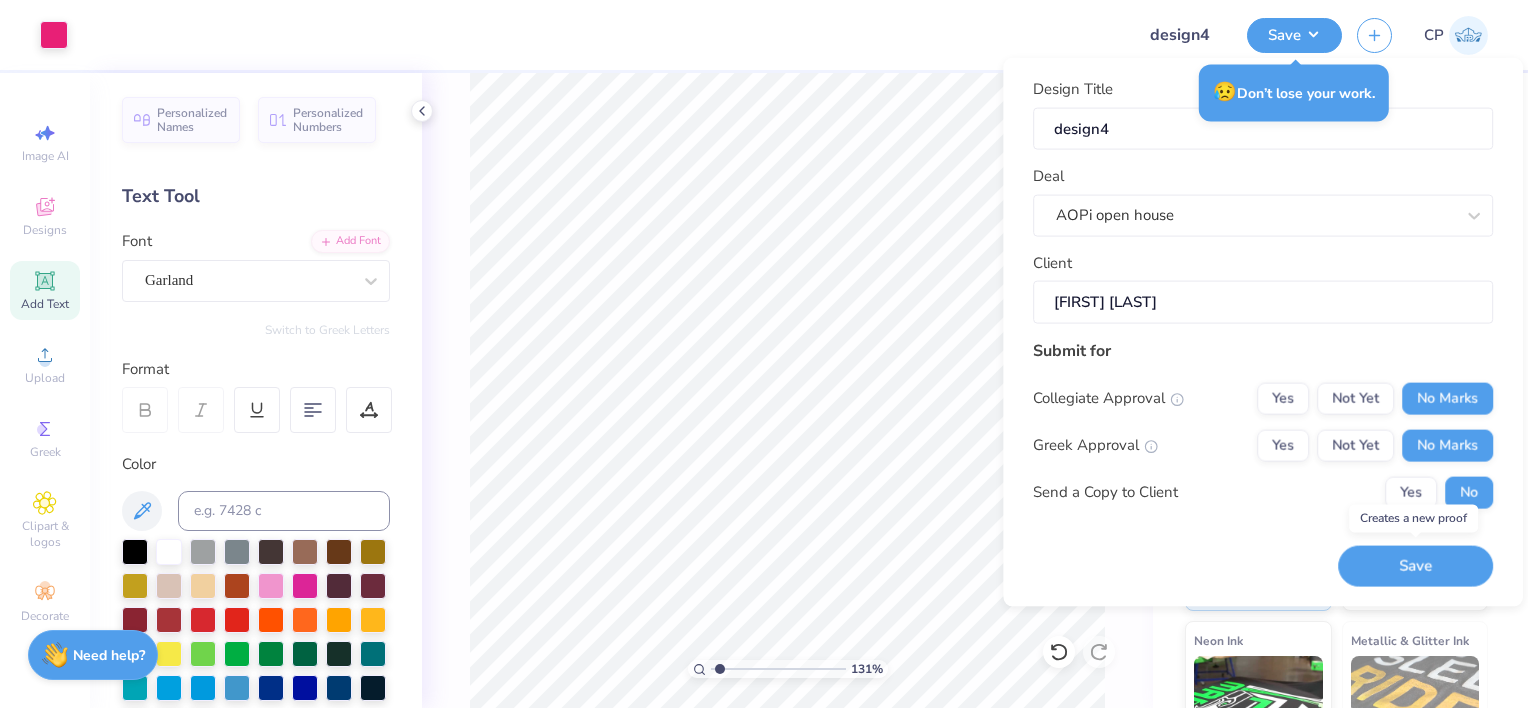click on "Save" at bounding box center [1415, 566] 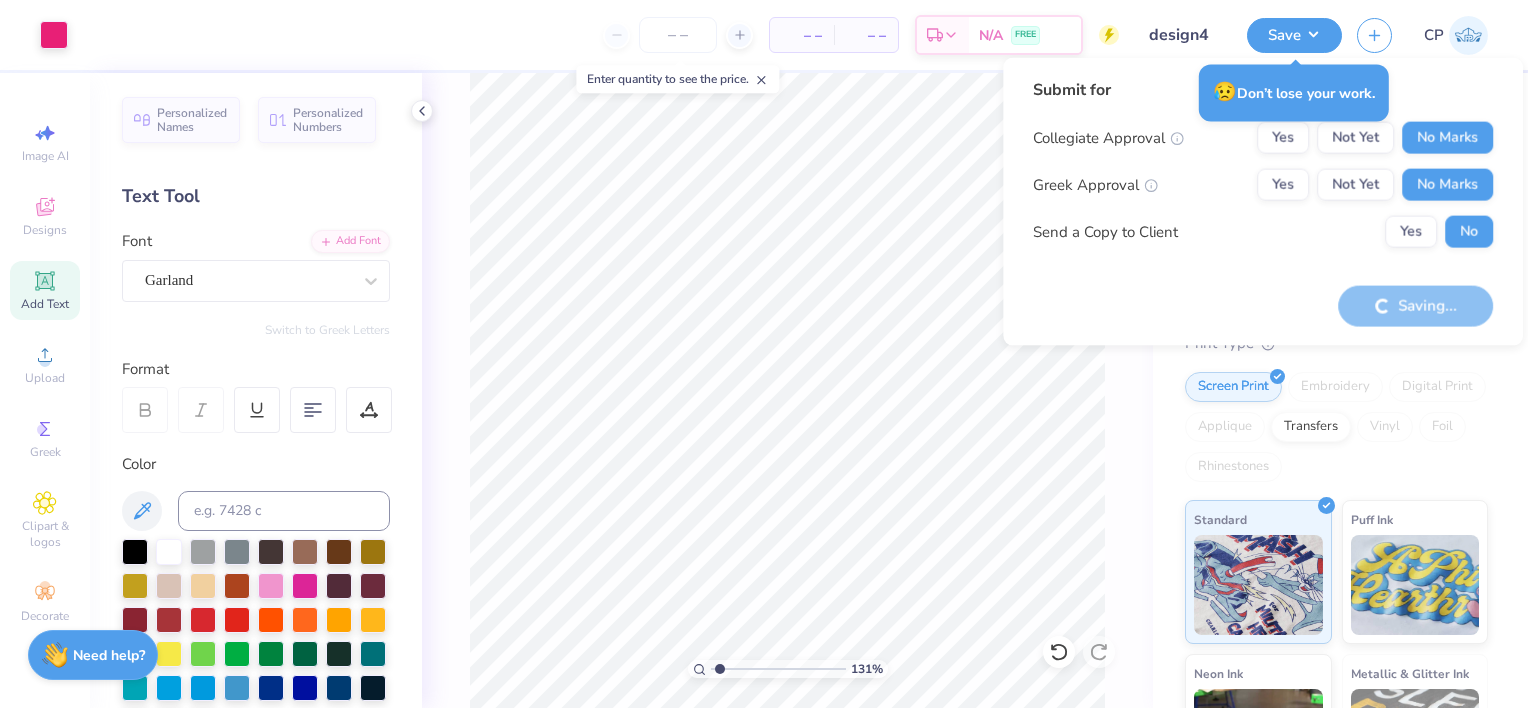 type on "1.30759074062263" 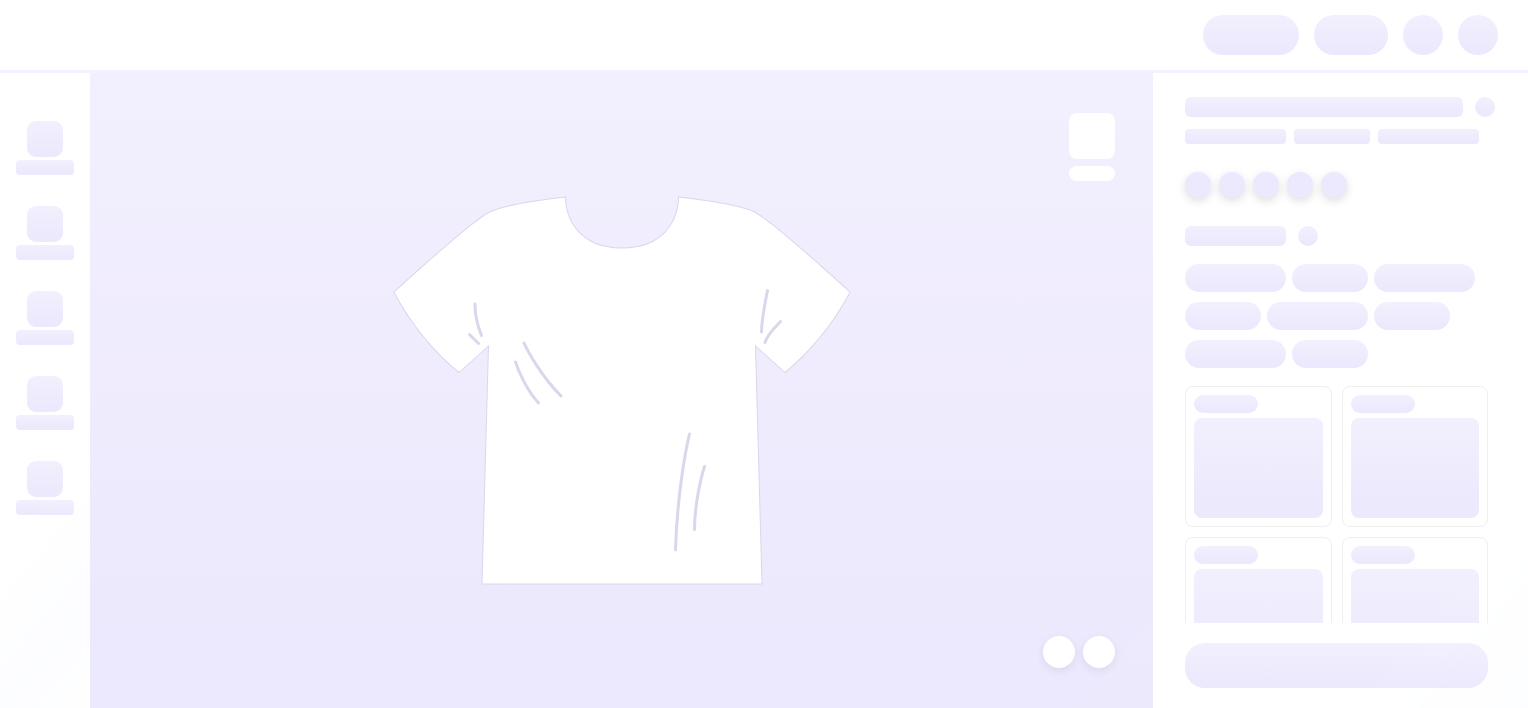 scroll, scrollTop: 0, scrollLeft: 0, axis: both 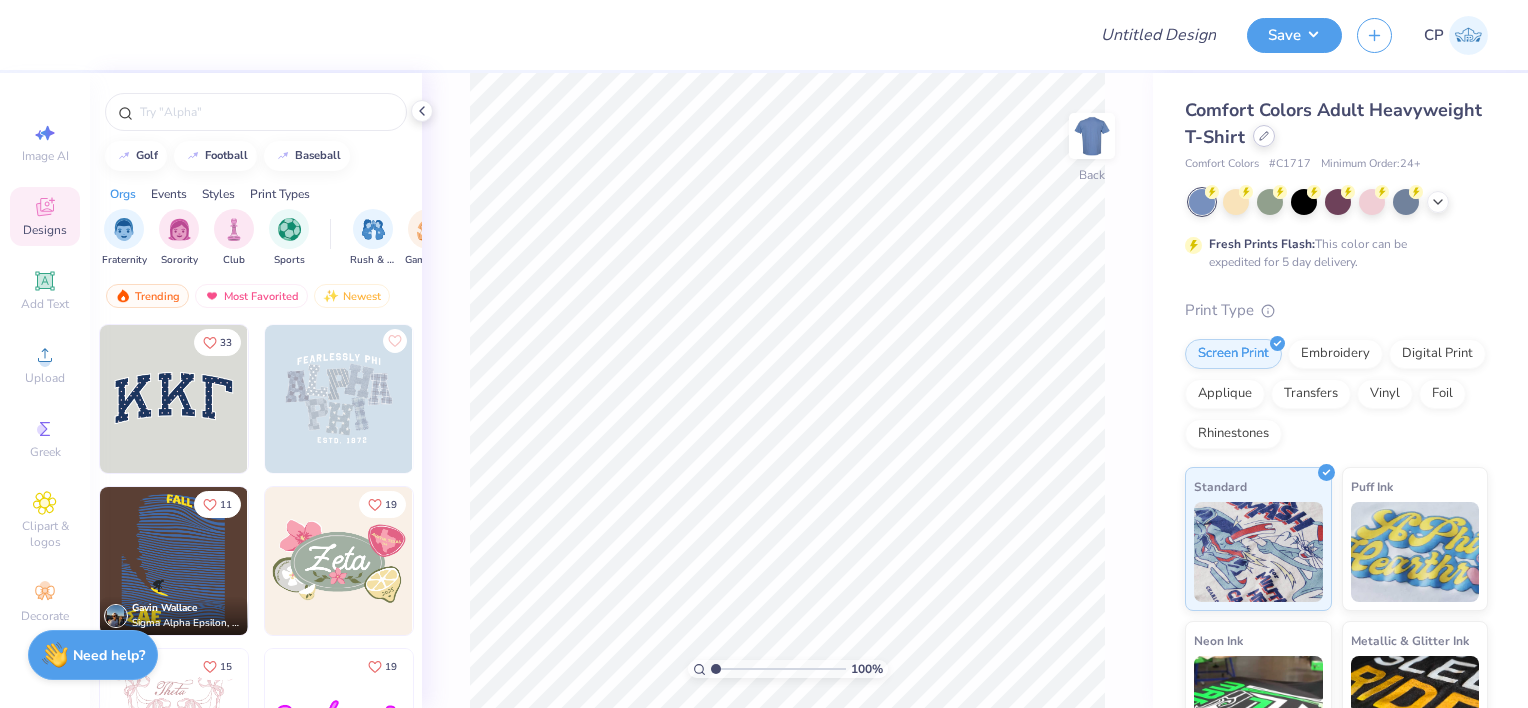 click on "Comfort Colors Adult Heavyweight T-Shirt" at bounding box center [1336, 124] 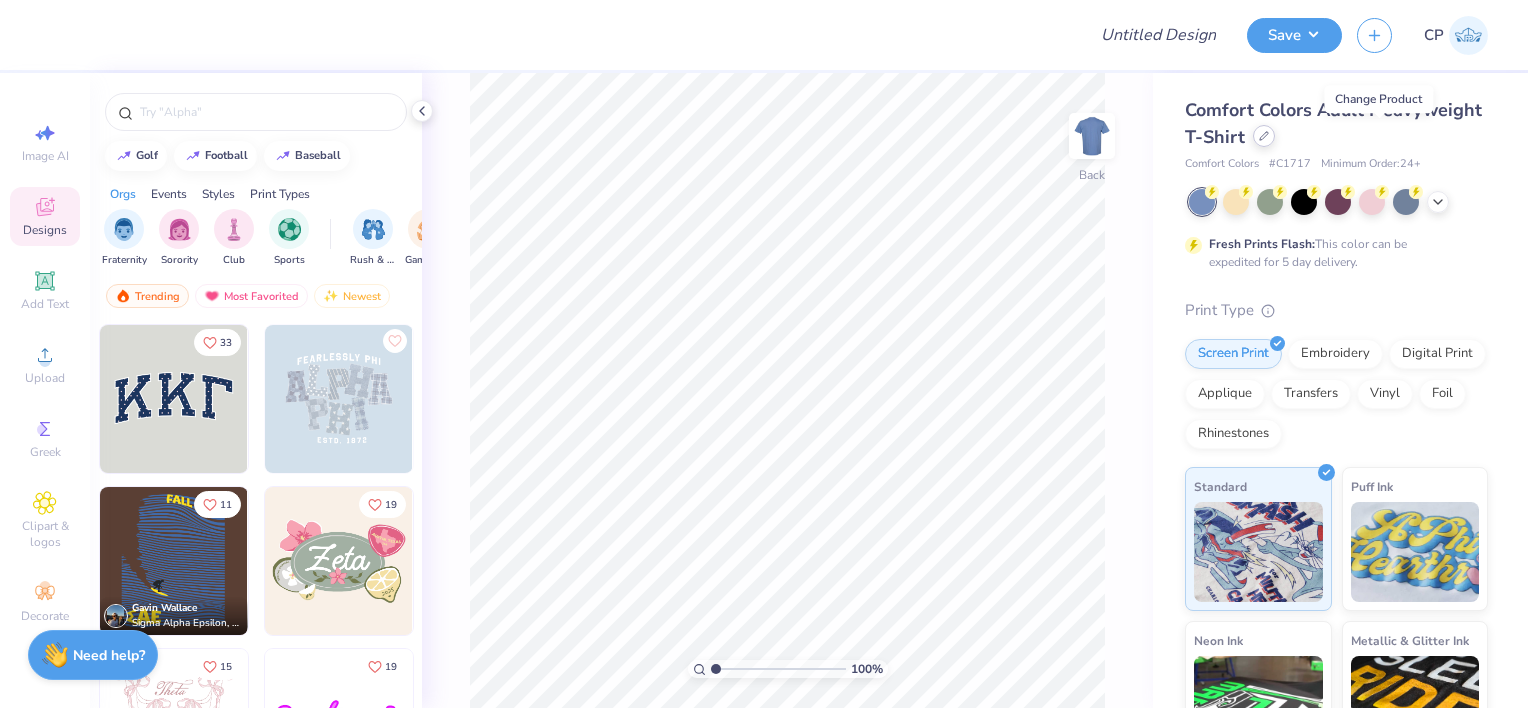 click at bounding box center (1264, 136) 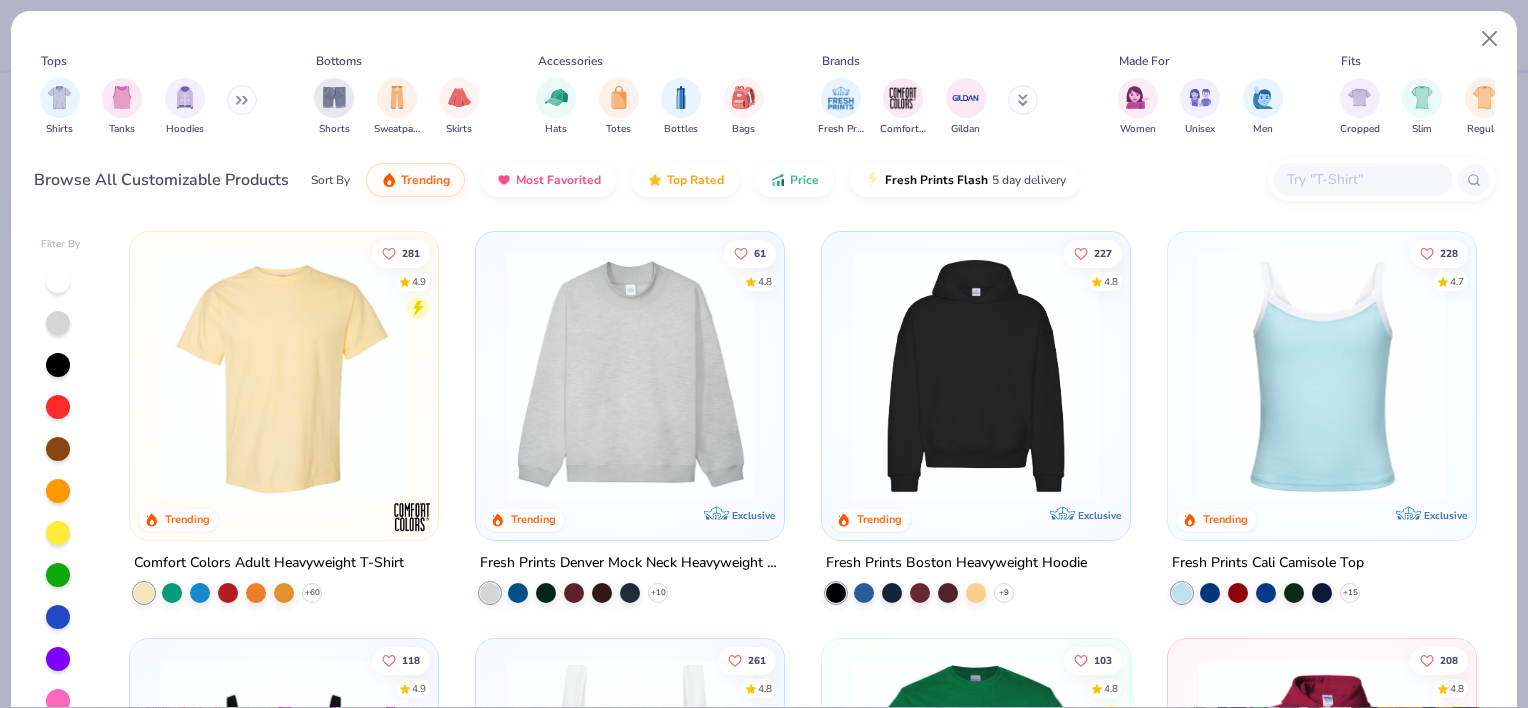 click at bounding box center [1023, 100] 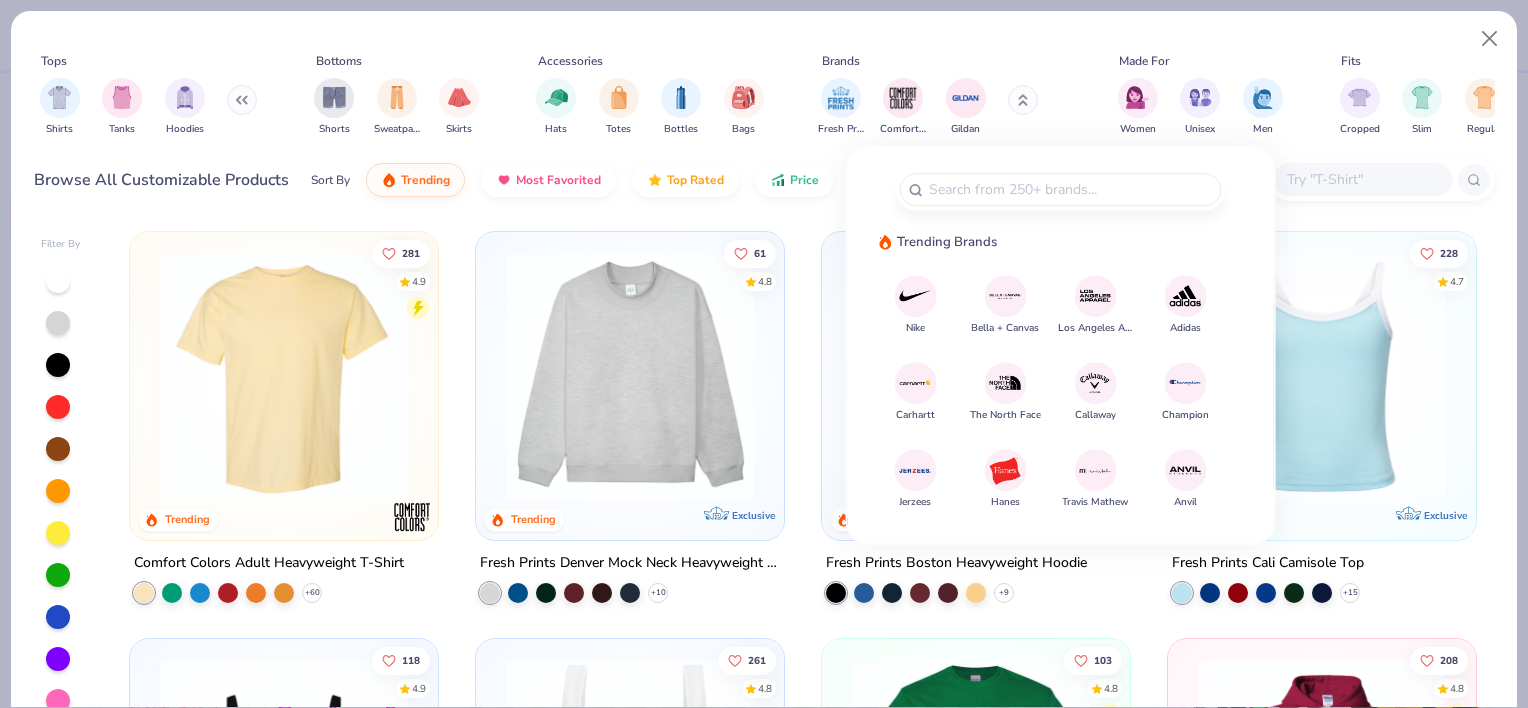 click at bounding box center [1005, 470] 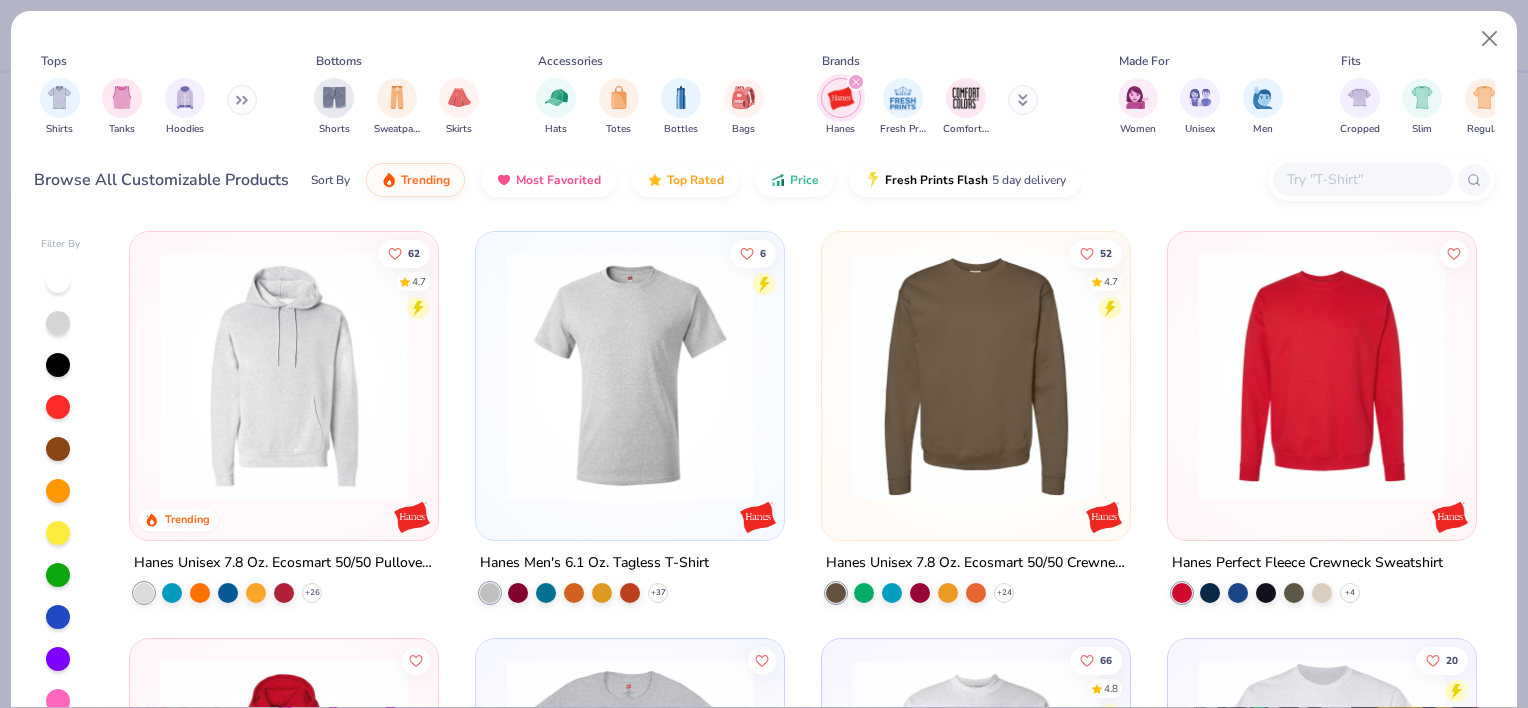click at bounding box center [284, 376] 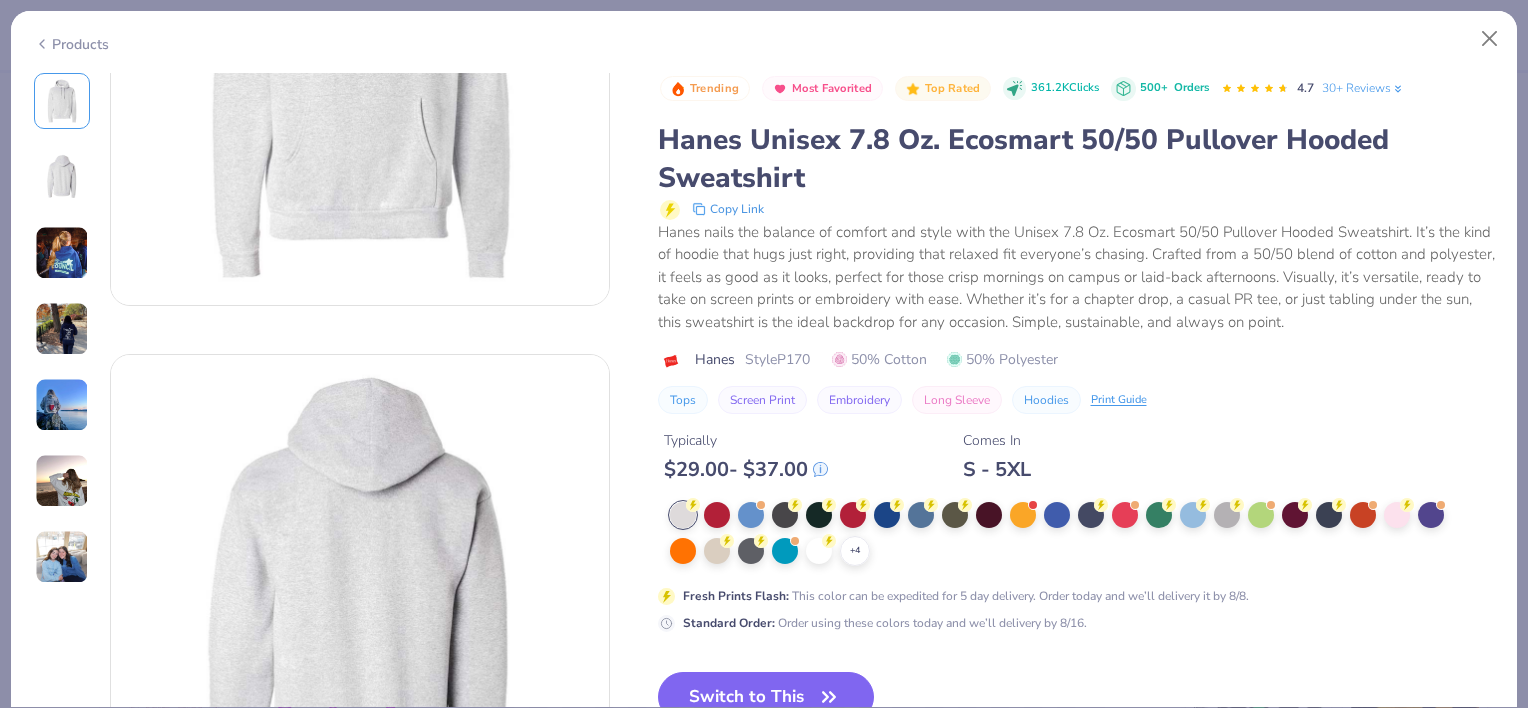 scroll, scrollTop: 268, scrollLeft: 0, axis: vertical 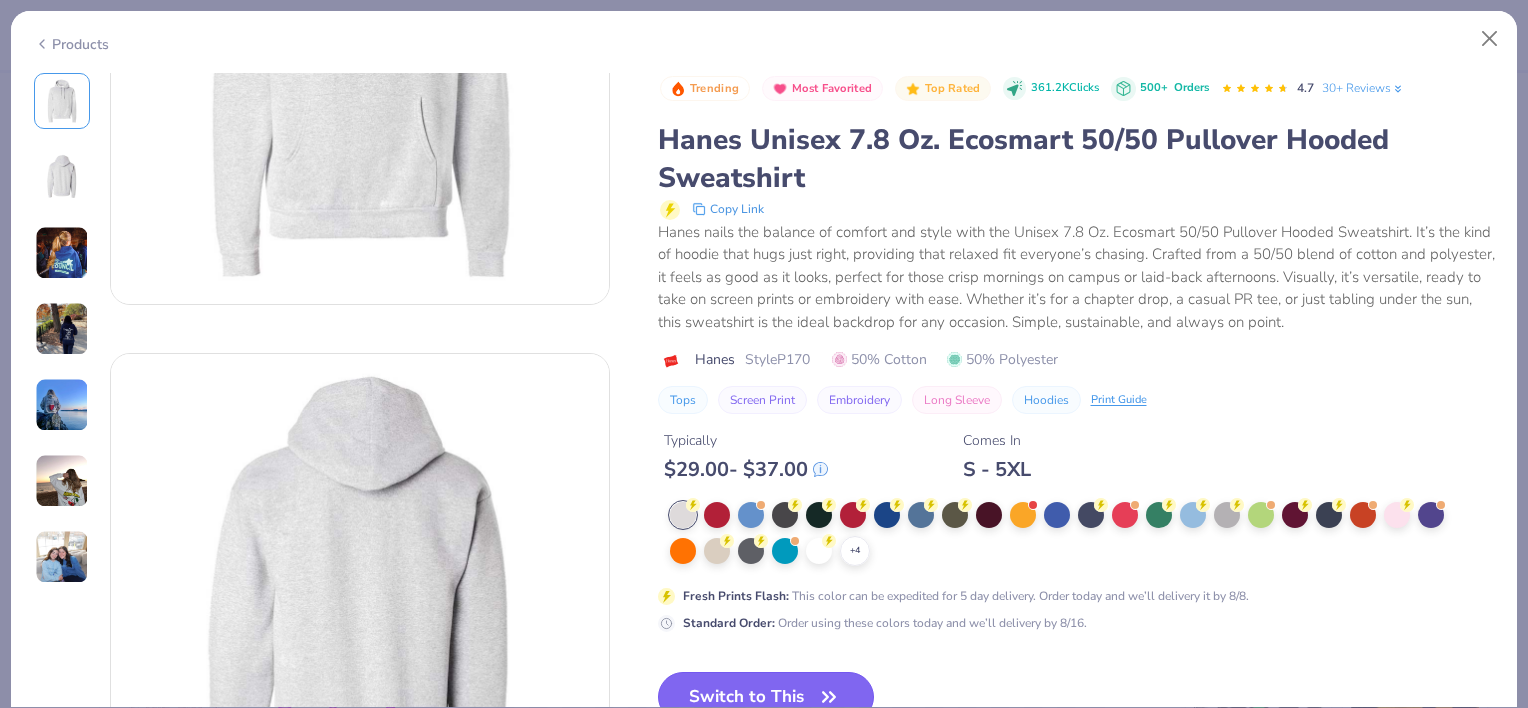 click on "Switch to This" at bounding box center [766, 697] 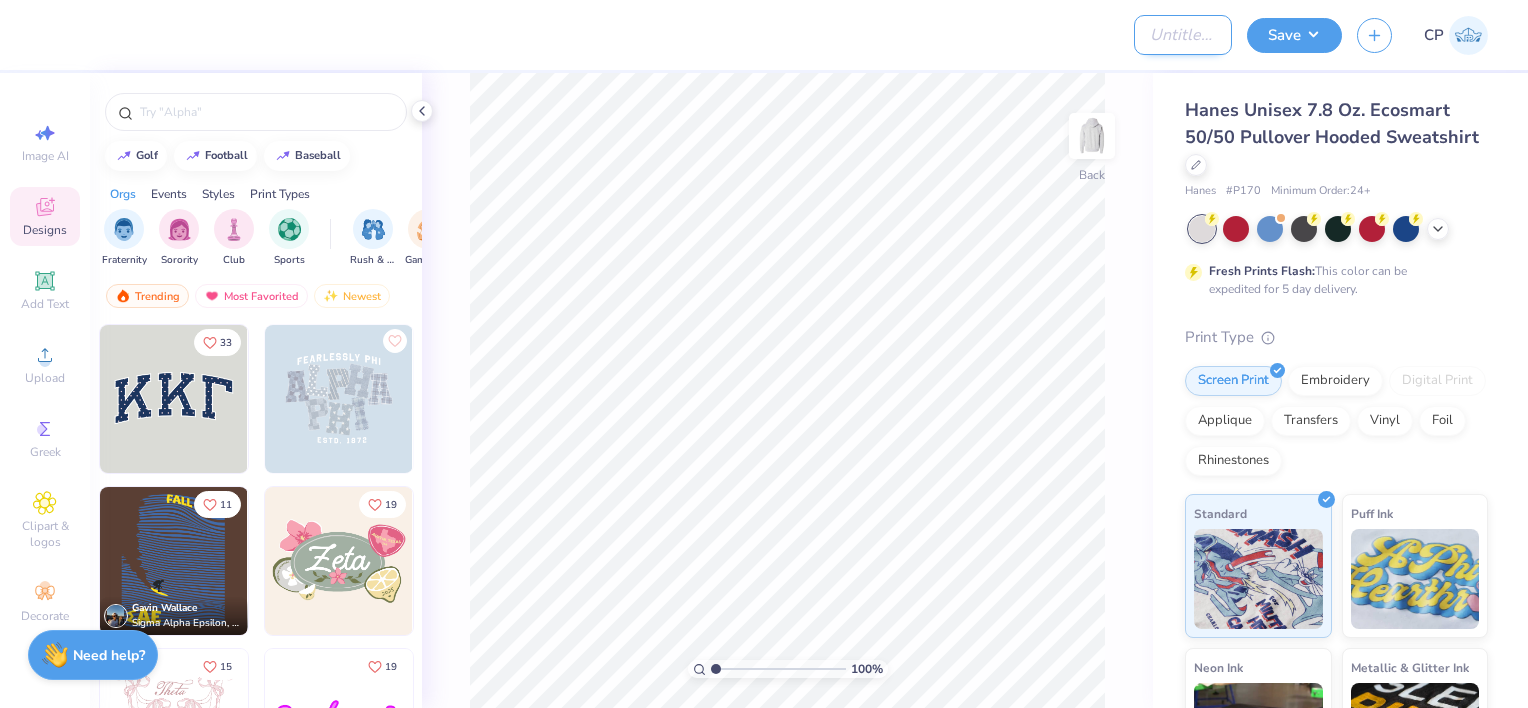 click on "Design Title" at bounding box center (1183, 35) 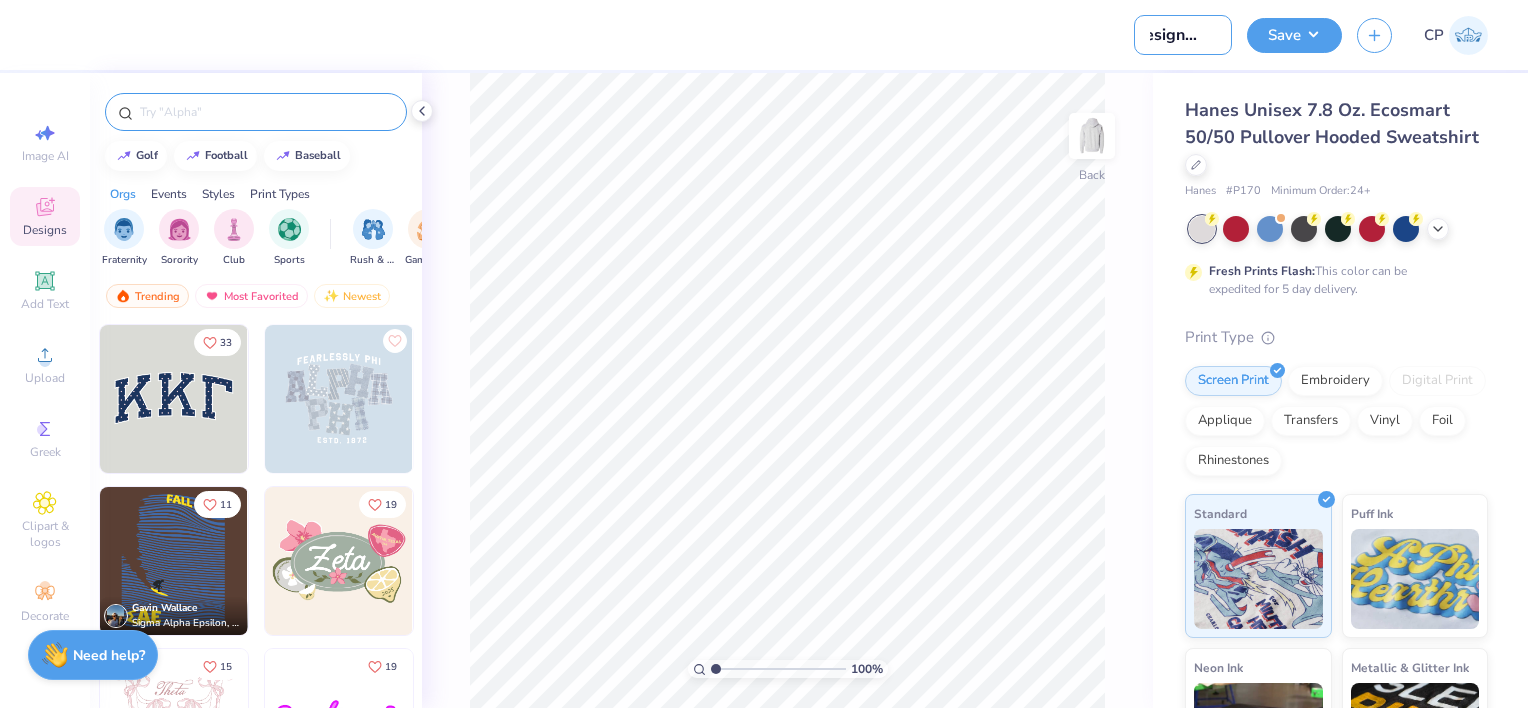 scroll, scrollTop: 0, scrollLeft: 32, axis: horizontal 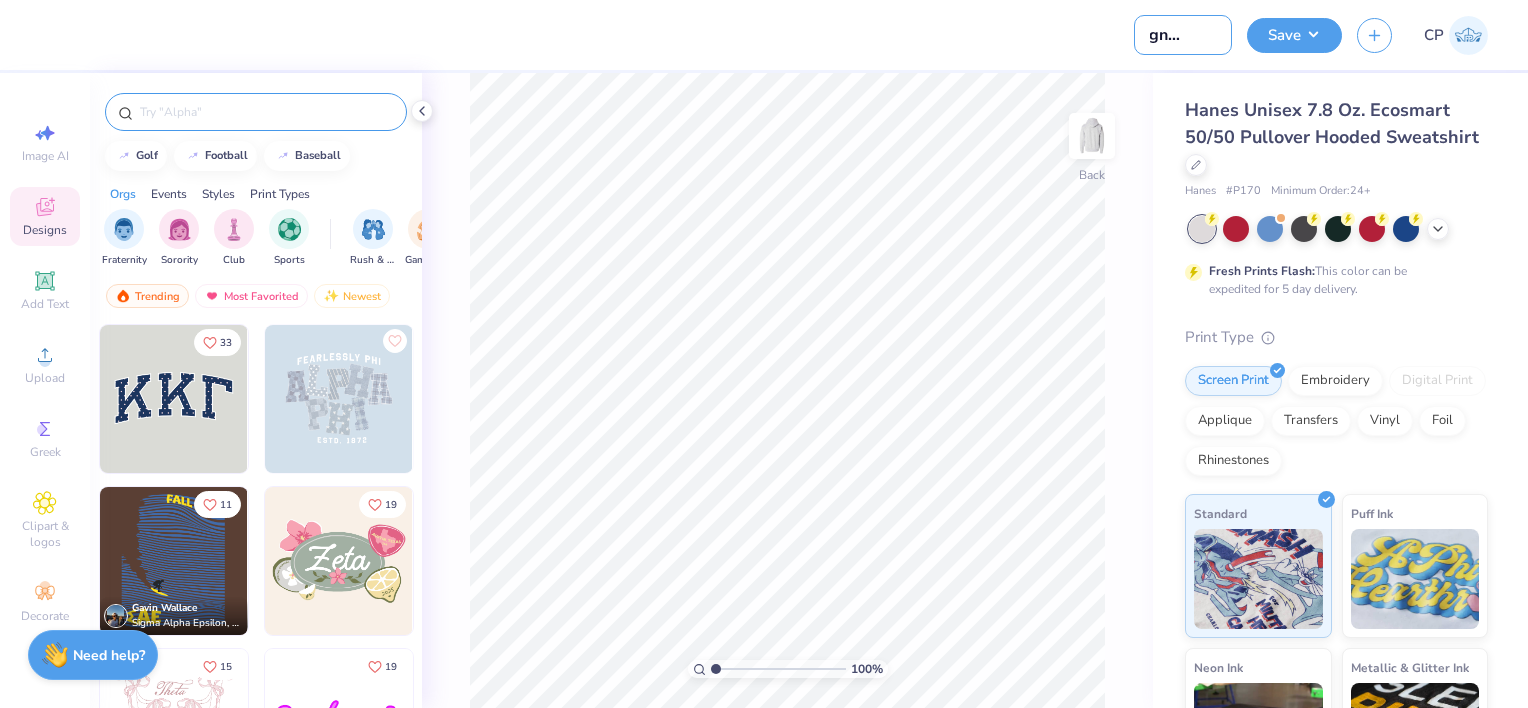 type on "design6i love" 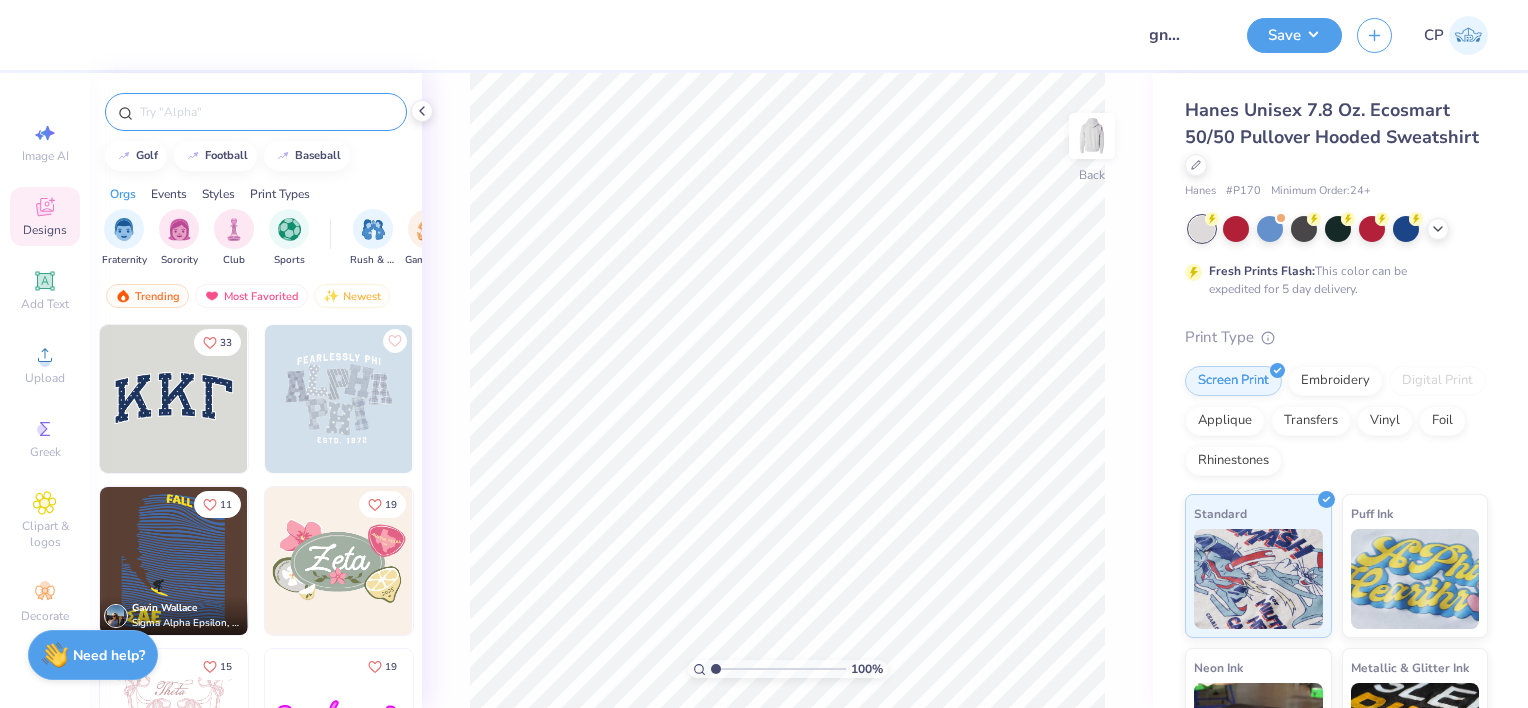 scroll, scrollTop: 0, scrollLeft: 0, axis: both 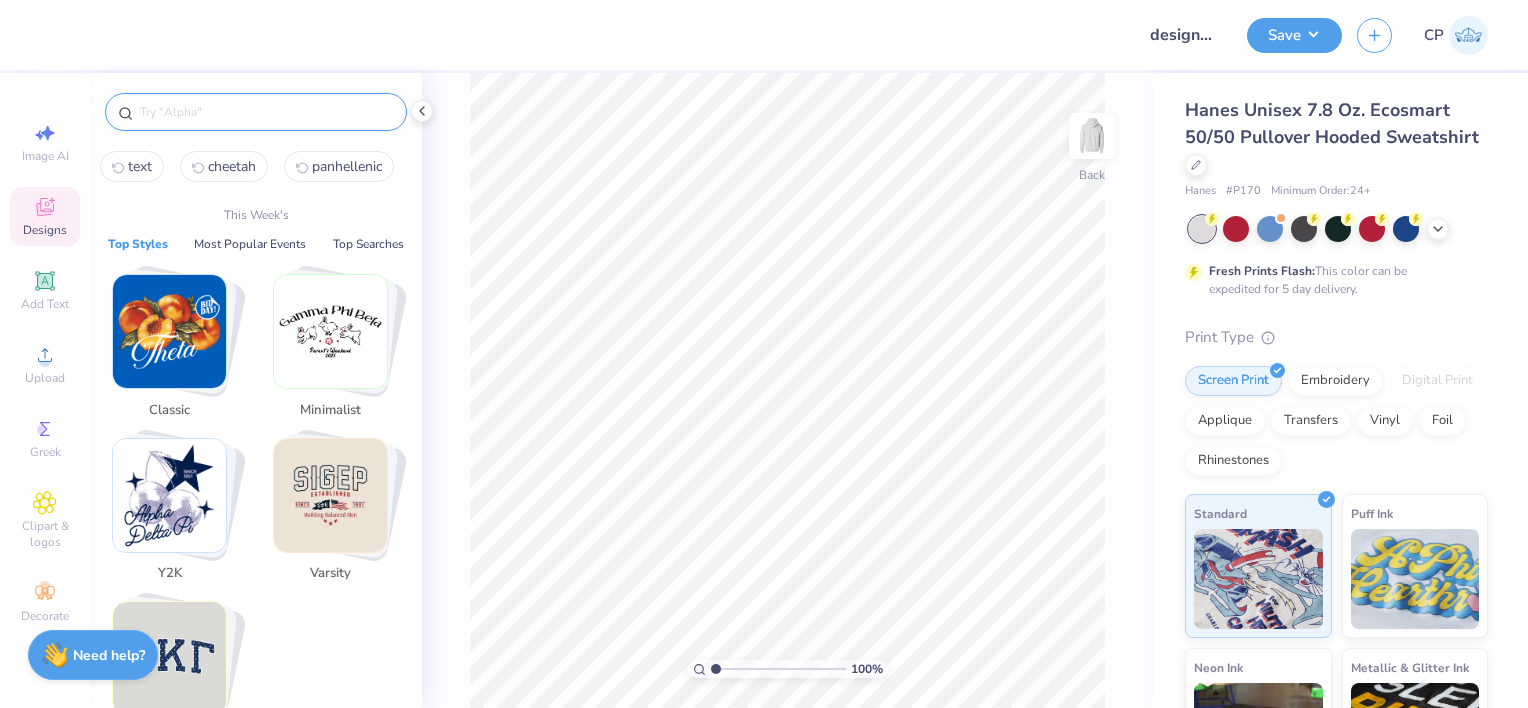 click at bounding box center (266, 112) 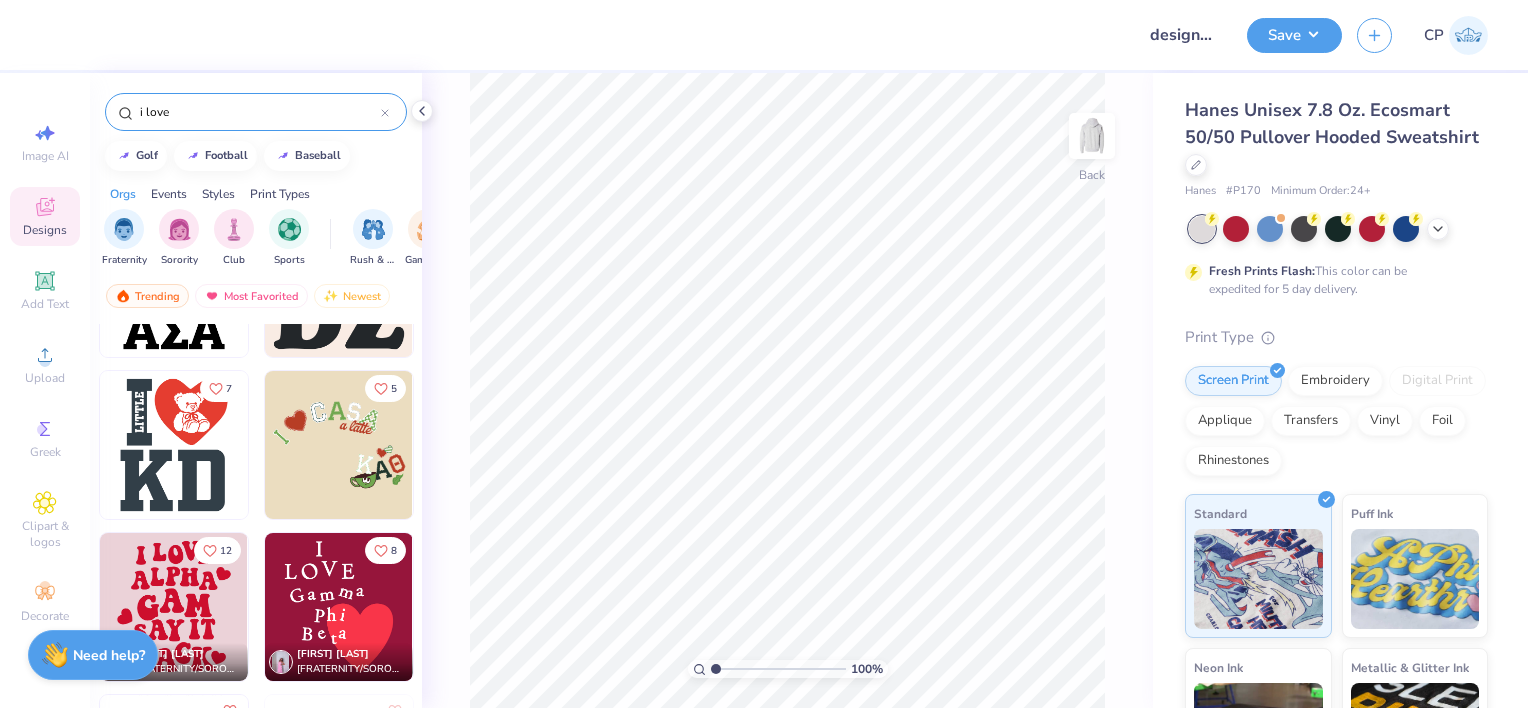 scroll, scrollTop: 512, scrollLeft: 0, axis: vertical 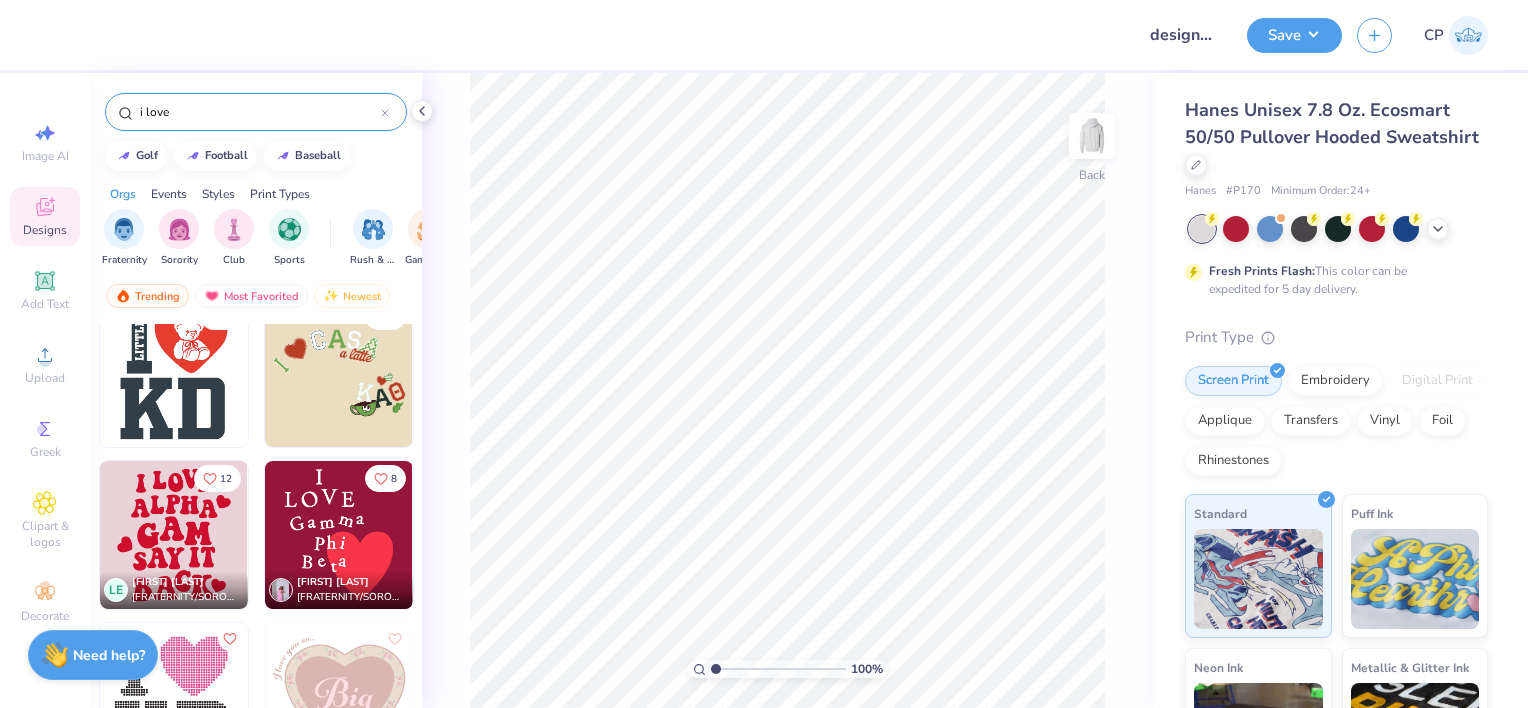 type on "i love" 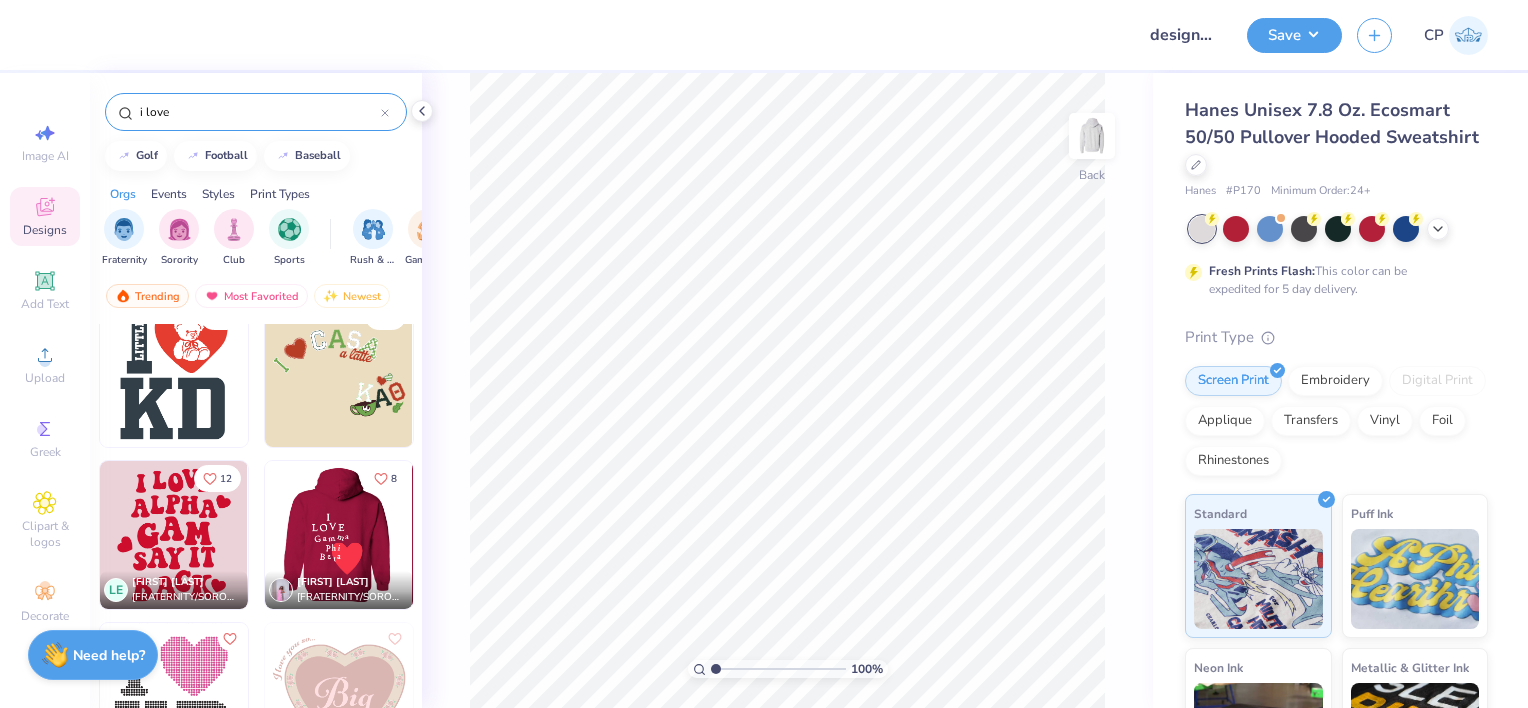 click at bounding box center (339, 535) 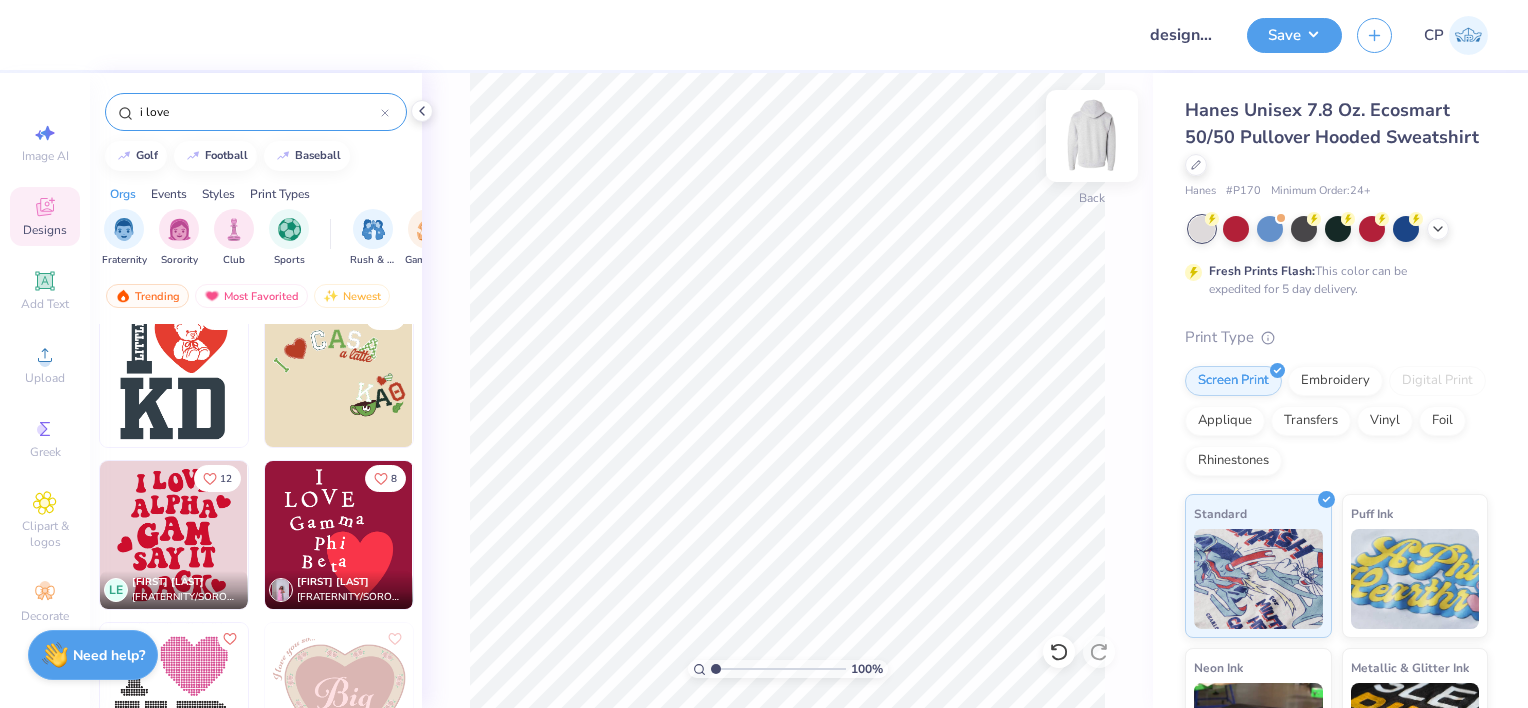 click at bounding box center (1092, 136) 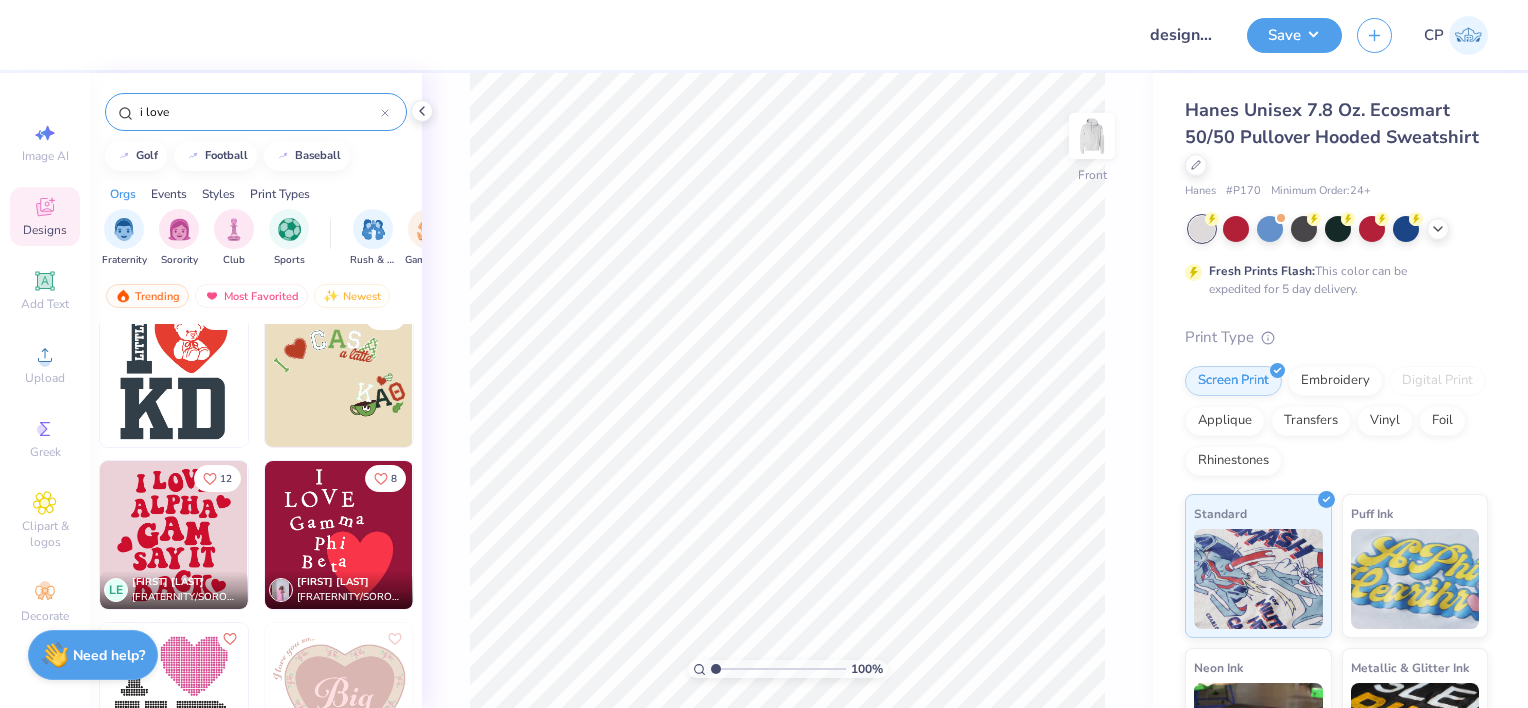 click at bounding box center (339, 535) 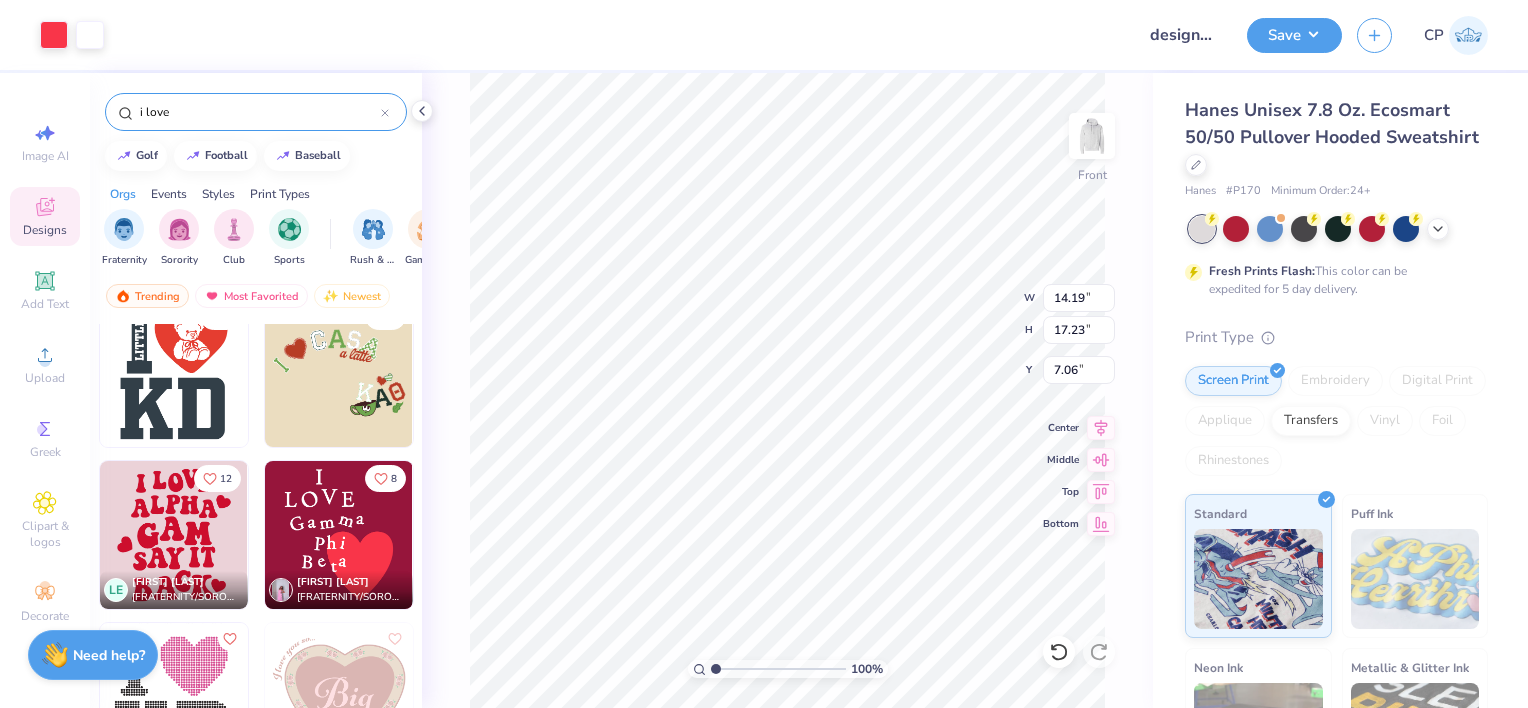 type on "14.19" 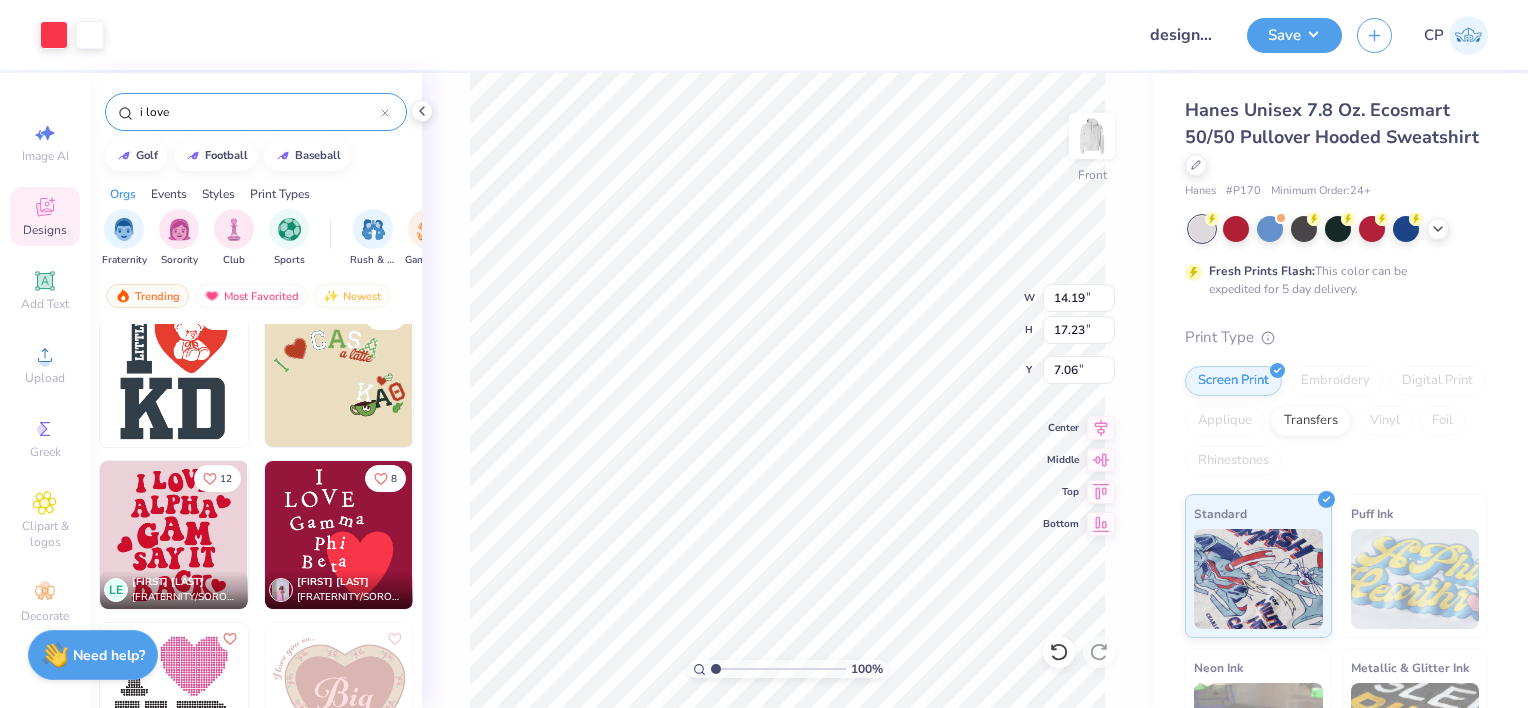 type on "17.23" 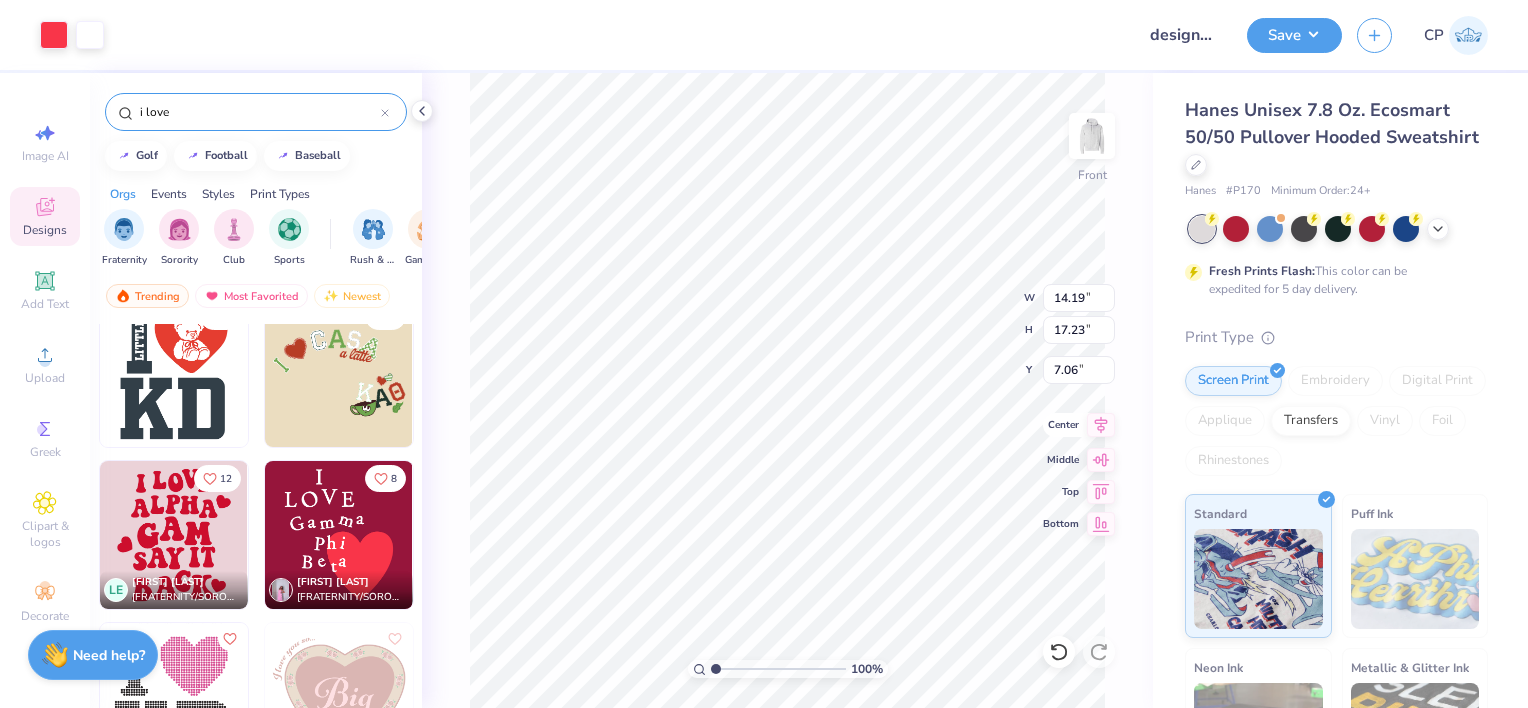 click 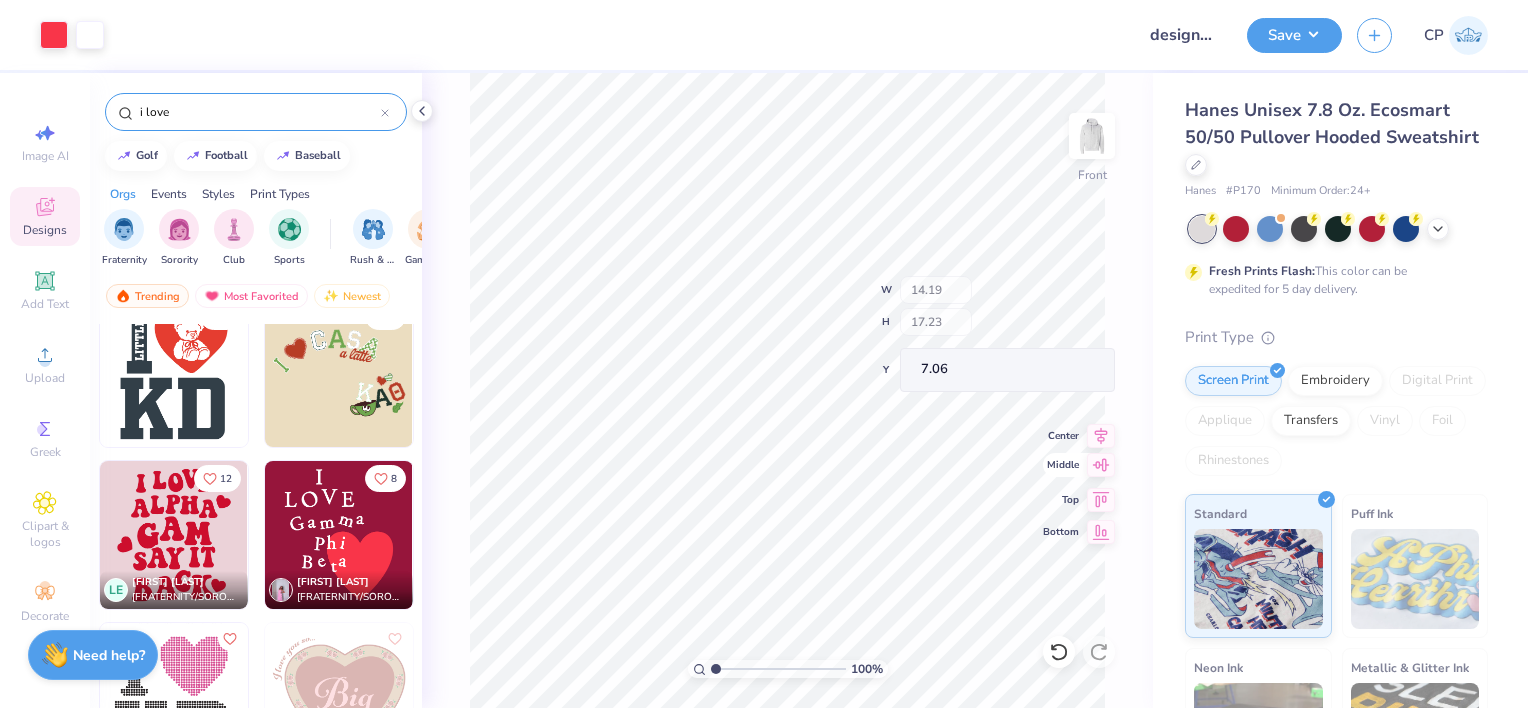 type on "1.93" 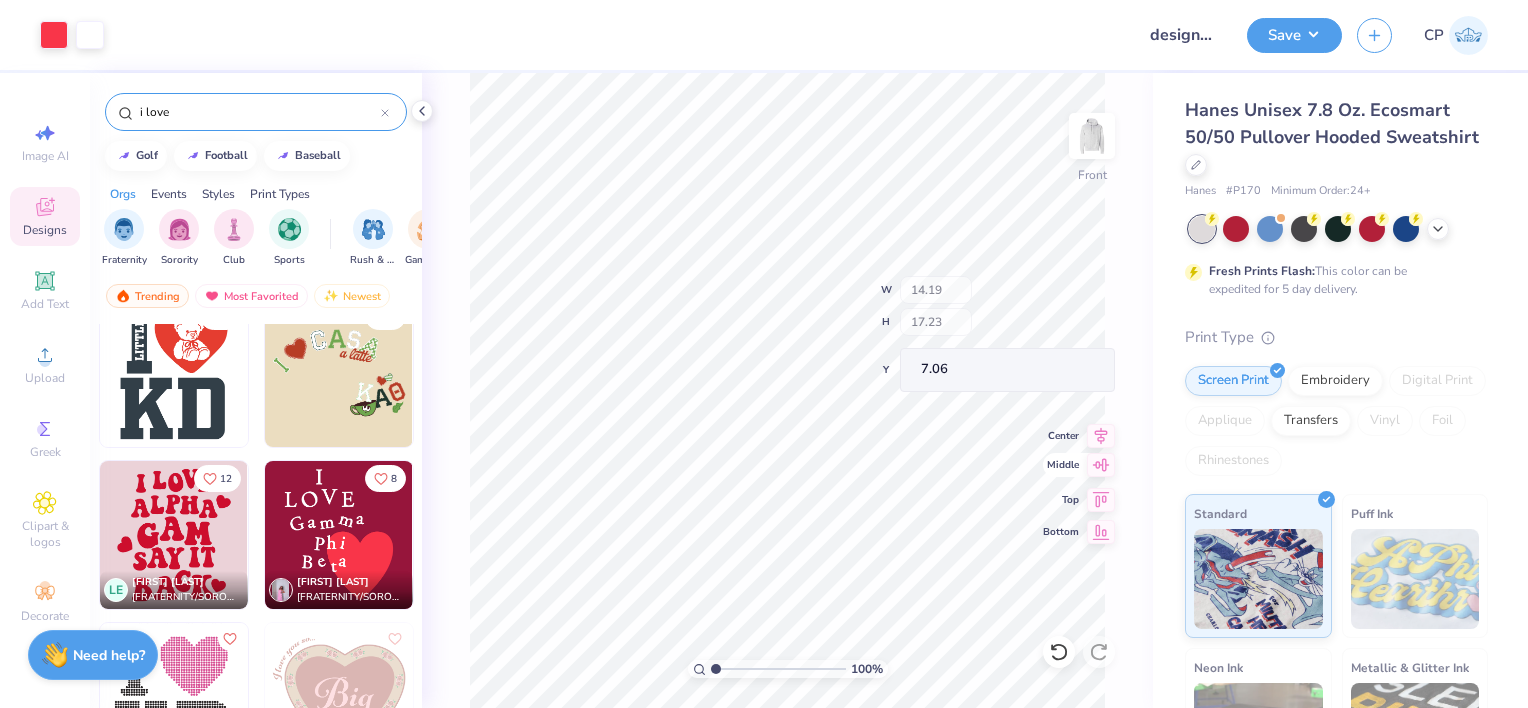 type on "1.26" 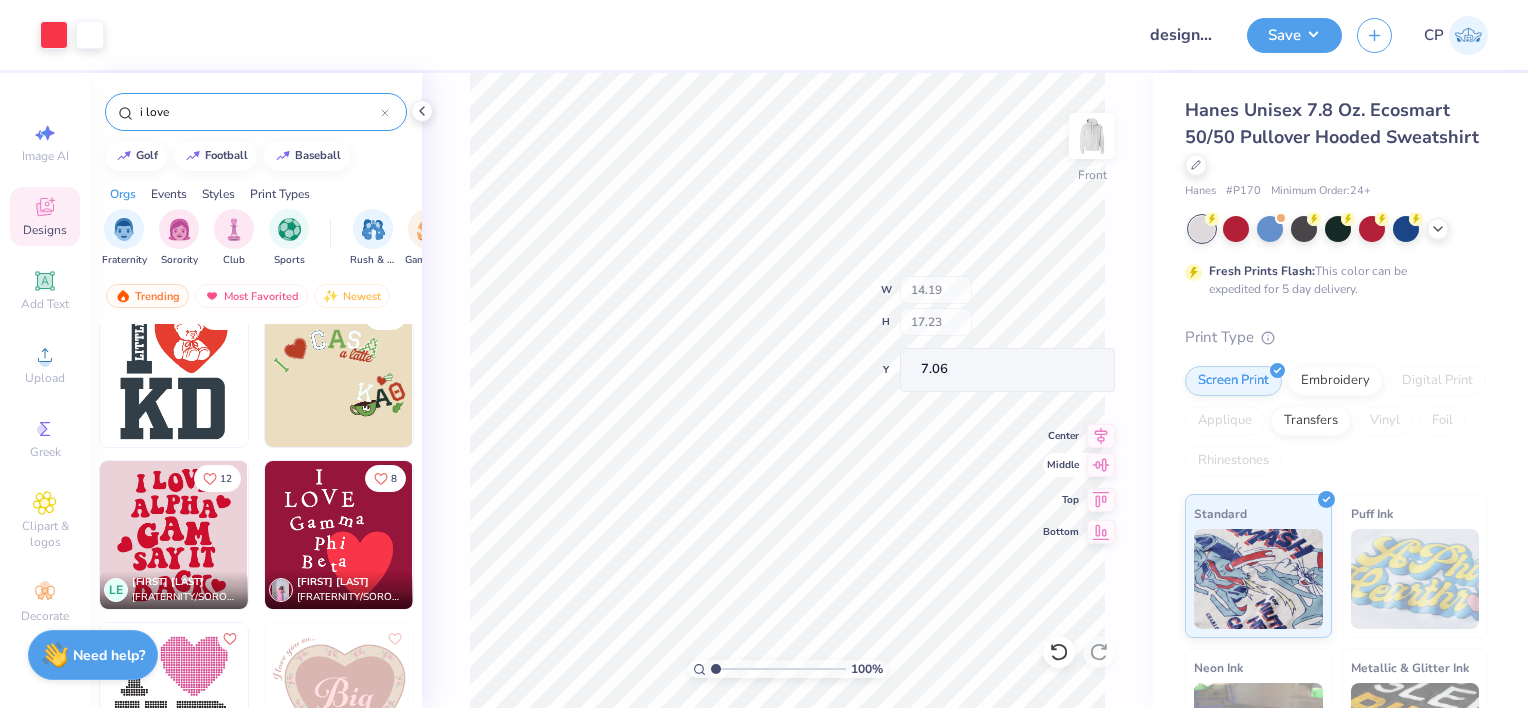 type on "13.64" 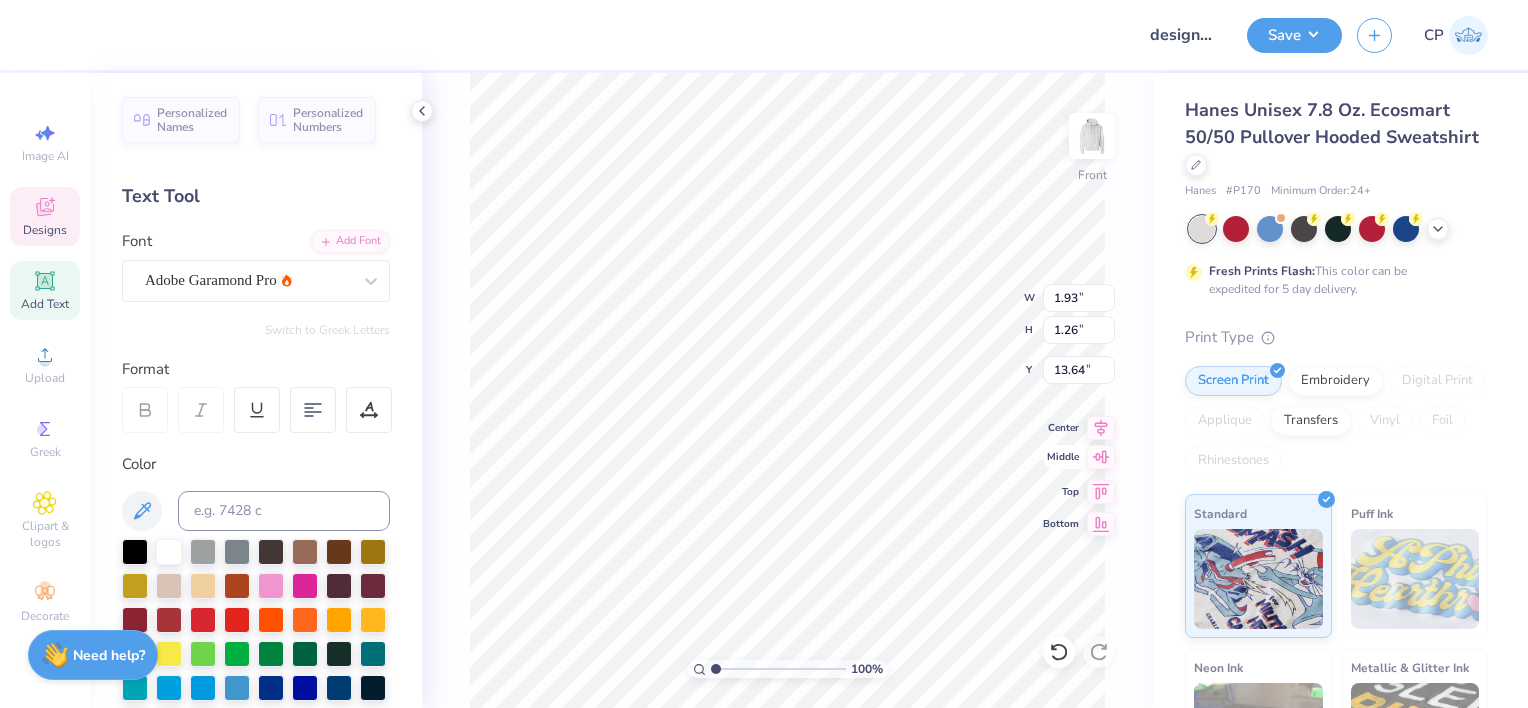 scroll, scrollTop: 16, scrollLeft: 2, axis: both 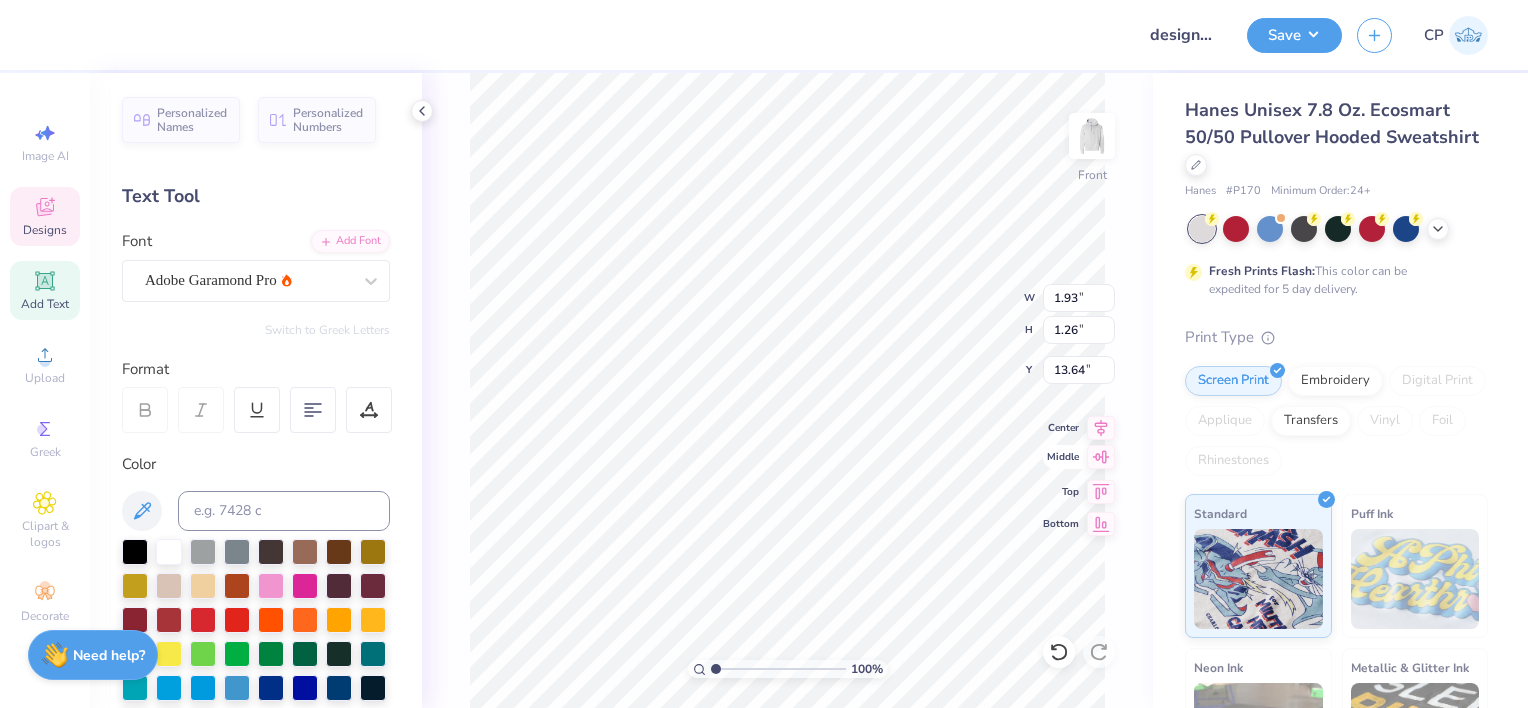 type on "1.80" 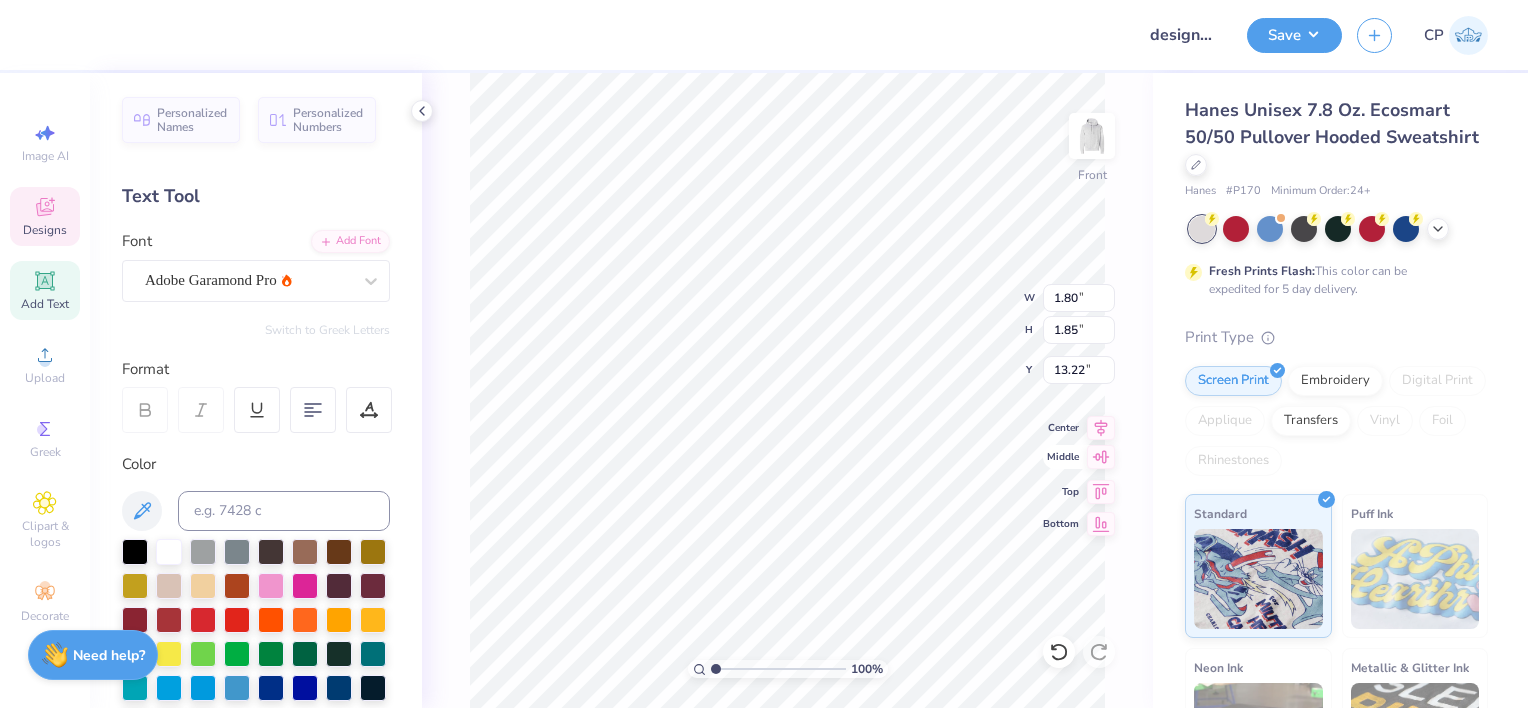 scroll, scrollTop: 16, scrollLeft: 2, axis: both 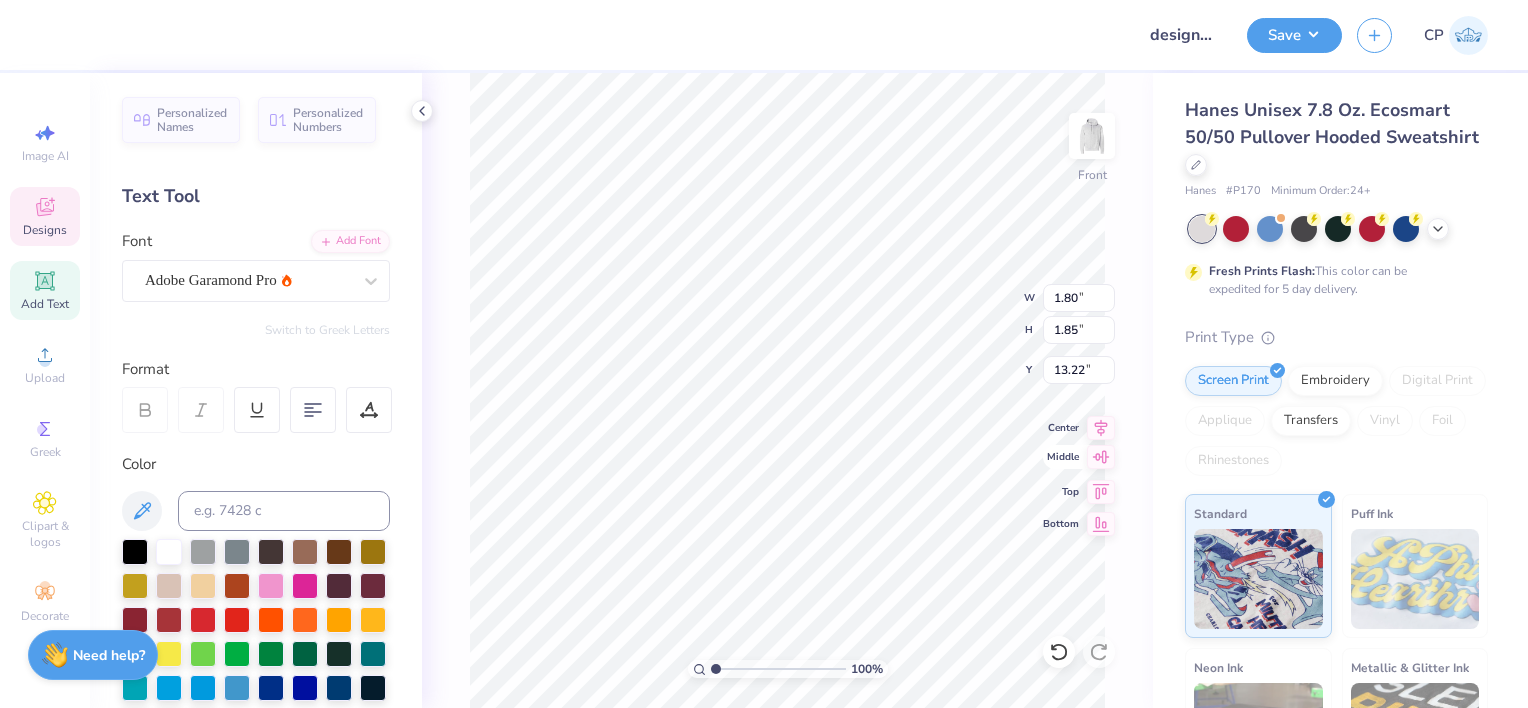 type on "A" 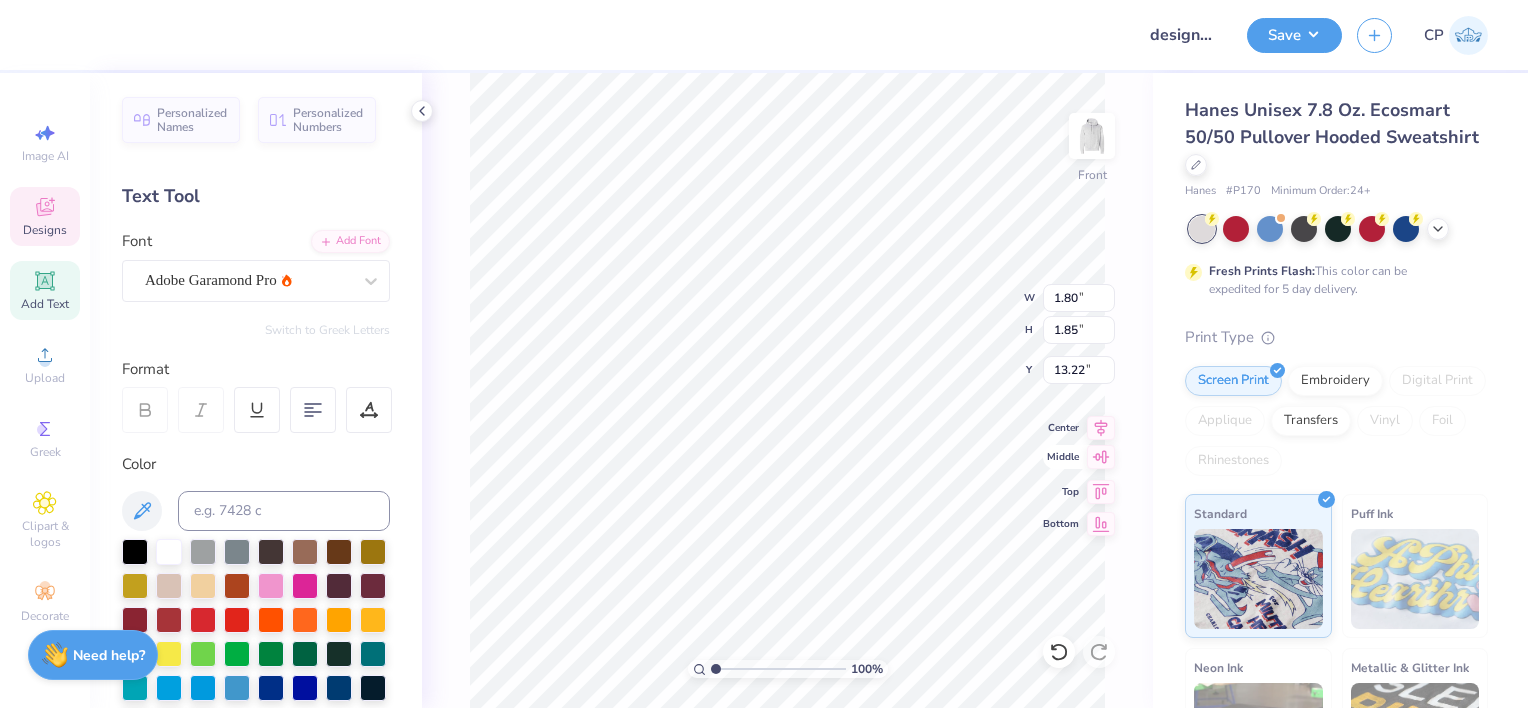 type on "1.02" 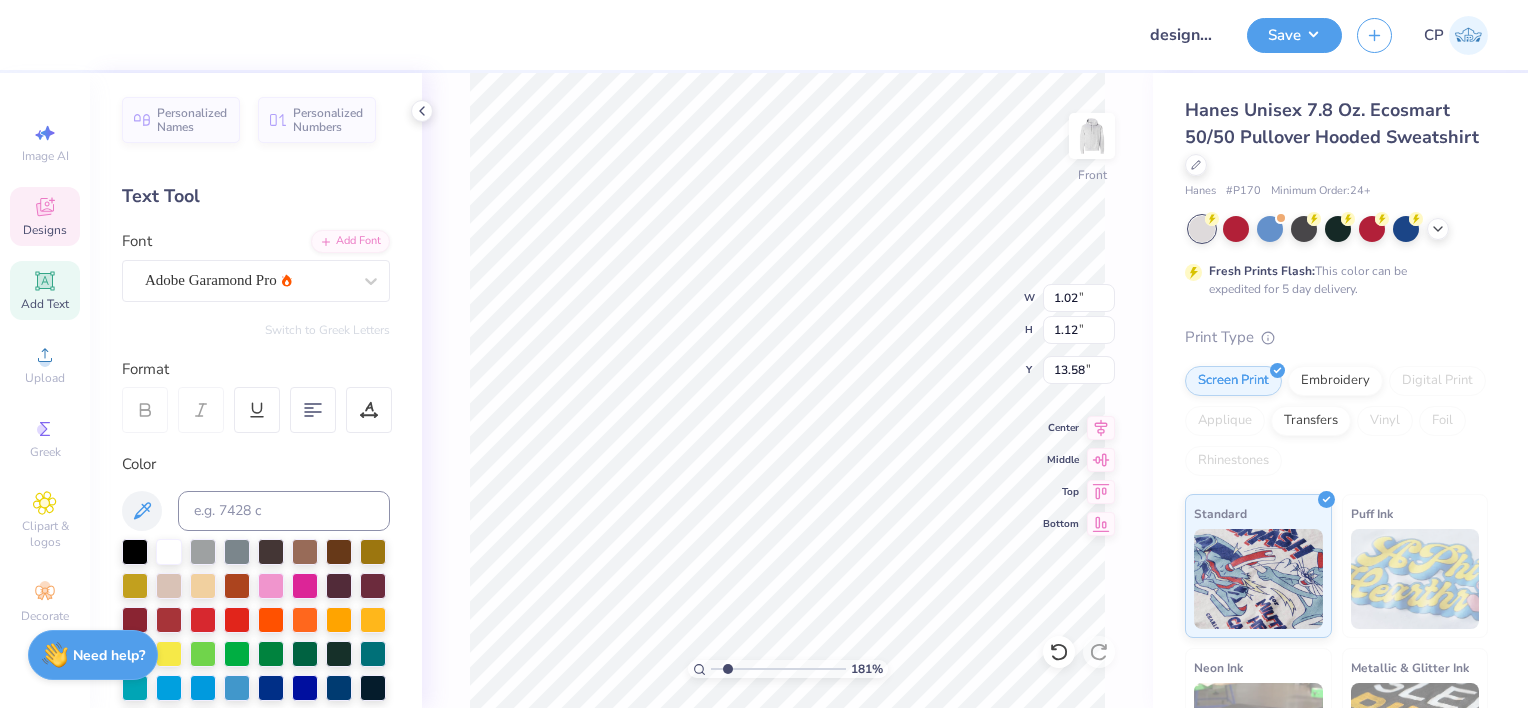 drag, startPoint x: 712, startPoint y: 670, endPoint x: 728, endPoint y: 671, distance: 16.03122 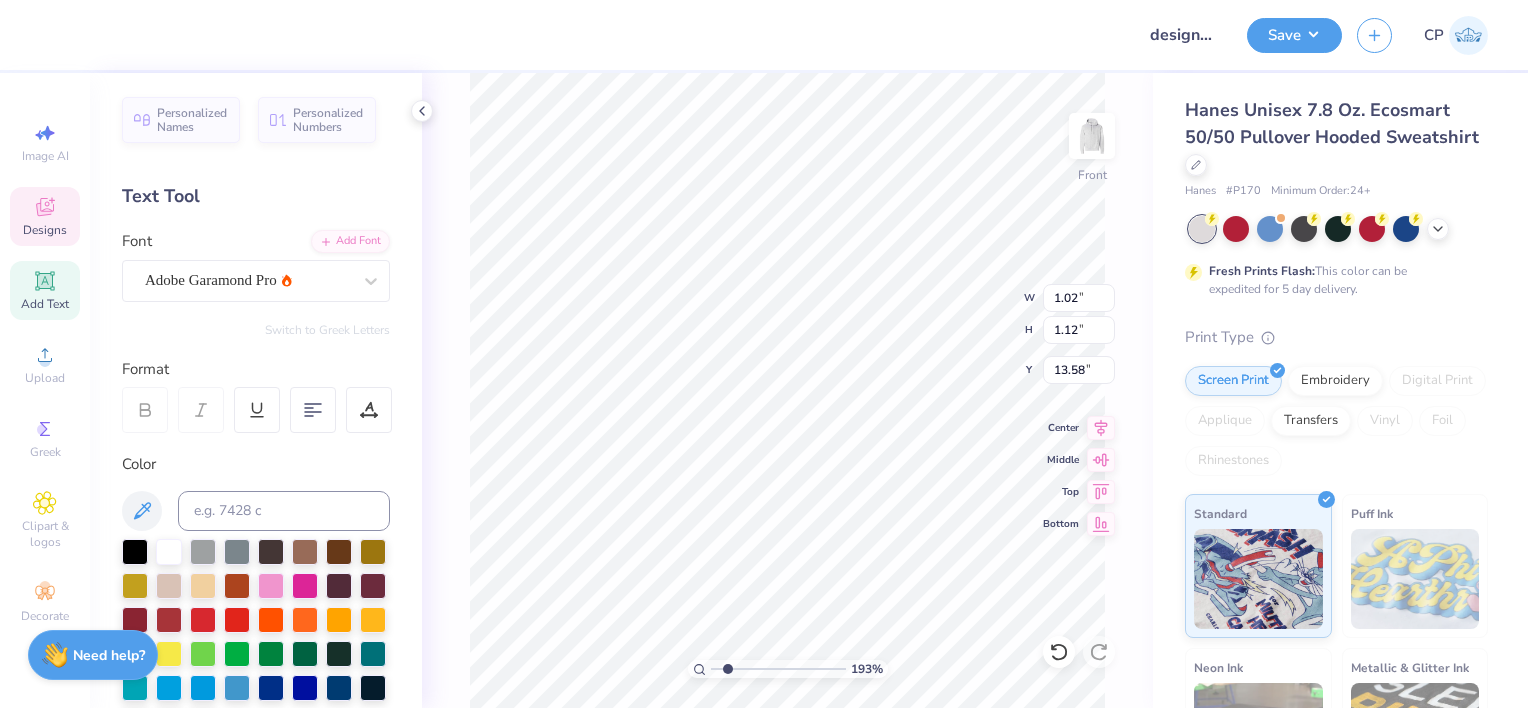scroll, scrollTop: 16, scrollLeft: 2, axis: both 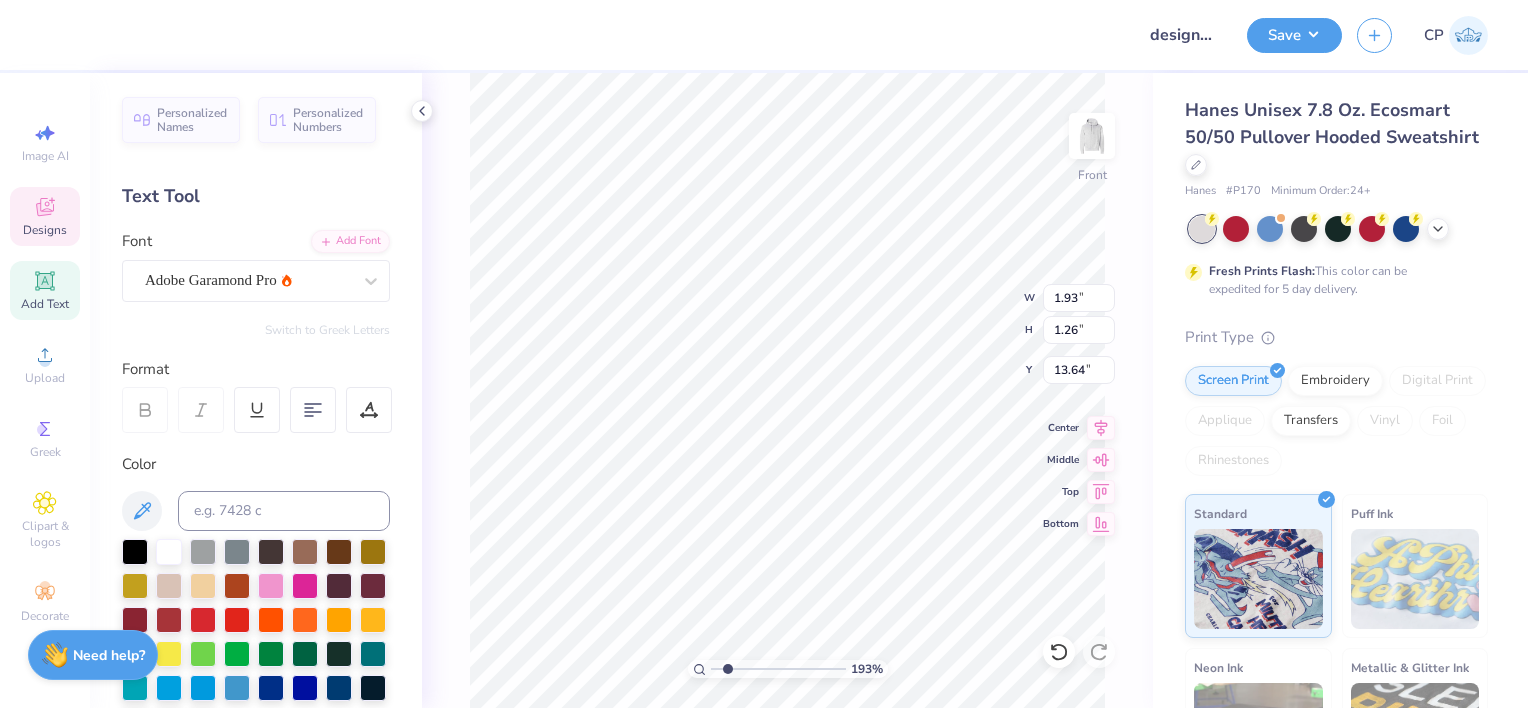 type on "p" 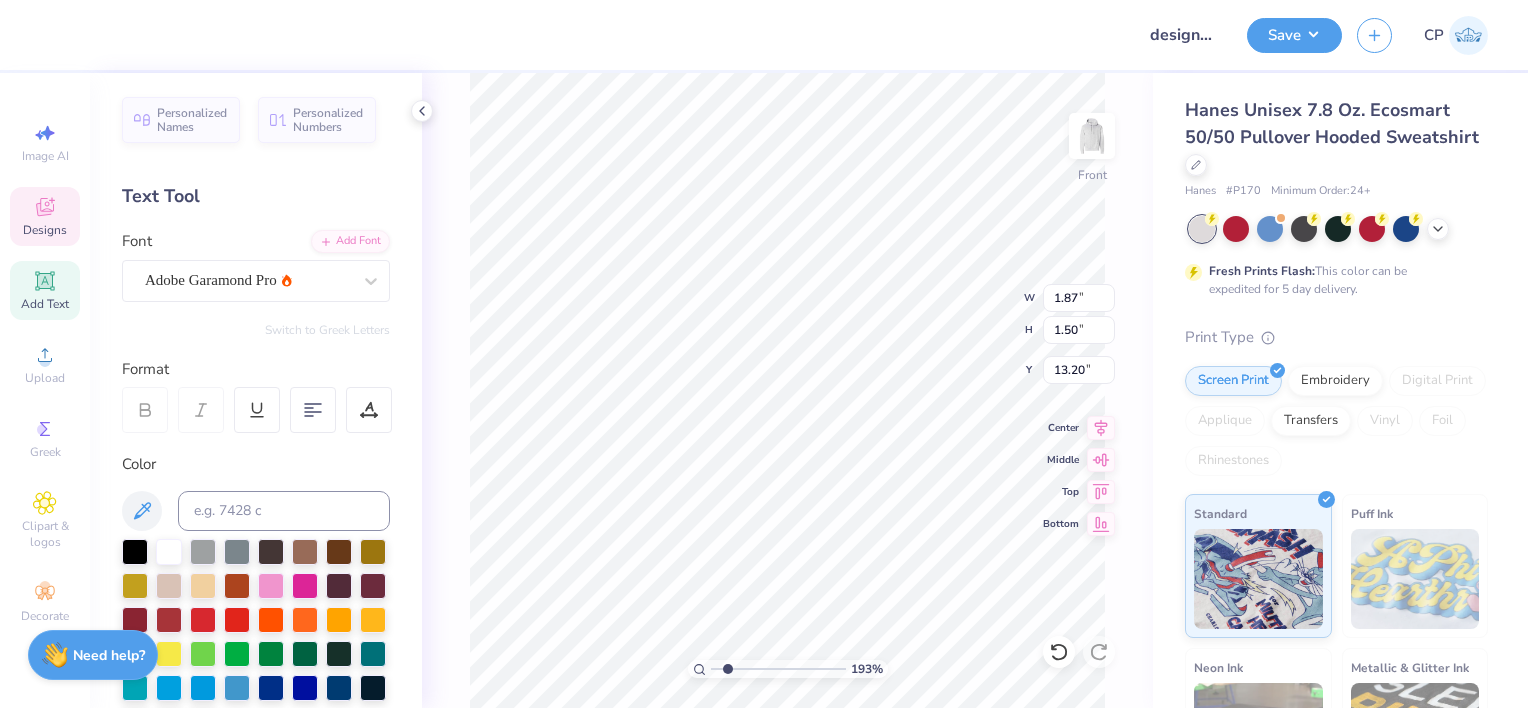 scroll, scrollTop: 16, scrollLeft: 2, axis: both 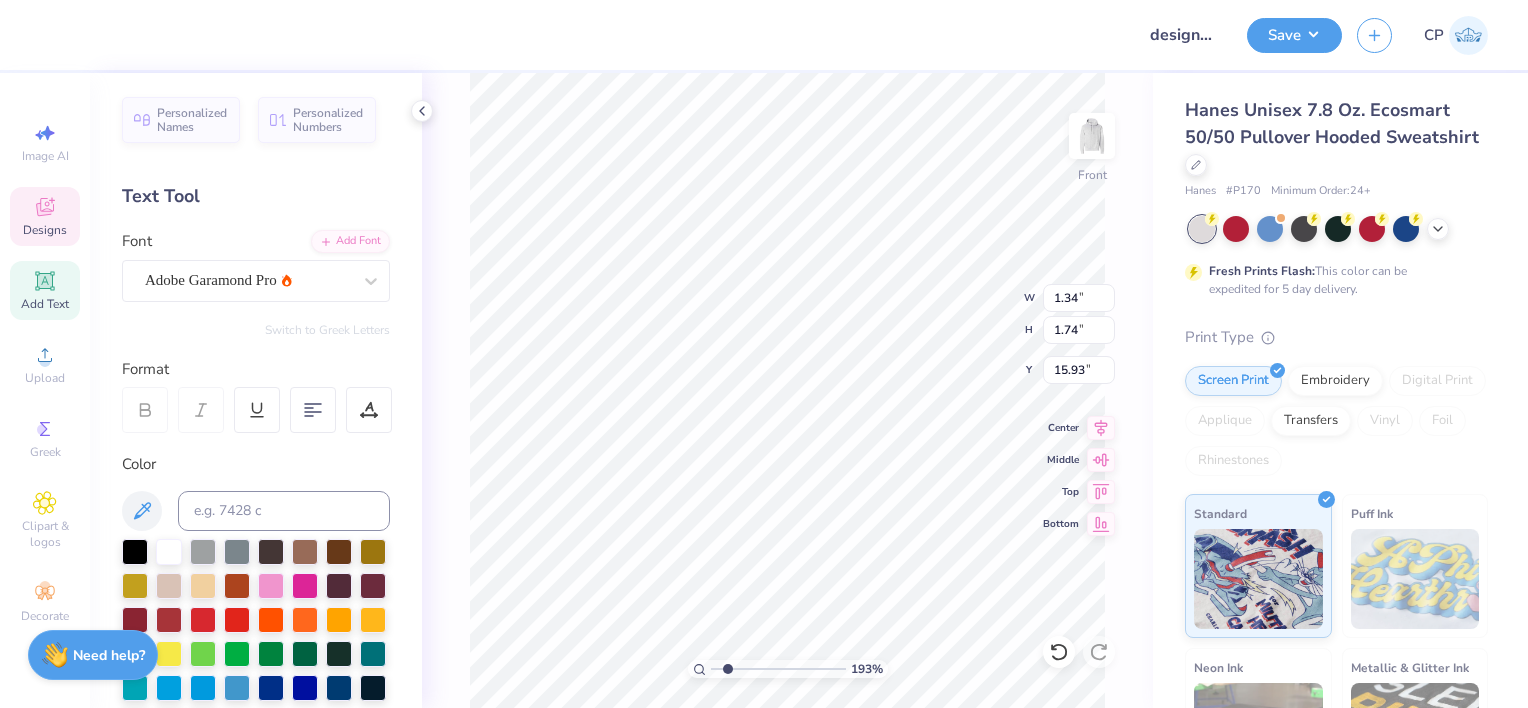 type on "O" 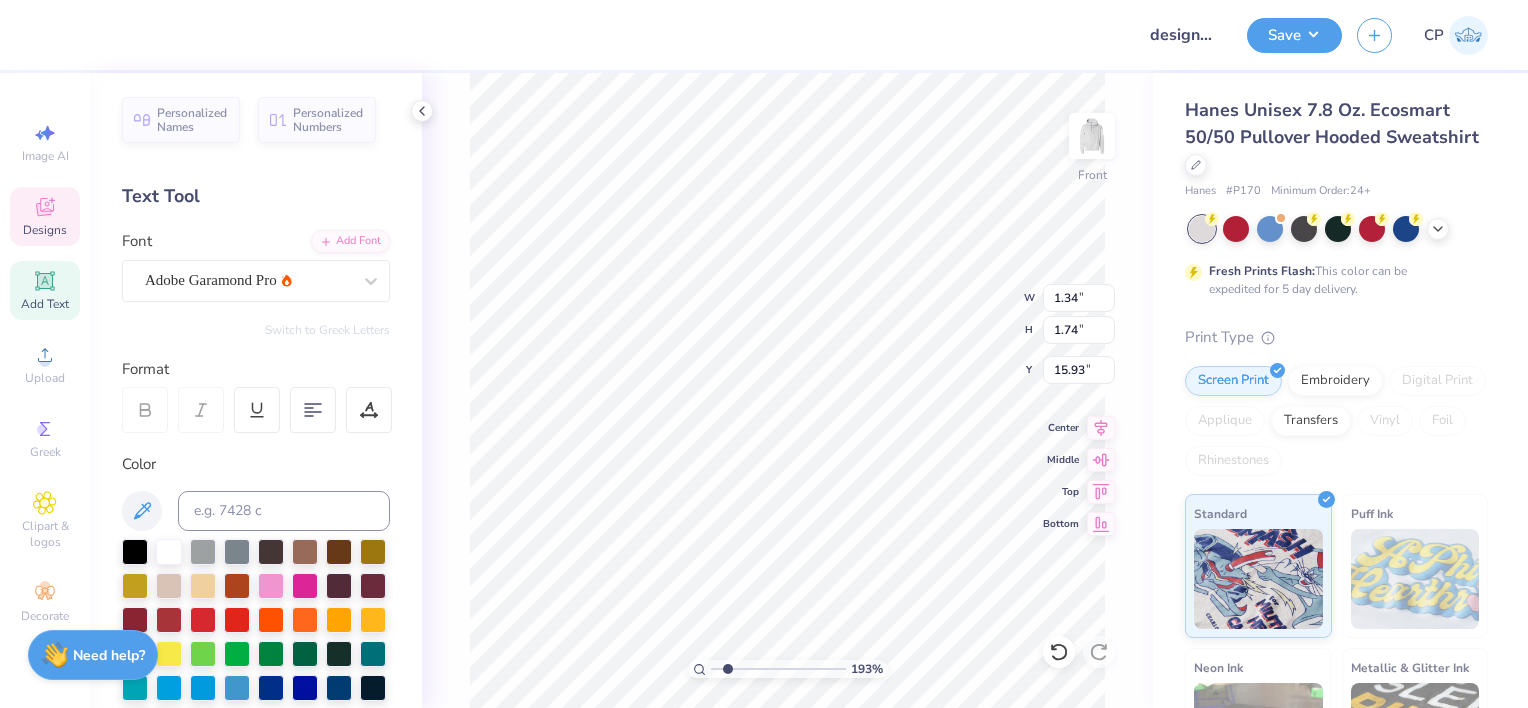 type on "1.25" 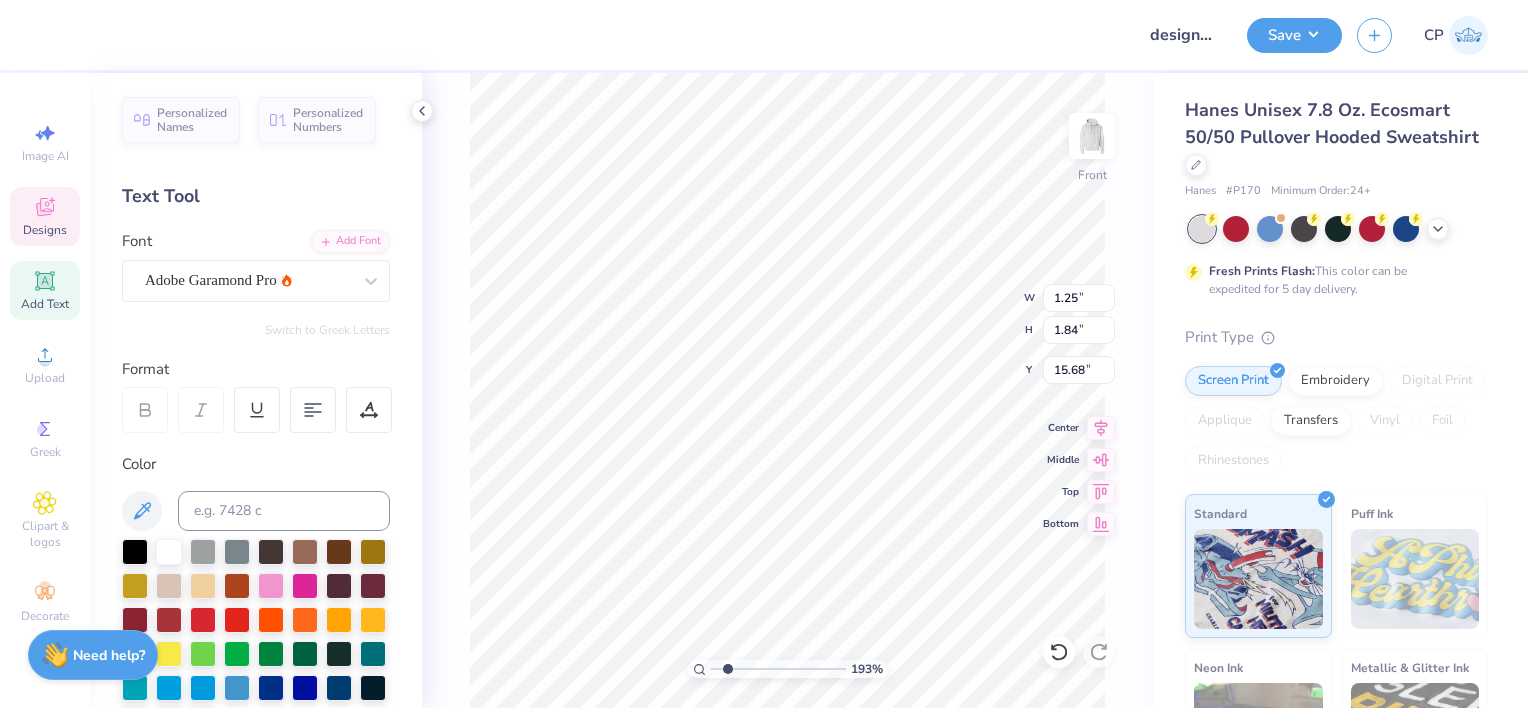 scroll, scrollTop: 16, scrollLeft: 2, axis: both 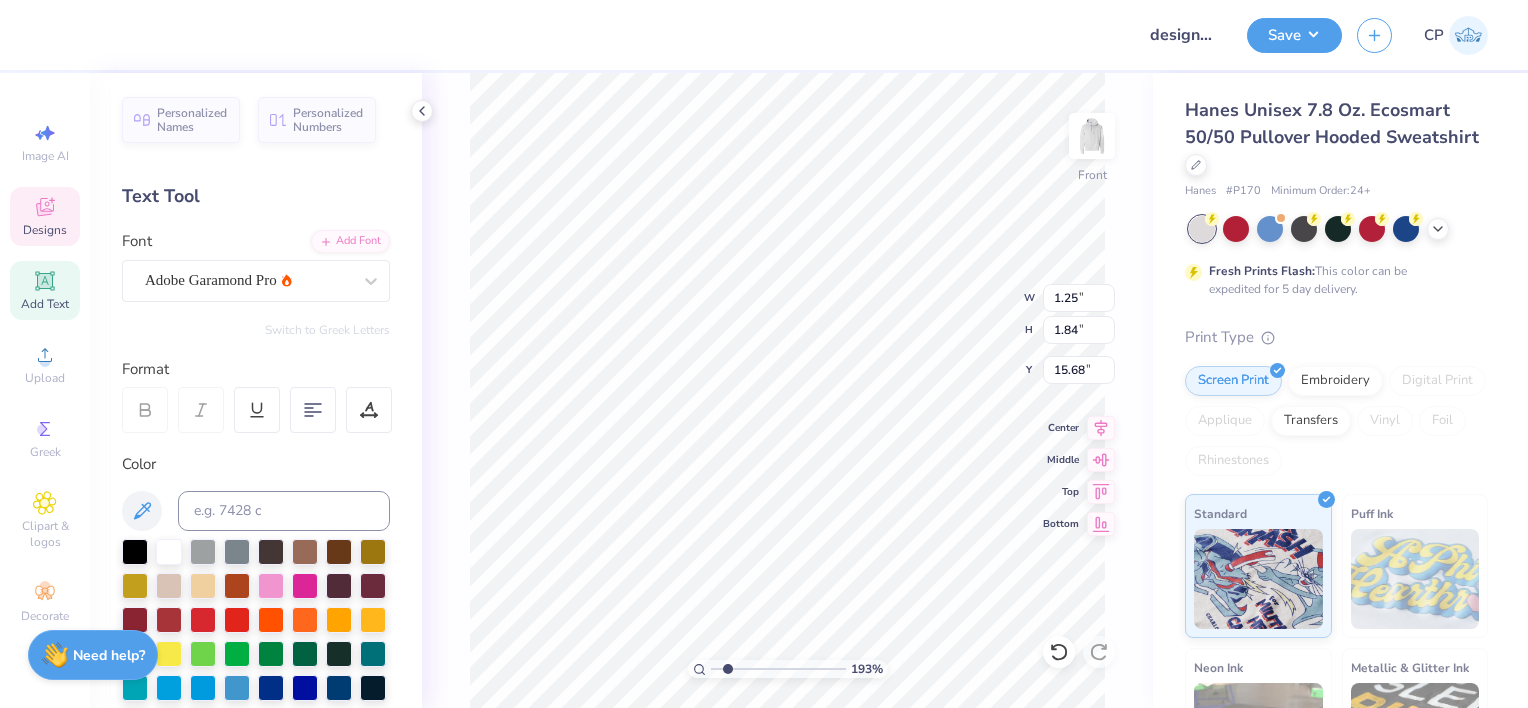 type on "m" 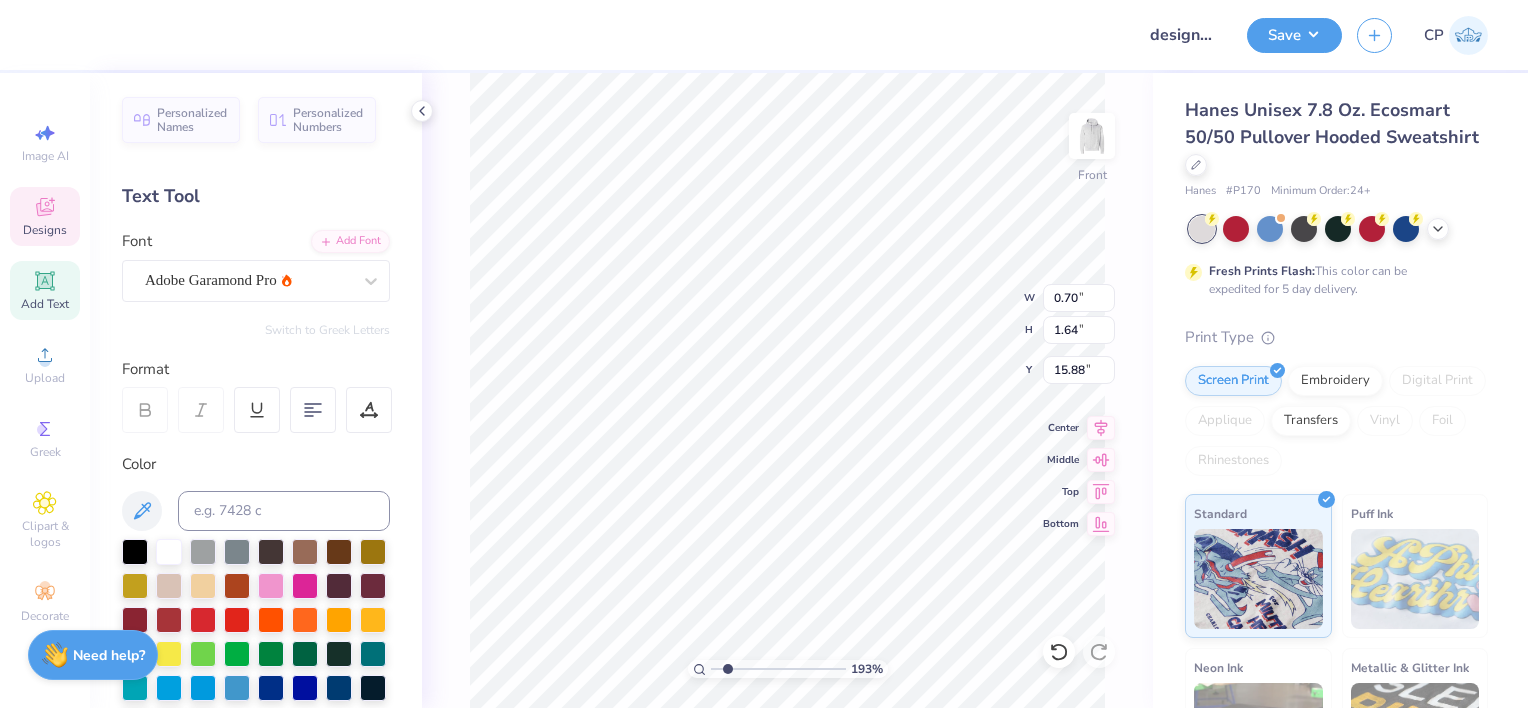 scroll, scrollTop: 16, scrollLeft: 2, axis: both 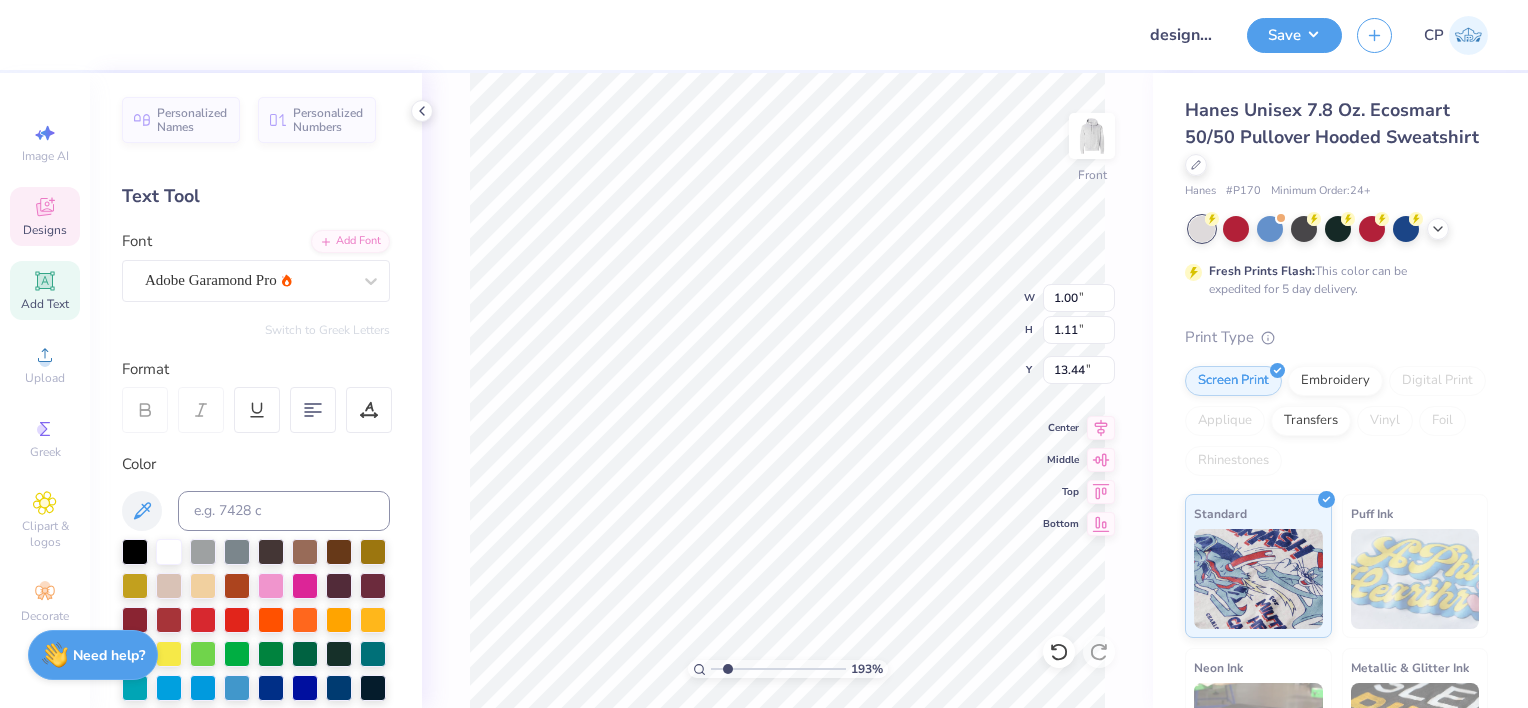 type on "1.36" 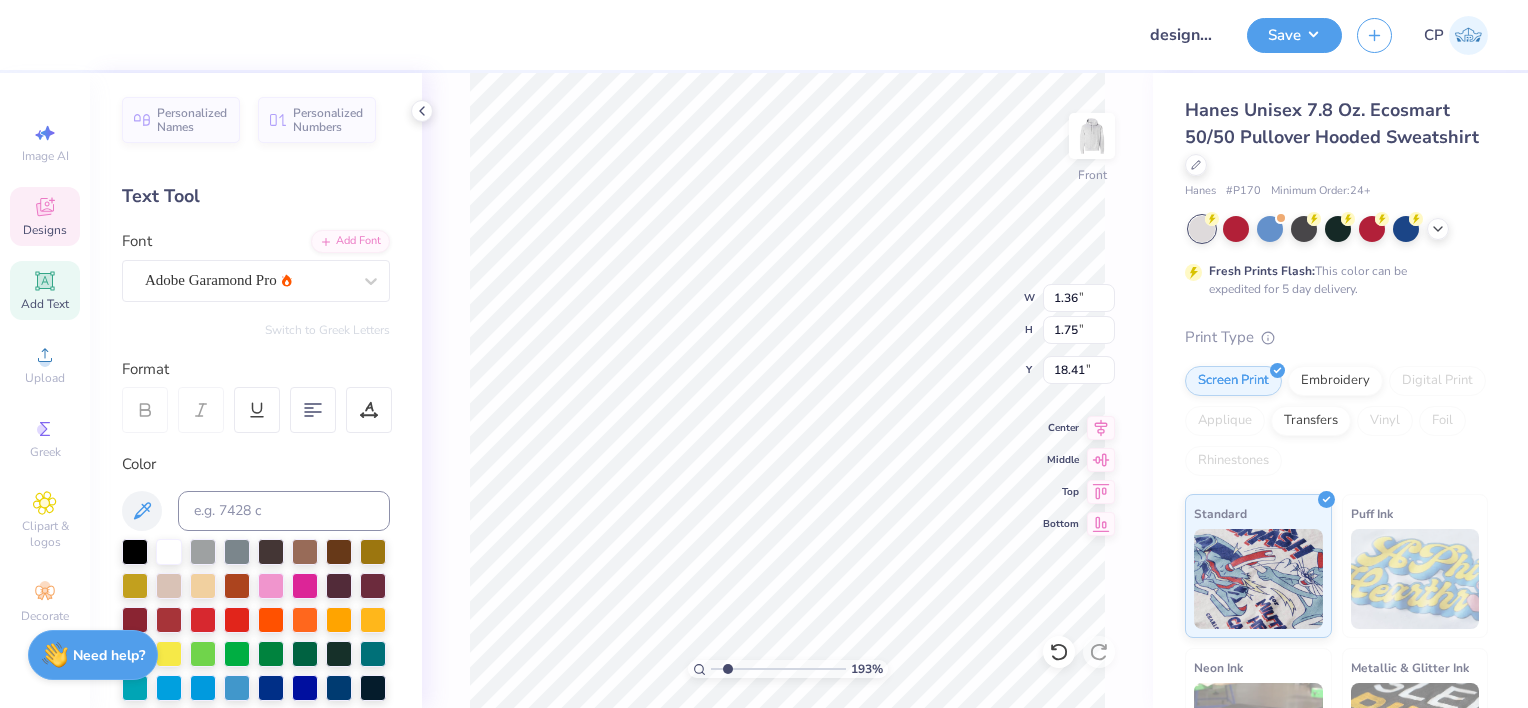 scroll, scrollTop: 16, scrollLeft: 2, axis: both 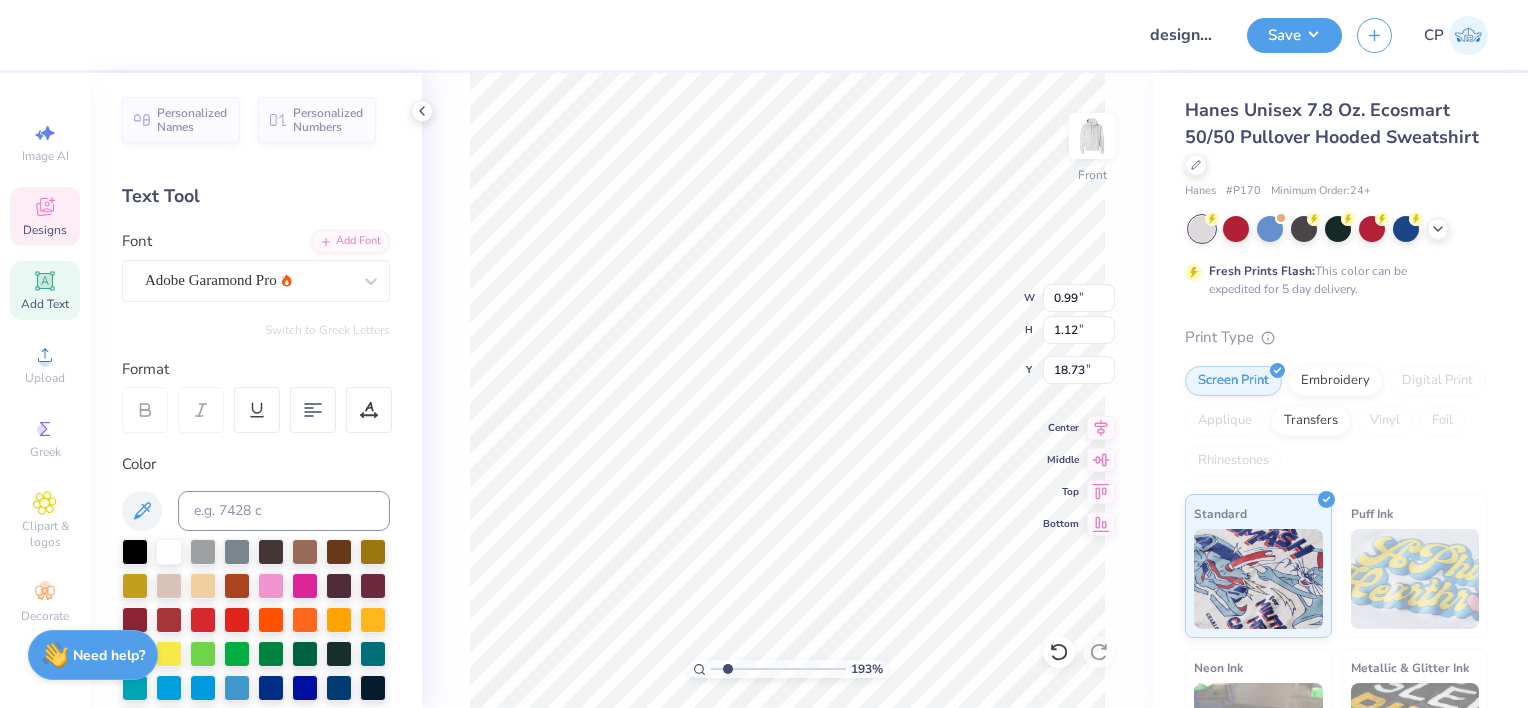 type on "i" 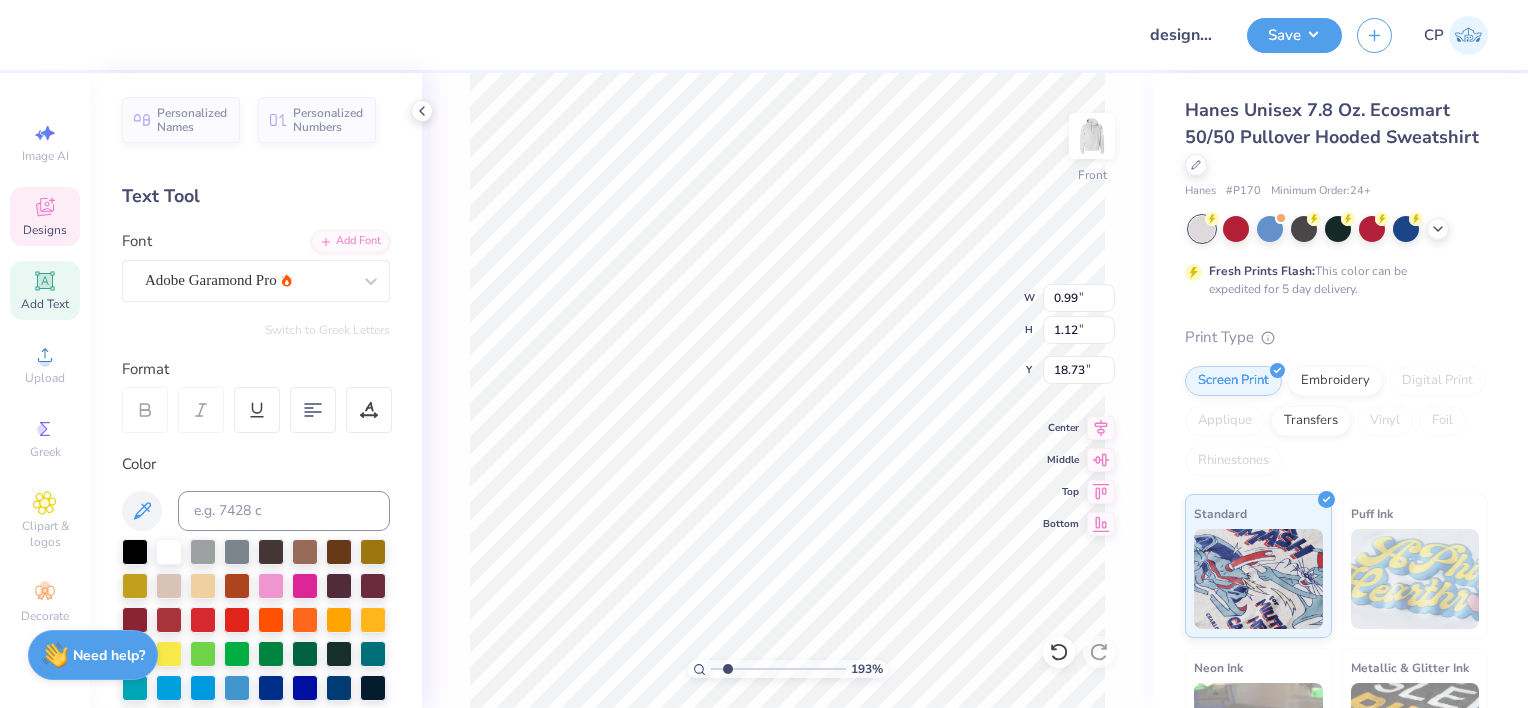 type on "0.75" 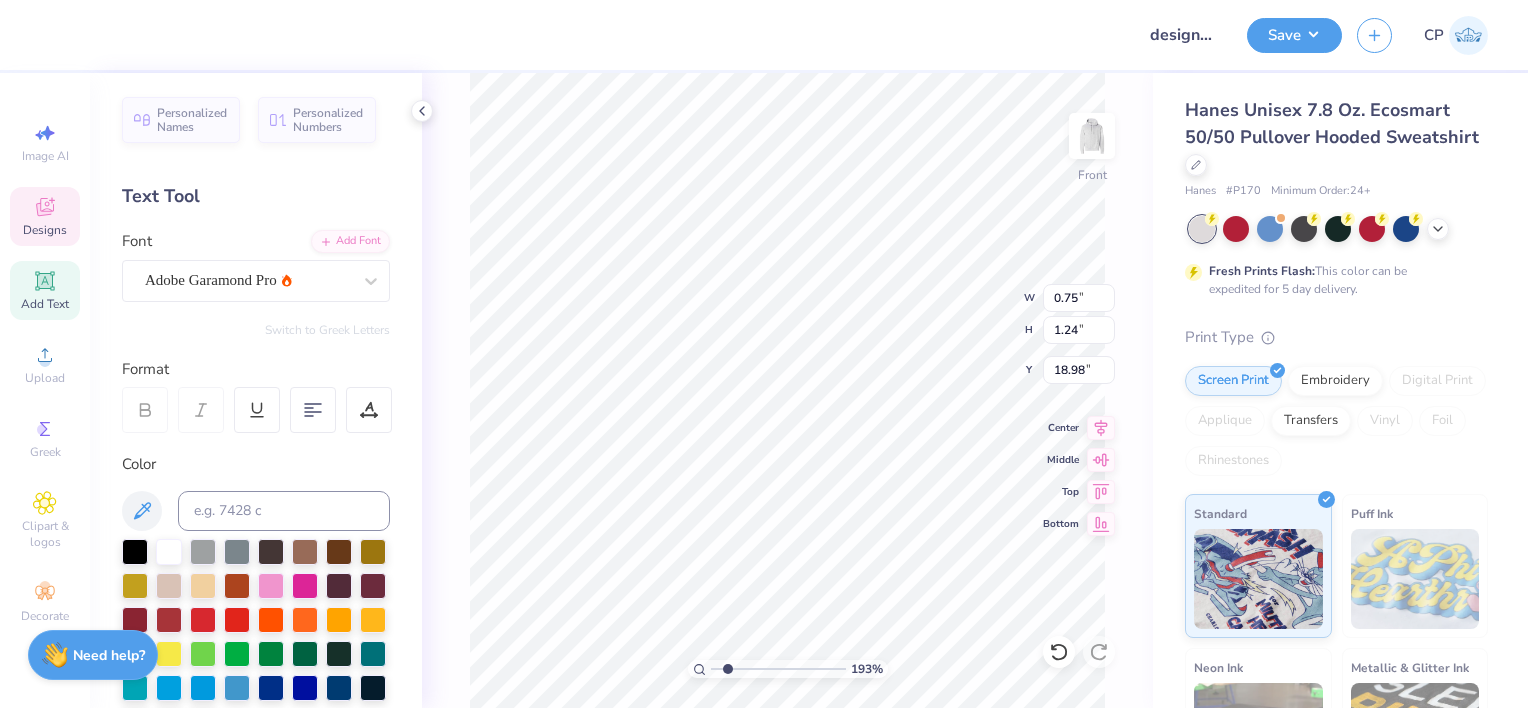 scroll, scrollTop: 16, scrollLeft: 2, axis: both 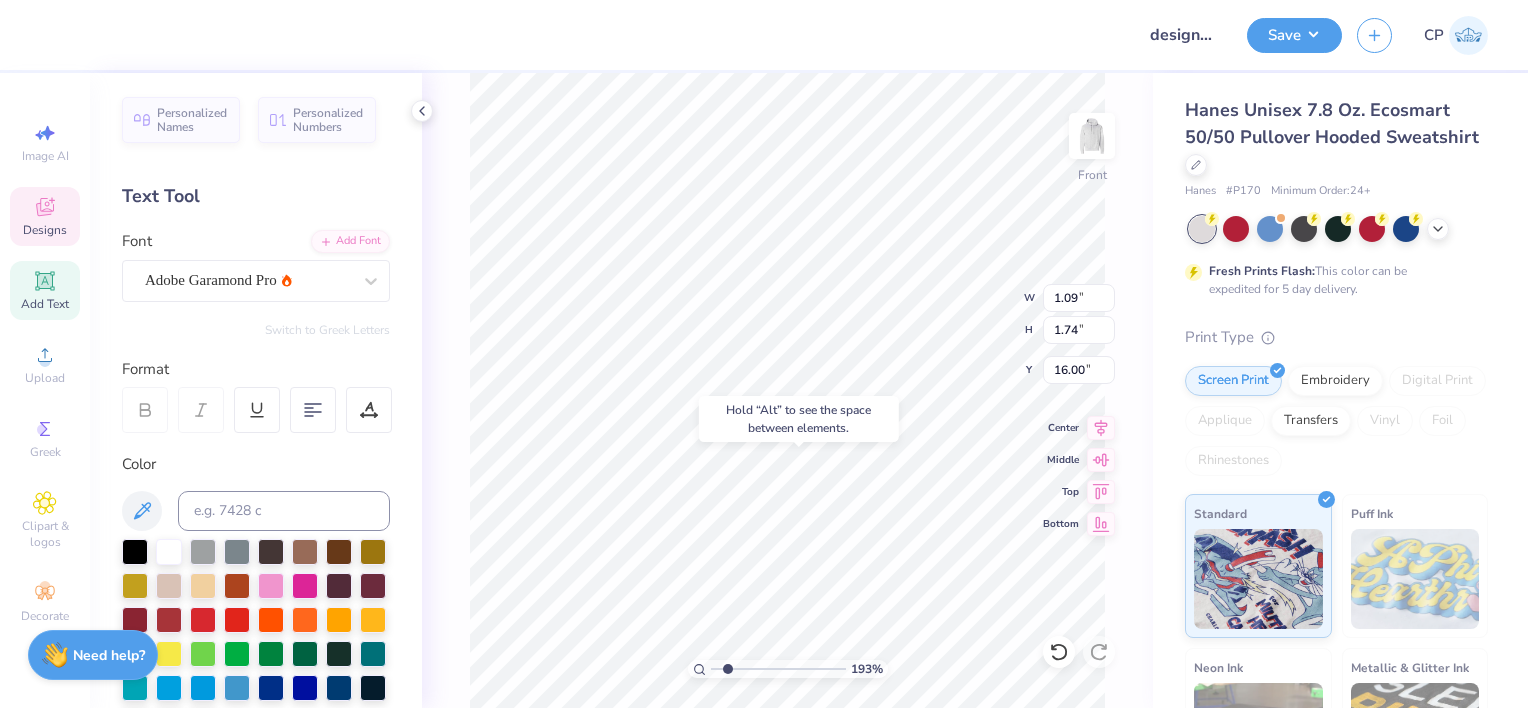type on "16.00" 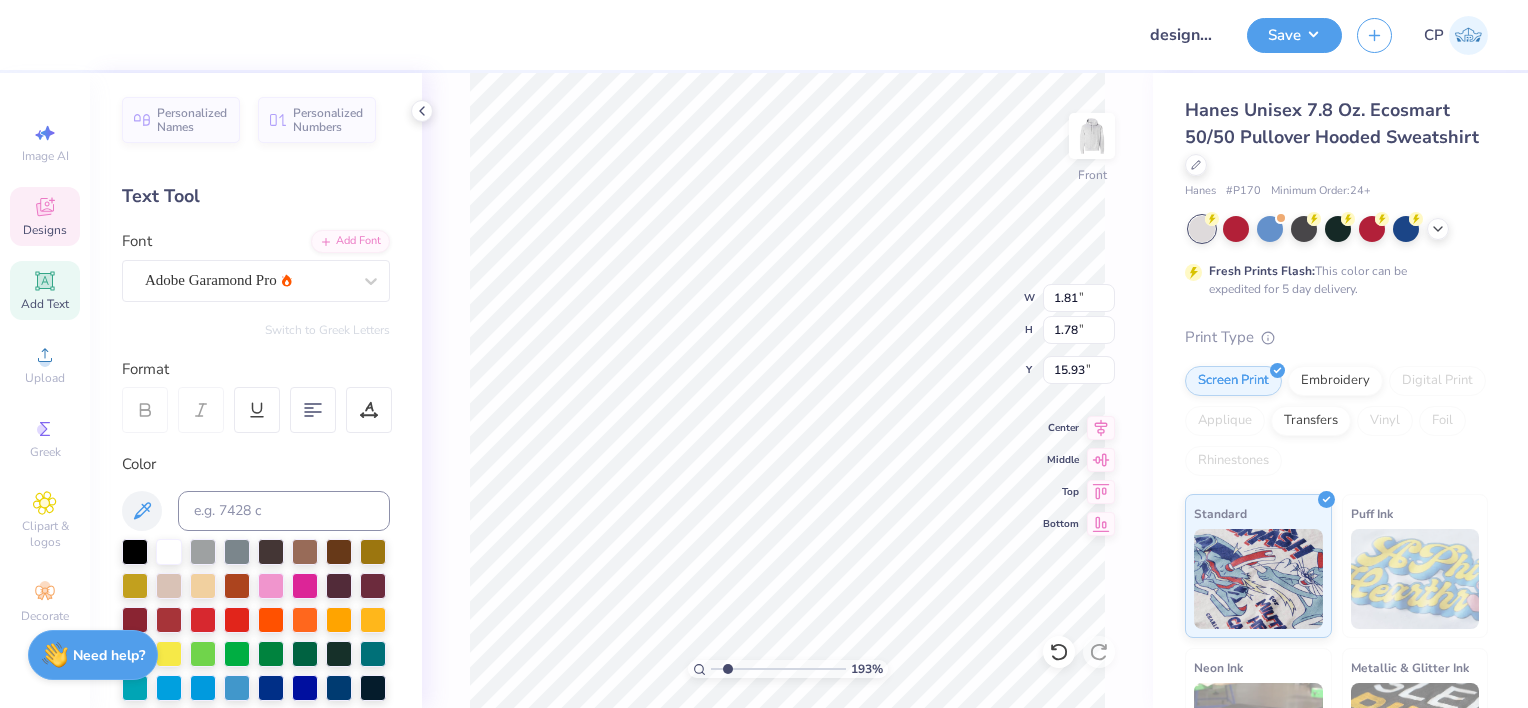 type on "15.80" 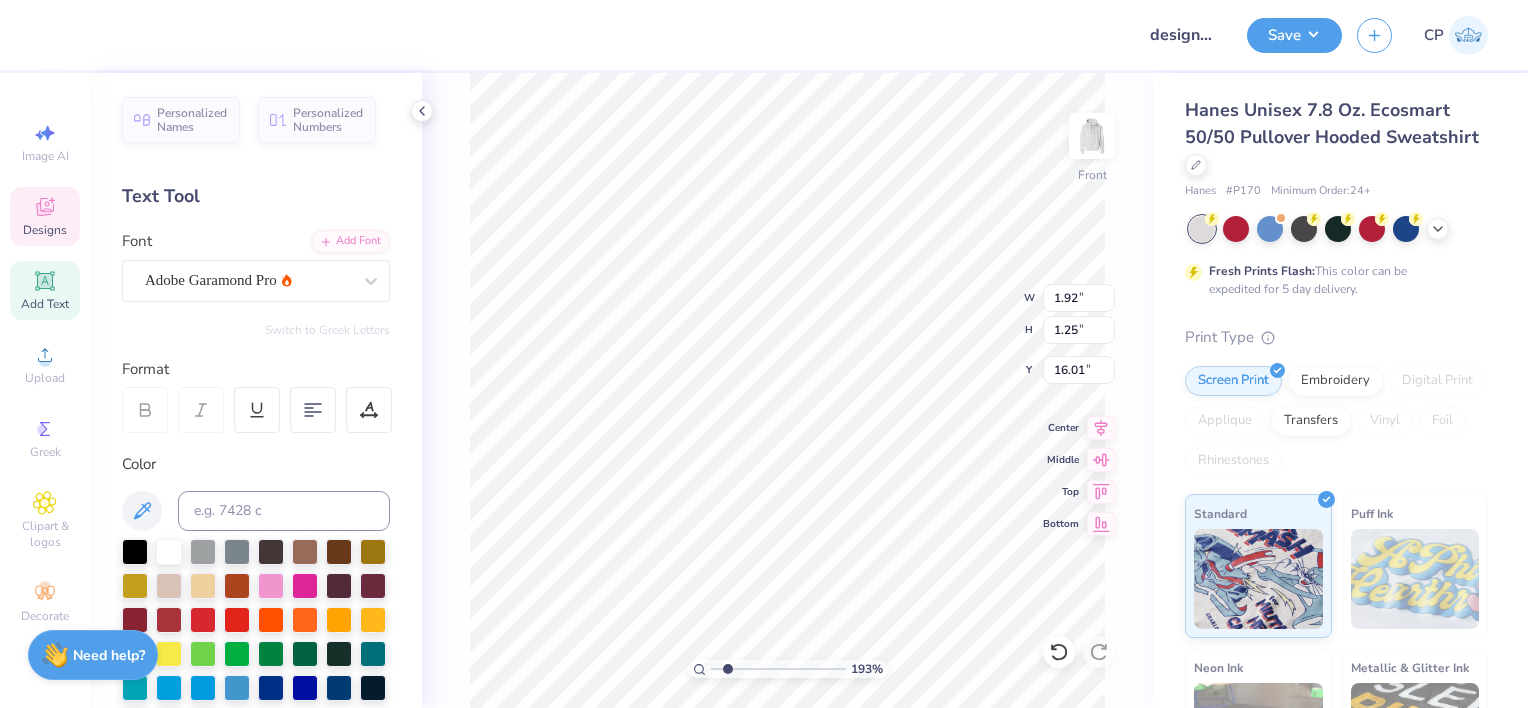 type on "1.92" 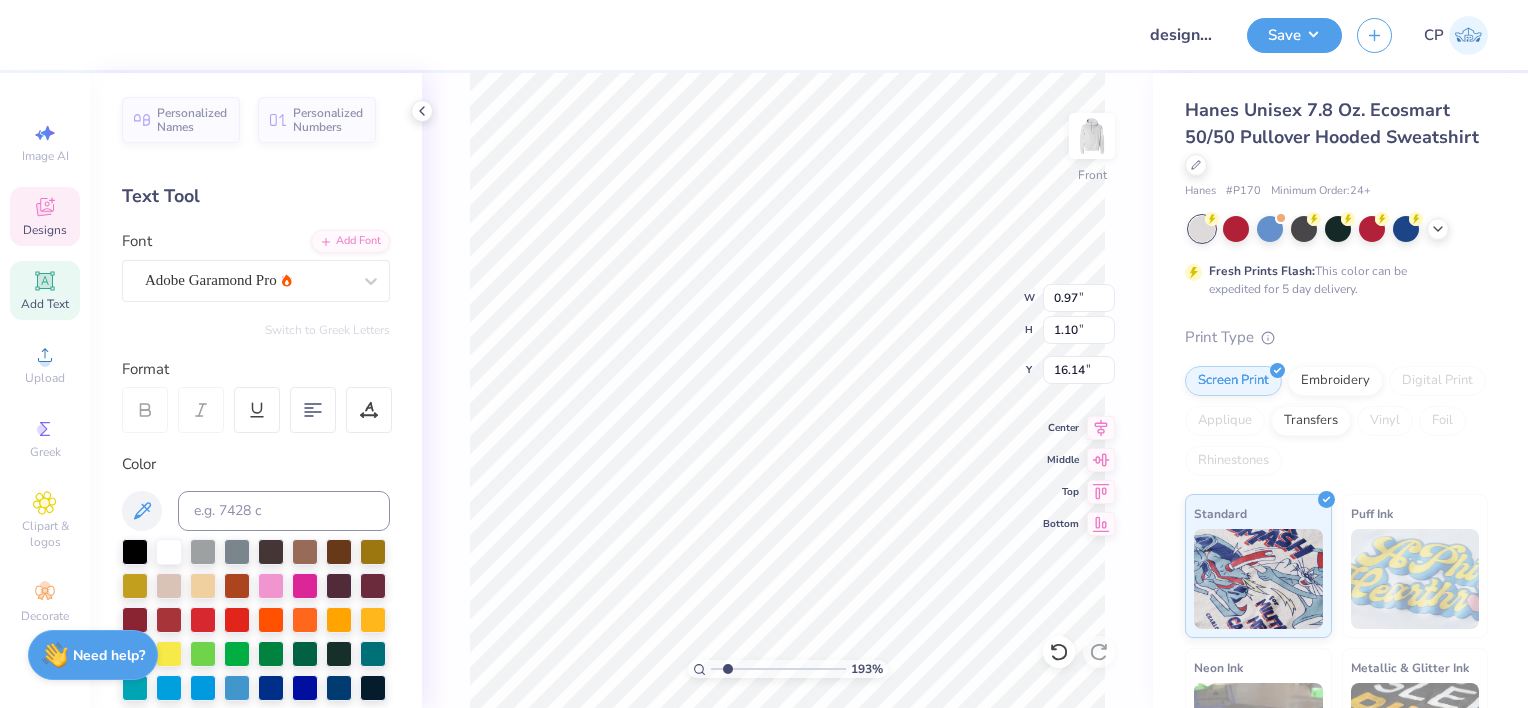 type on "16.00" 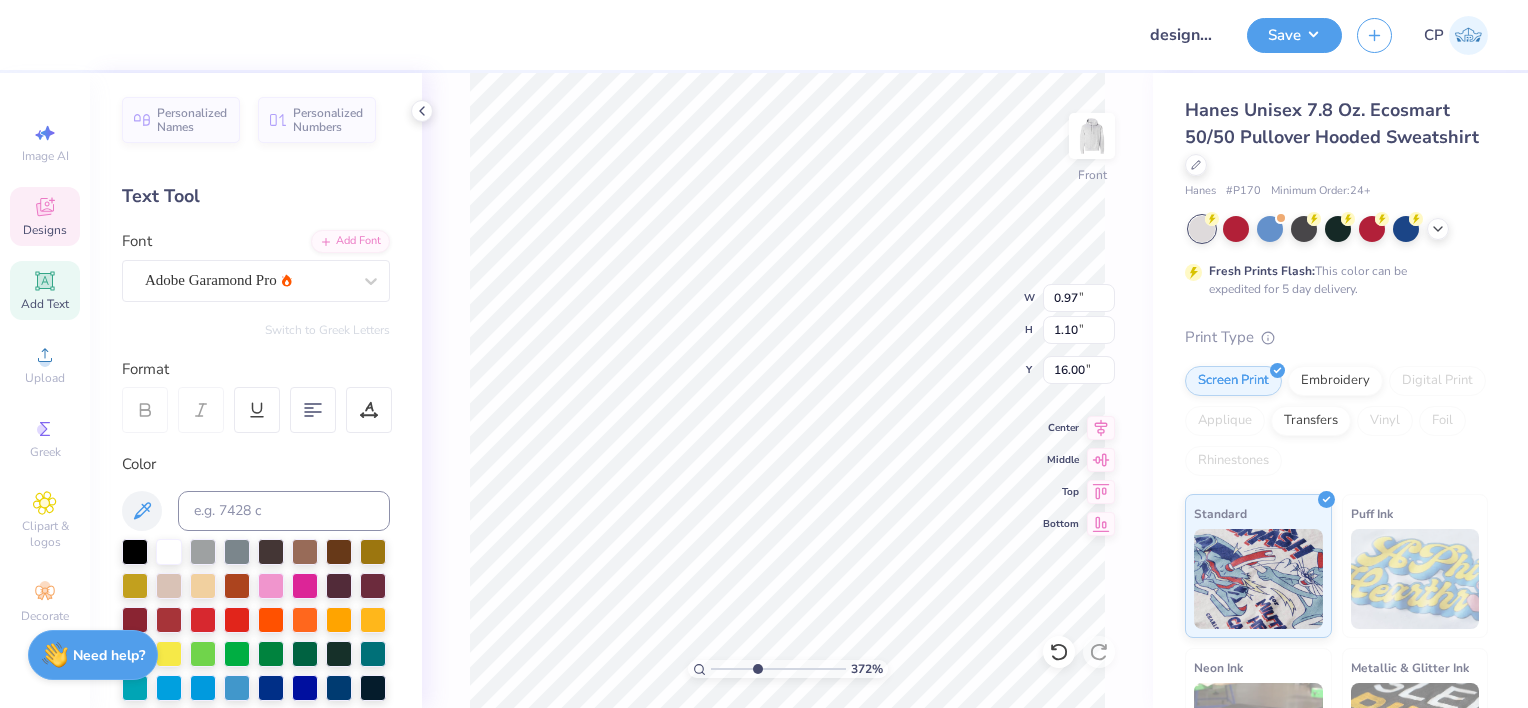 drag, startPoint x: 728, startPoint y: 672, endPoint x: 759, endPoint y: 672, distance: 31 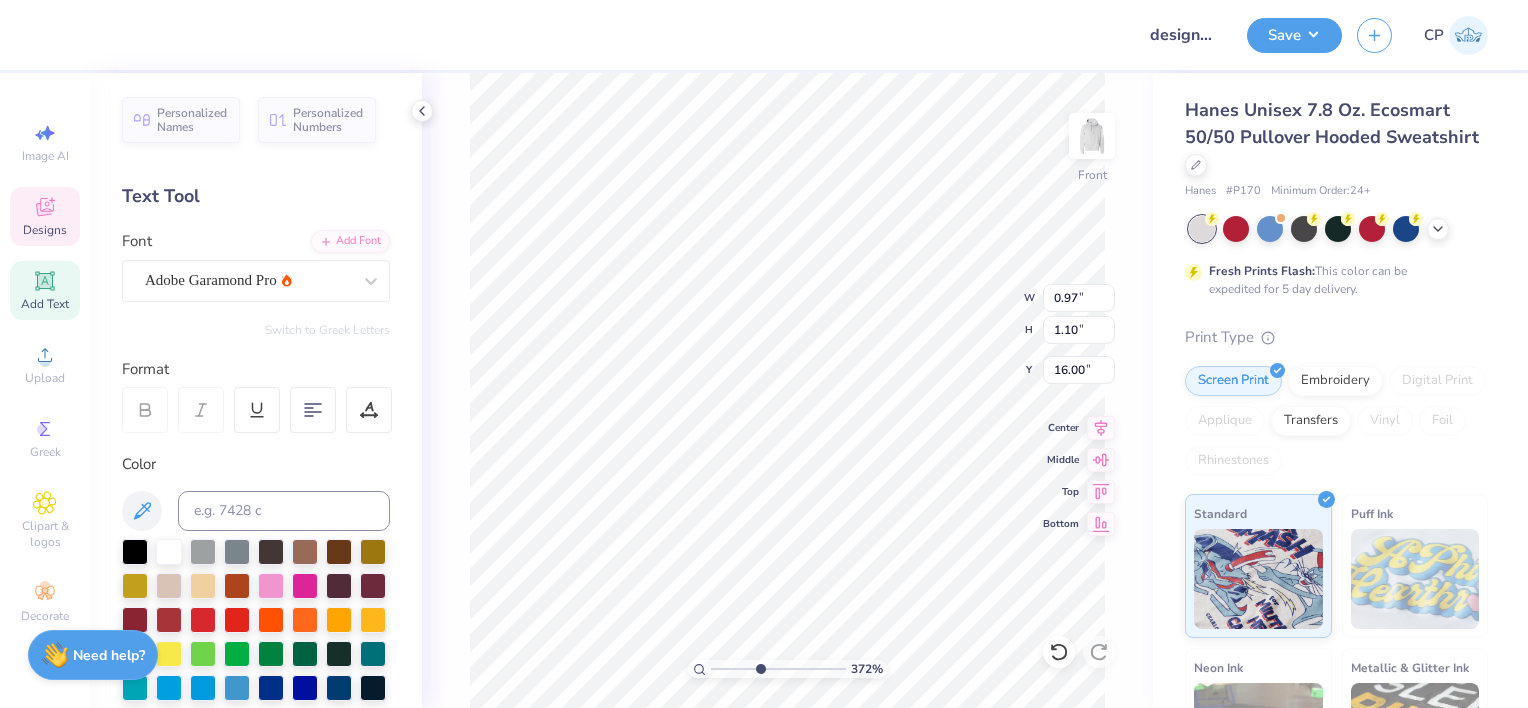 click at bounding box center (778, 669) 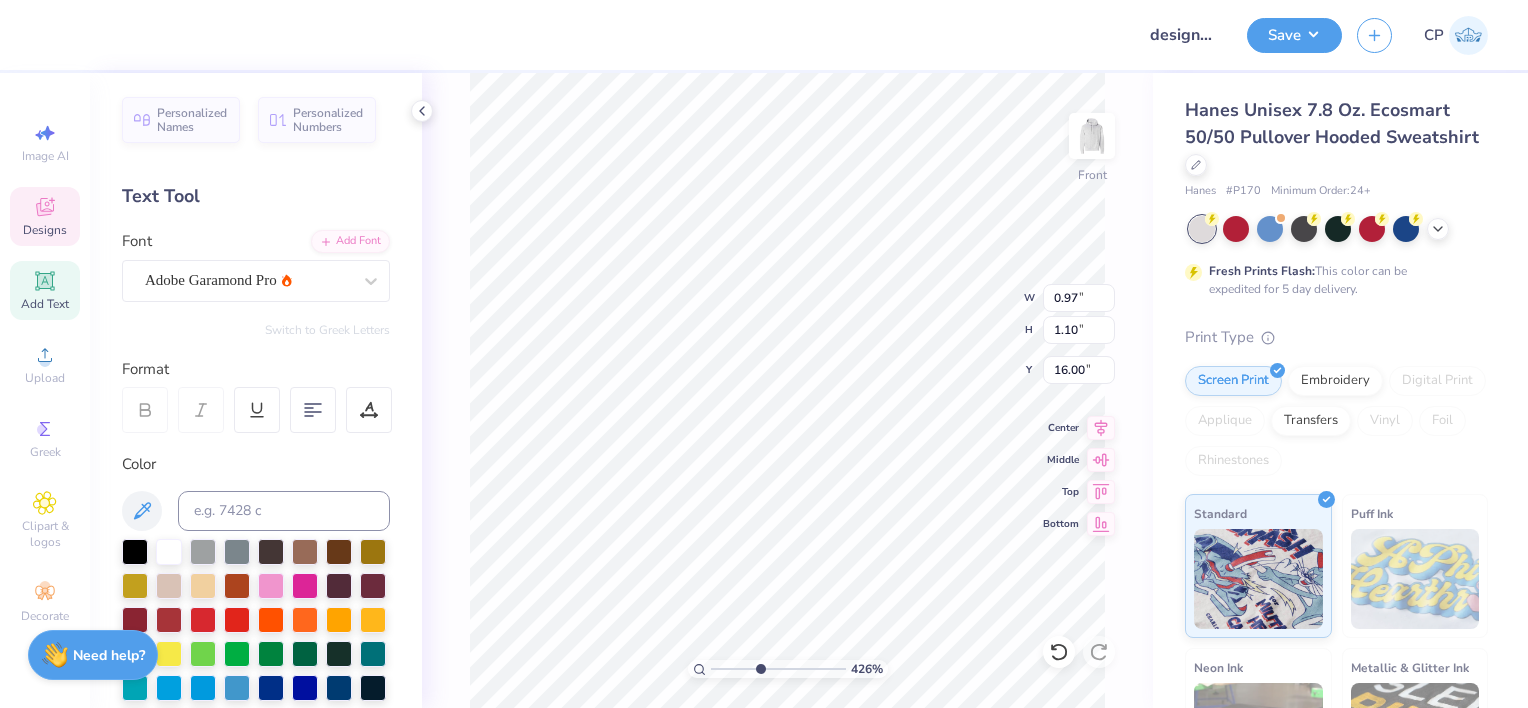 type on "1.09" 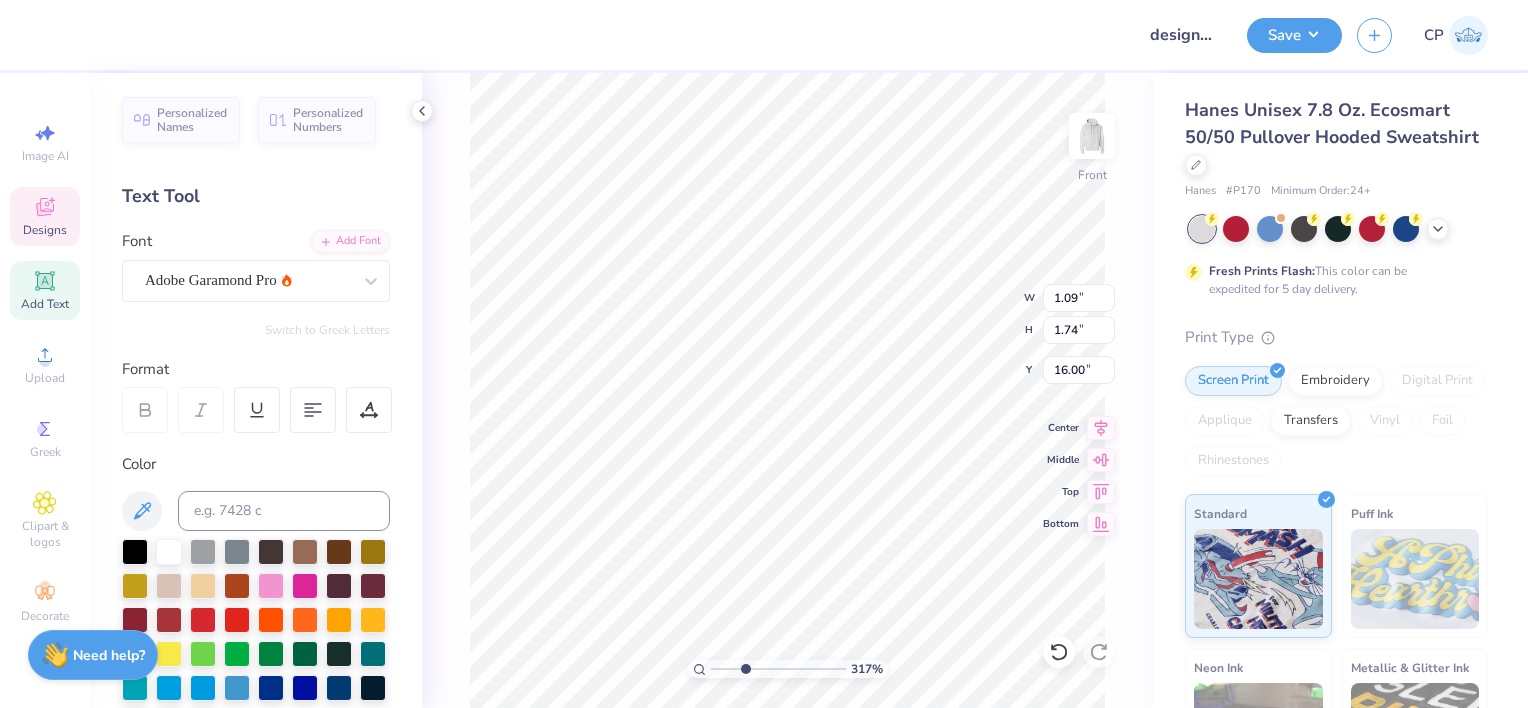 type on "3.17279313230084" 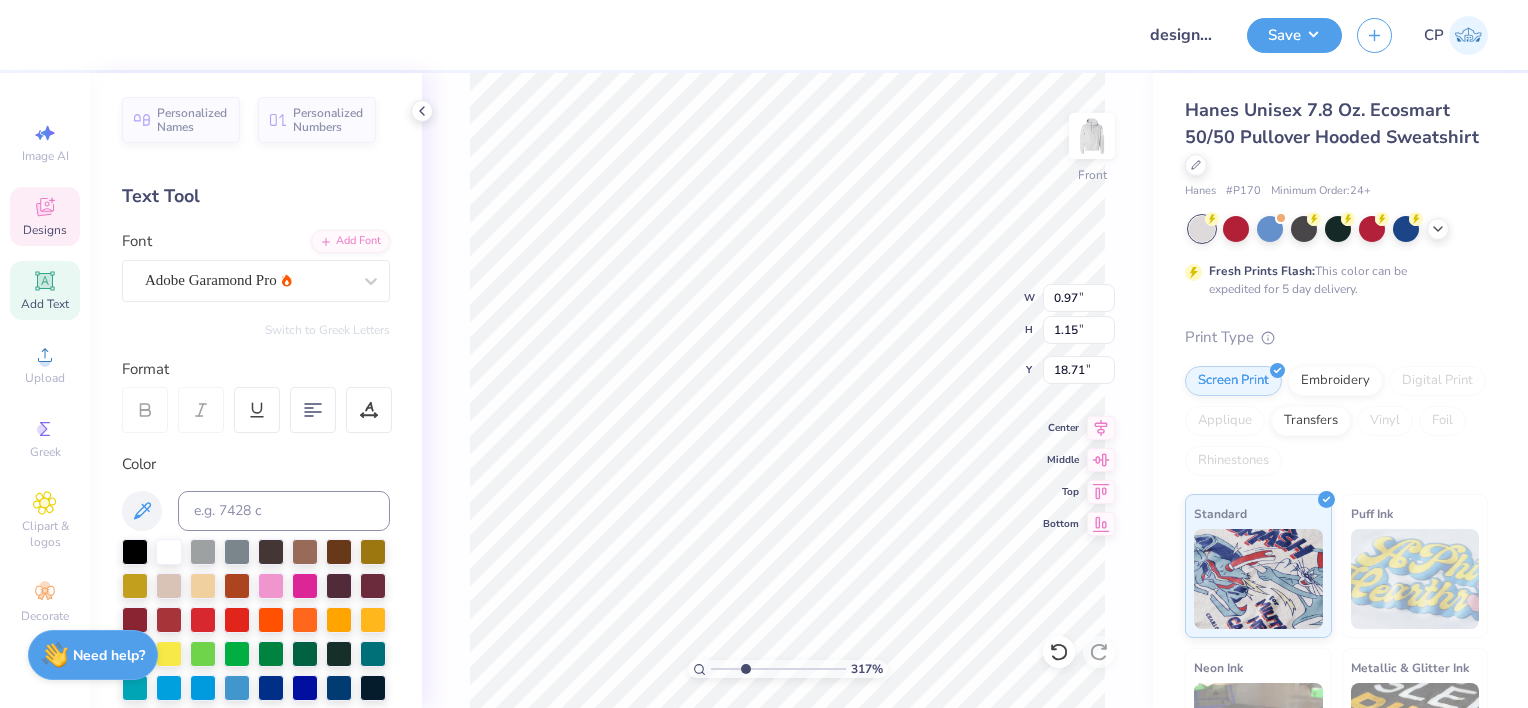 type on "3.17279313230084" 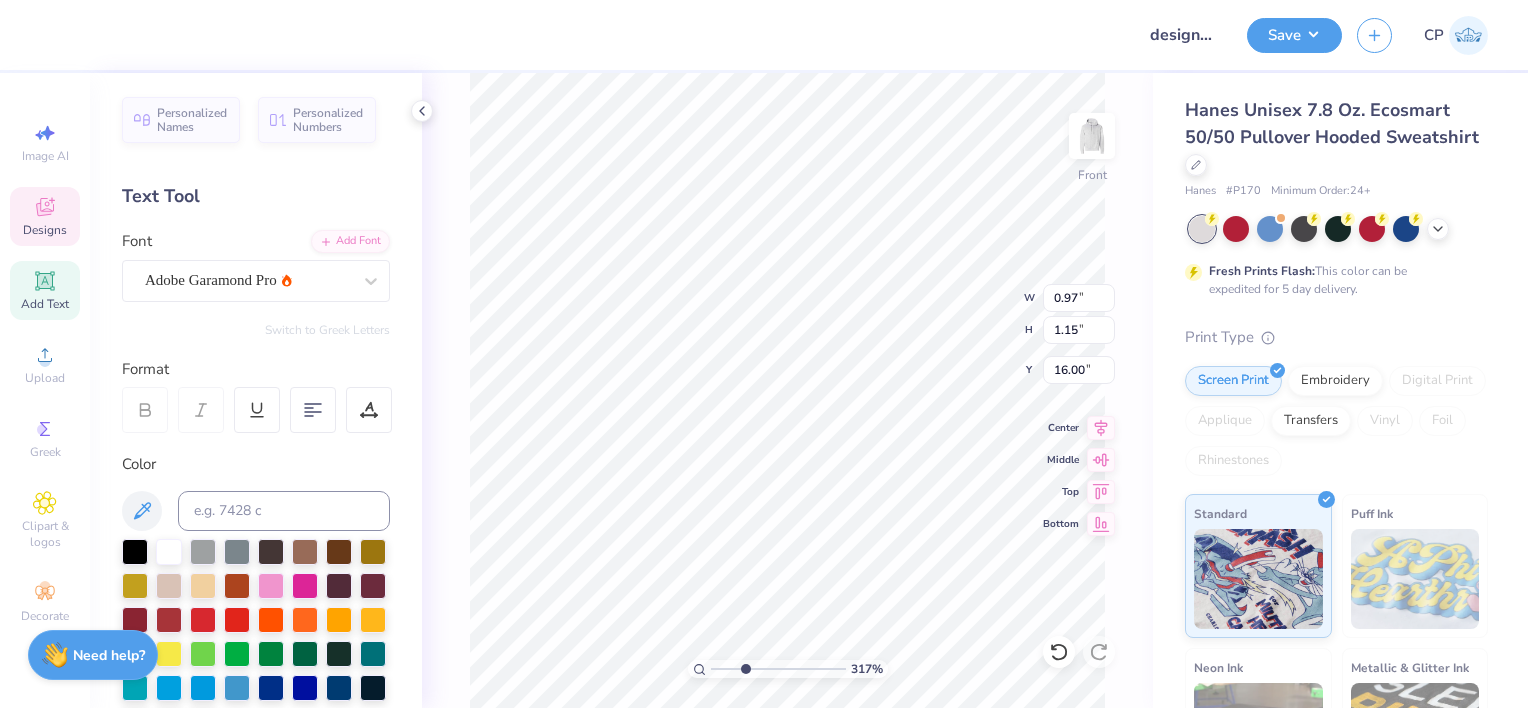 type on "3.17279313230084" 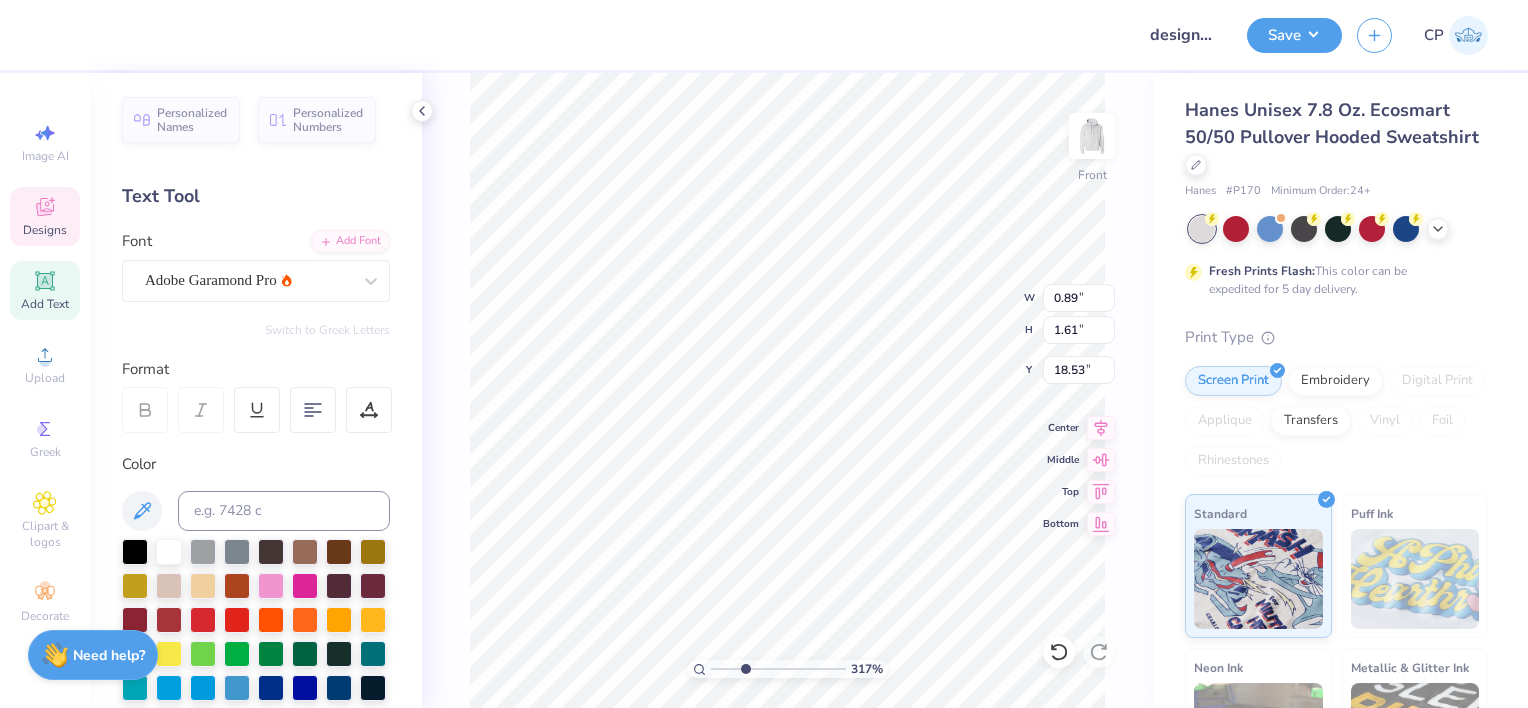 type on "3.17279313230084" 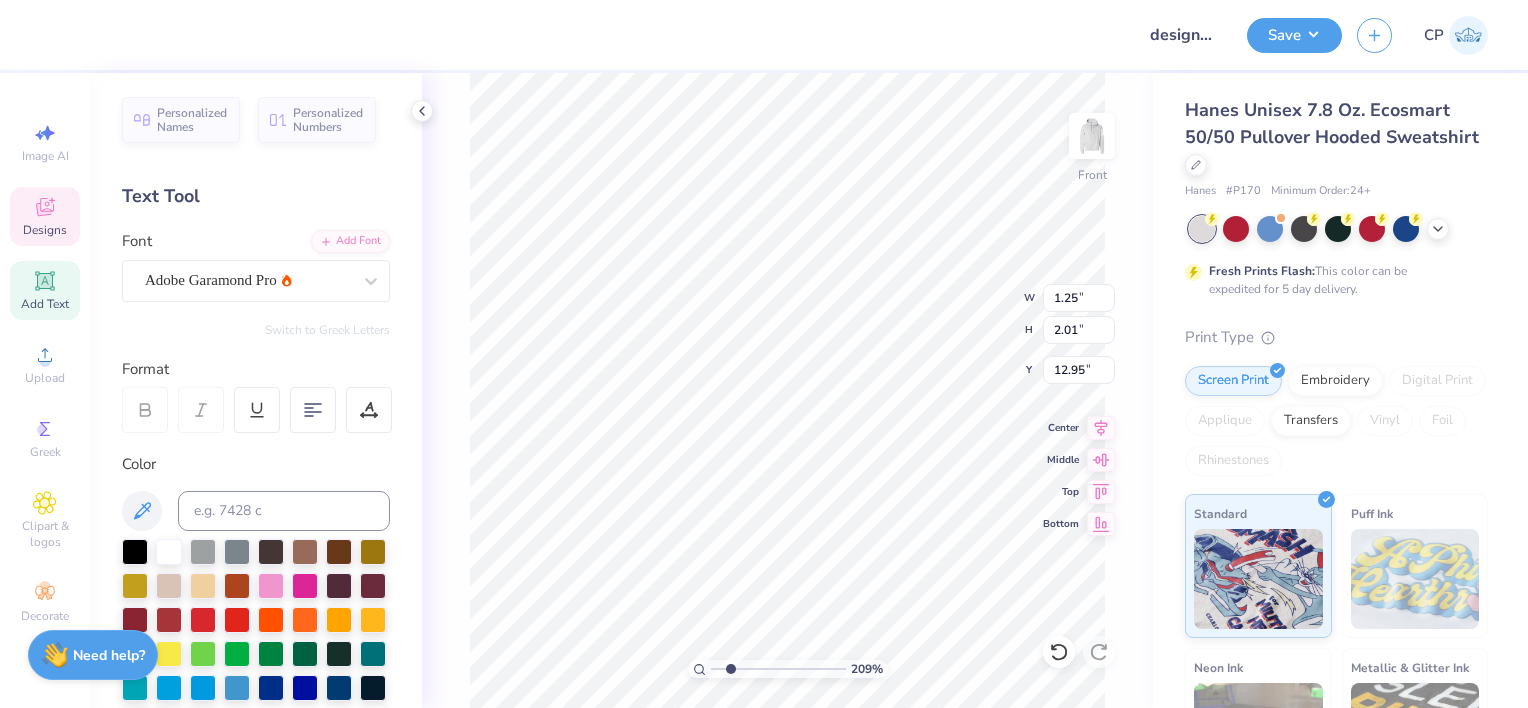 type on "2.09184386987014" 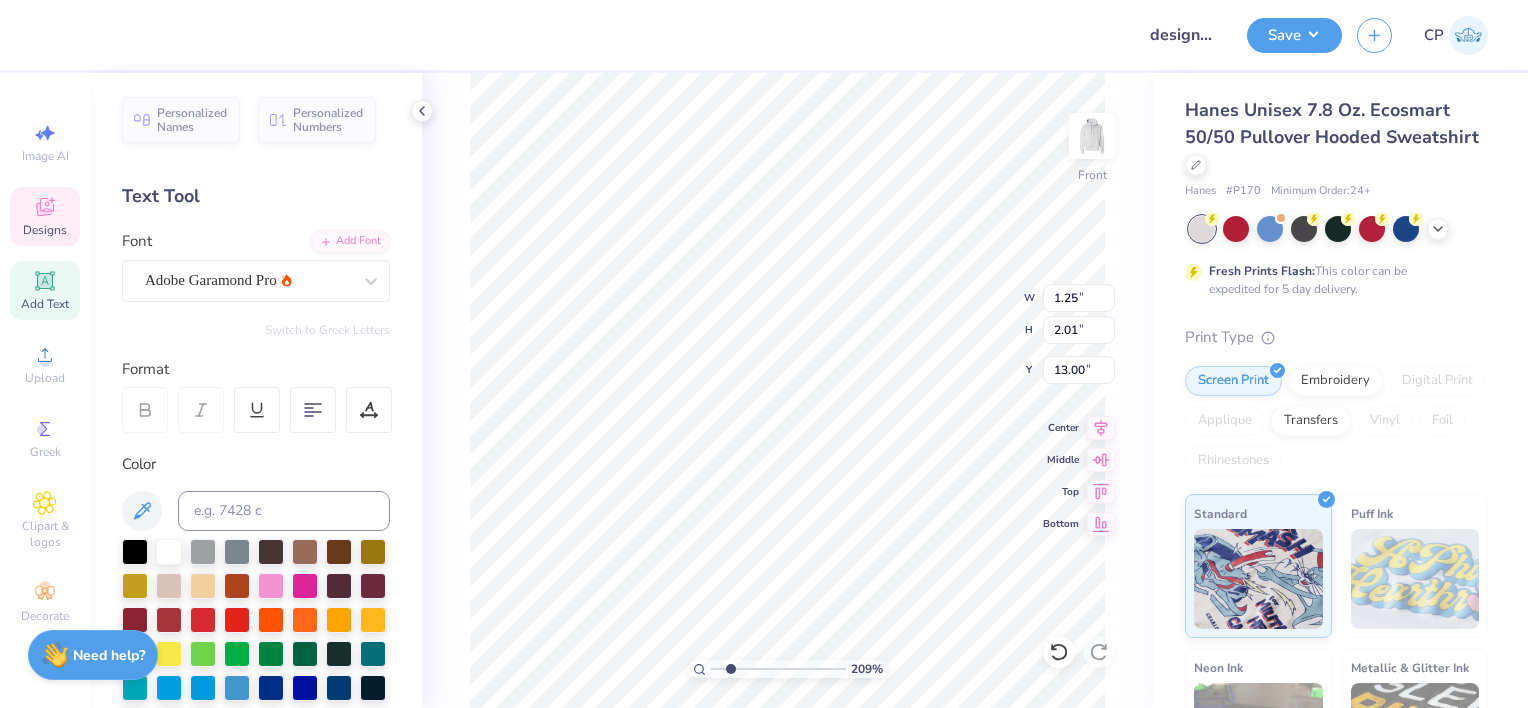 type on "2.09184386987014" 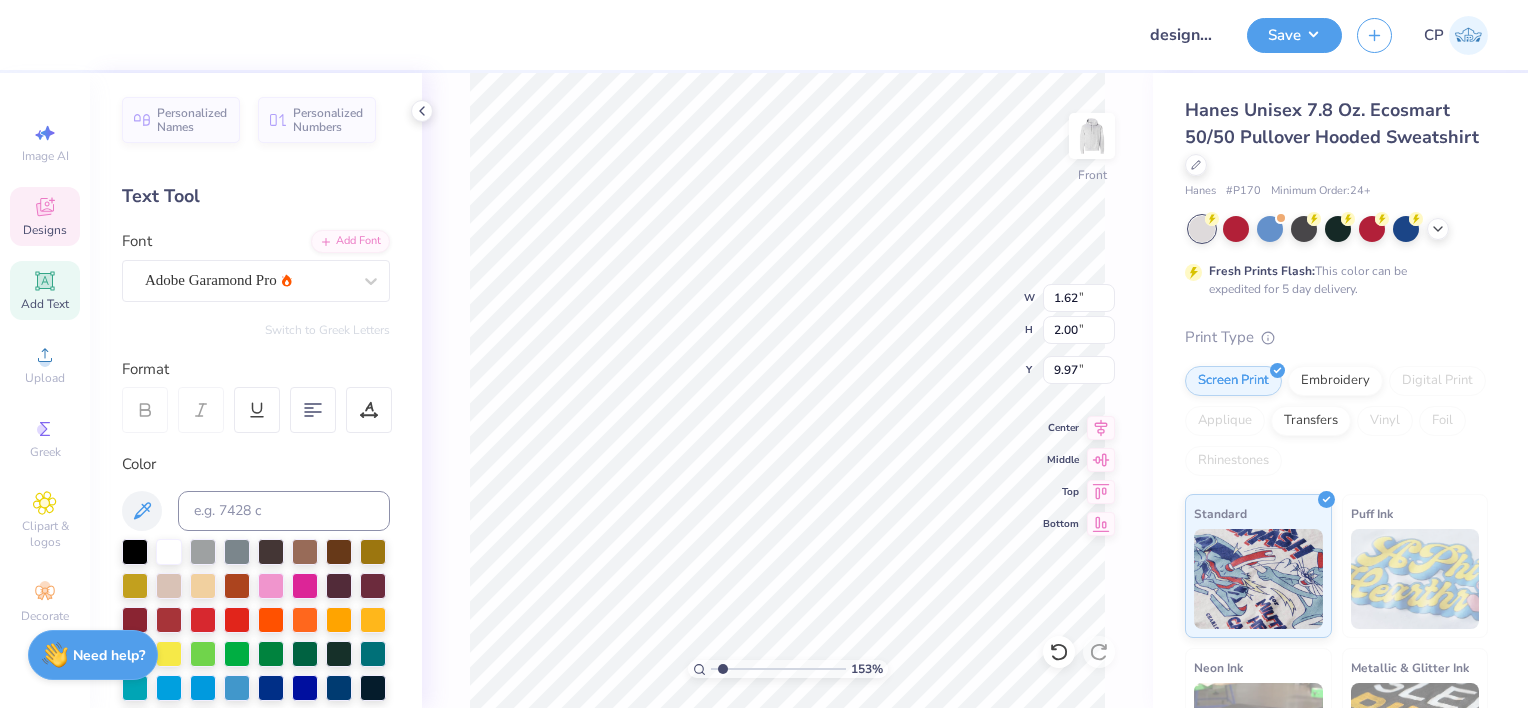 type on "1.52712741216878" 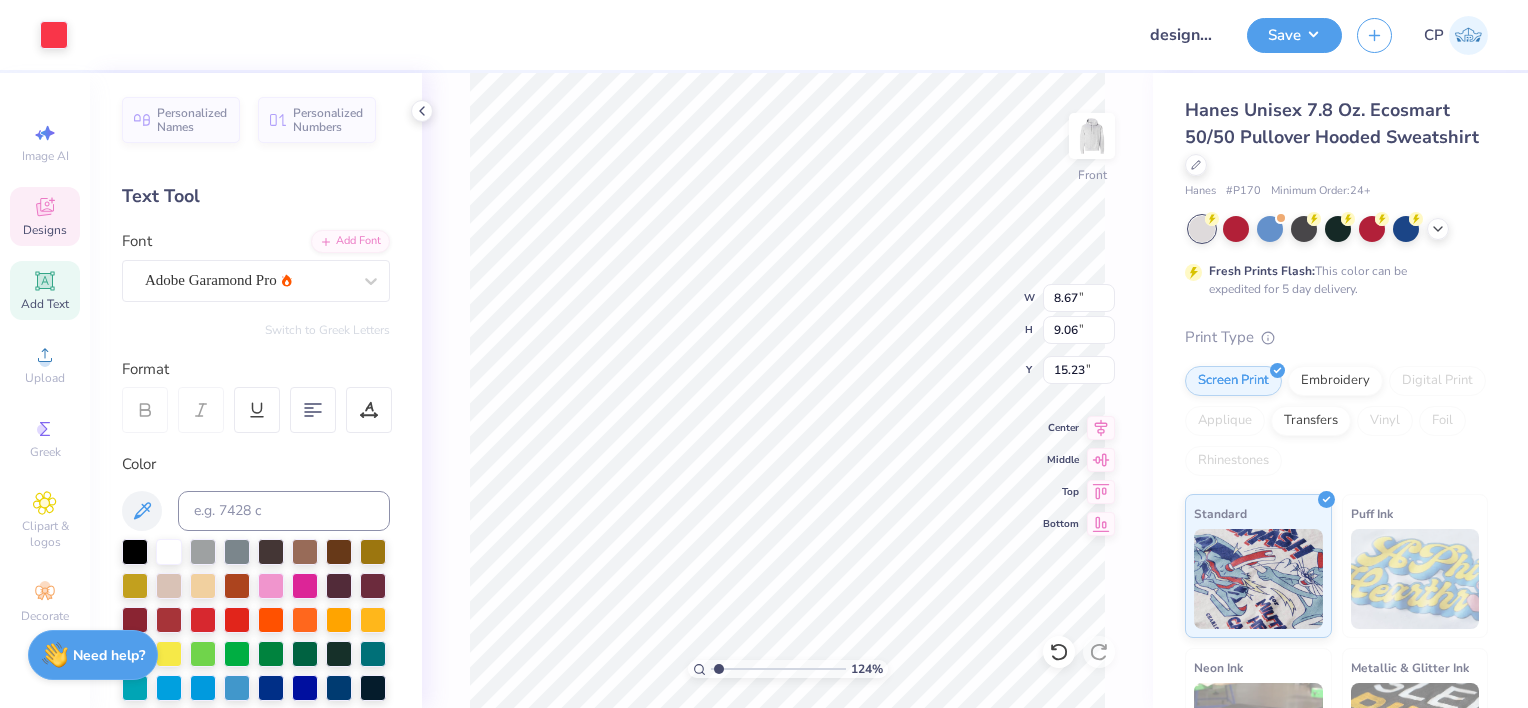 type on "1.24022837288438" 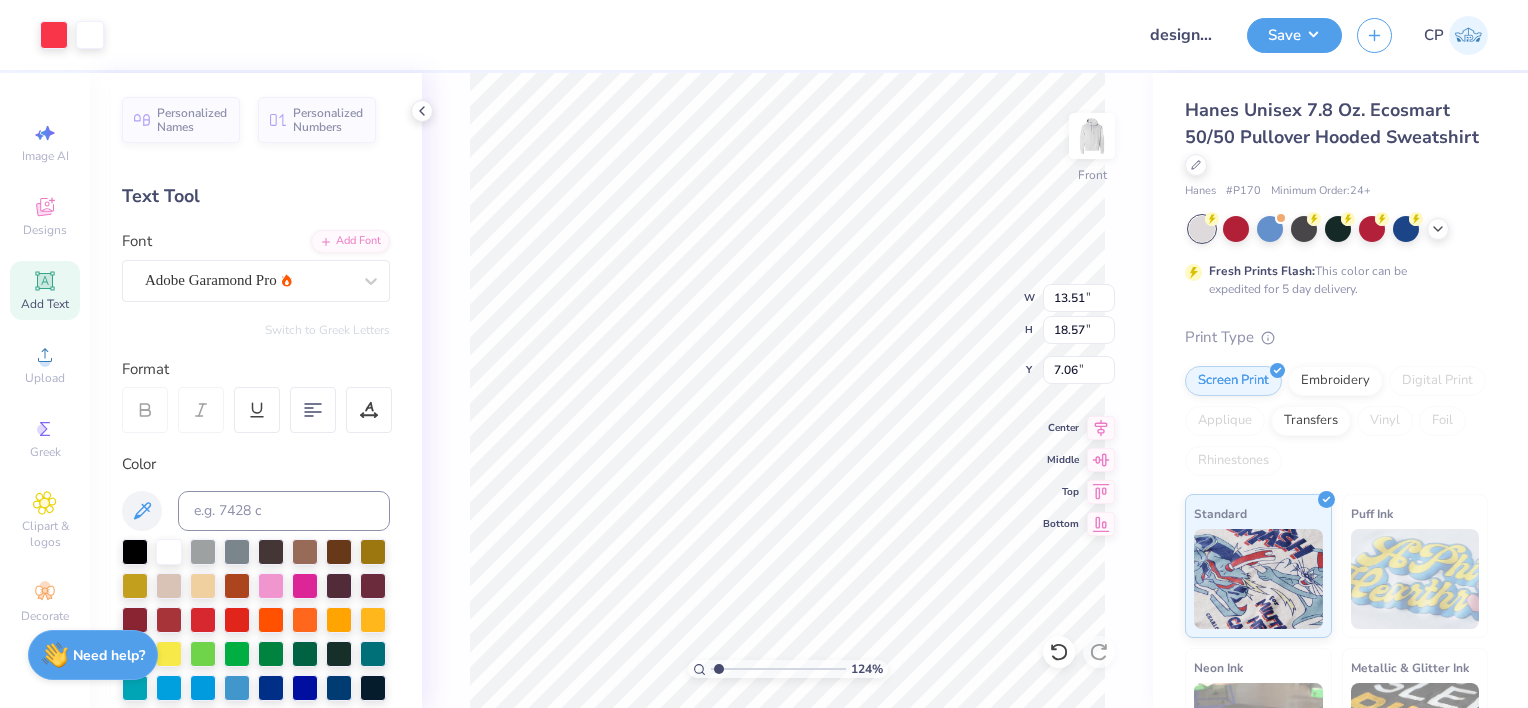 type on "1.24022837288438" 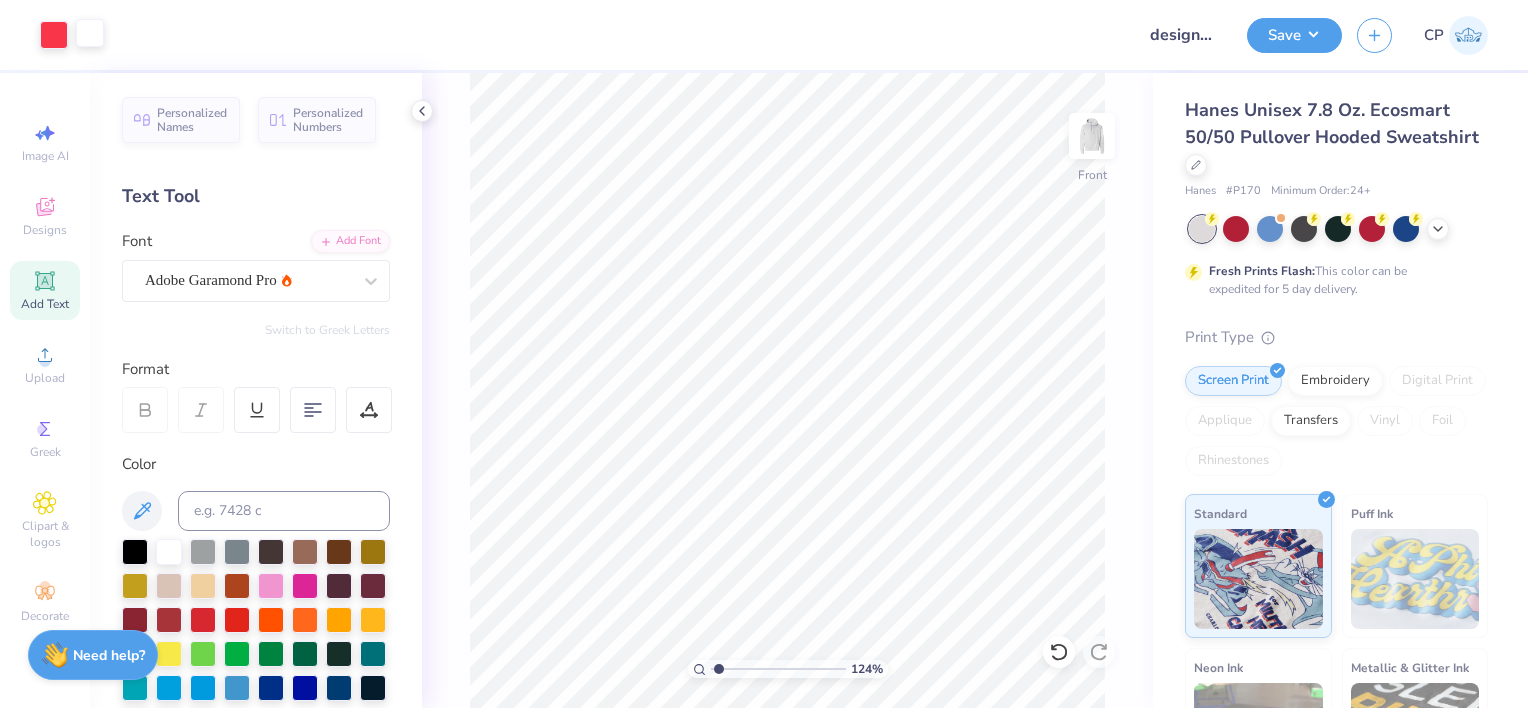 click at bounding box center [90, 33] 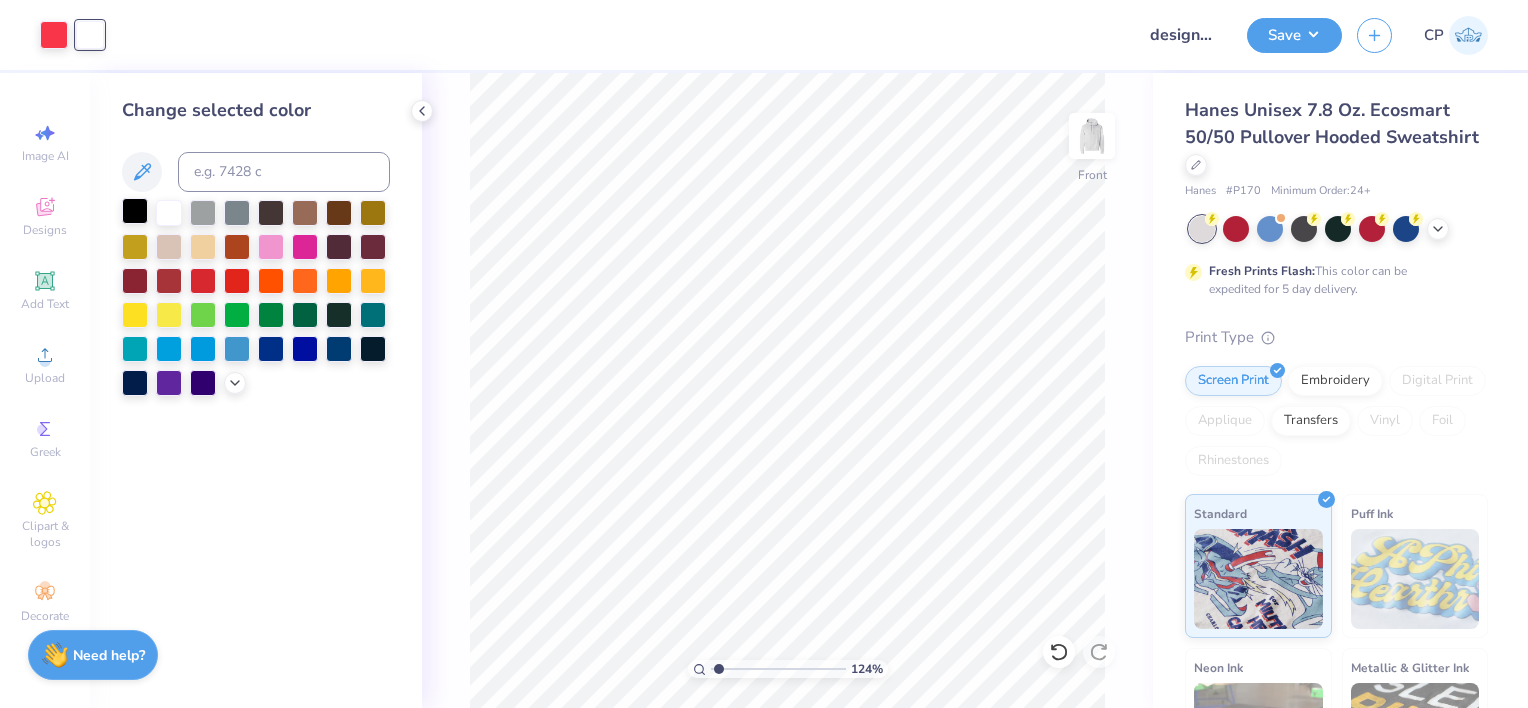 click at bounding box center [135, 211] 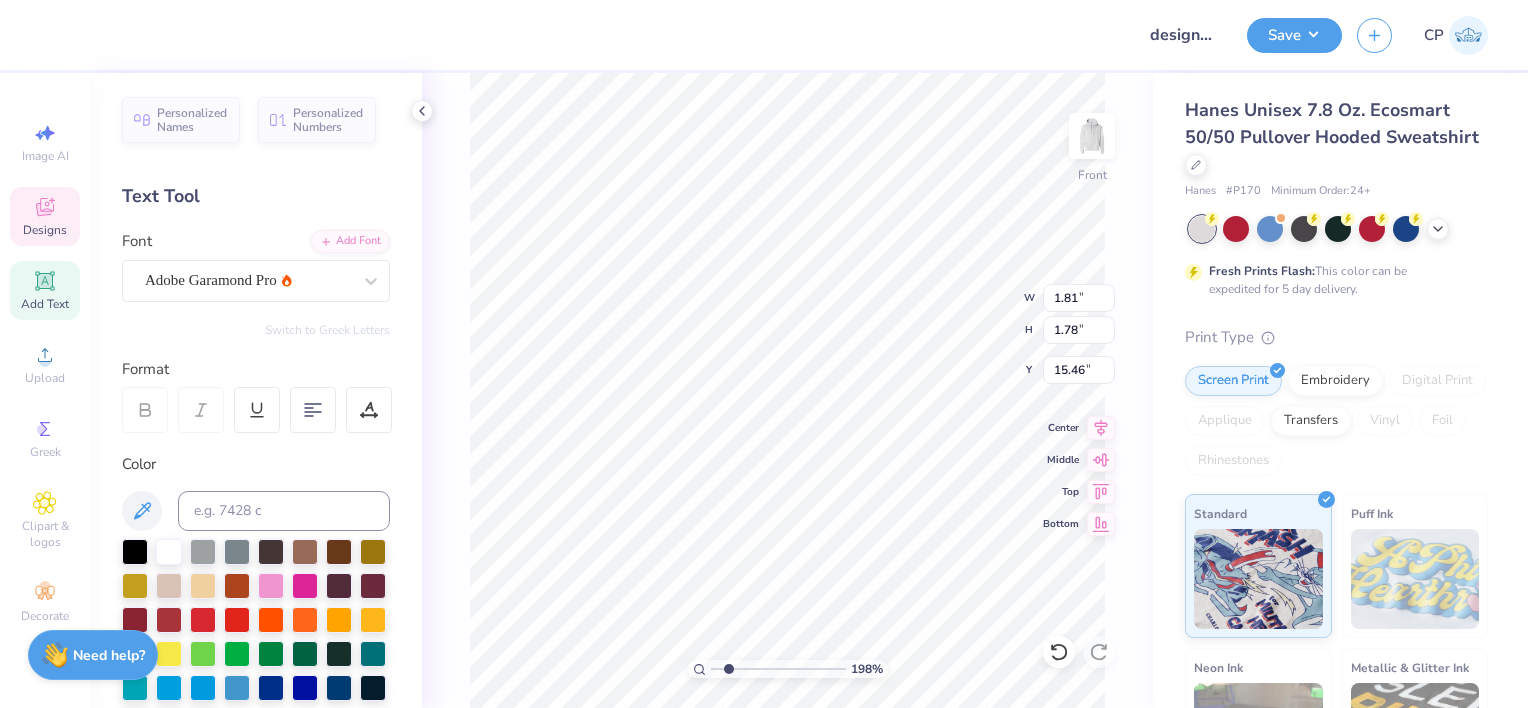 type on "1.98415391792237" 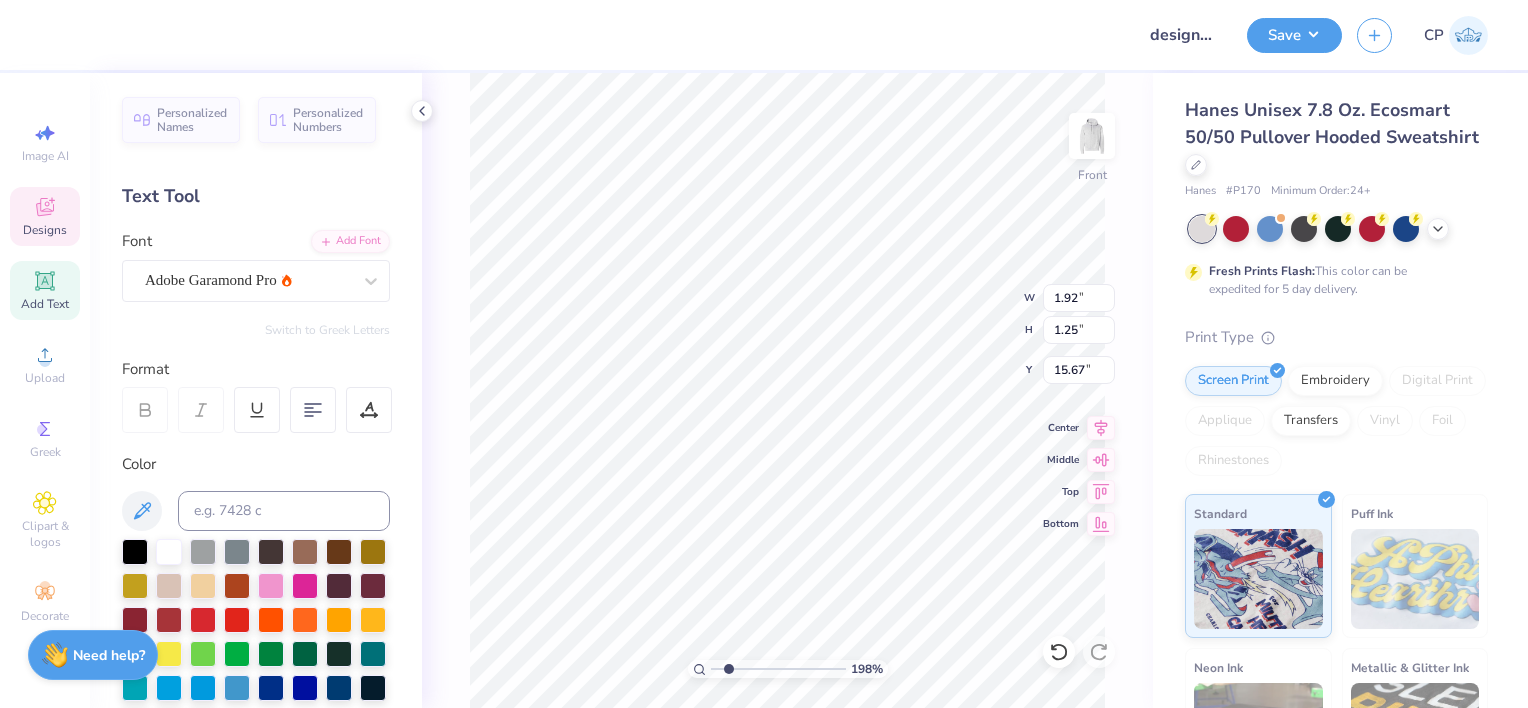 type on "1.98415391792237" 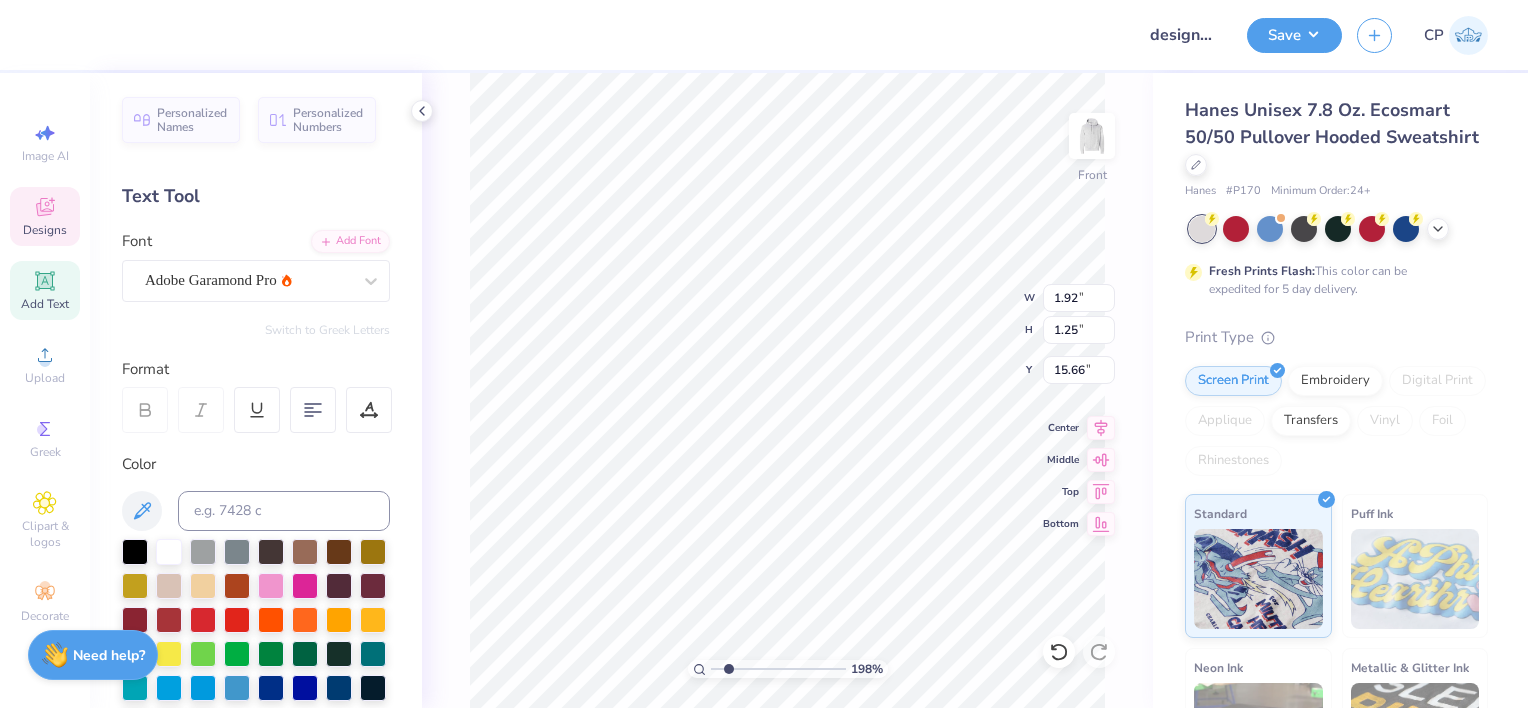 type on "1.98415391792237" 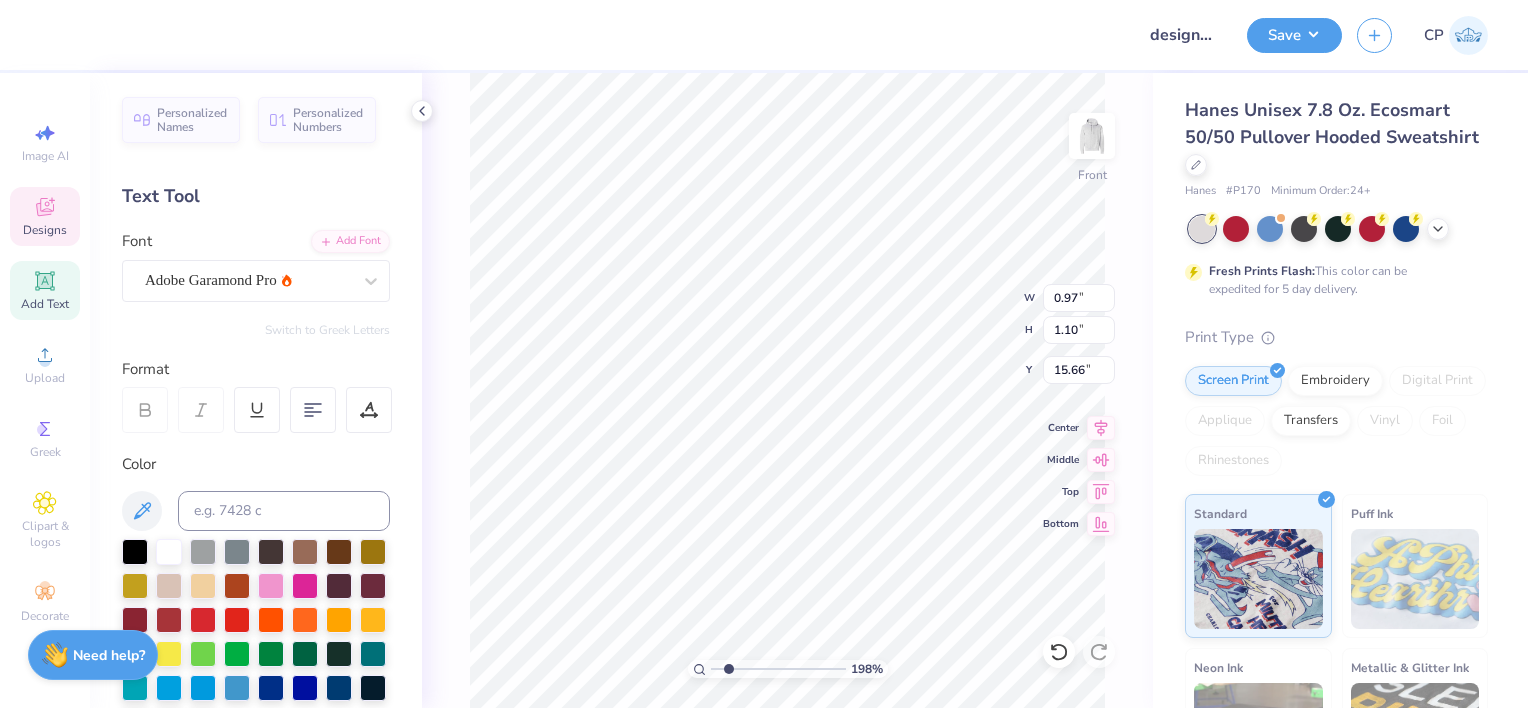 type on "1.98415391792237" 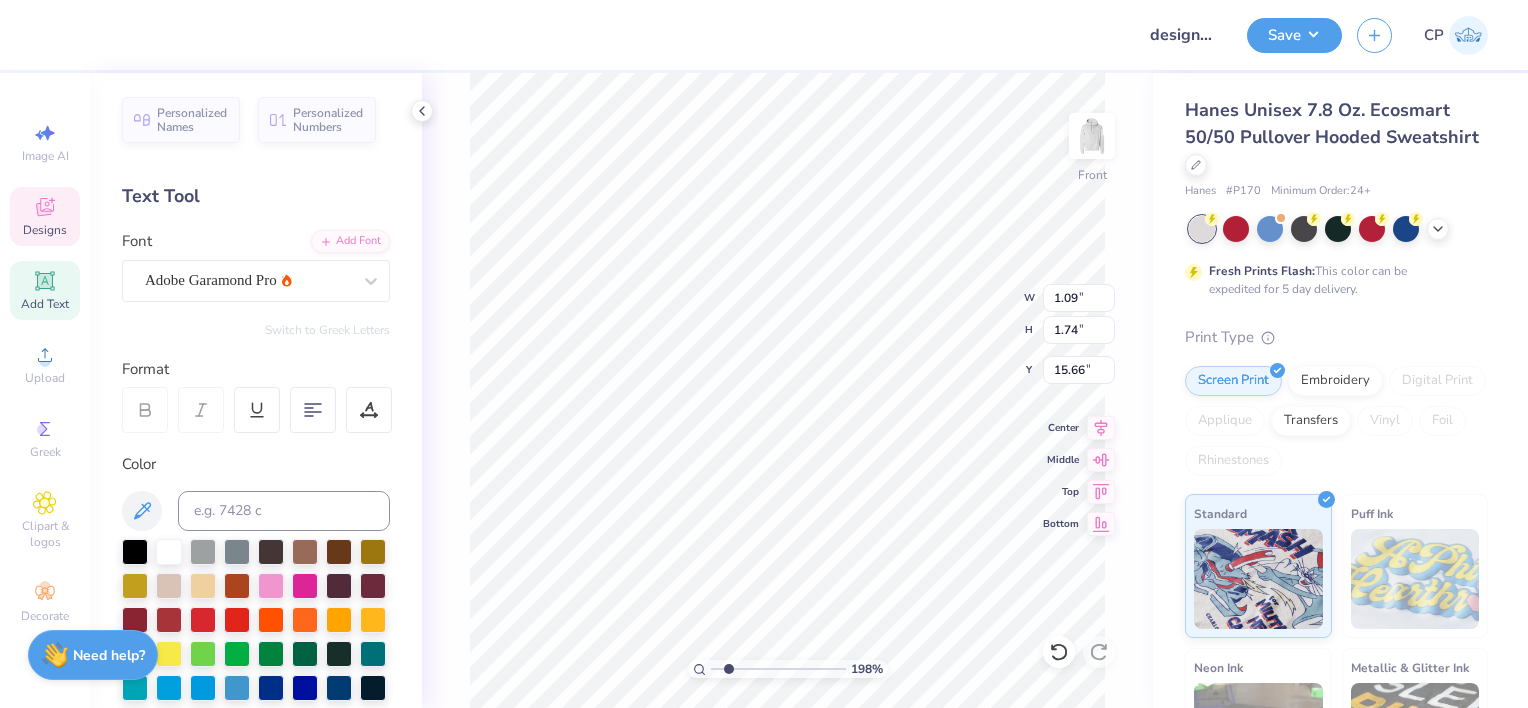 type on "1.98415391792237" 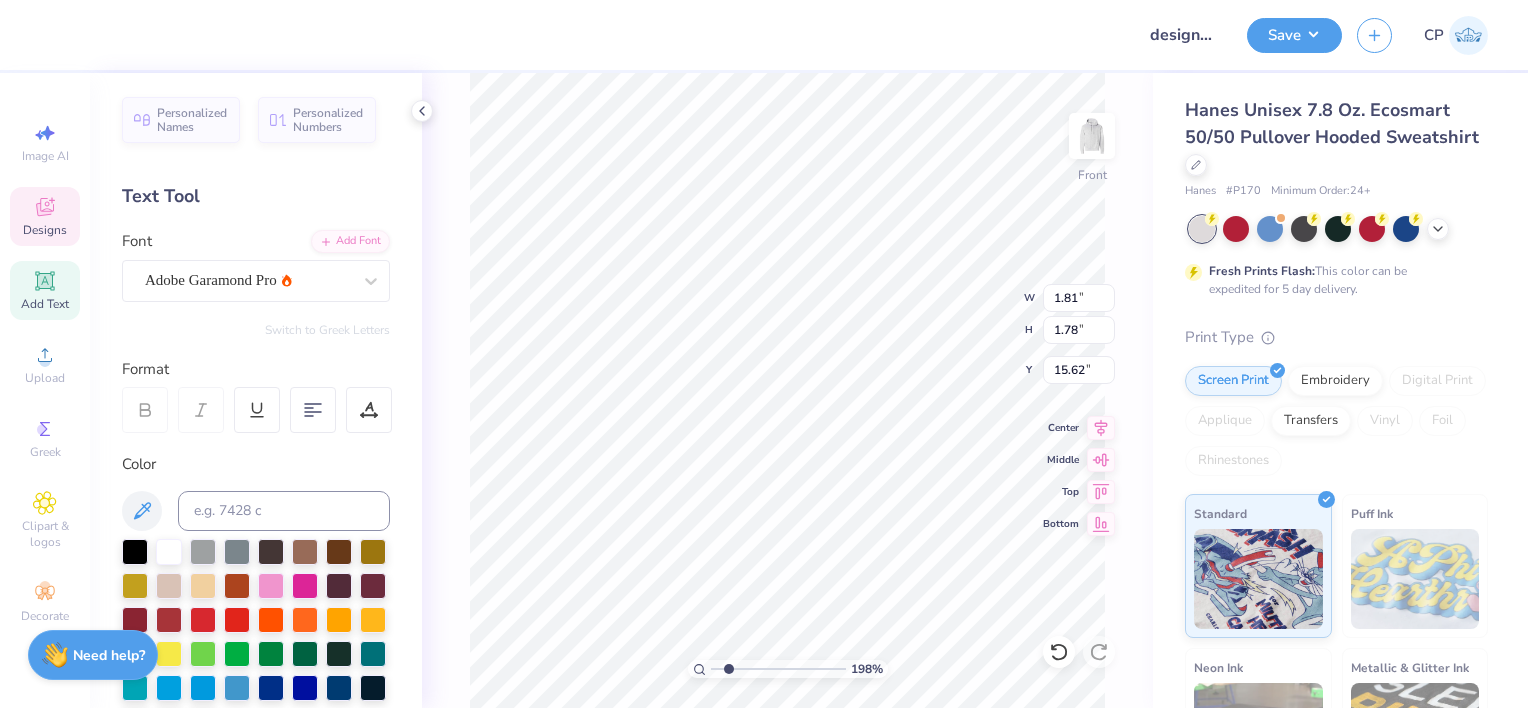 type on "1.98415391792237" 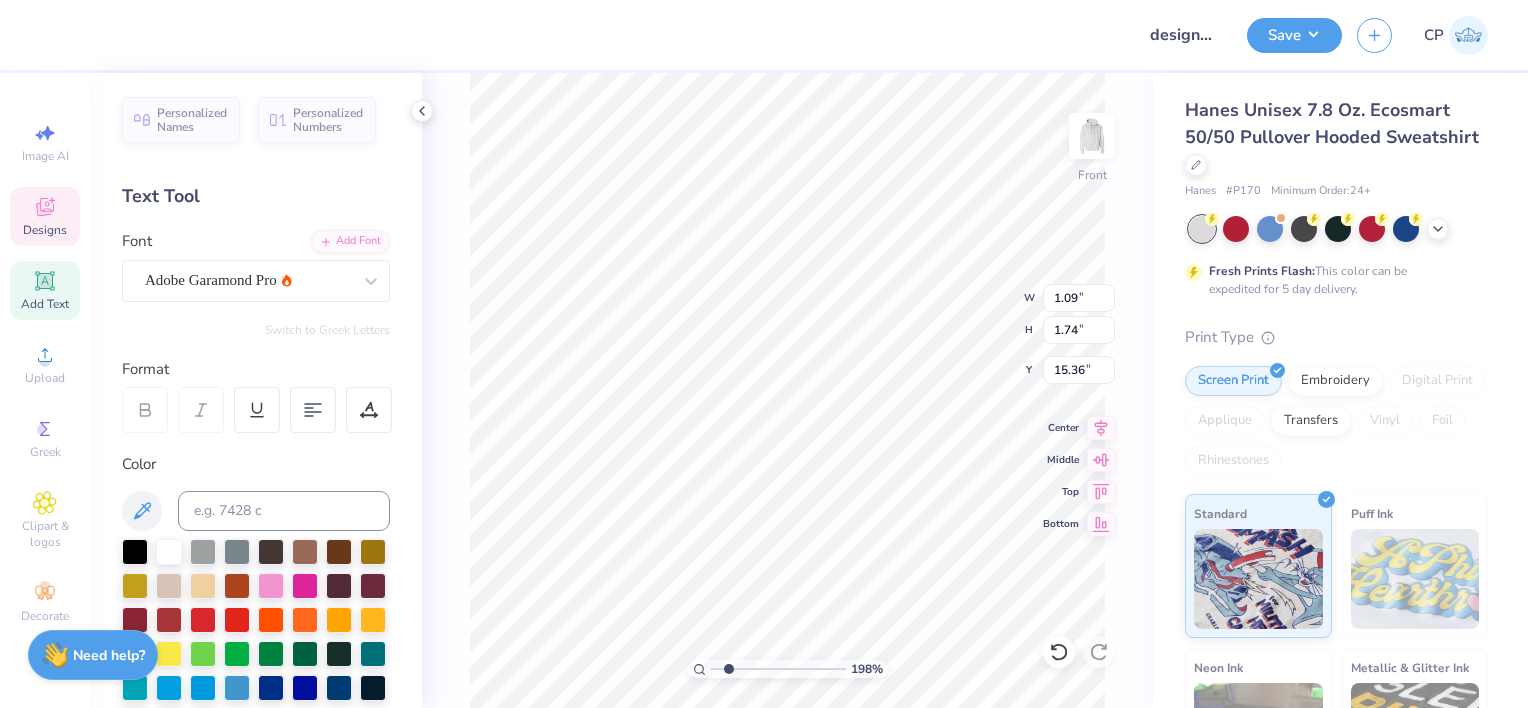 click on "198  % Front W 1.09 1.09 " H 1.74 1.74 " Y 15.36 15.36 " Center Middle Top Bottom" at bounding box center [787, 390] 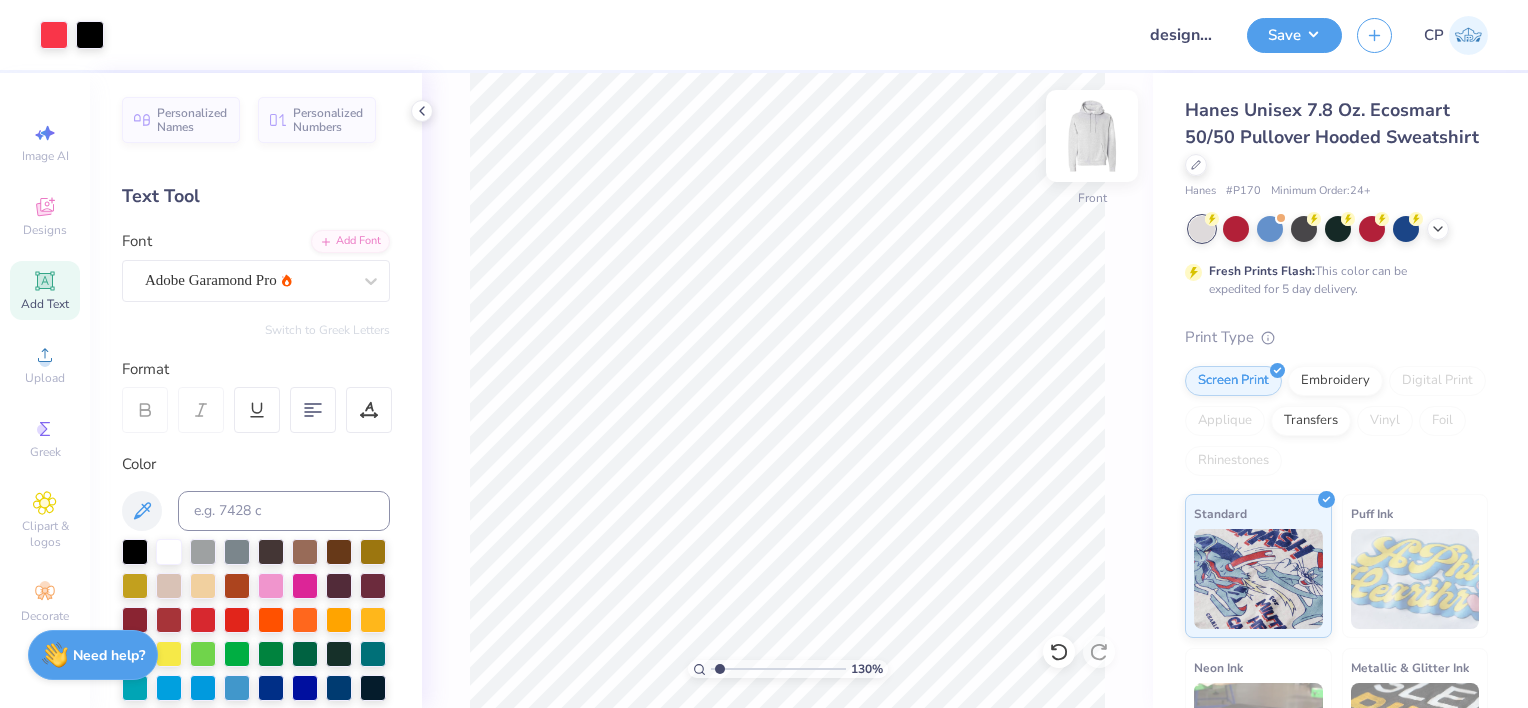 click at bounding box center (1092, 136) 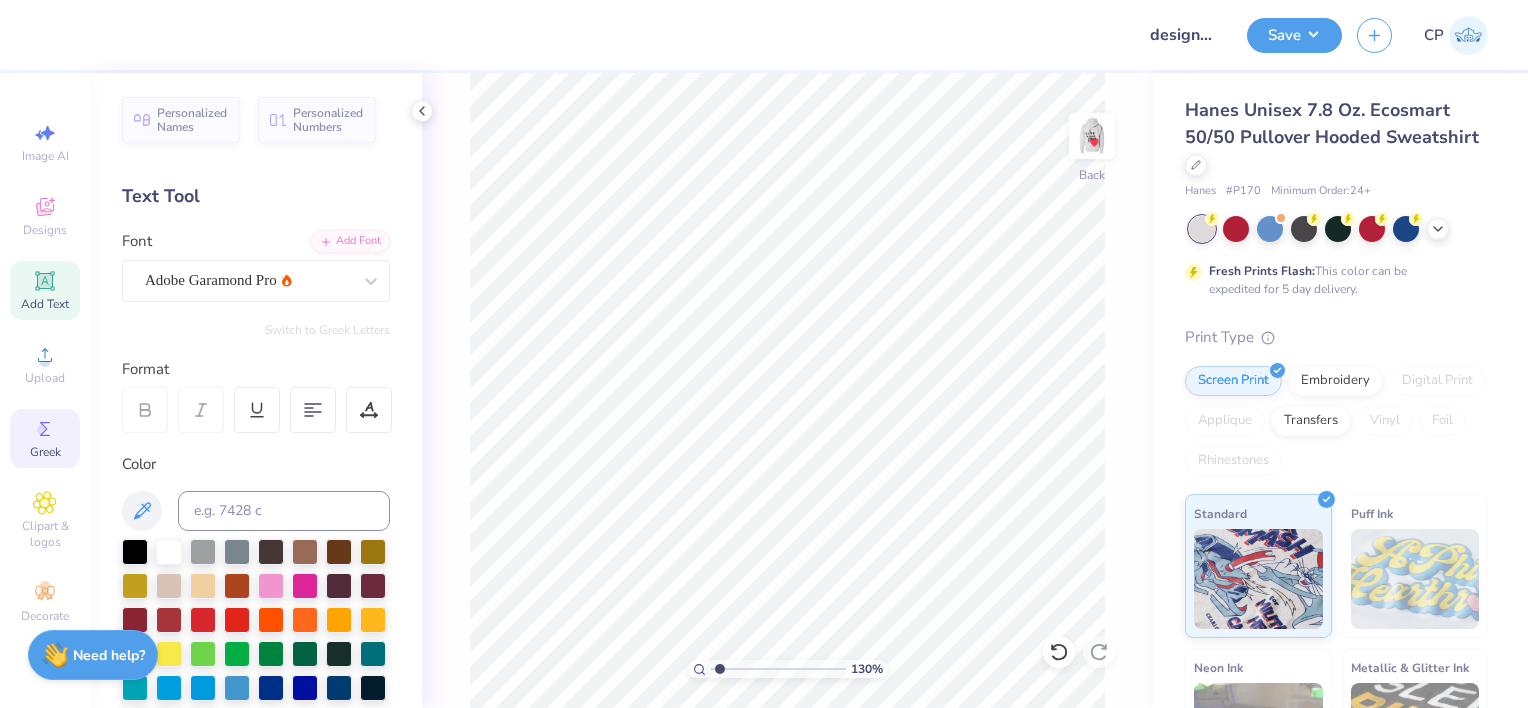 click 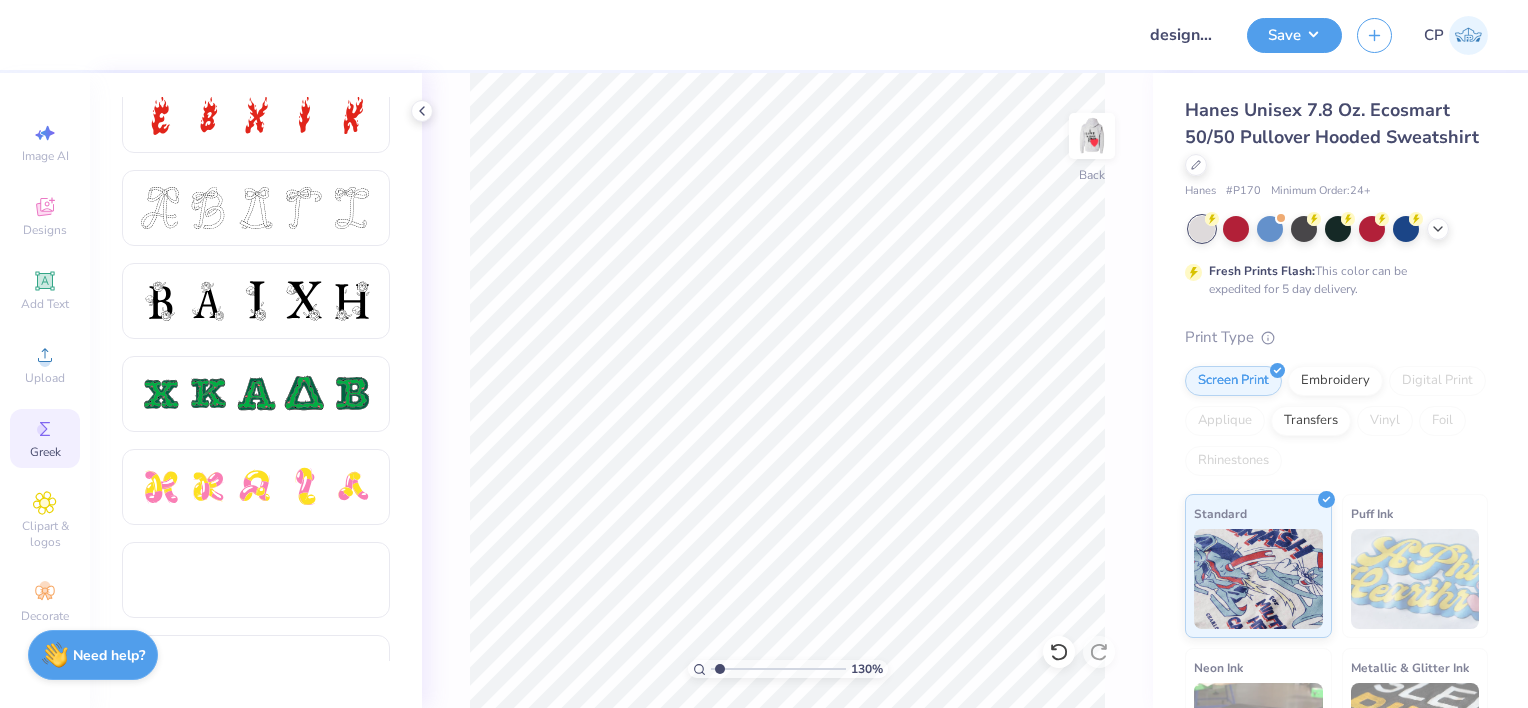 scroll, scrollTop: 768, scrollLeft: 0, axis: vertical 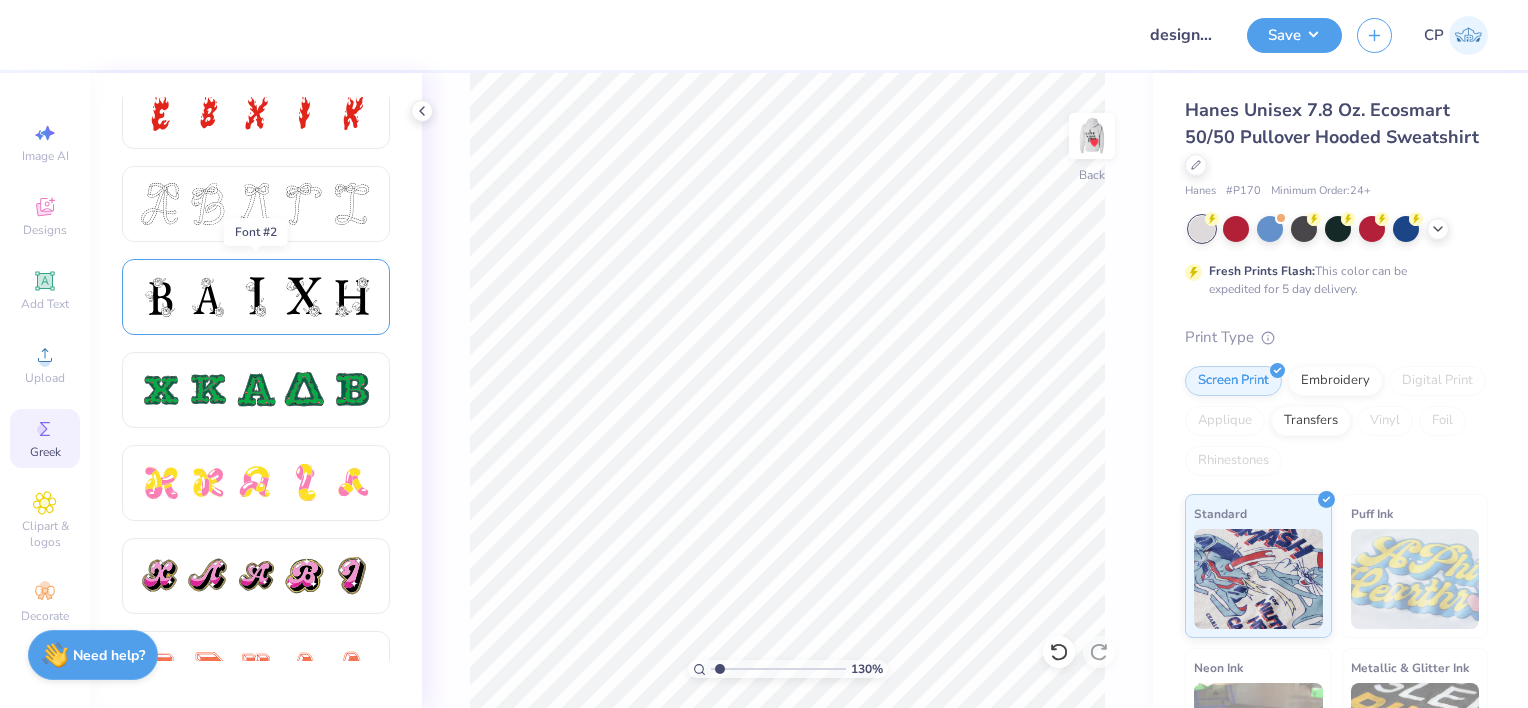 click at bounding box center [256, 297] 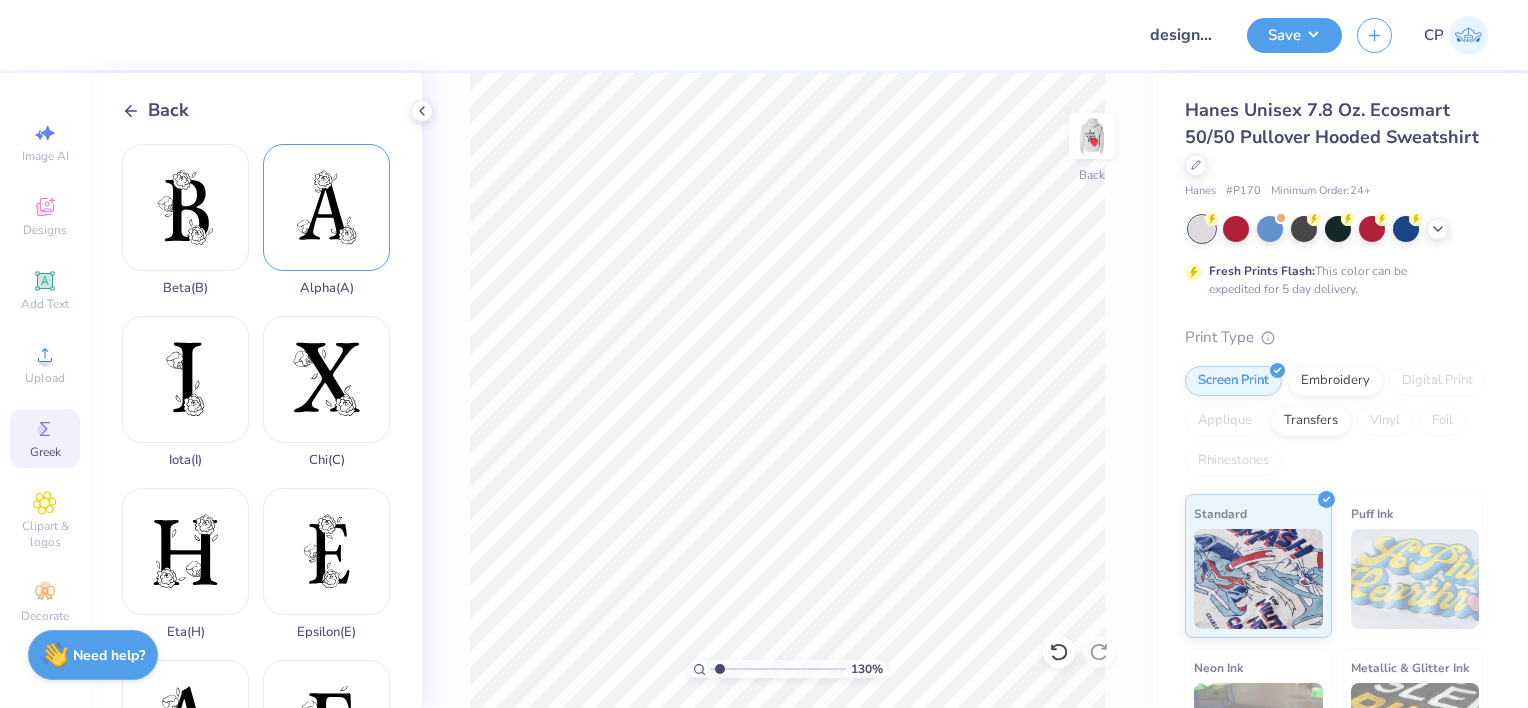 click on "Alpha  ( A )" at bounding box center [326, 220] 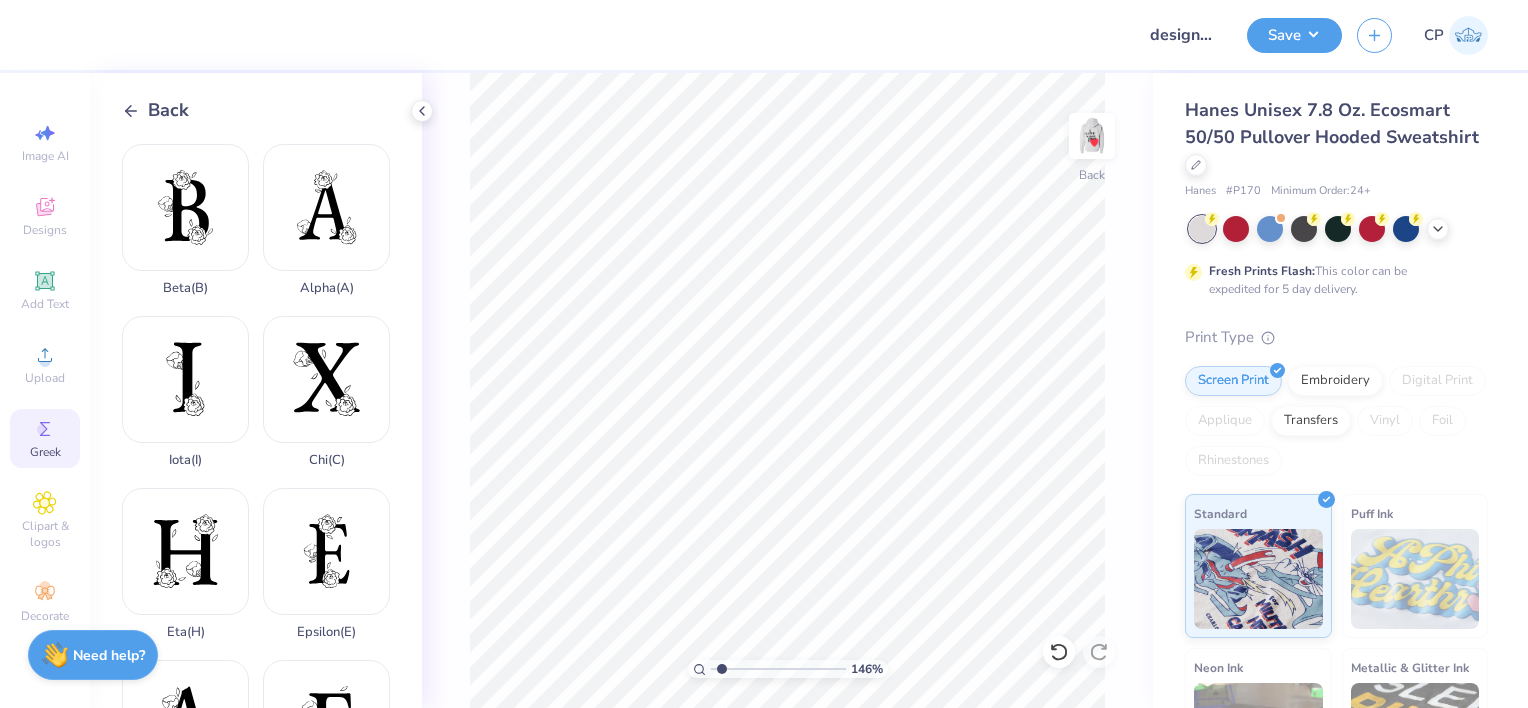 click 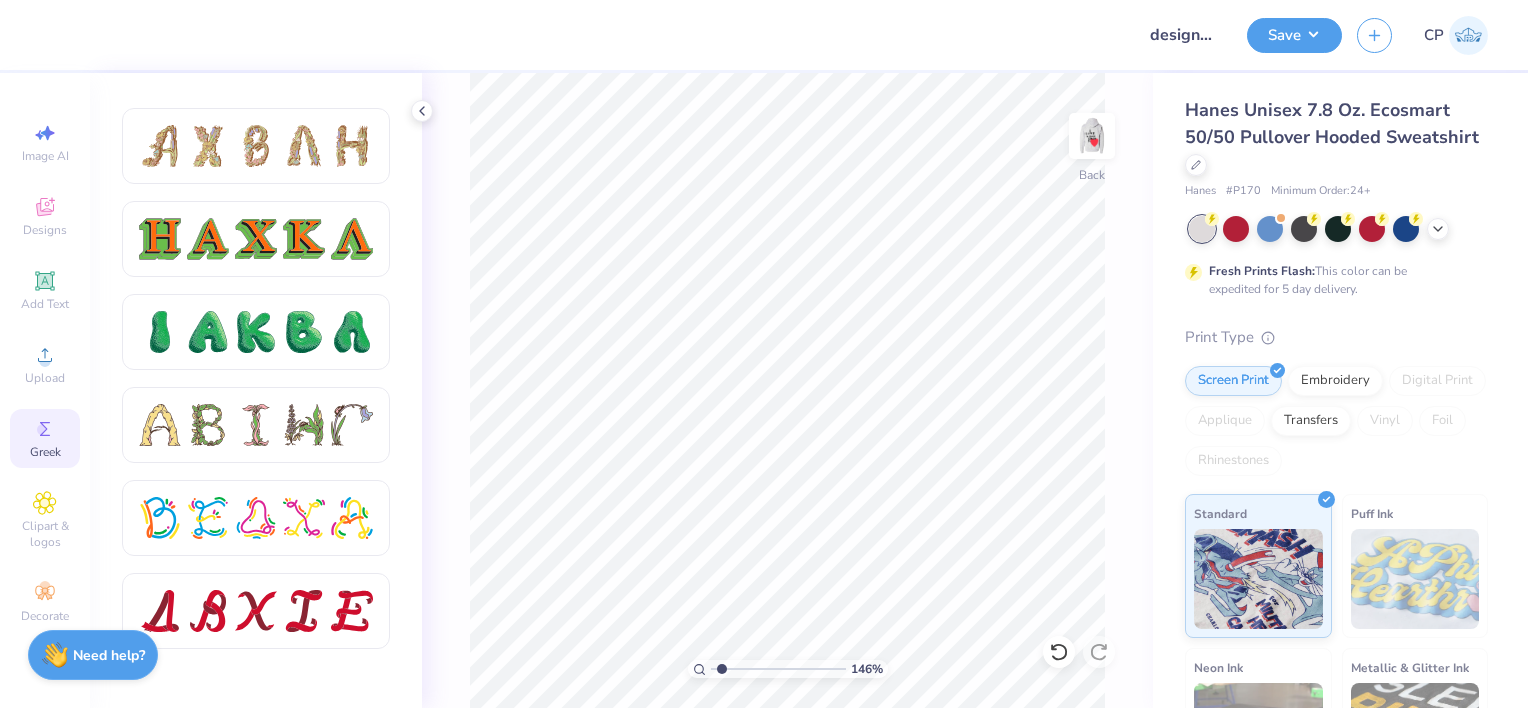 scroll, scrollTop: 2230, scrollLeft: 0, axis: vertical 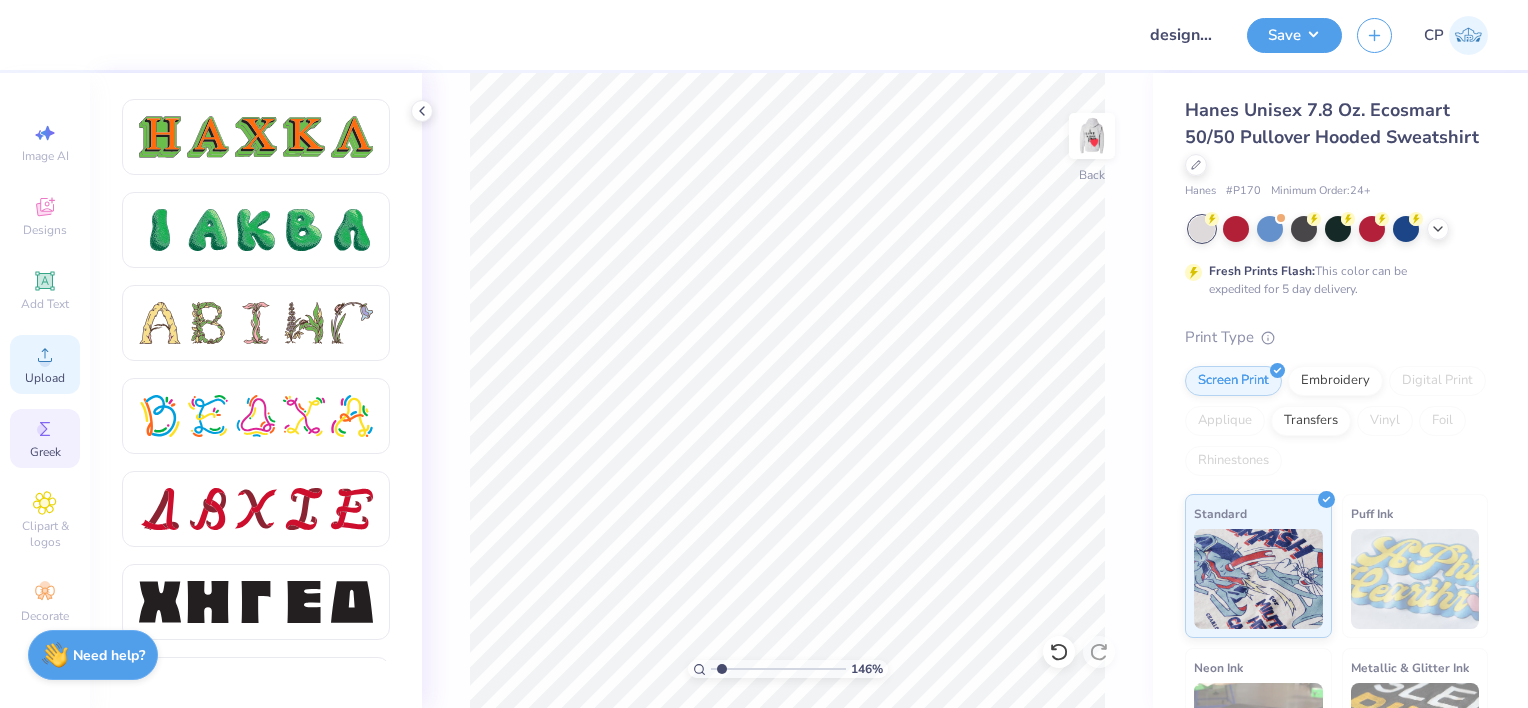 click on "Upload" at bounding box center [45, 364] 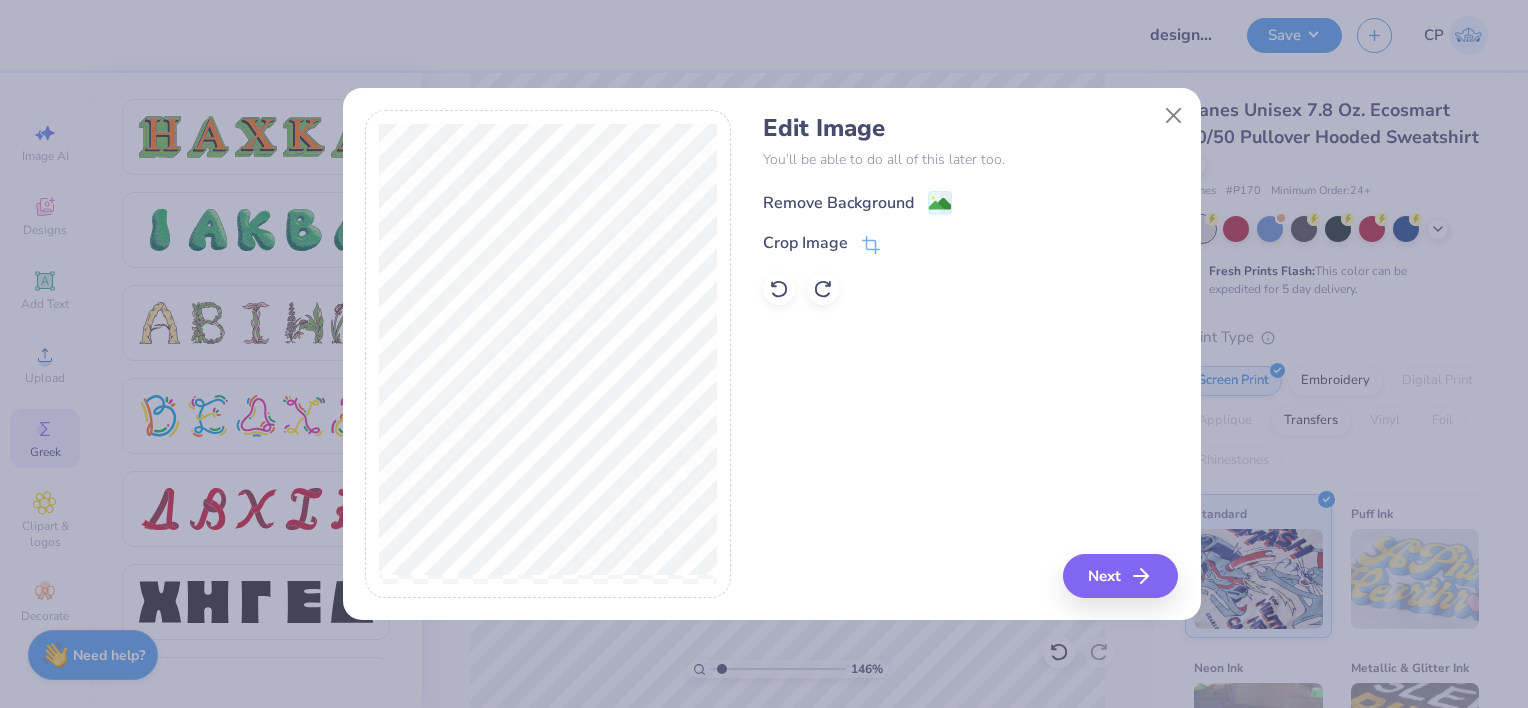 click on "Remove Background" at bounding box center (838, 203) 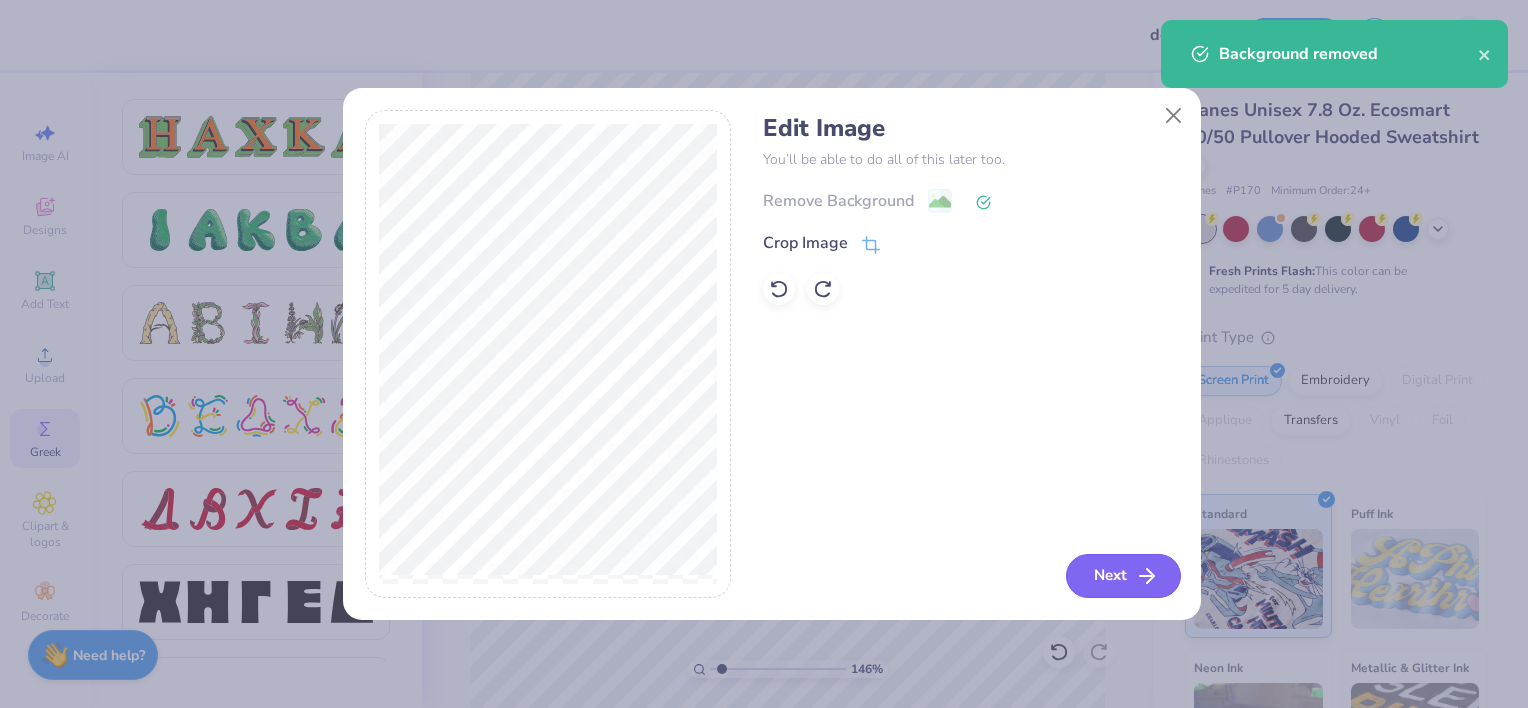click on "Next" at bounding box center (1123, 576) 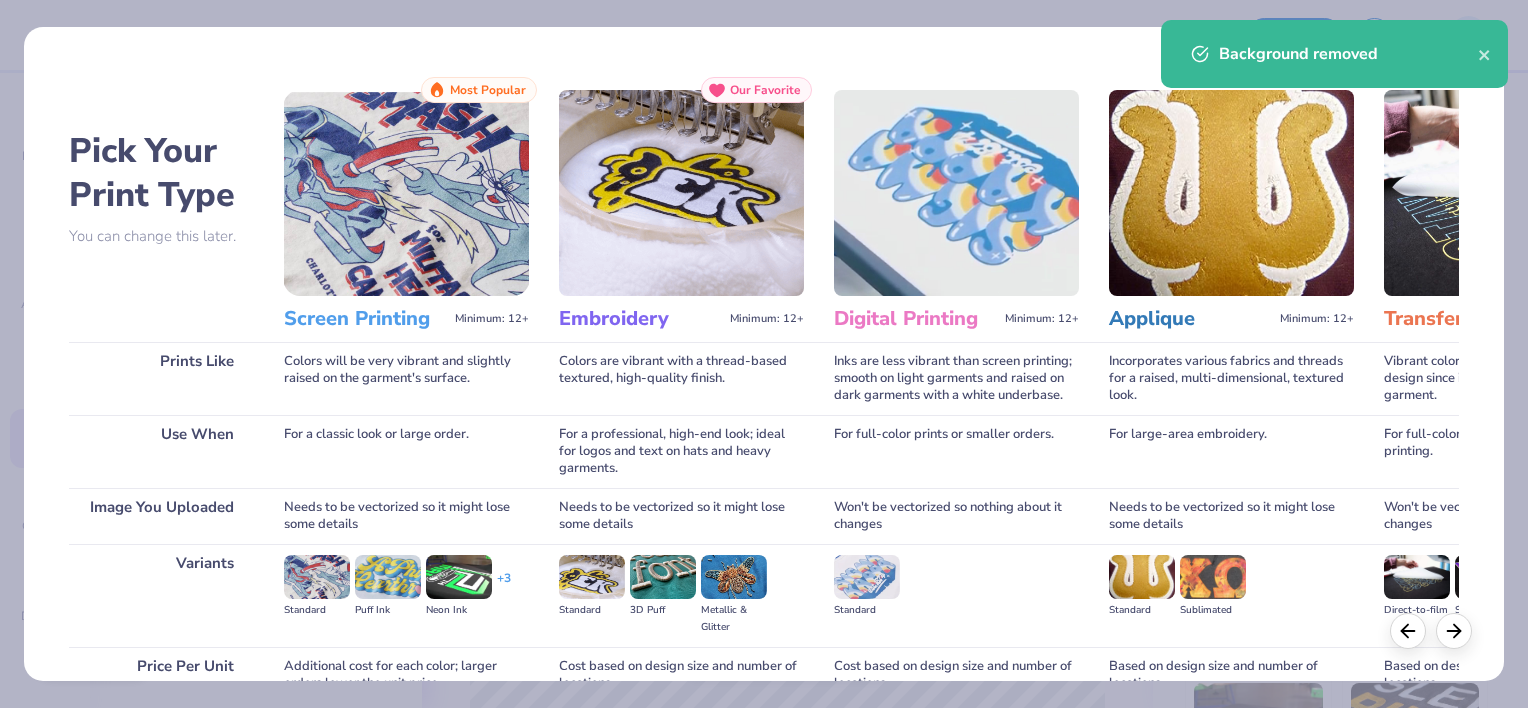 scroll, scrollTop: 180, scrollLeft: 0, axis: vertical 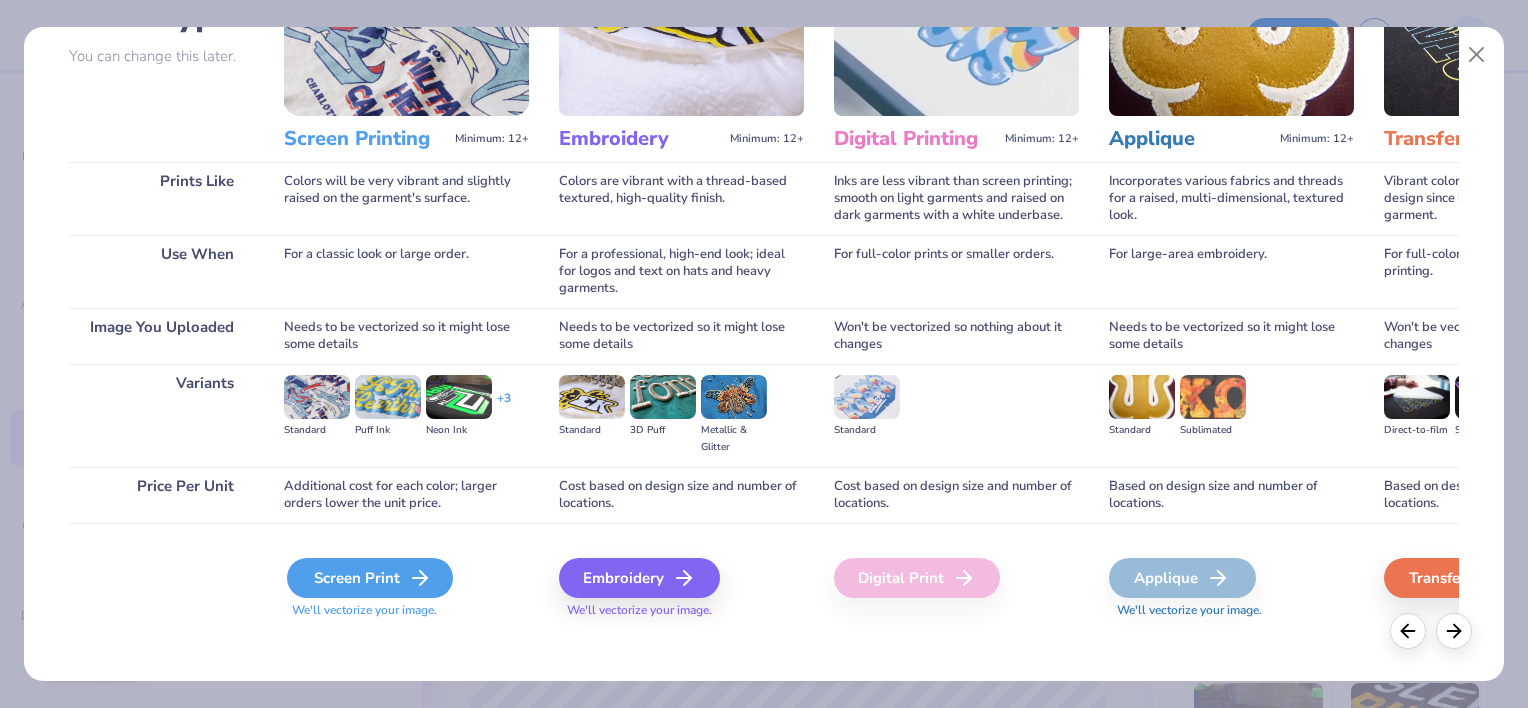 click on "Screen Print" at bounding box center [370, 578] 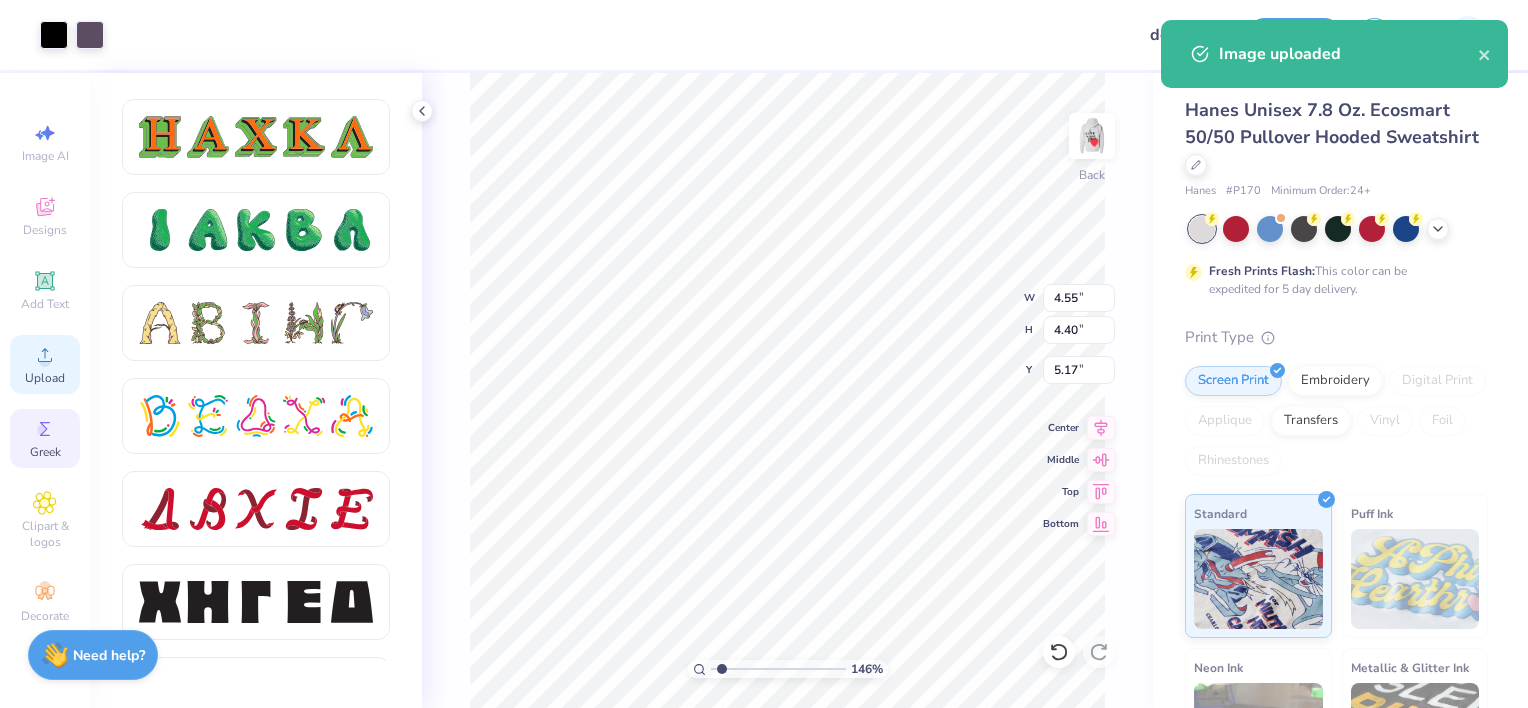 click on "Upload" at bounding box center (45, 378) 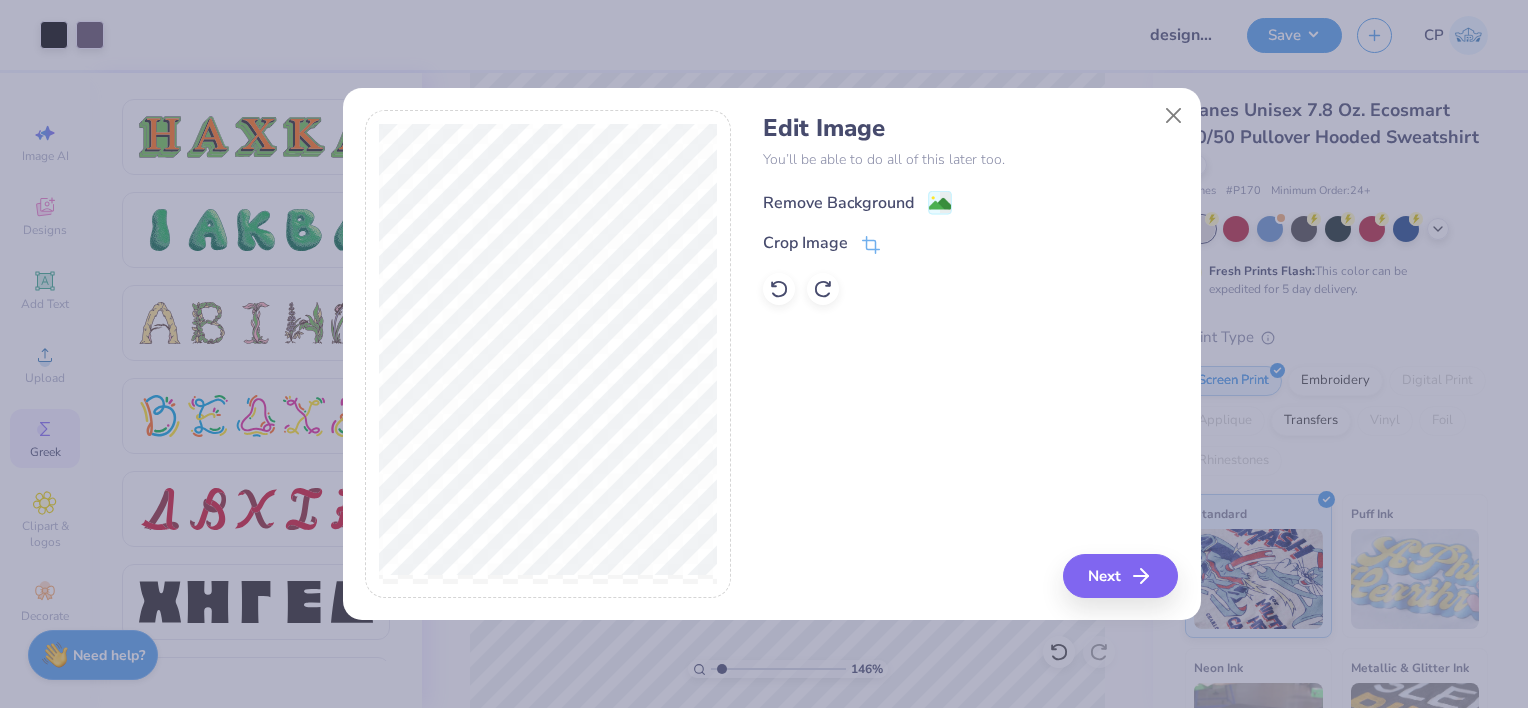 click on "Remove Background" at bounding box center [838, 203] 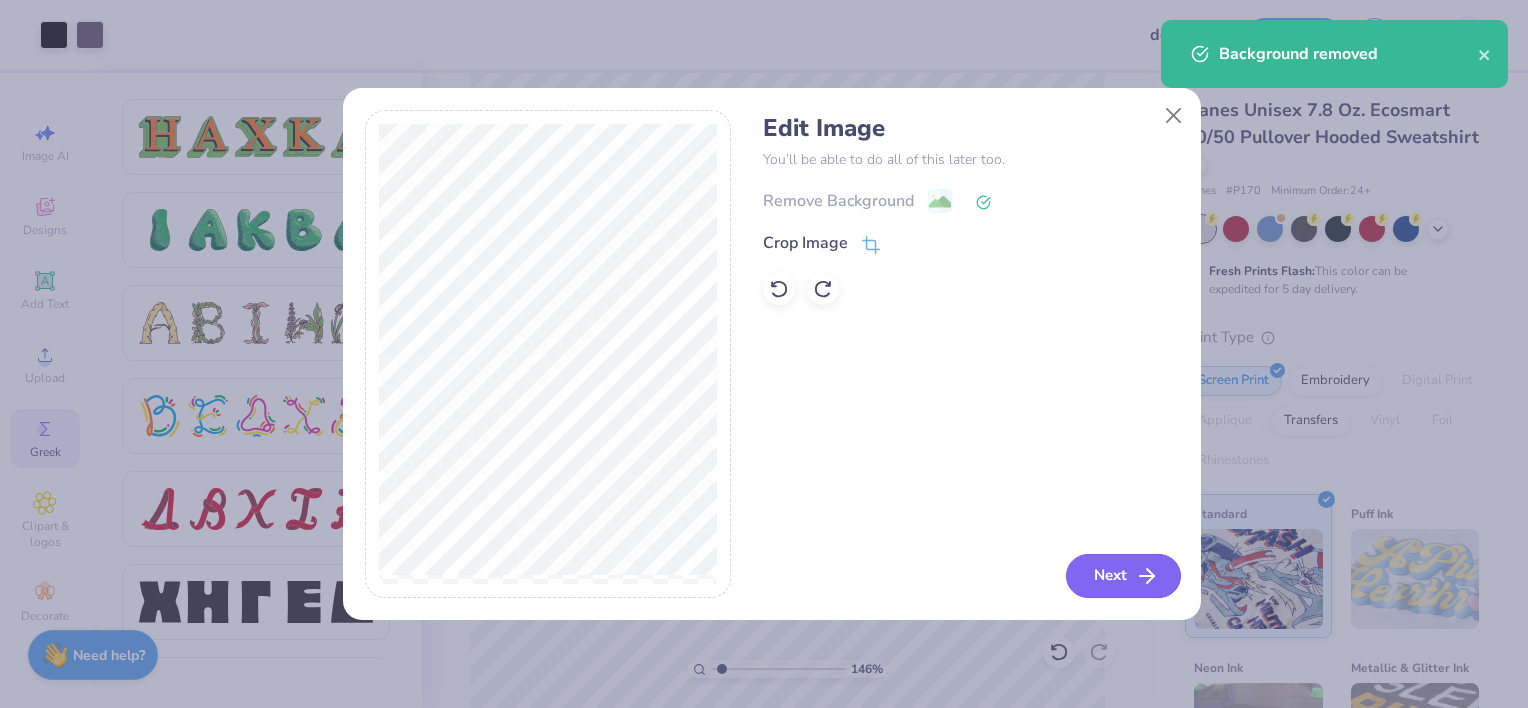 click on "Next" at bounding box center [1123, 576] 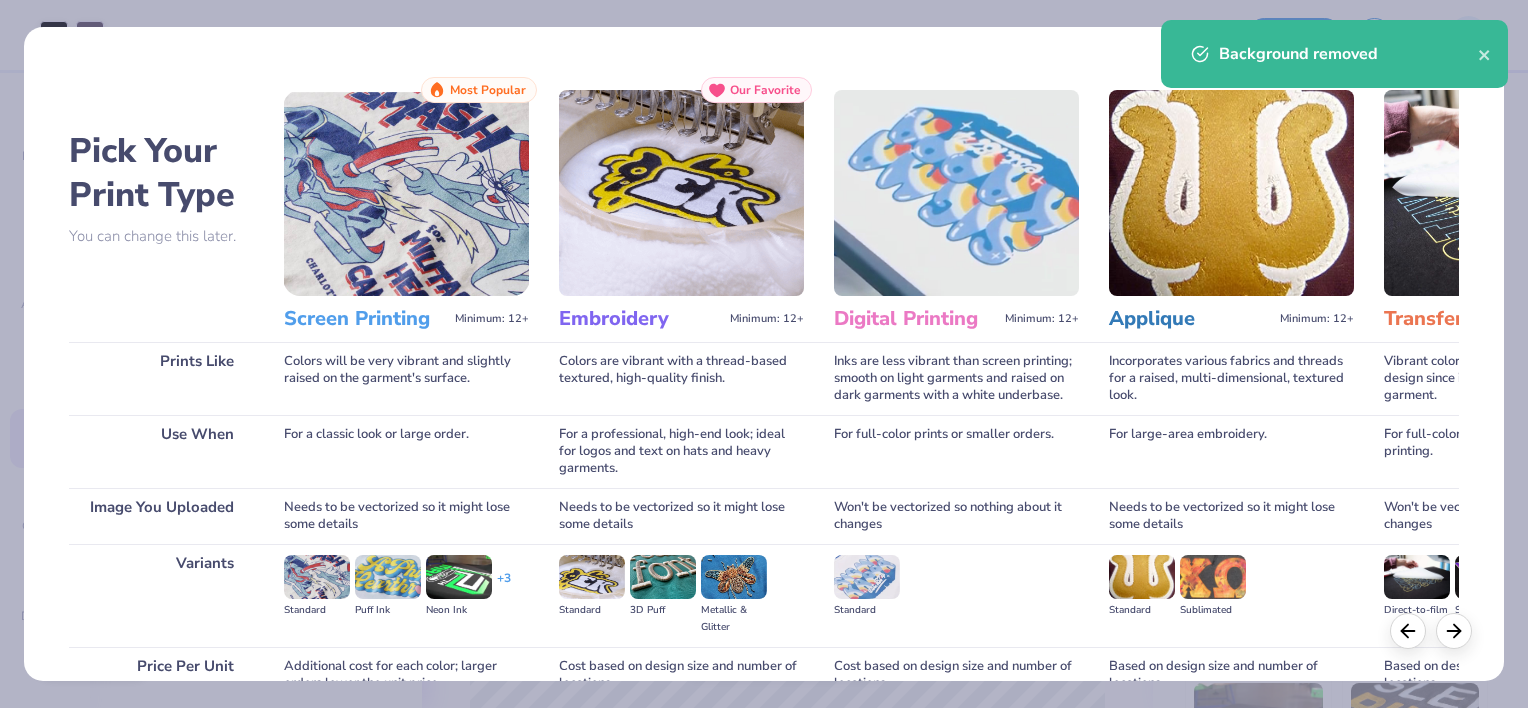 scroll, scrollTop: 188, scrollLeft: 0, axis: vertical 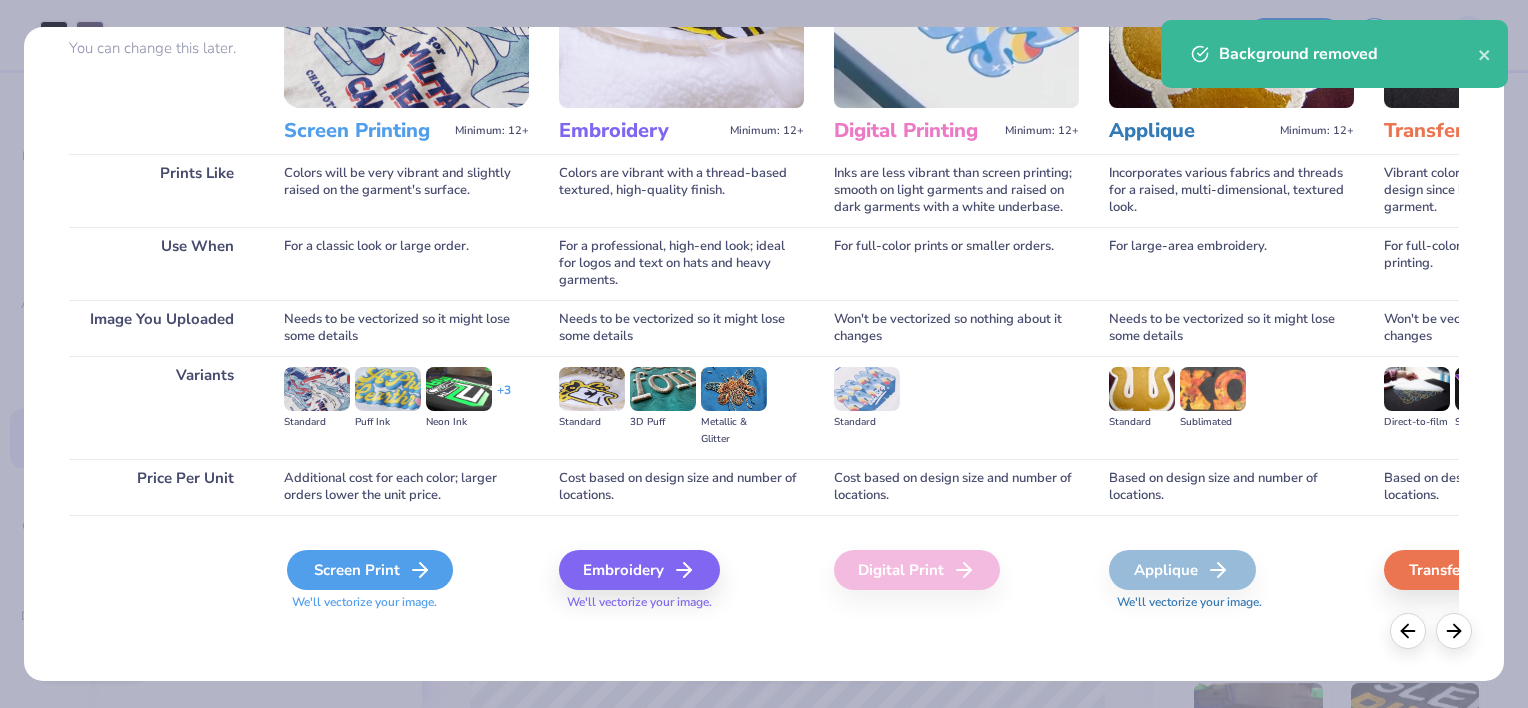 click on "Screen Print" at bounding box center (370, 570) 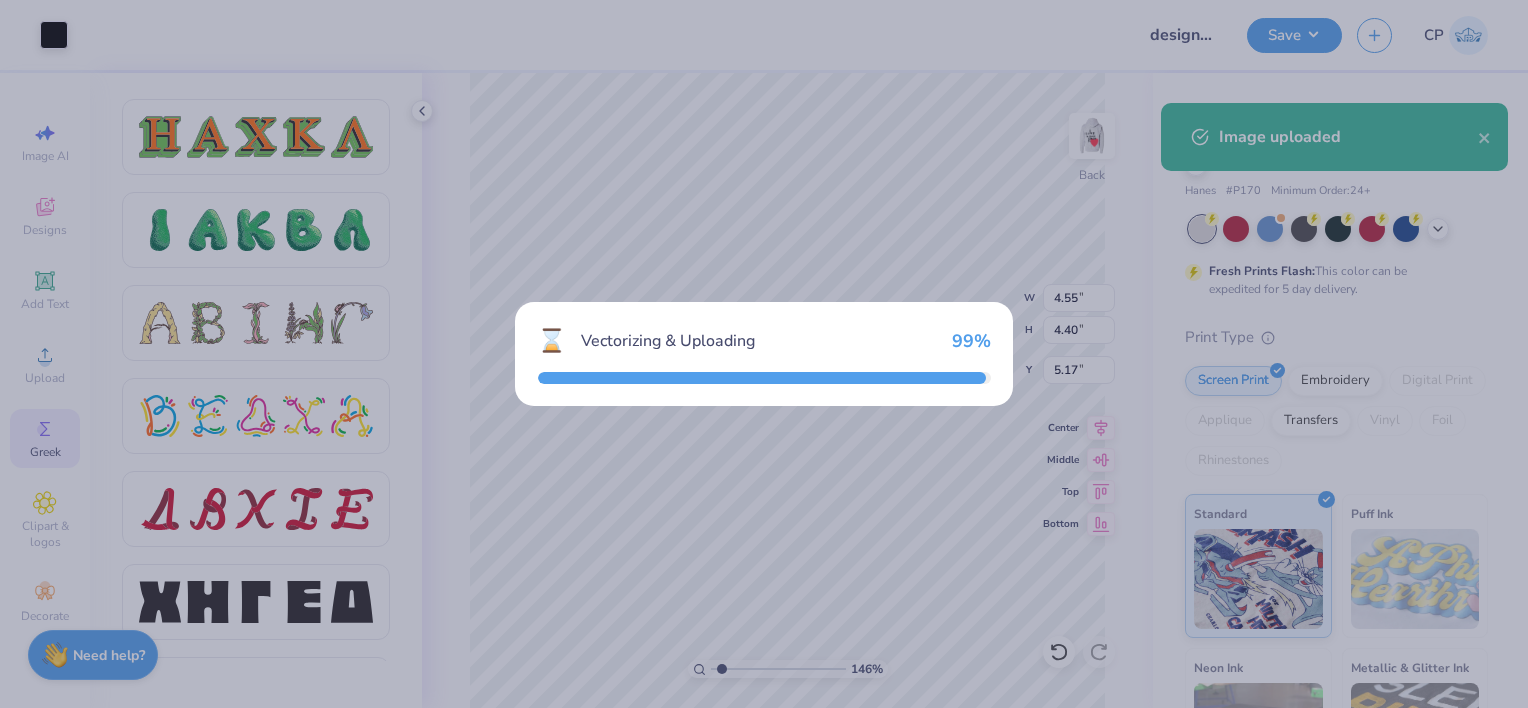 type on "1.4576294969371" 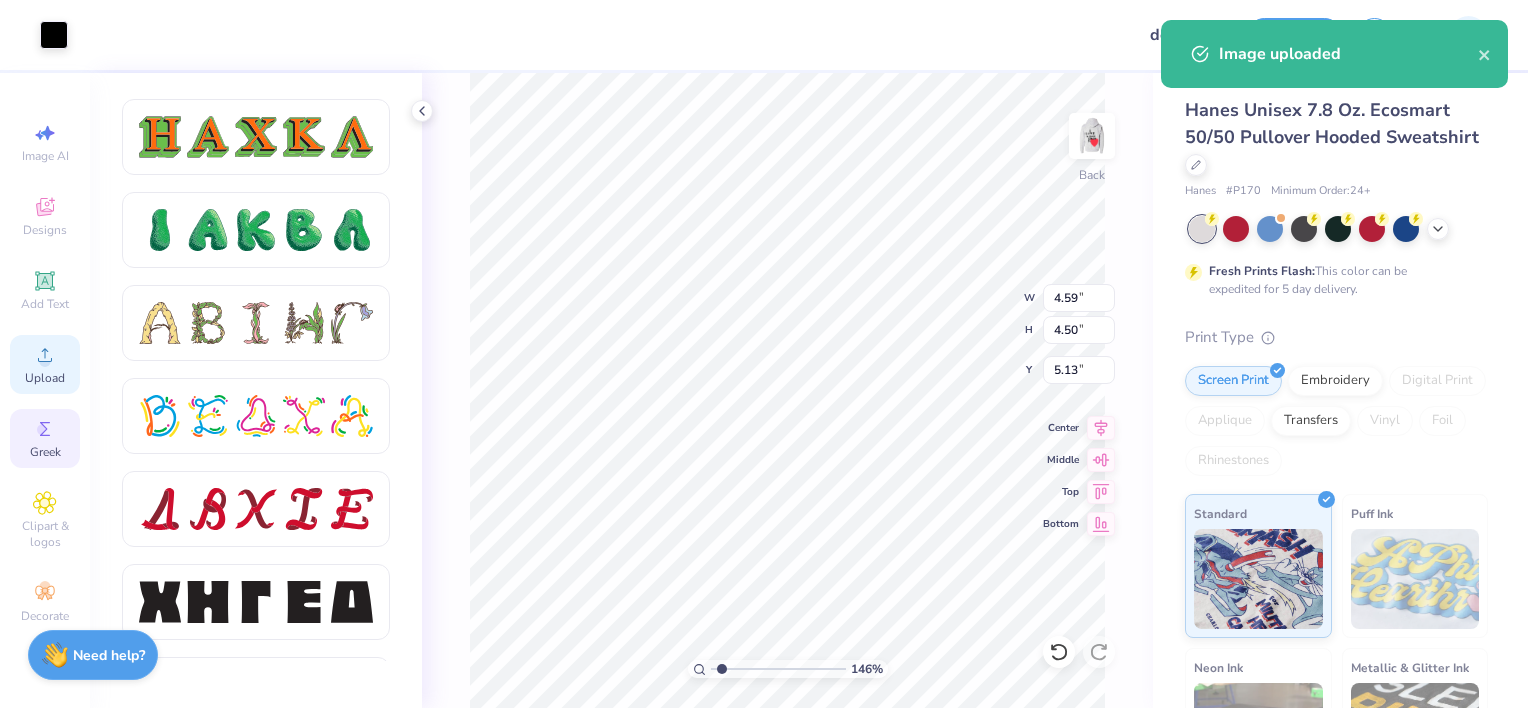 click 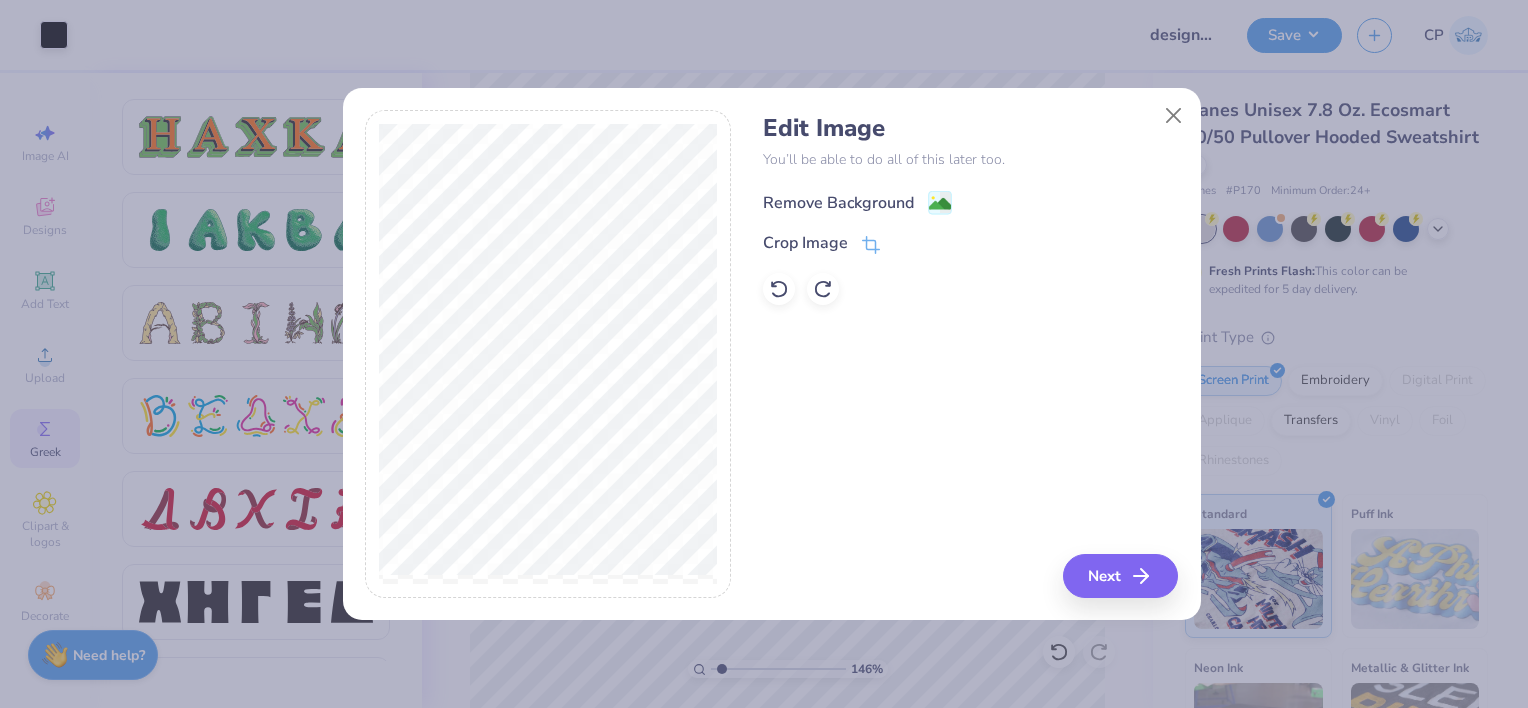 click on "Remove Background" at bounding box center [838, 203] 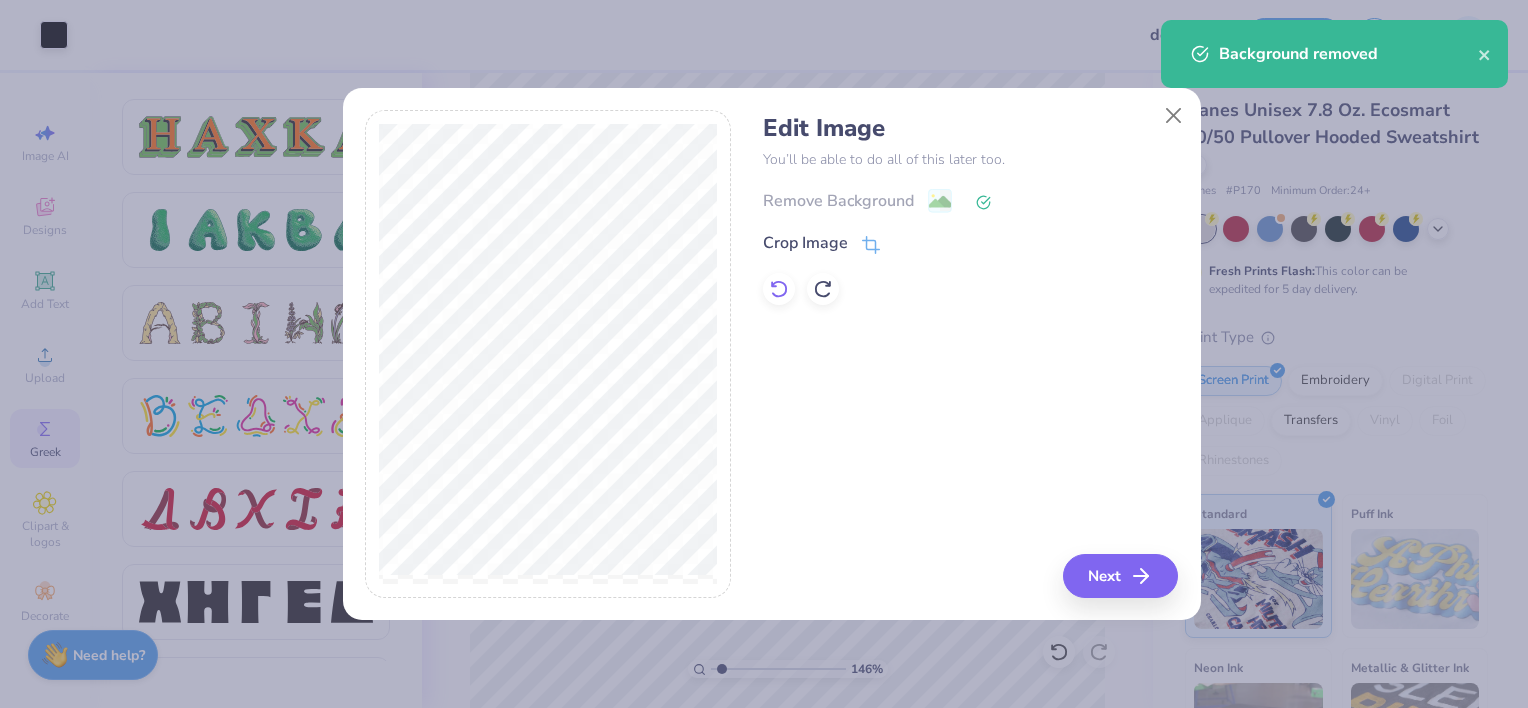 click 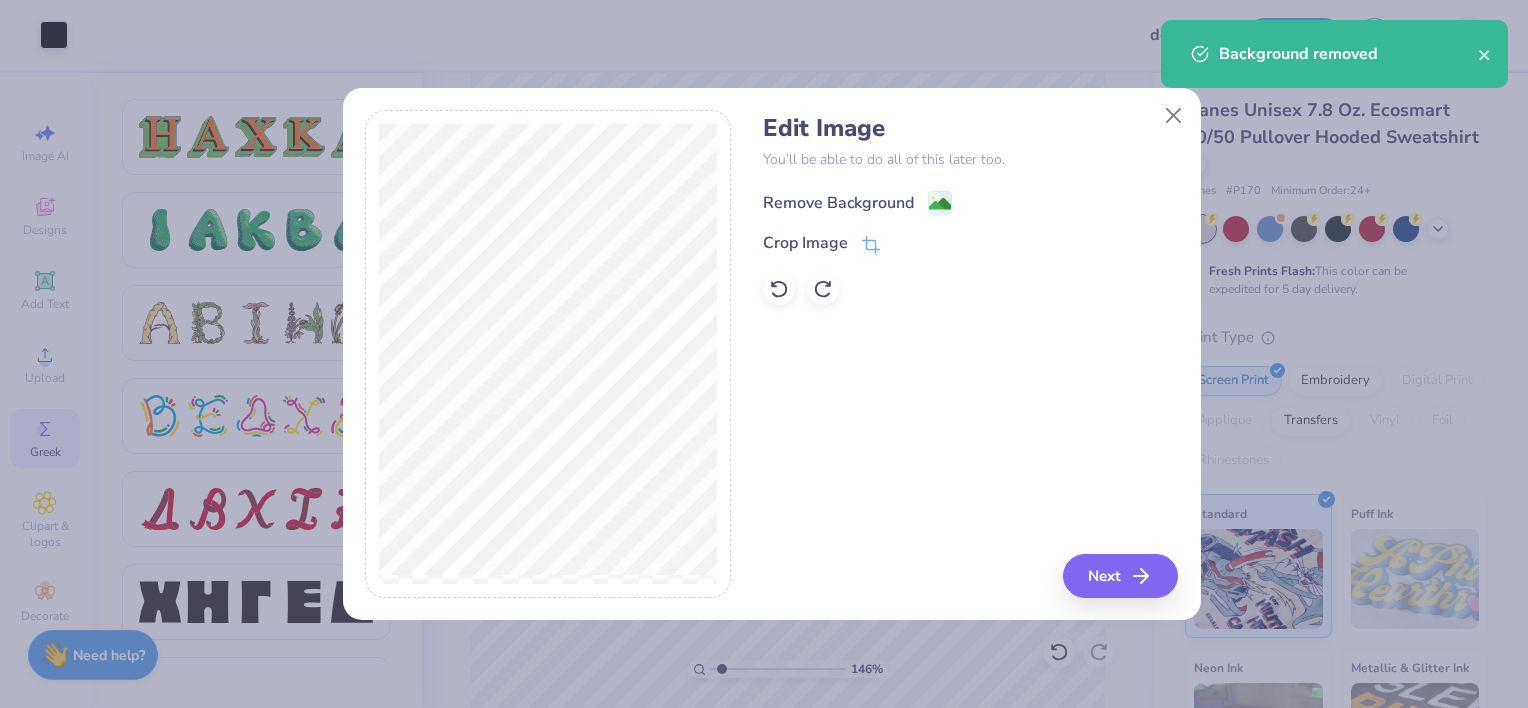 click on "Remove Background" at bounding box center [838, 203] 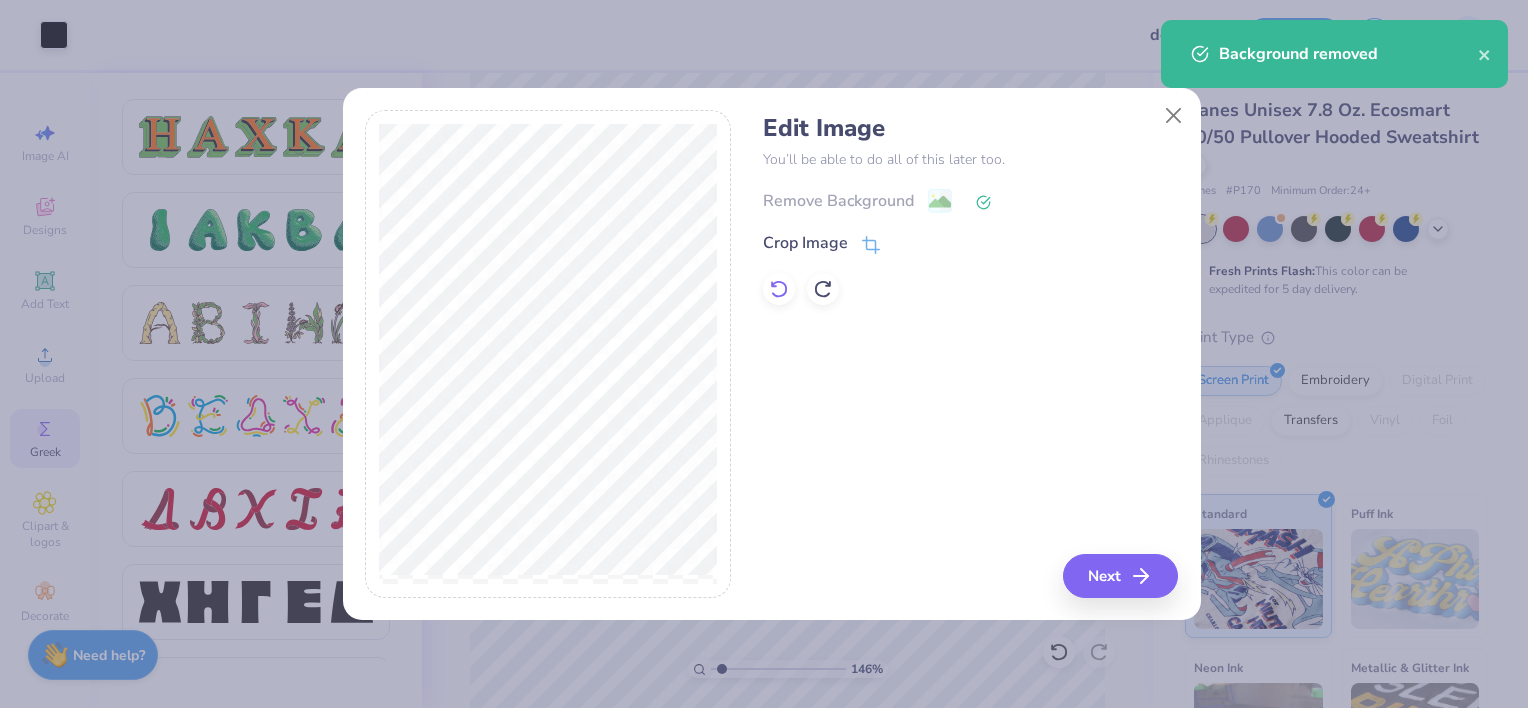 click 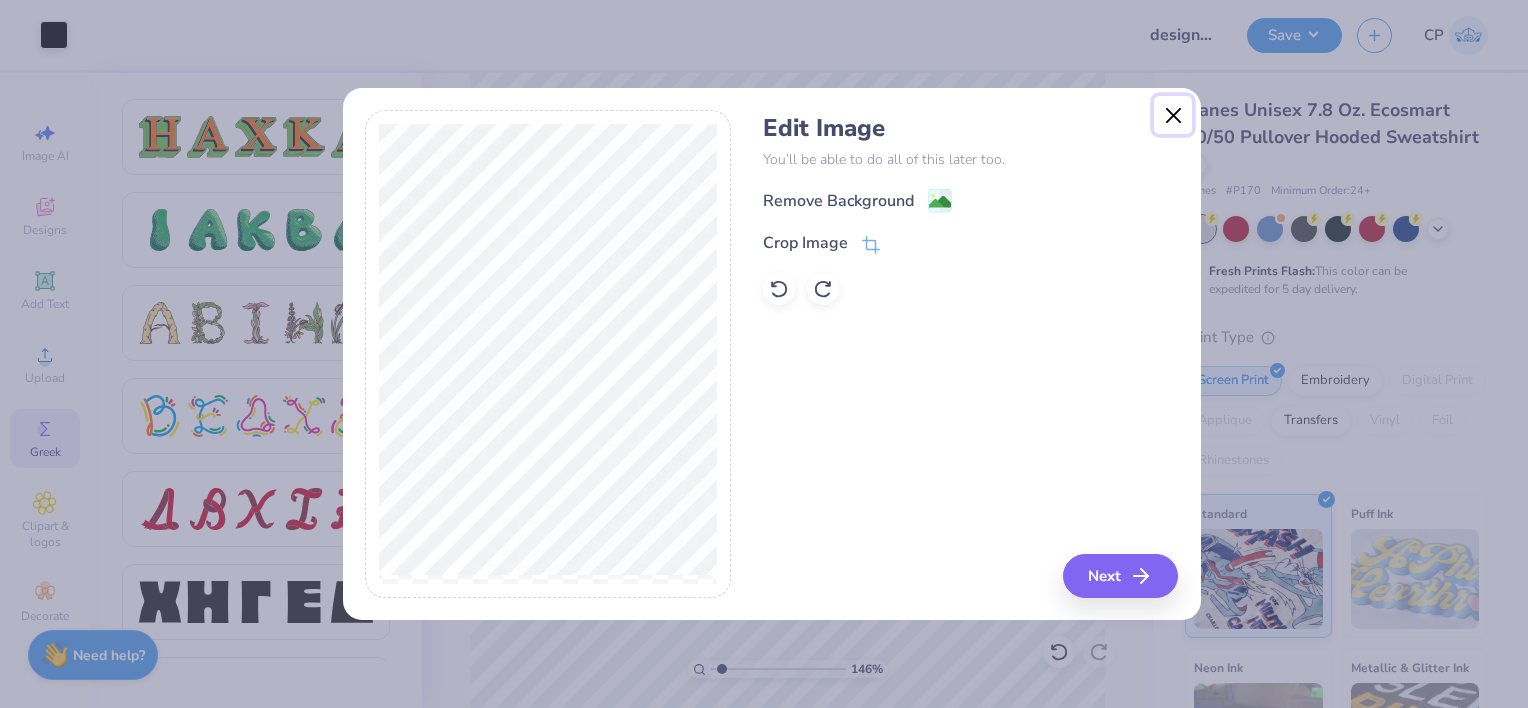 click at bounding box center [1173, 115] 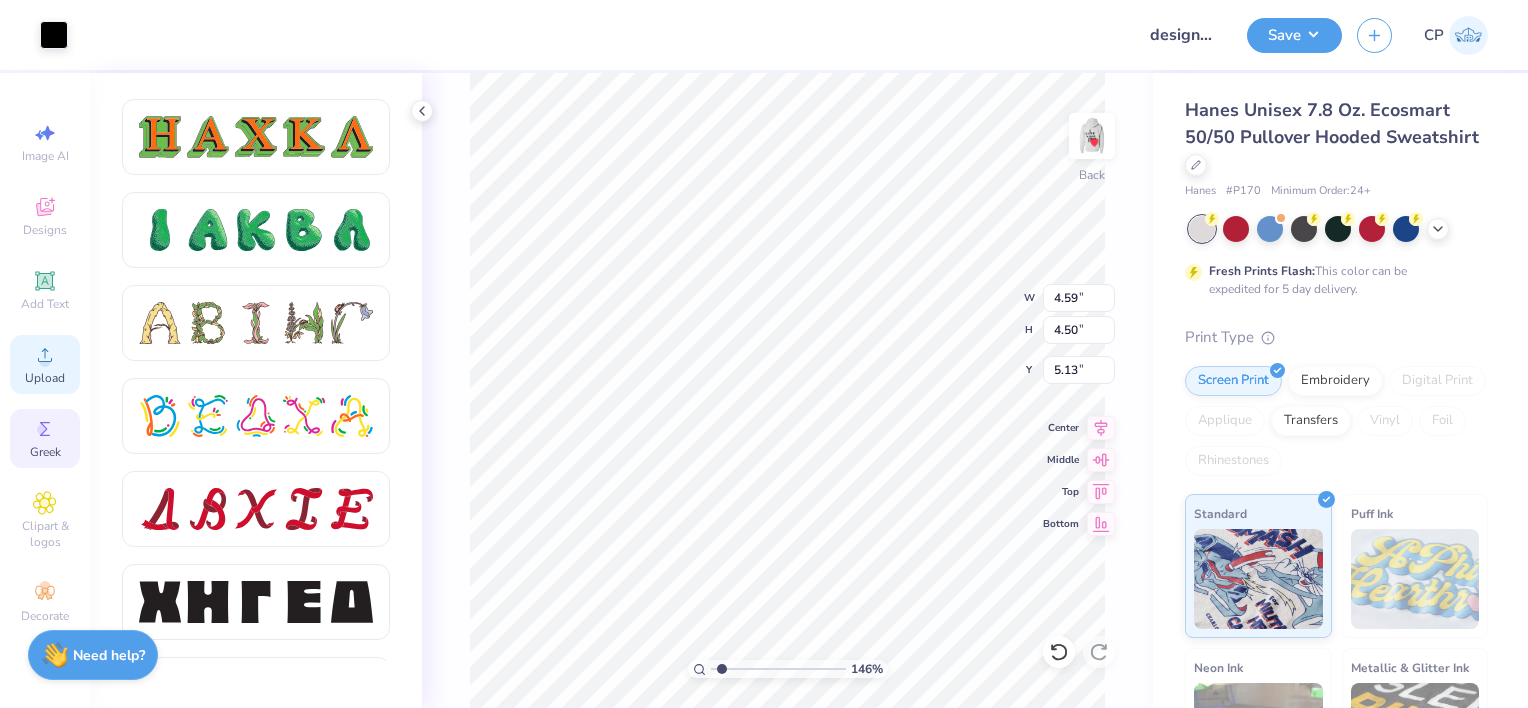 click 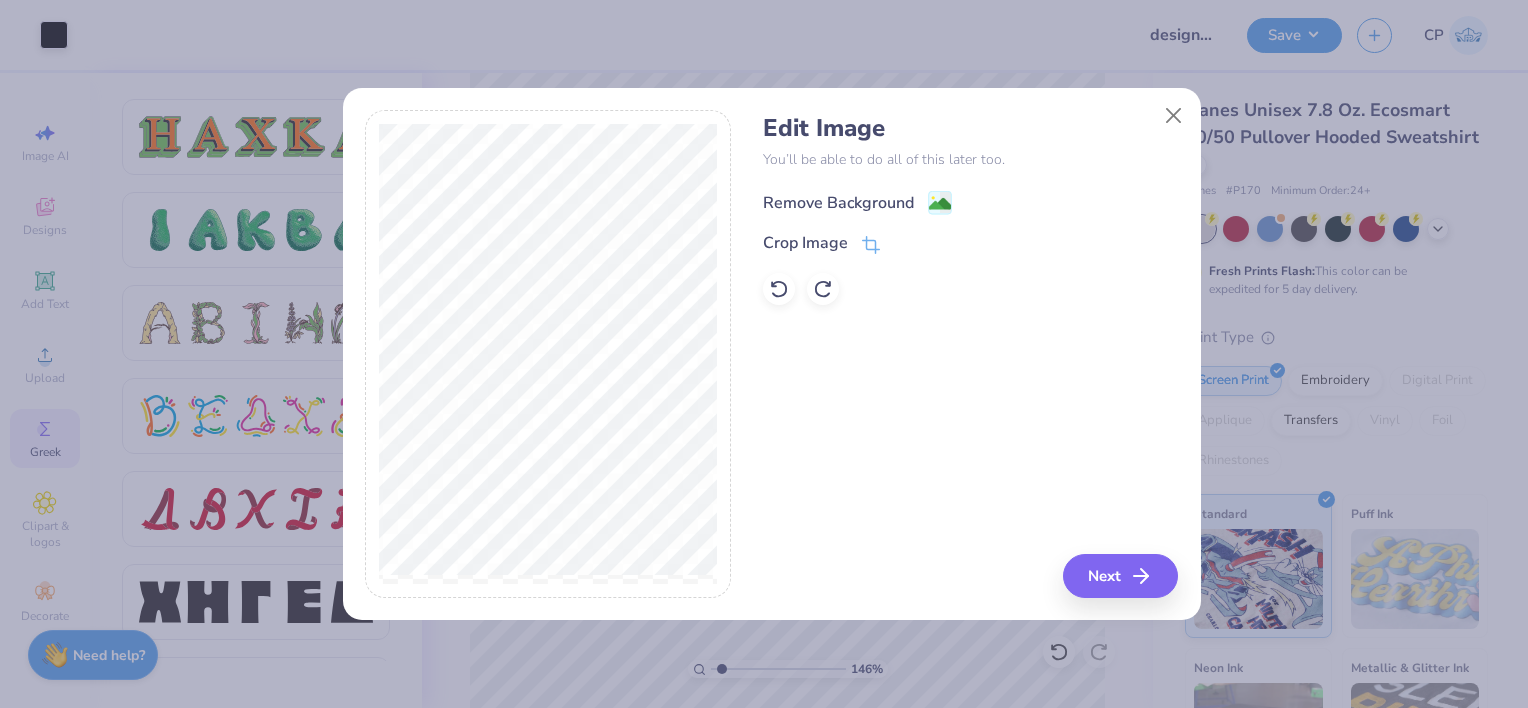 click on "Remove Background" at bounding box center [838, 203] 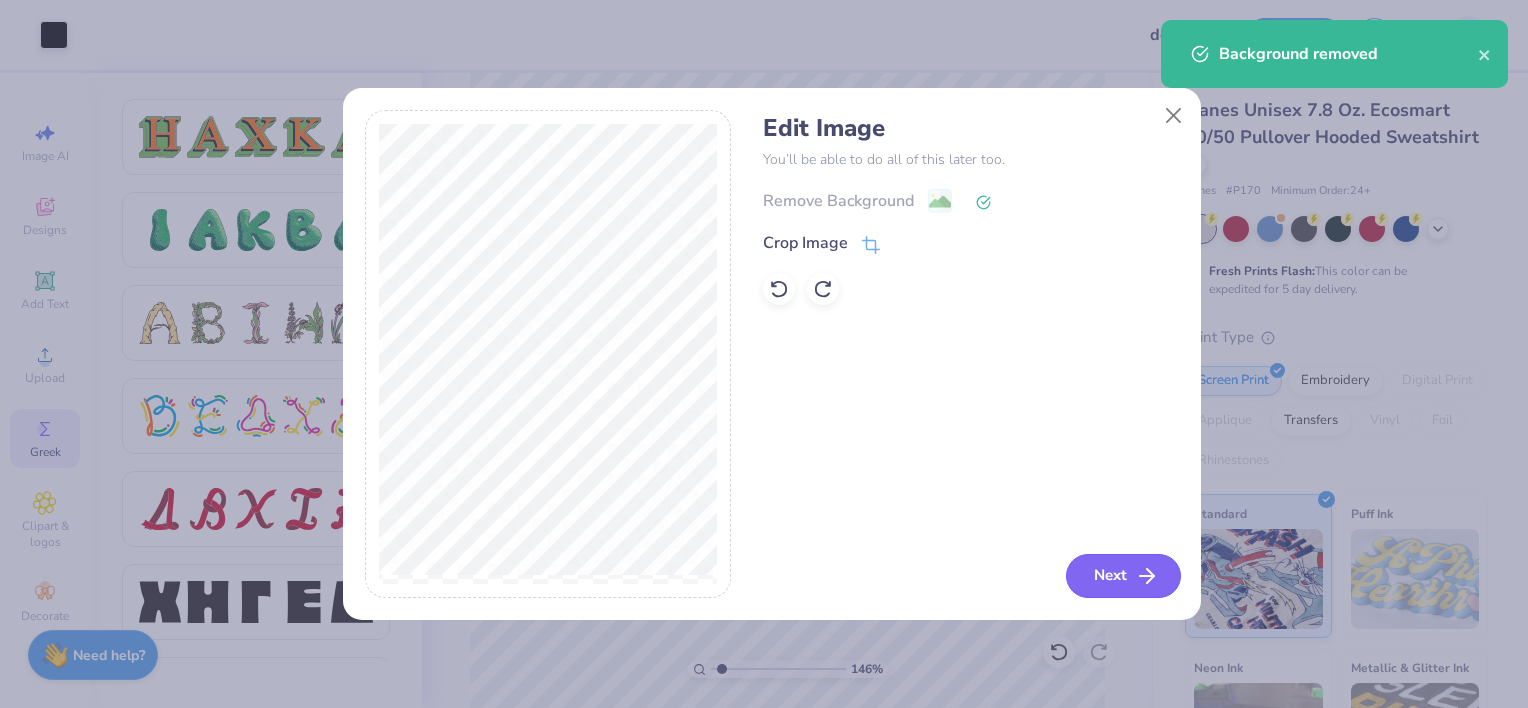 click on "Next" at bounding box center [1123, 576] 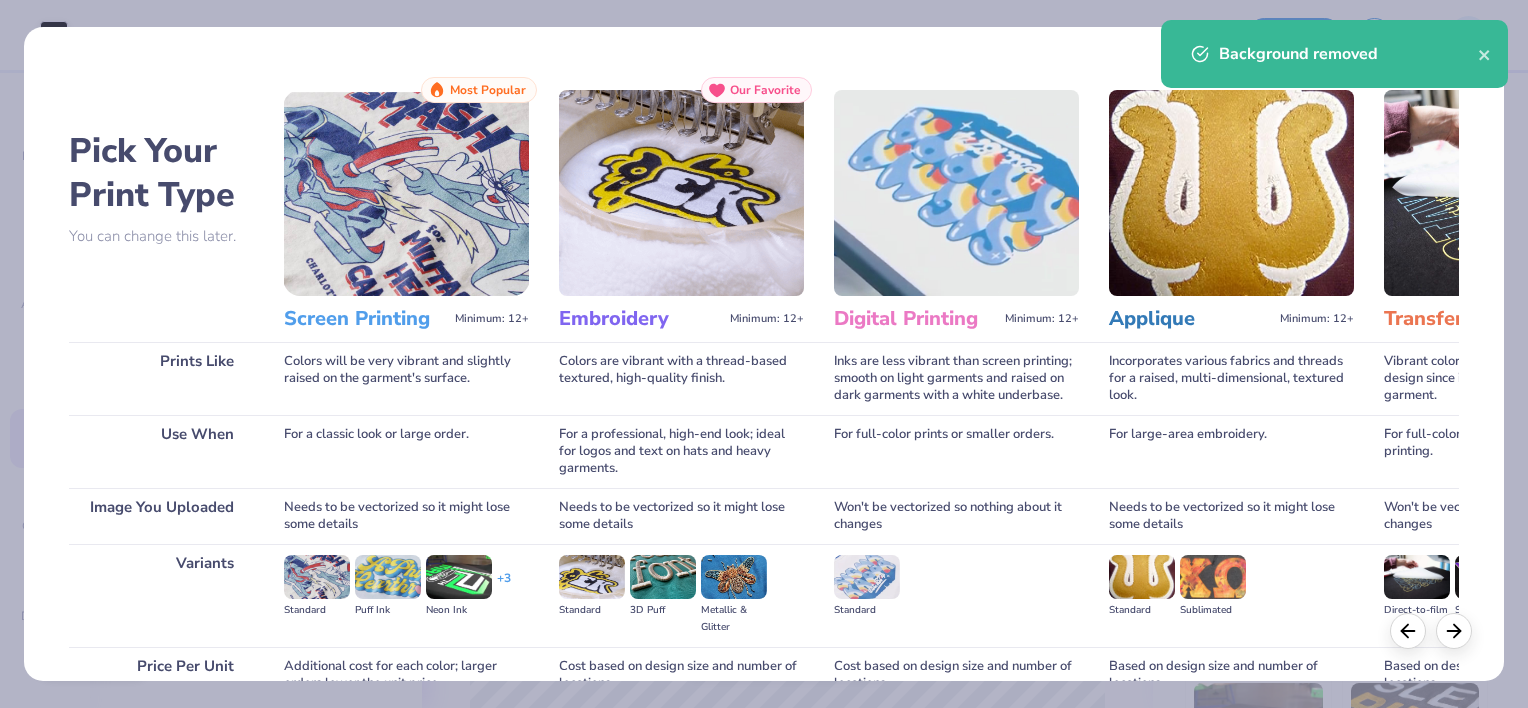 scroll, scrollTop: 188, scrollLeft: 0, axis: vertical 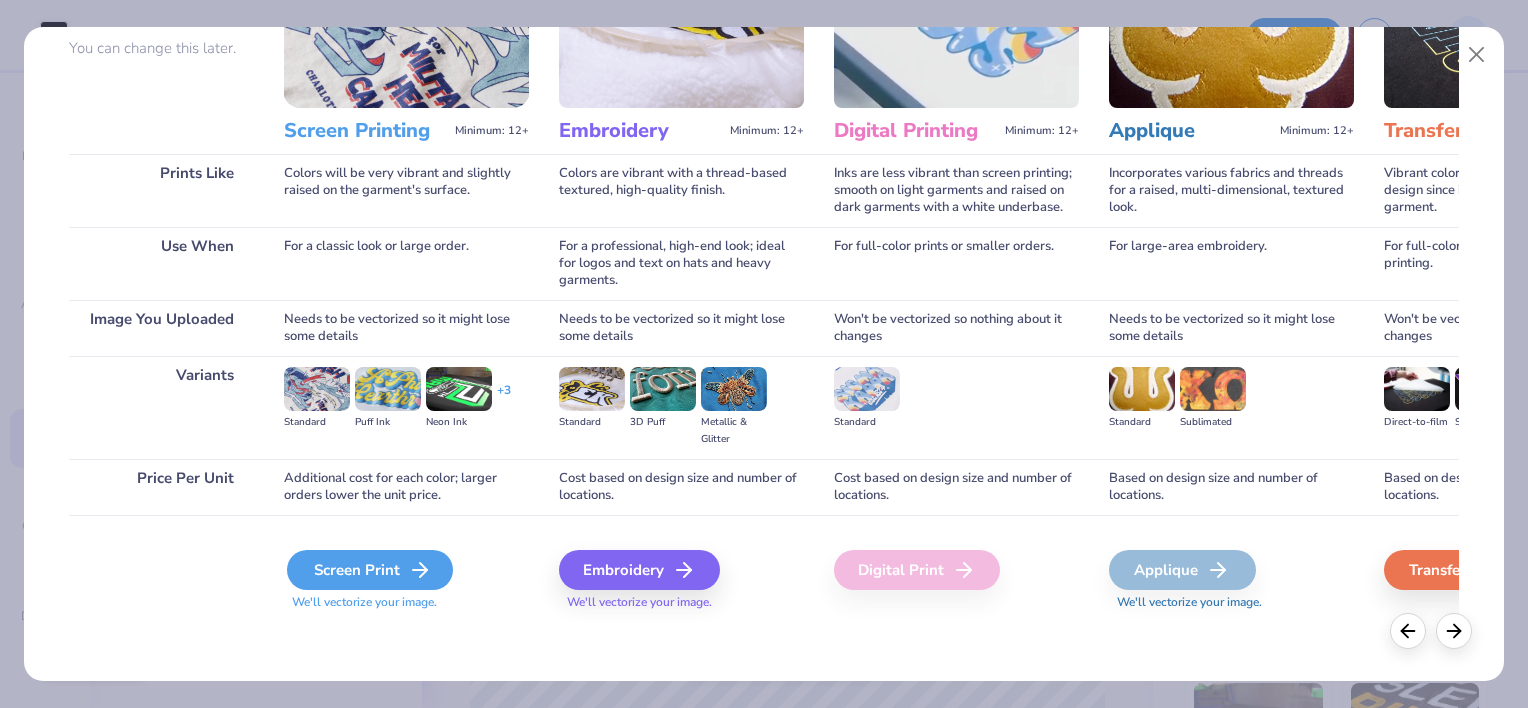 click on "Screen Print" at bounding box center (370, 570) 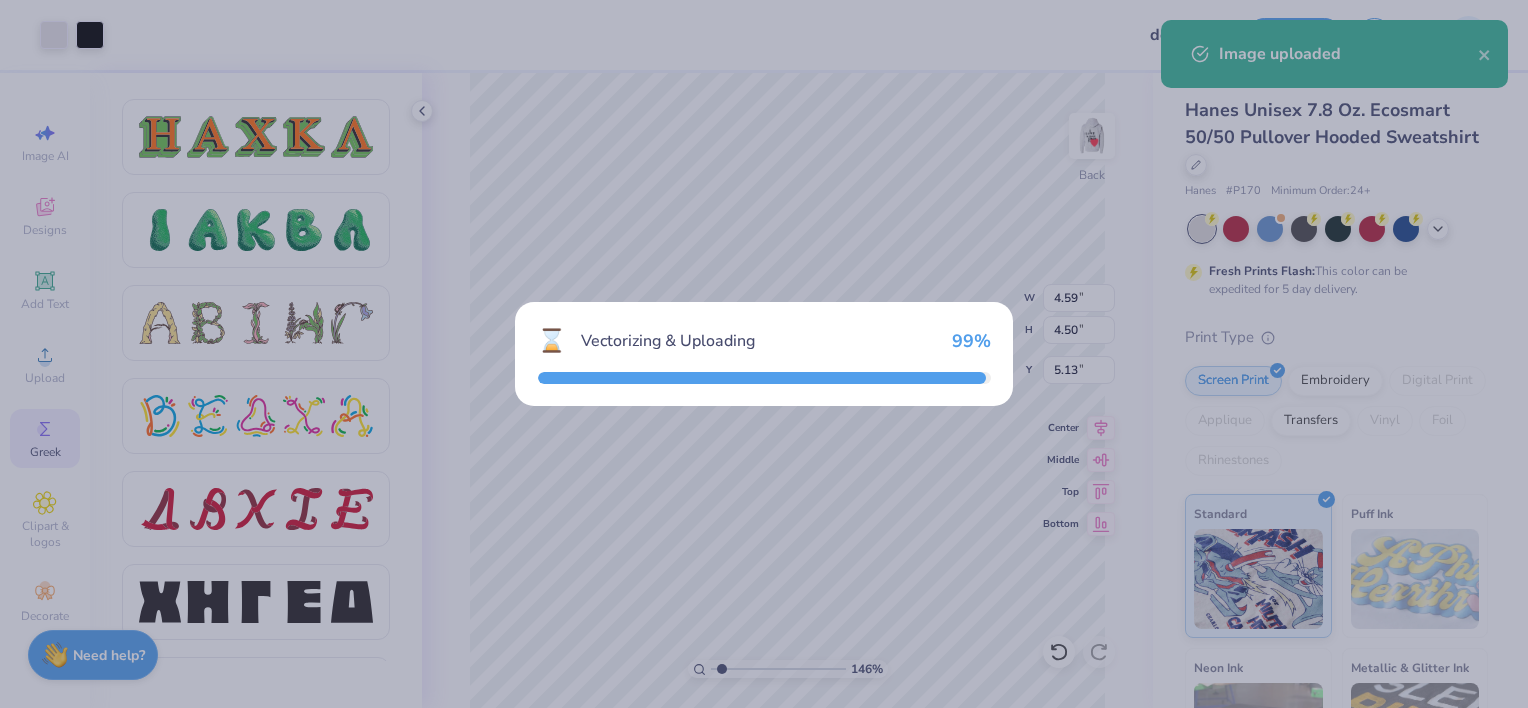 type on "1.4576294969371" 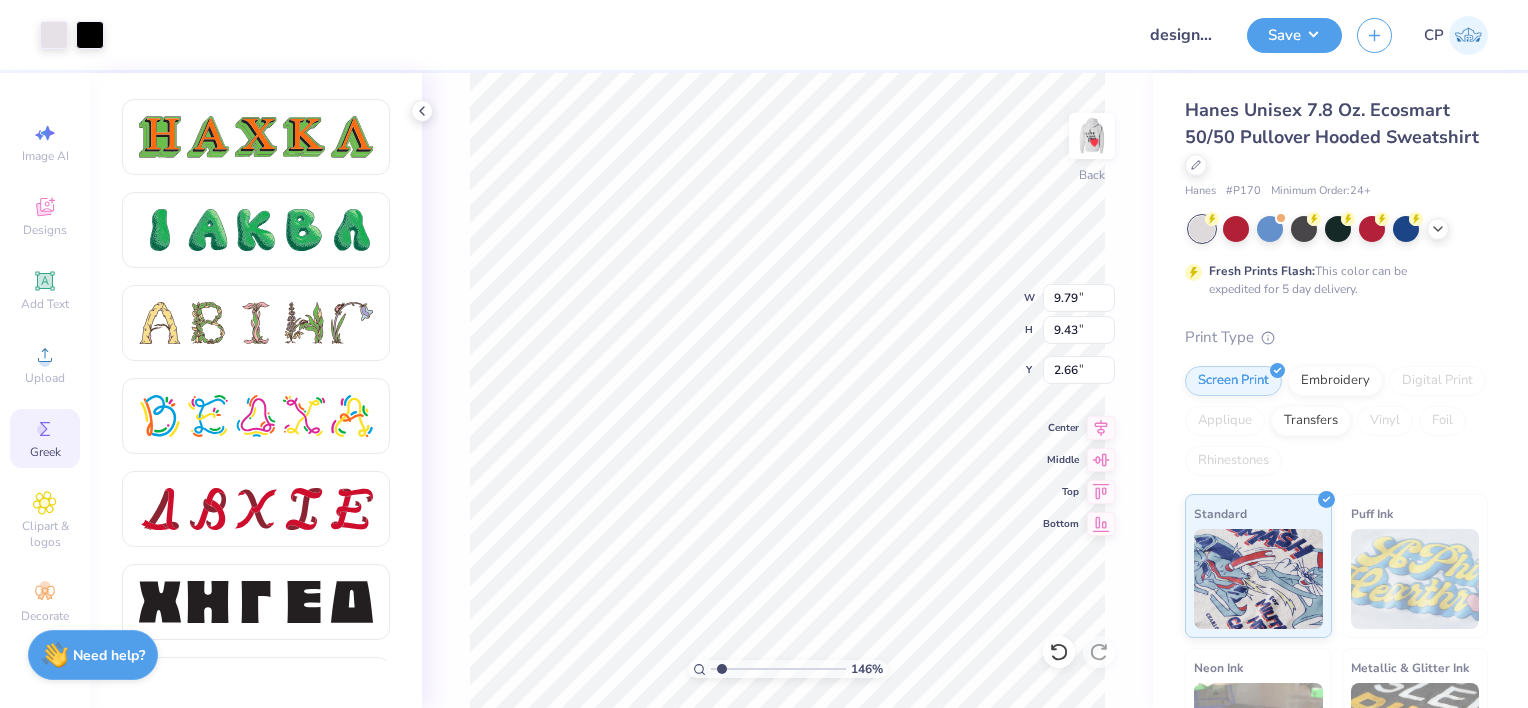 type on "1.4576294969371" 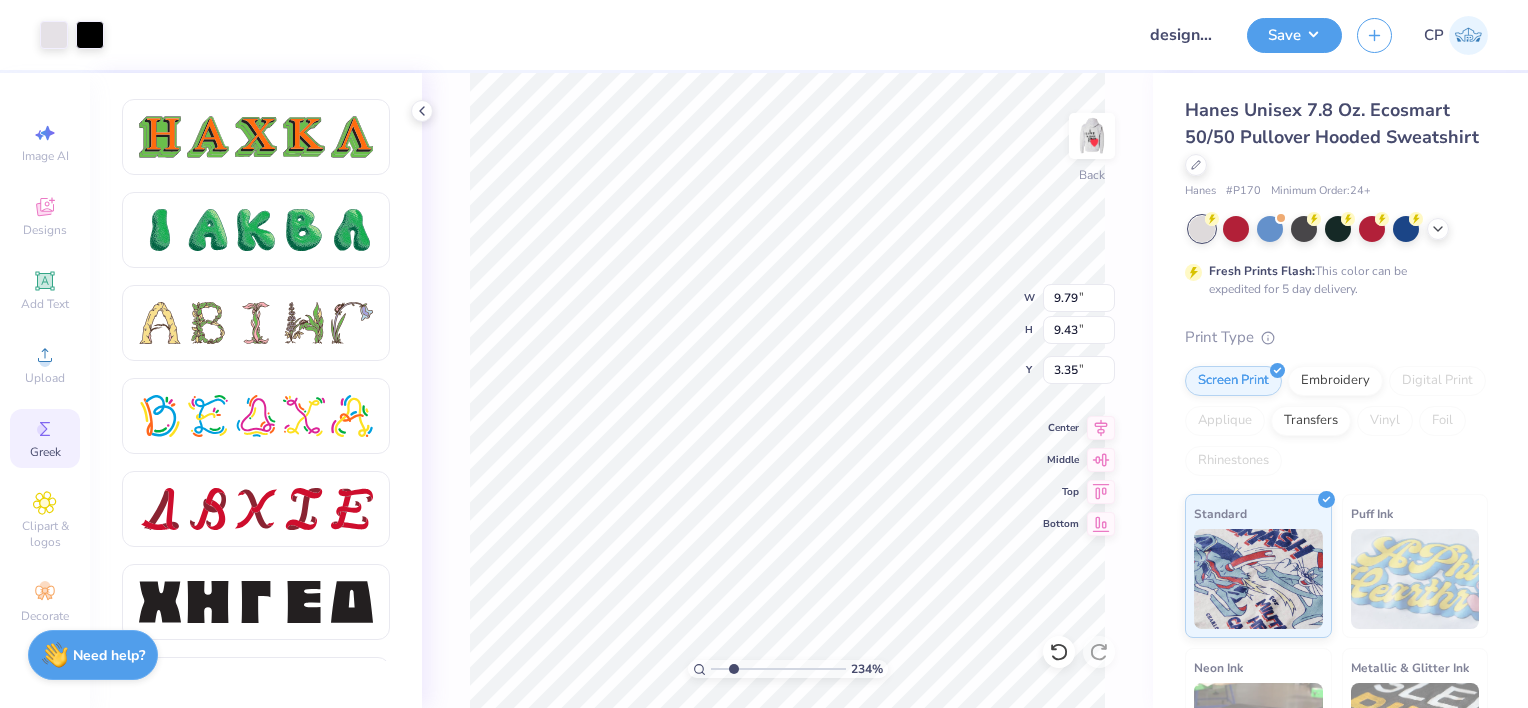 type on "2.34462923889996" 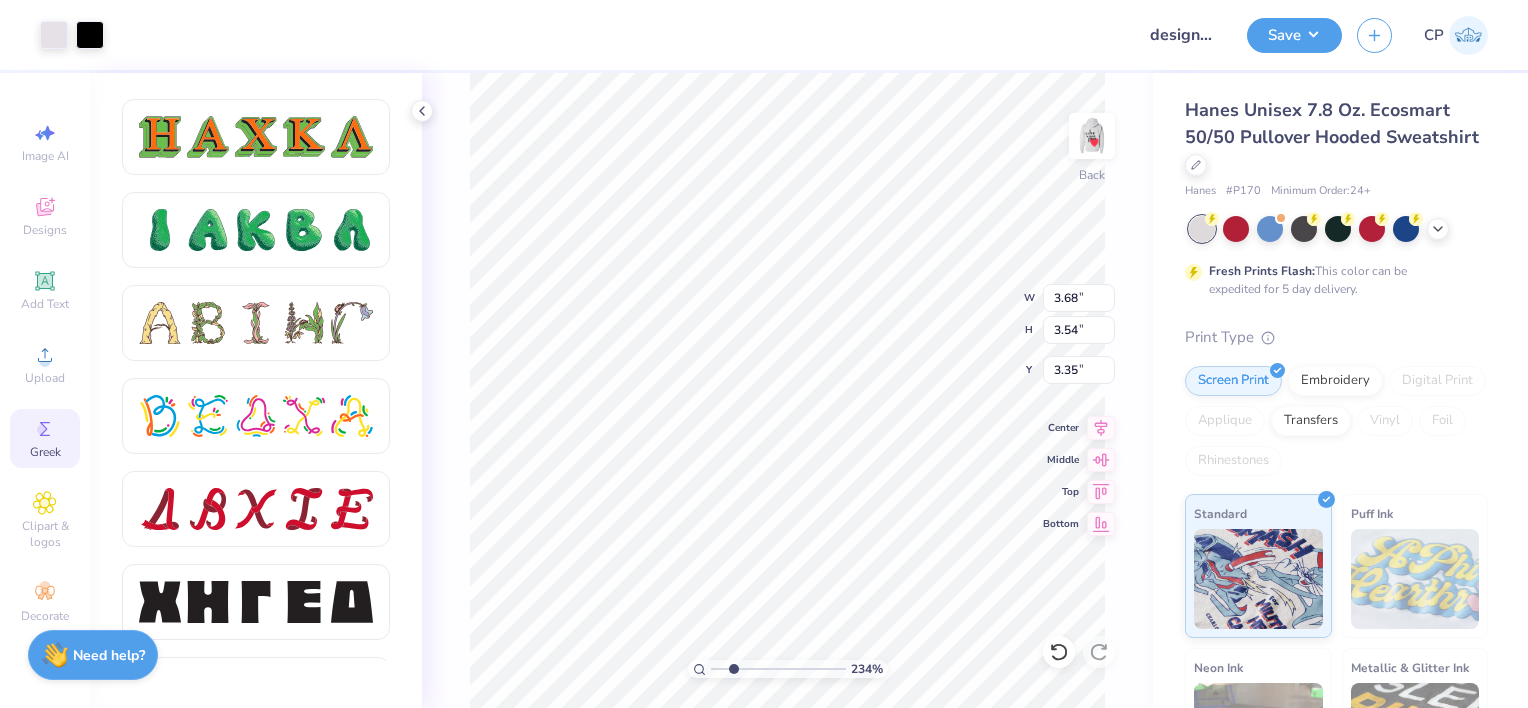 type on "2.34462923889996" 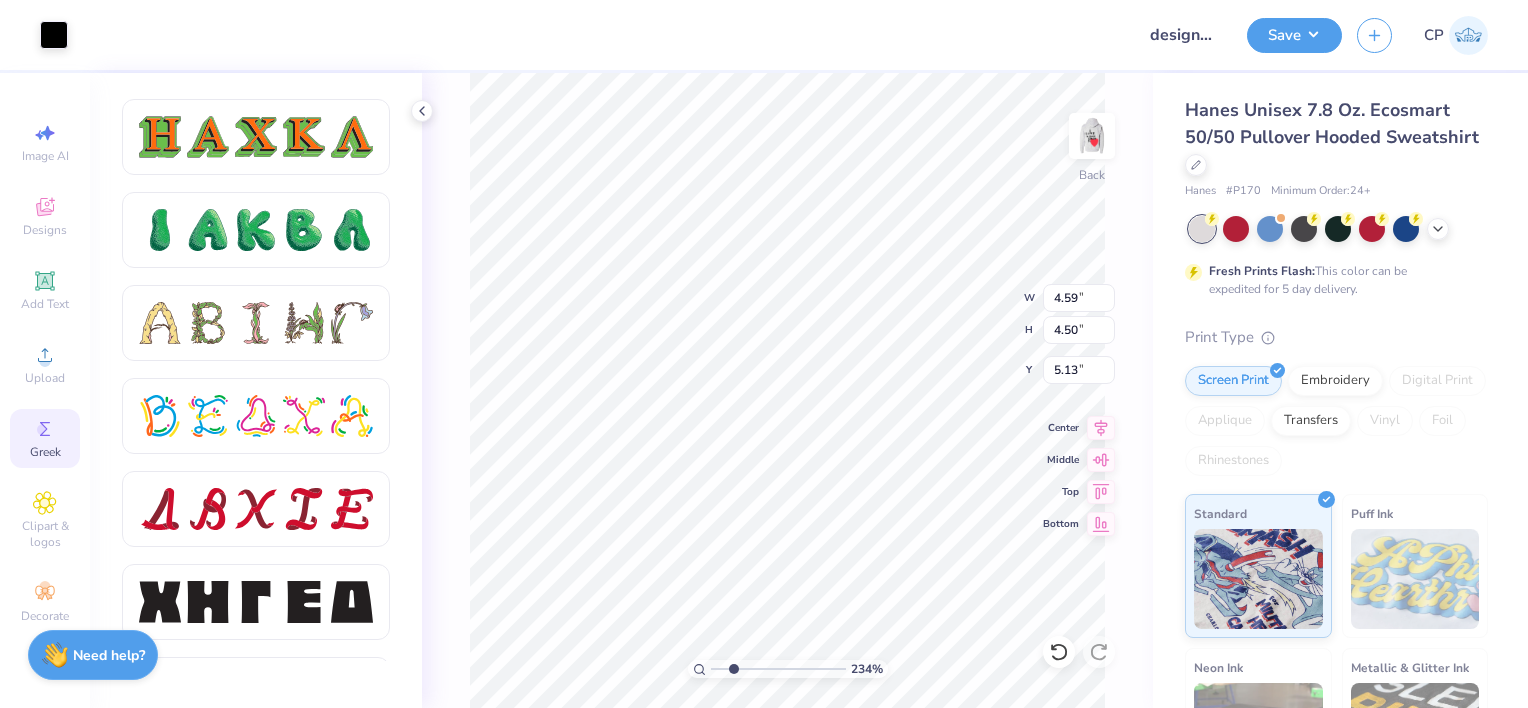 type on "2.34462923889996" 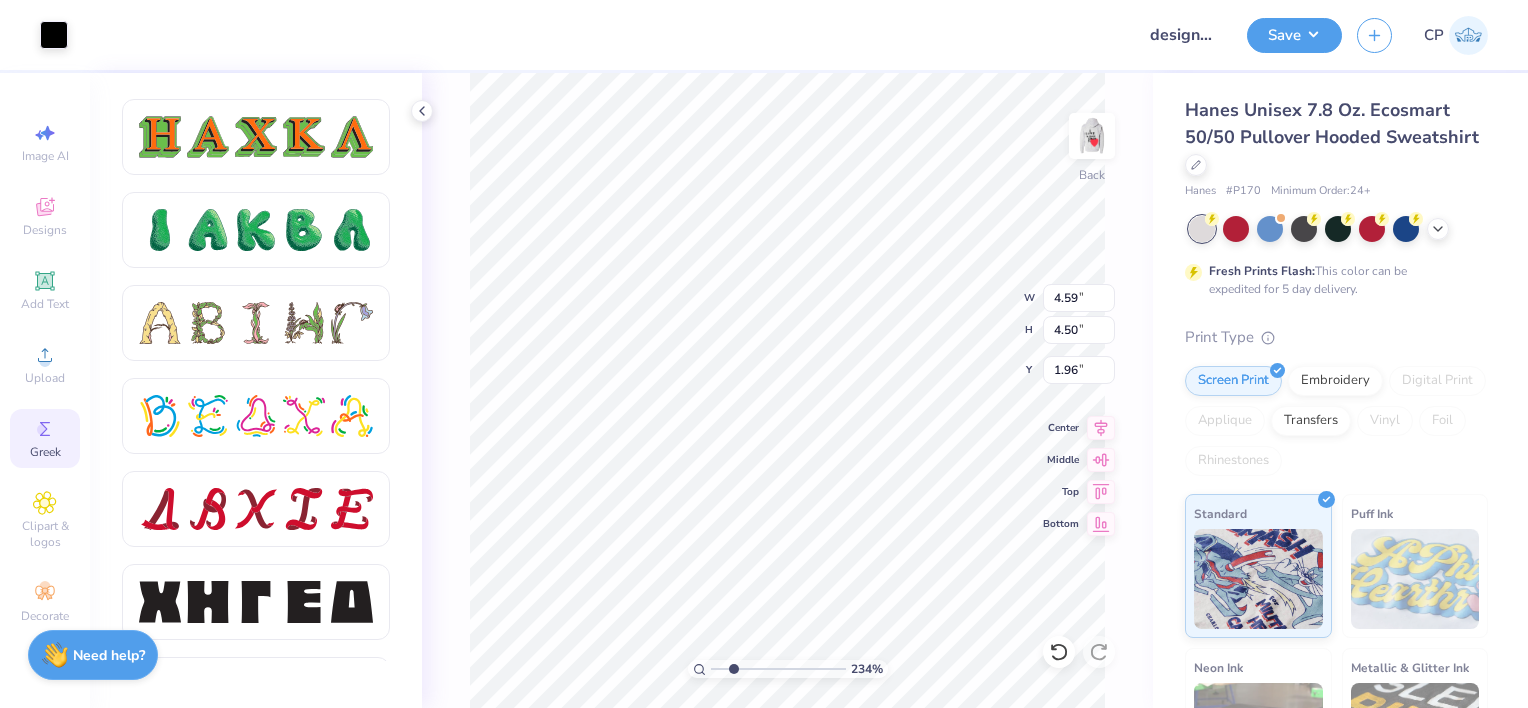 type on "2.34462923889996" 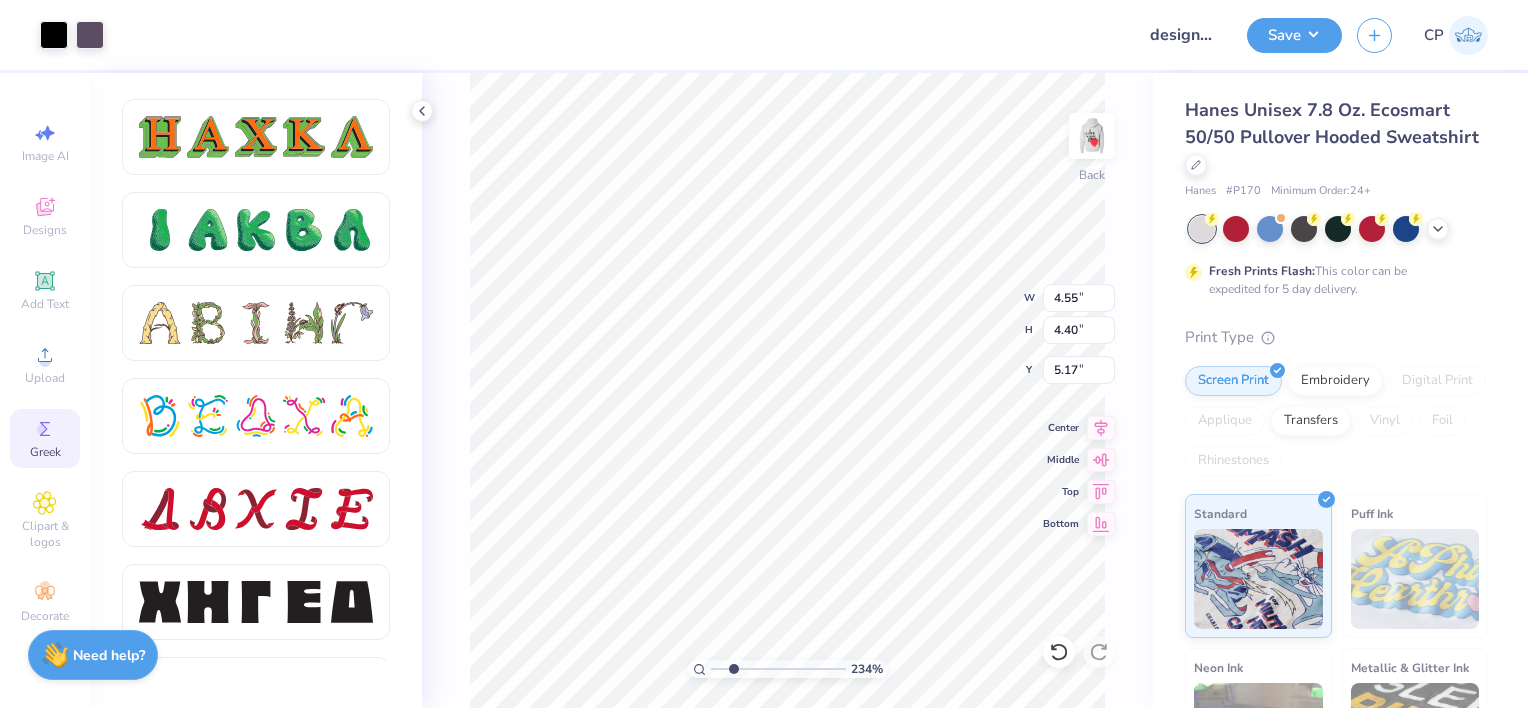 type on "2.34462923889996" 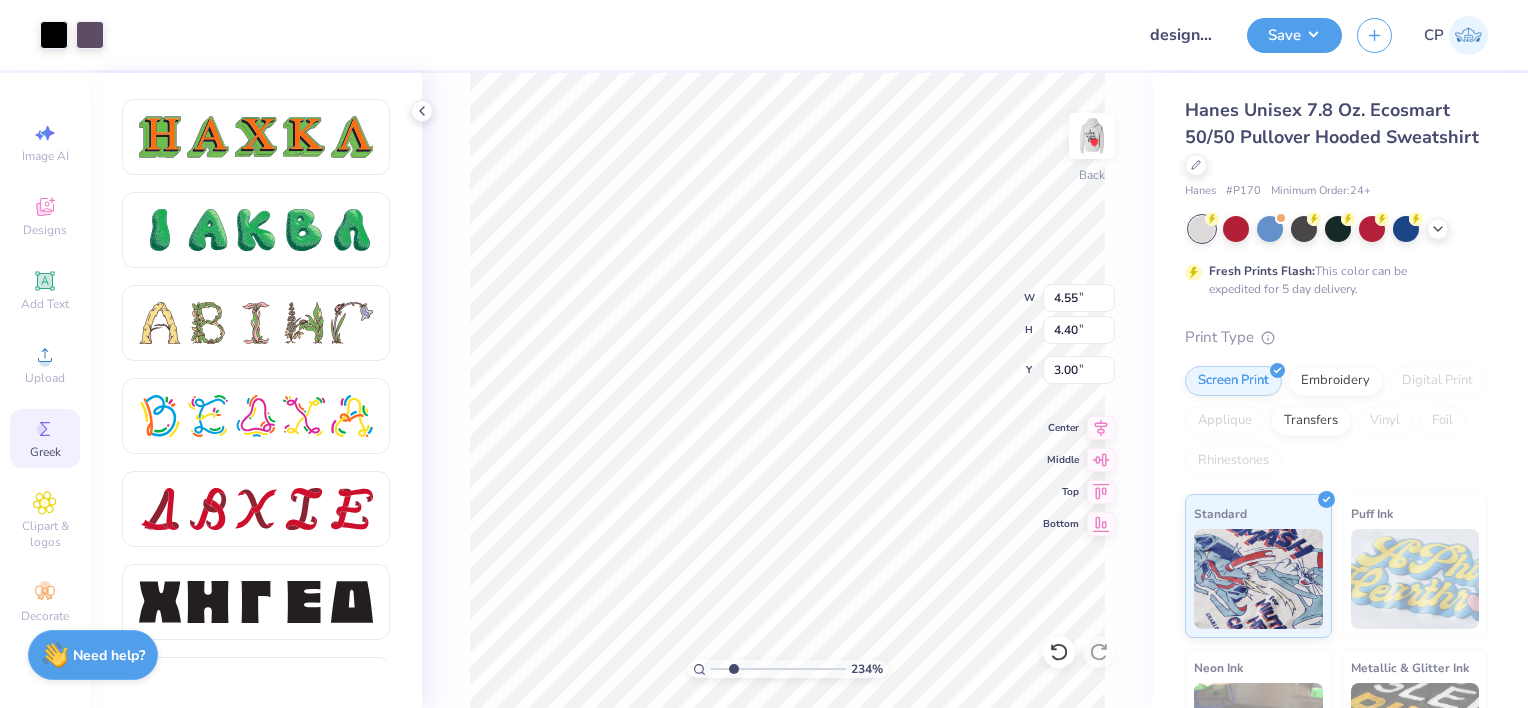 type on "2.34462923889996" 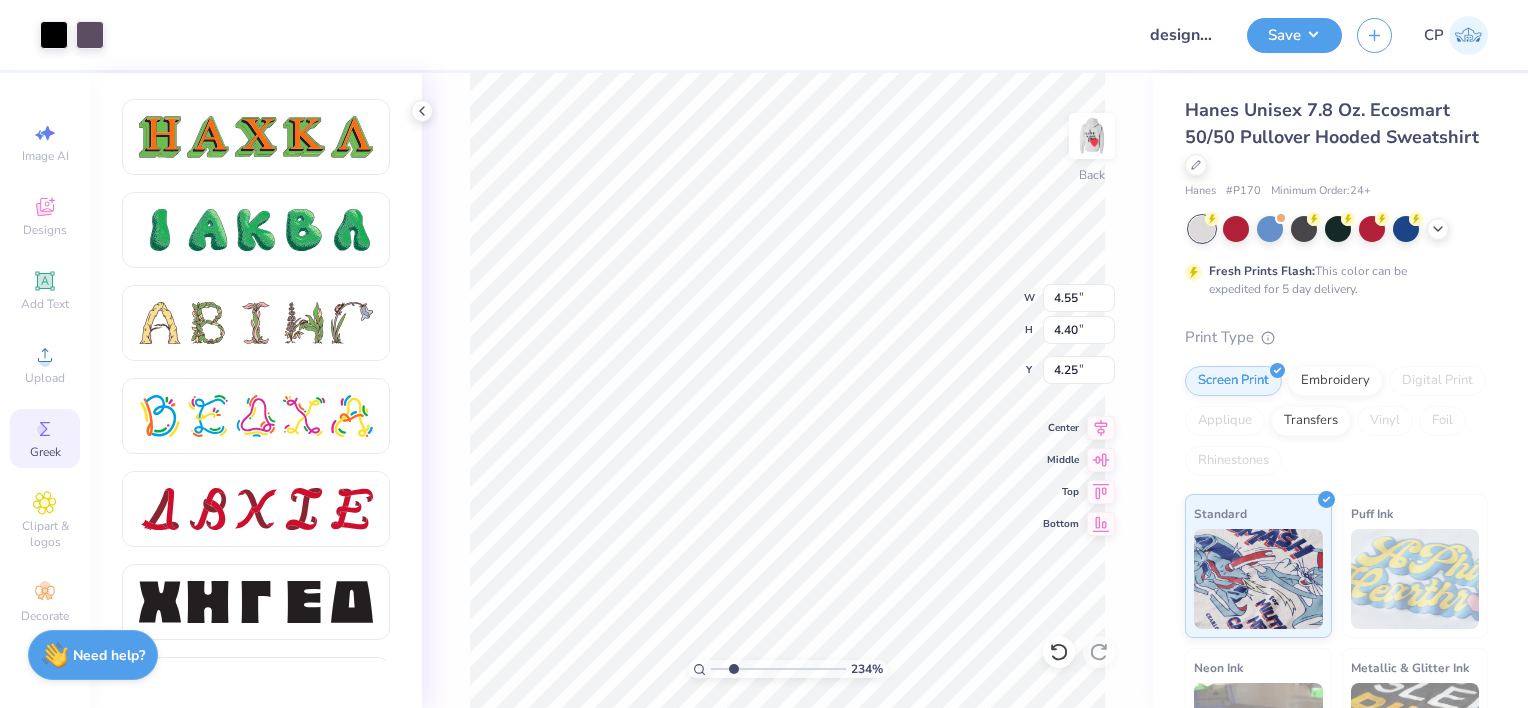 type on "2.34462923889996" 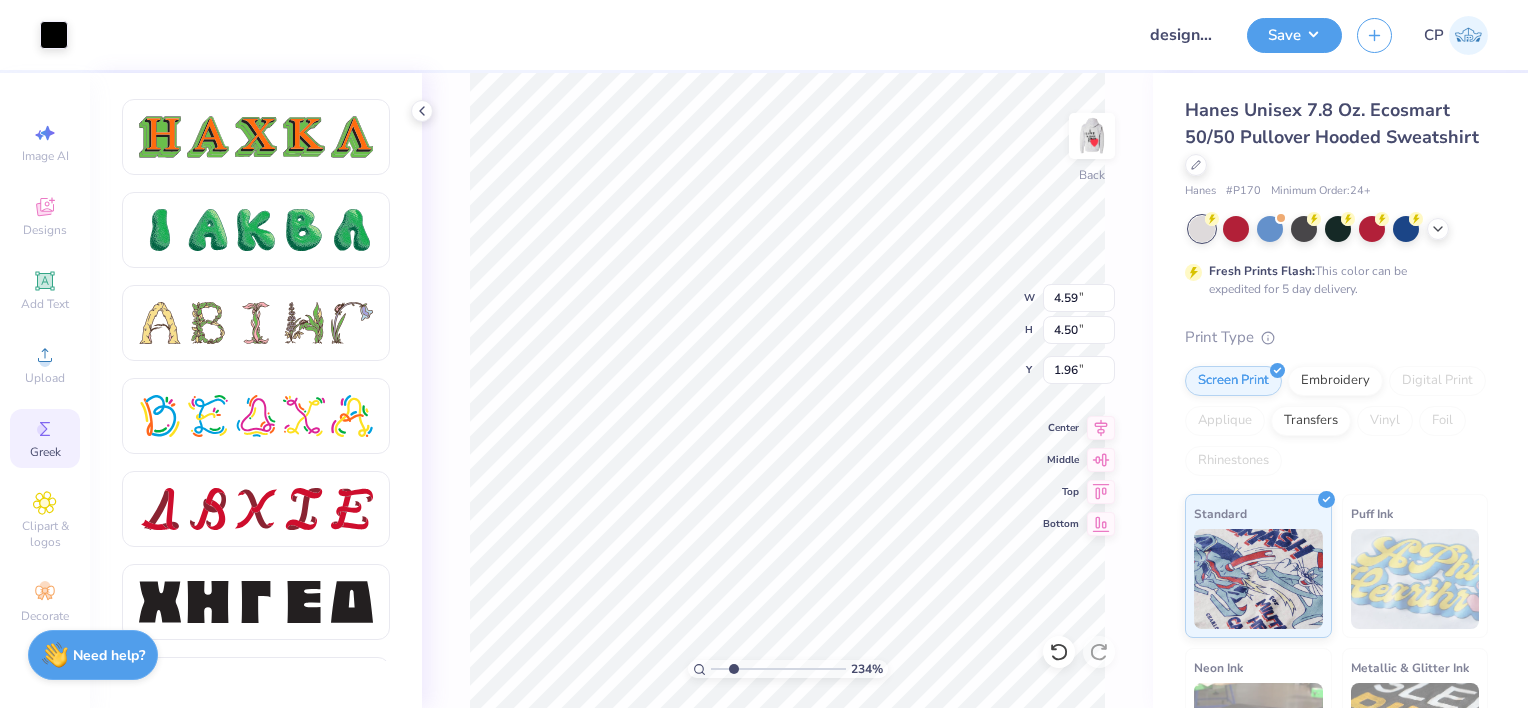 type on "2.34462923889996" 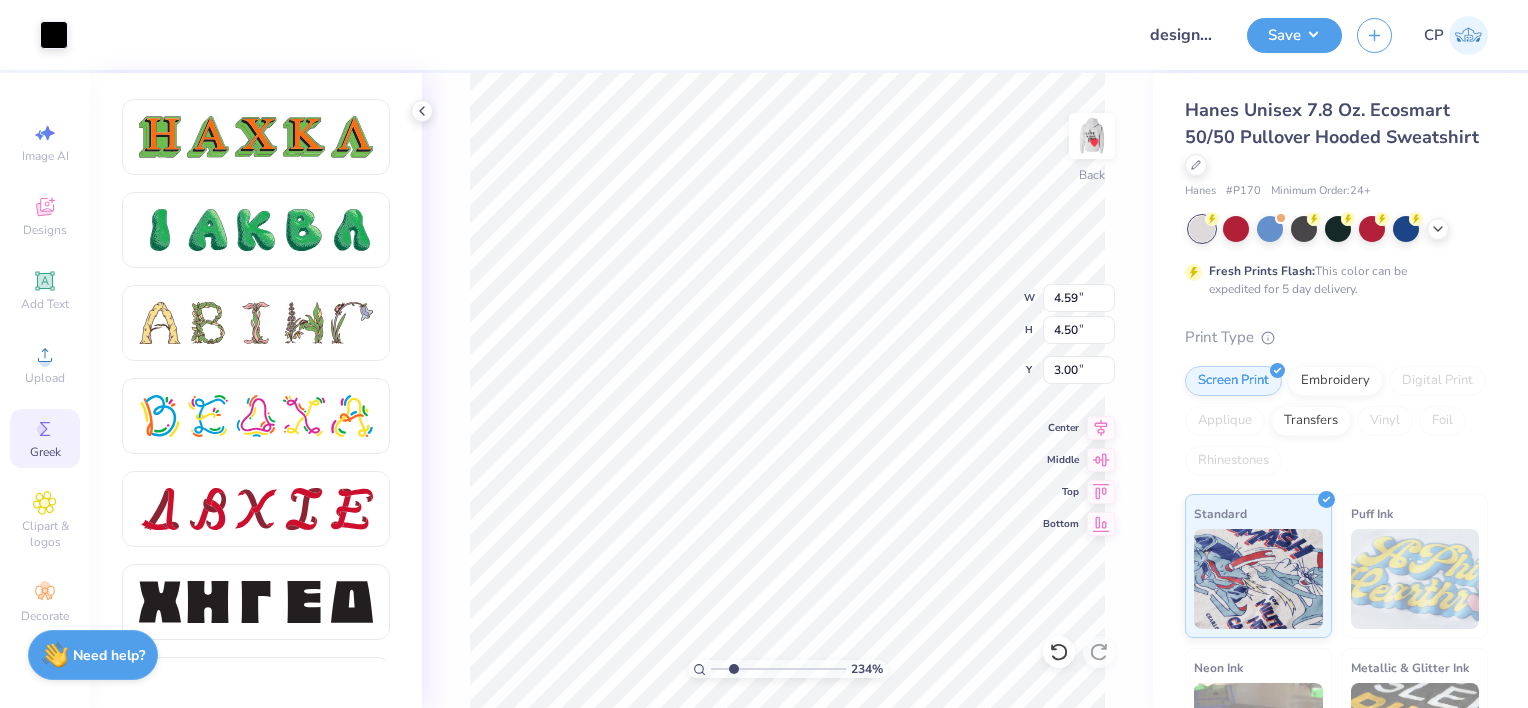 type on "2.34462923889996" 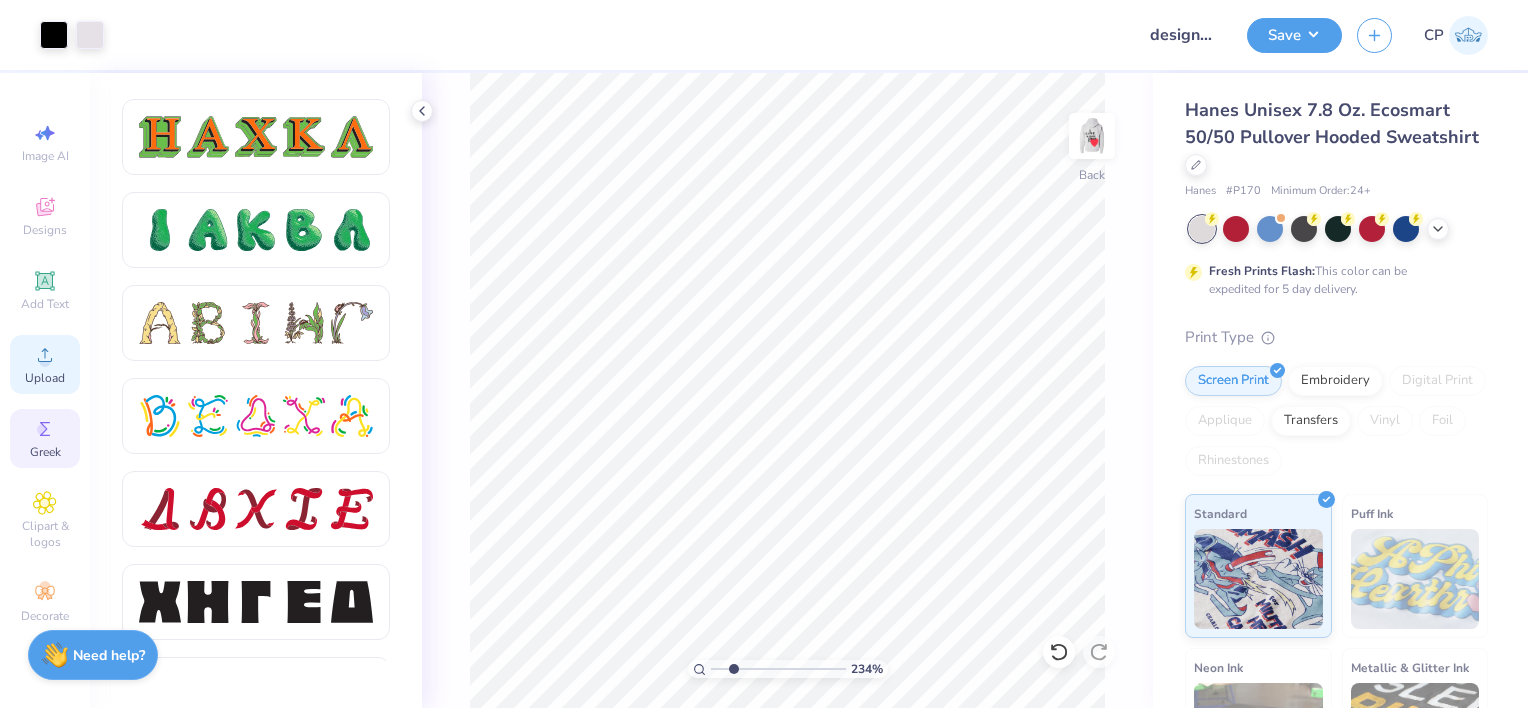 click on "Upload" at bounding box center (45, 378) 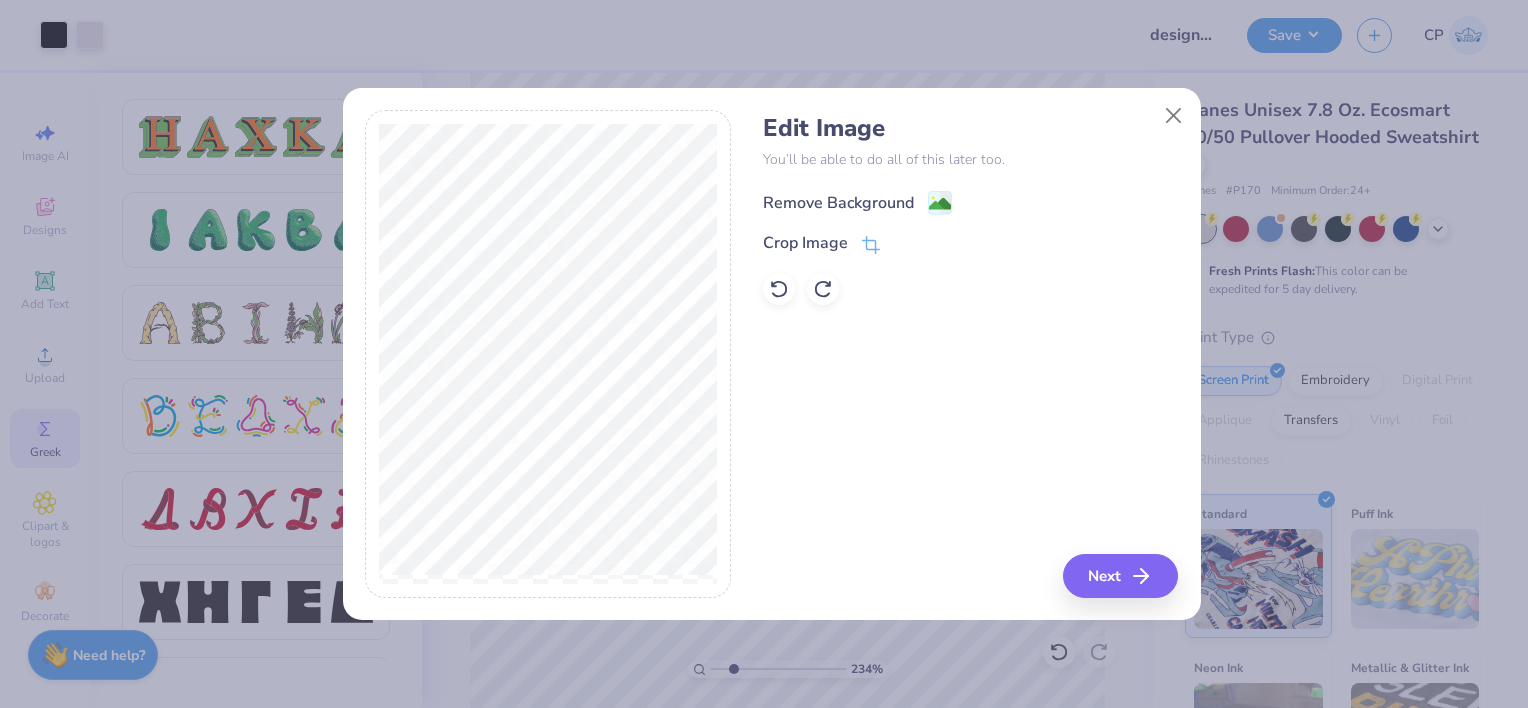 click on "Remove Background" at bounding box center [838, 203] 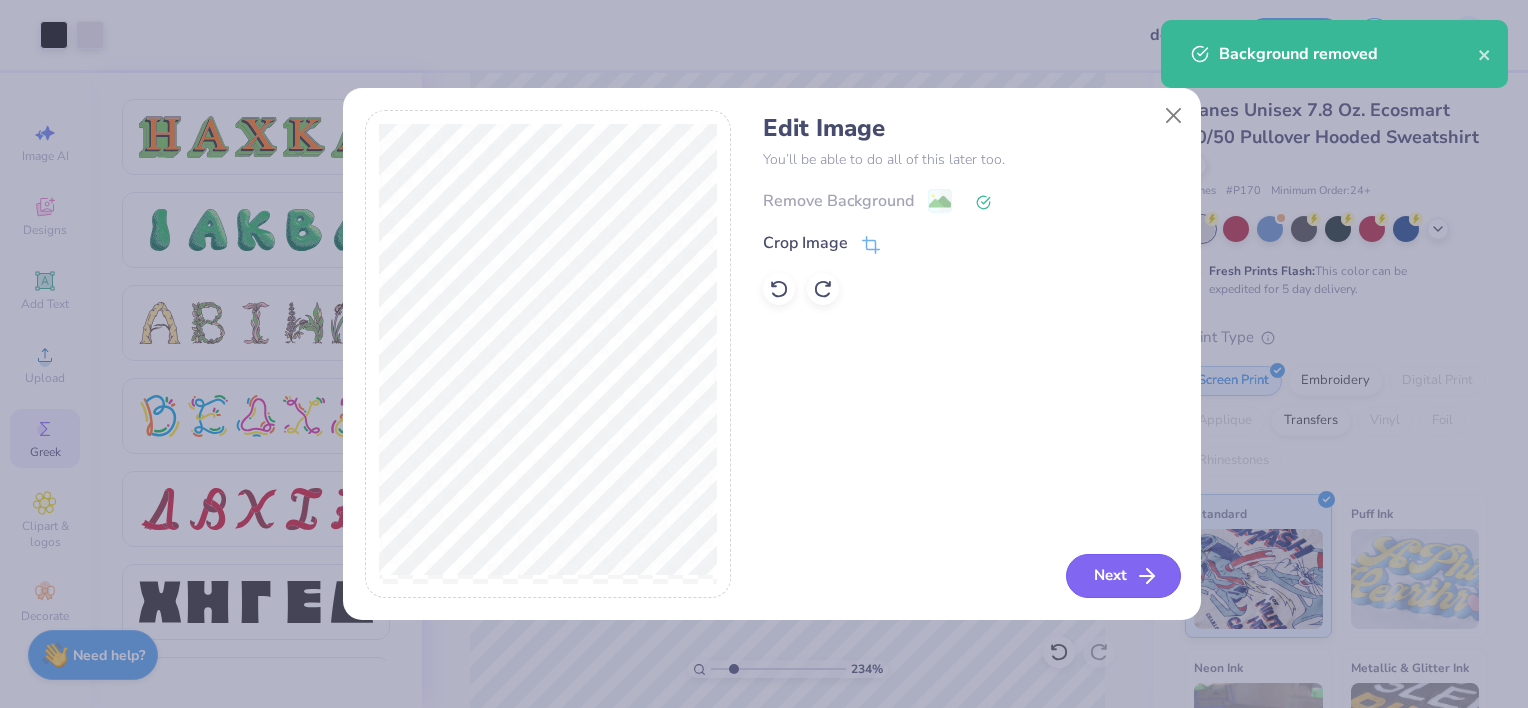 click on "Next" at bounding box center (1123, 576) 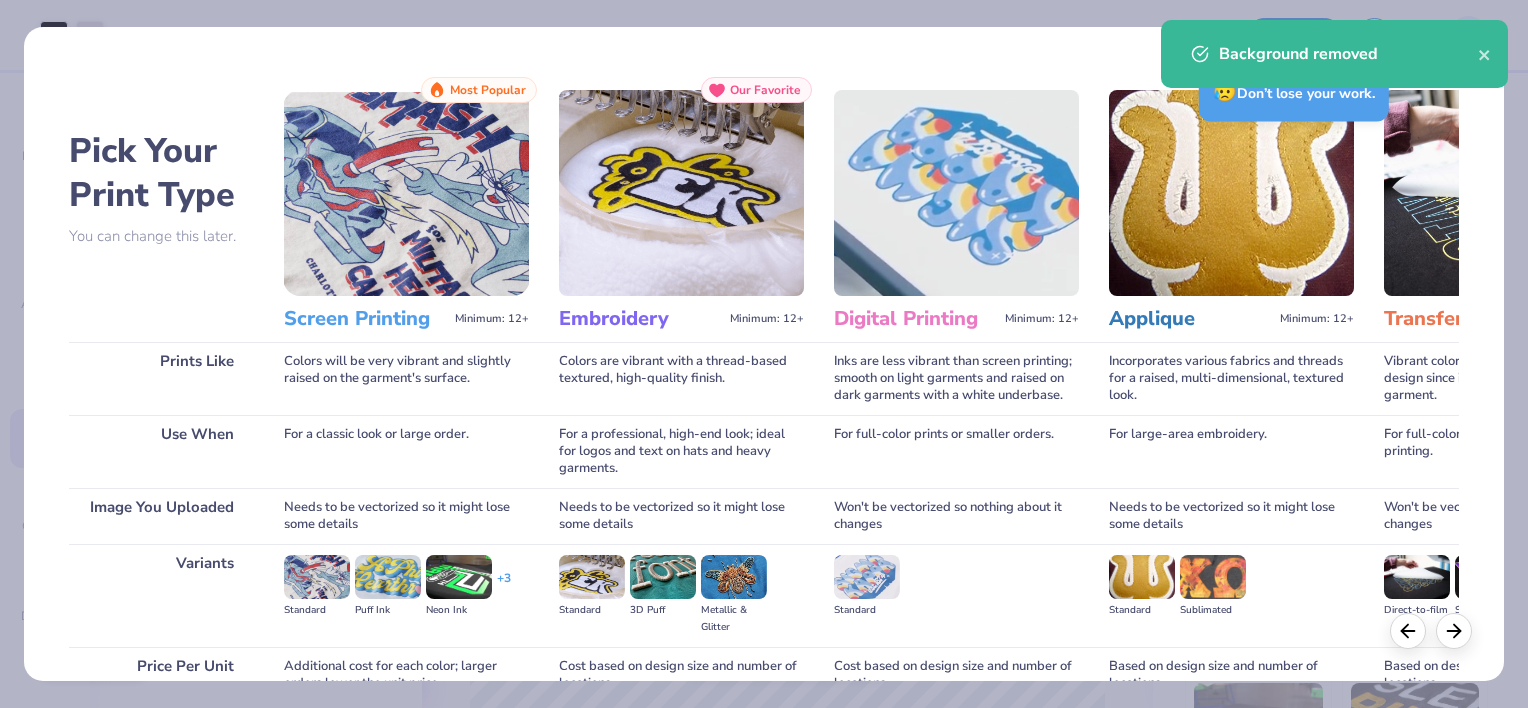 scroll, scrollTop: 188, scrollLeft: 0, axis: vertical 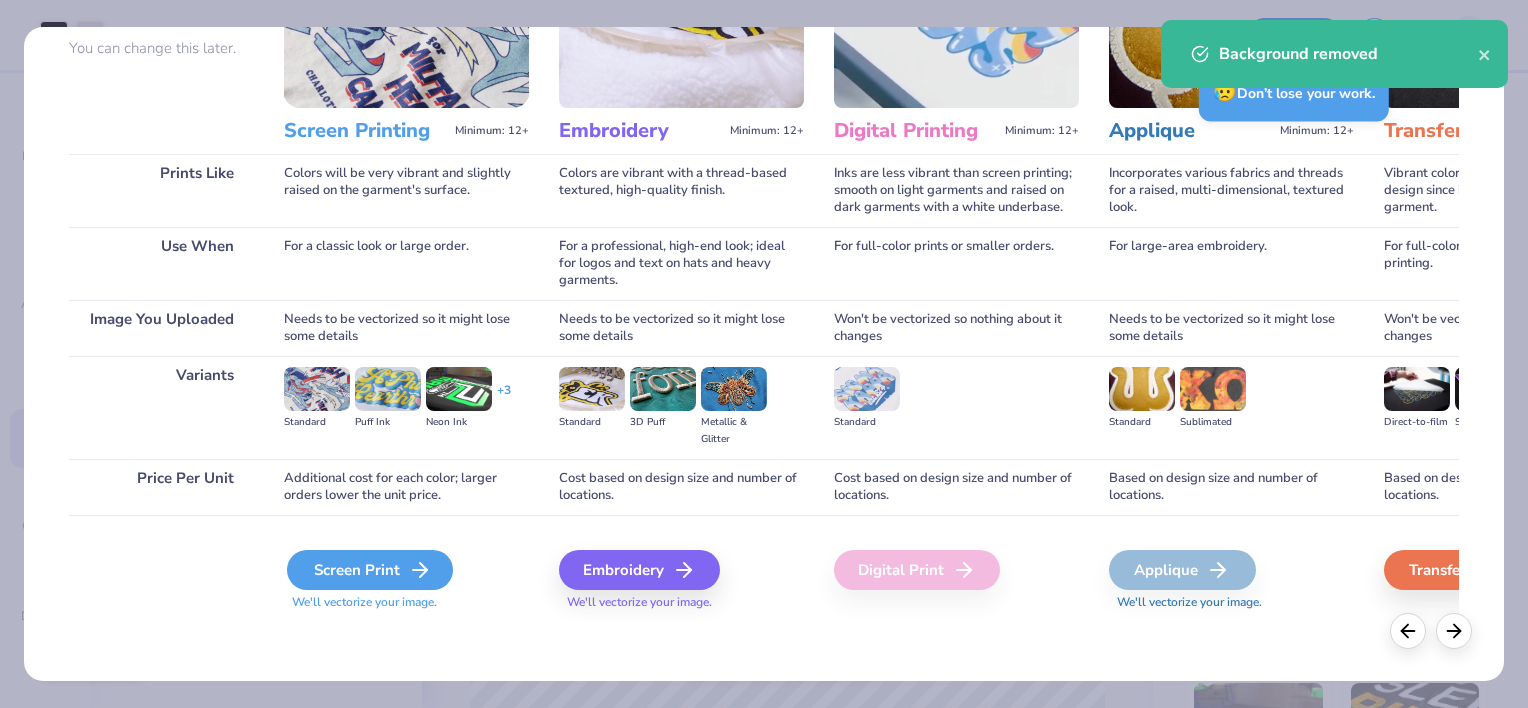 click on "Screen Print" at bounding box center (370, 570) 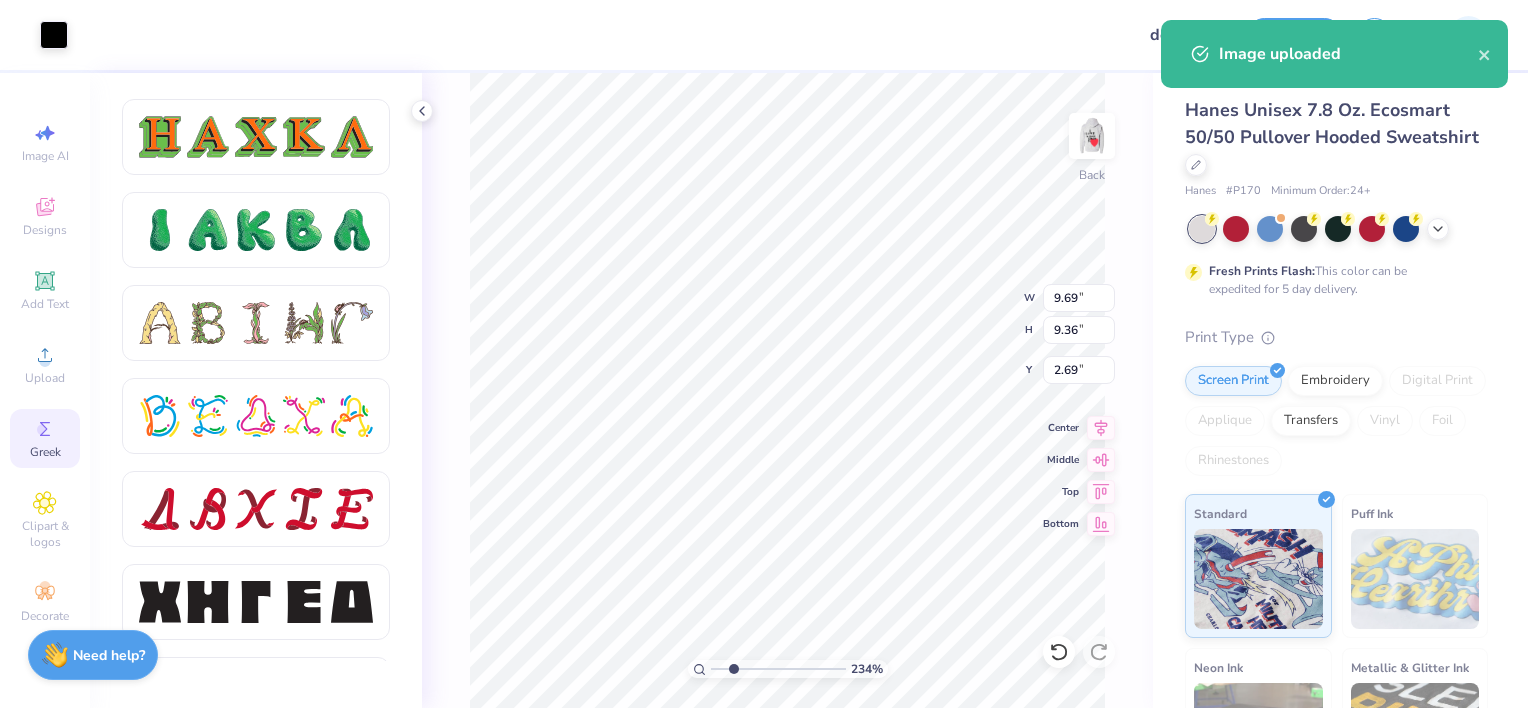 type on "2.34462923889996" 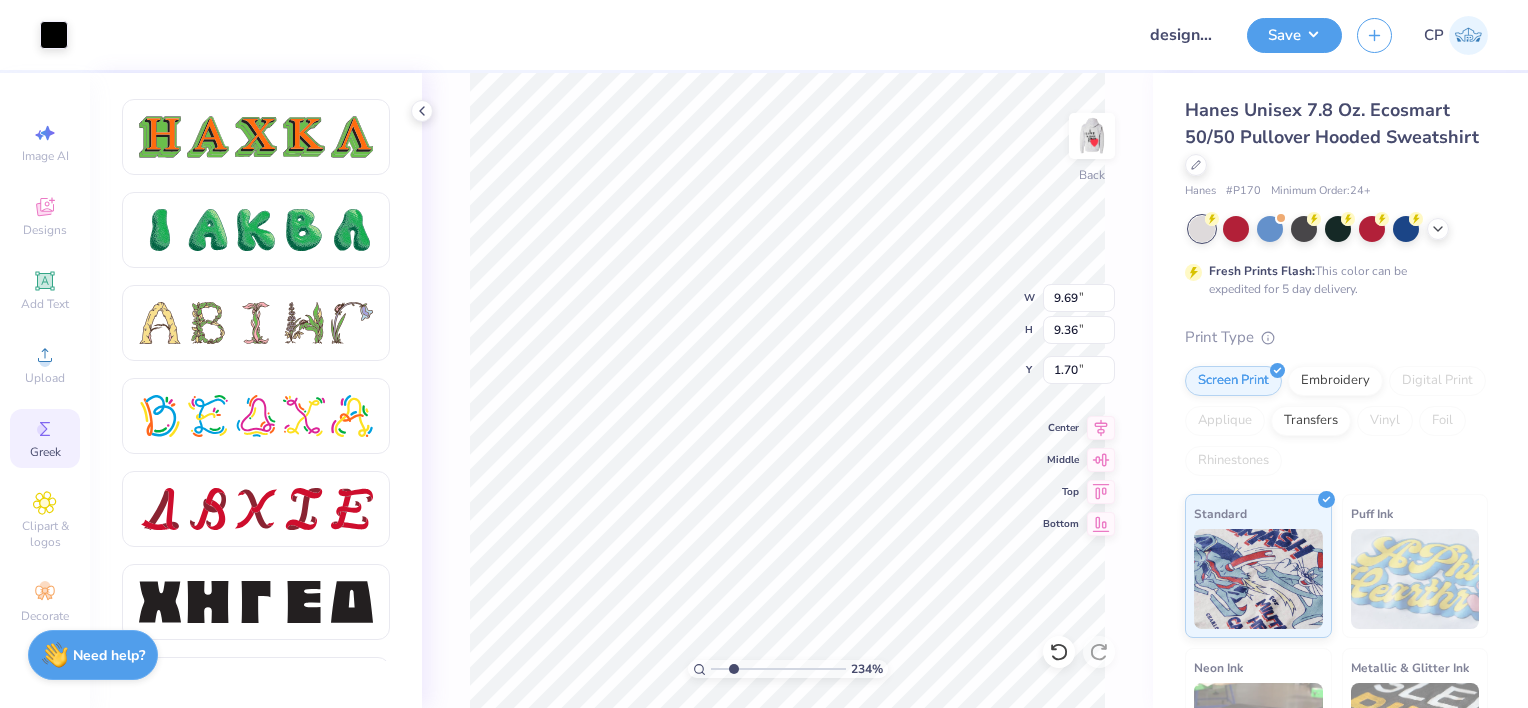 type on "2.34462923889996" 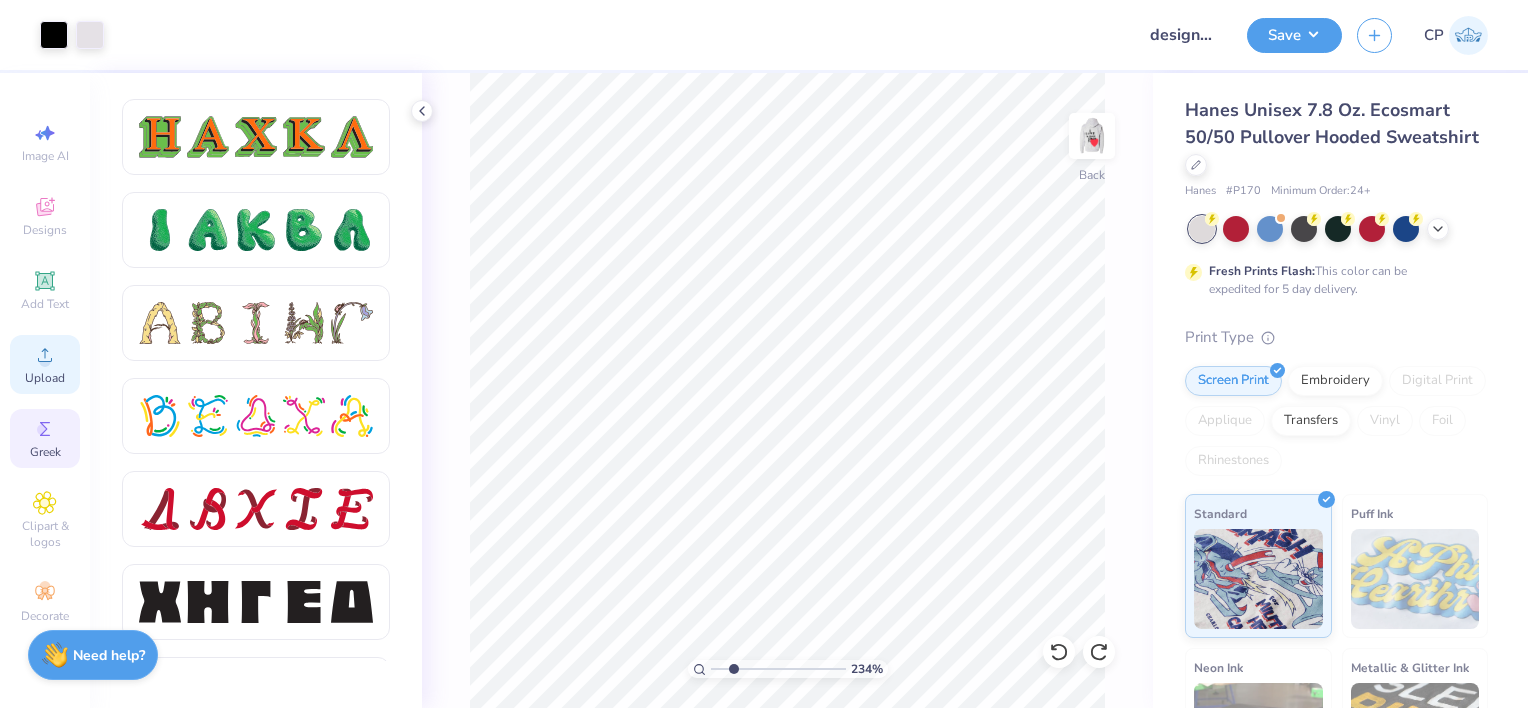 click on "Upload" at bounding box center (45, 378) 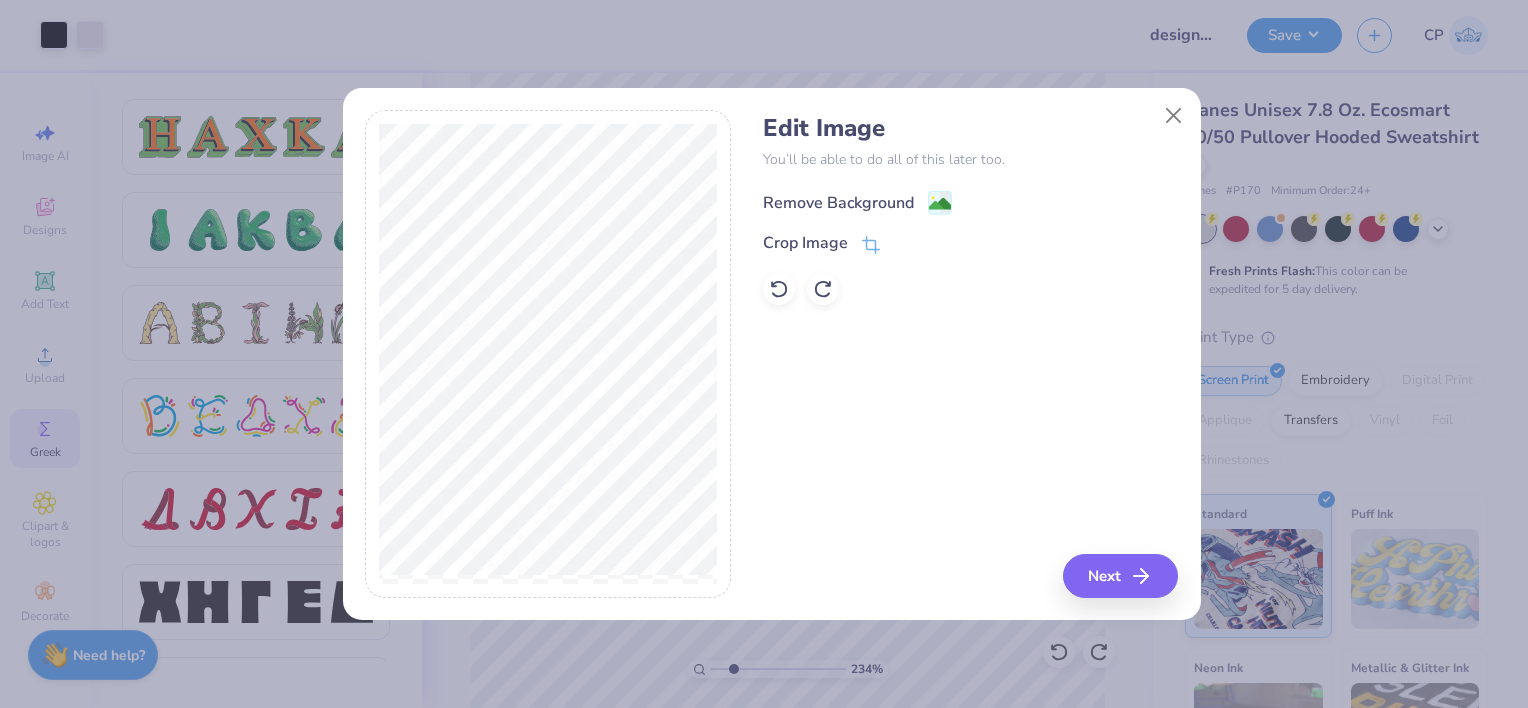 click on "Remove Background" at bounding box center [838, 203] 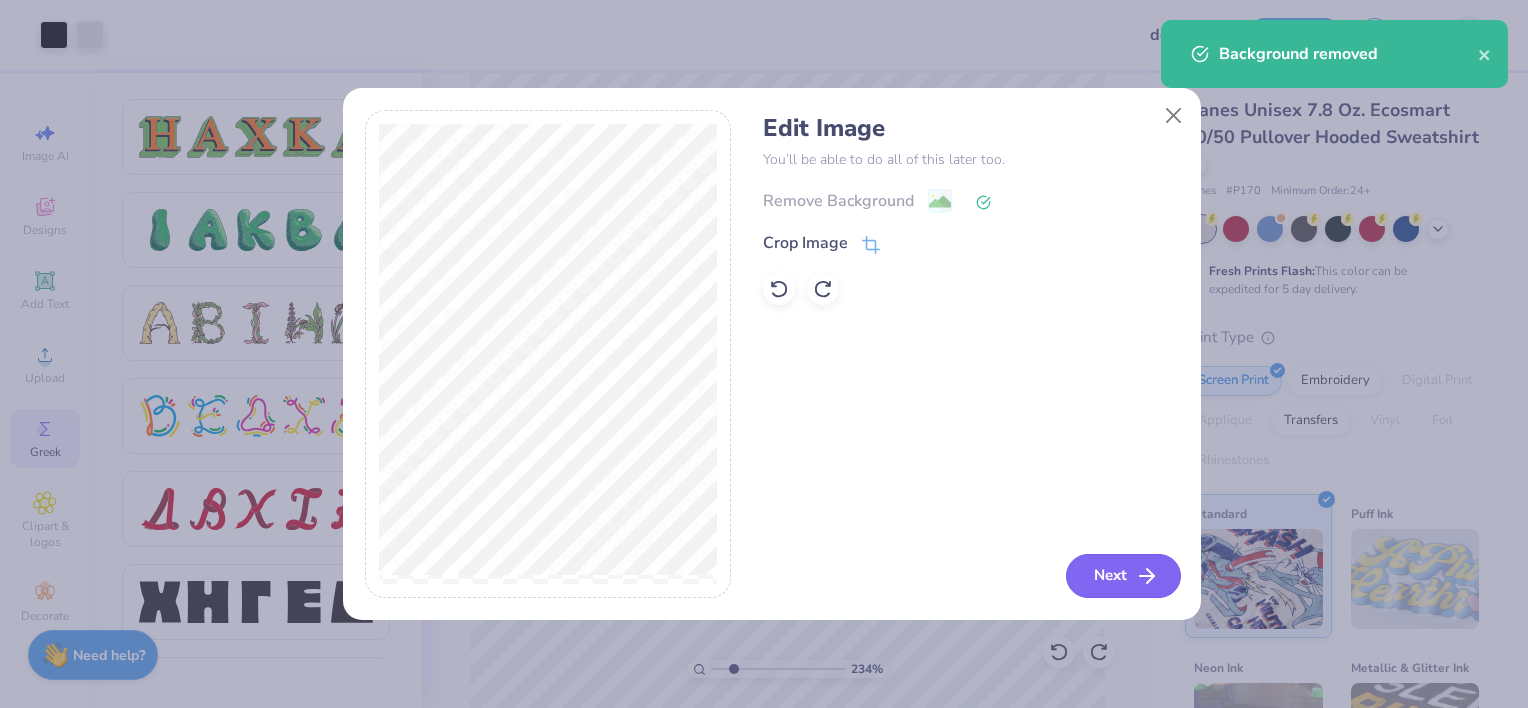 click 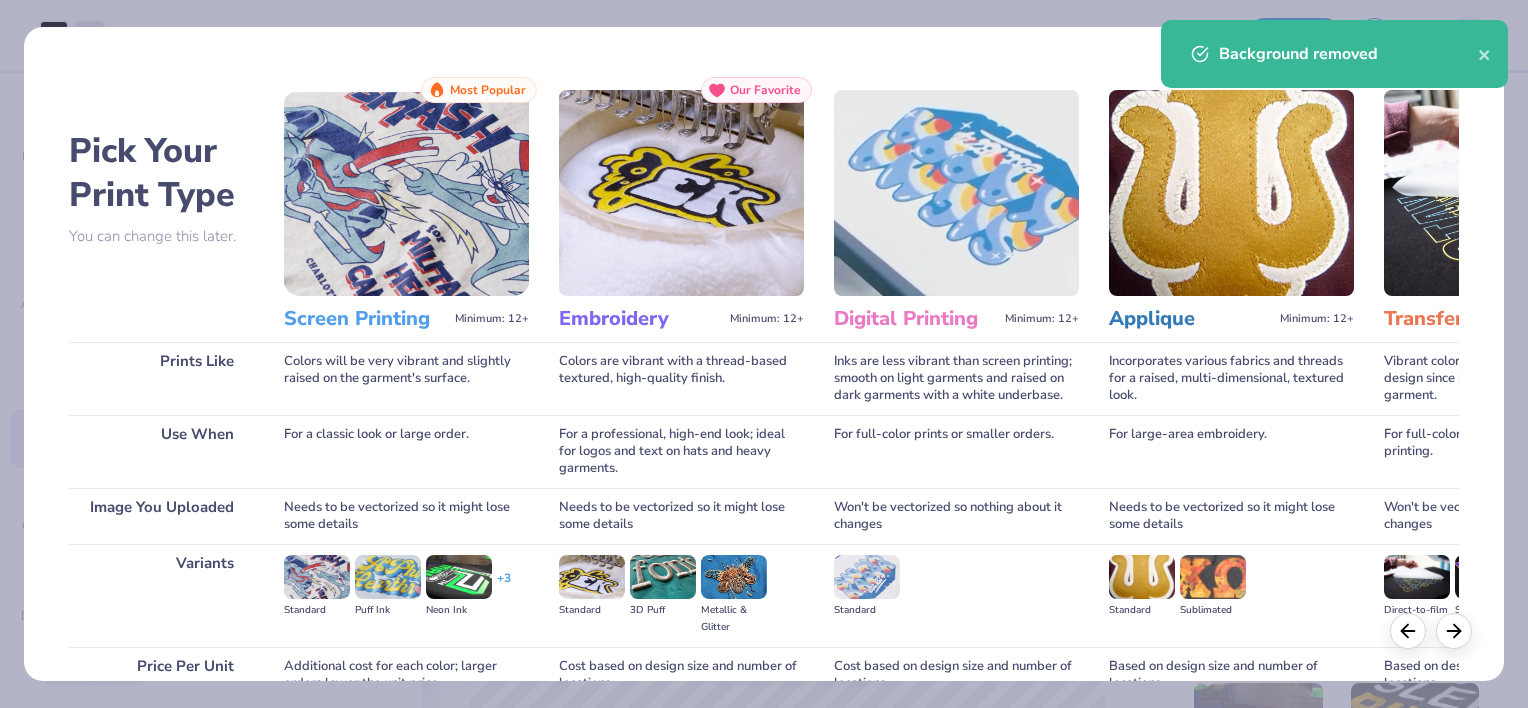 scroll, scrollTop: 188, scrollLeft: 0, axis: vertical 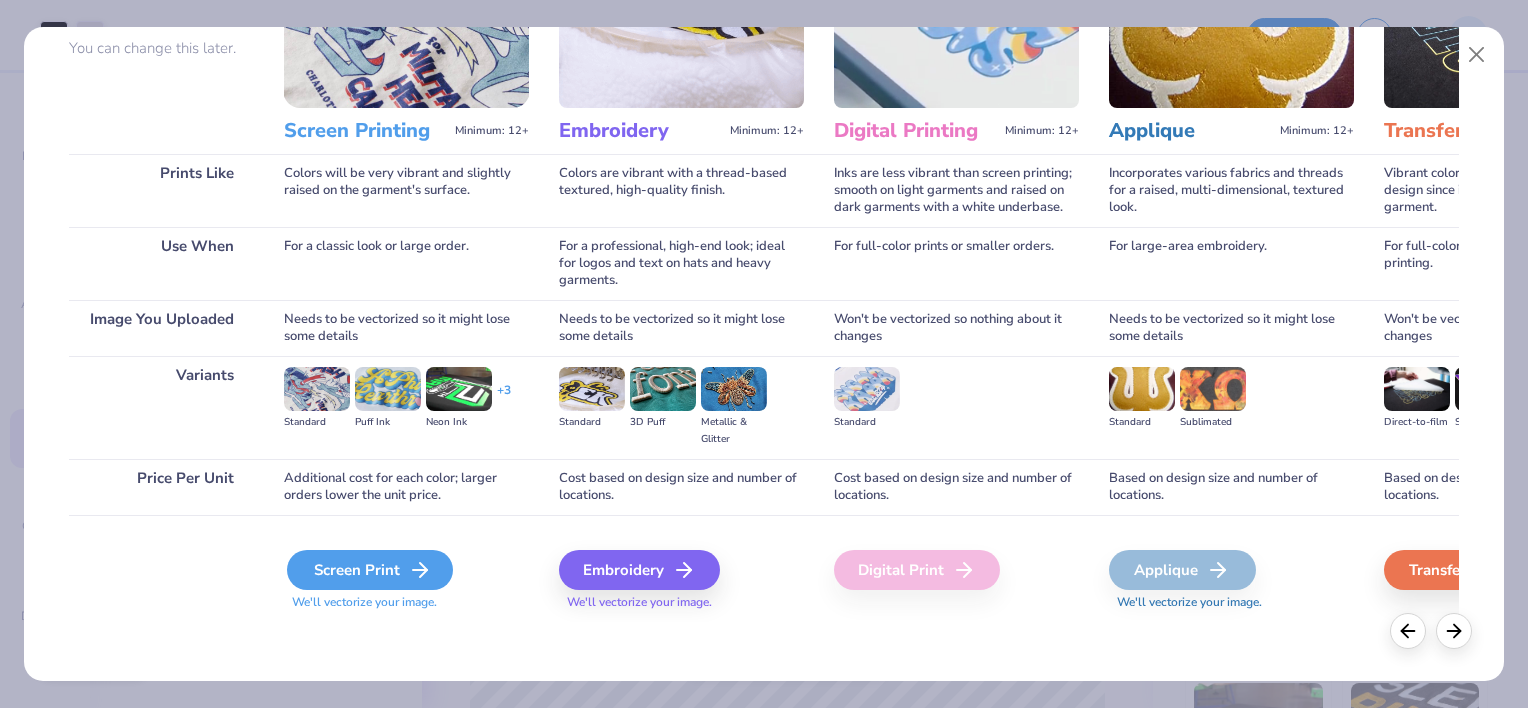 click on "Screen Print" at bounding box center [370, 570] 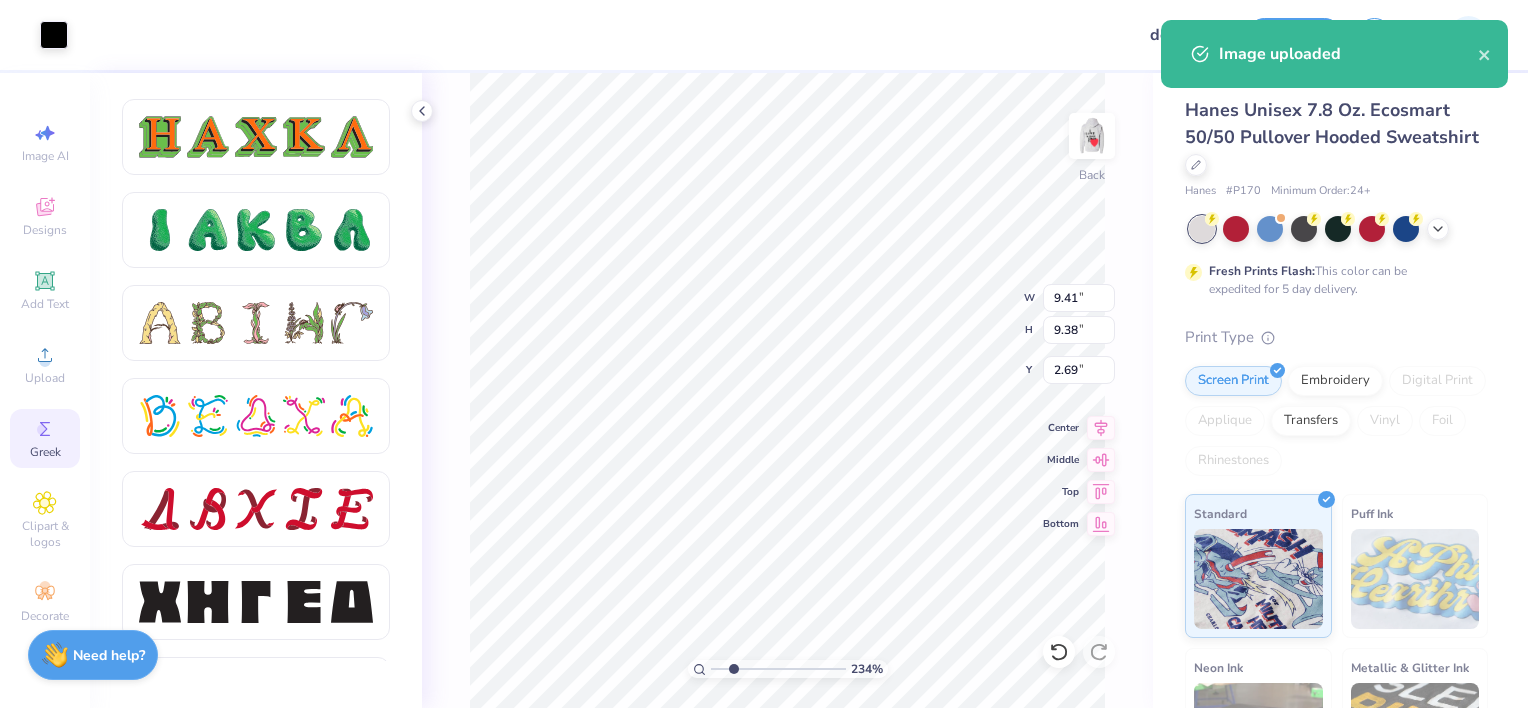 type on "2.34462923889996" 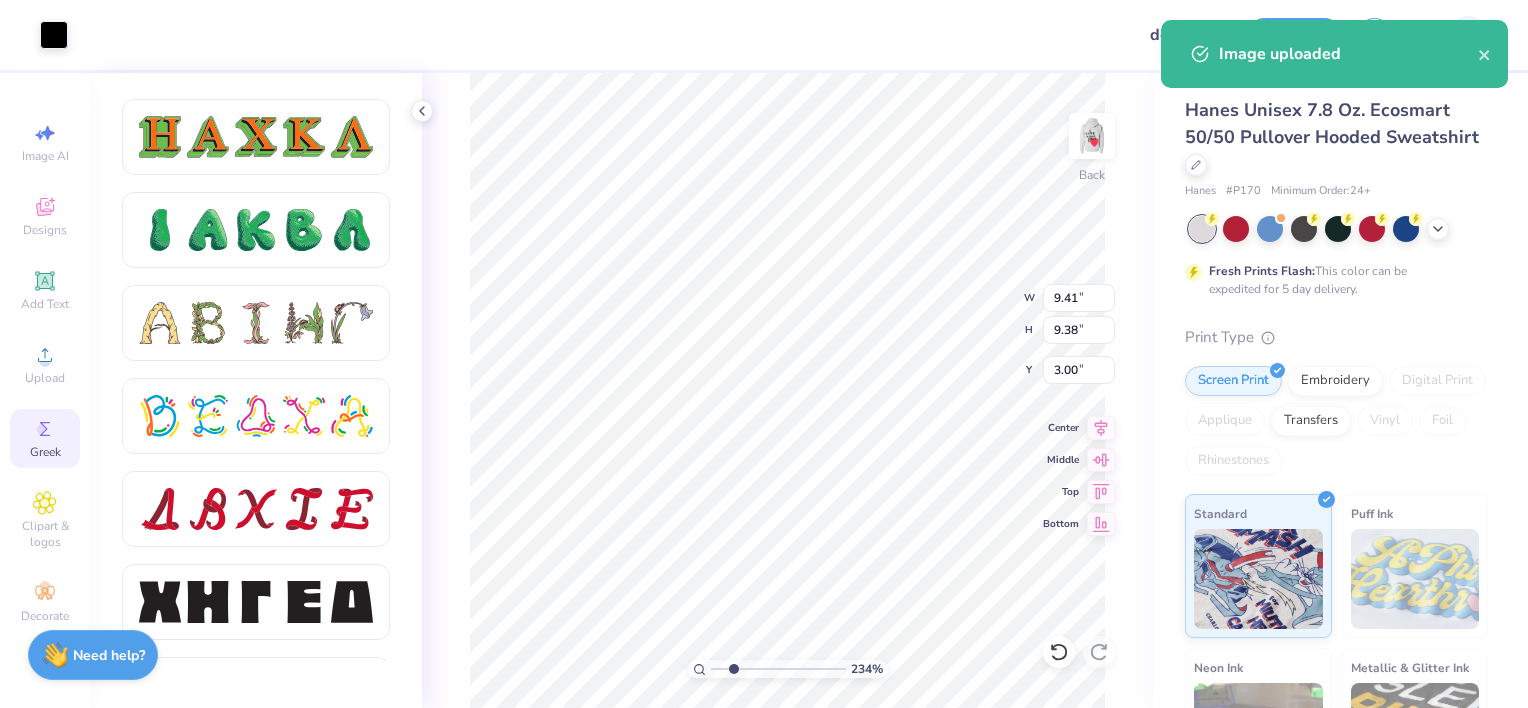 type on "2.34462923889996" 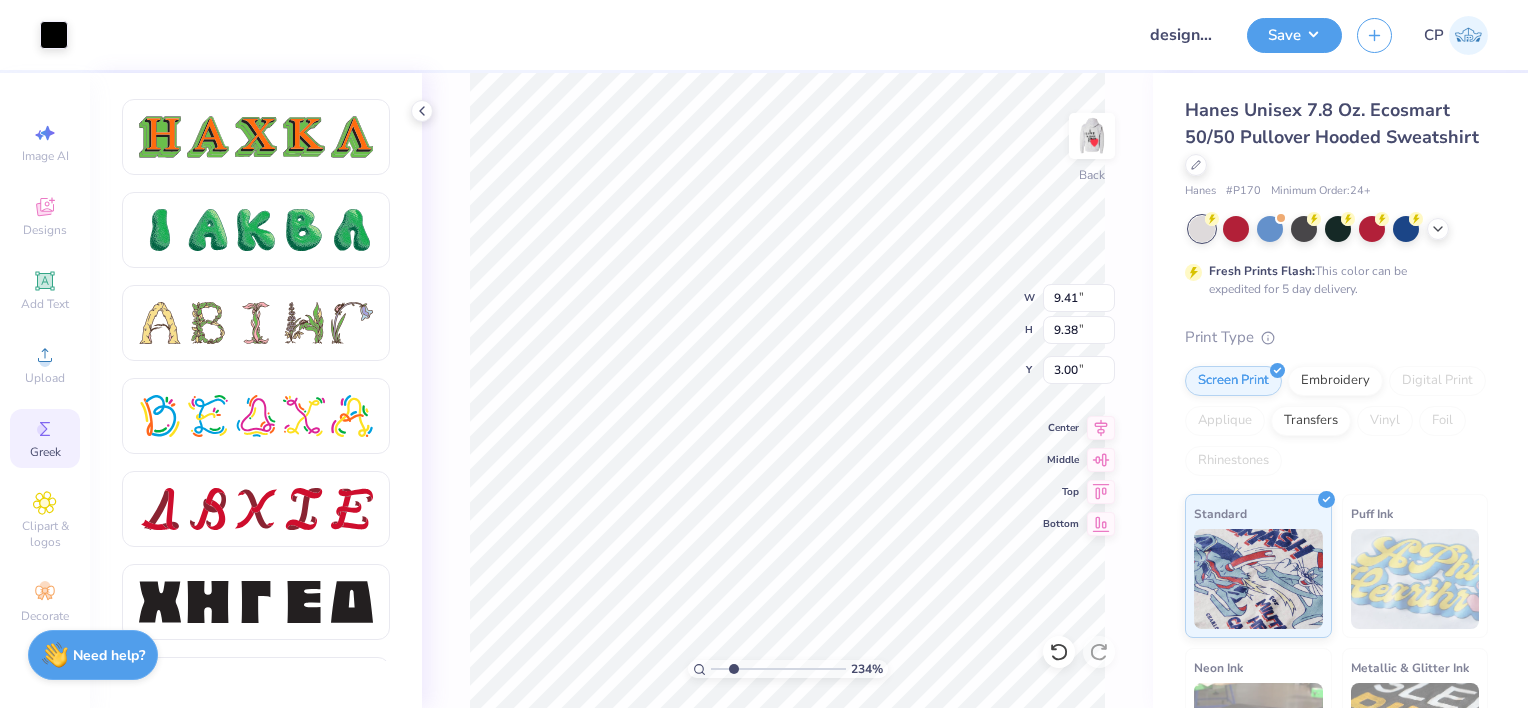type on "2.34462923889996" 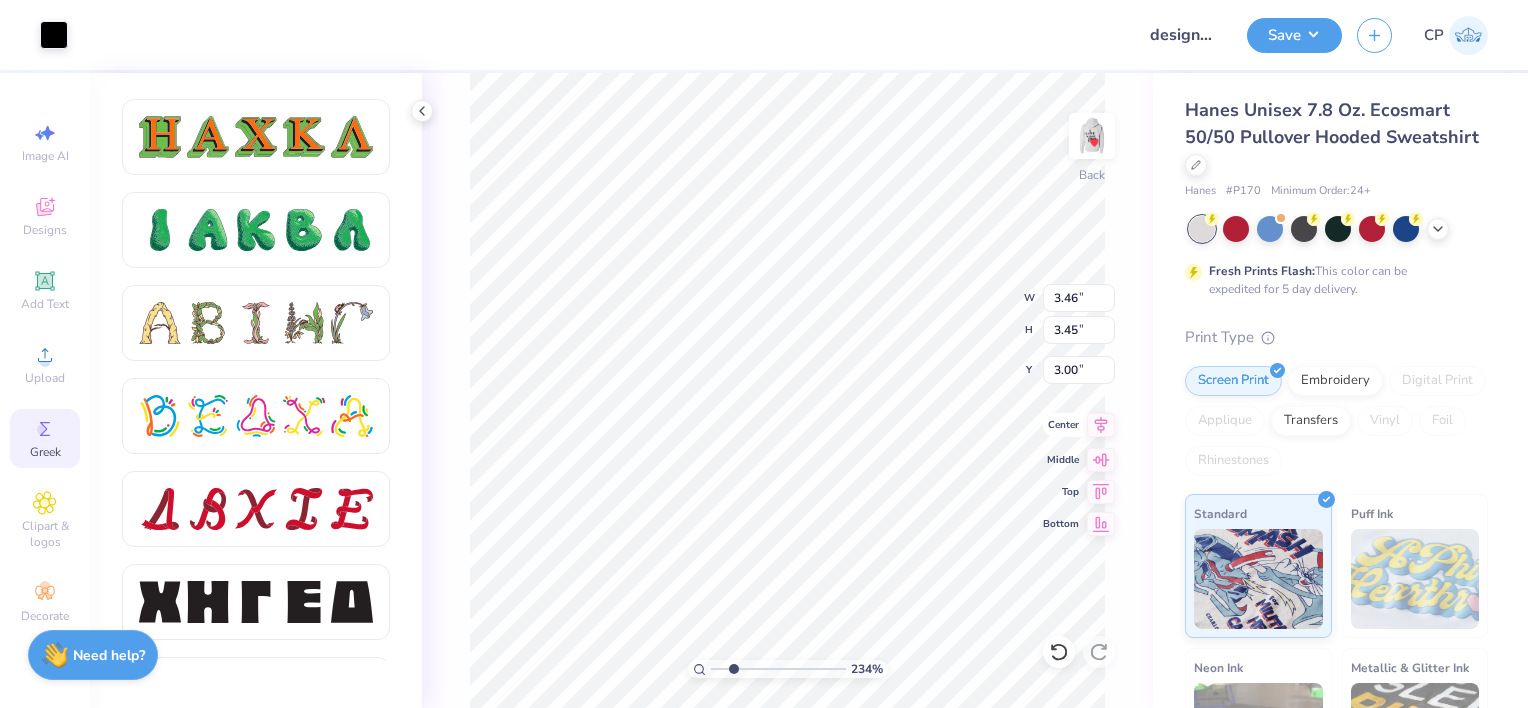 click 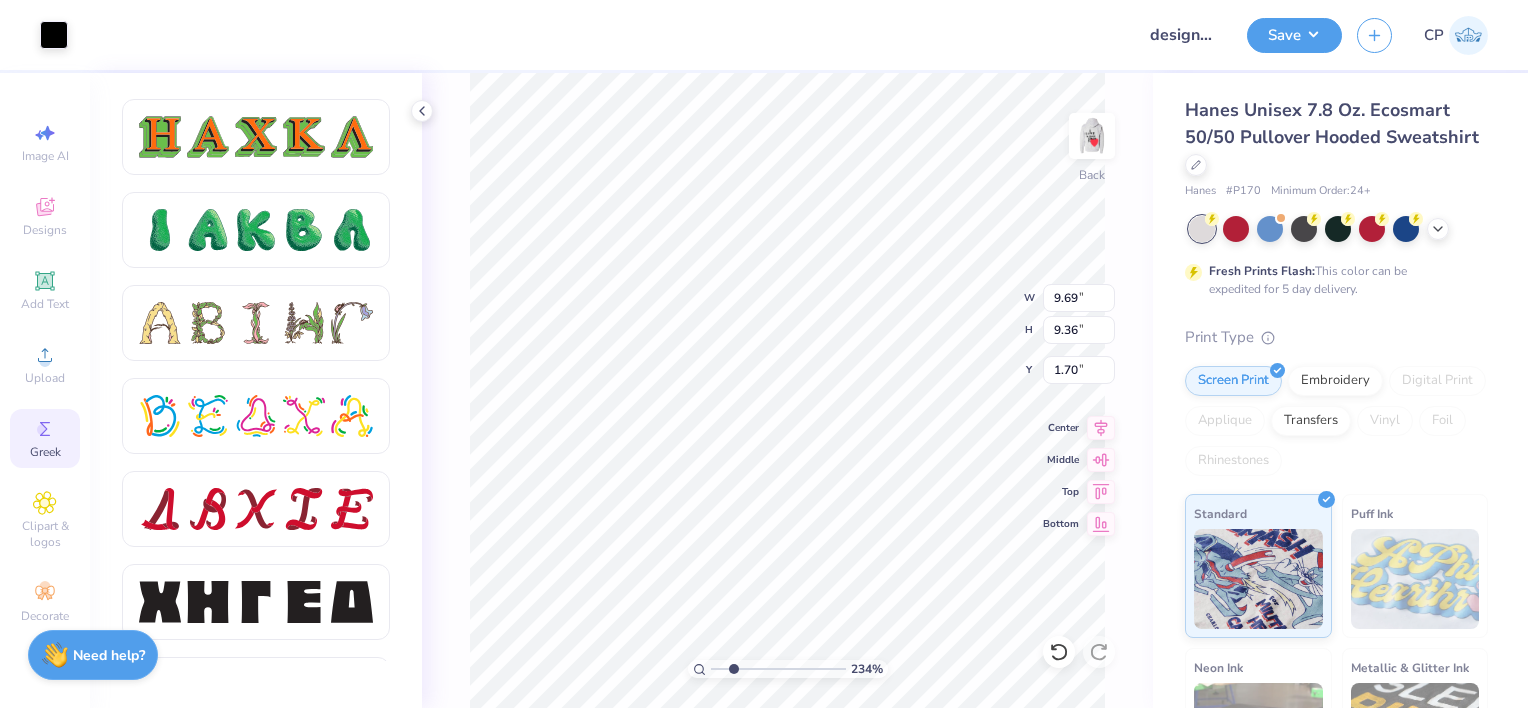 type on "2.34462923889996" 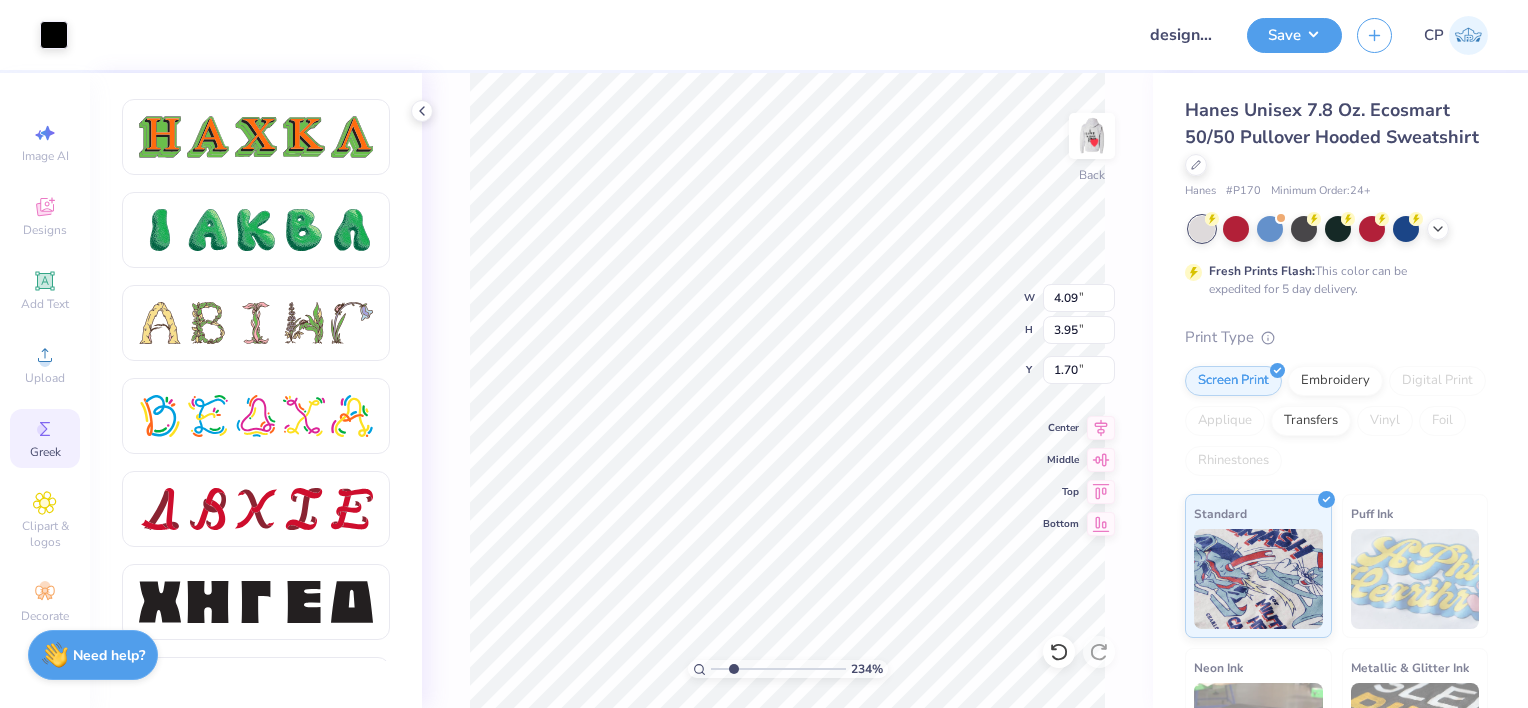 type on "2.34462923889996" 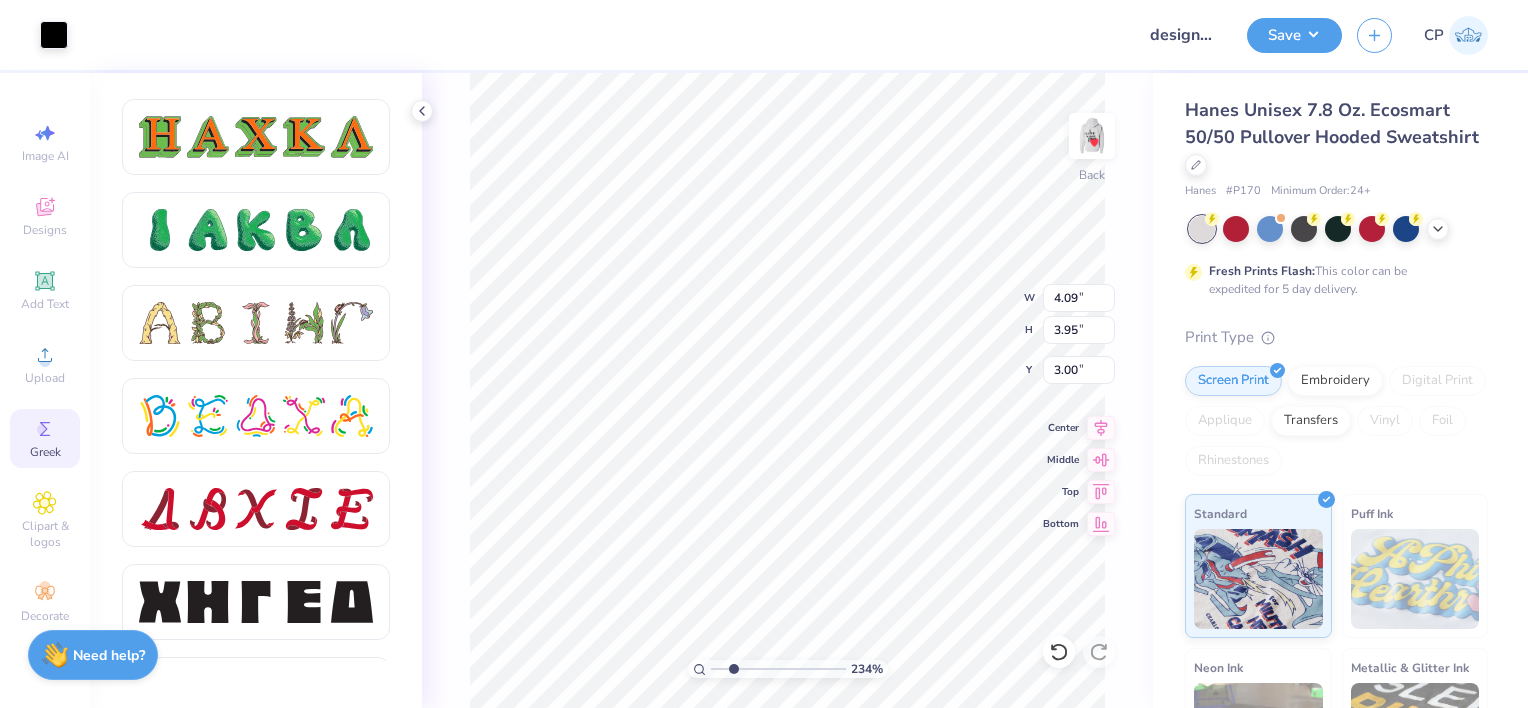 type on "2.34462923889996" 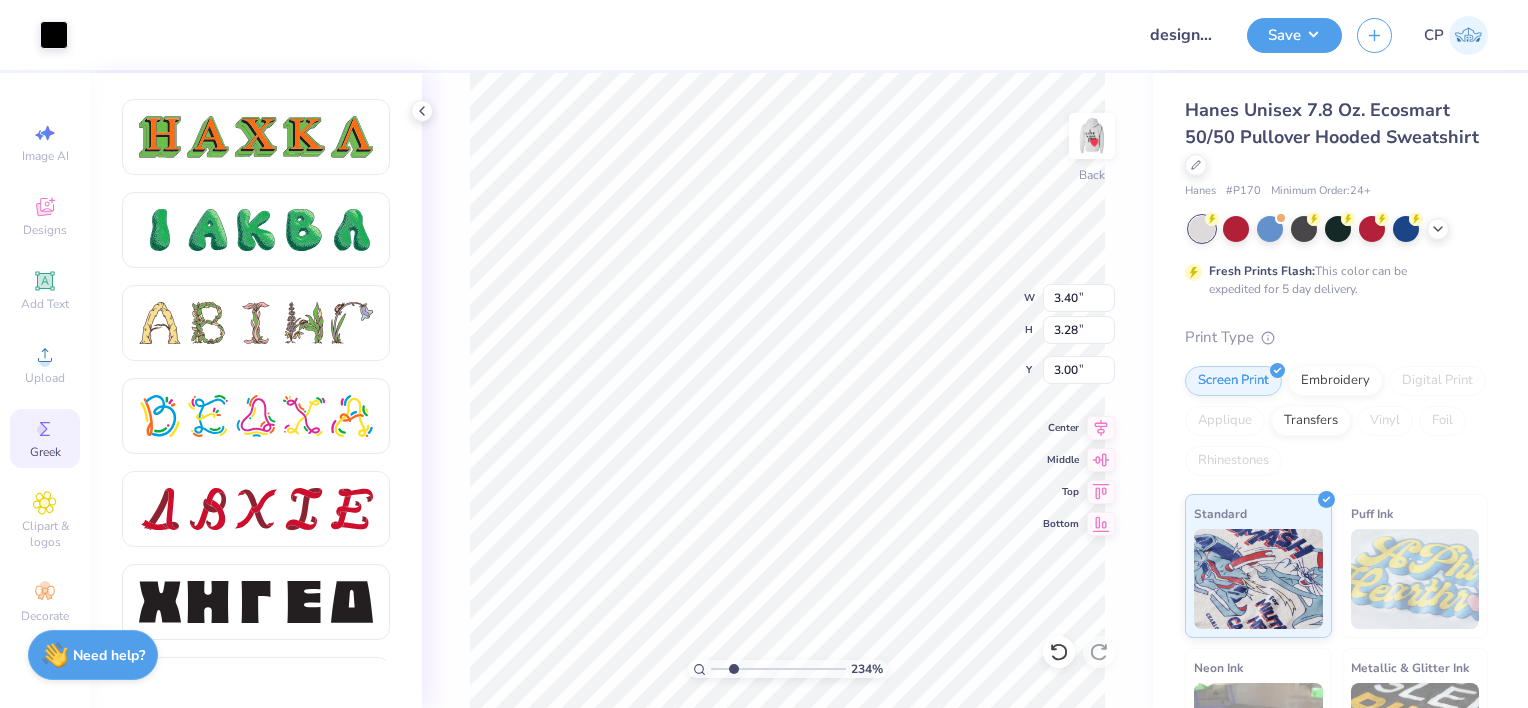 type on "2.34462923889996" 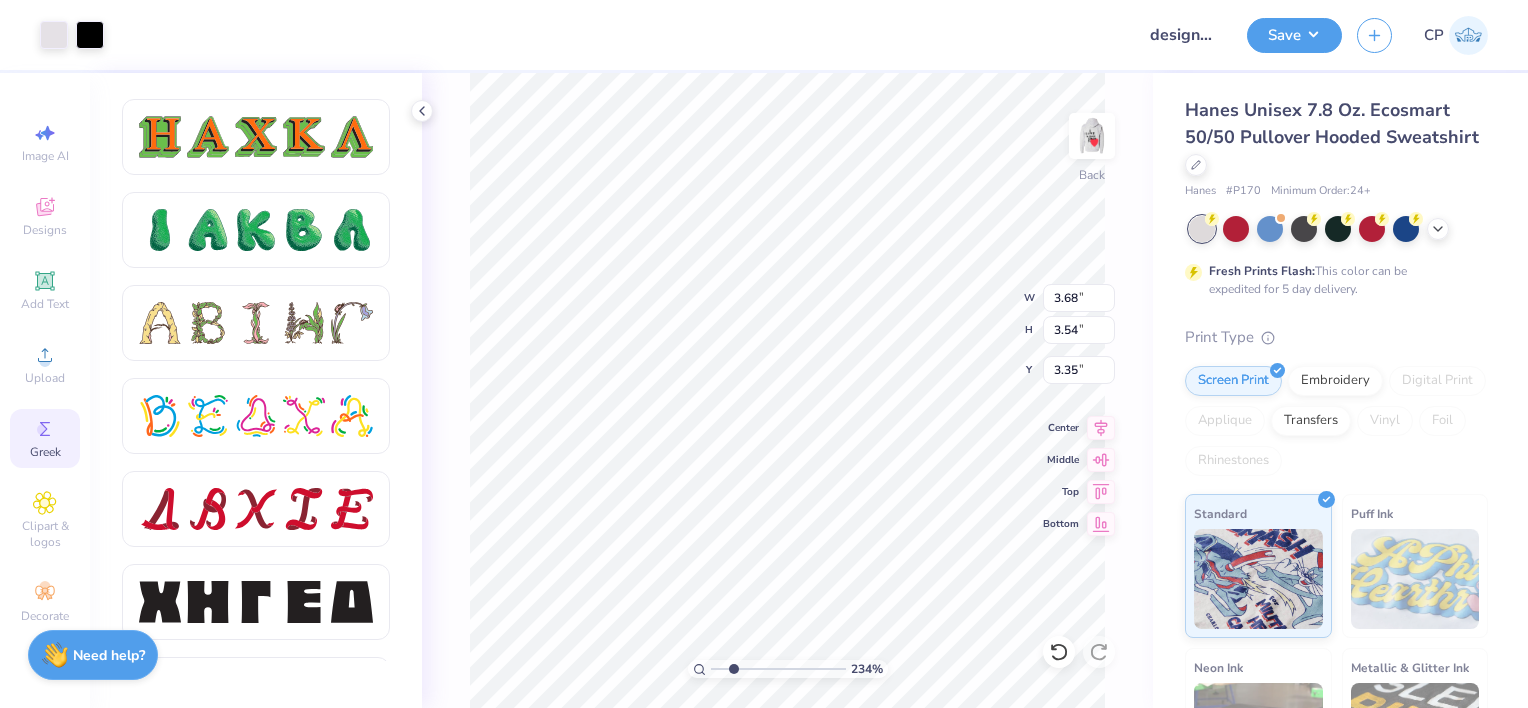 type on "2.34462923889996" 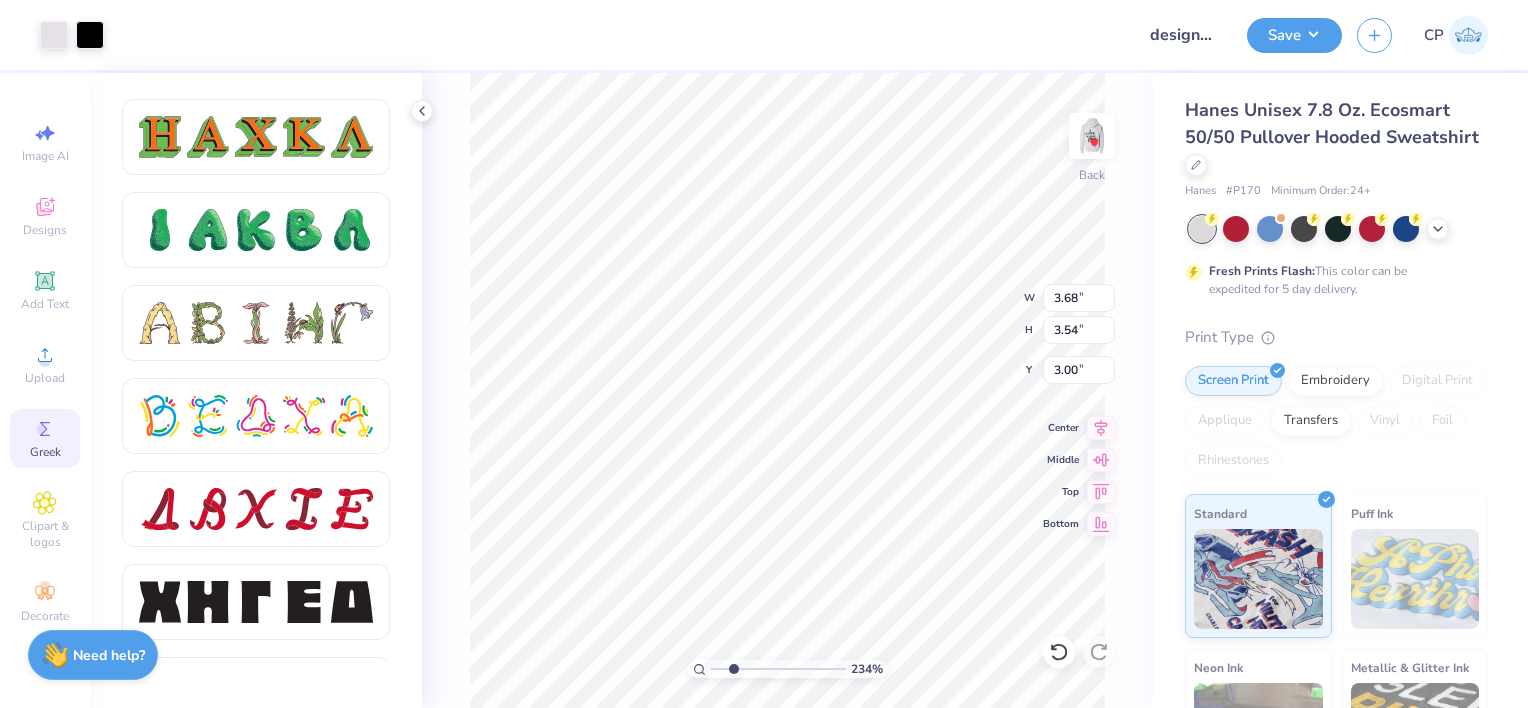 type on "2.34462923889996" 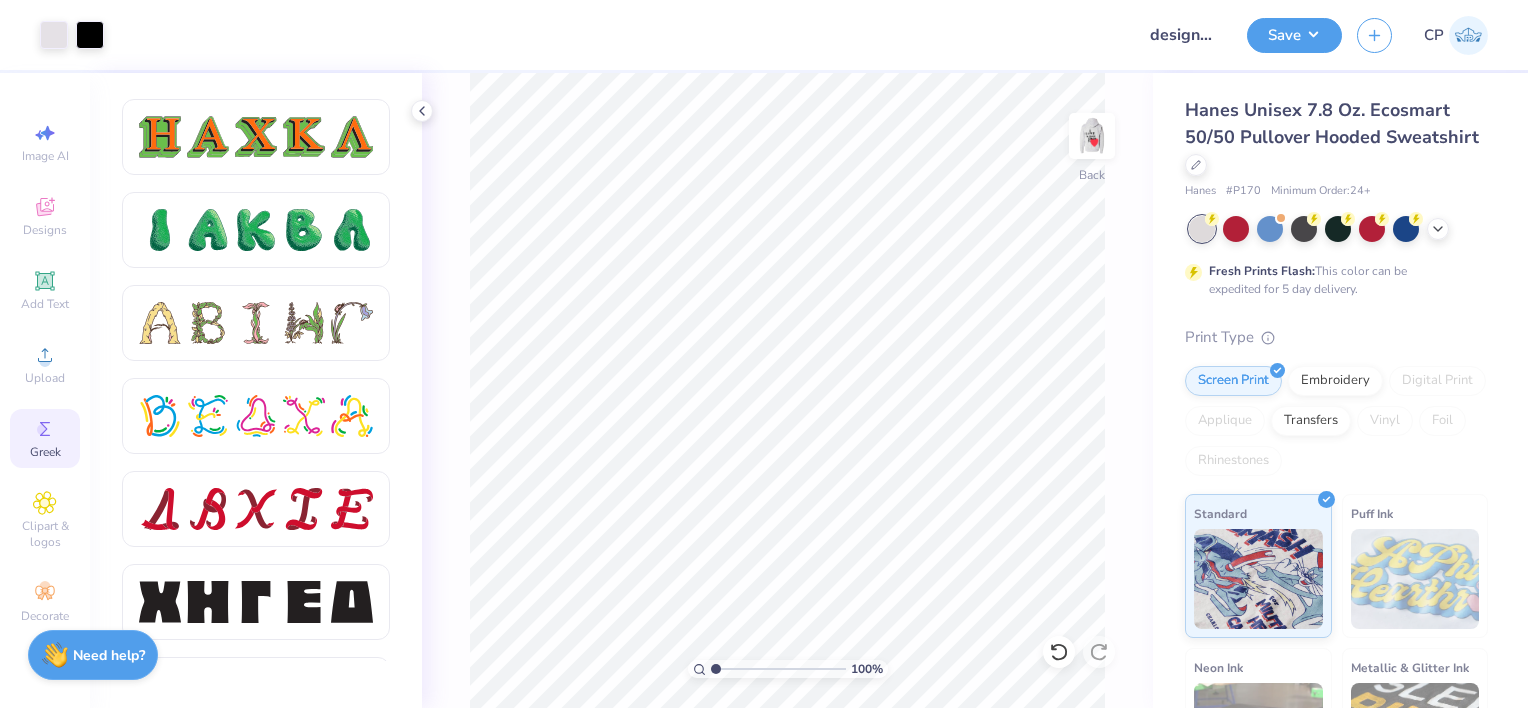 drag, startPoint x: 729, startPoint y: 669, endPoint x: 692, endPoint y: 672, distance: 37.12142 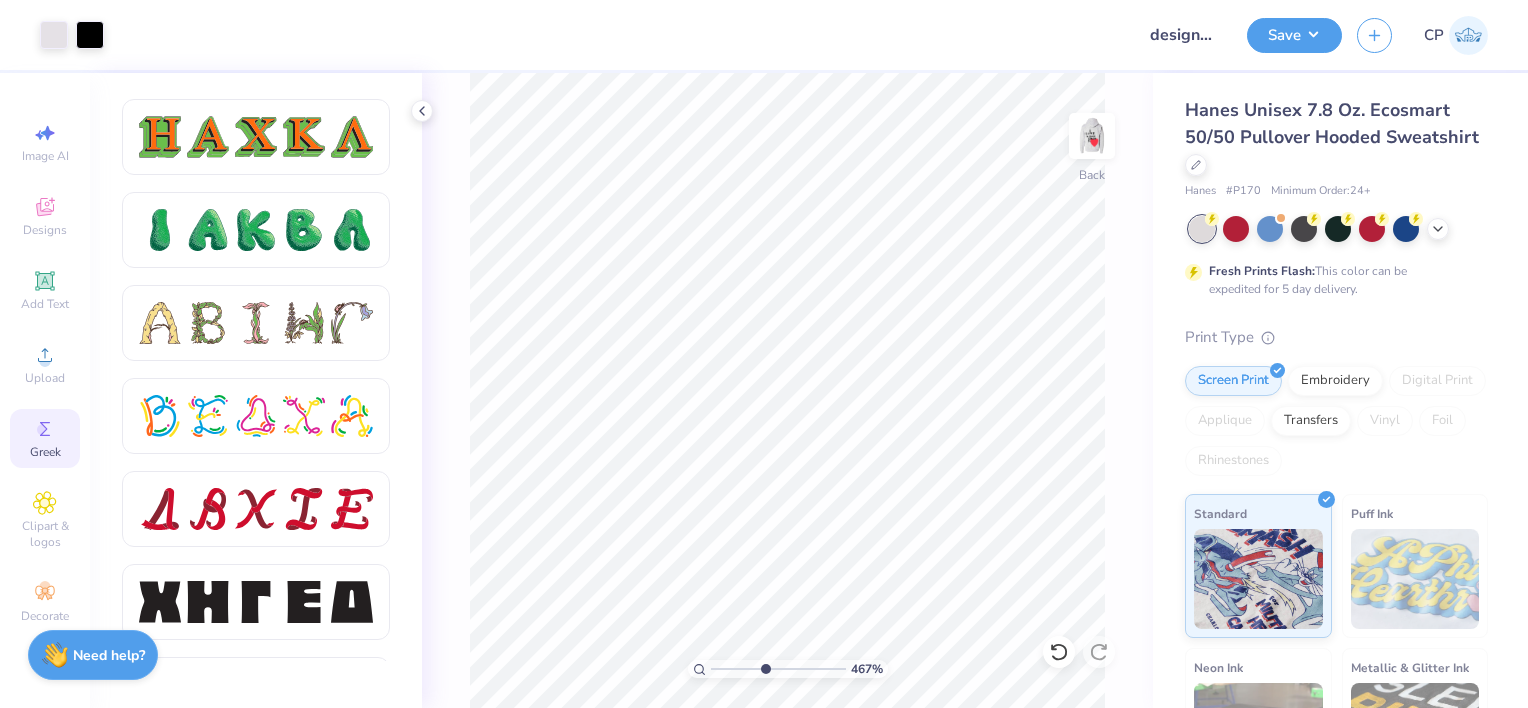 drag, startPoint x: 717, startPoint y: 668, endPoint x: 764, endPoint y: 666, distance: 47.042534 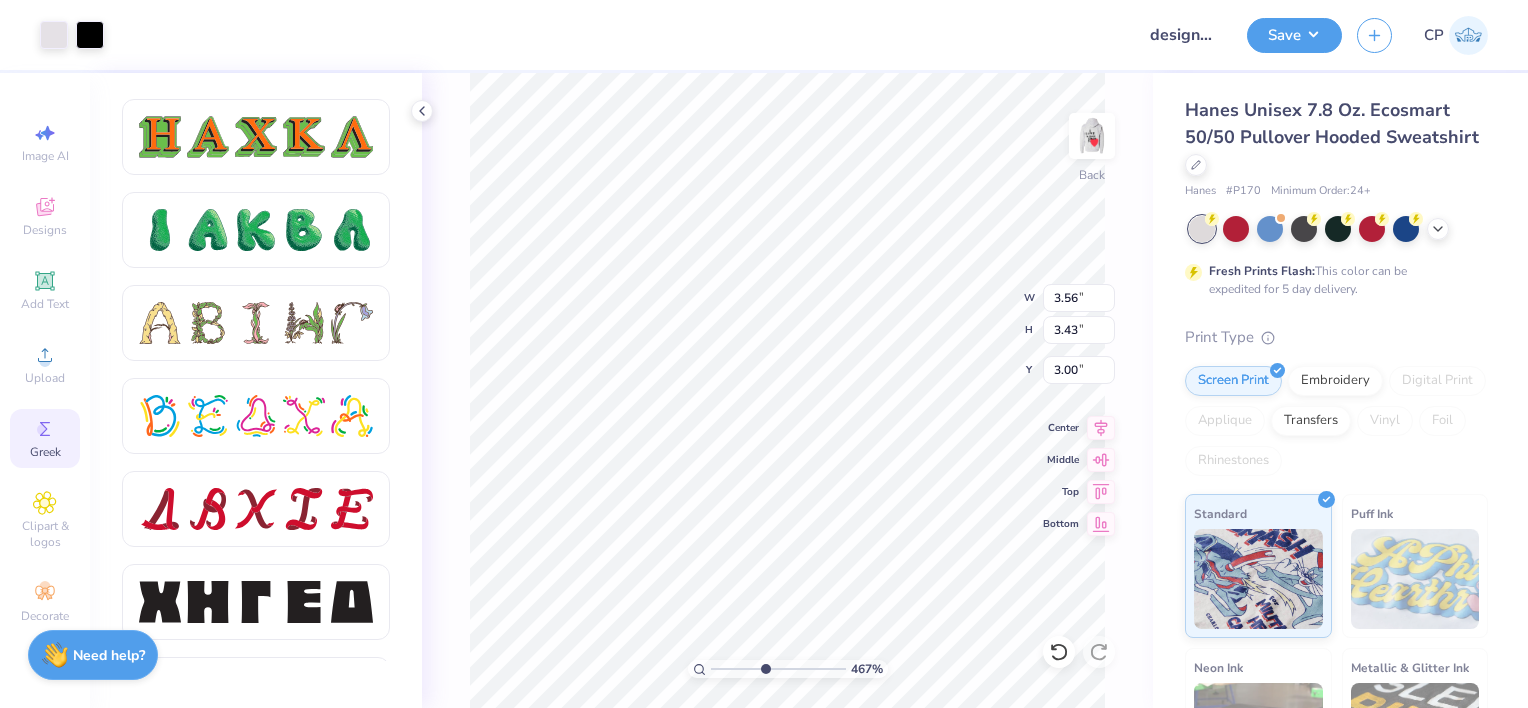 type on "3.56" 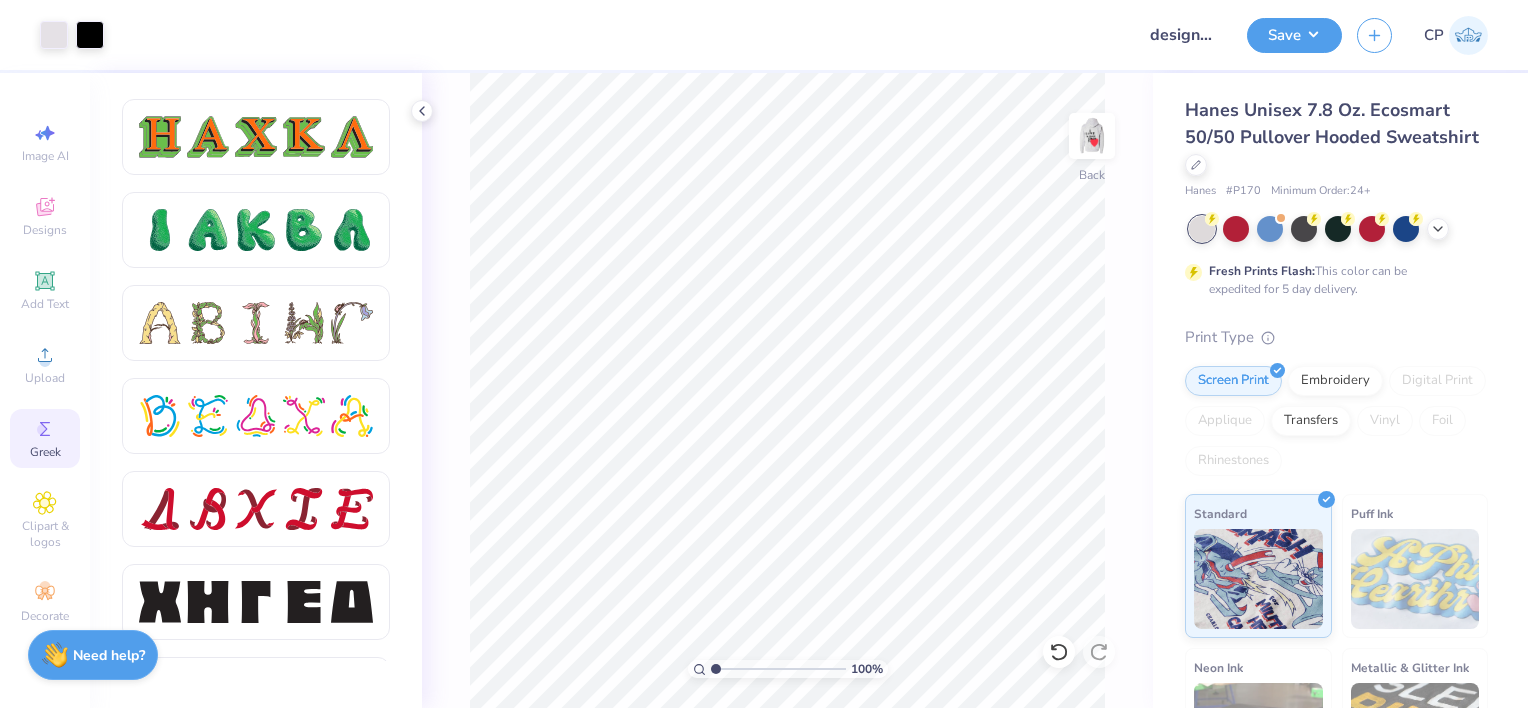 drag, startPoint x: 758, startPoint y: 673, endPoint x: 701, endPoint y: 667, distance: 57.31492 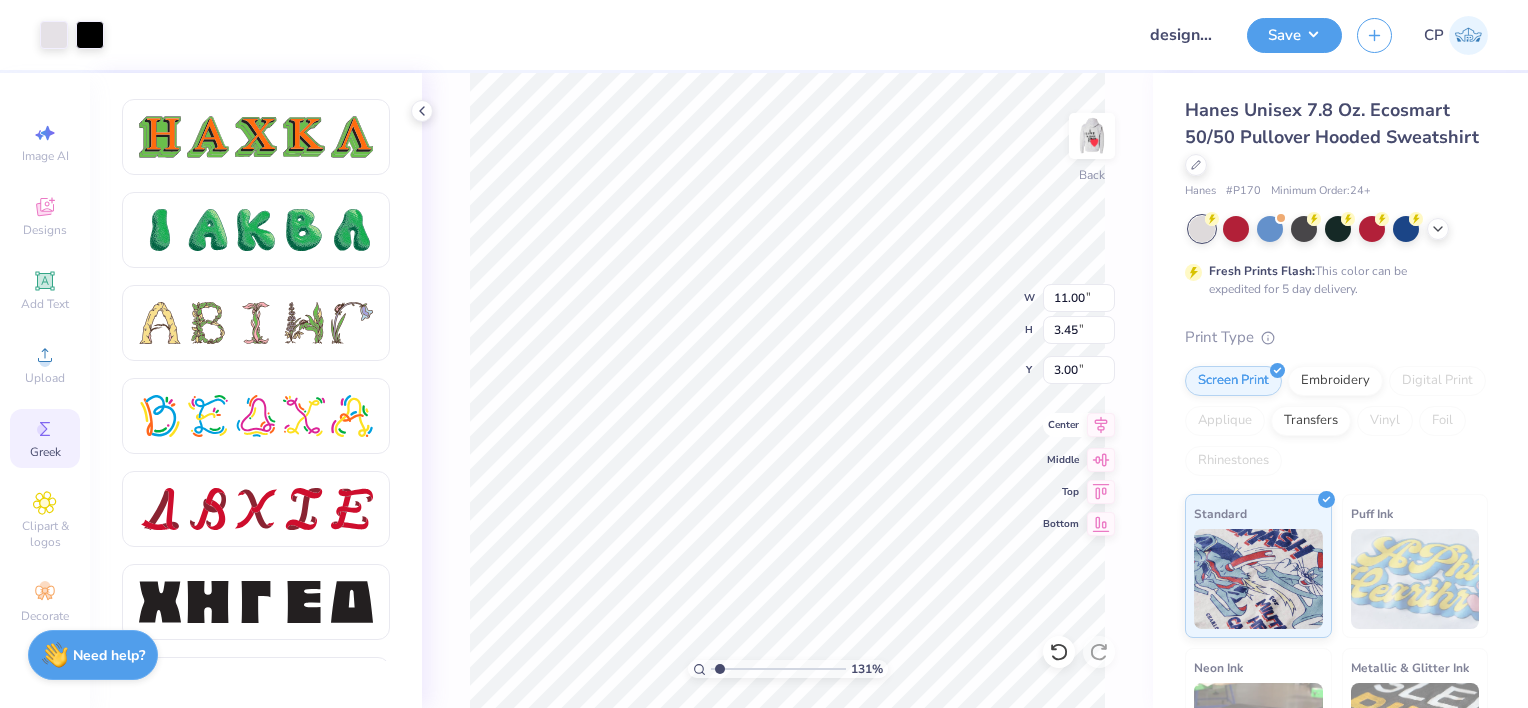 click 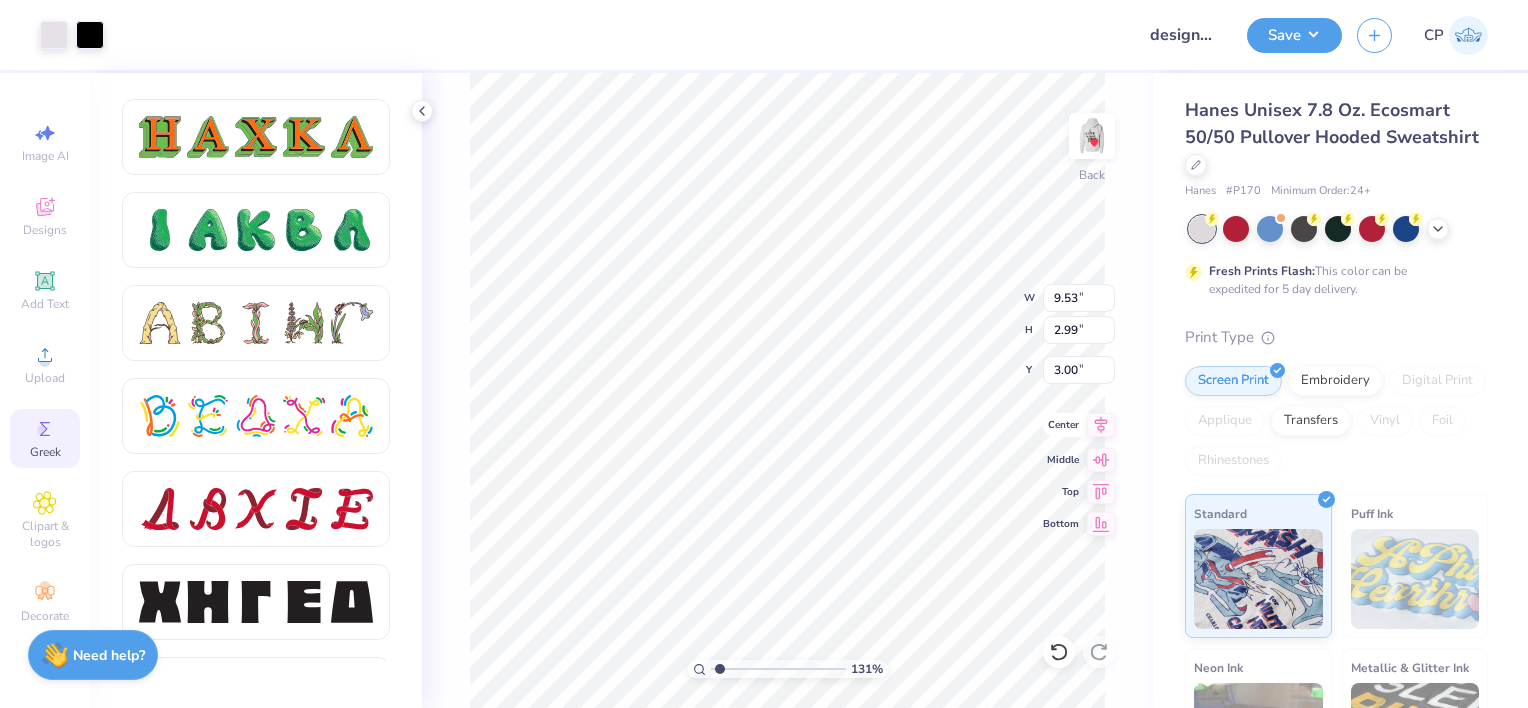 click 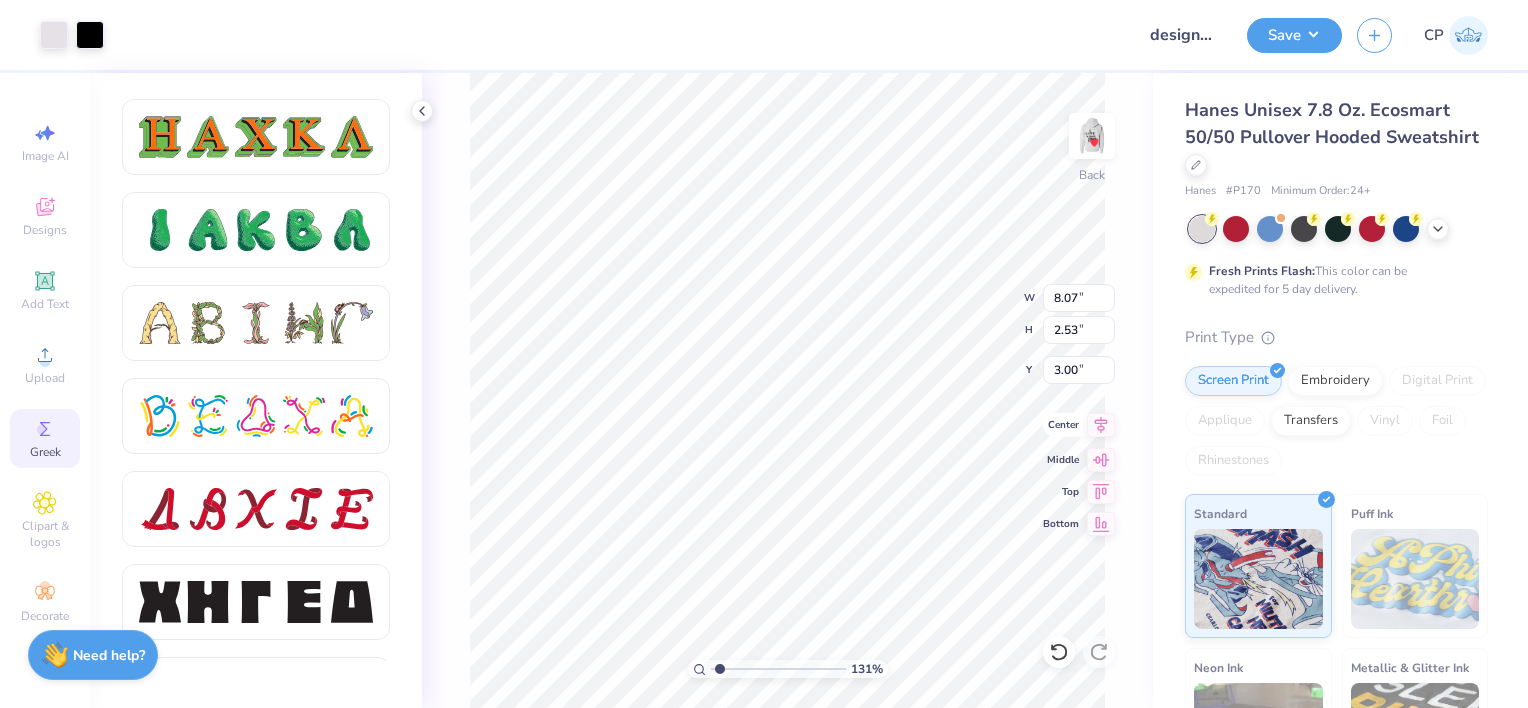 click 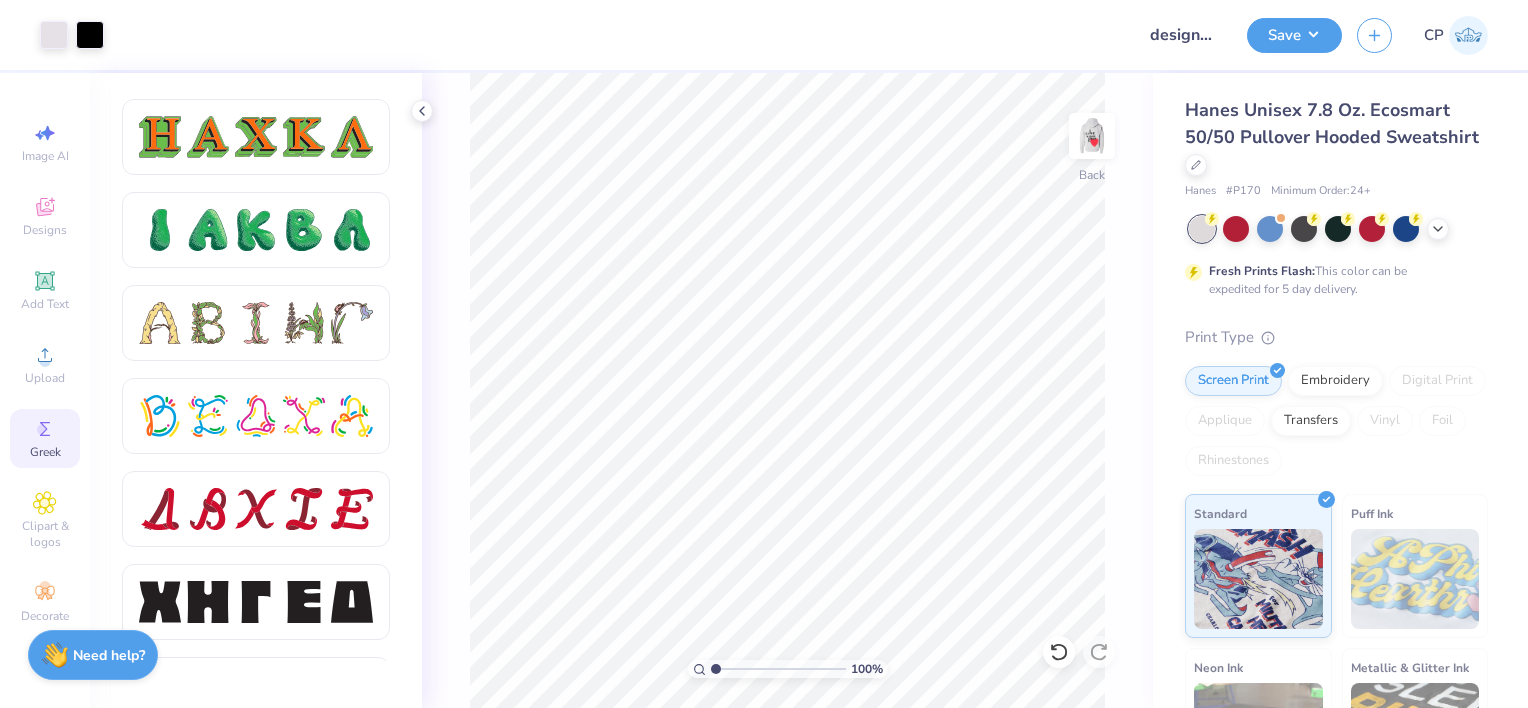 type on "1" 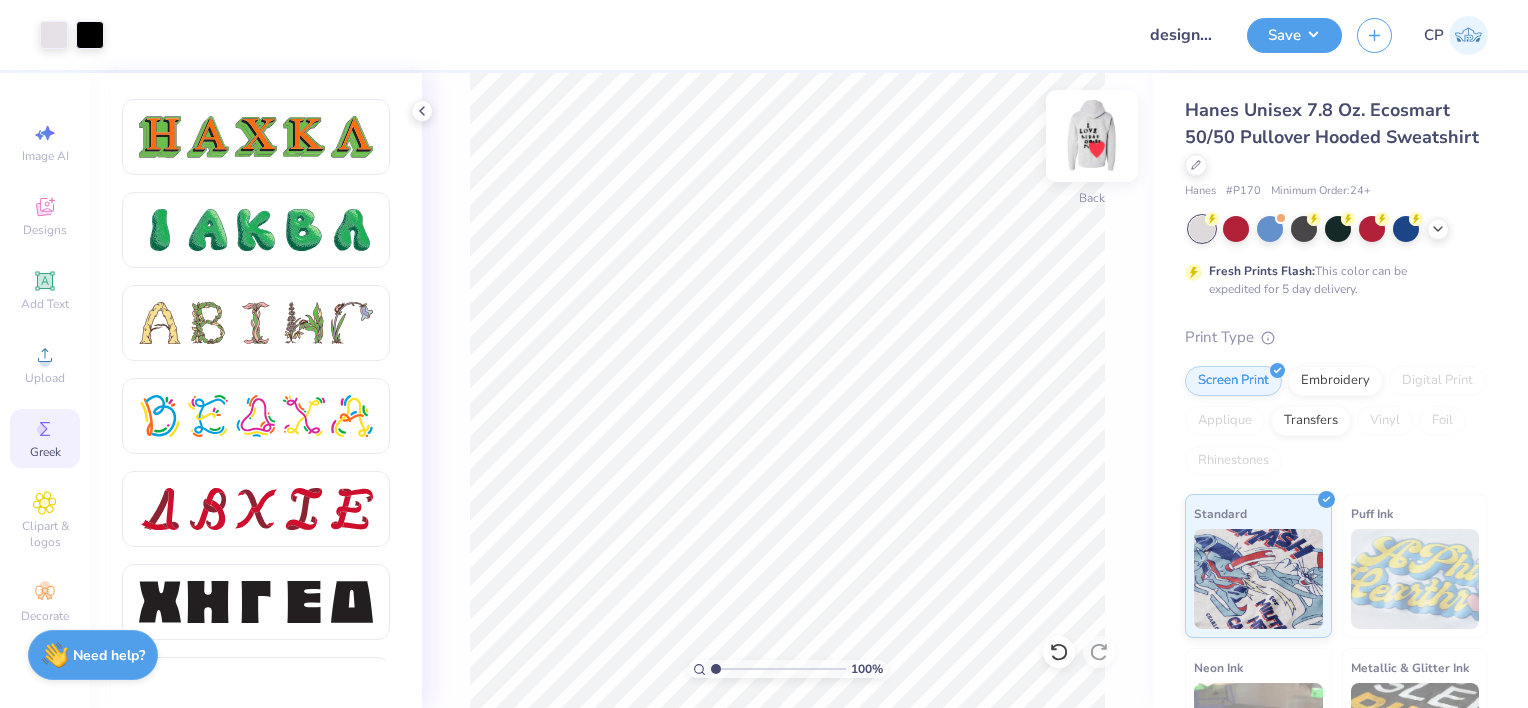 click at bounding box center (1092, 136) 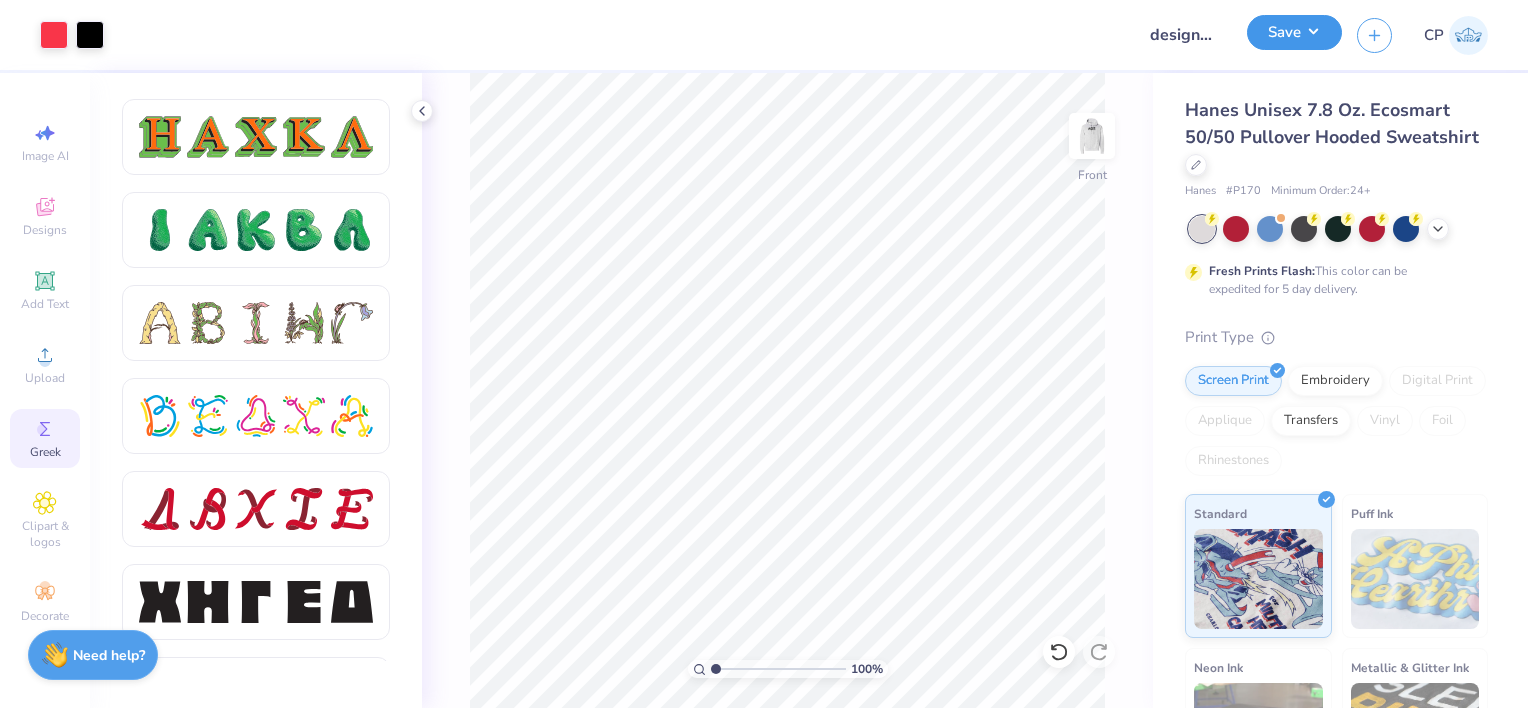 click on "Save" at bounding box center [1294, 32] 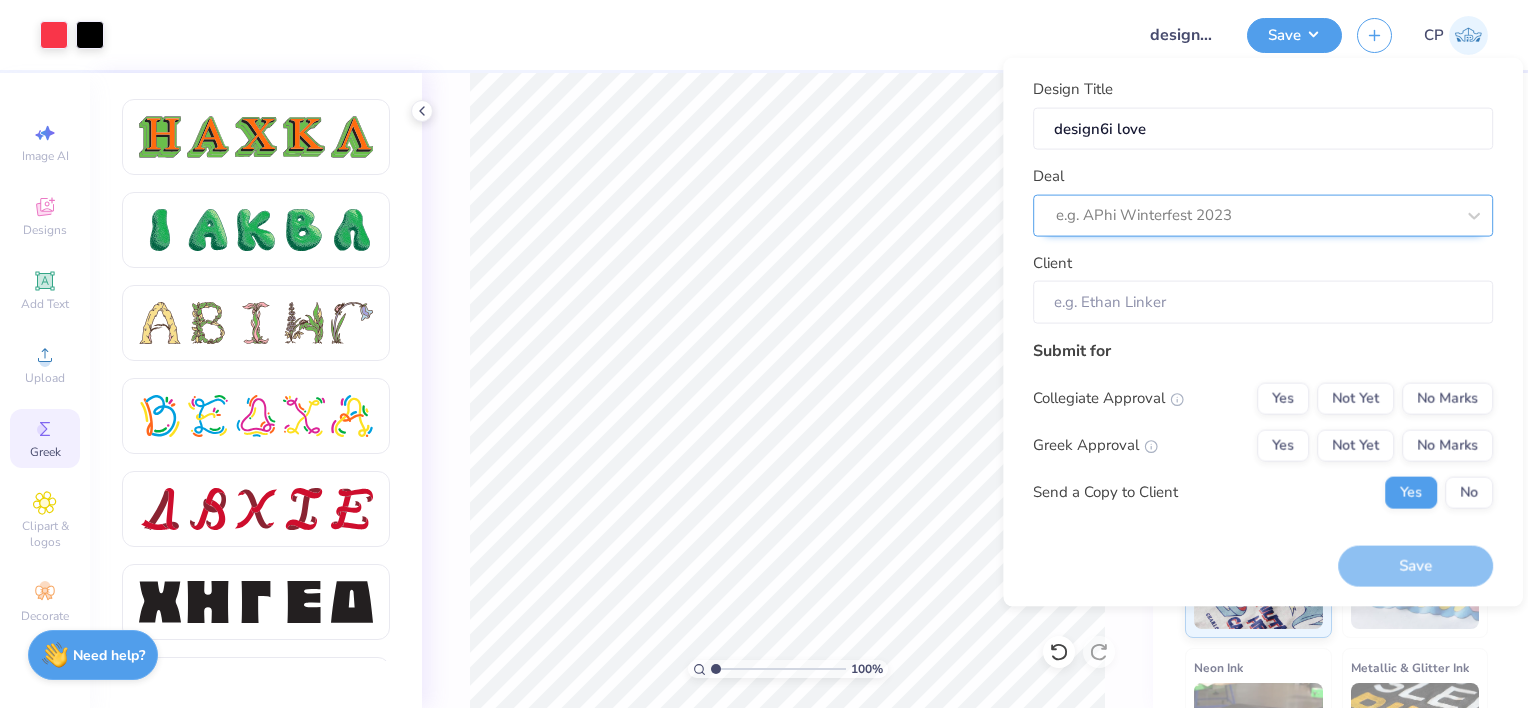 click at bounding box center [1255, 215] 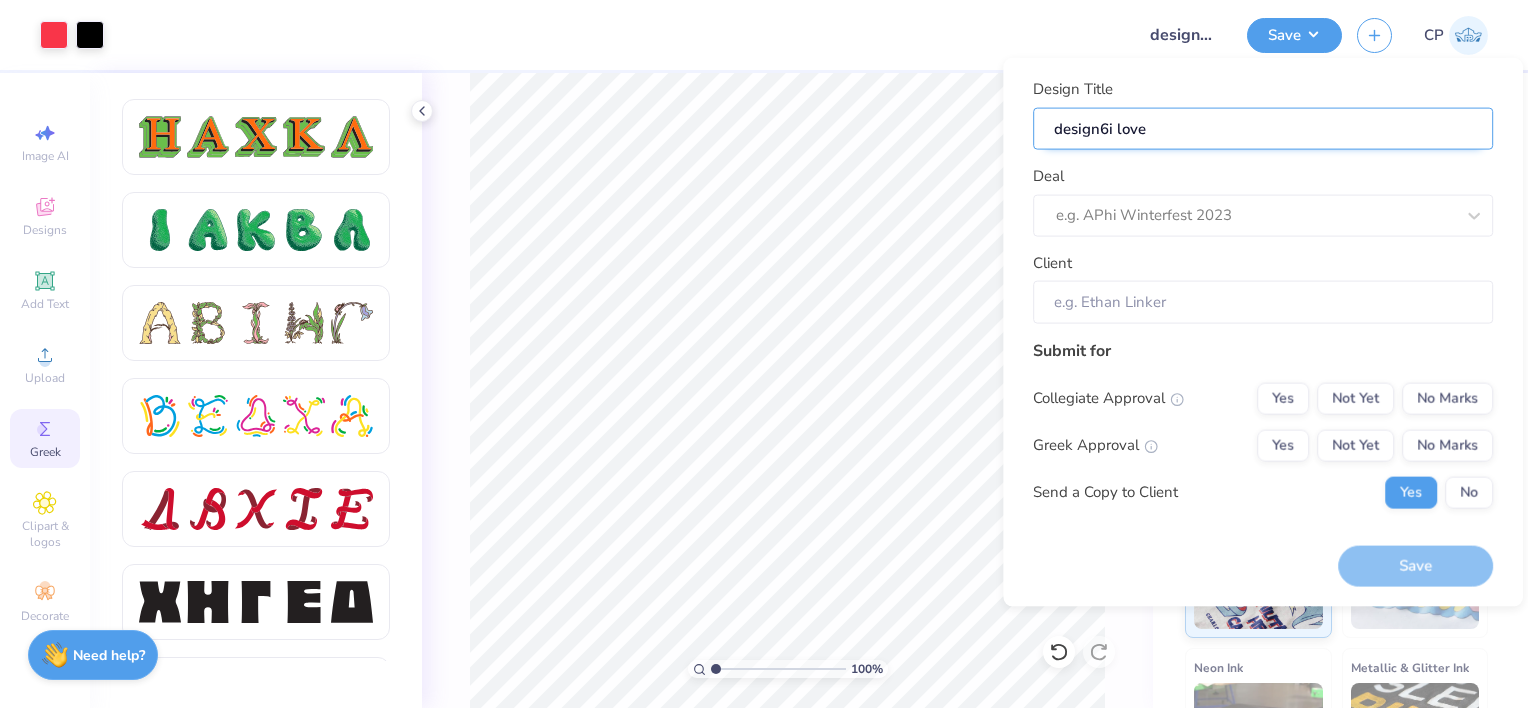click on "design6i love" at bounding box center [1263, 128] 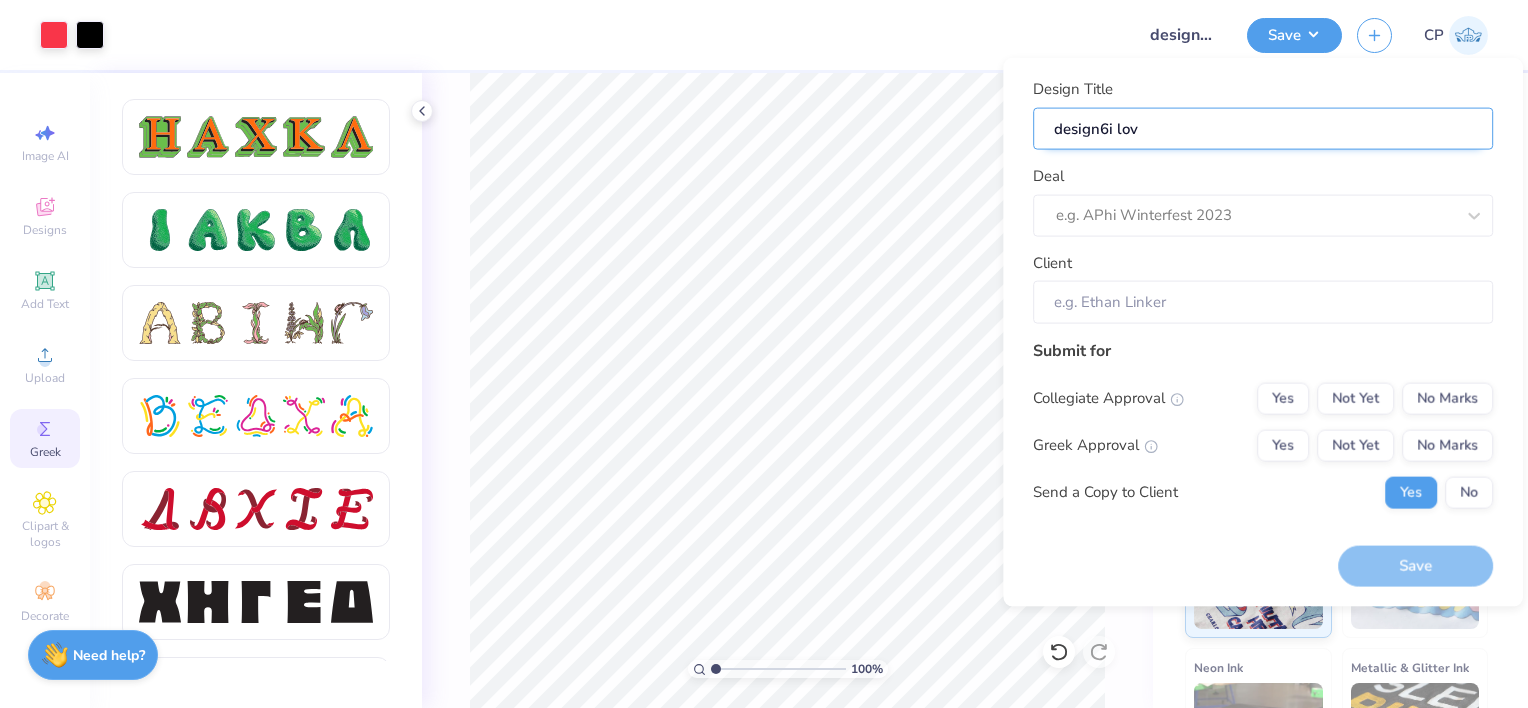 type on "design6i lo" 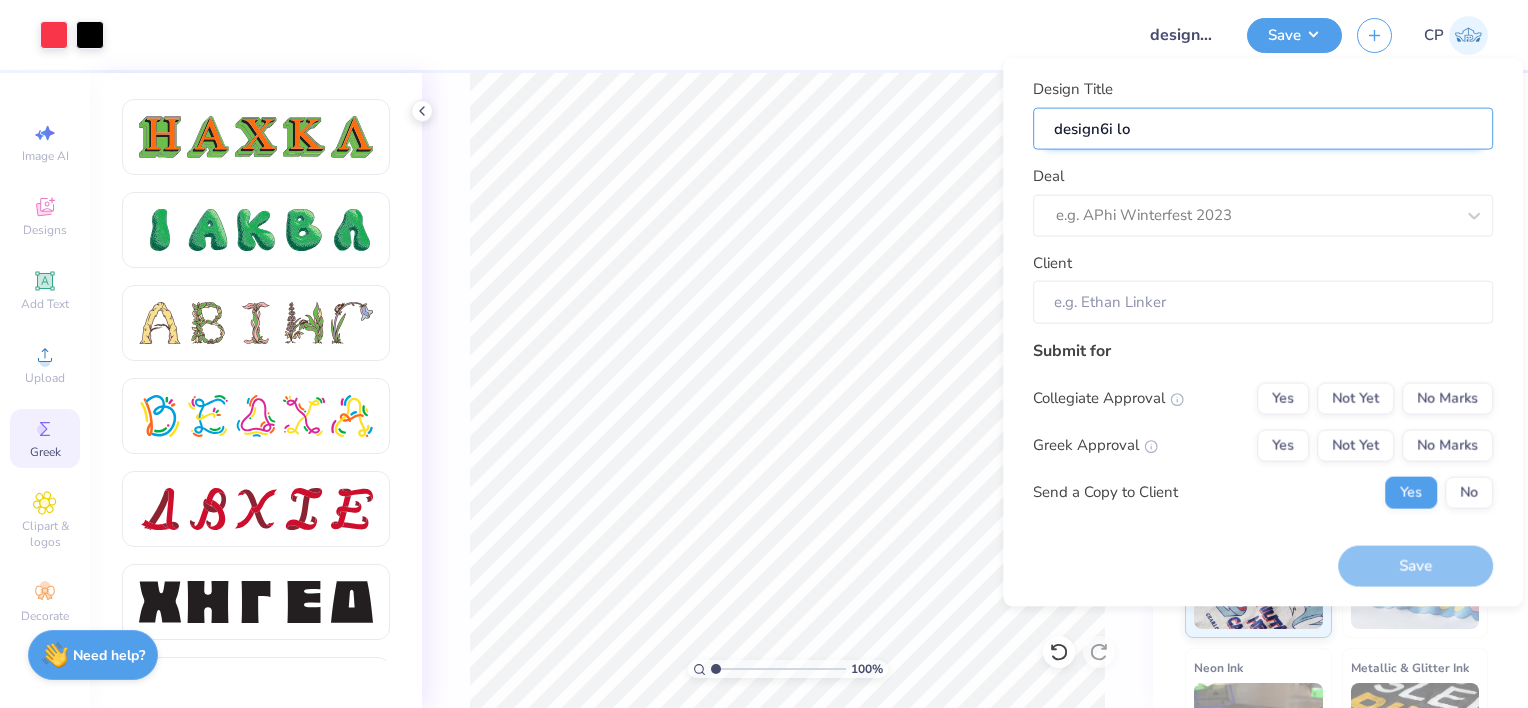type on "design6i l" 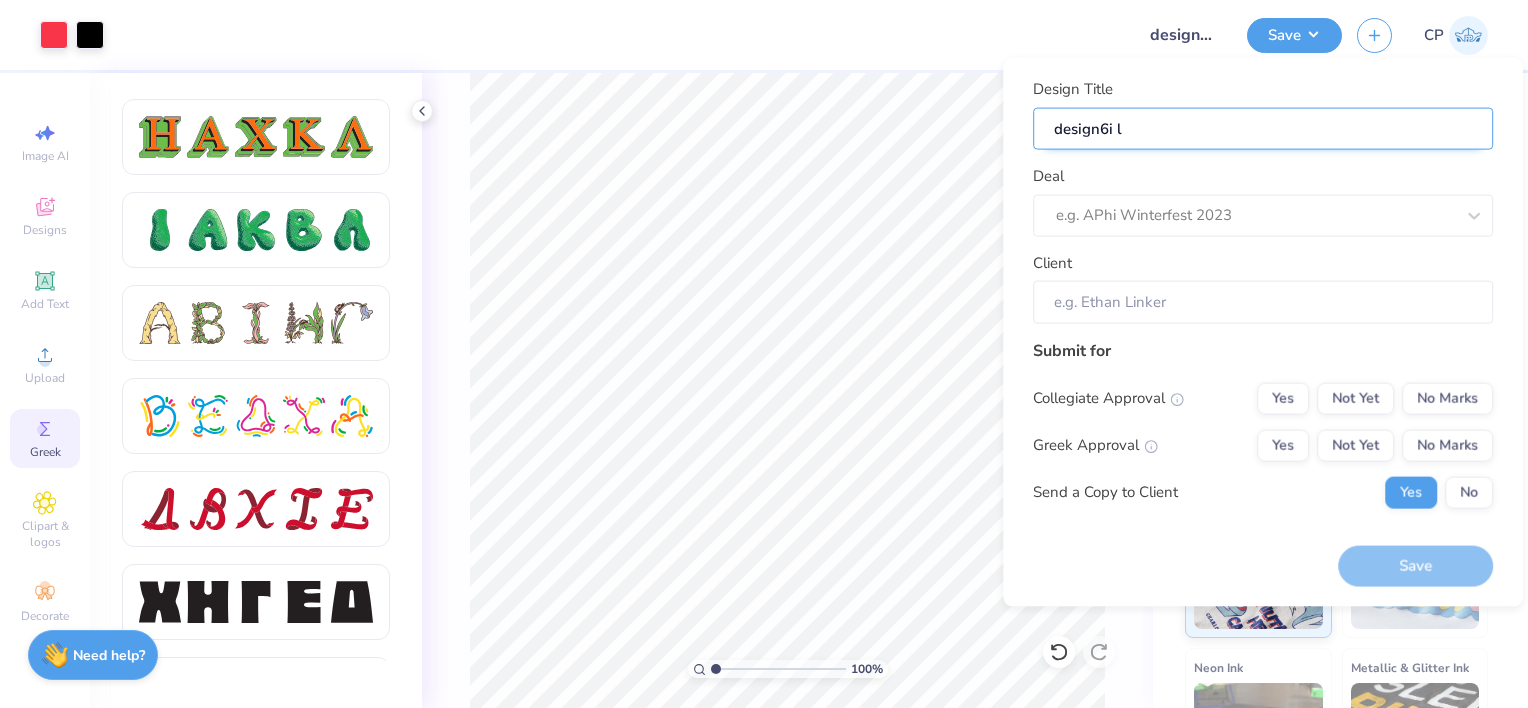 type on "design6i" 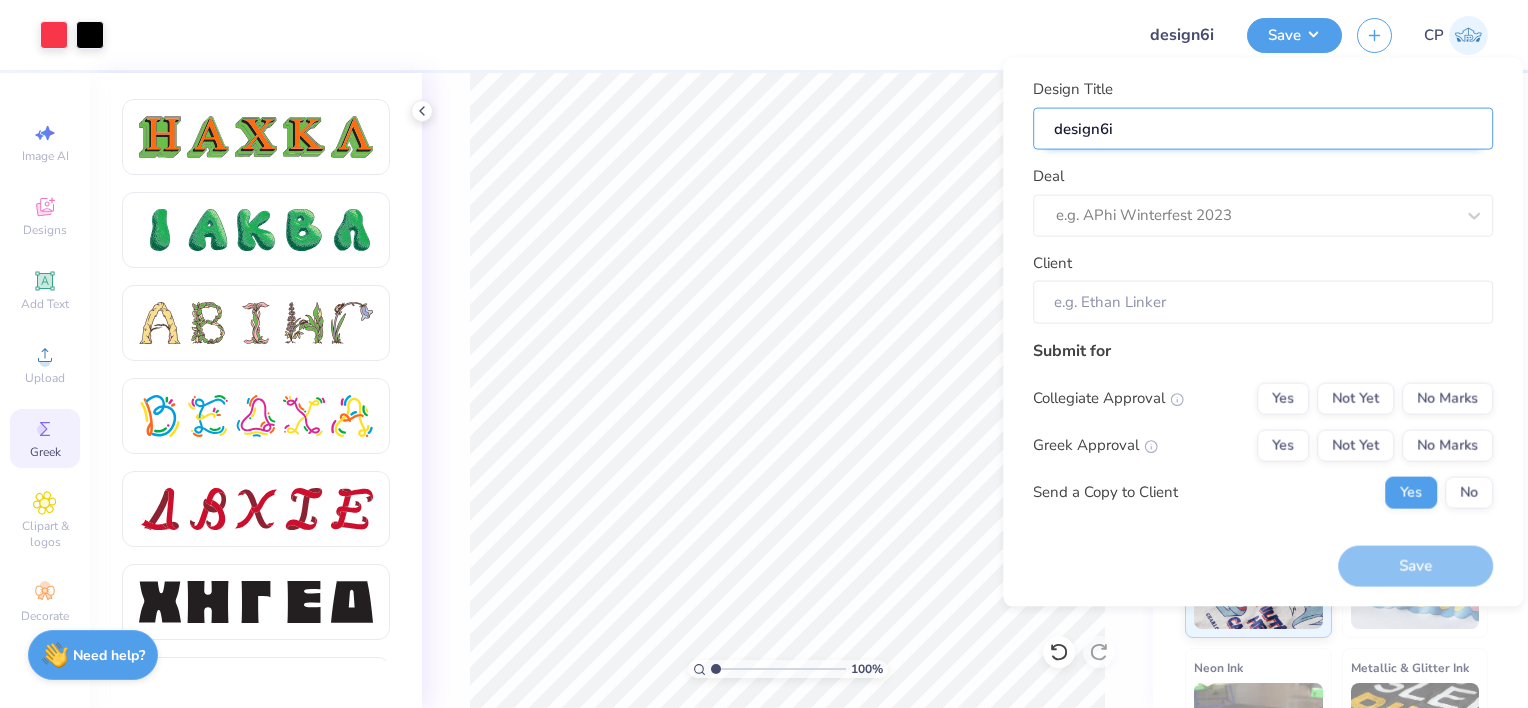 type on "design6i" 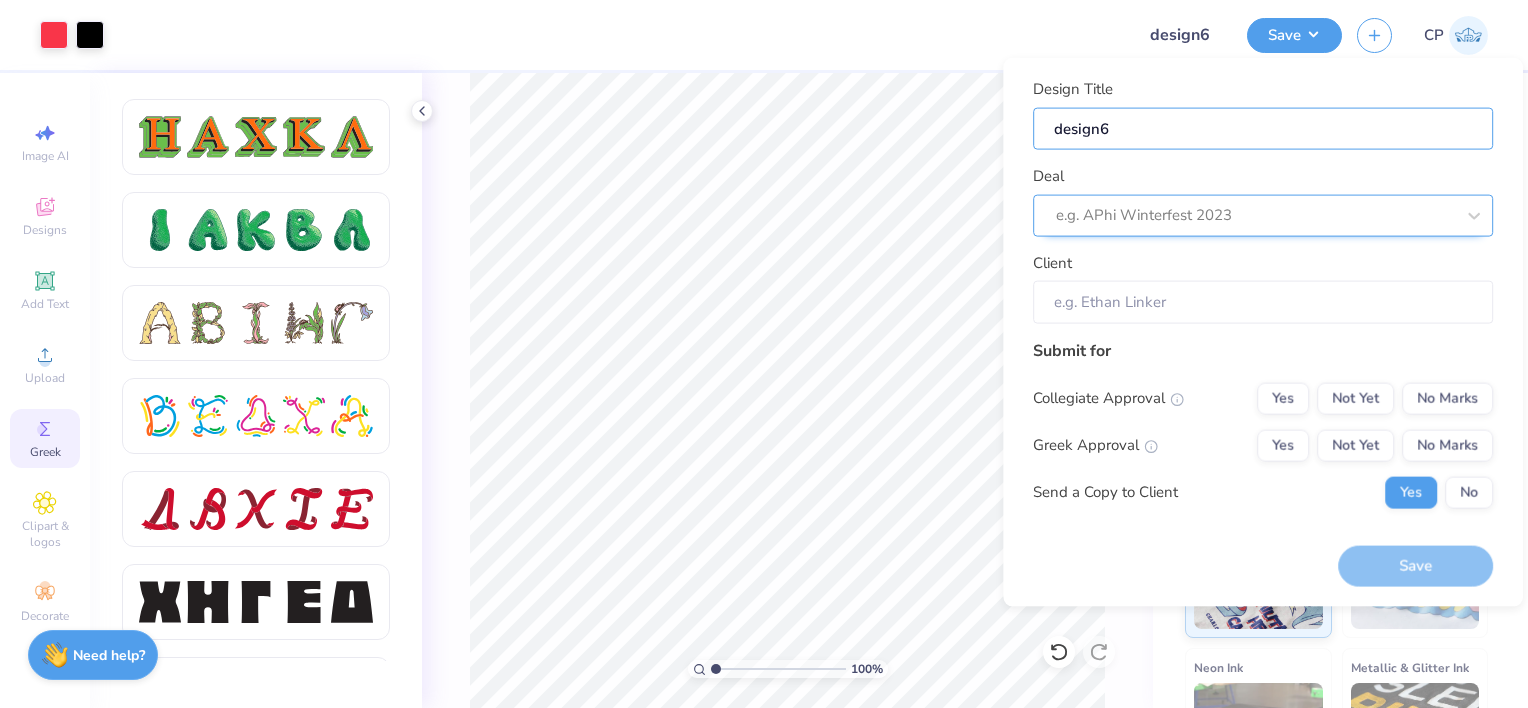 type on "design6" 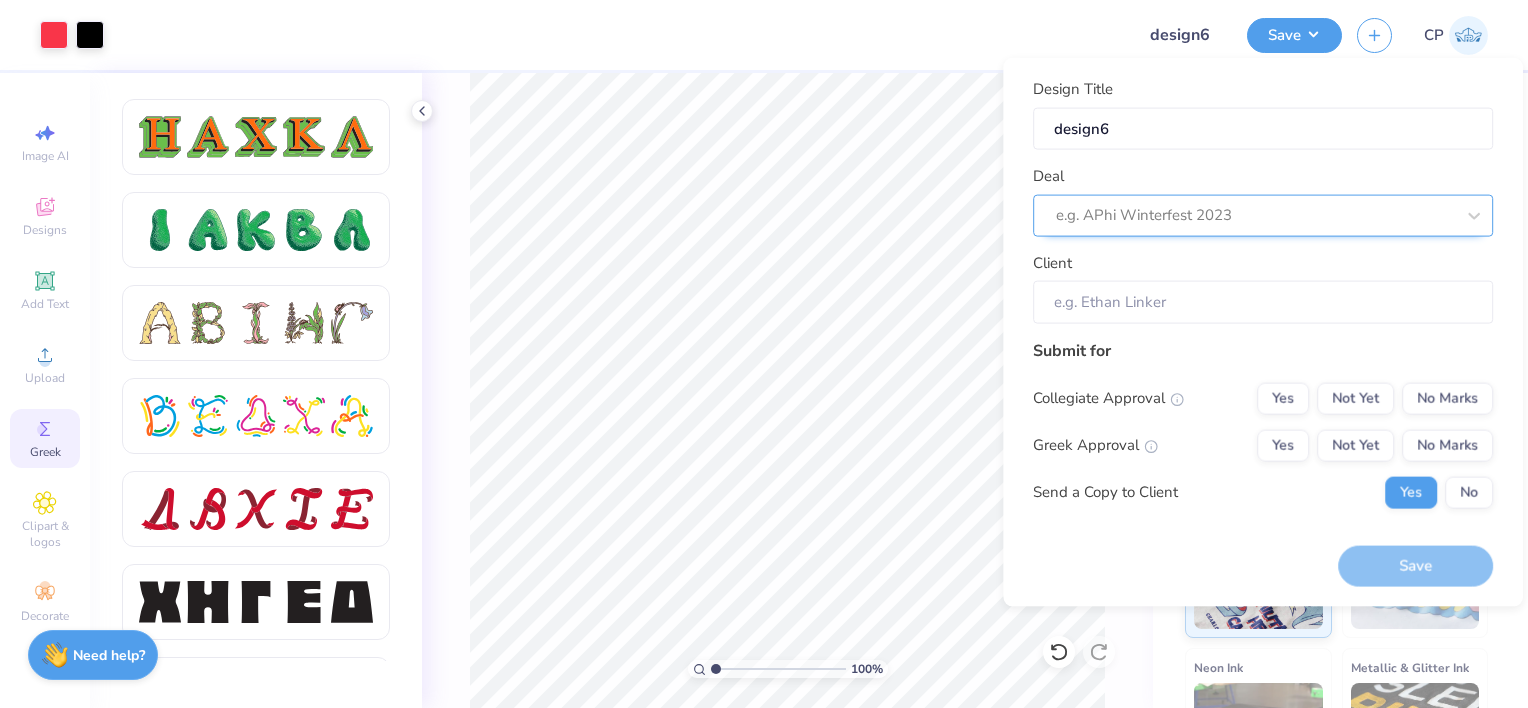 click at bounding box center (1255, 215) 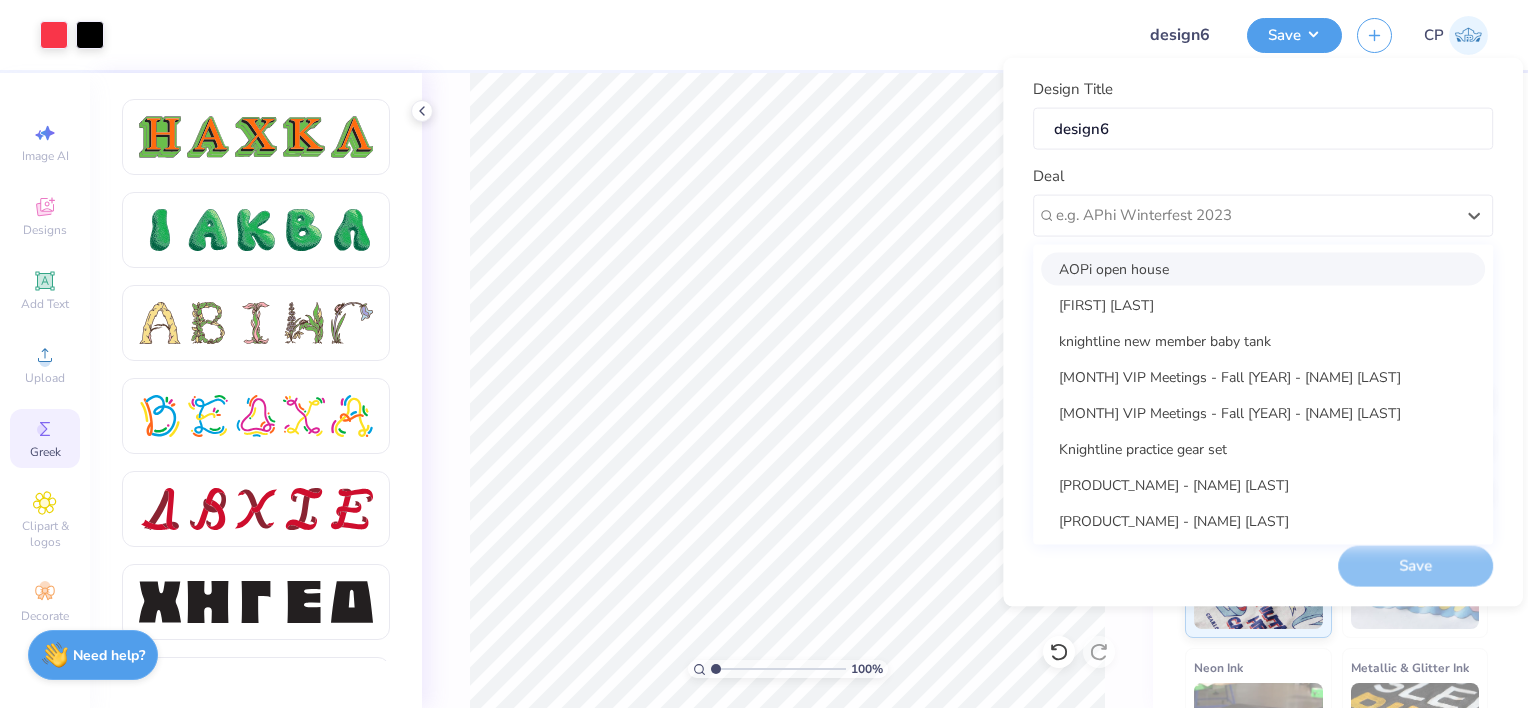 click on "AOPi open house" at bounding box center [1263, 268] 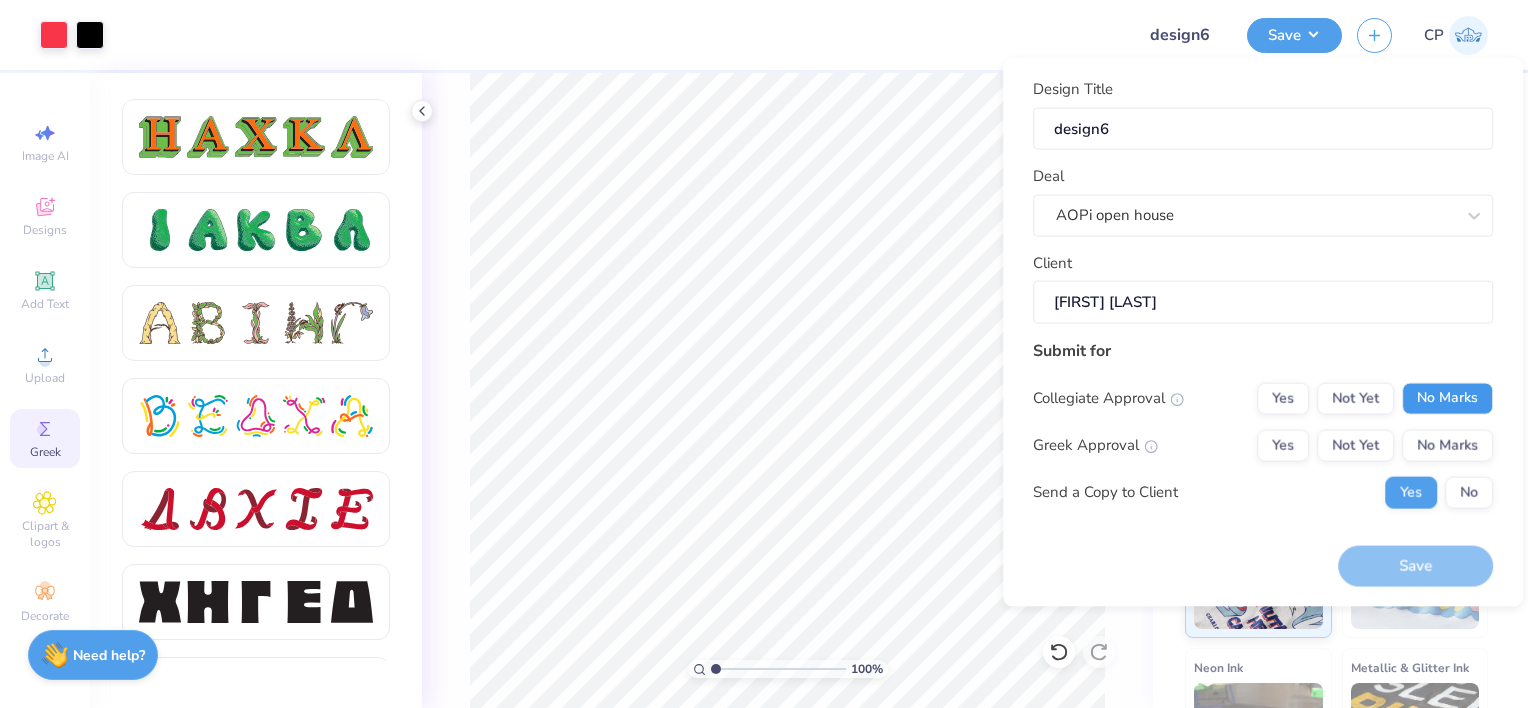 click on "No Marks" at bounding box center [1447, 398] 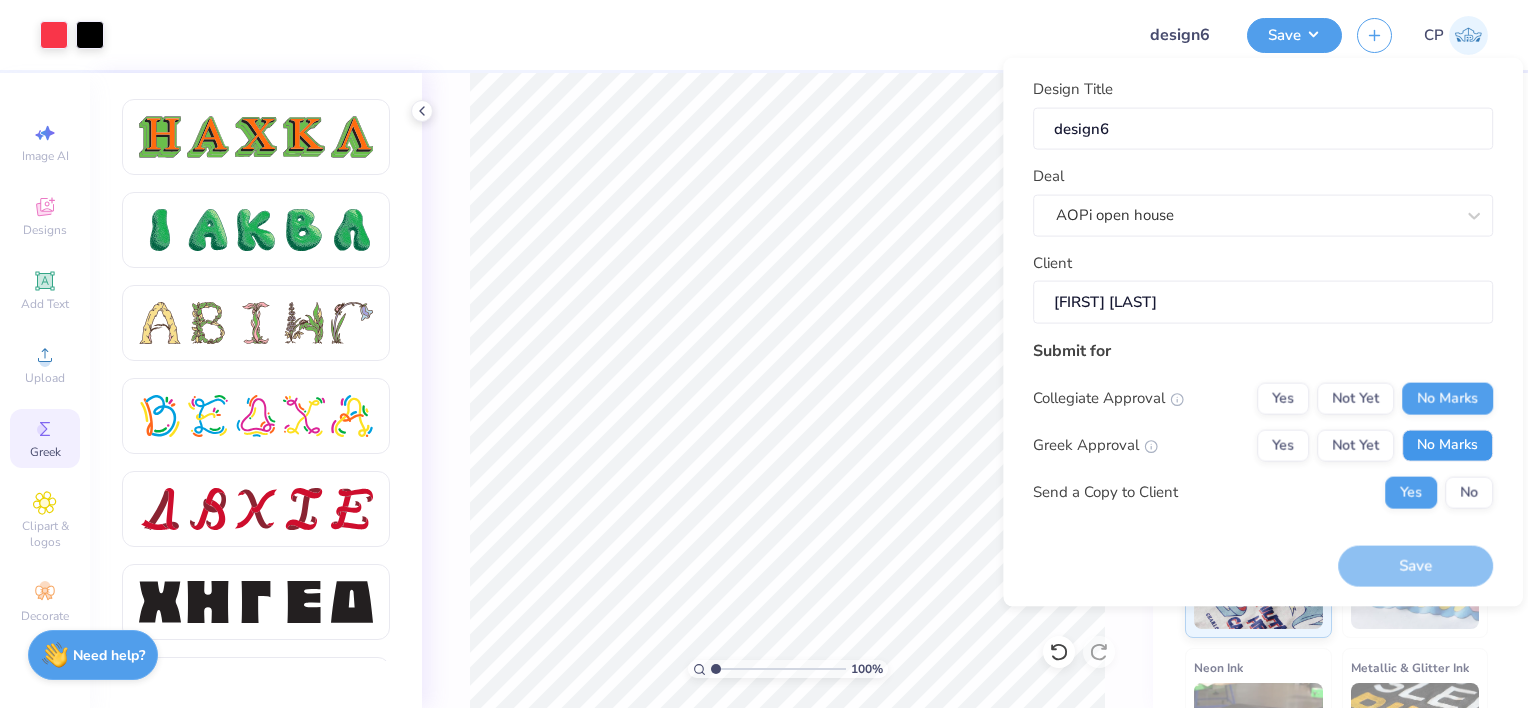 click on "No Marks" at bounding box center (1447, 445) 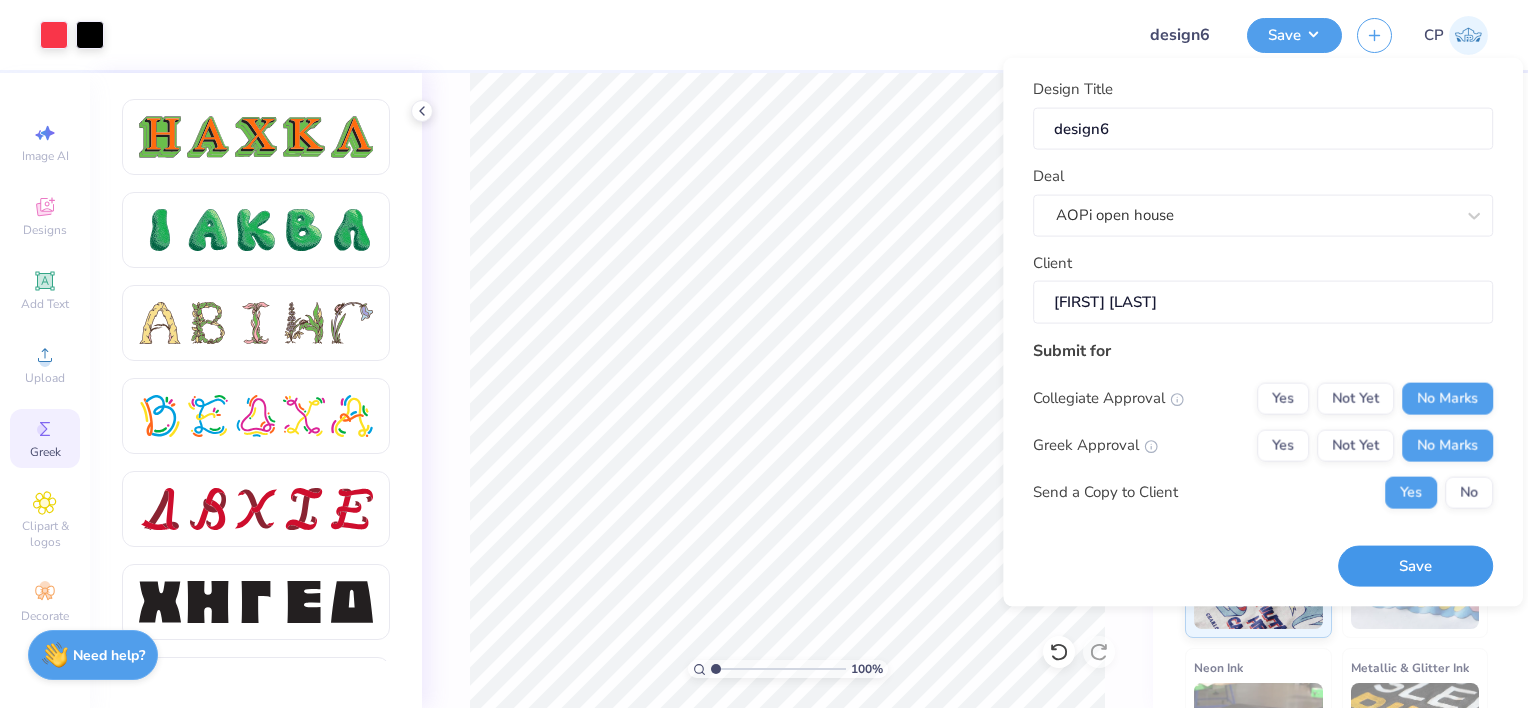 click on "Save" at bounding box center (1415, 566) 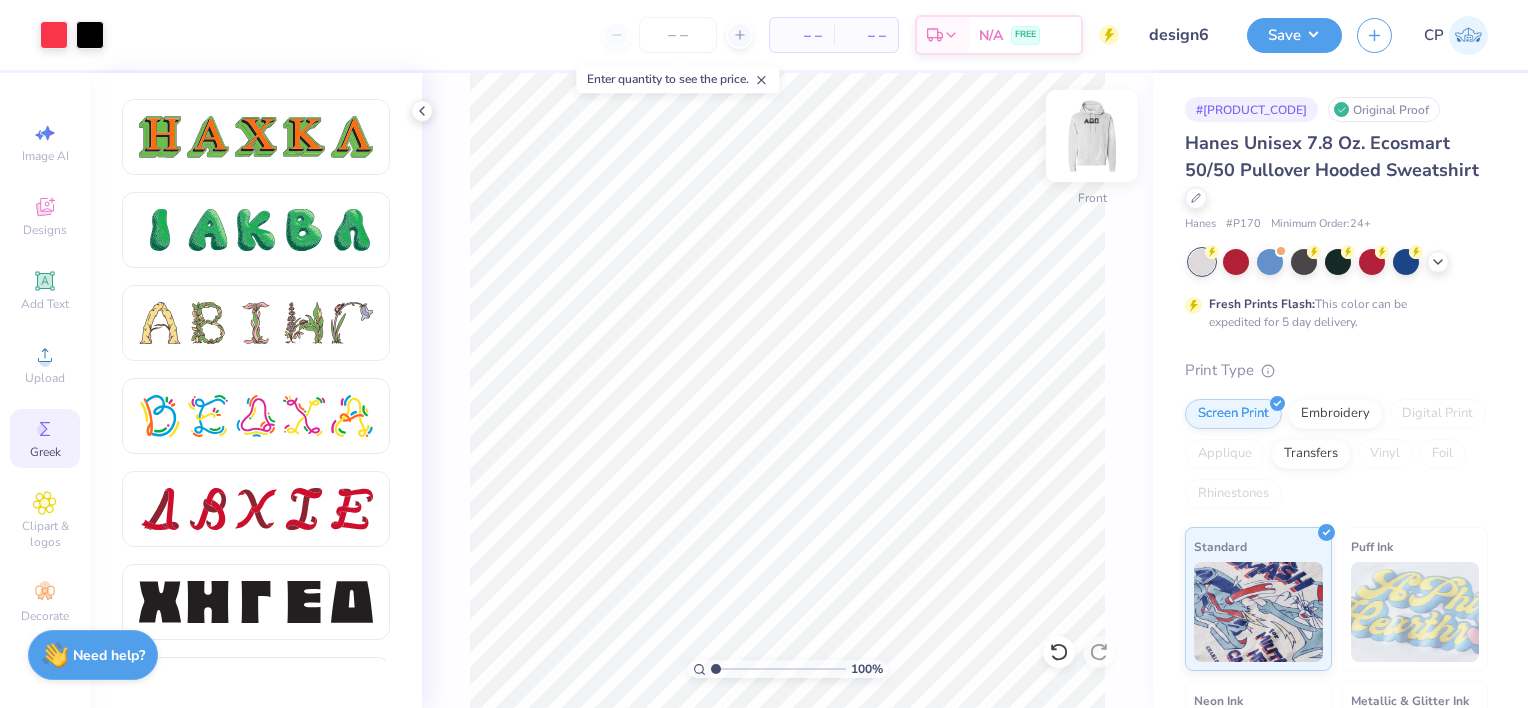 click at bounding box center [1092, 136] 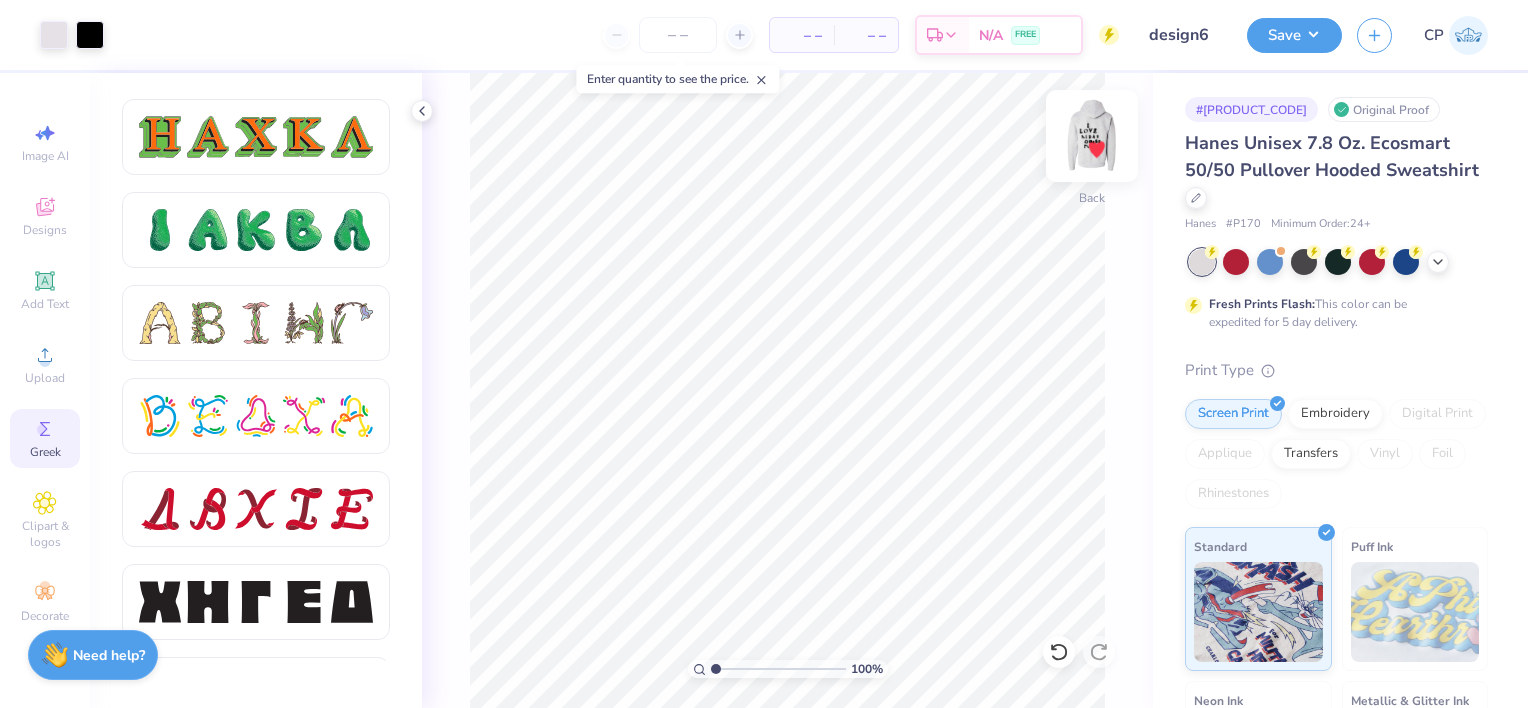 click at bounding box center [1092, 136] 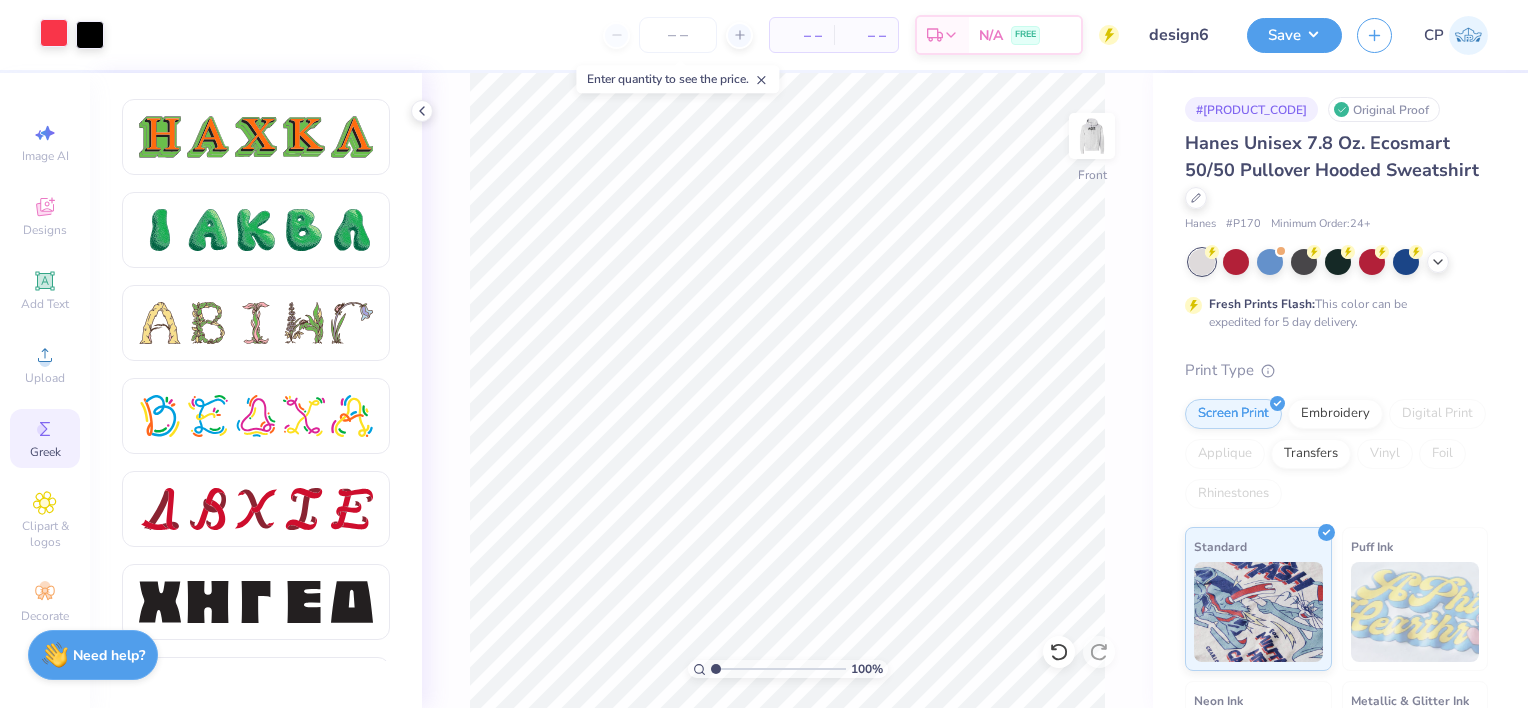 click at bounding box center [54, 33] 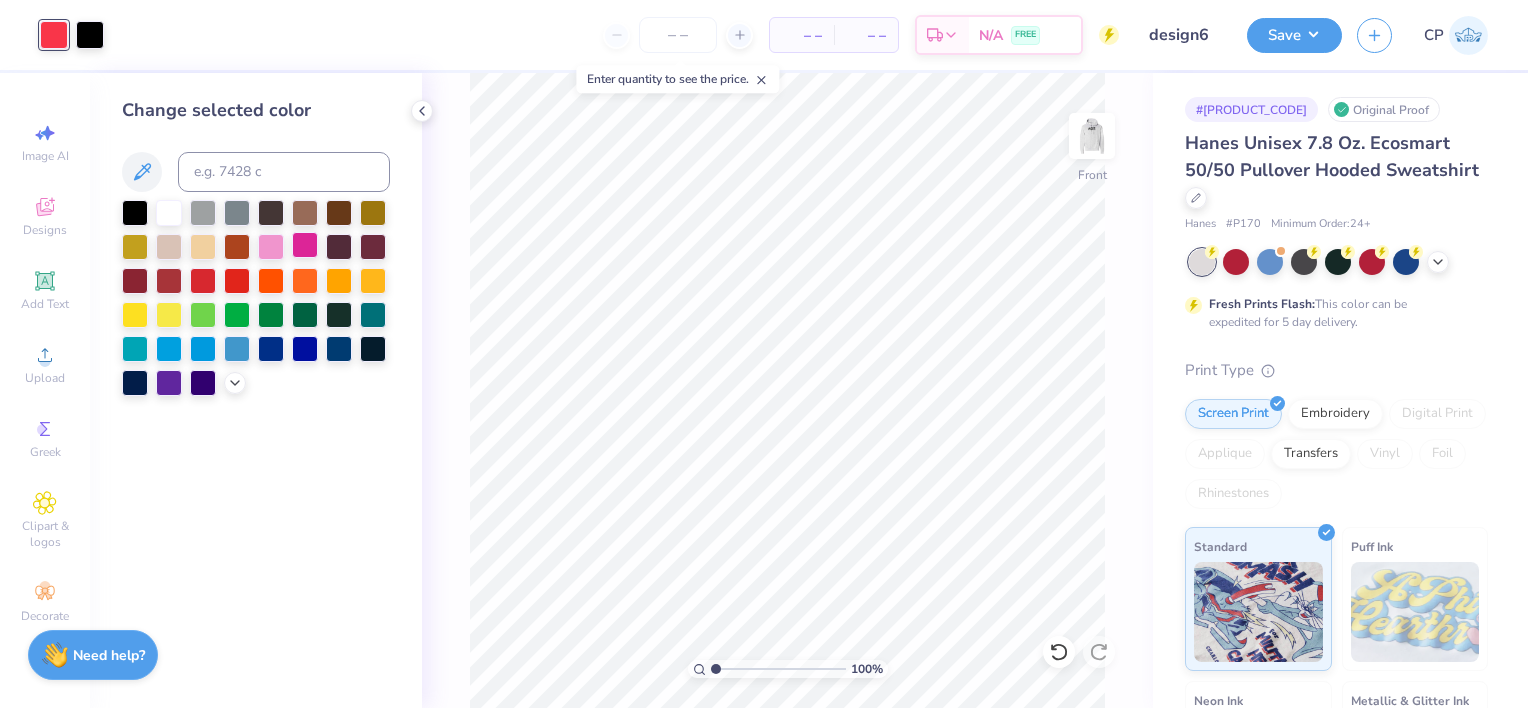 click at bounding box center (305, 245) 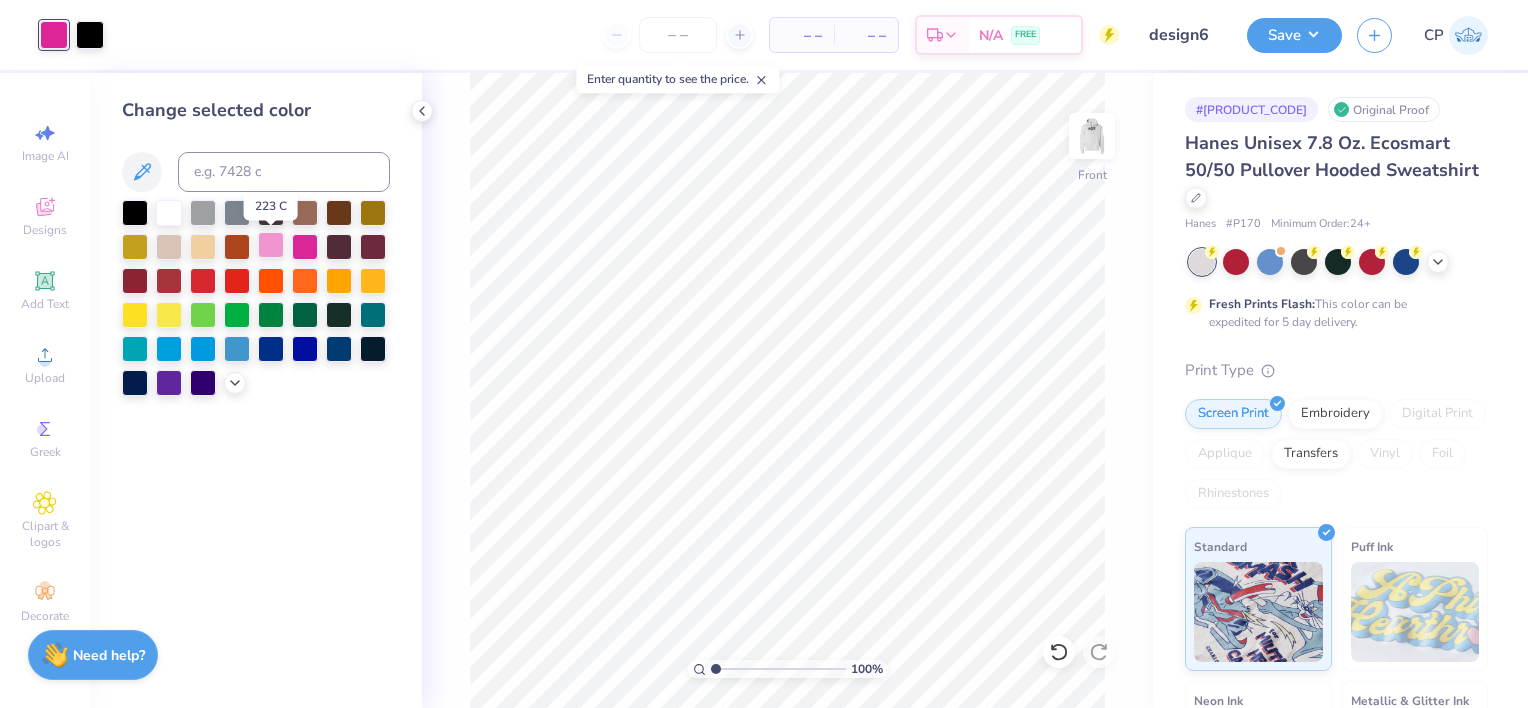 click at bounding box center [271, 245] 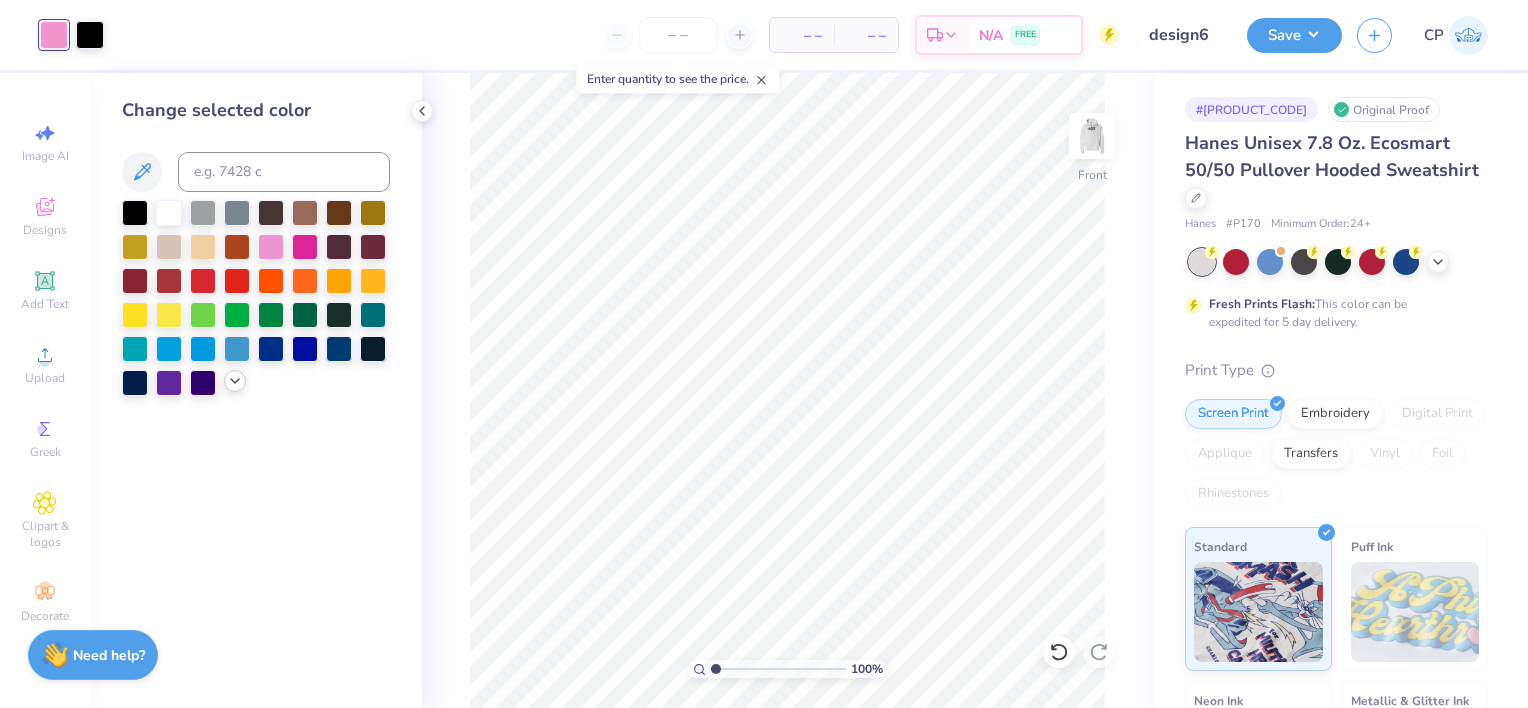 click 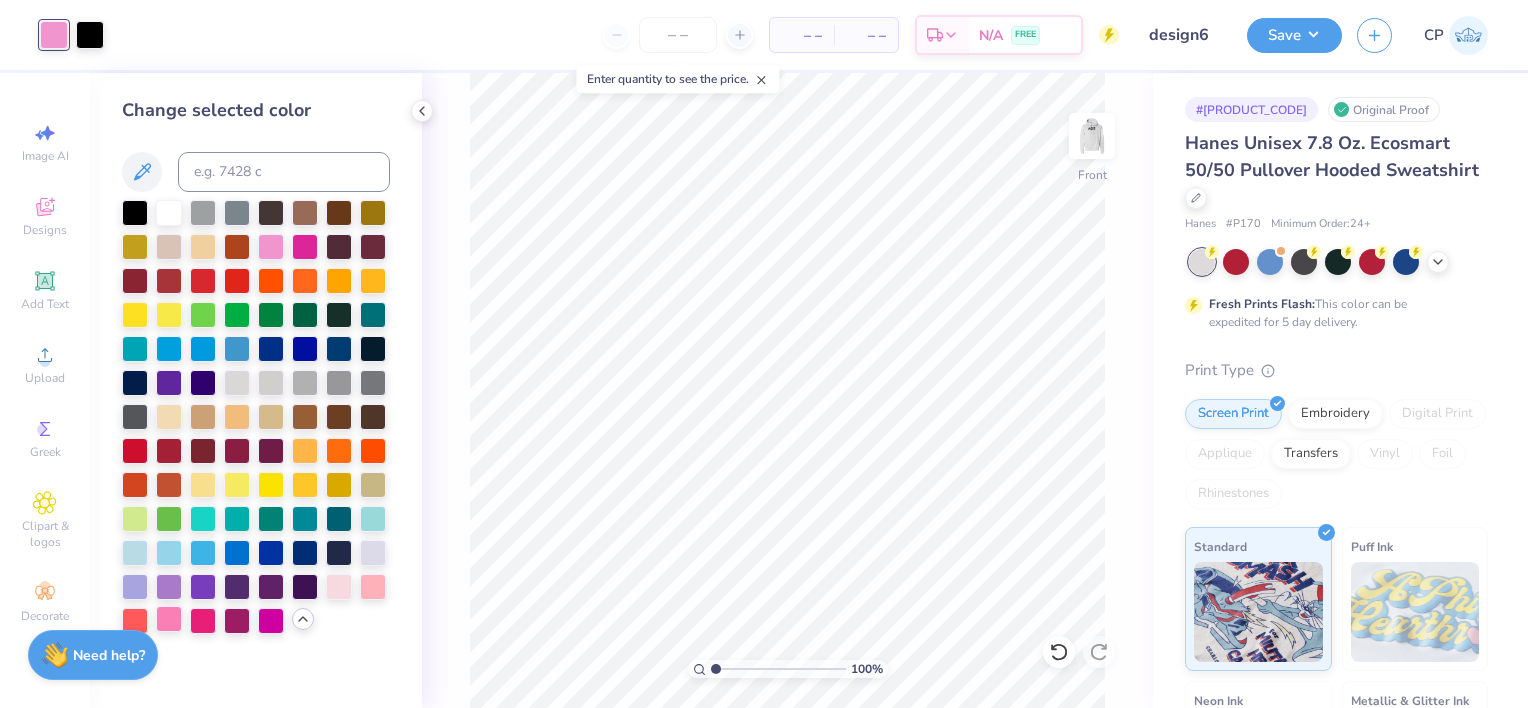 click at bounding box center [169, 619] 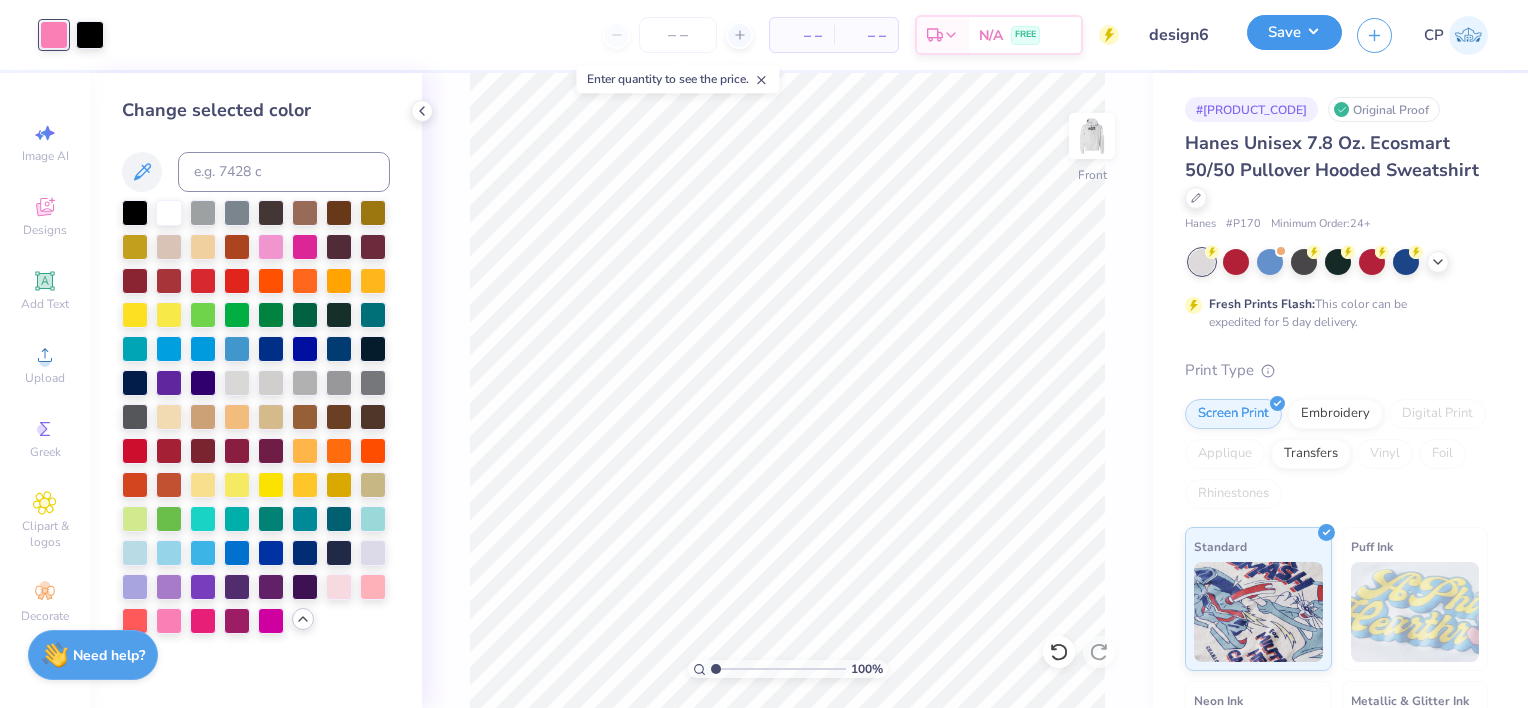 click on "Save" at bounding box center (1294, 32) 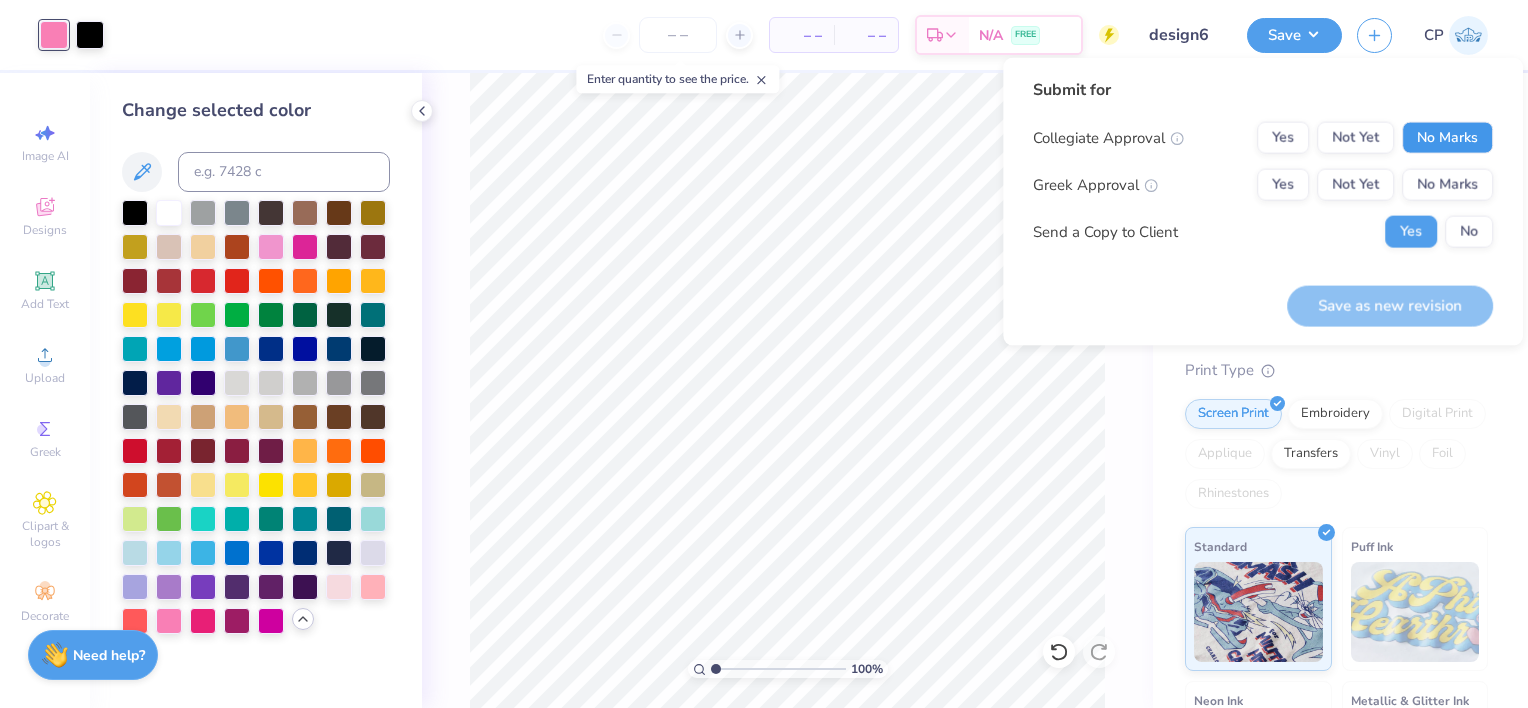 click on "No Marks" at bounding box center (1447, 138) 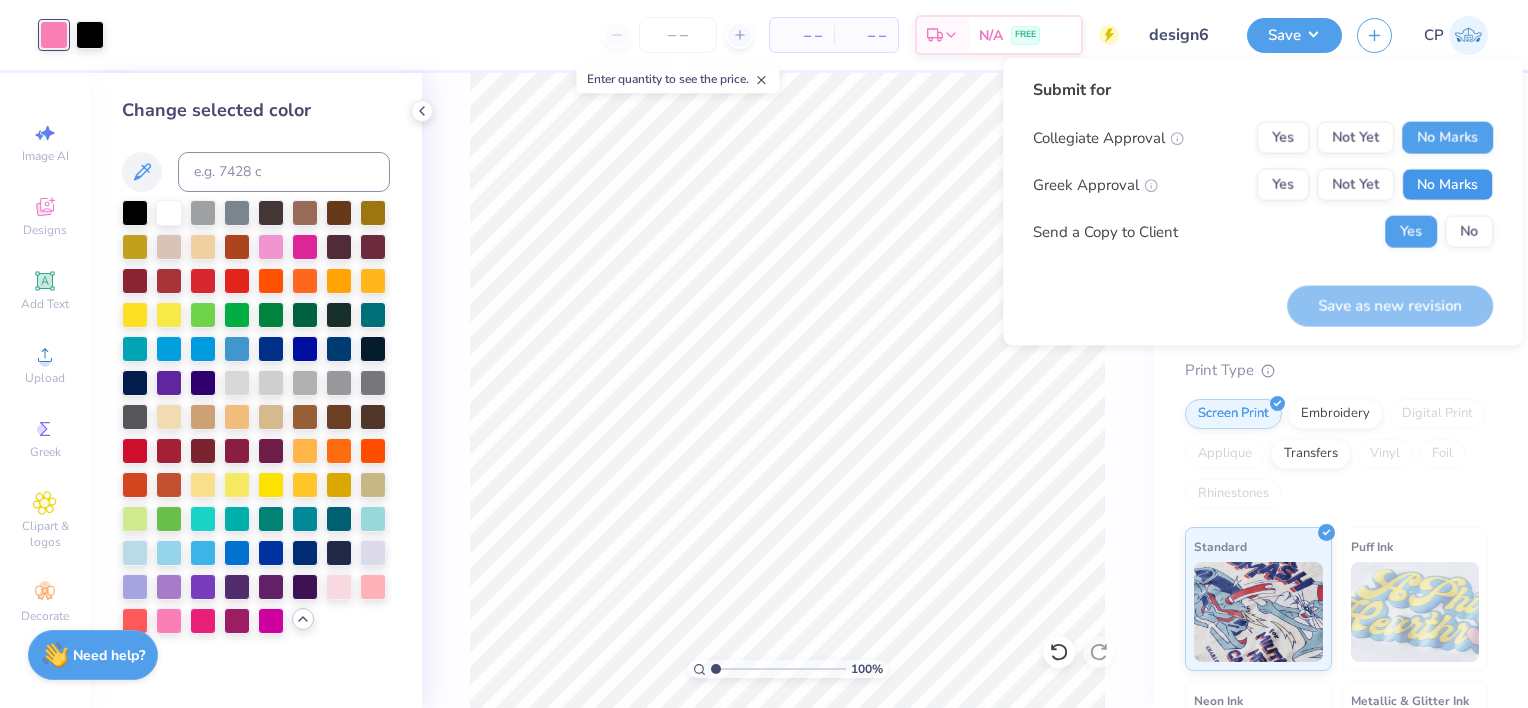 click on "No Marks" at bounding box center (1447, 185) 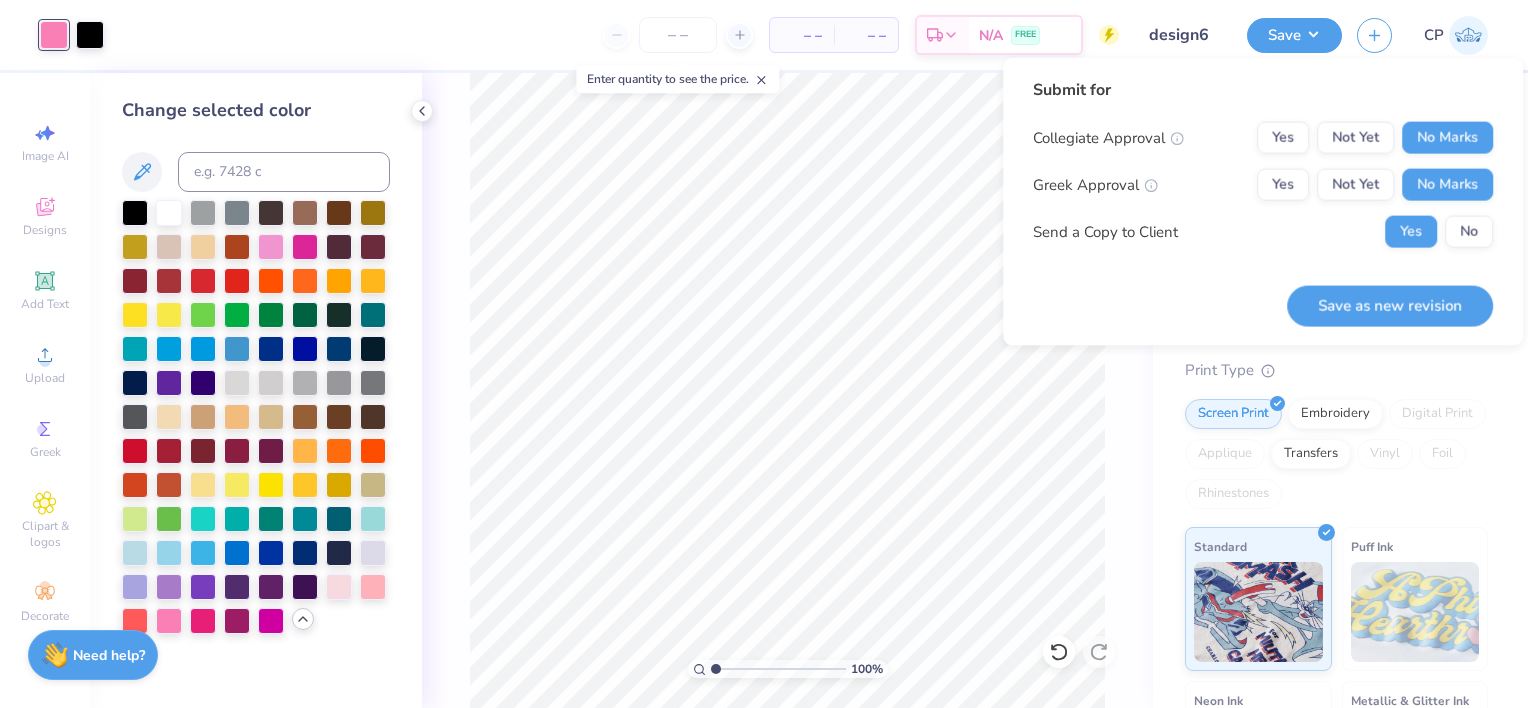 click on "Save as new revision" at bounding box center [1390, 305] 